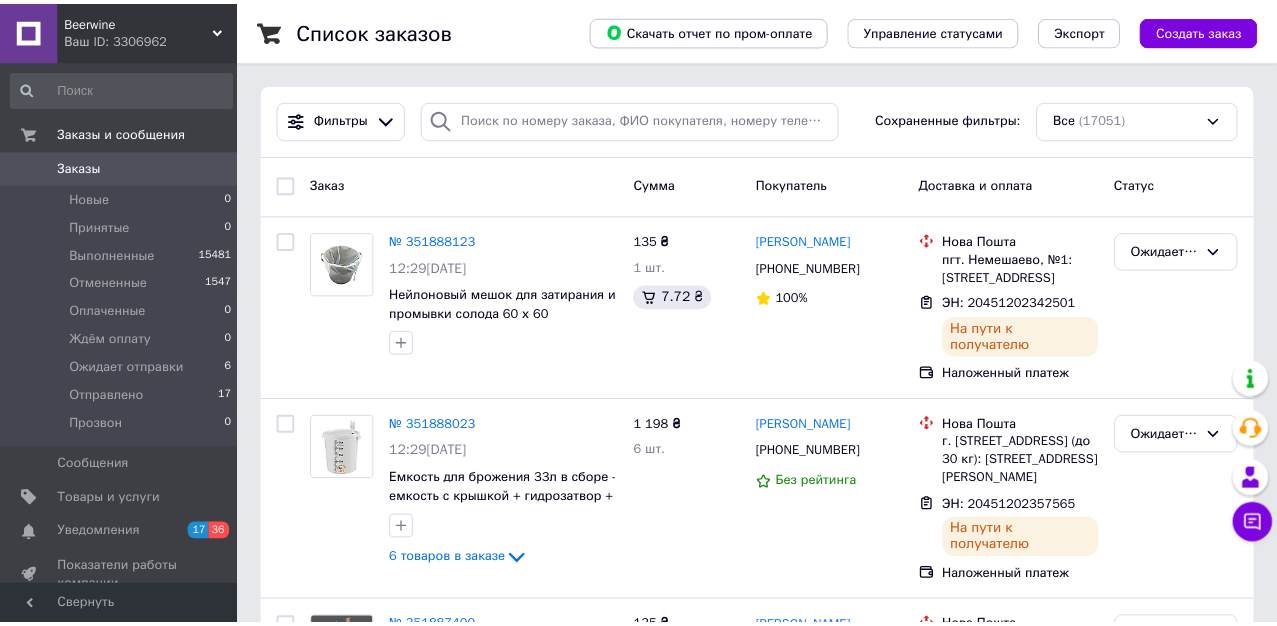 scroll, scrollTop: 0, scrollLeft: 0, axis: both 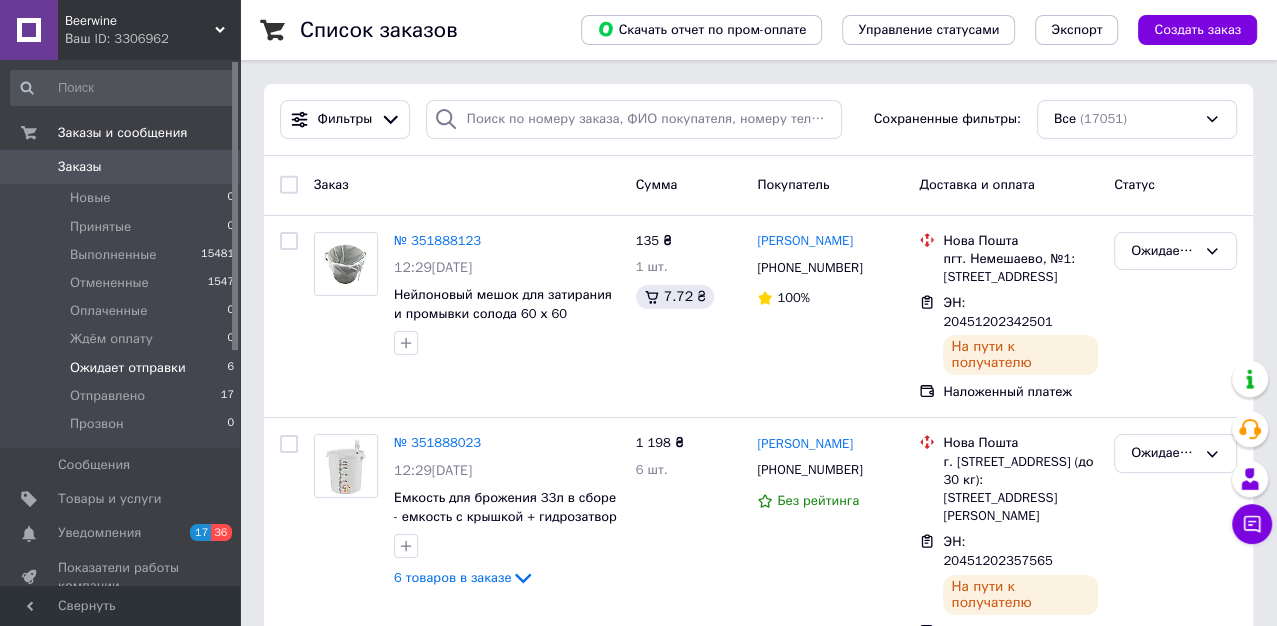 click on "Ожидает отправки" at bounding box center (128, 368) 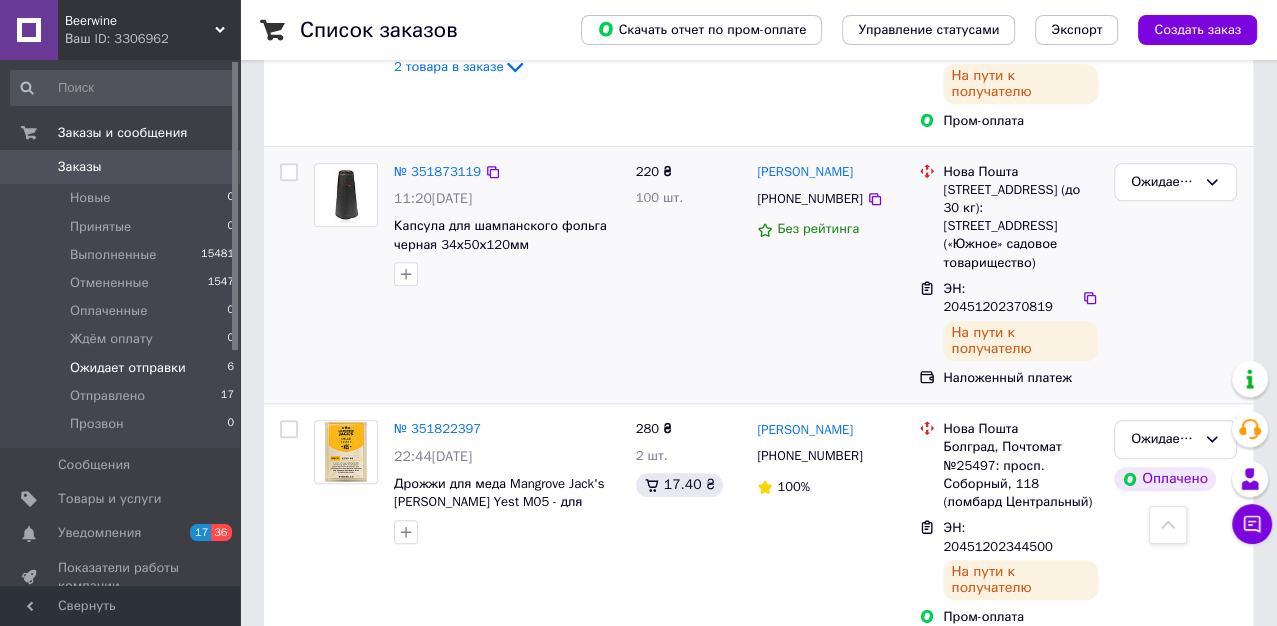 scroll, scrollTop: 1044, scrollLeft: 0, axis: vertical 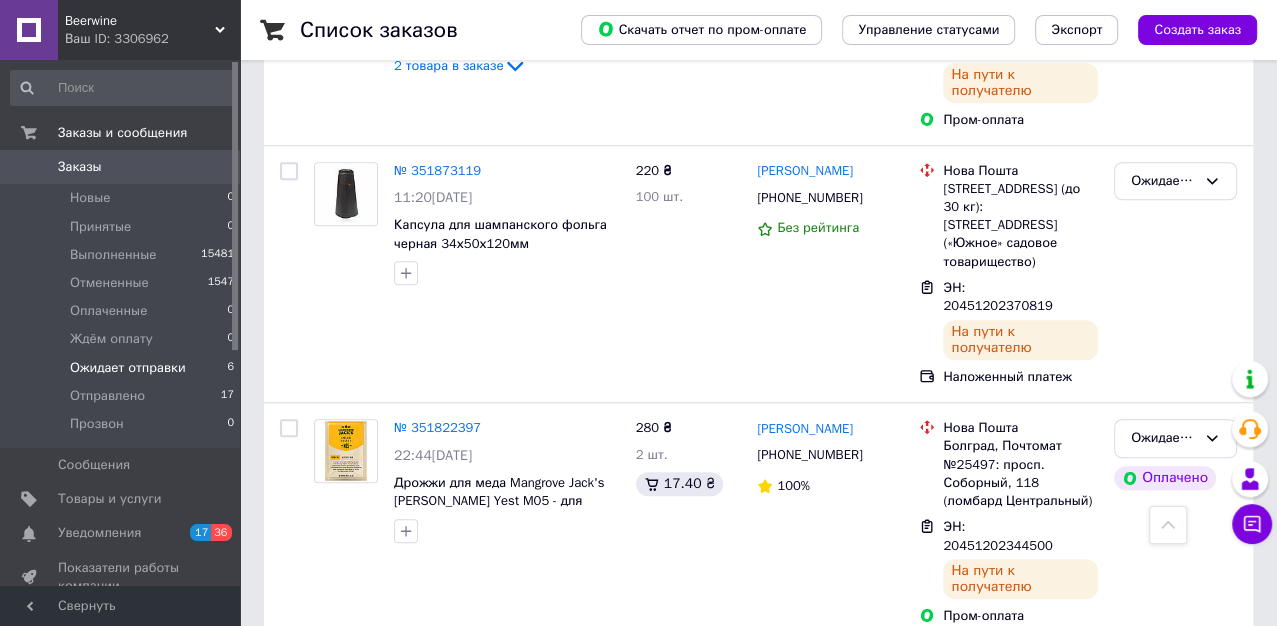 click 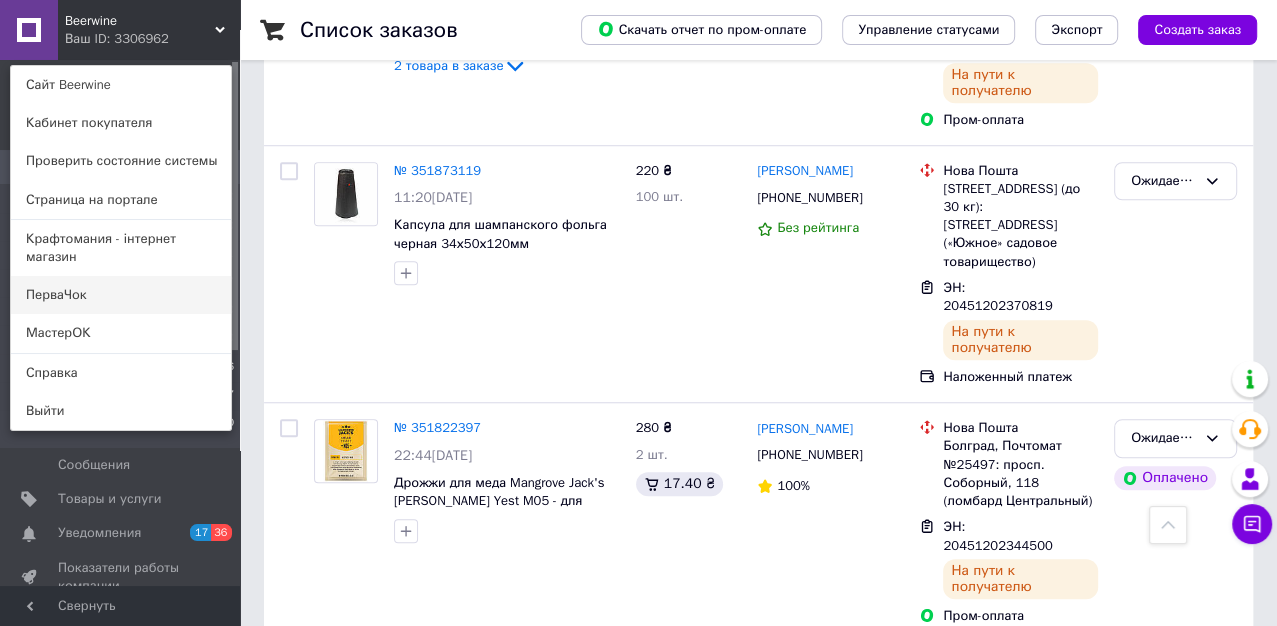 click on "ПерваЧок" at bounding box center [121, 295] 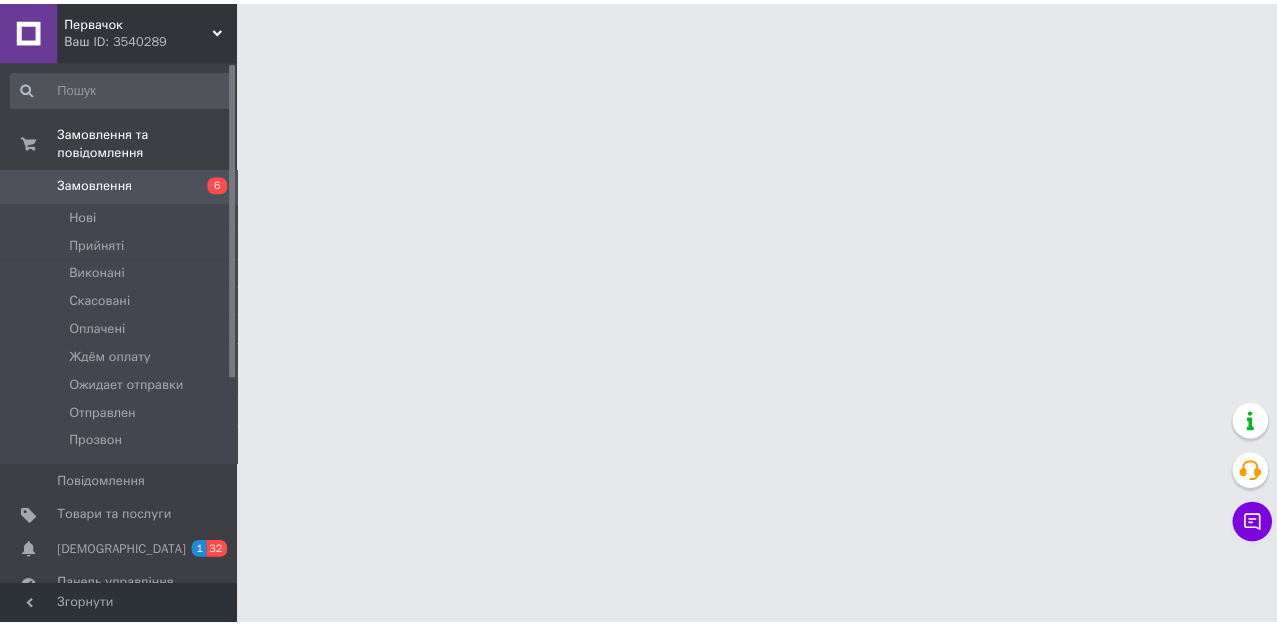 scroll, scrollTop: 0, scrollLeft: 0, axis: both 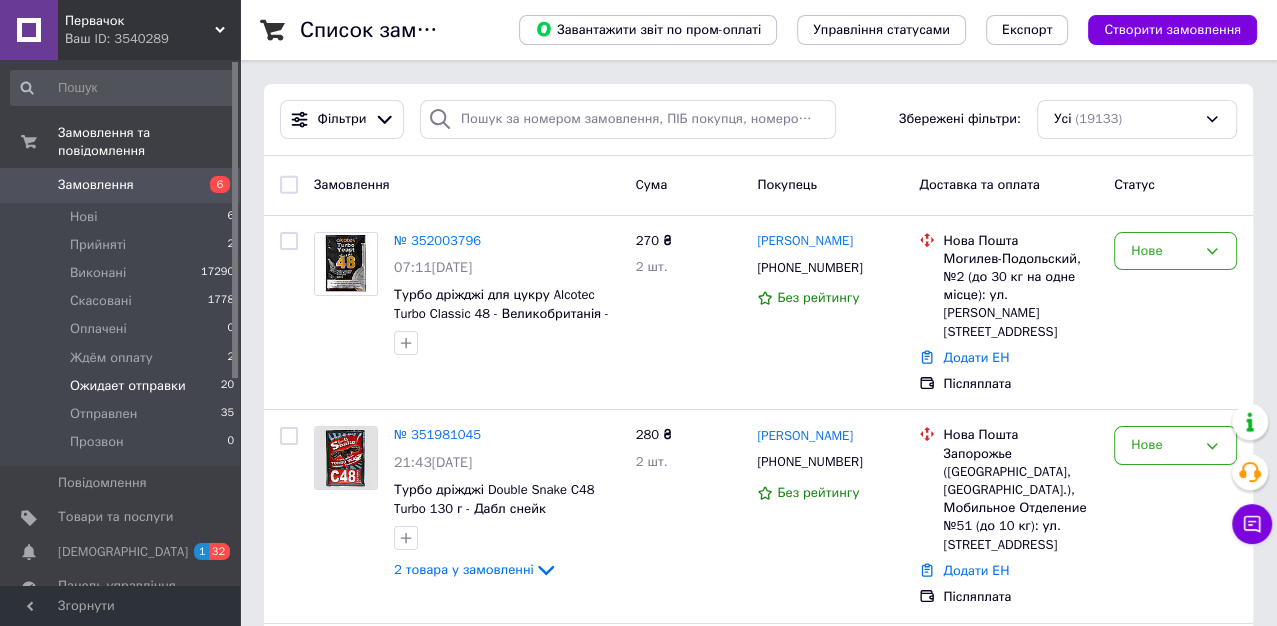 click on "Ожидает отправки" at bounding box center [128, 386] 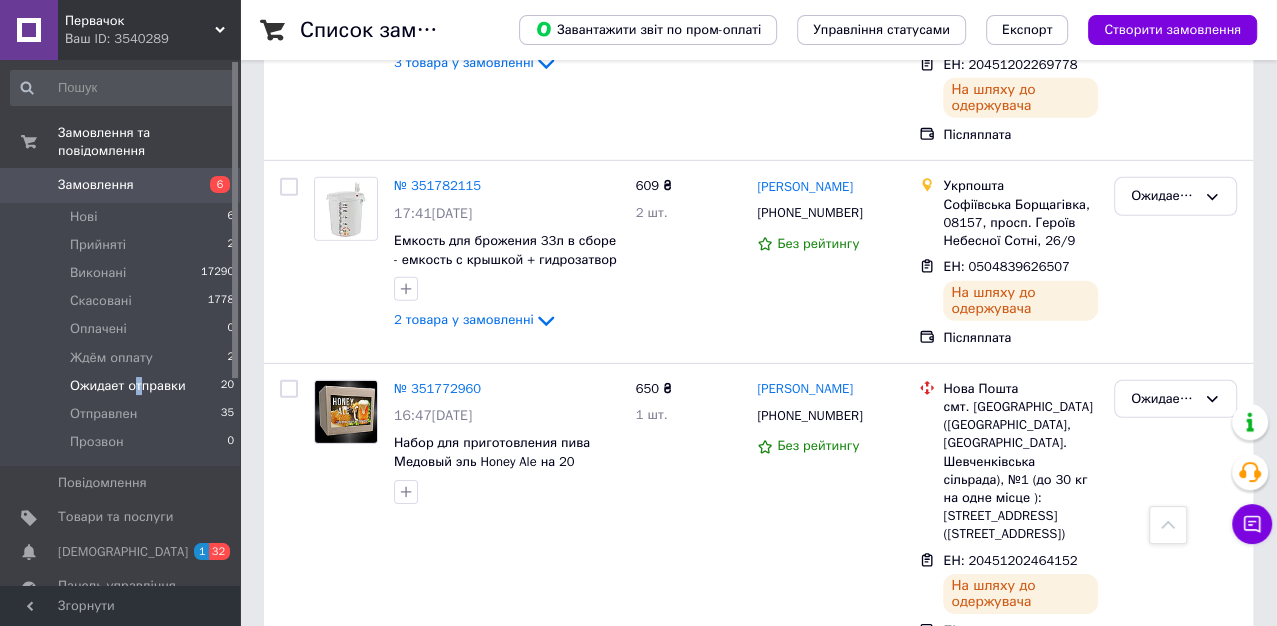 scroll, scrollTop: 4388, scrollLeft: 0, axis: vertical 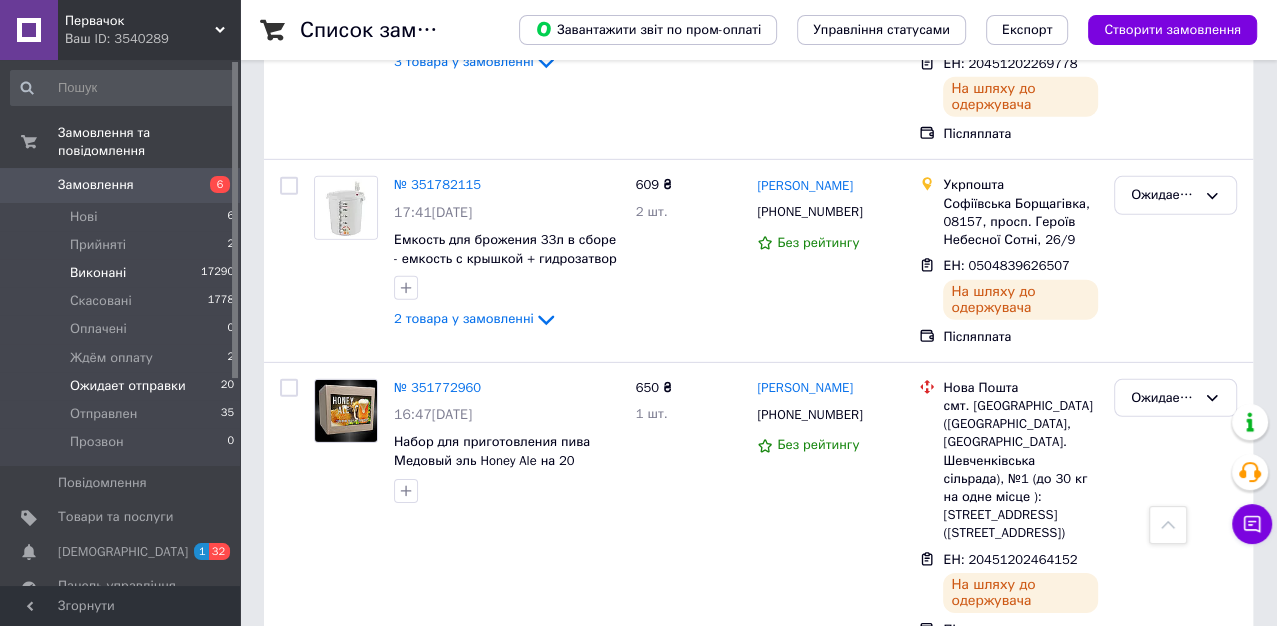 click on "Виконані" at bounding box center (98, 273) 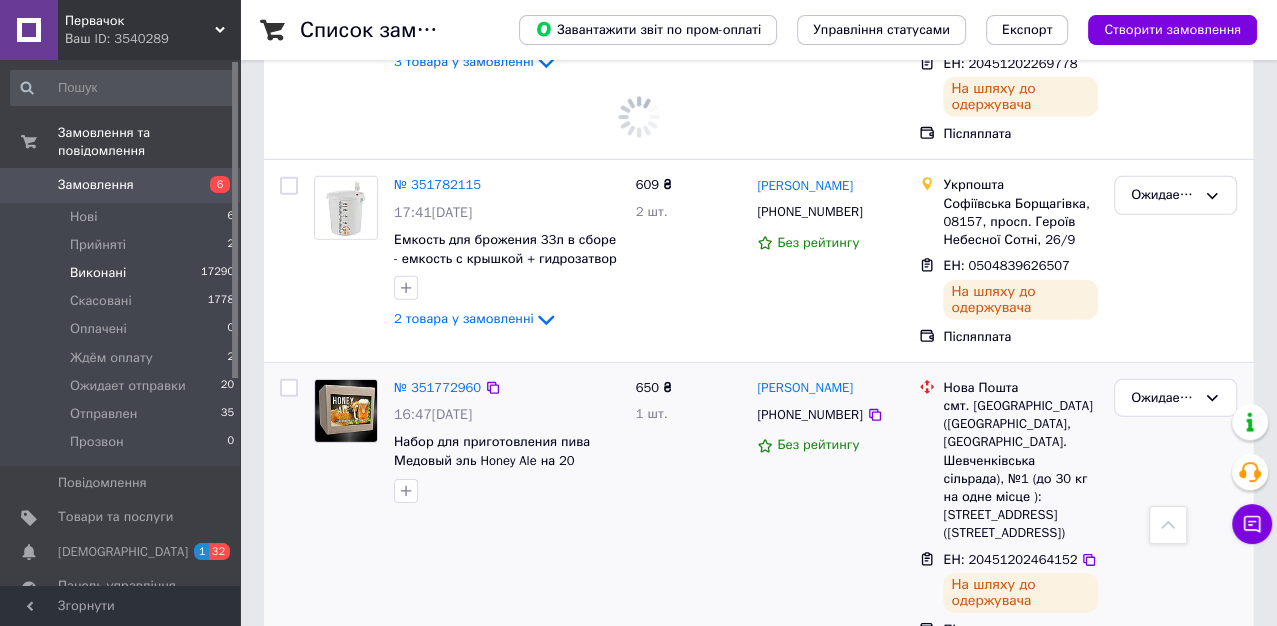 scroll, scrollTop: 0, scrollLeft: 0, axis: both 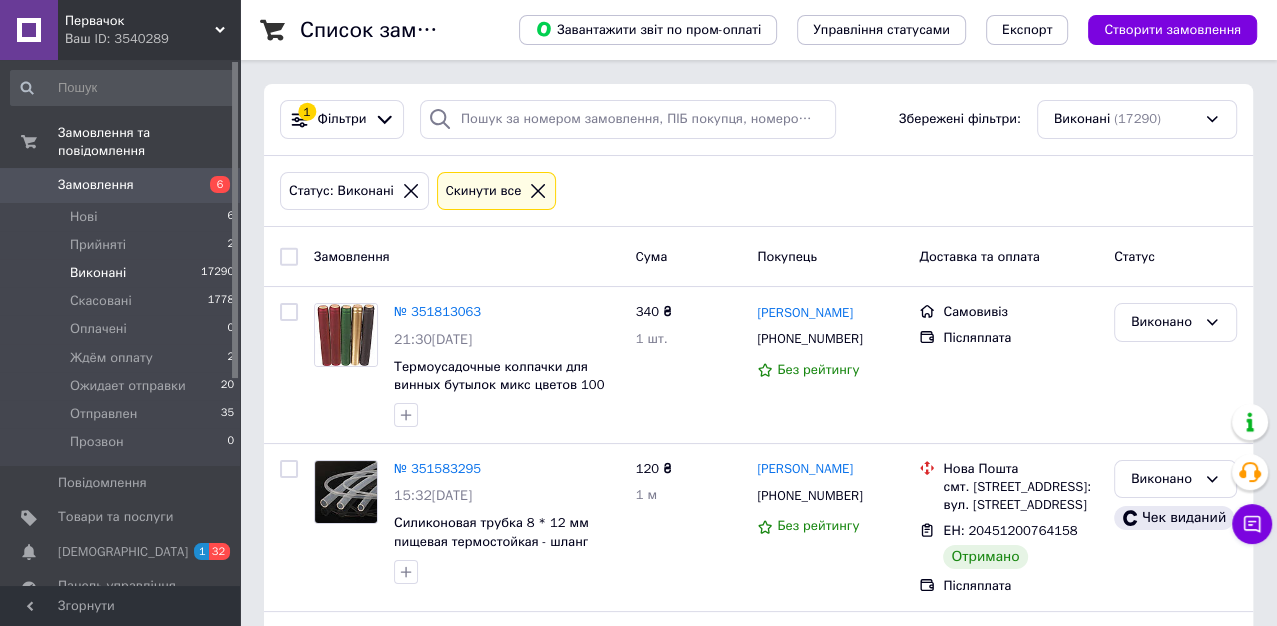 click on "Первачок Ваш ID: 3540289" at bounding box center [149, 30] 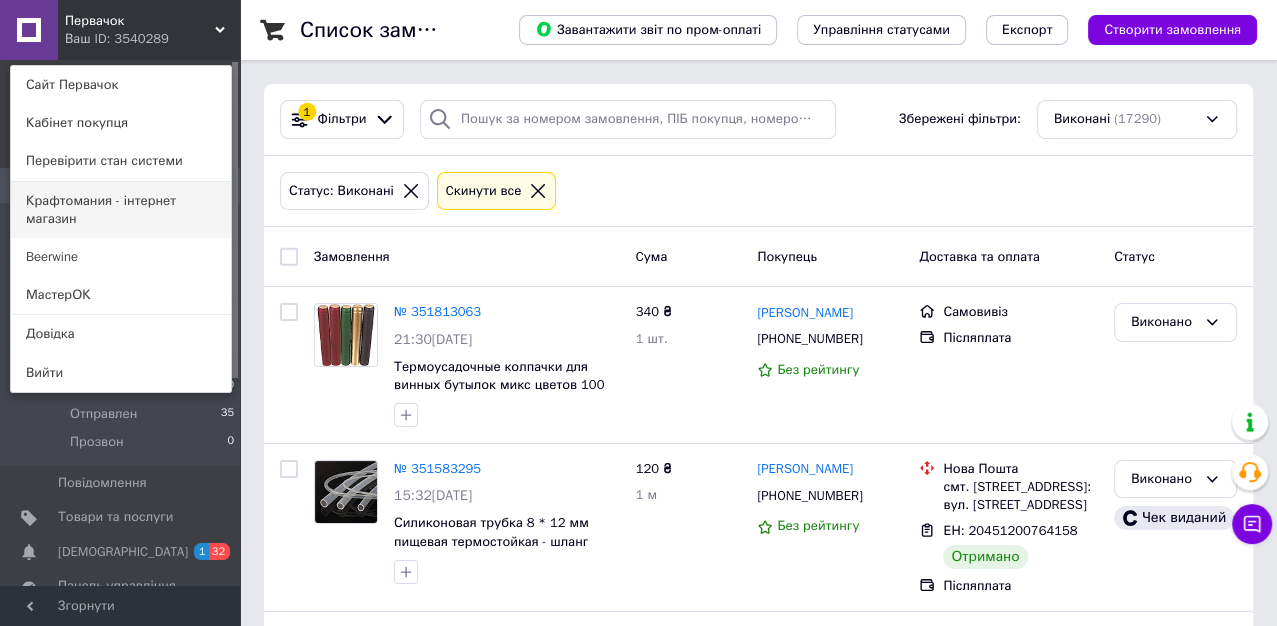 click on "Крафтомания - інтернет магазин" at bounding box center (121, 210) 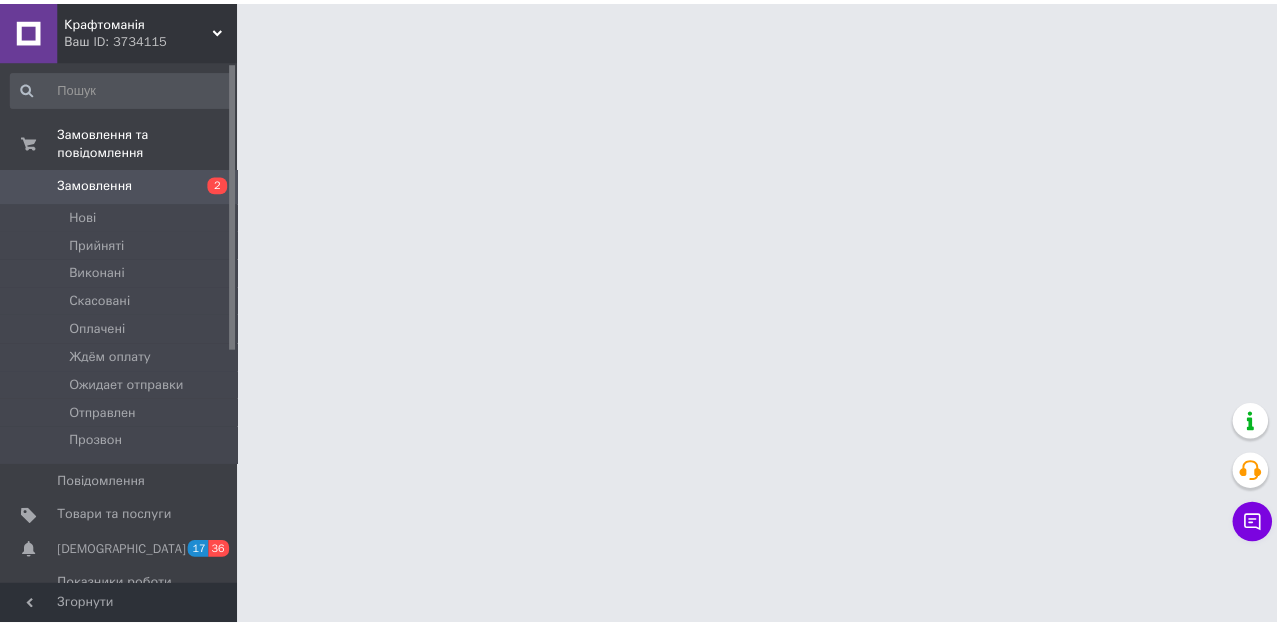 scroll, scrollTop: 0, scrollLeft: 0, axis: both 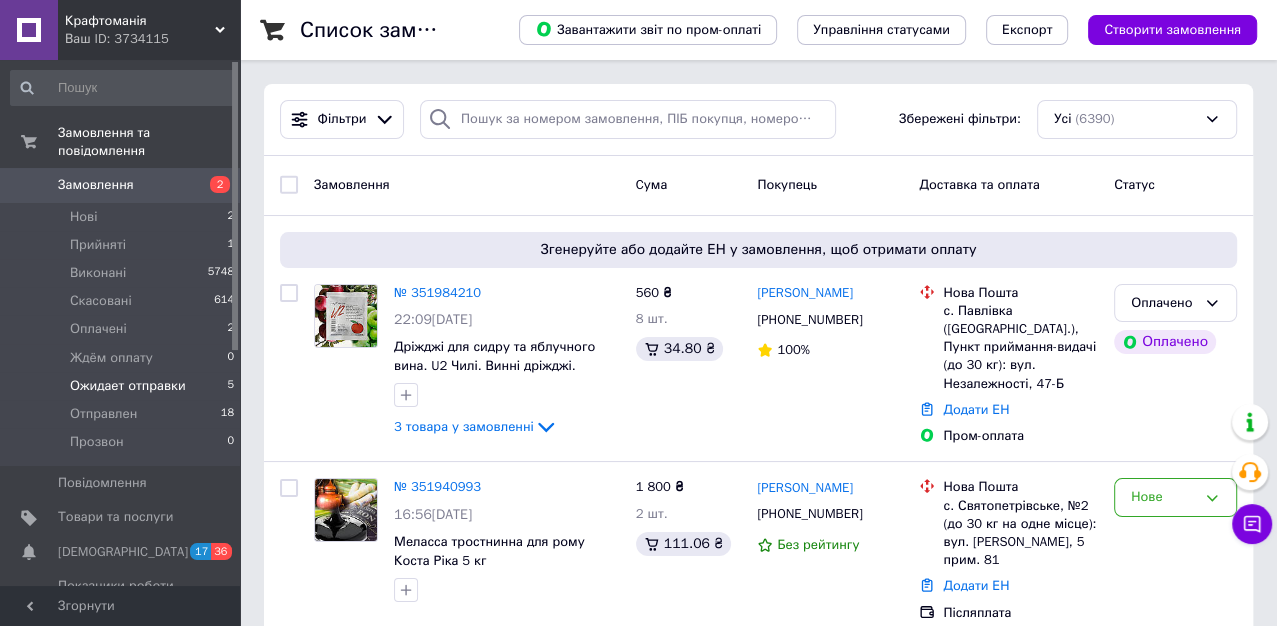 click on "Ожидает отправки" at bounding box center (128, 386) 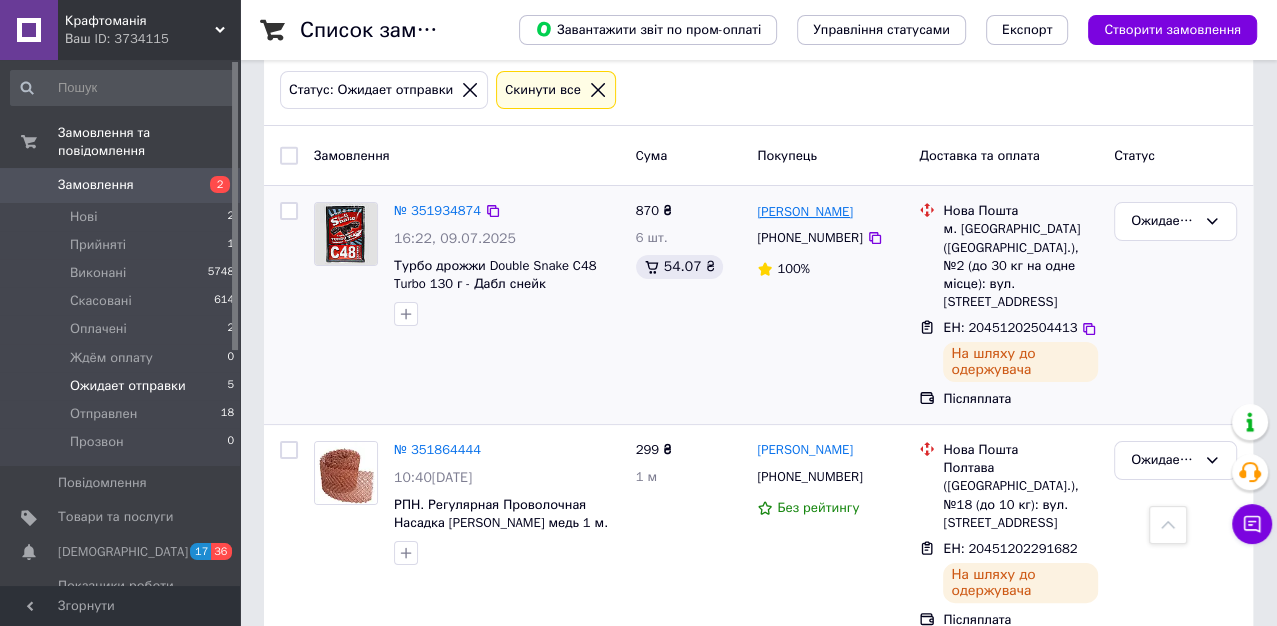 scroll, scrollTop: 0, scrollLeft: 0, axis: both 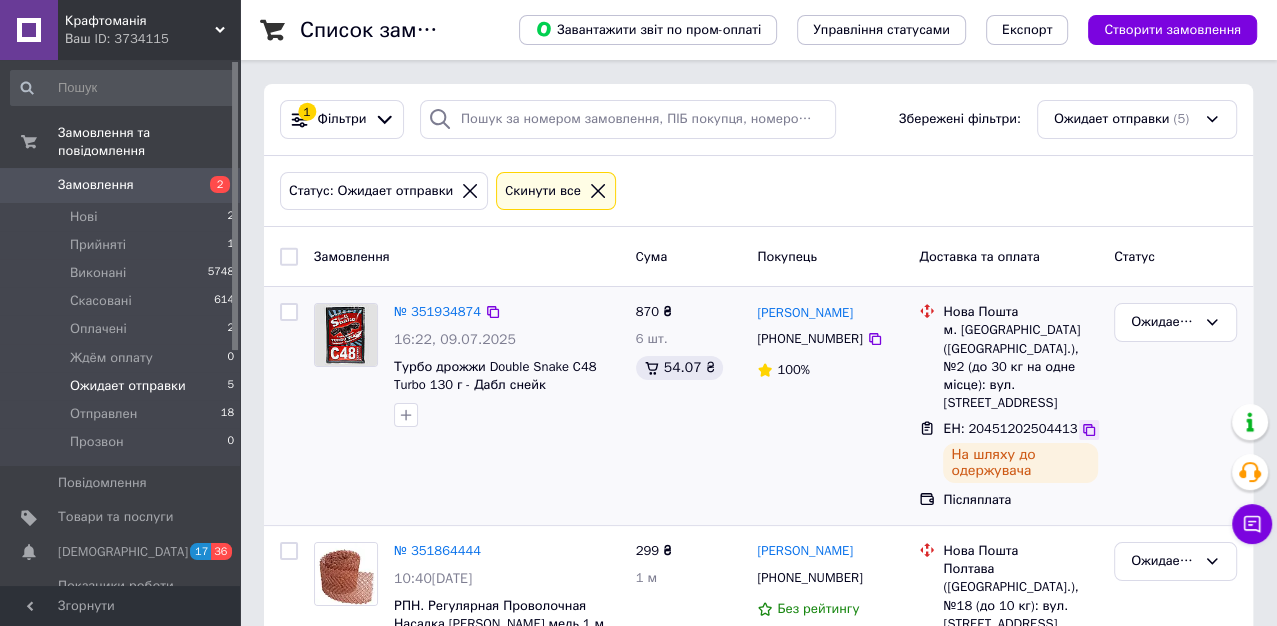click 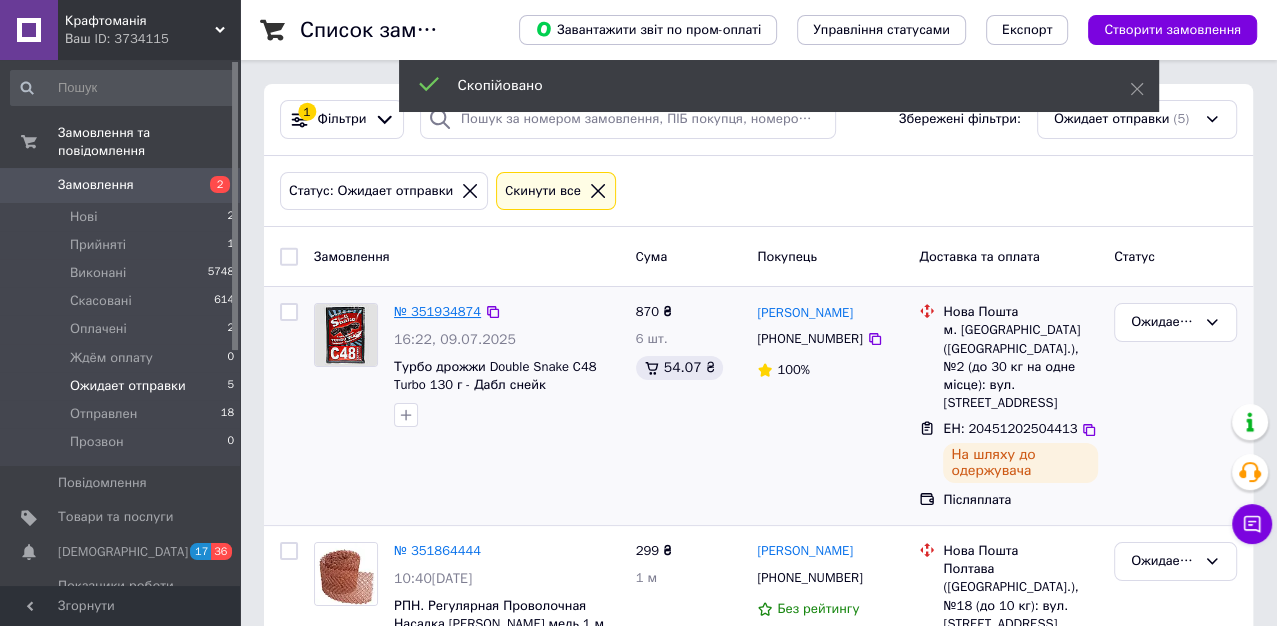 click on "№ 351934874" at bounding box center [437, 311] 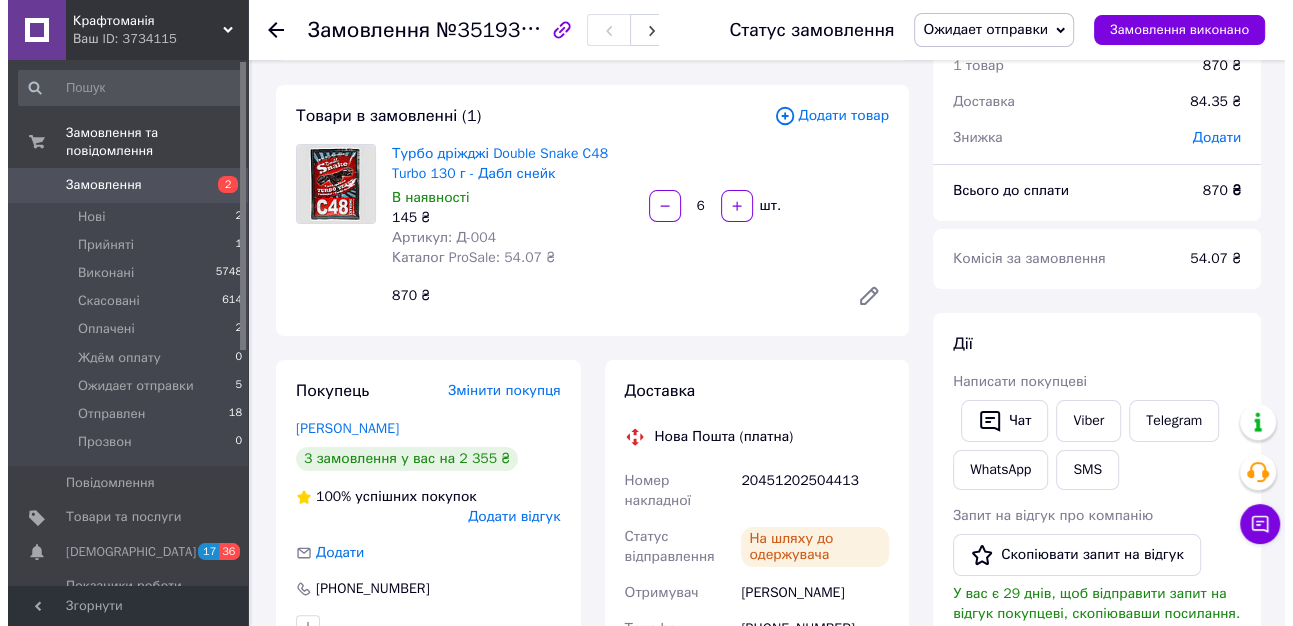 scroll, scrollTop: 111, scrollLeft: 0, axis: vertical 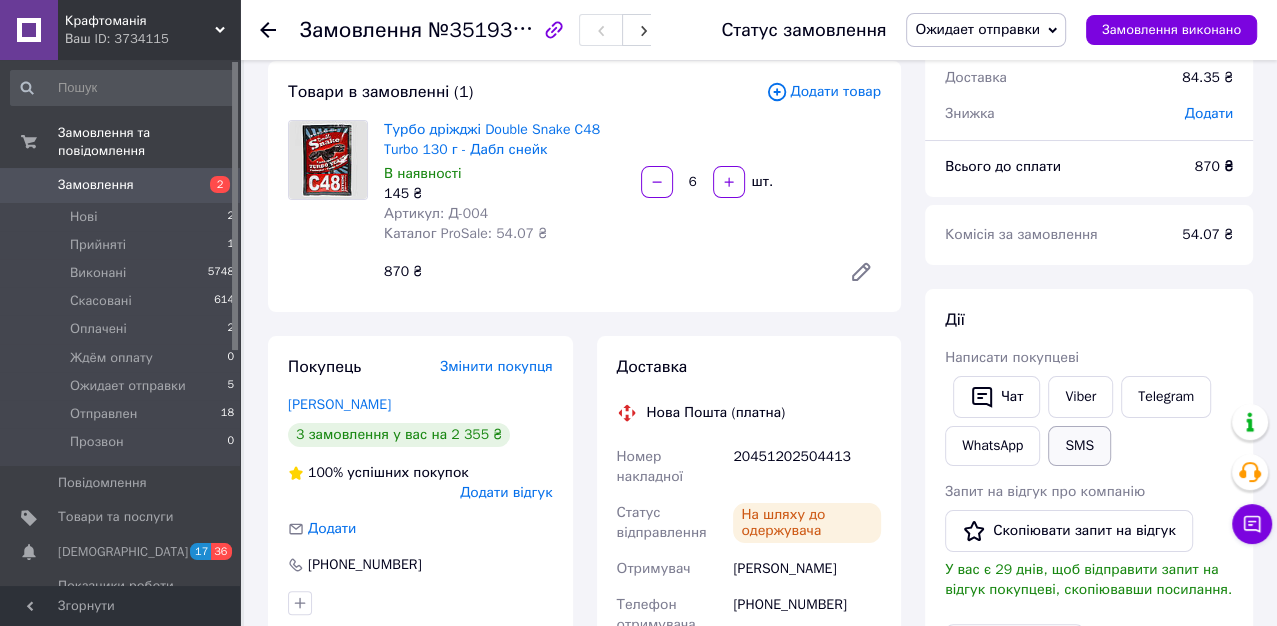 click on "SMS" at bounding box center [1079, 446] 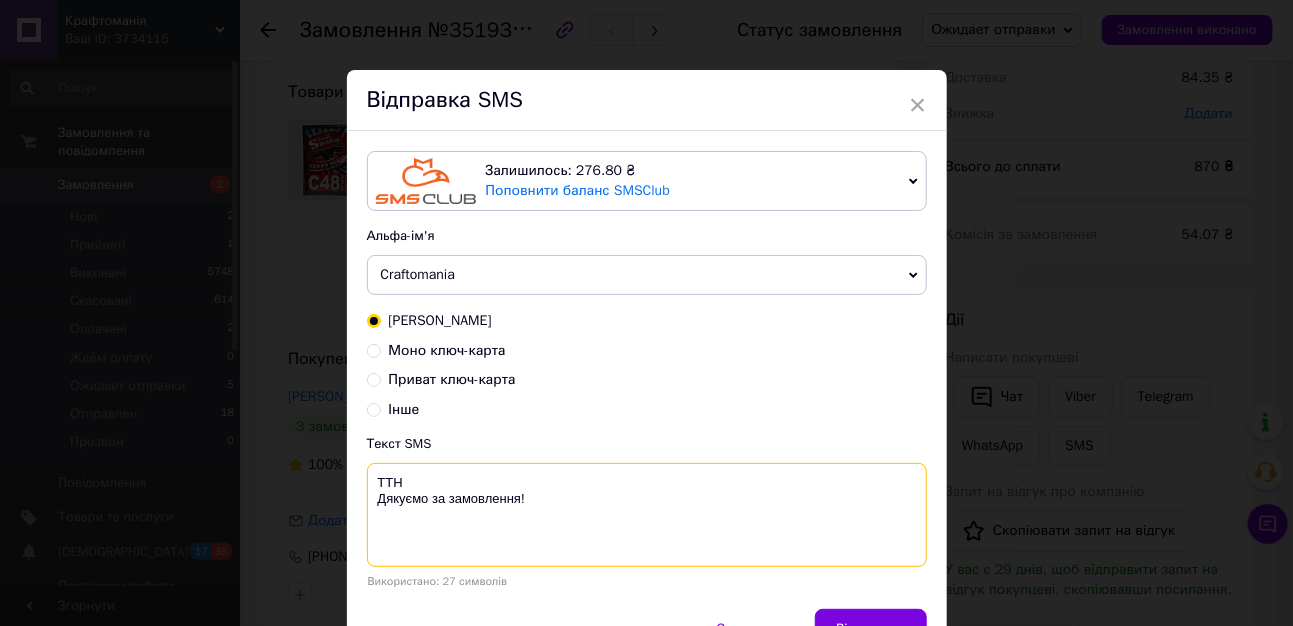 paste on "20451202504413" 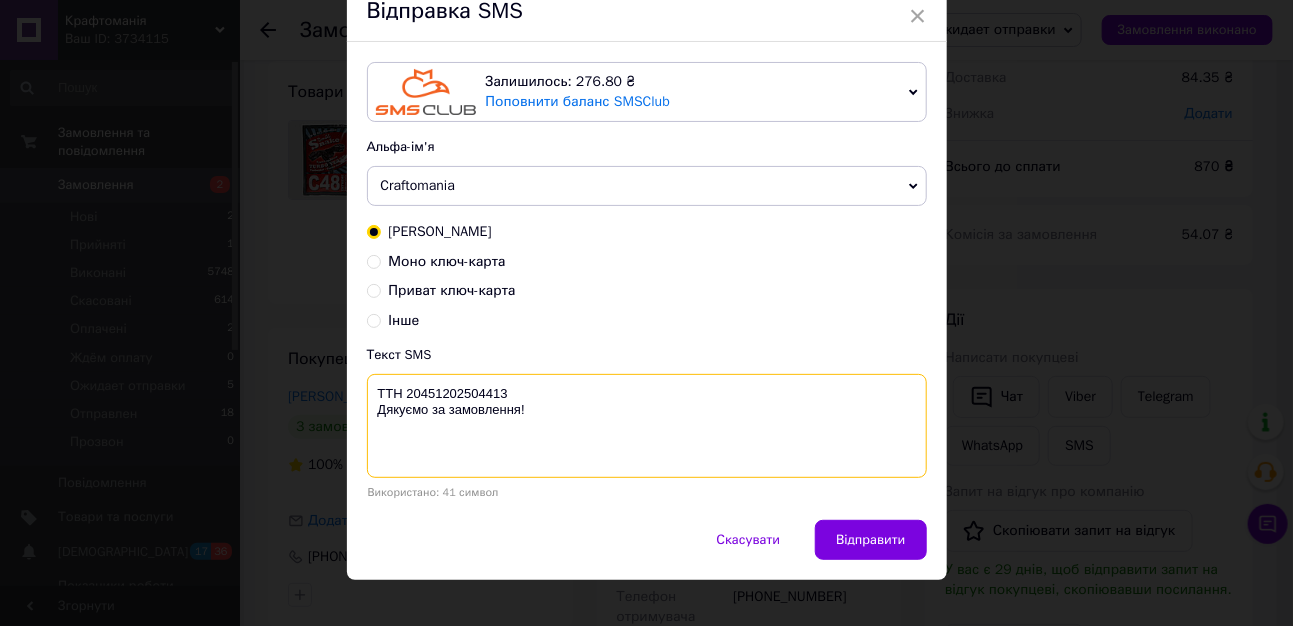 scroll, scrollTop: 140, scrollLeft: 0, axis: vertical 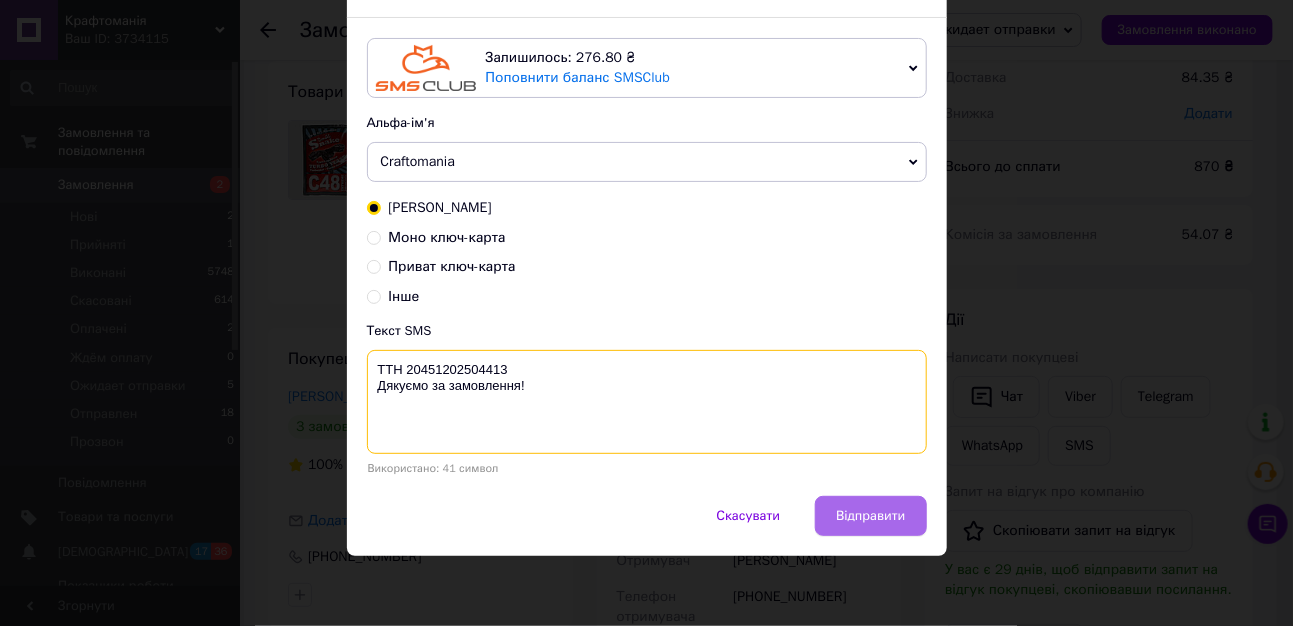 type on "ТТН 20451202504413
Дякуємо за замовлення!" 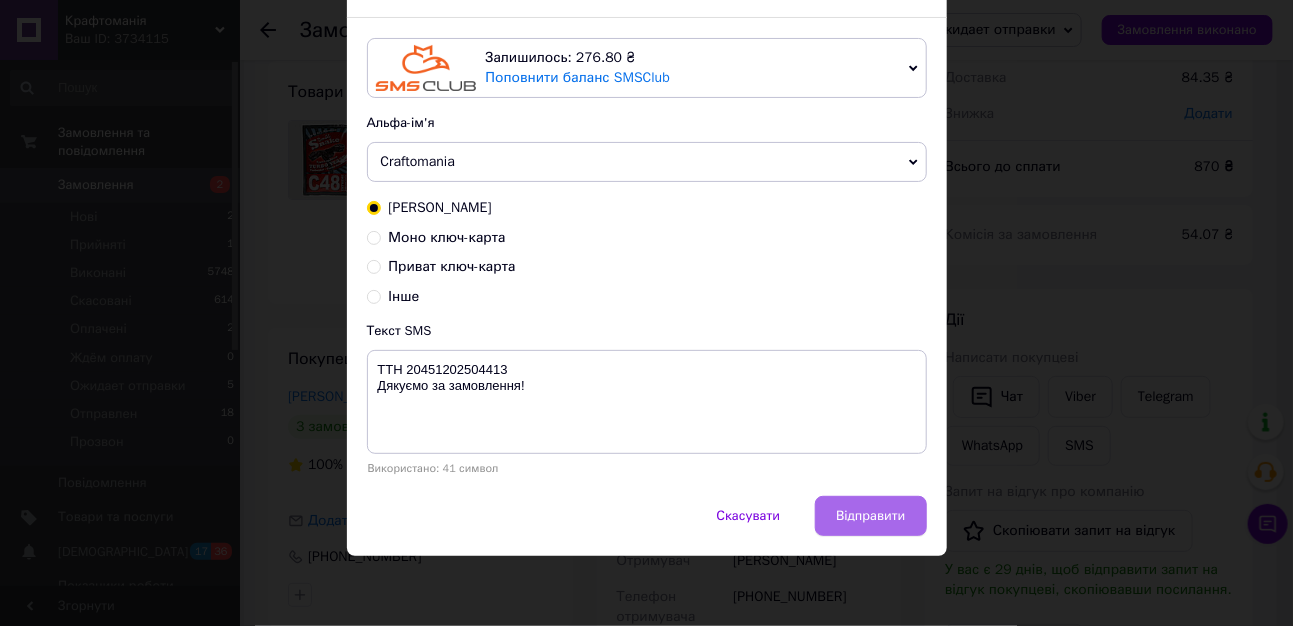 click on "Відправити" at bounding box center (870, 516) 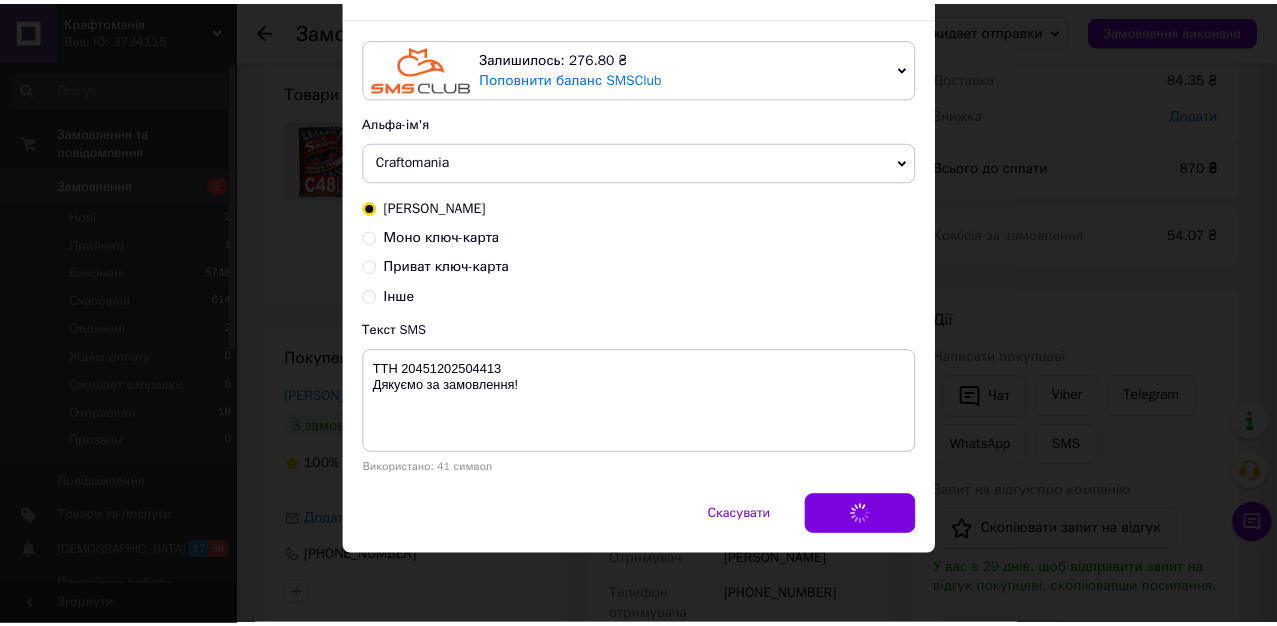 scroll, scrollTop: 0, scrollLeft: 0, axis: both 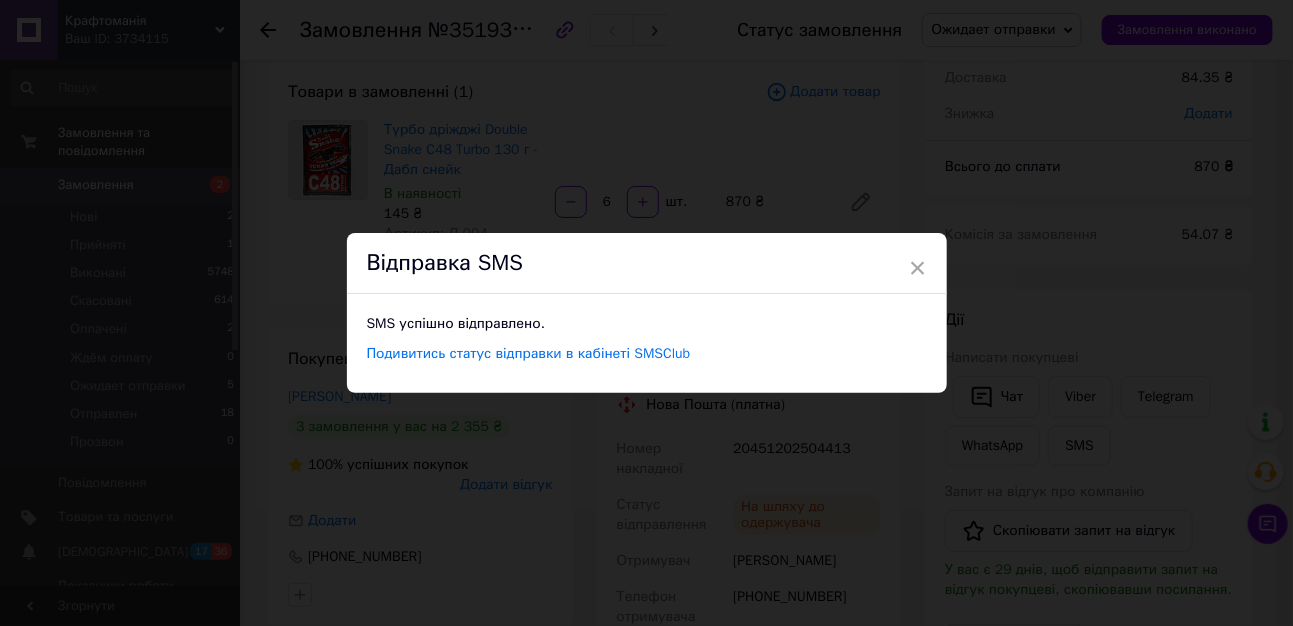 click on "× Відправка SMS SMS успішно відправлено. Подивитись статус відправки в кабінеті SMSClub" at bounding box center (646, 313) 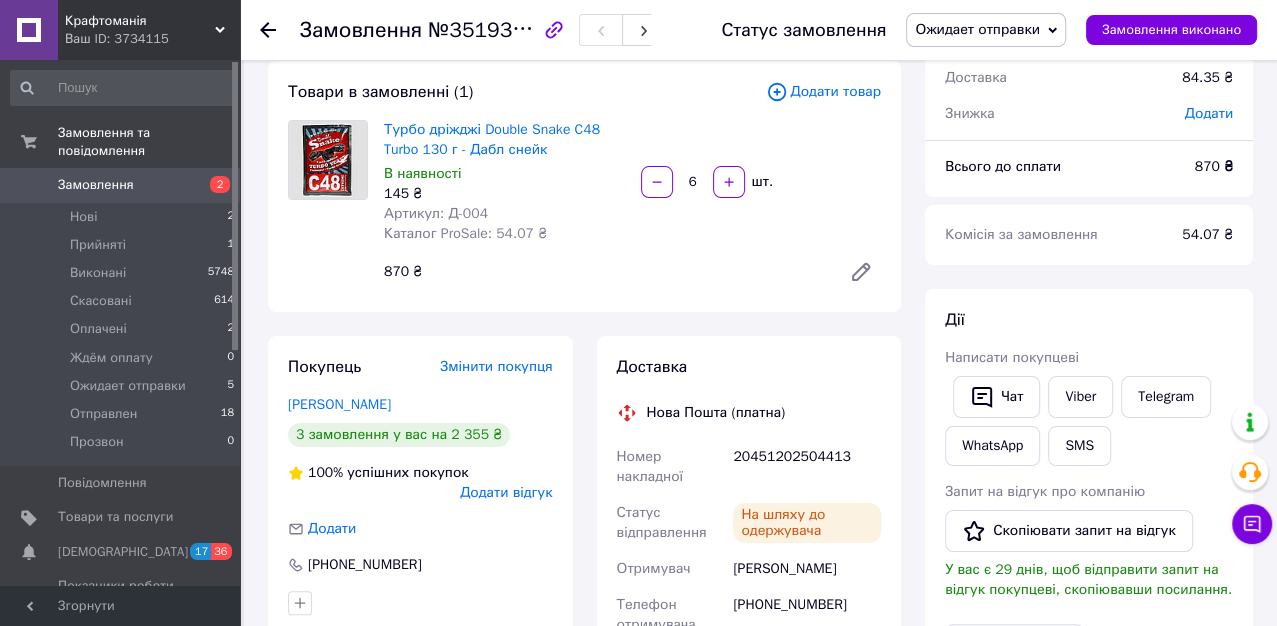 click 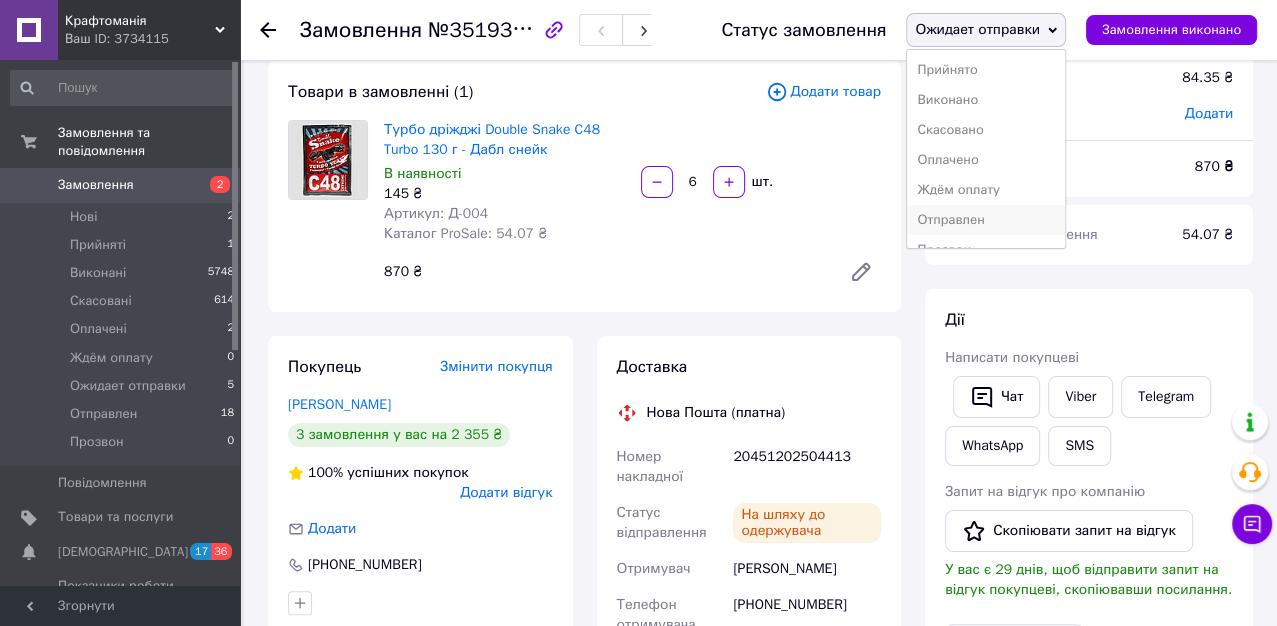 click on "Отправлен" at bounding box center (986, 220) 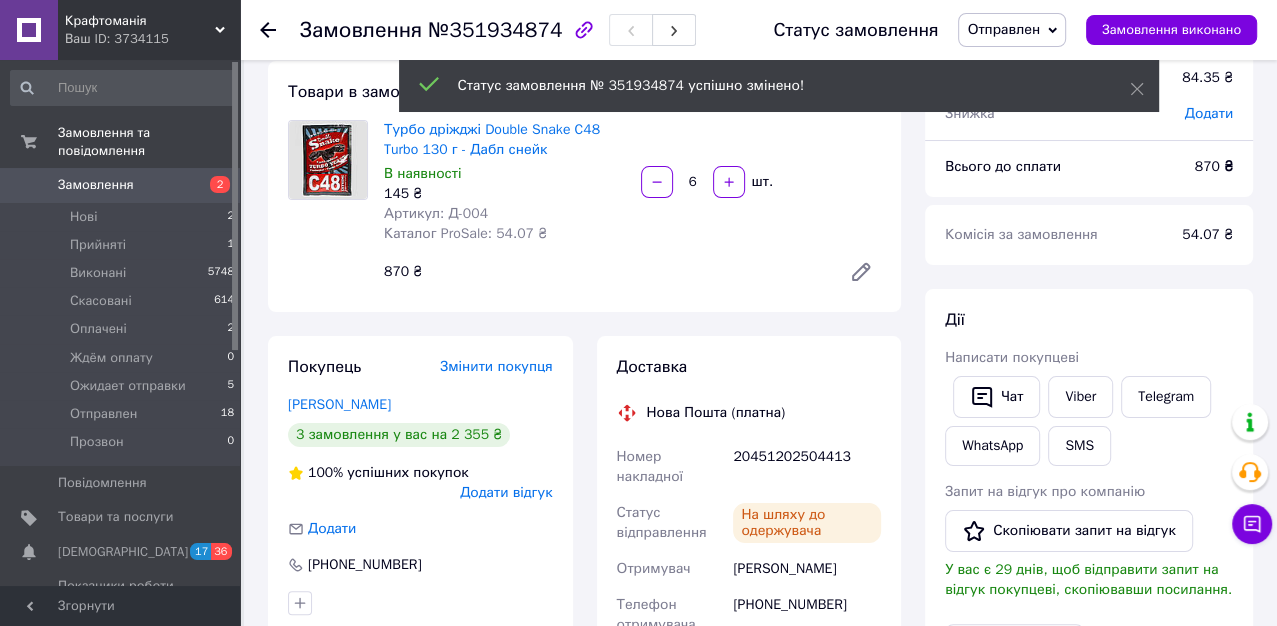 click 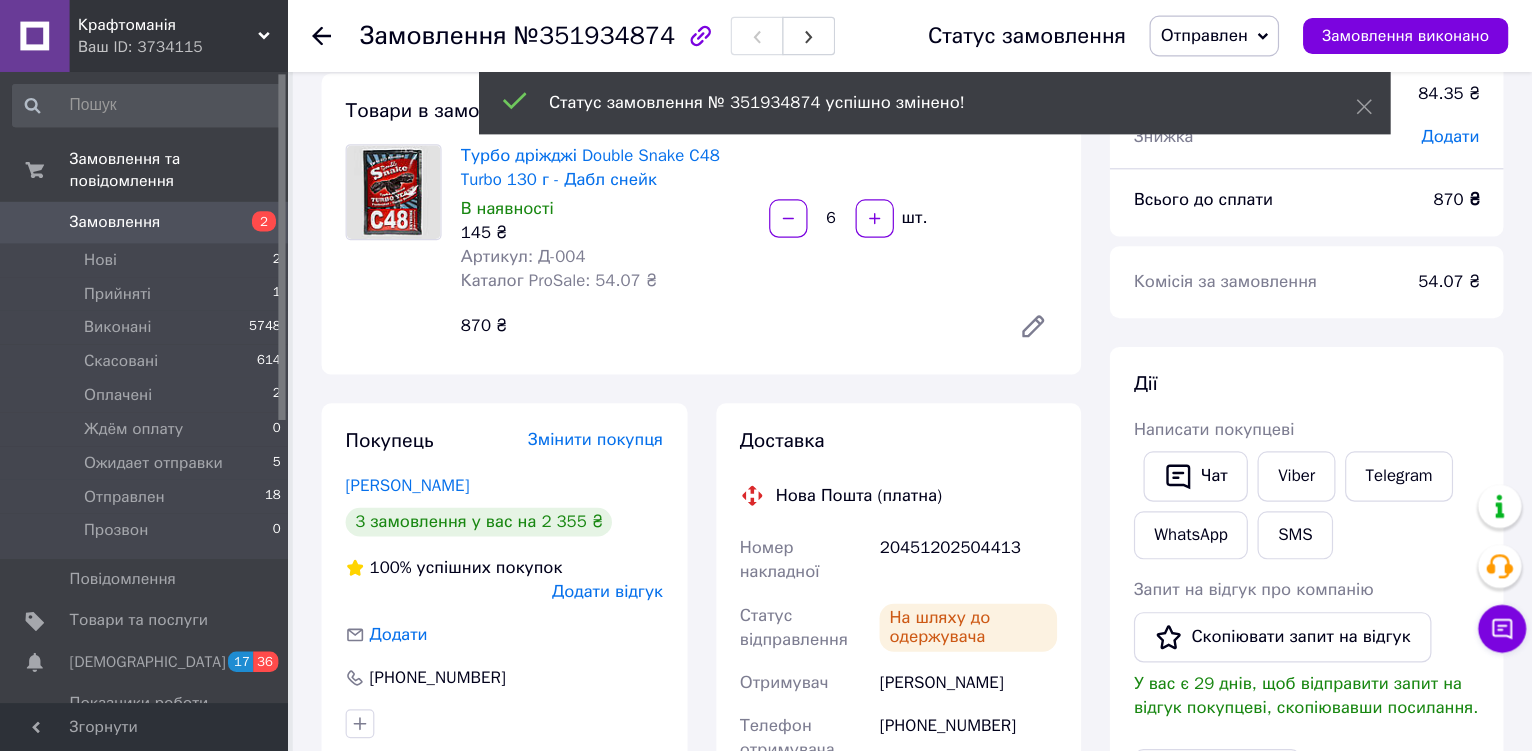 scroll, scrollTop: 0, scrollLeft: 0, axis: both 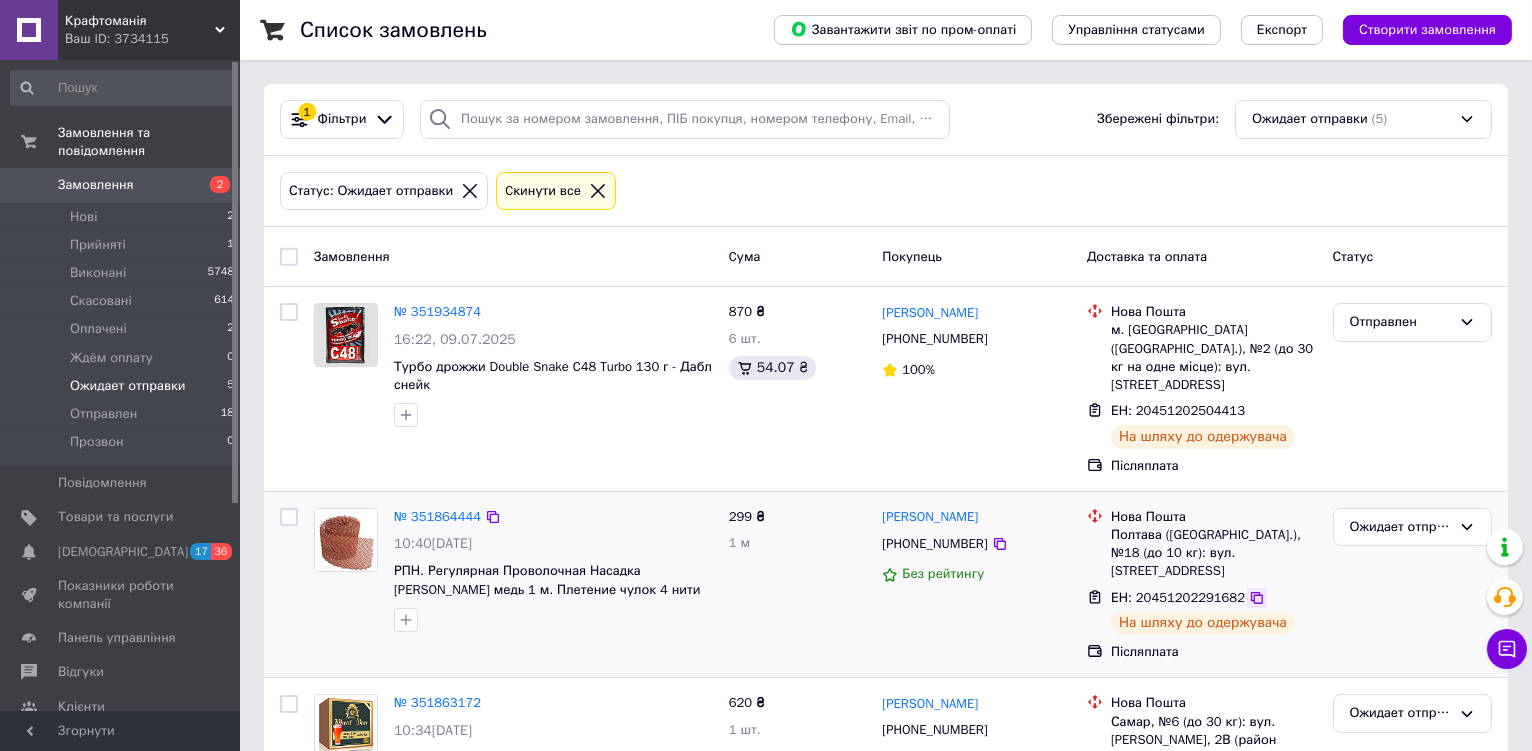 click 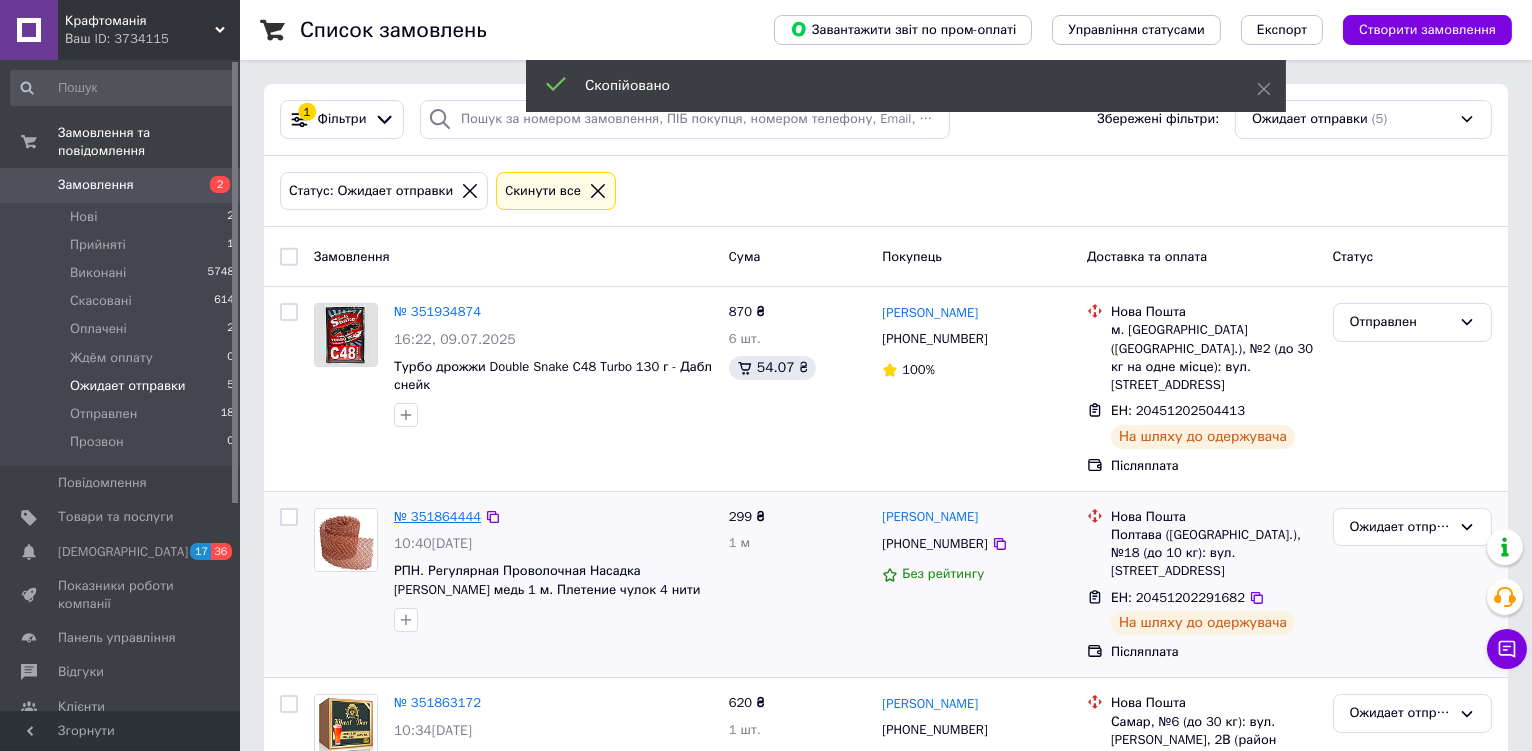 click on "№ 351864444" at bounding box center (437, 516) 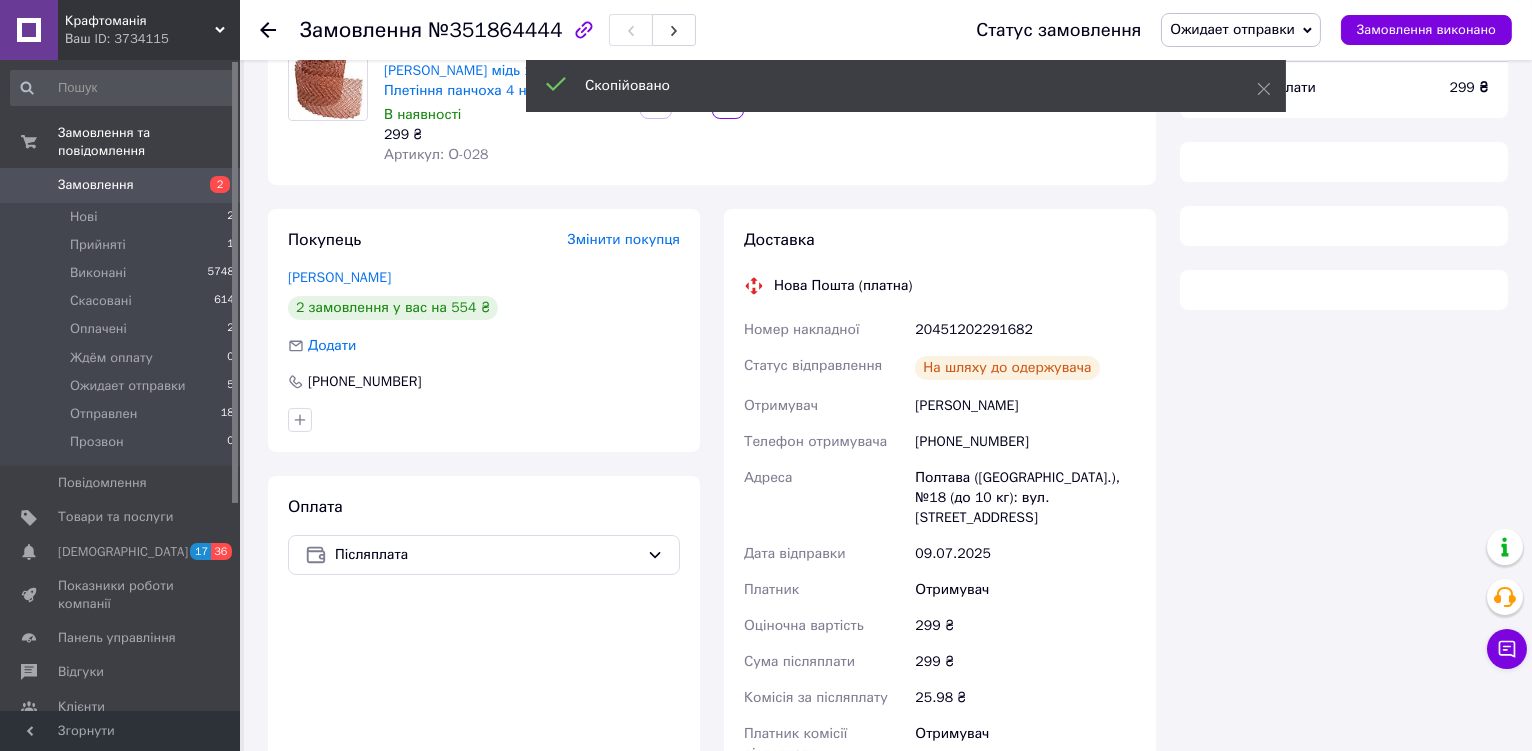 scroll, scrollTop: 266, scrollLeft: 0, axis: vertical 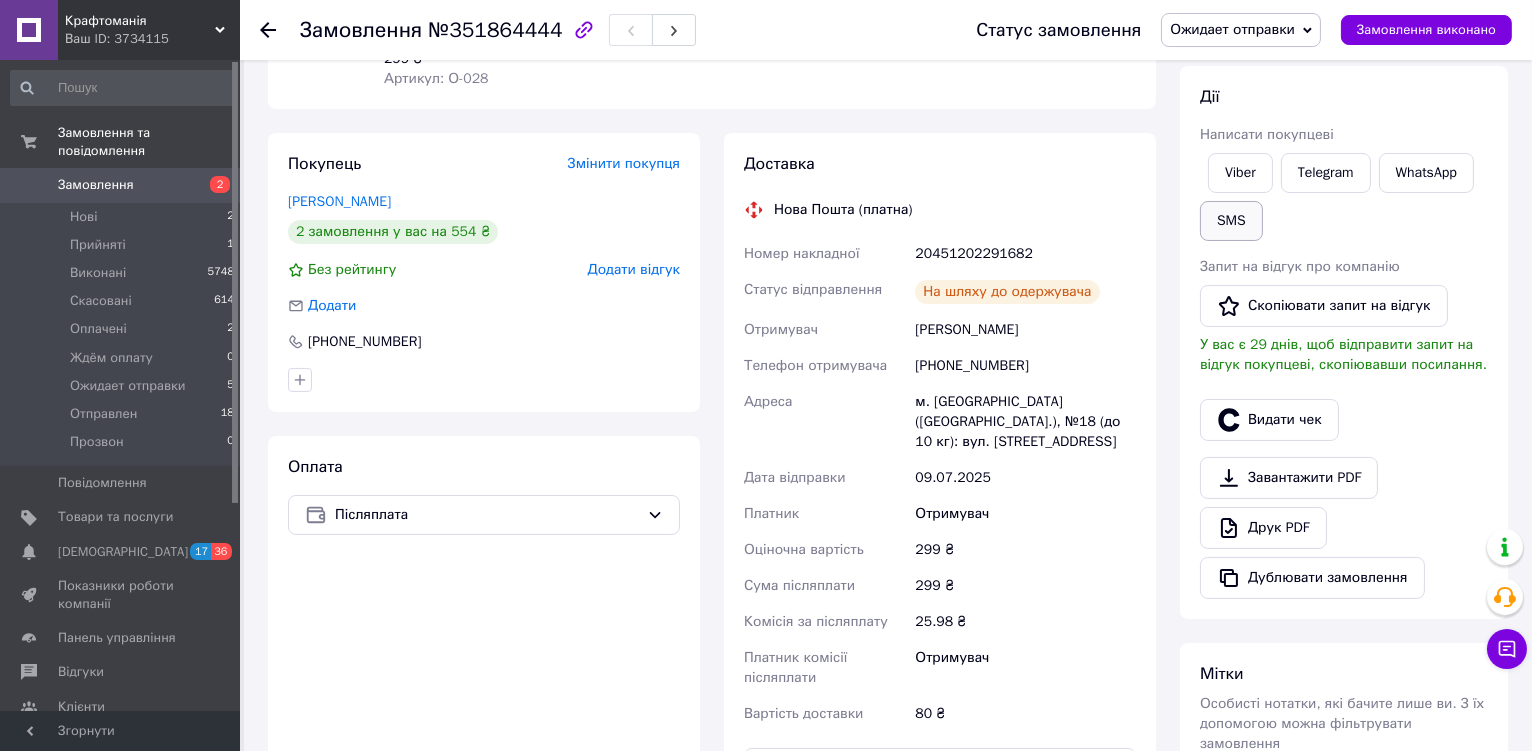 click on "SMS" at bounding box center [1231, 221] 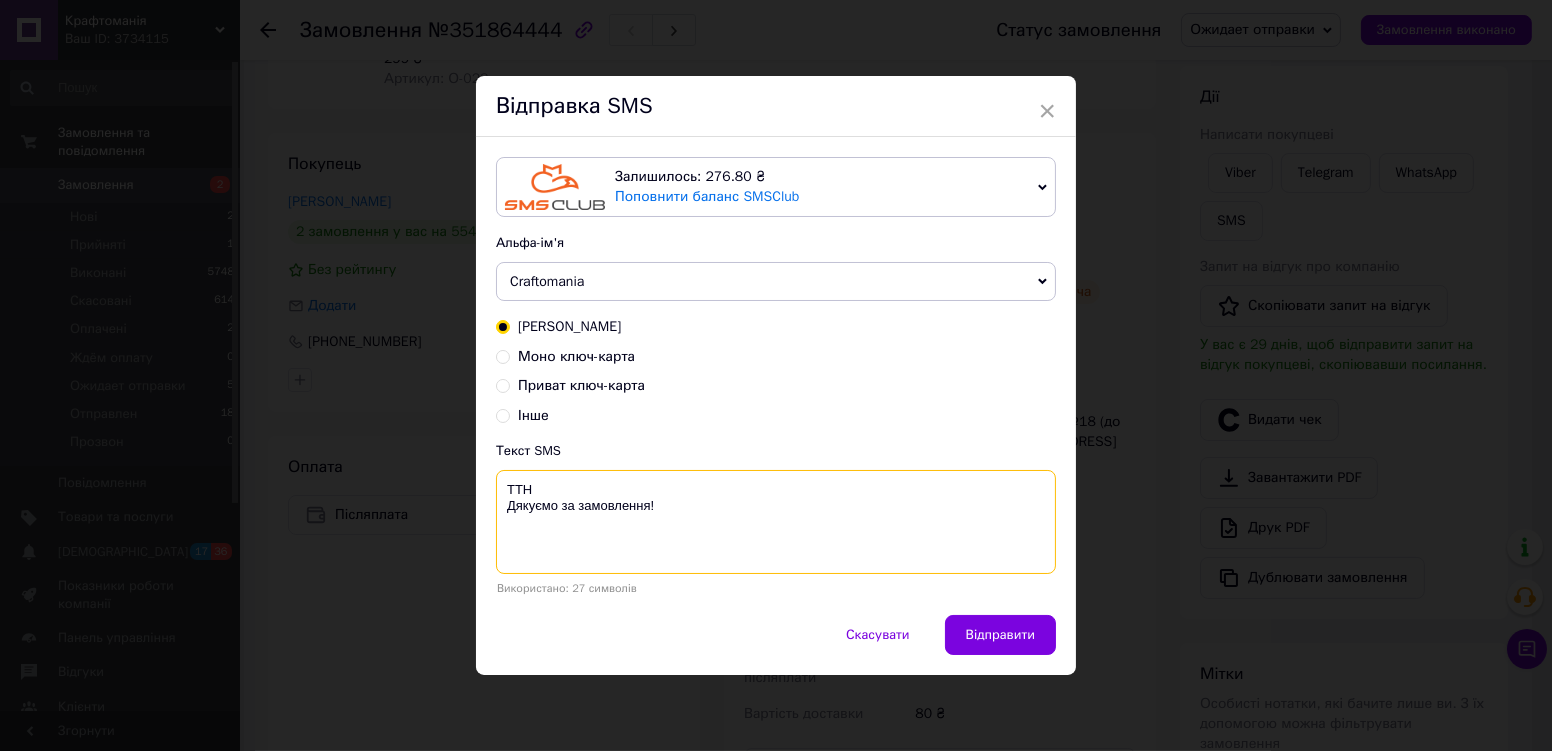 paste on "20451202291682" 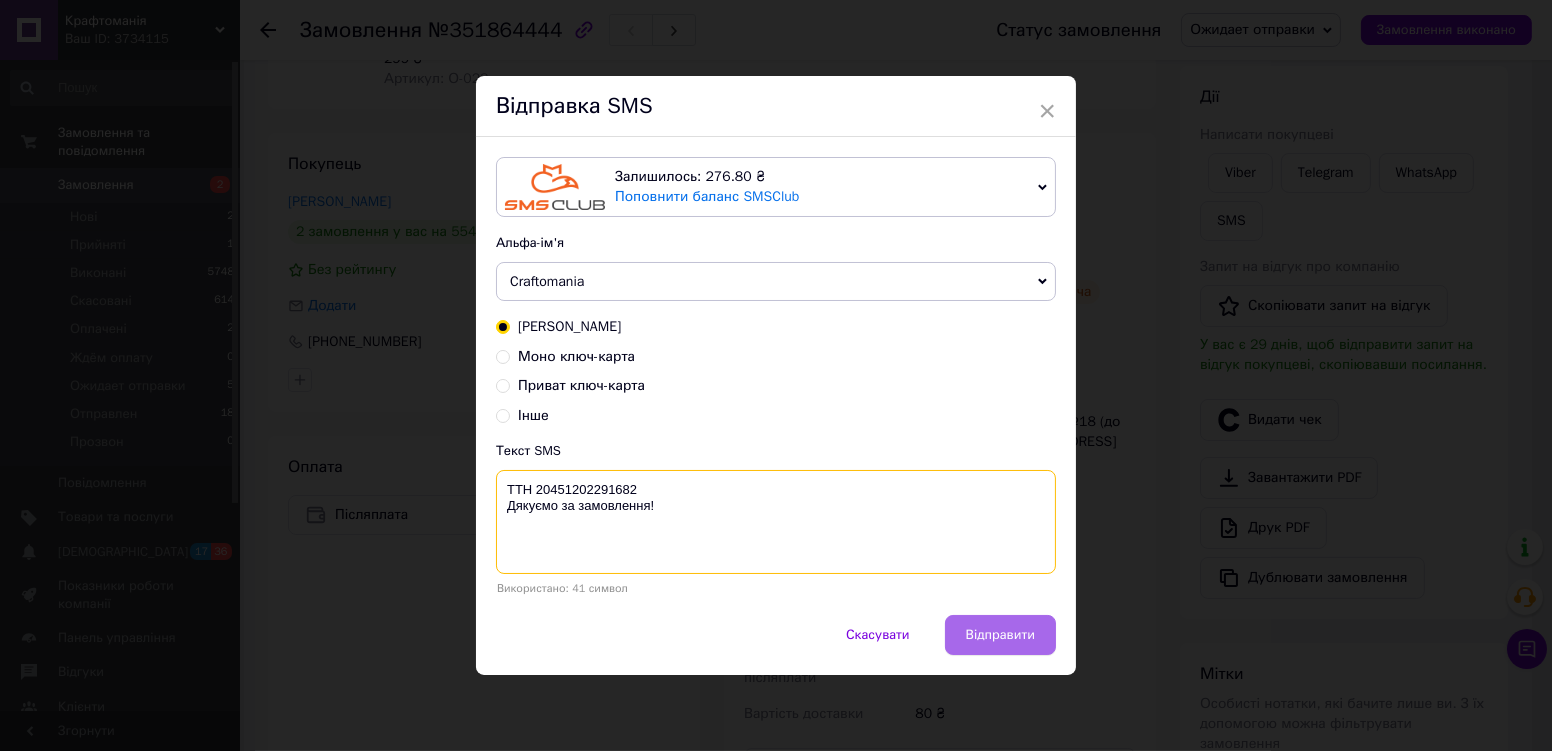 type on "ТТН 20451202291682
Дякуємо за замовлення!" 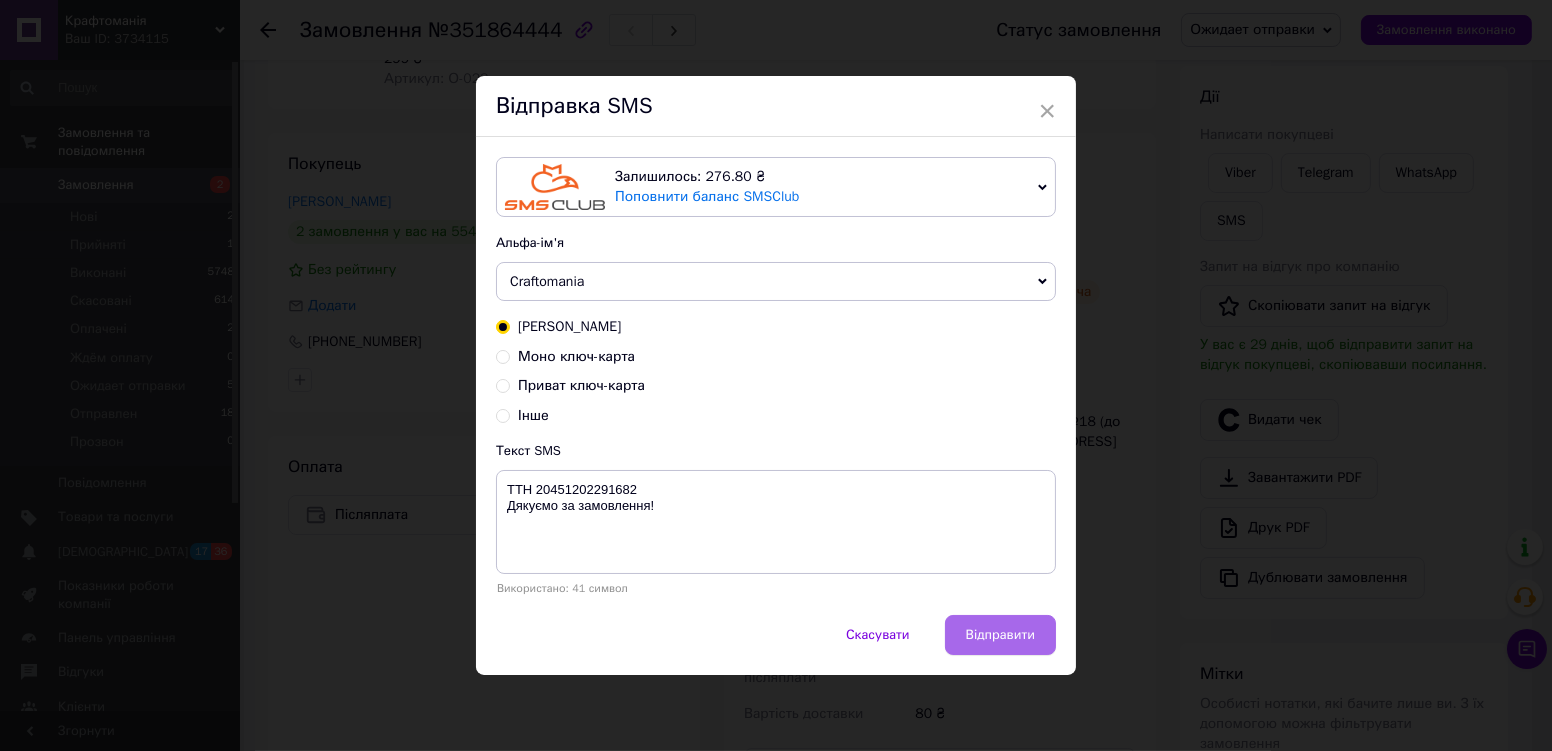 click on "Відправити" at bounding box center (1000, 635) 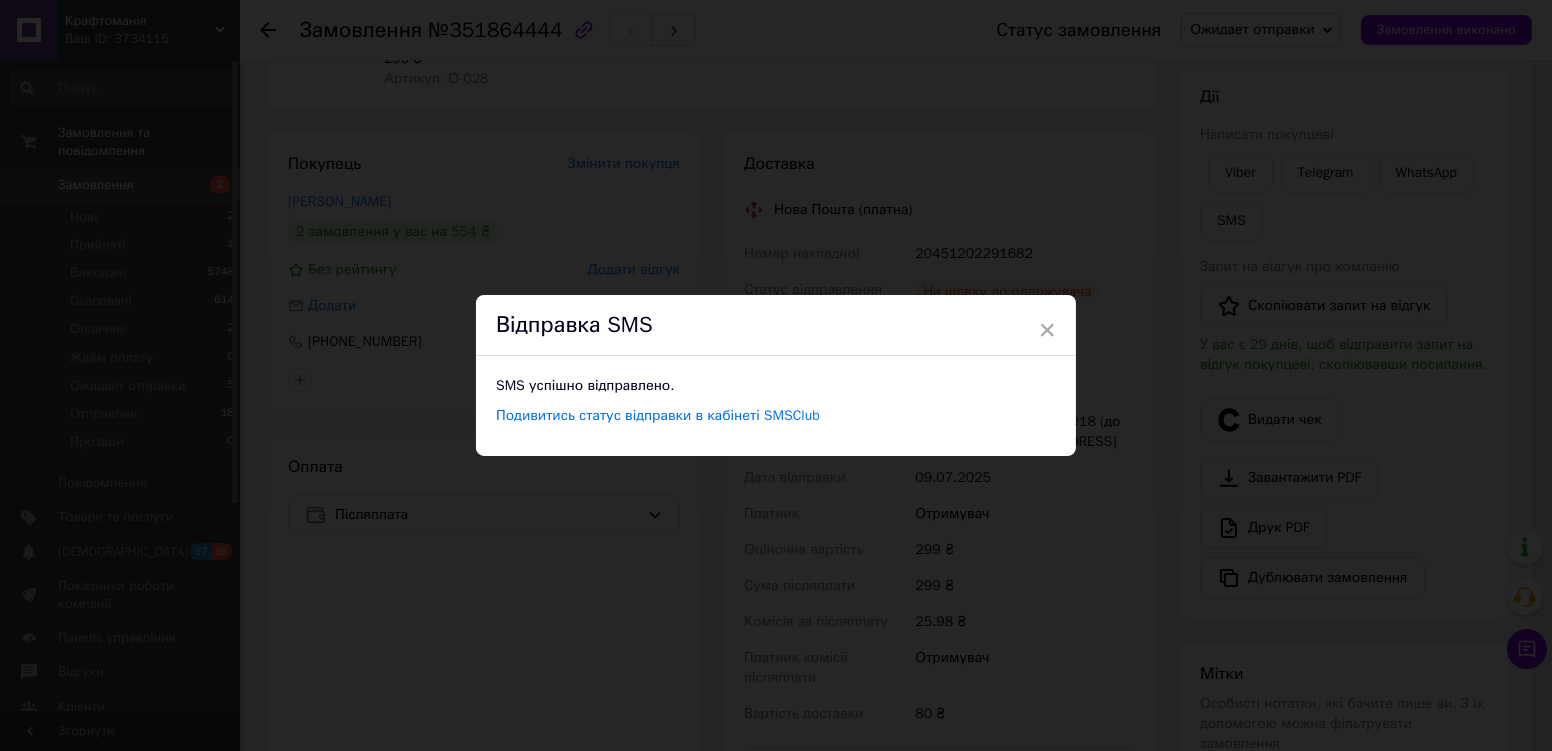 click on "× Відправка SMS SMS успішно відправлено. Подивитись статус відправки в кабінеті SMSClub" at bounding box center (776, 375) 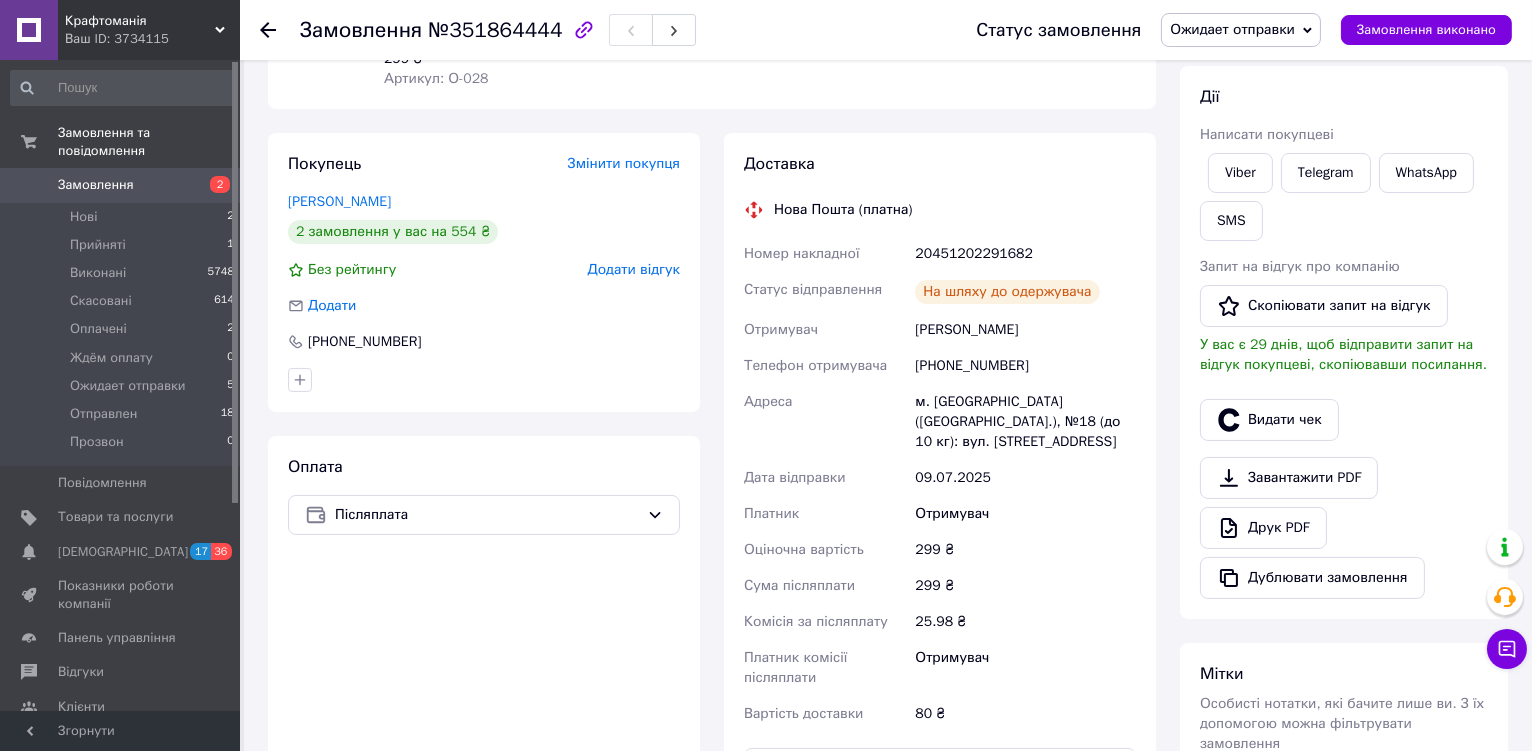 click on "Ожидает отправки" at bounding box center (1241, 30) 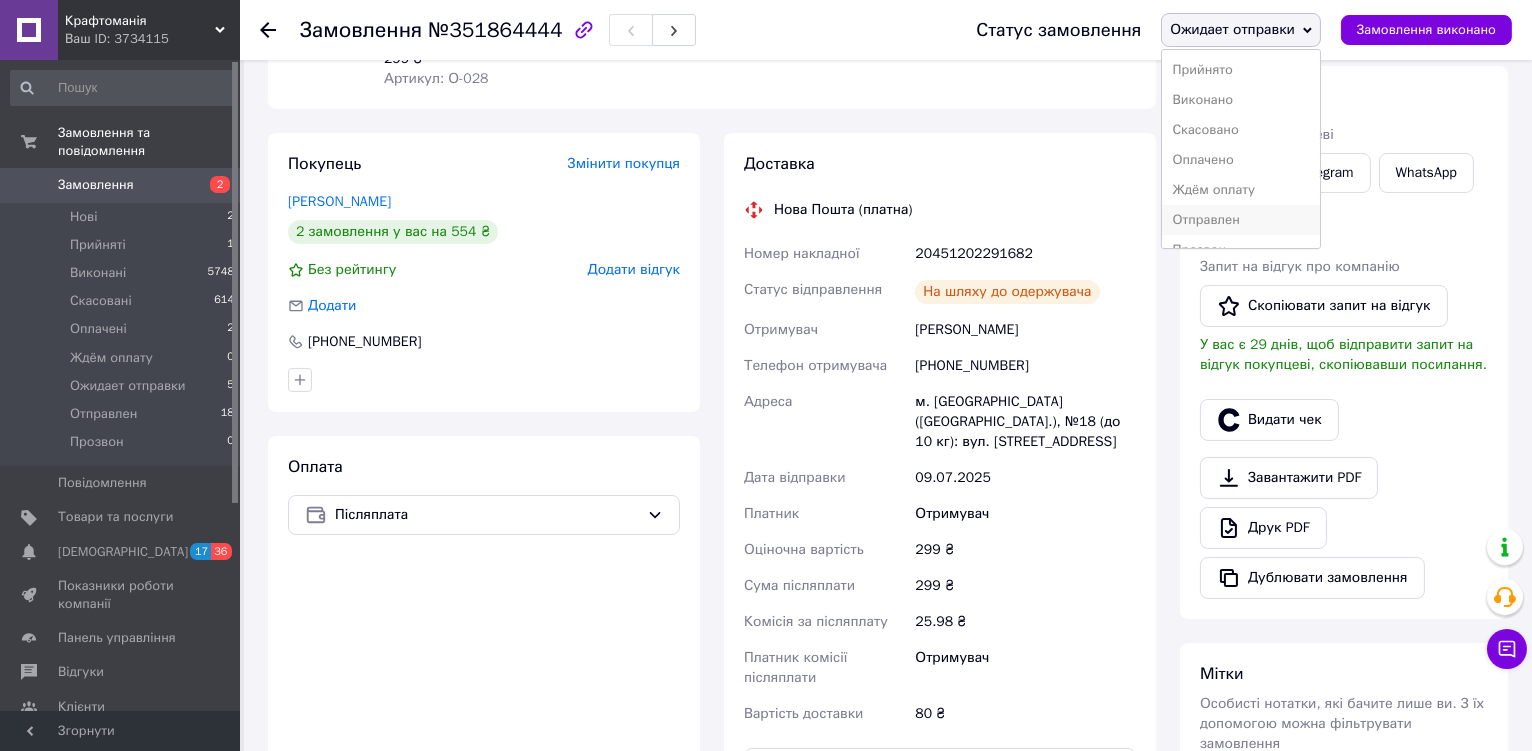 click on "Отправлен" at bounding box center [1241, 220] 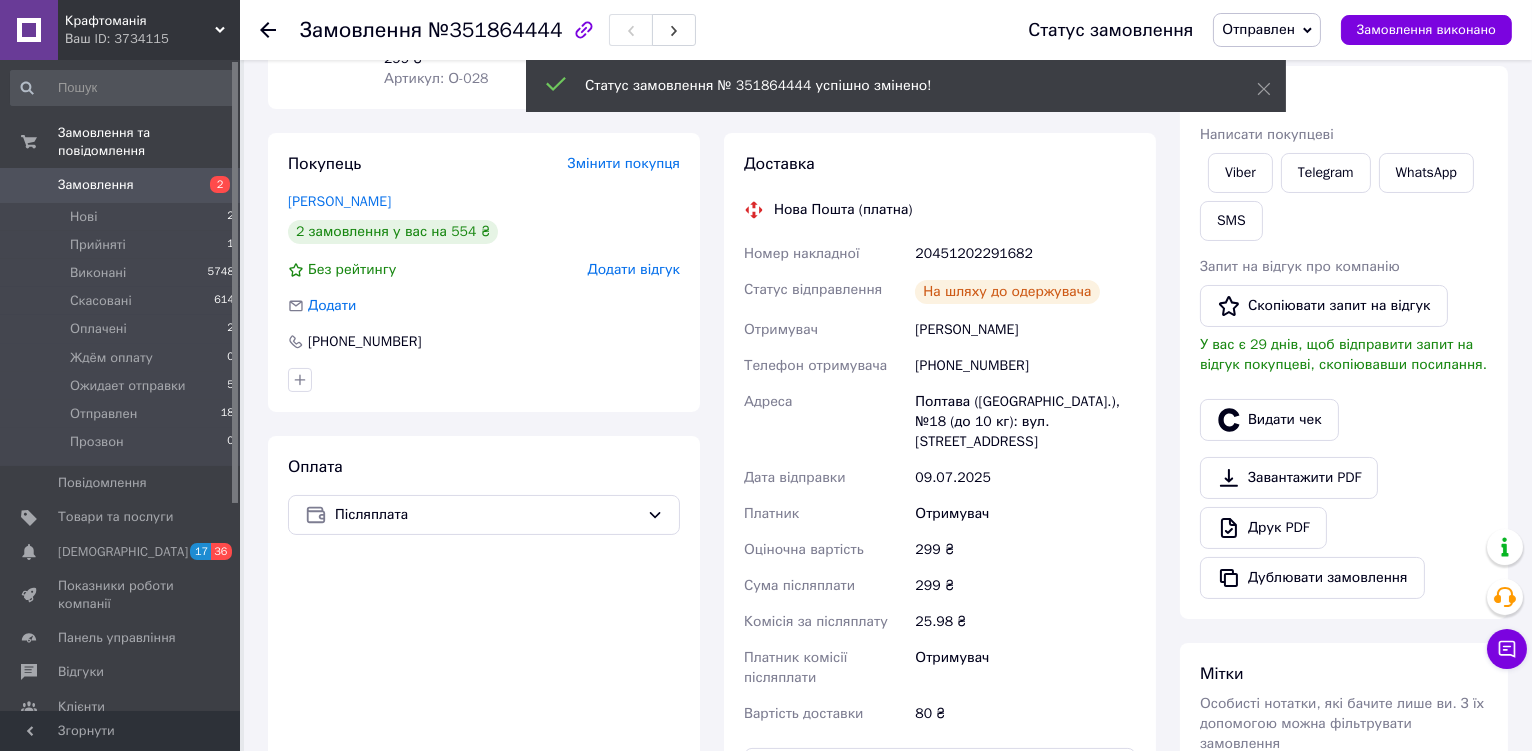 click on "Замовлення №351864444 Статус замовлення Отправлен Прийнято Виконано Скасовано Оплачено Ждём оплату Ожидает отправки Прозвон Замовлення виконано" at bounding box center (886, 30) 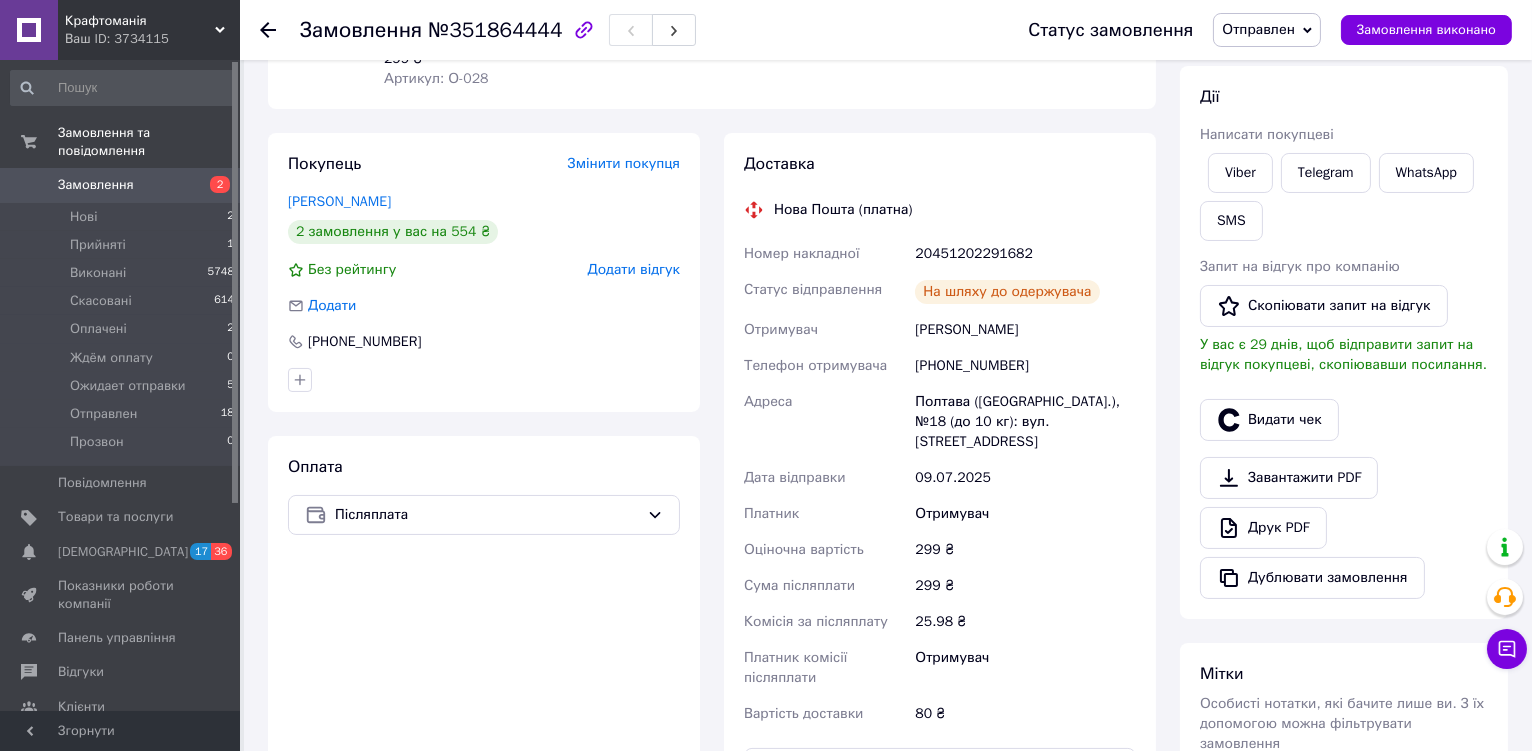 click 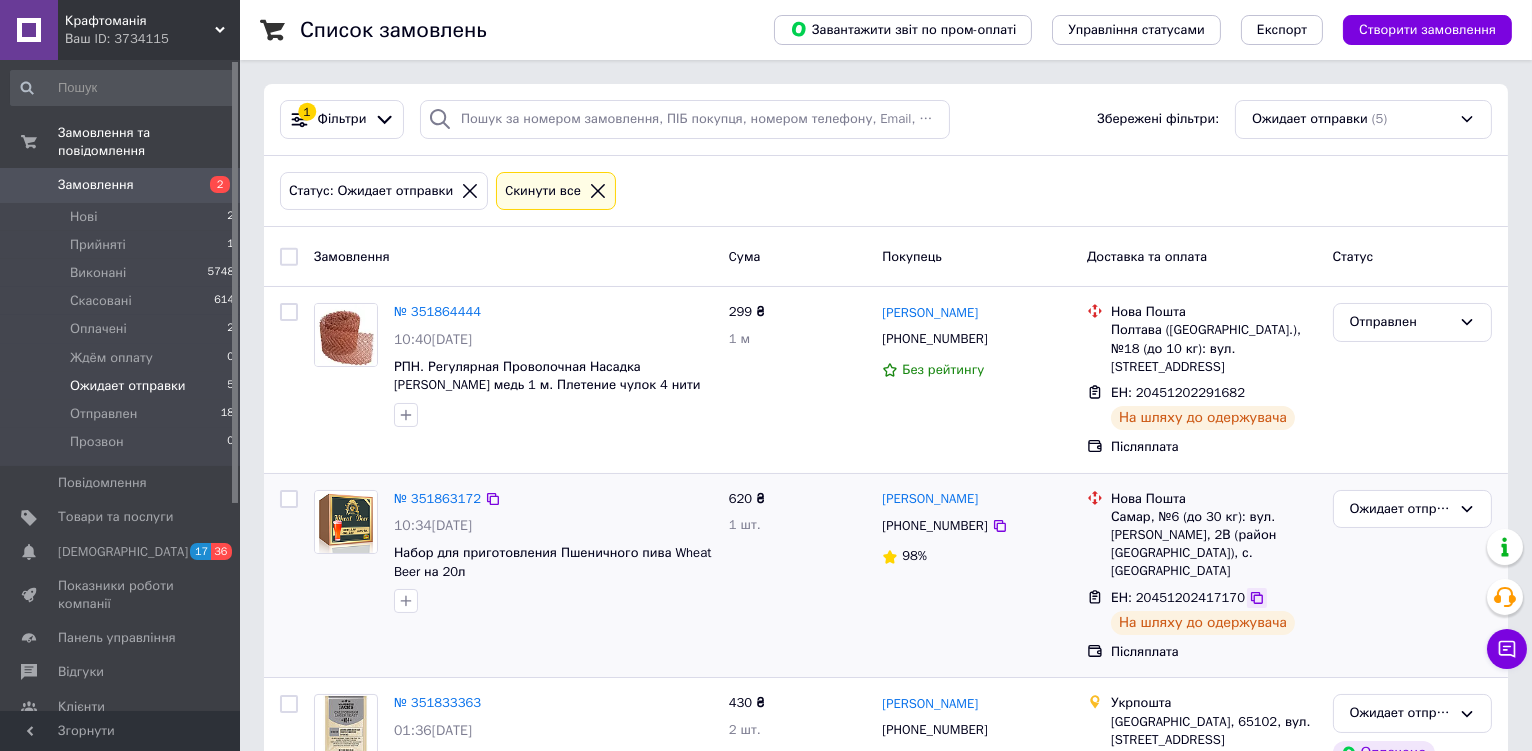 click 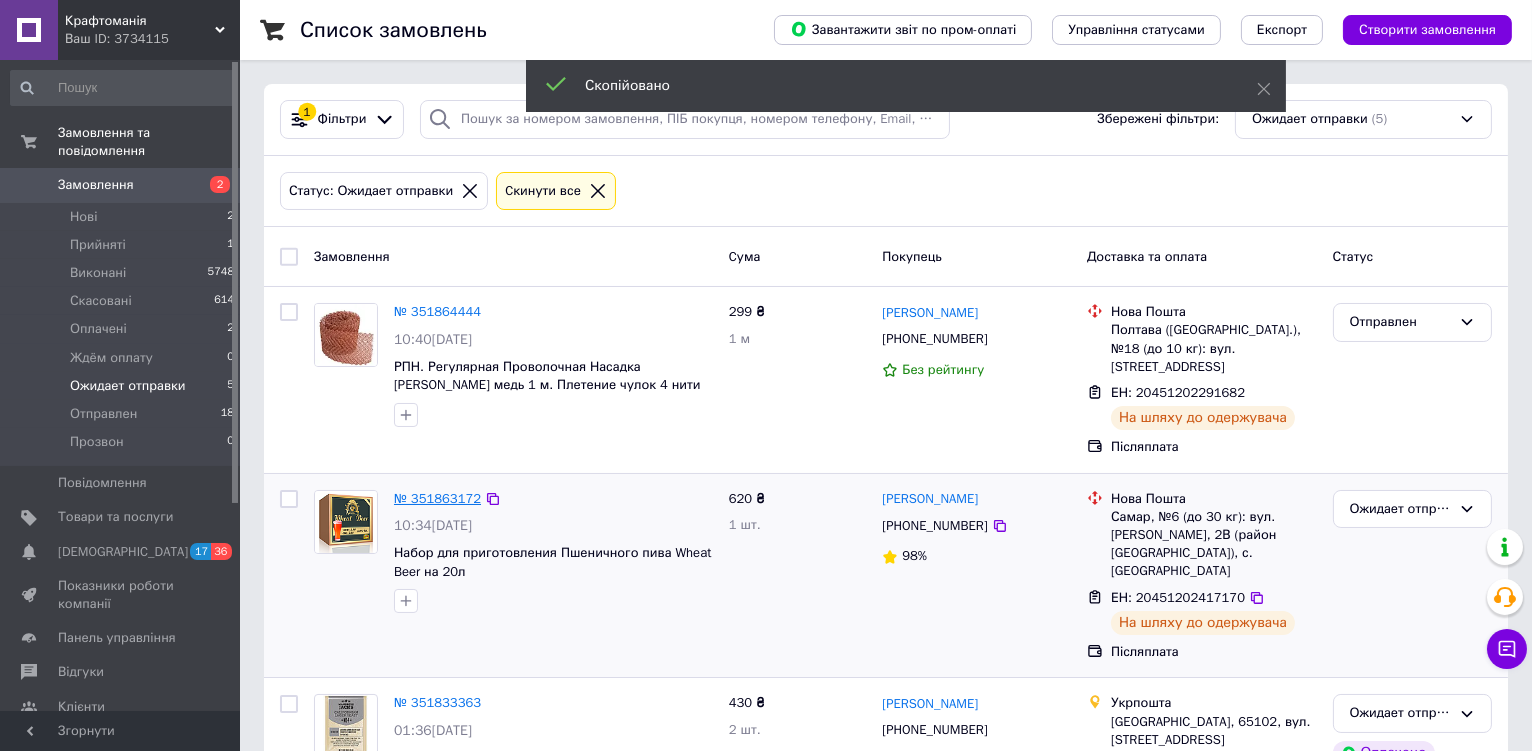 click on "№ 351863172" at bounding box center (437, 498) 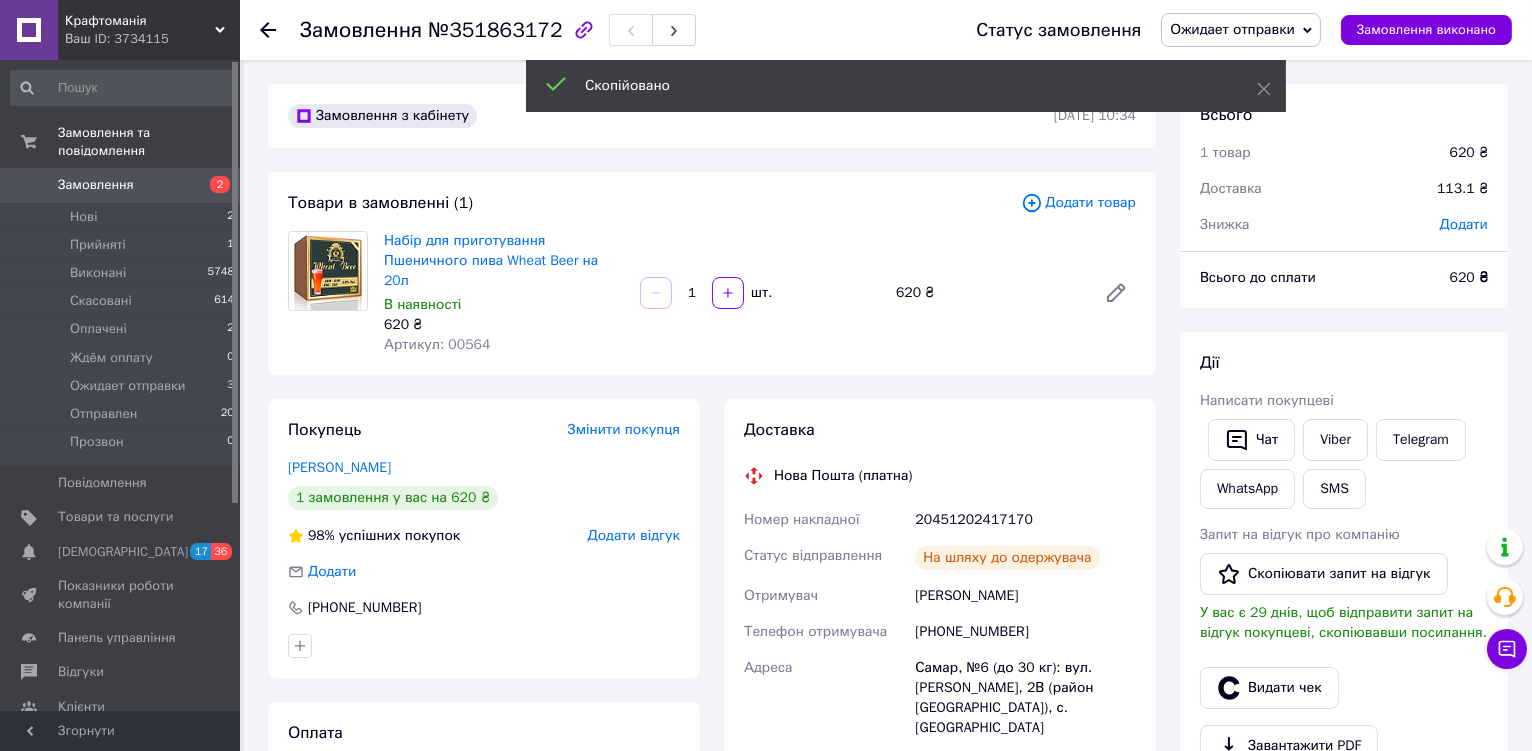 scroll, scrollTop: 30, scrollLeft: 0, axis: vertical 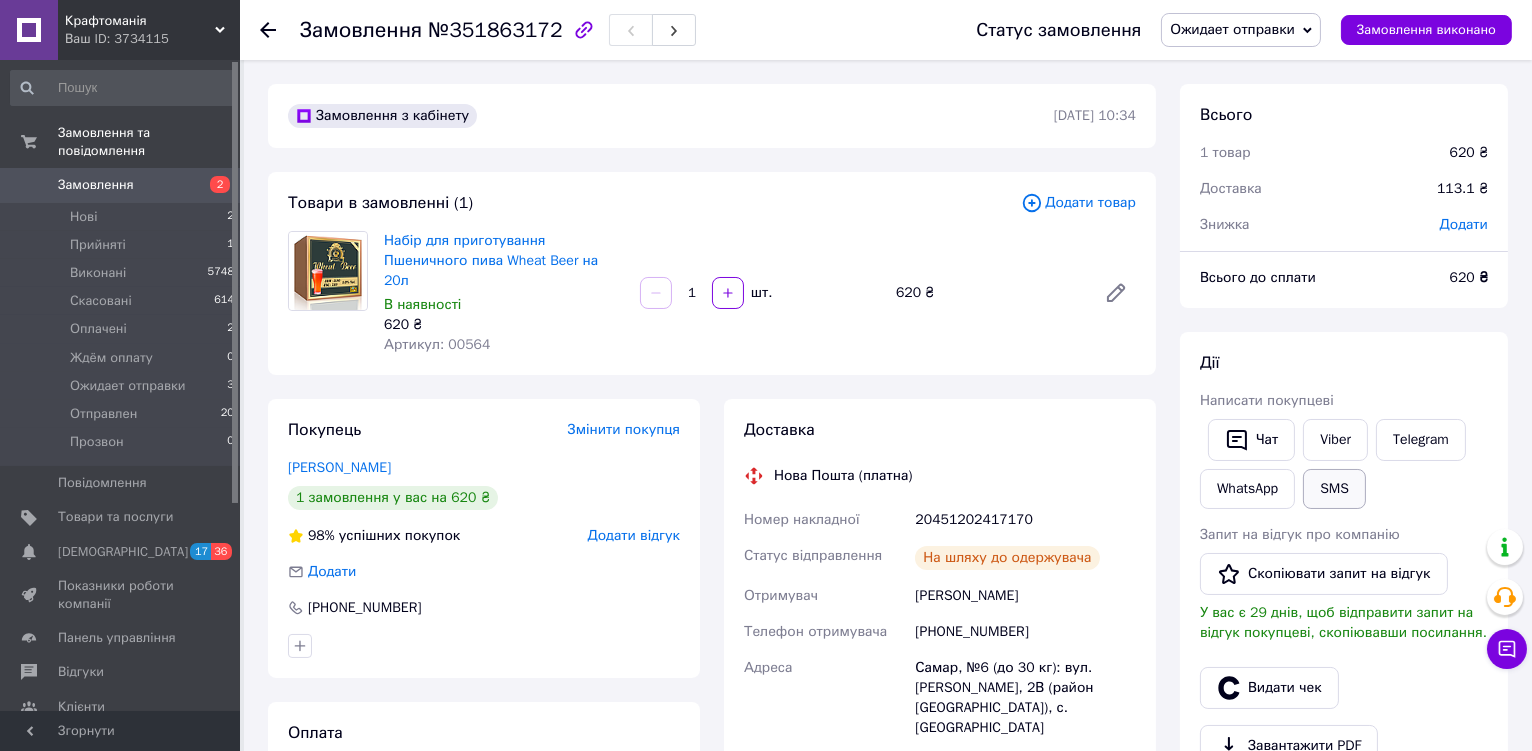 click on "SMS" at bounding box center (1334, 489) 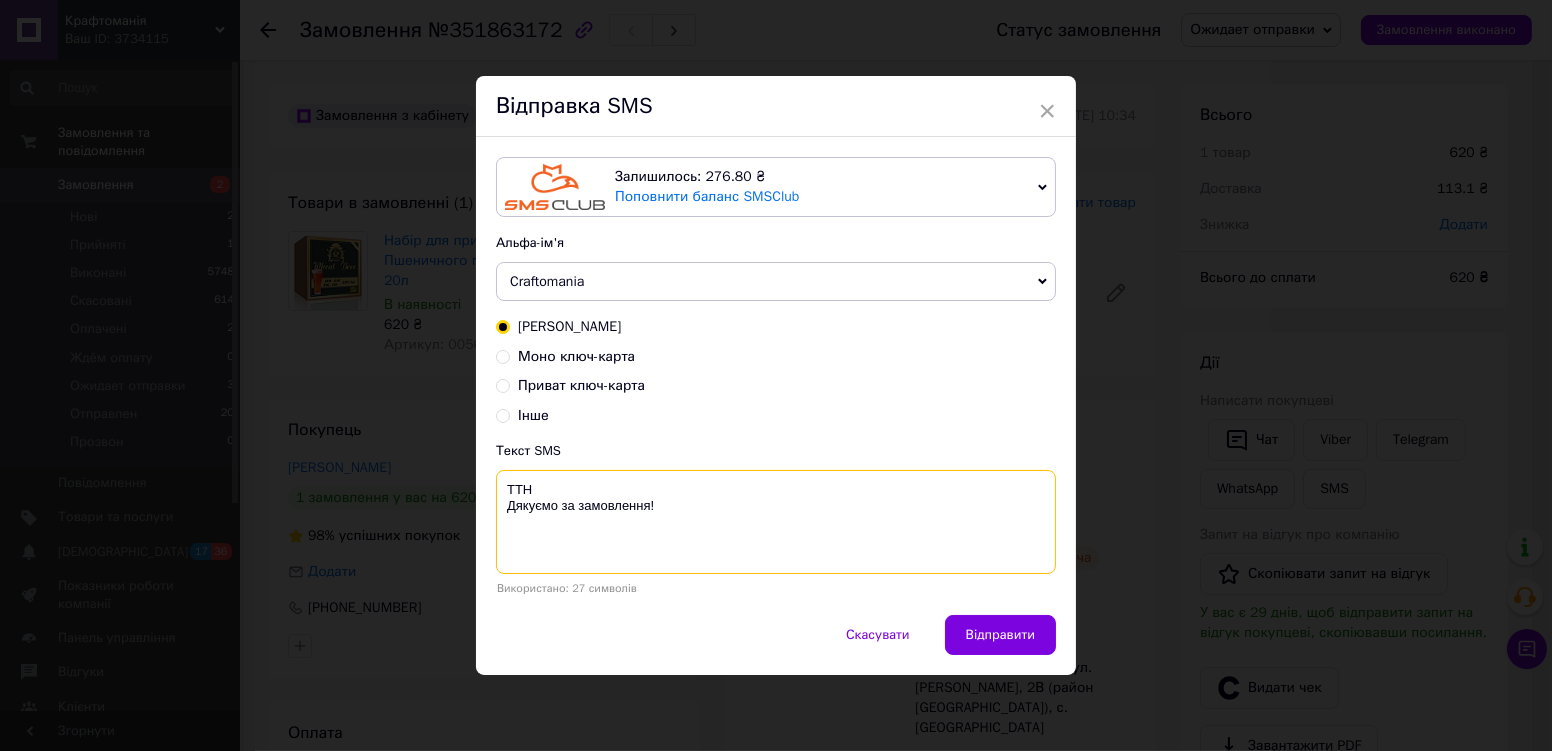 paste on "20451202417170" 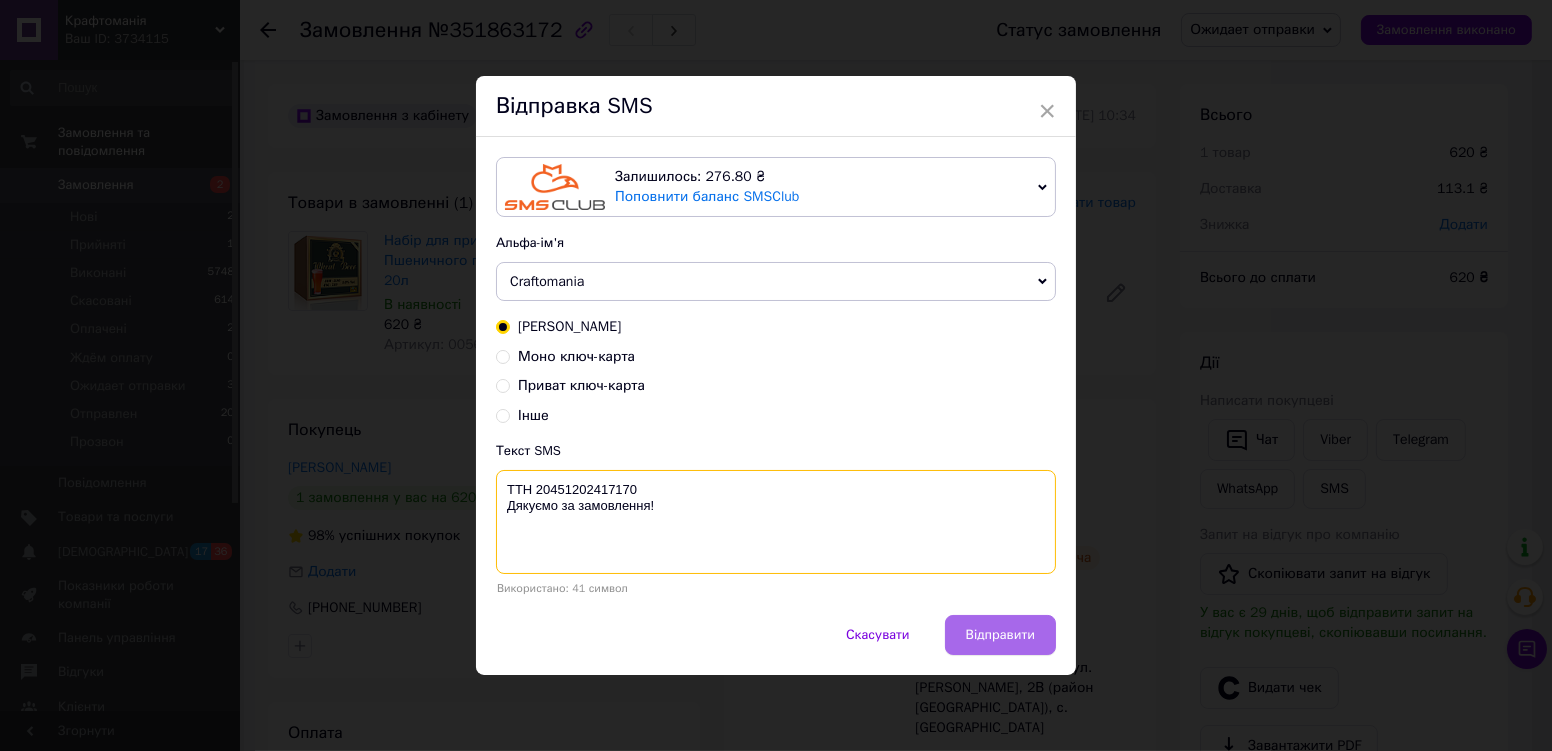 type on "ТТН 20451202417170
Дякуємо за замовлення!" 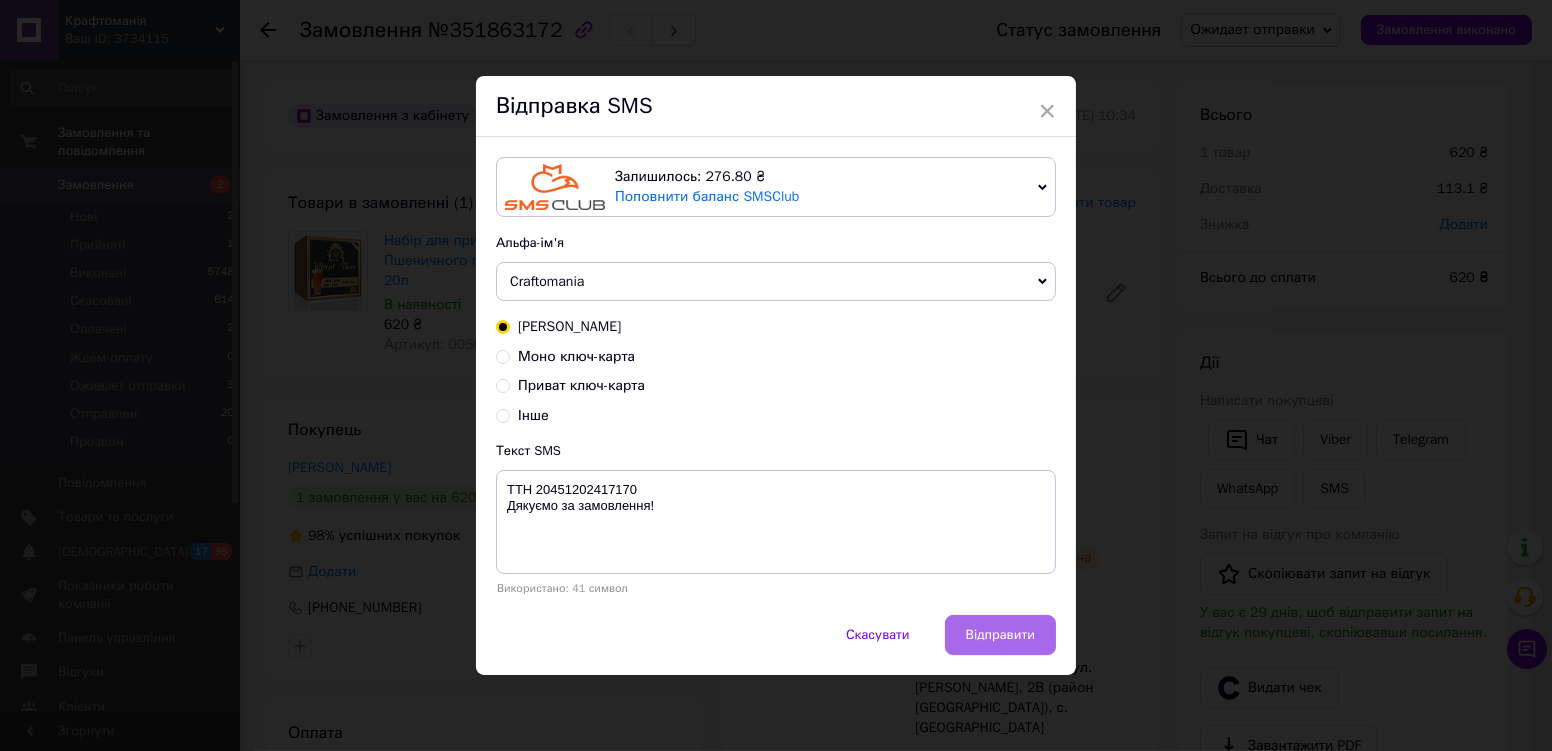 click on "Відправити" at bounding box center [1000, 635] 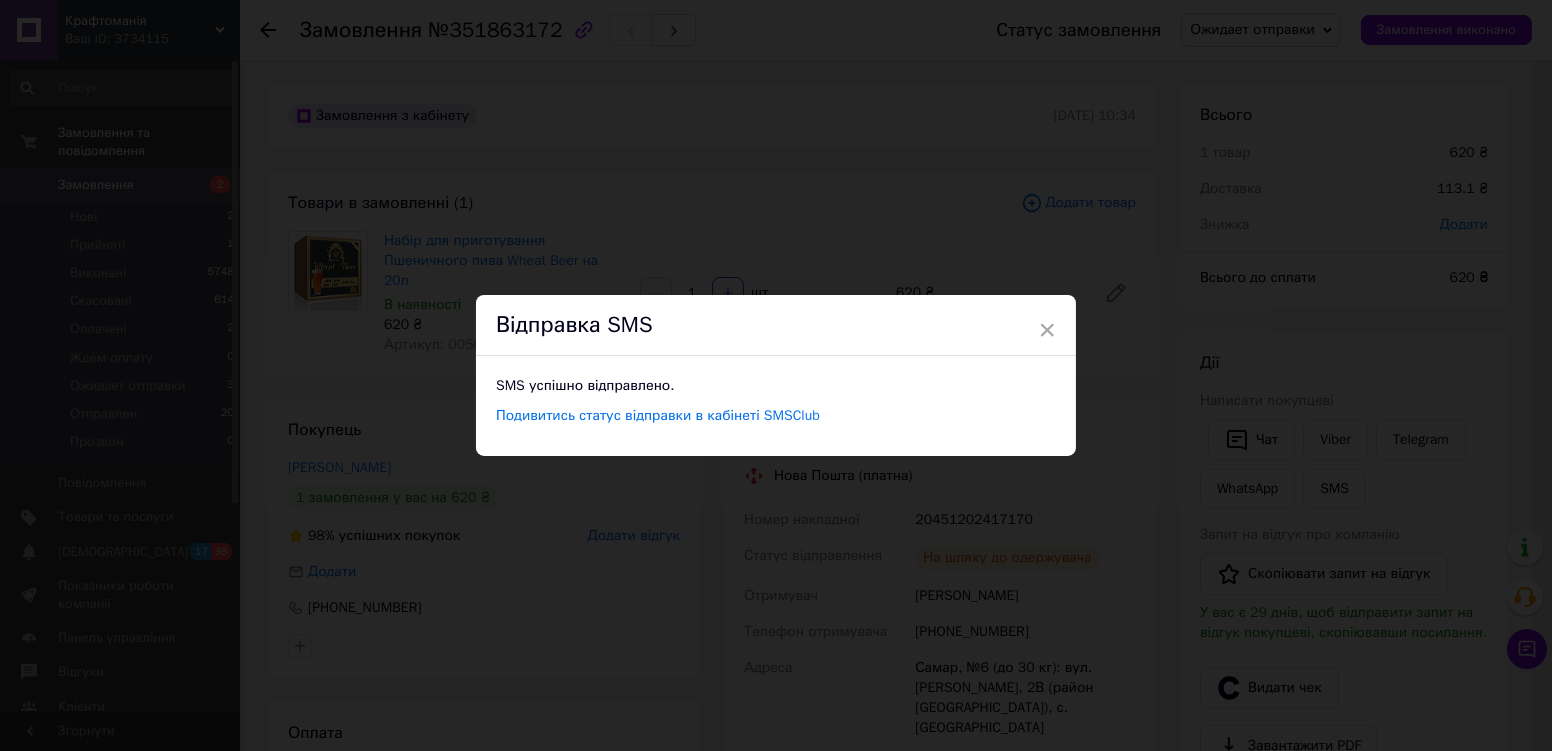 click on "× Відправка SMS SMS успішно відправлено. Подивитись статус відправки в кабінеті SMSClub" at bounding box center [776, 375] 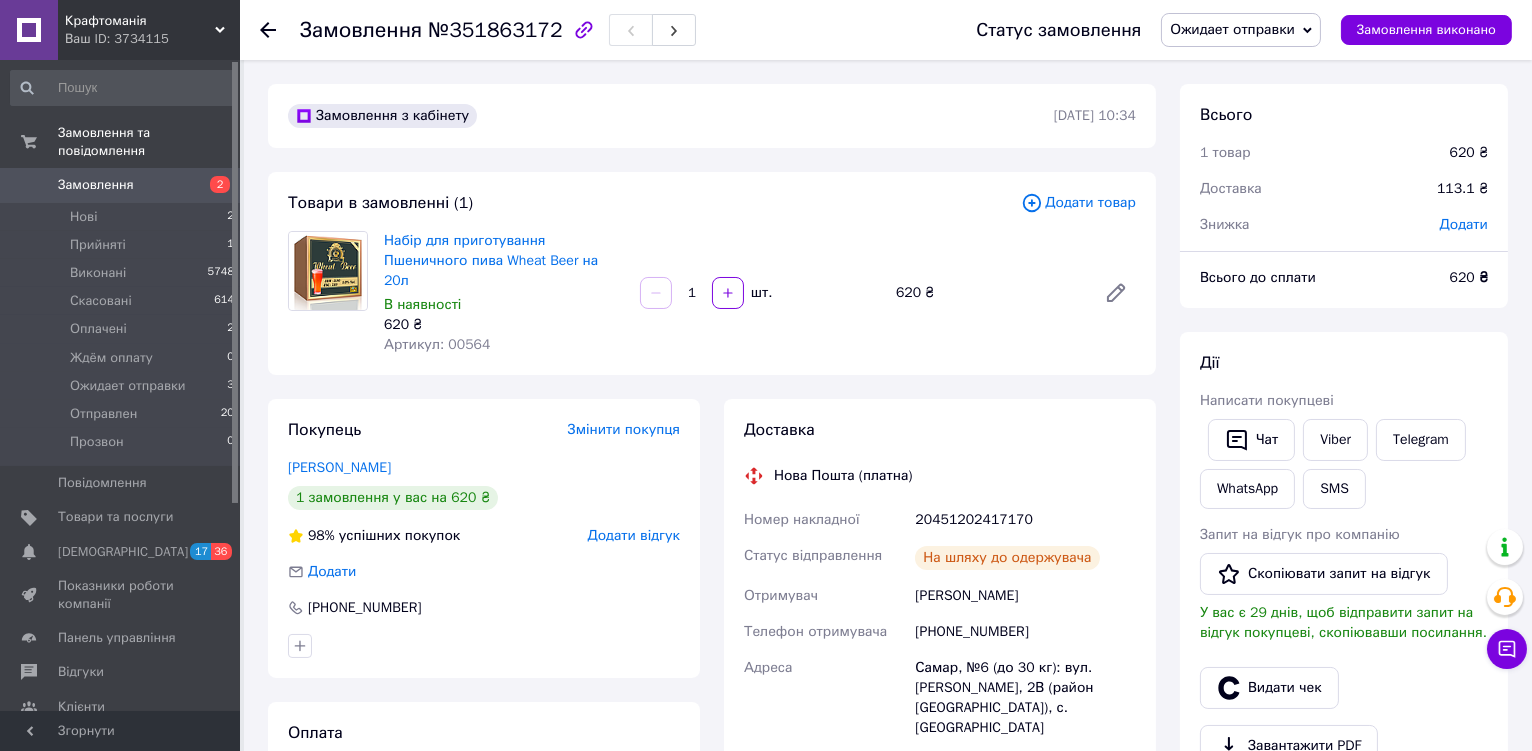 click on "Ожидает отправки" at bounding box center (1241, 30) 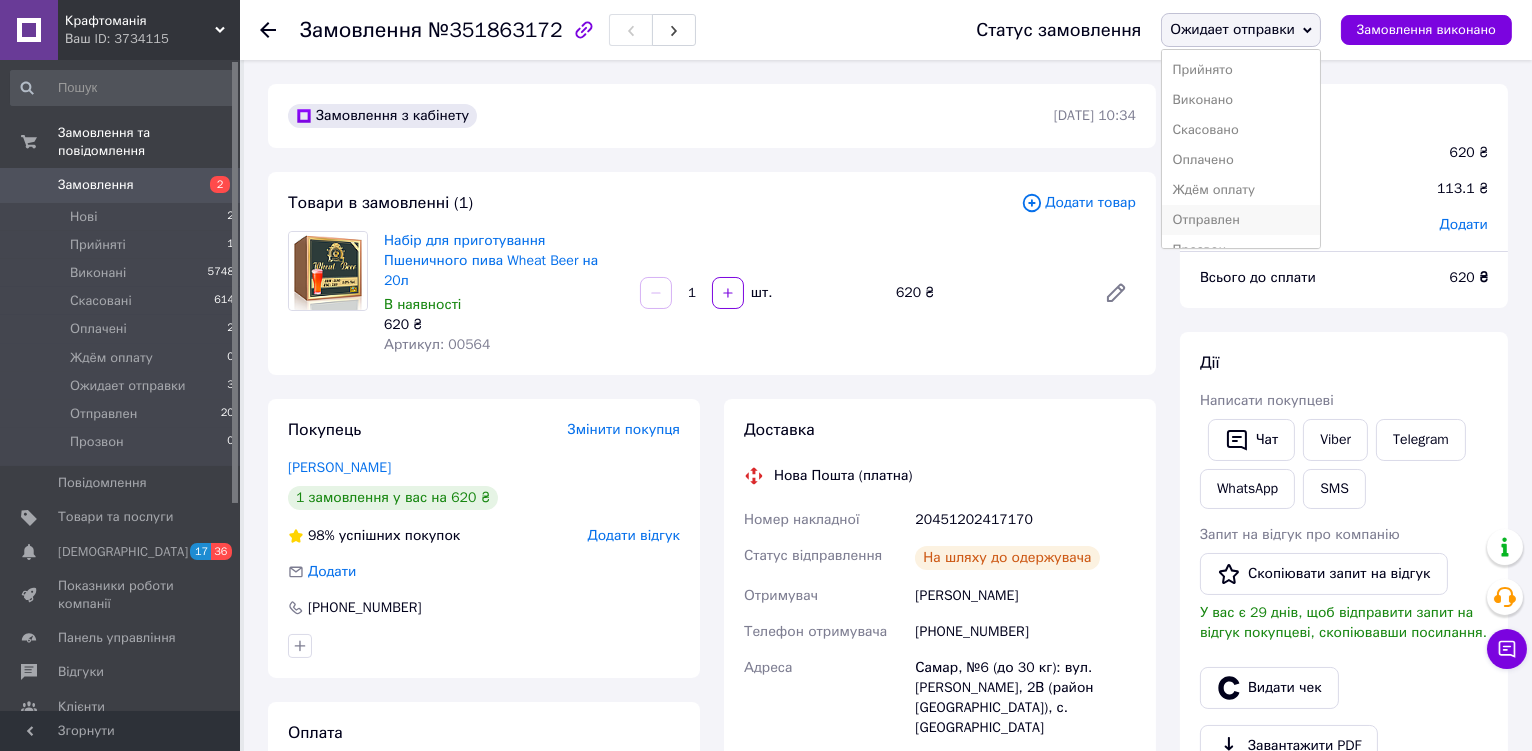 click on "Отправлен" at bounding box center [1241, 220] 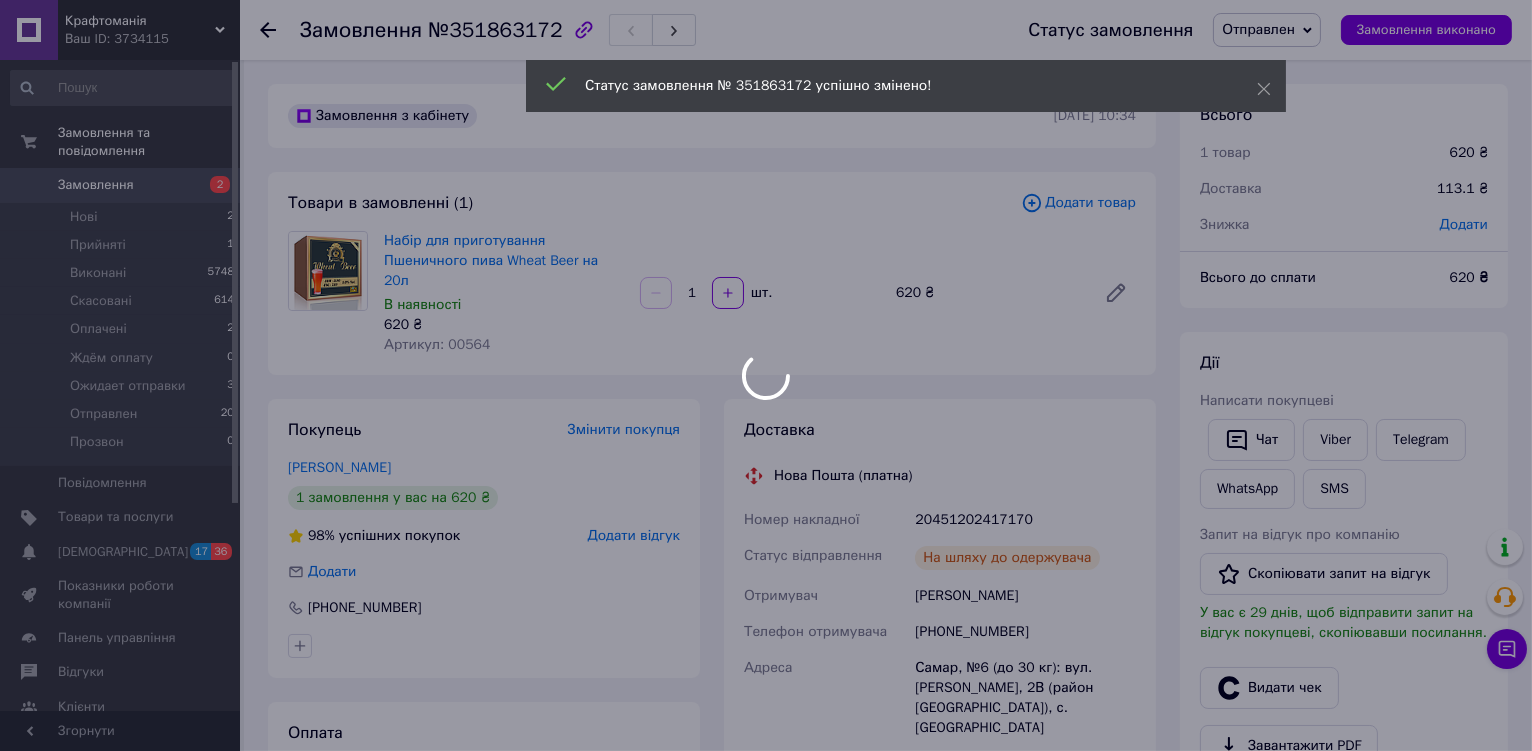 scroll, scrollTop: 147, scrollLeft: 0, axis: vertical 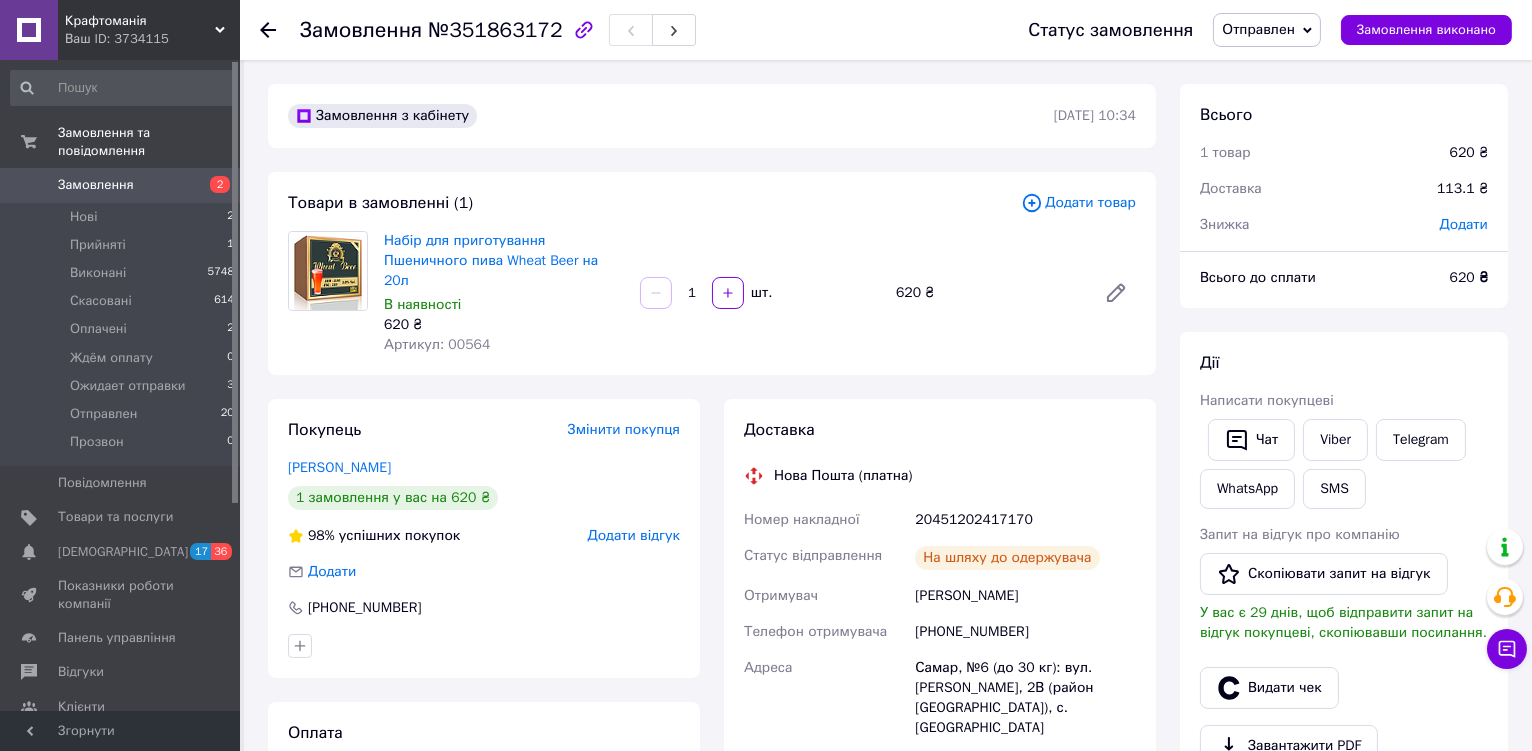 click 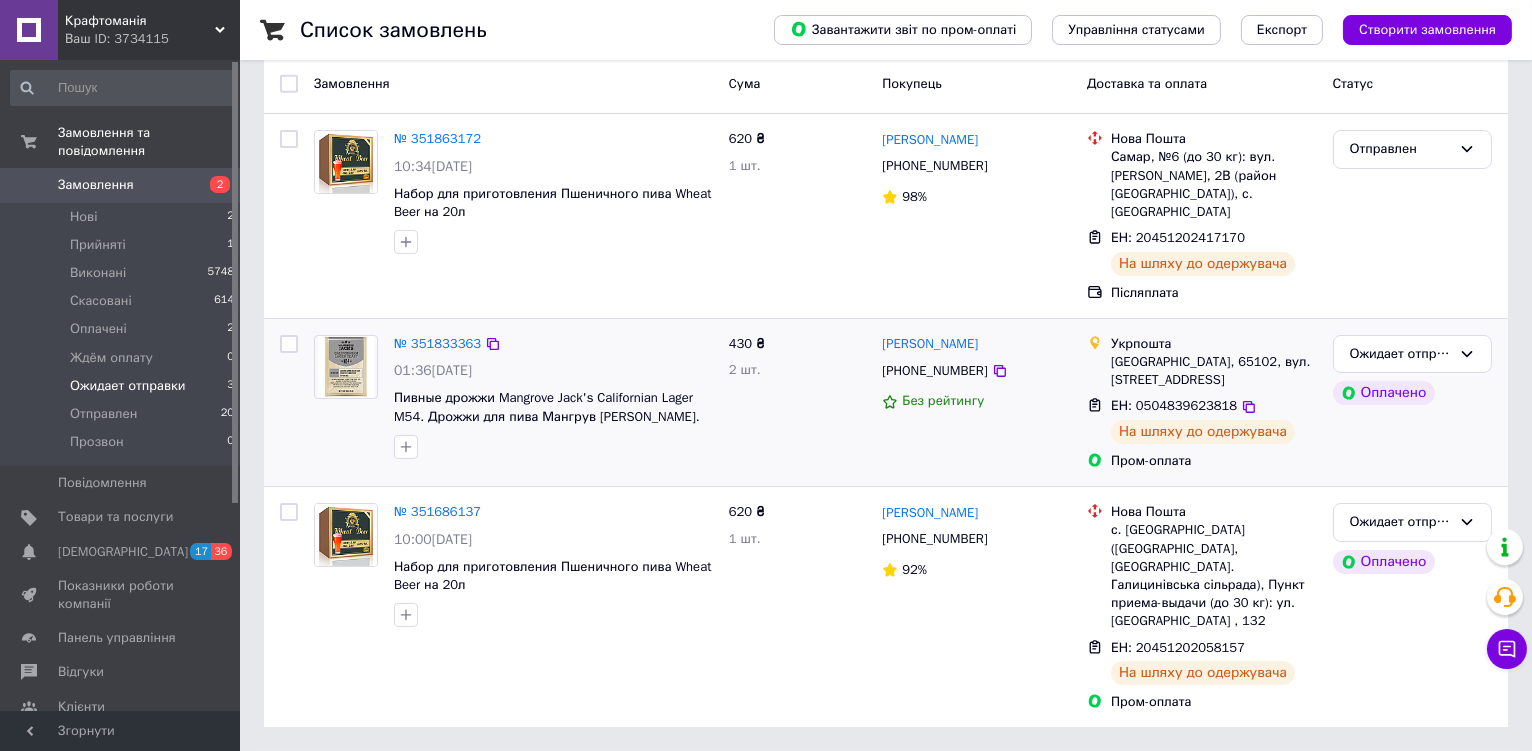 scroll, scrollTop: 203, scrollLeft: 0, axis: vertical 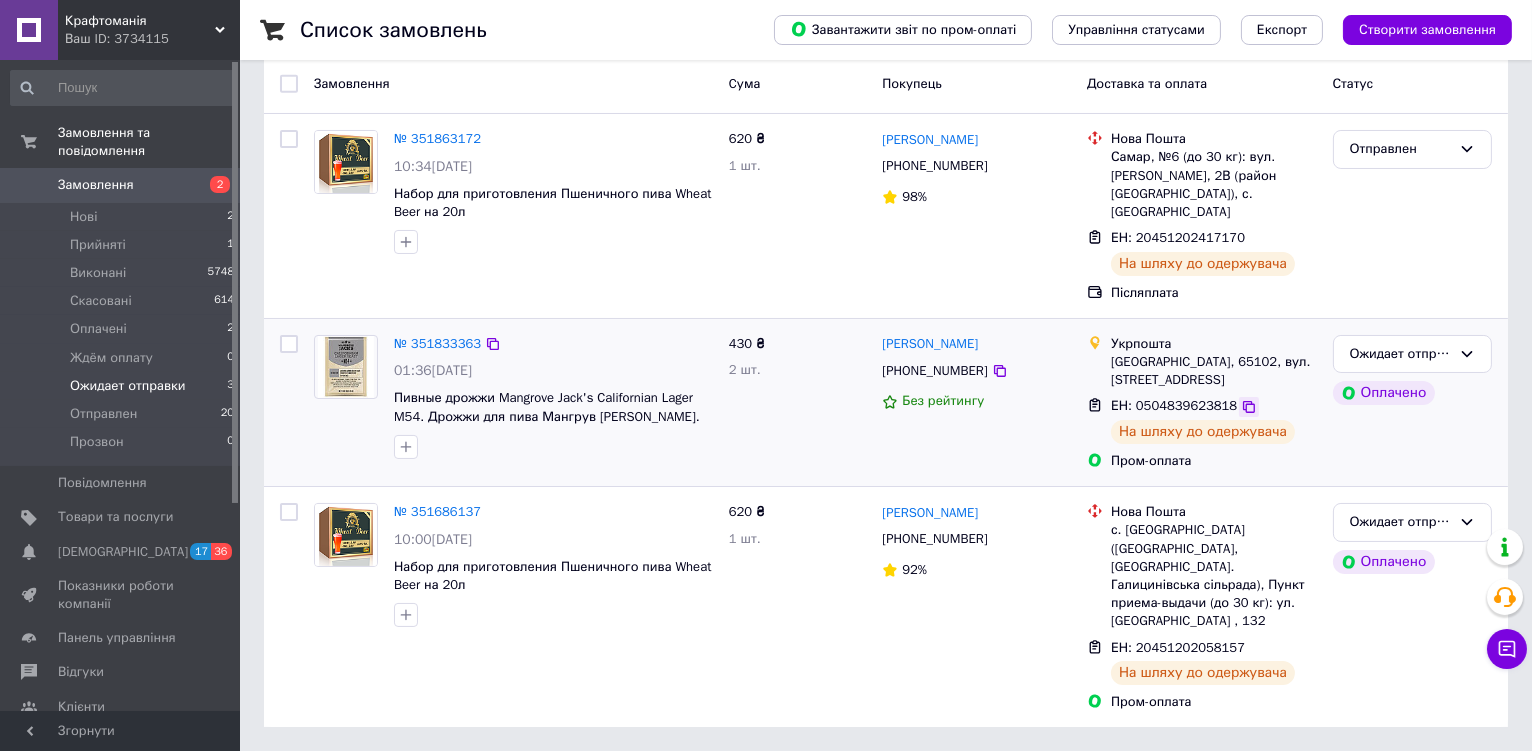 click 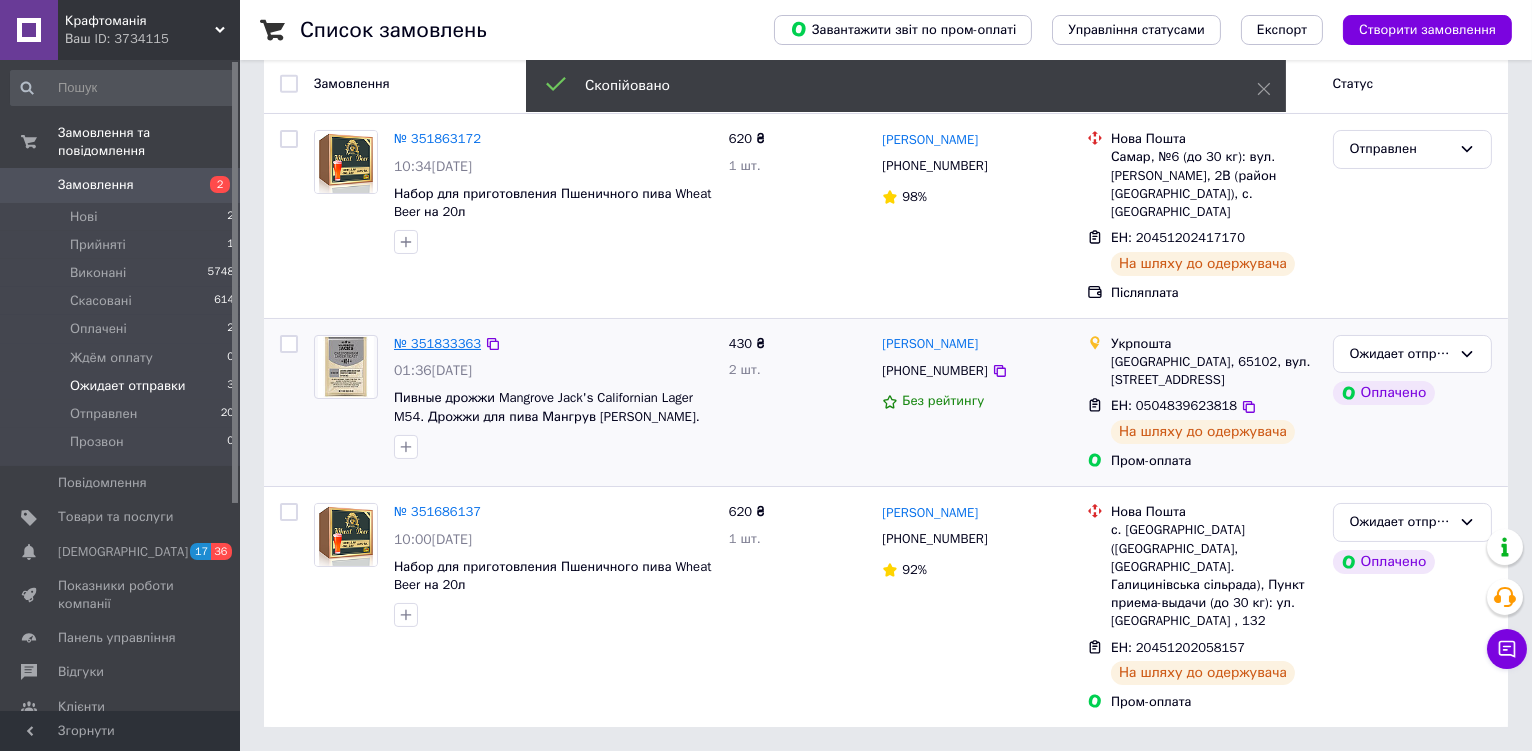 click on "№ 351833363" at bounding box center [437, 343] 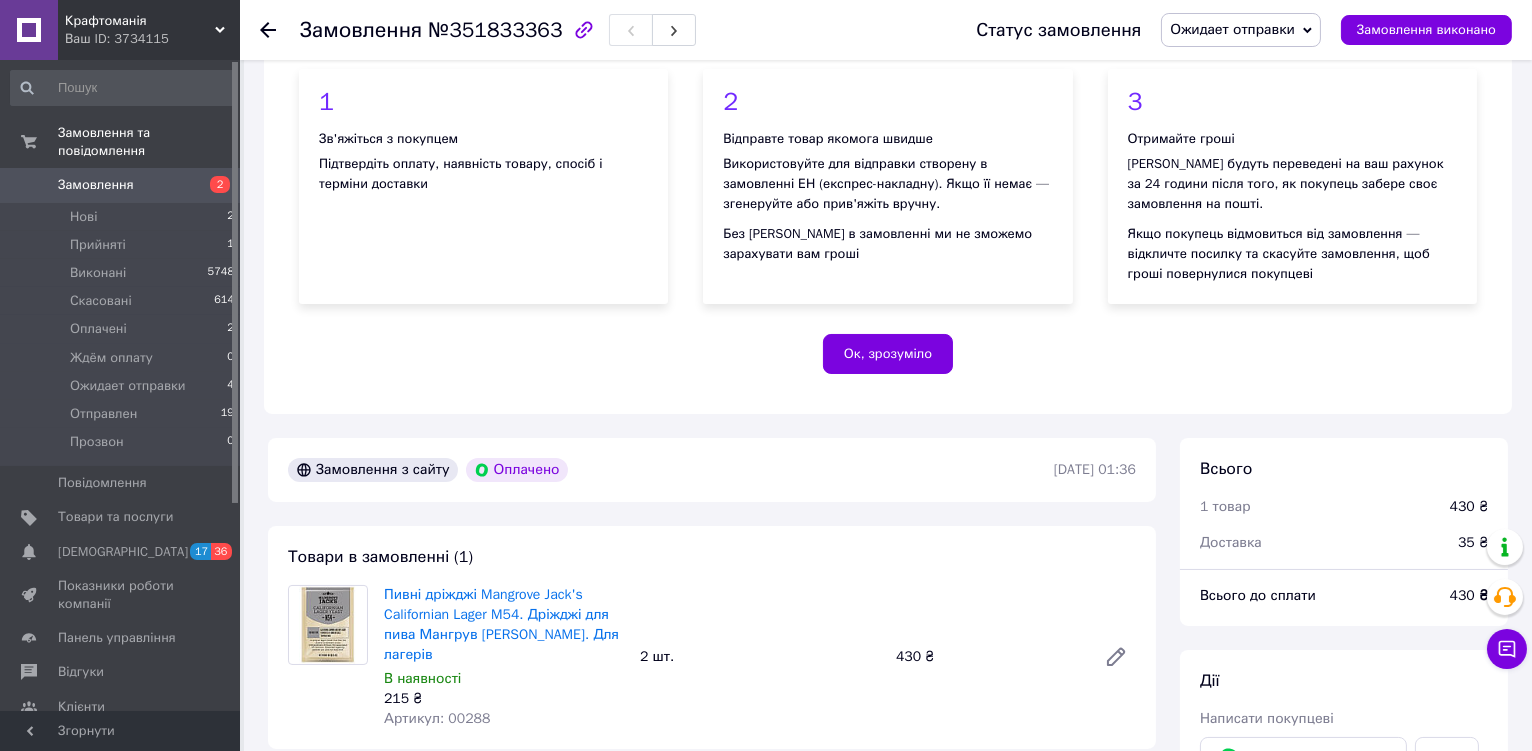 scroll, scrollTop: 271, scrollLeft: 0, axis: vertical 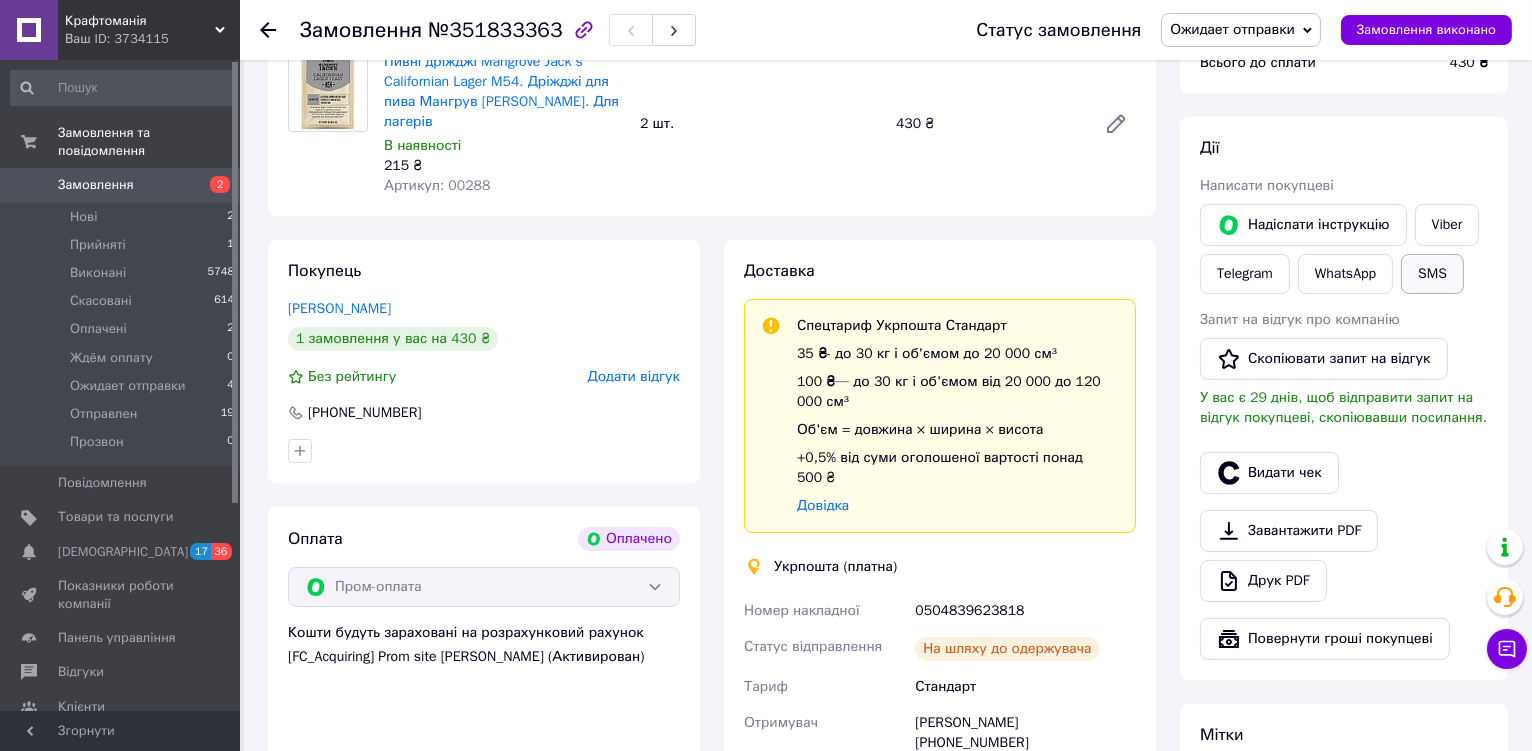 click on "SMS" at bounding box center (1432, 274) 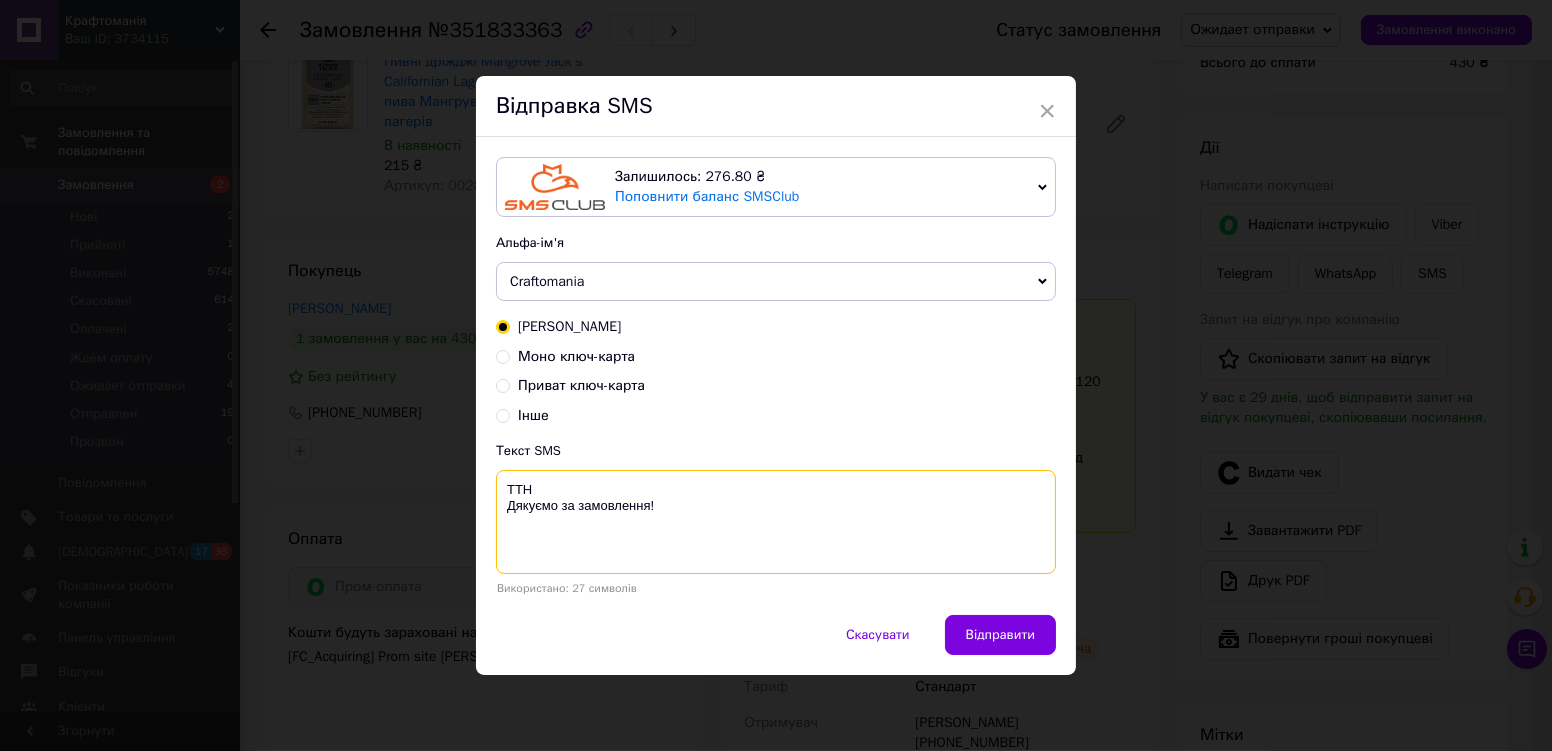 paste on "0504839623818" 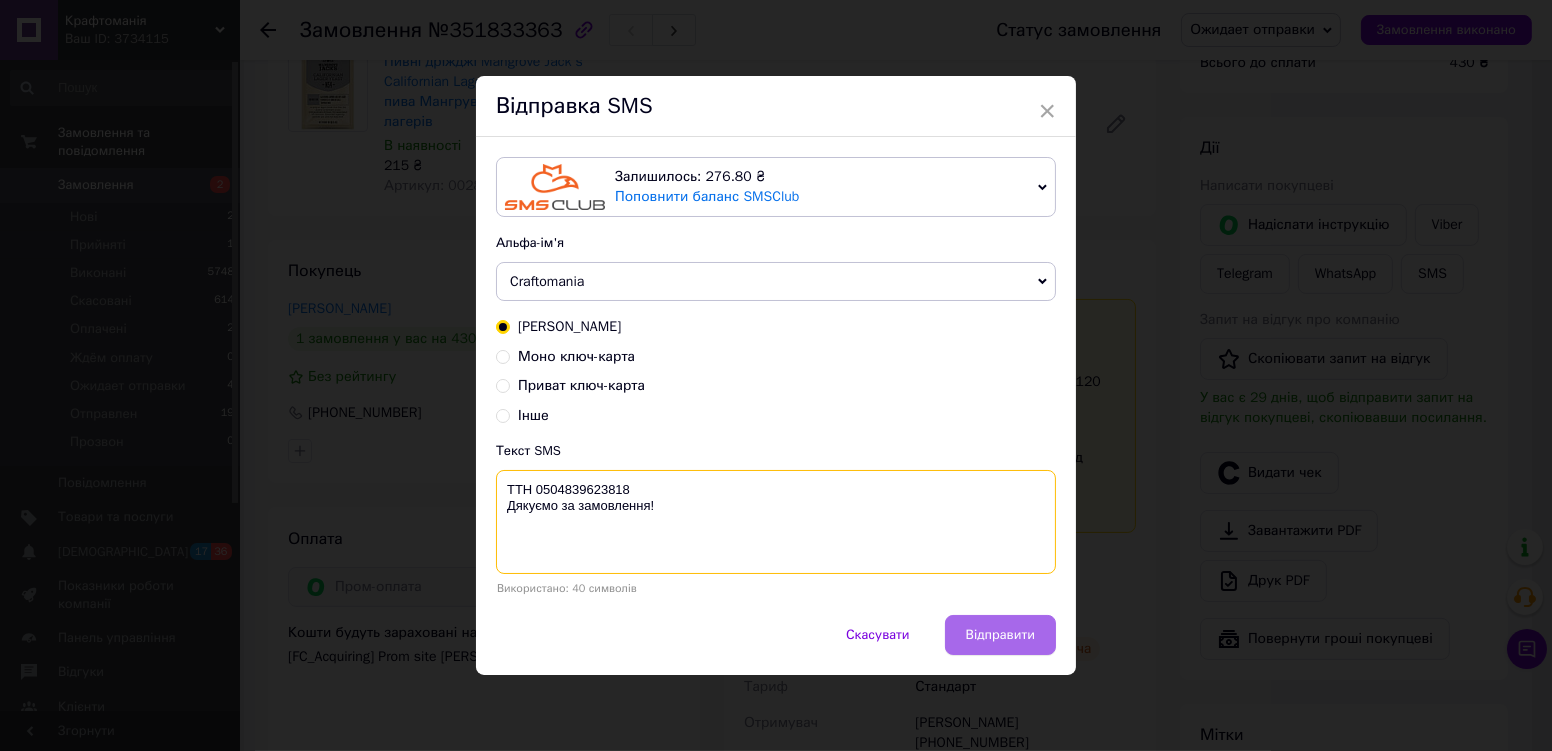 type on "ТТН 0504839623818
Дякуємо за замовлення!" 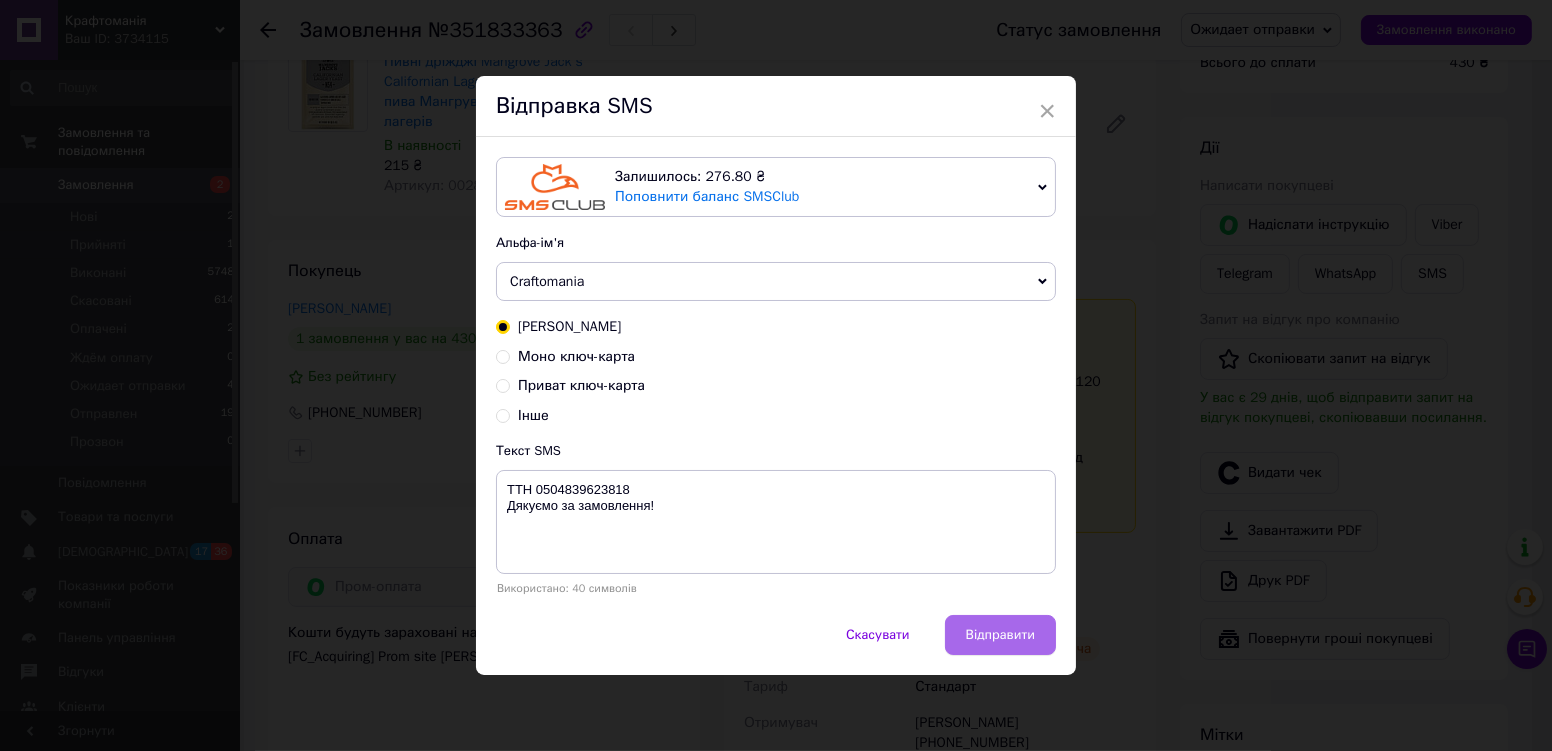 click on "Відправити" at bounding box center [1000, 635] 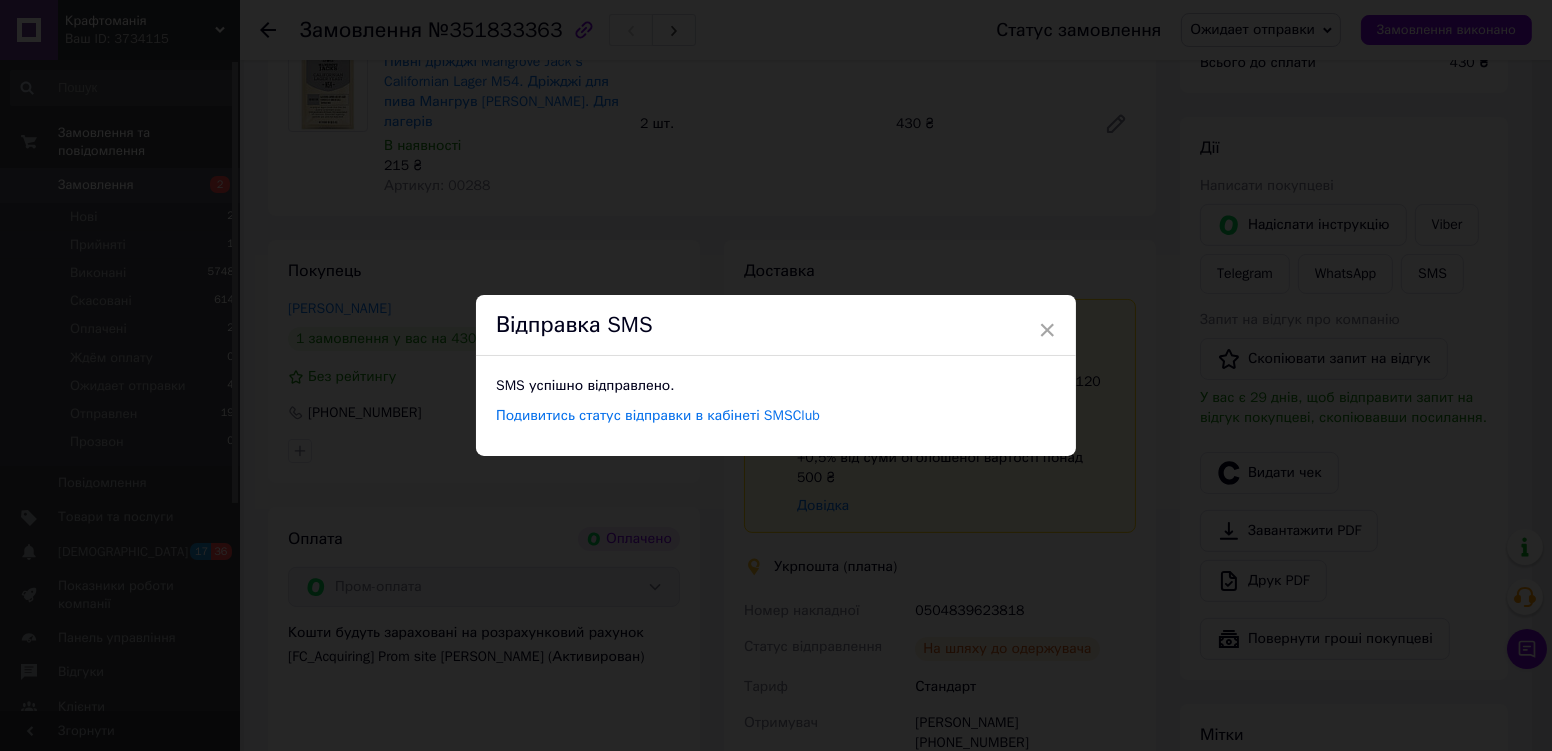 click on "× Відправка SMS SMS успішно відправлено. Подивитись статус відправки в кабінеті SMSClub" at bounding box center (776, 375) 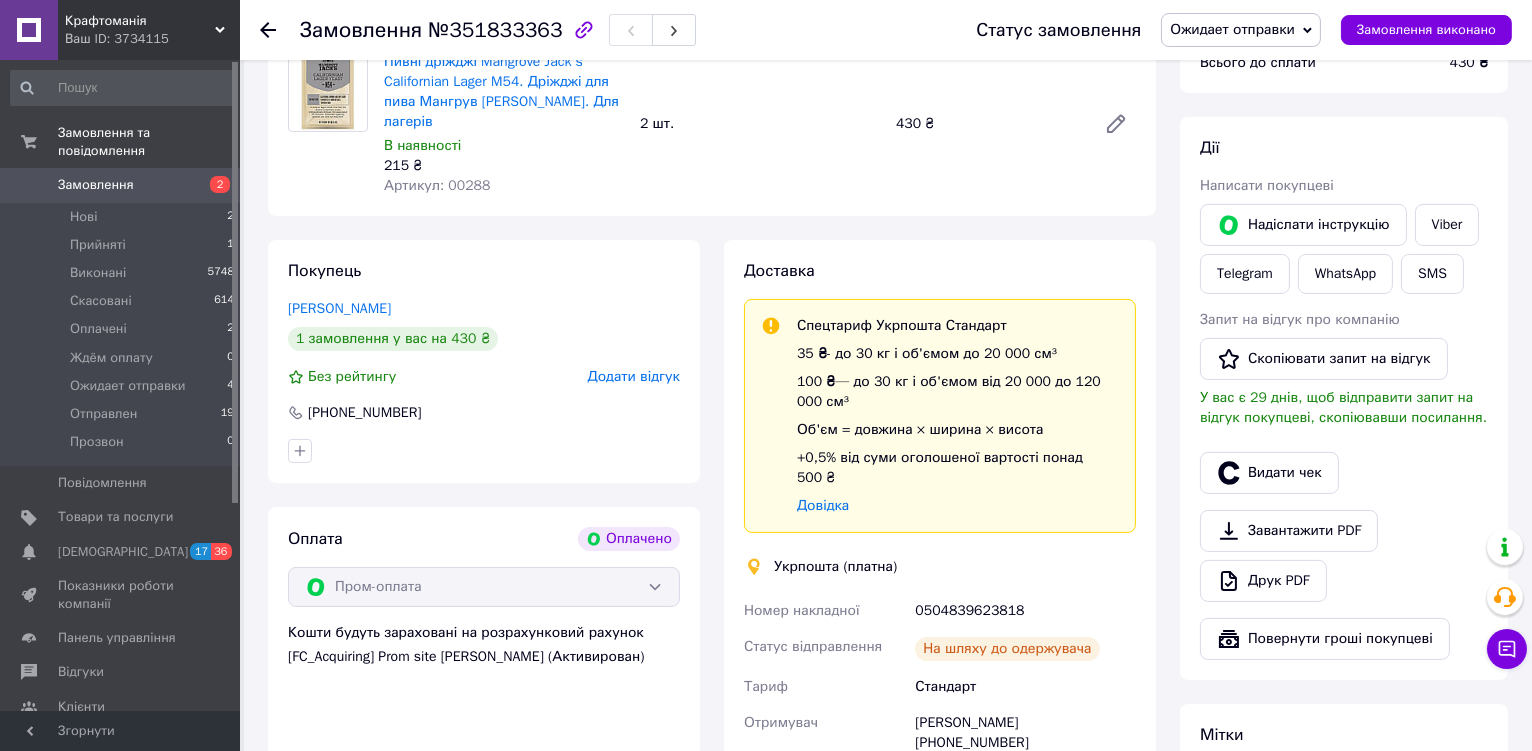 click on "Ожидает отправки" at bounding box center [1232, 29] 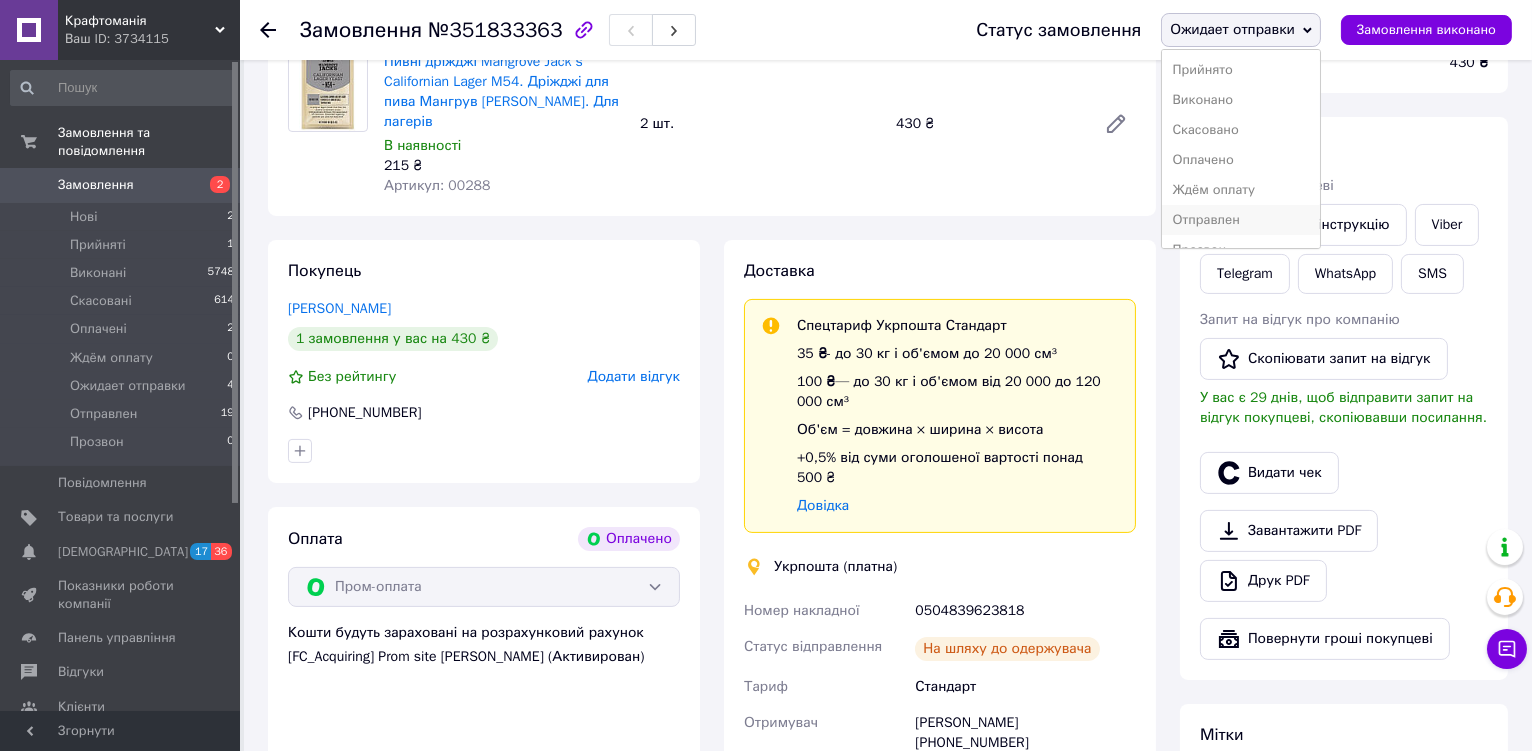 click on "Отправлен" at bounding box center (1241, 220) 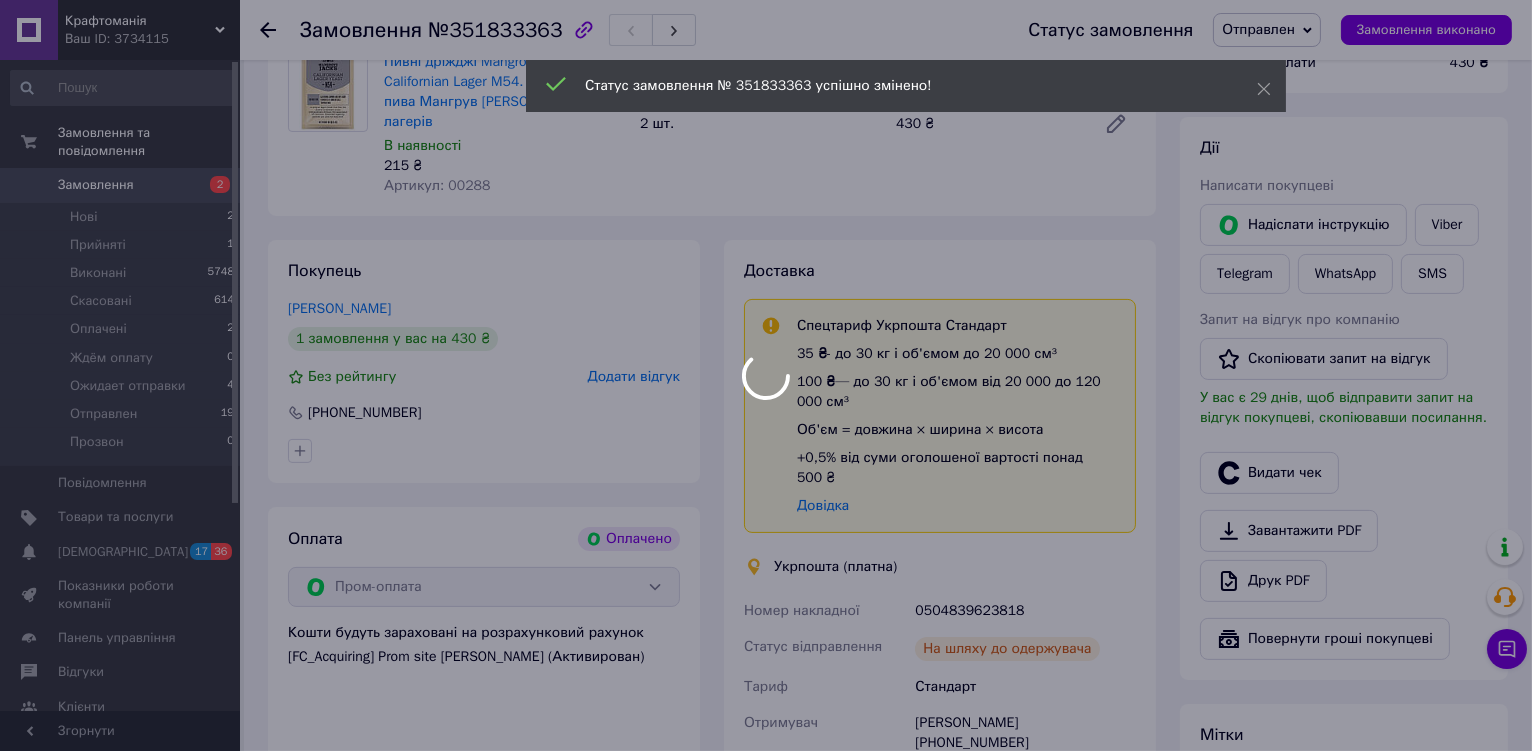 scroll, scrollTop: 163, scrollLeft: 0, axis: vertical 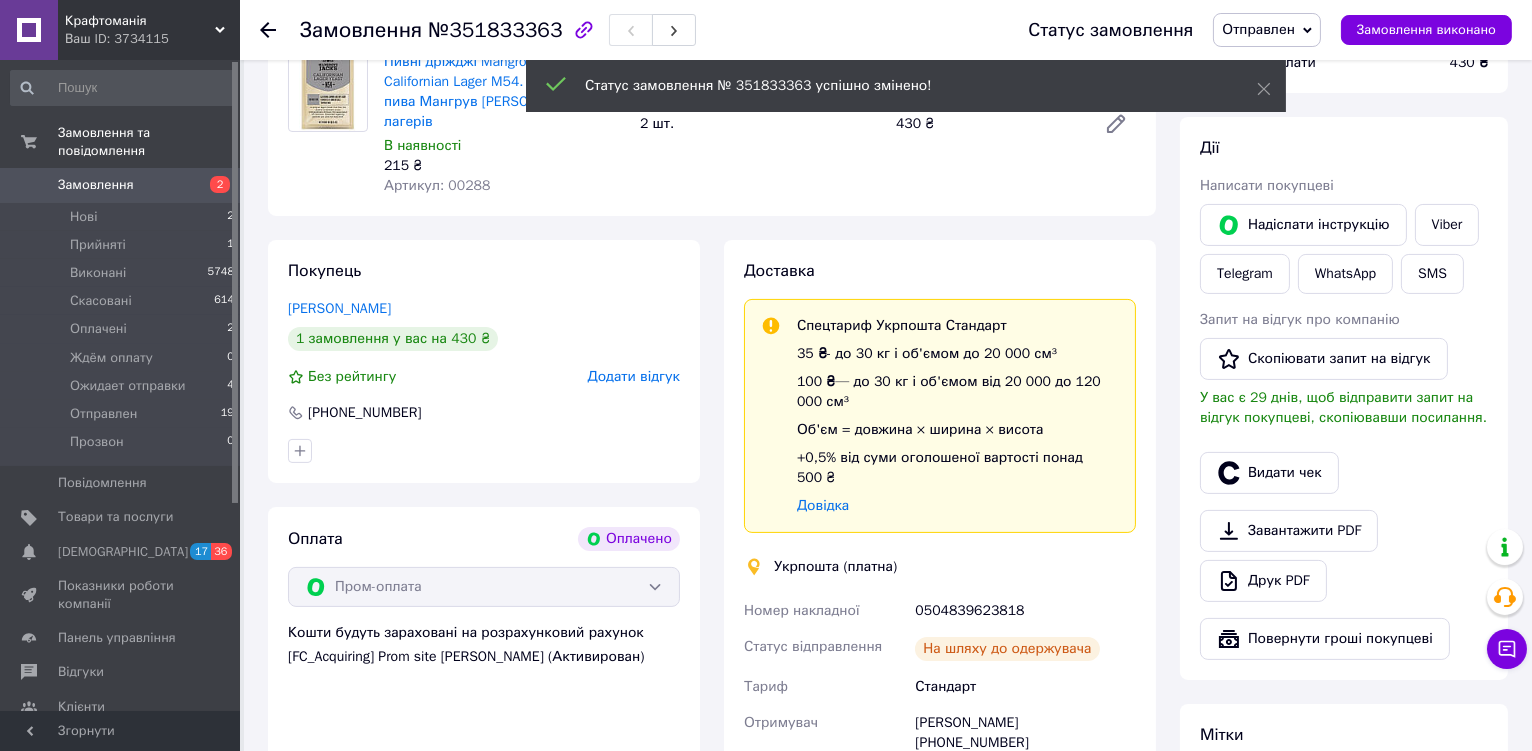 click 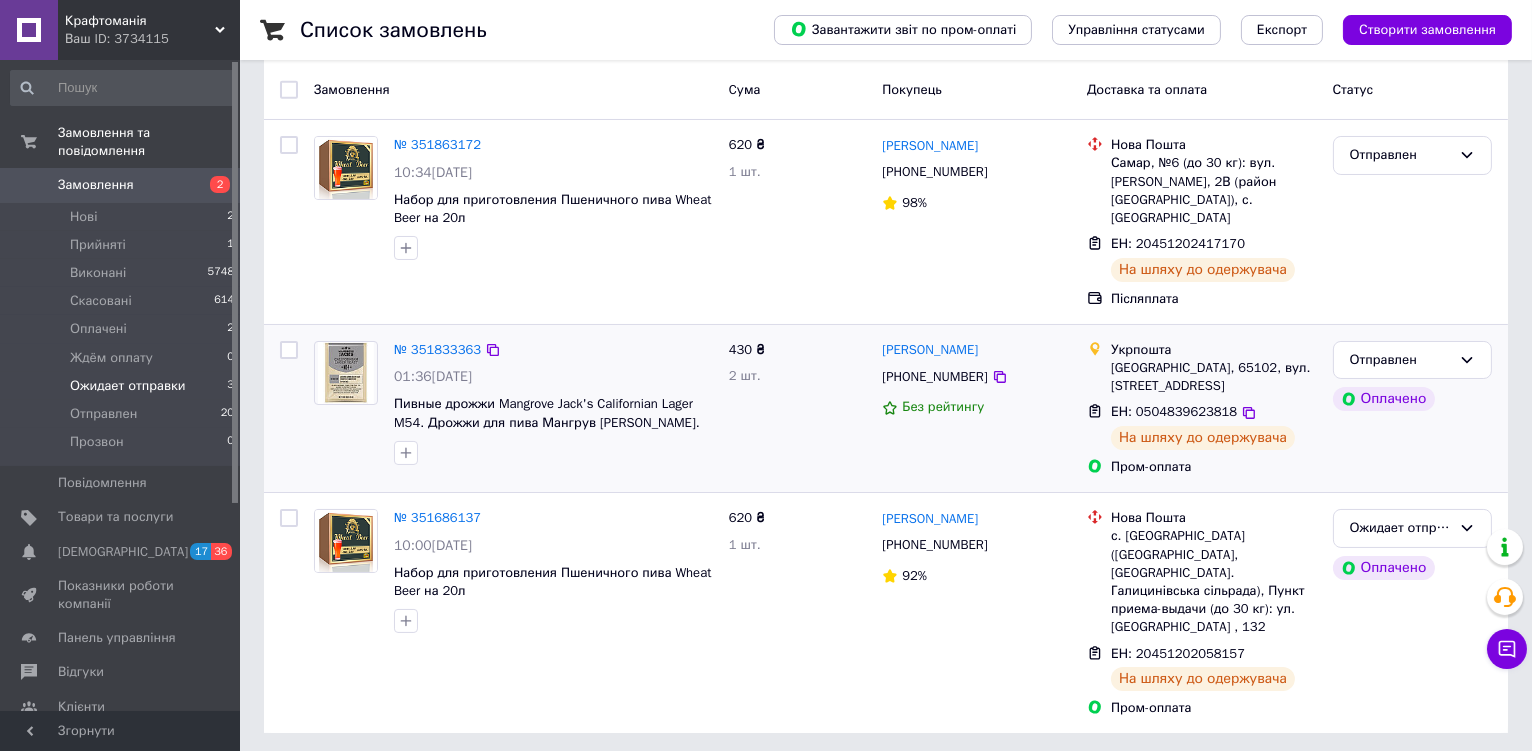 scroll, scrollTop: 203, scrollLeft: 0, axis: vertical 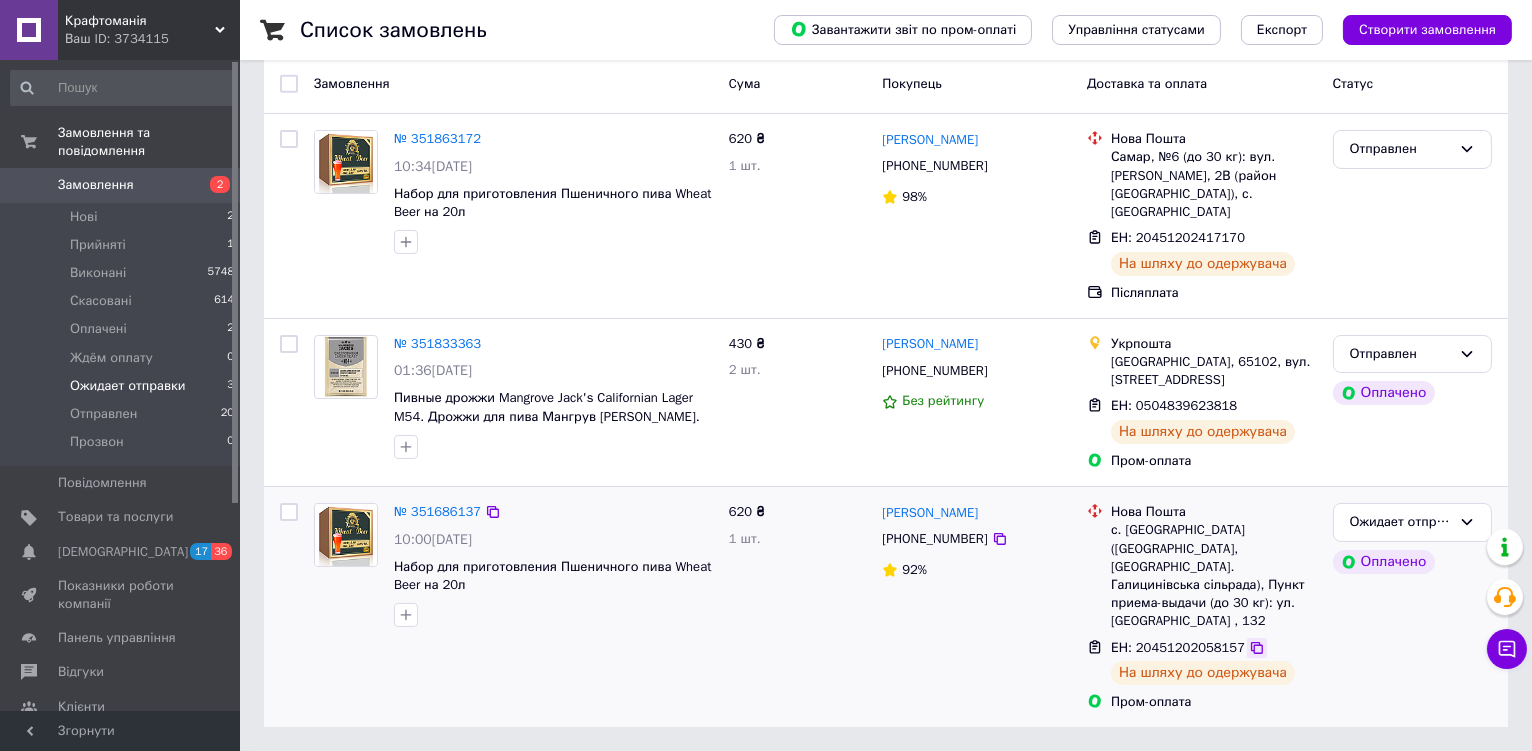 click 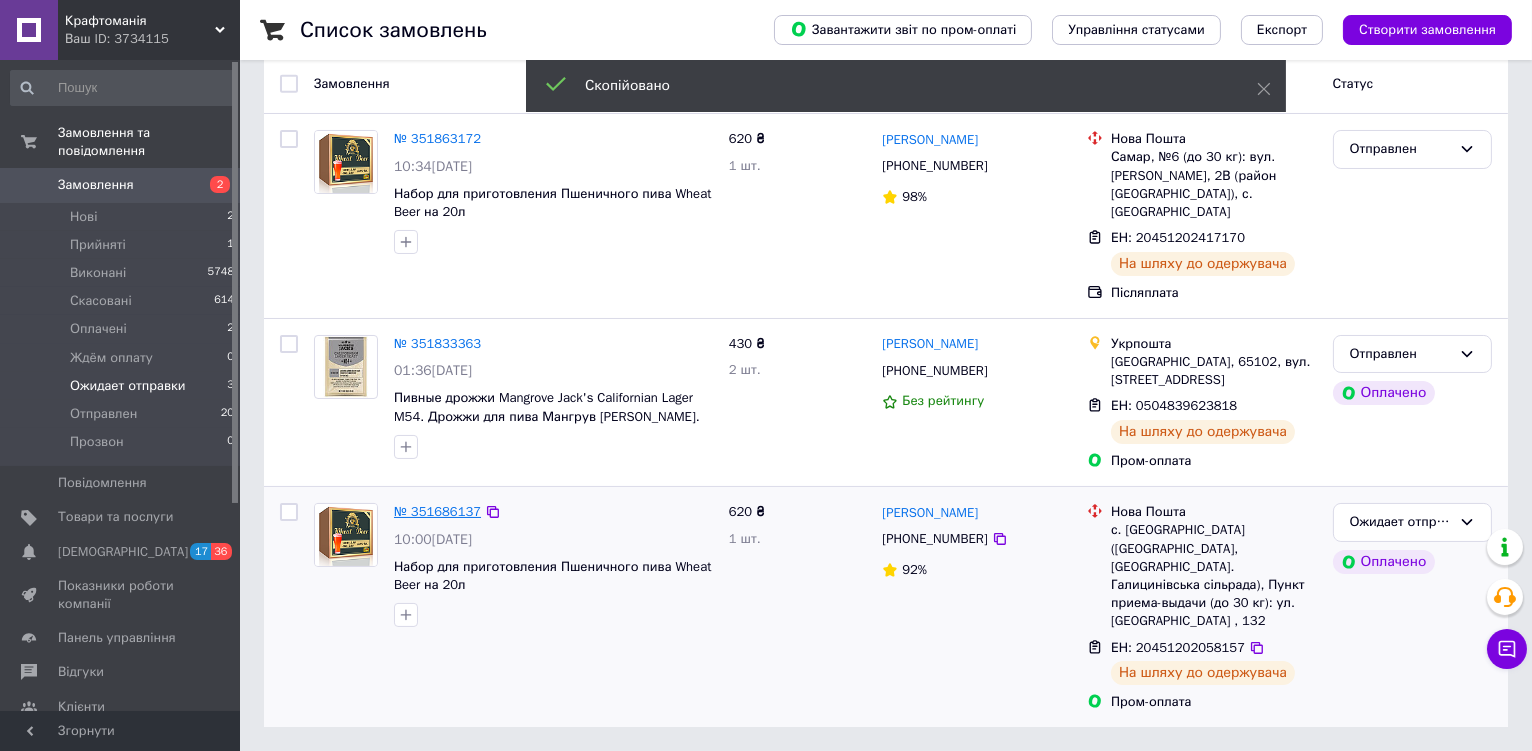 click on "№ 351686137" at bounding box center [437, 511] 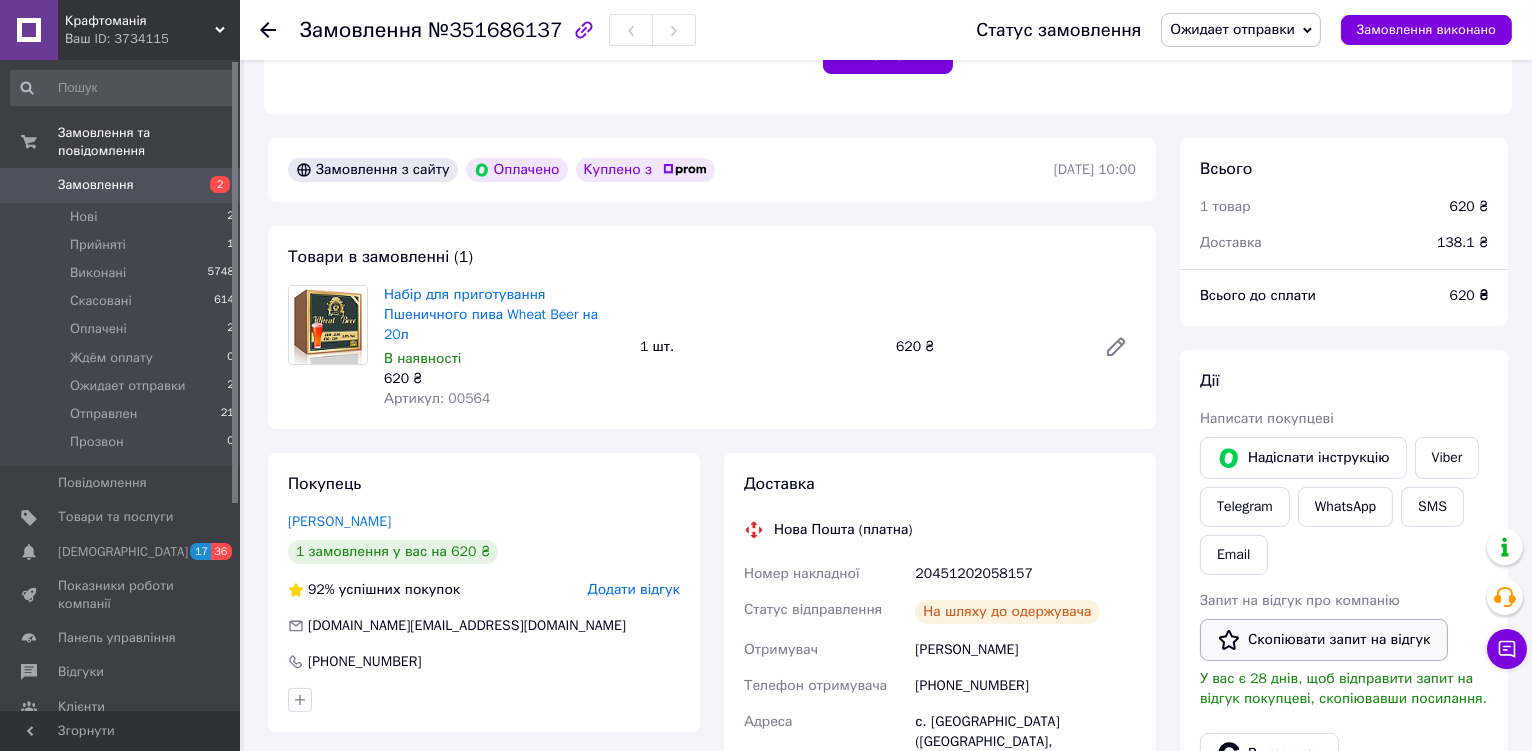 scroll, scrollTop: 736, scrollLeft: 0, axis: vertical 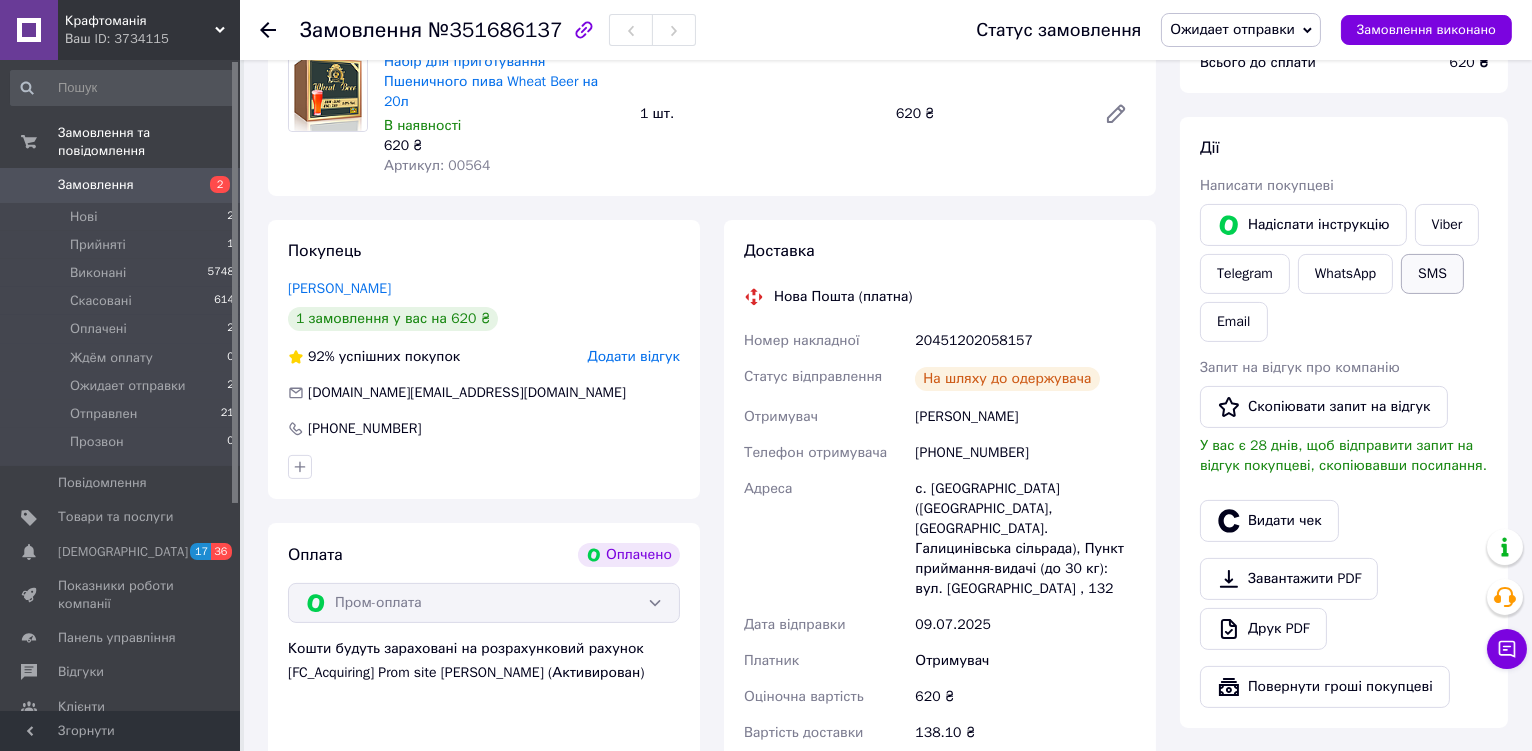 click on "SMS" at bounding box center [1432, 274] 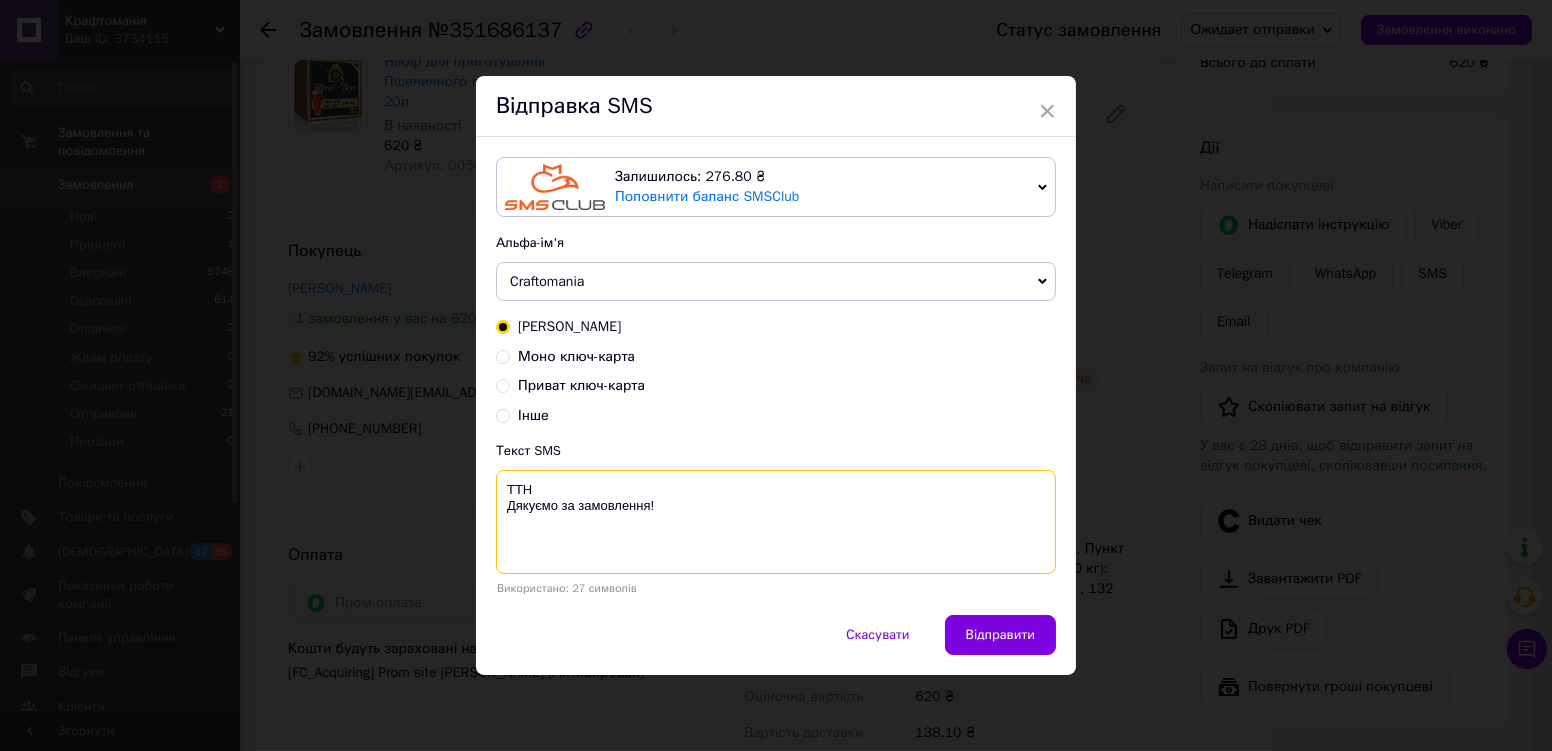 paste on "20451202058157" 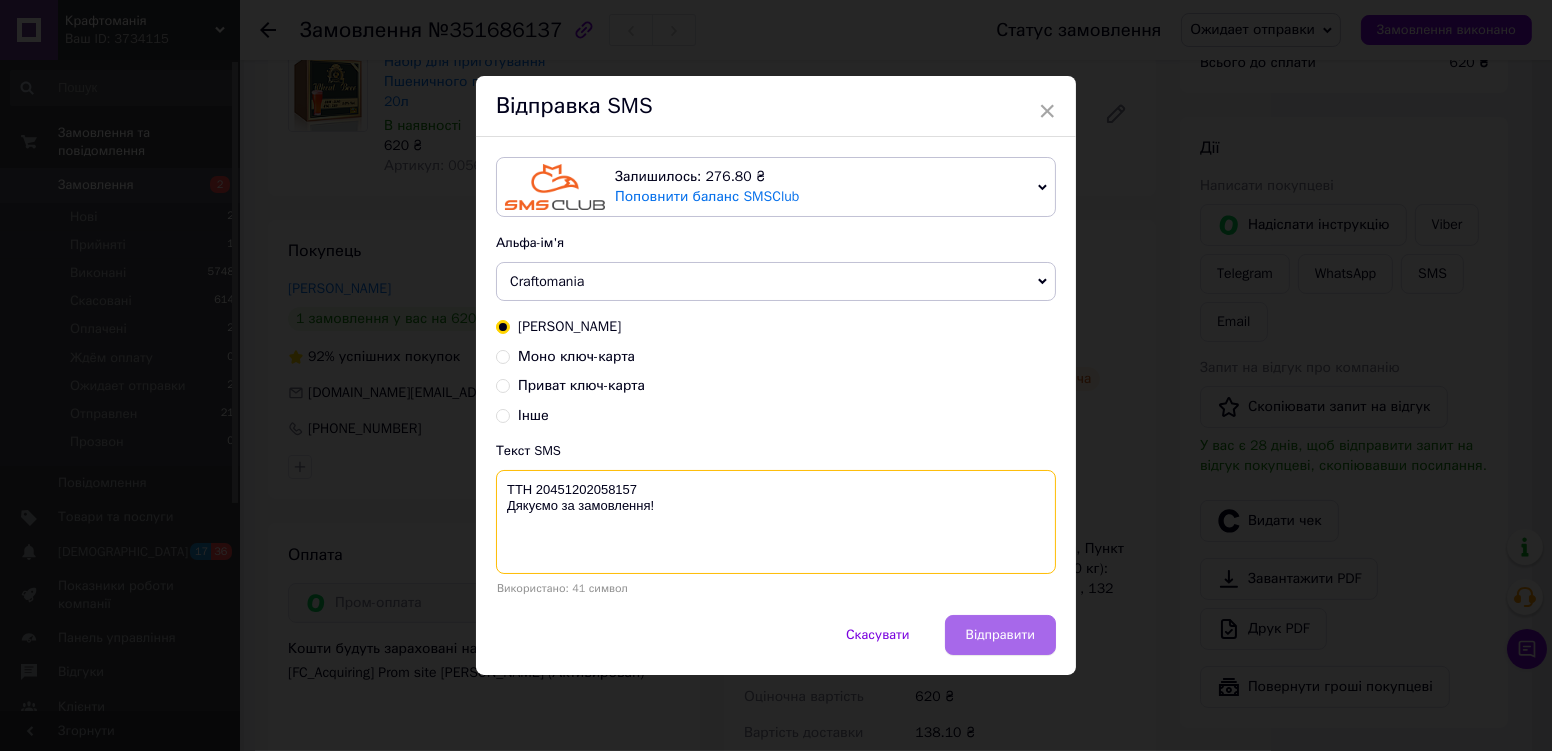 type on "ТТН 20451202058157
Дякуємо за замовлення!" 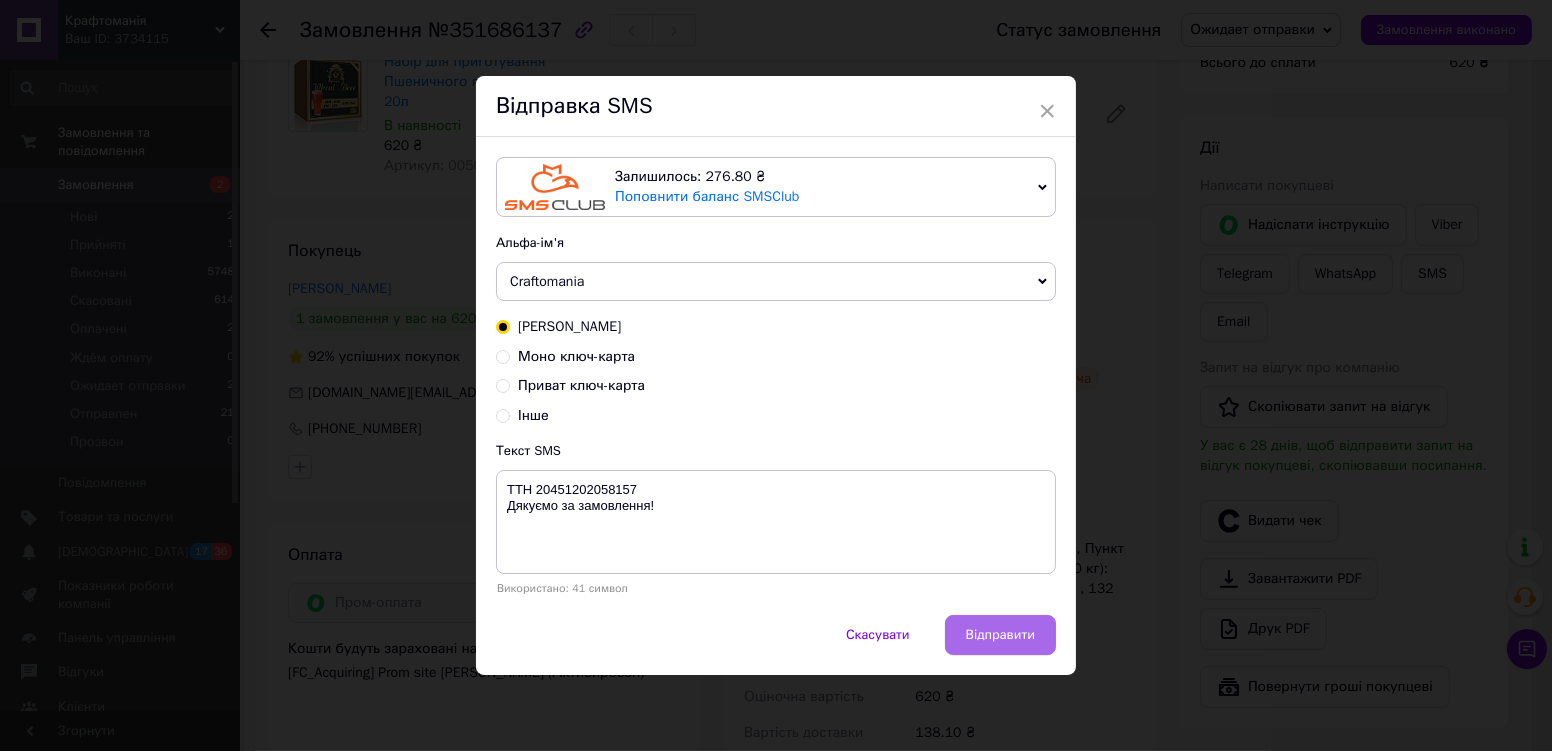 click on "Відправити" at bounding box center [1000, 635] 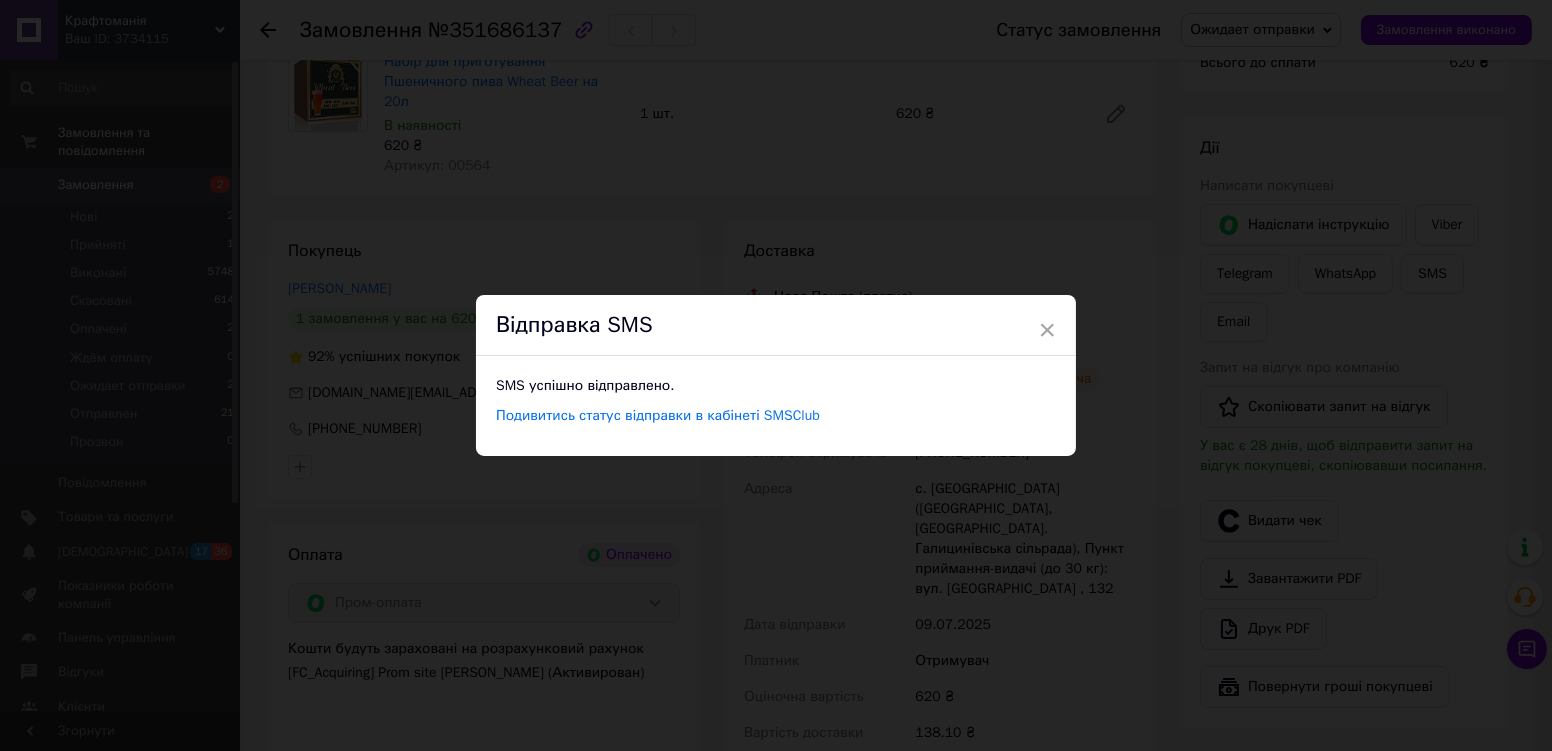 click on "× Відправка SMS SMS успішно відправлено. Подивитись статус відправки в кабінеті SMSClub" at bounding box center [776, 375] 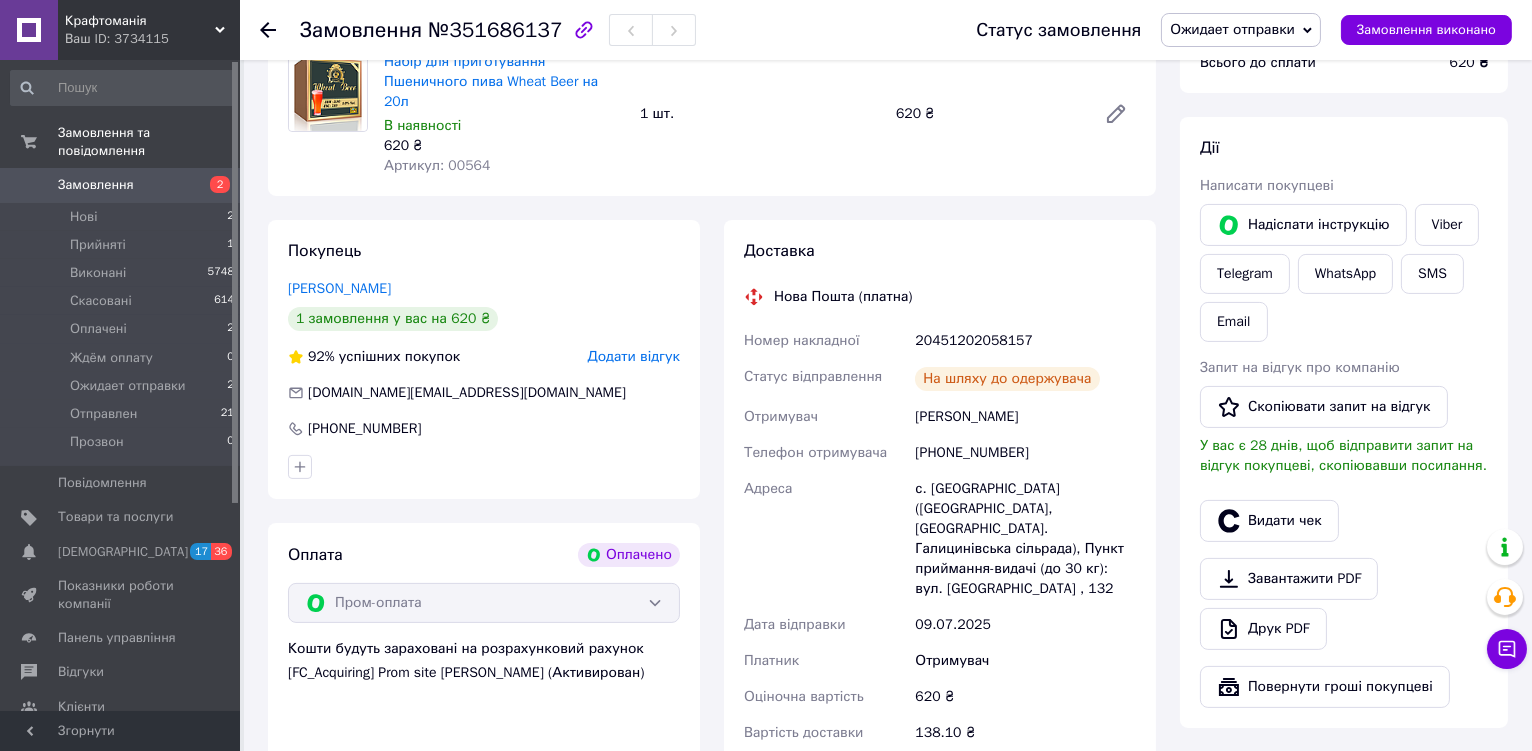 click on "Ожидает отправки" at bounding box center (1241, 30) 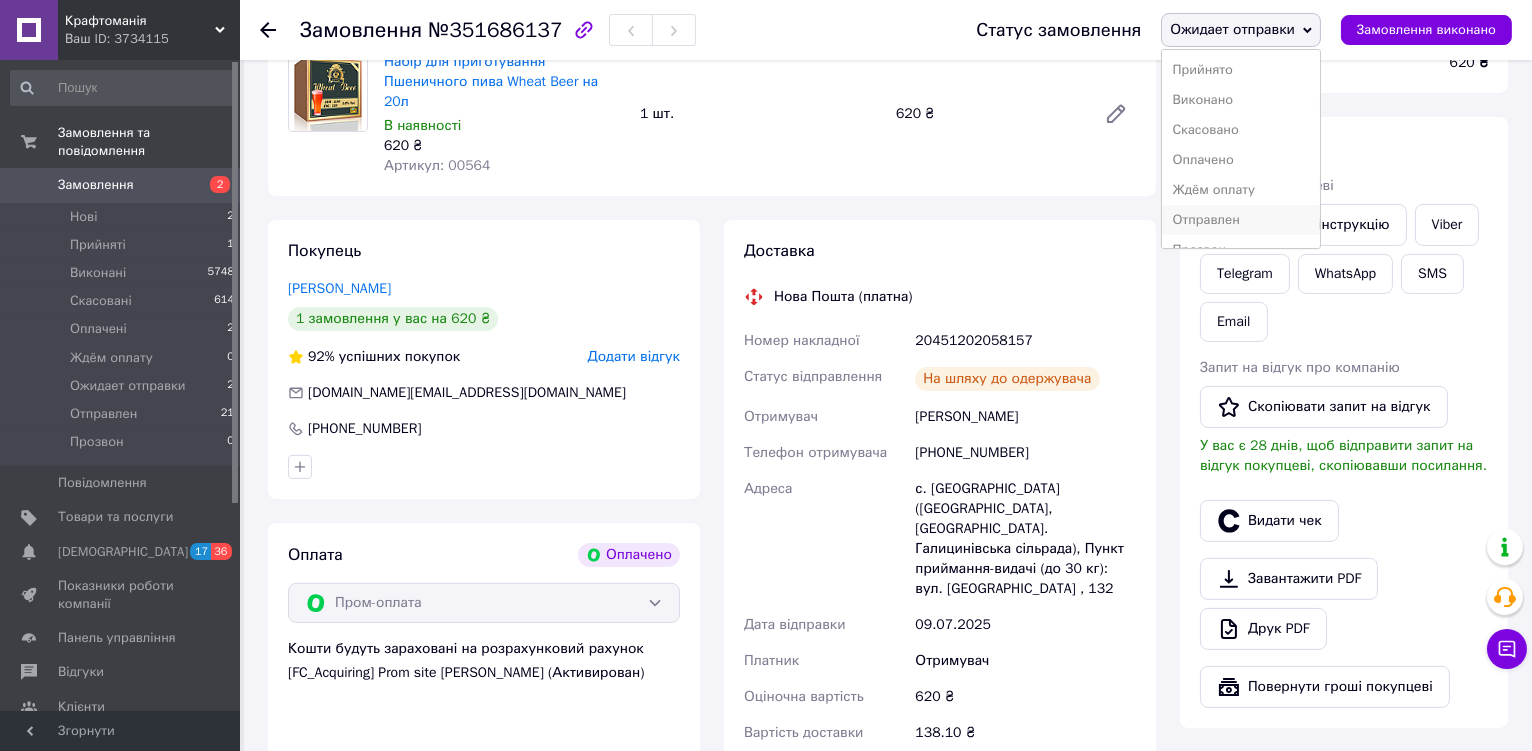 click on "Отправлен" at bounding box center (1241, 220) 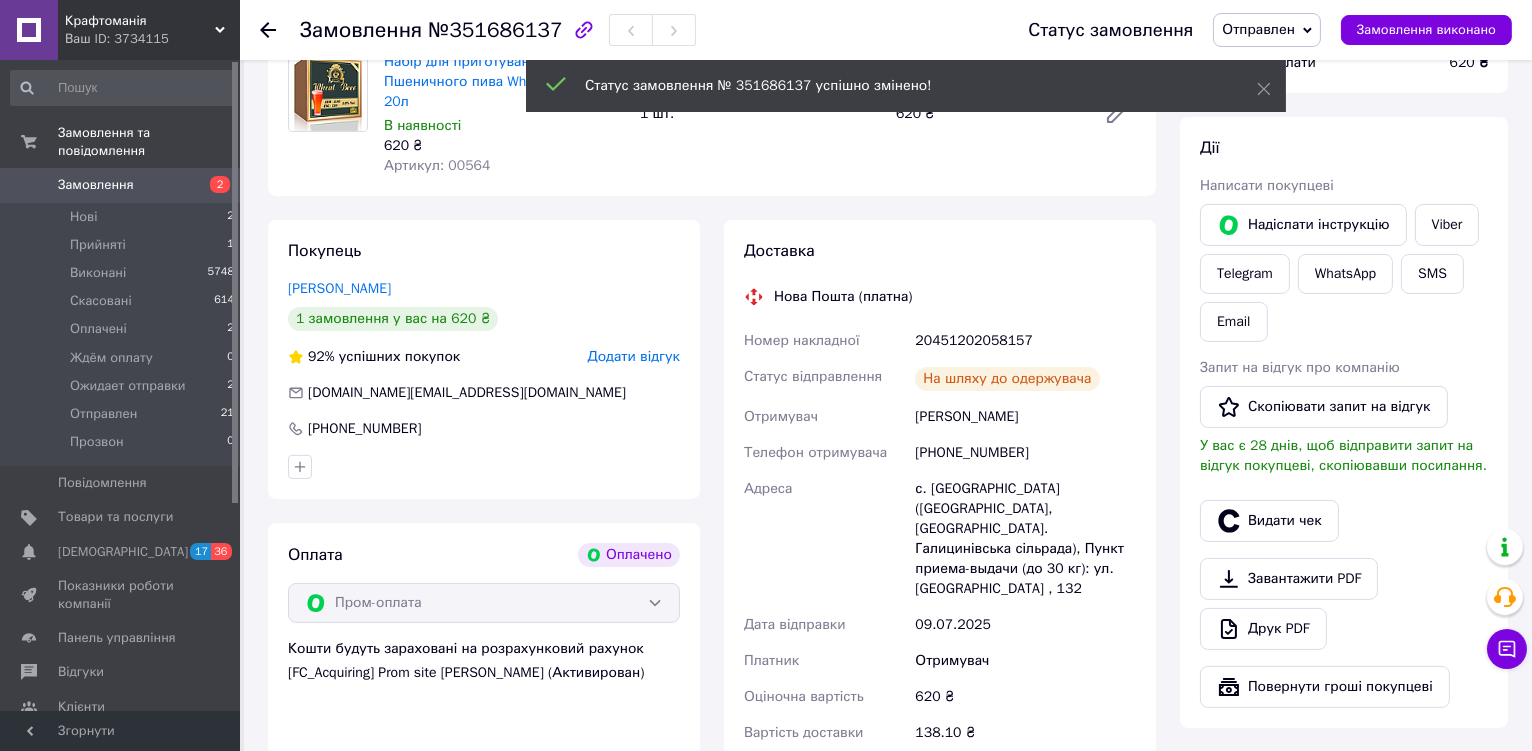 click 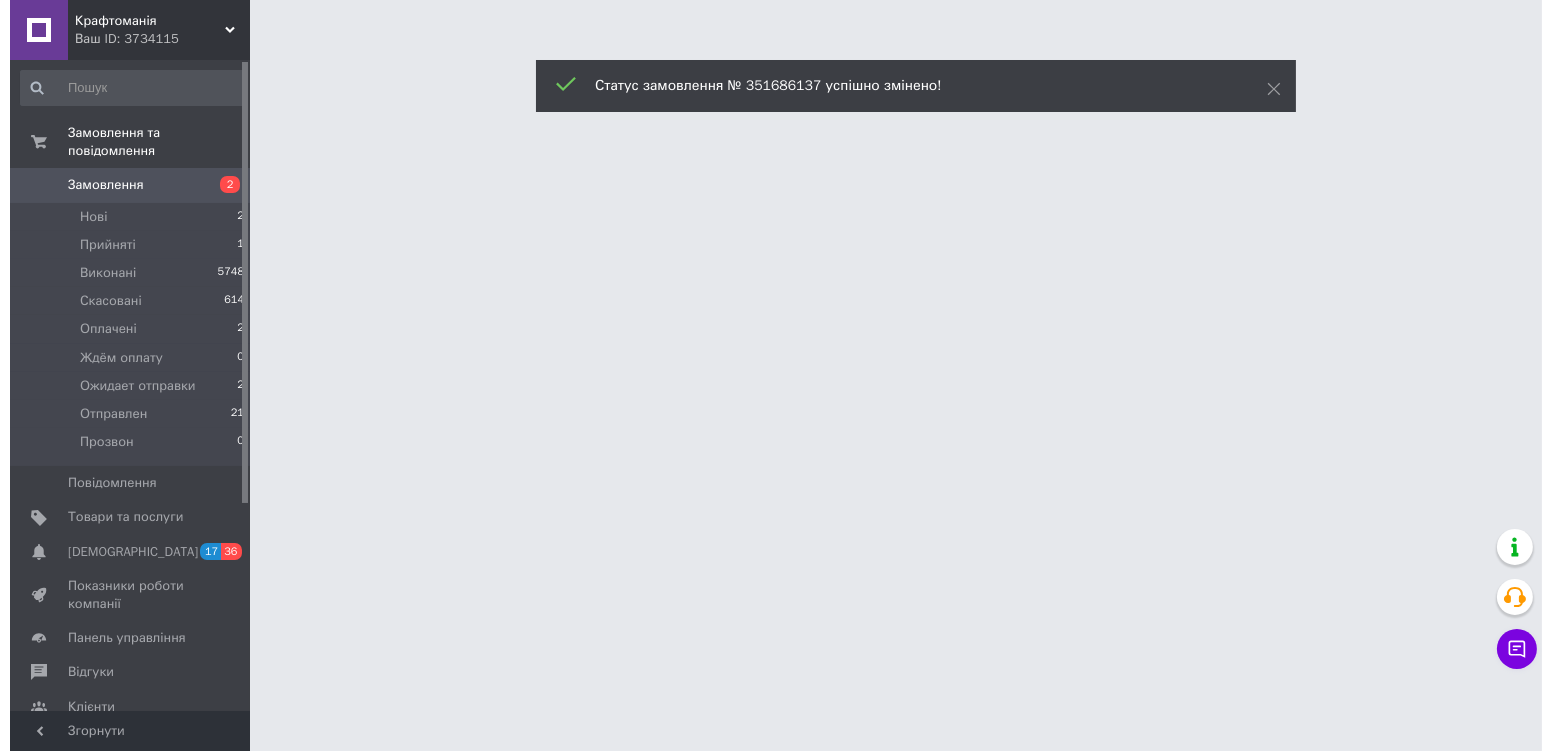 scroll, scrollTop: 0, scrollLeft: 0, axis: both 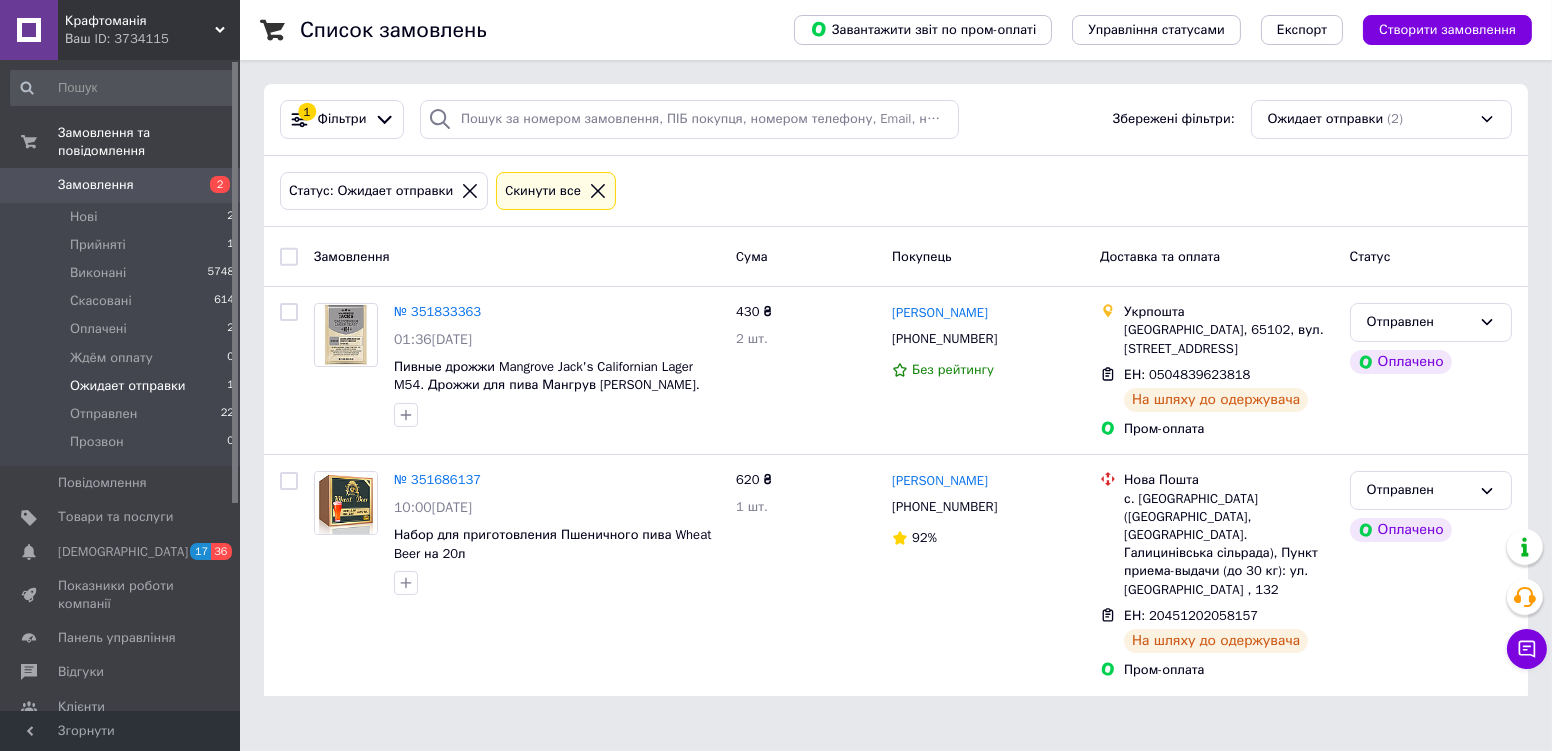 click 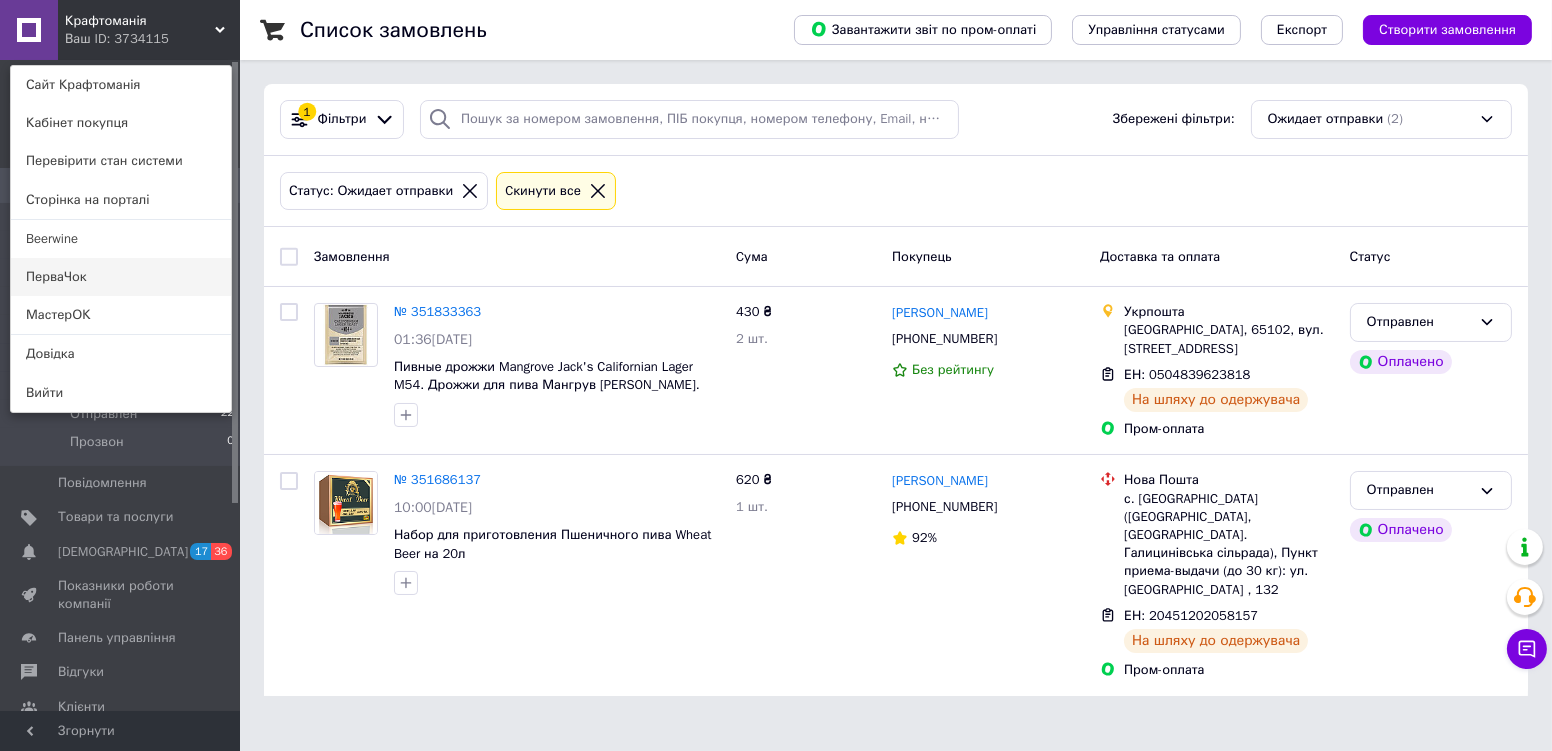 click on "ПерваЧок" at bounding box center [121, 277] 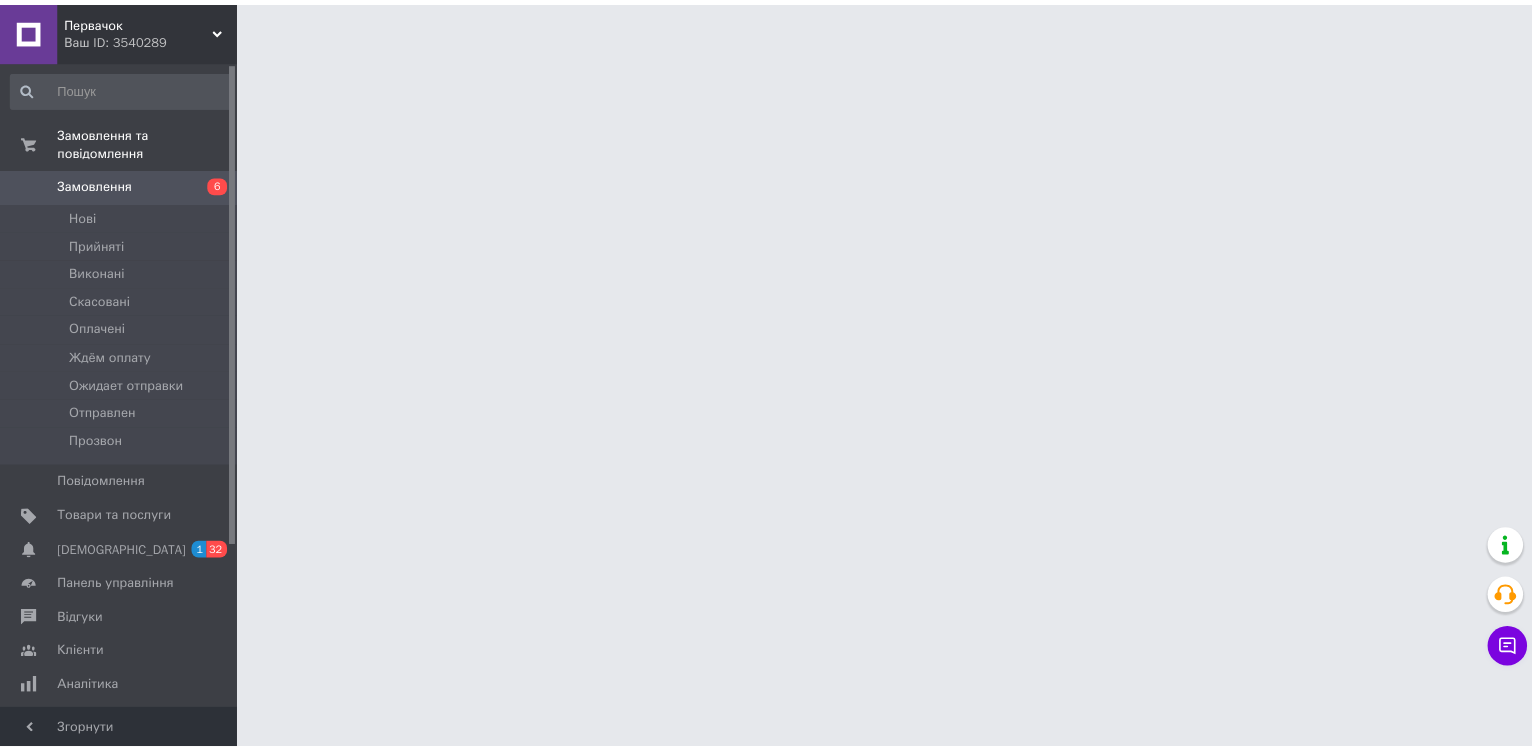 scroll, scrollTop: 0, scrollLeft: 0, axis: both 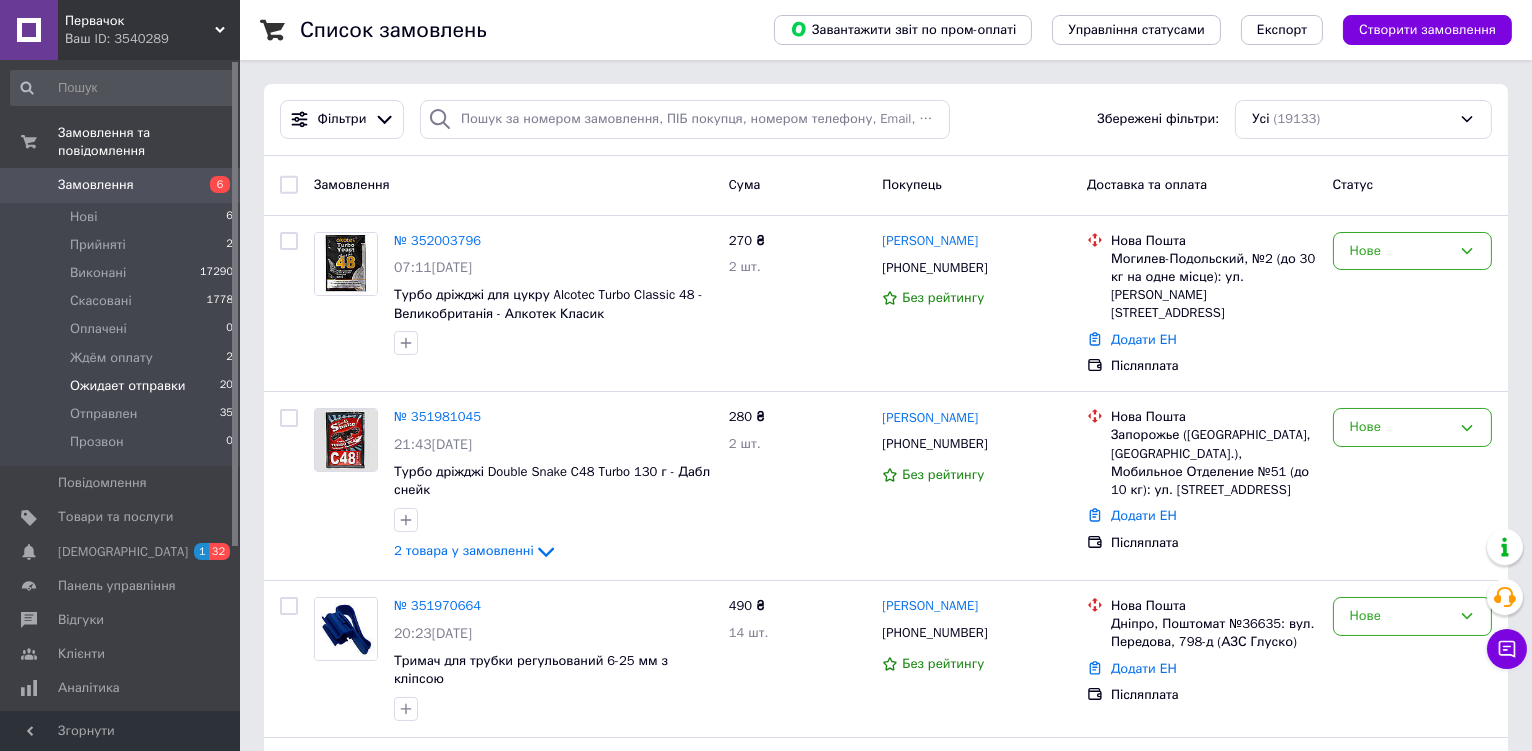 click on "Ожидает отправки" at bounding box center (128, 386) 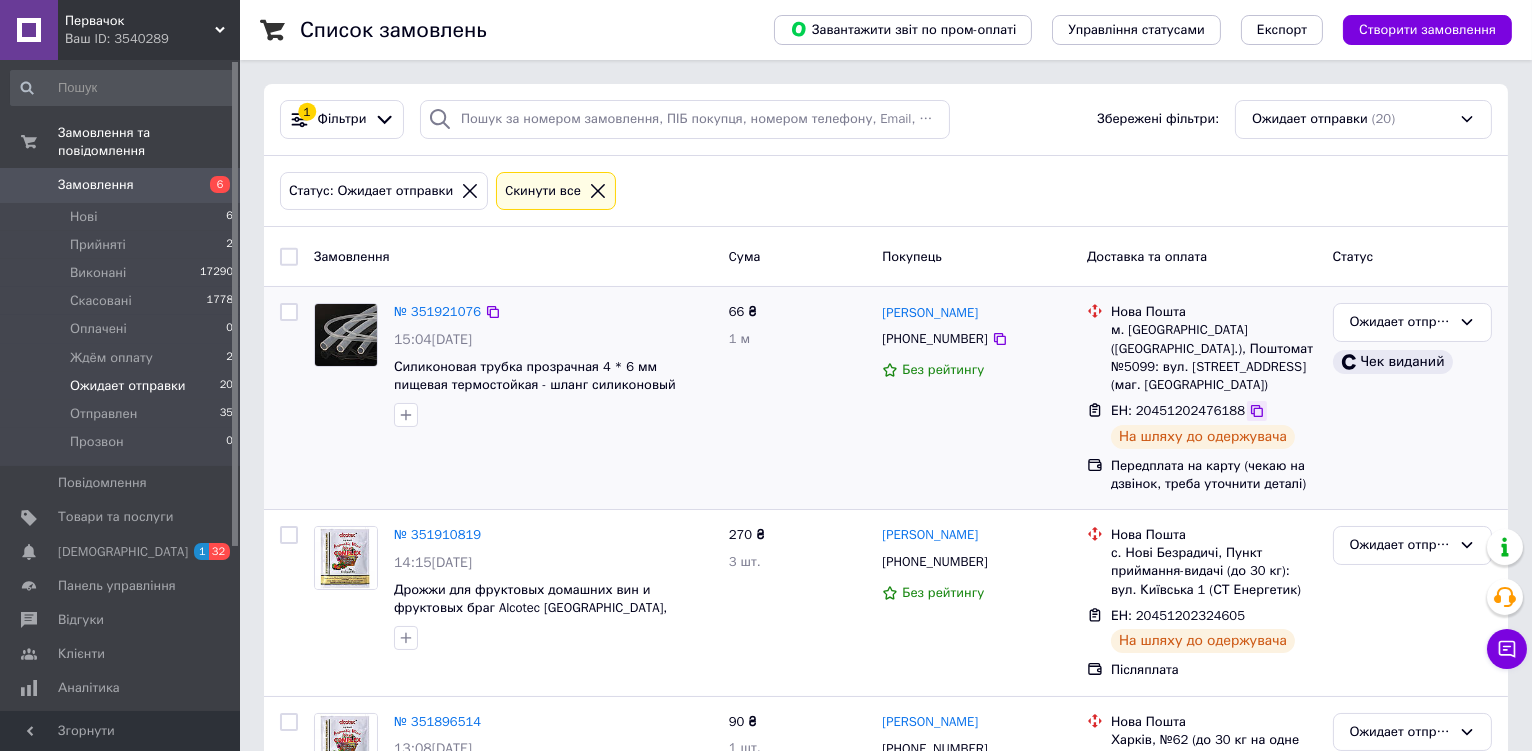 click 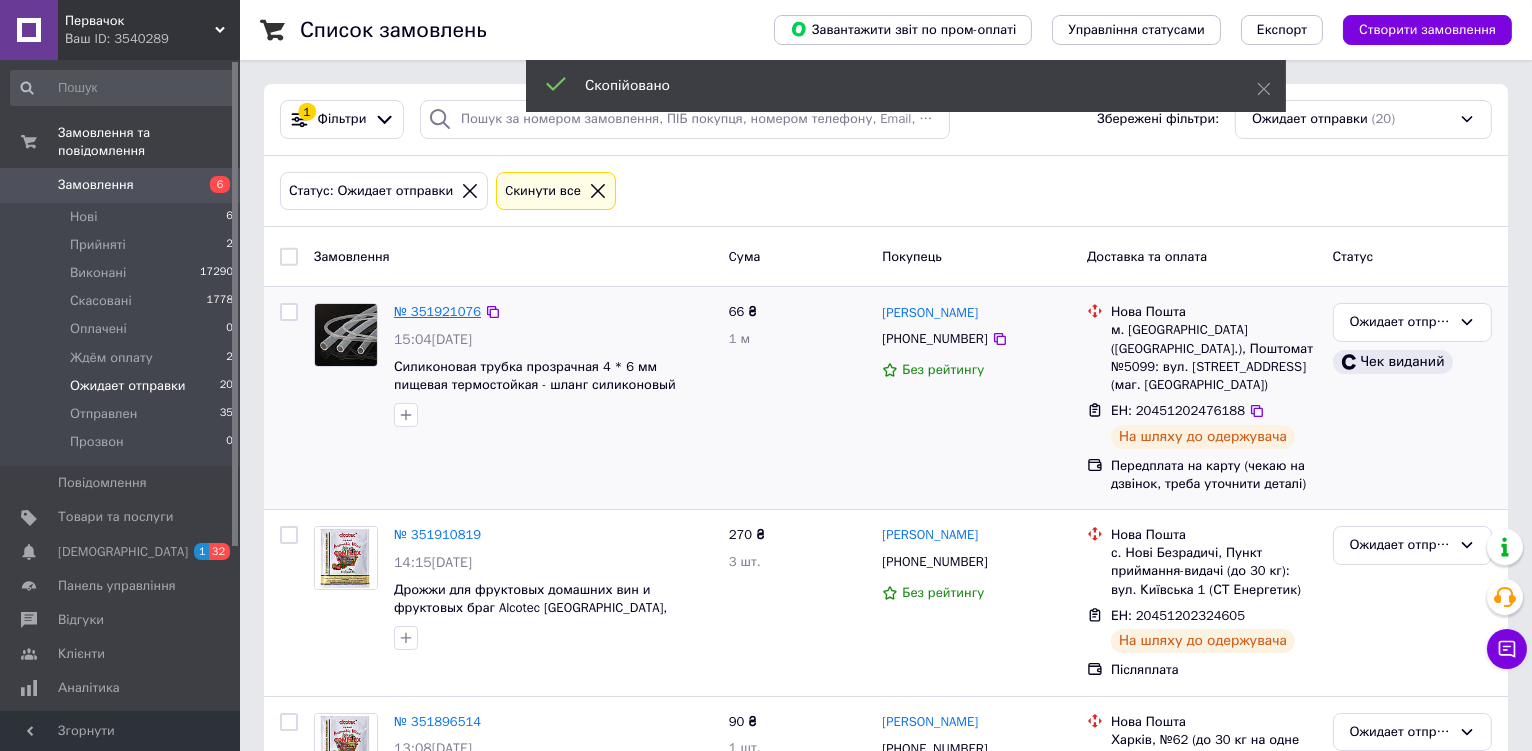 click on "№ 351921076" at bounding box center (437, 311) 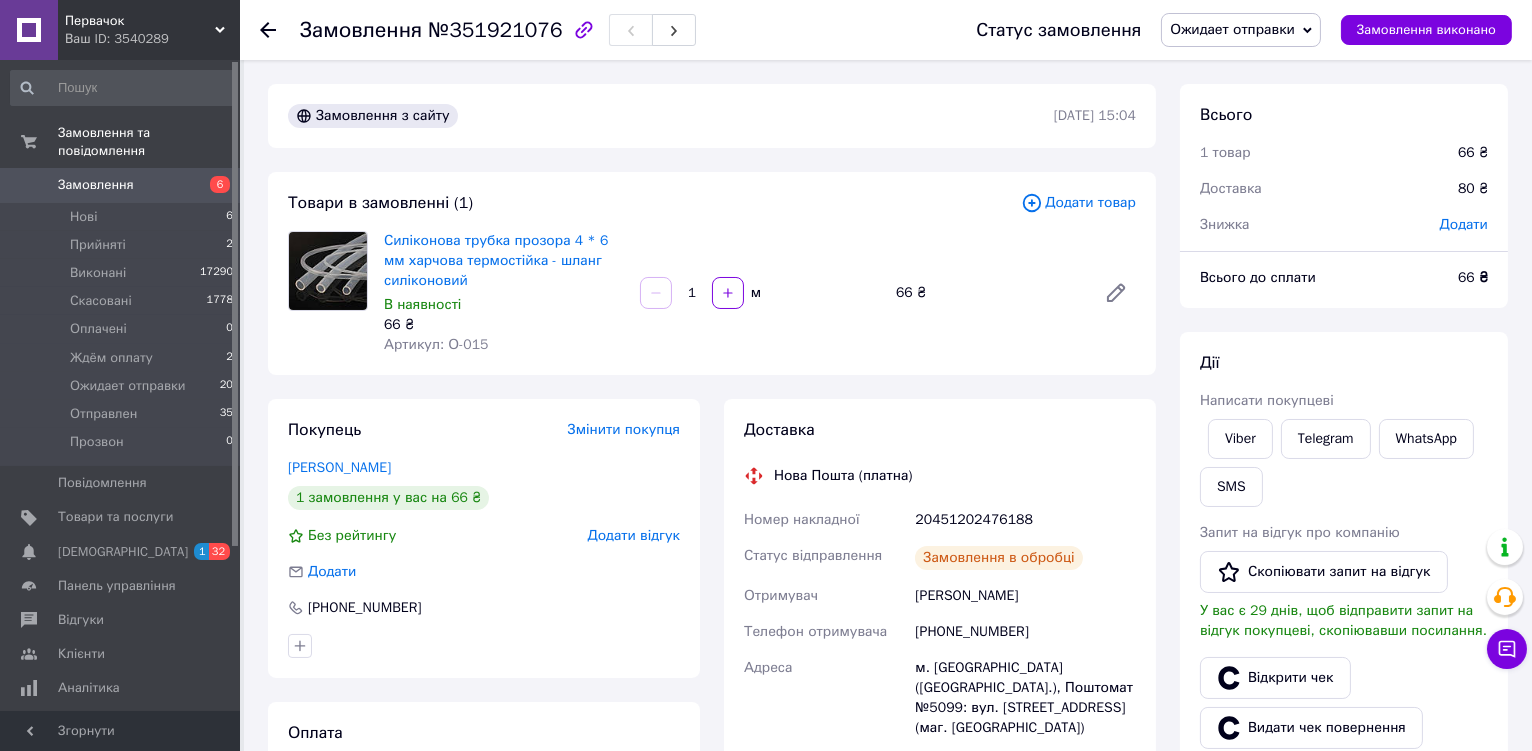 scroll, scrollTop: 113, scrollLeft: 0, axis: vertical 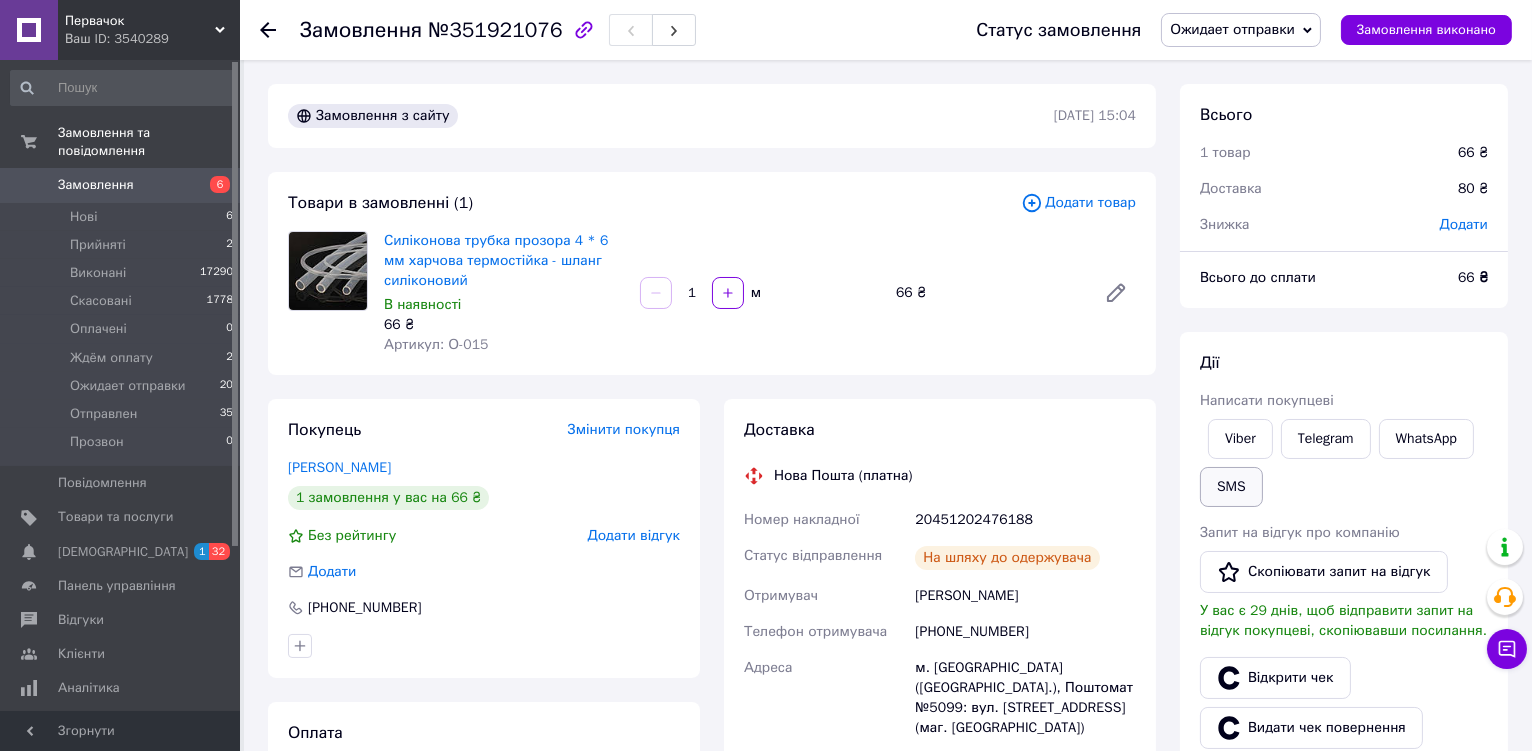 click on "SMS" at bounding box center (1231, 487) 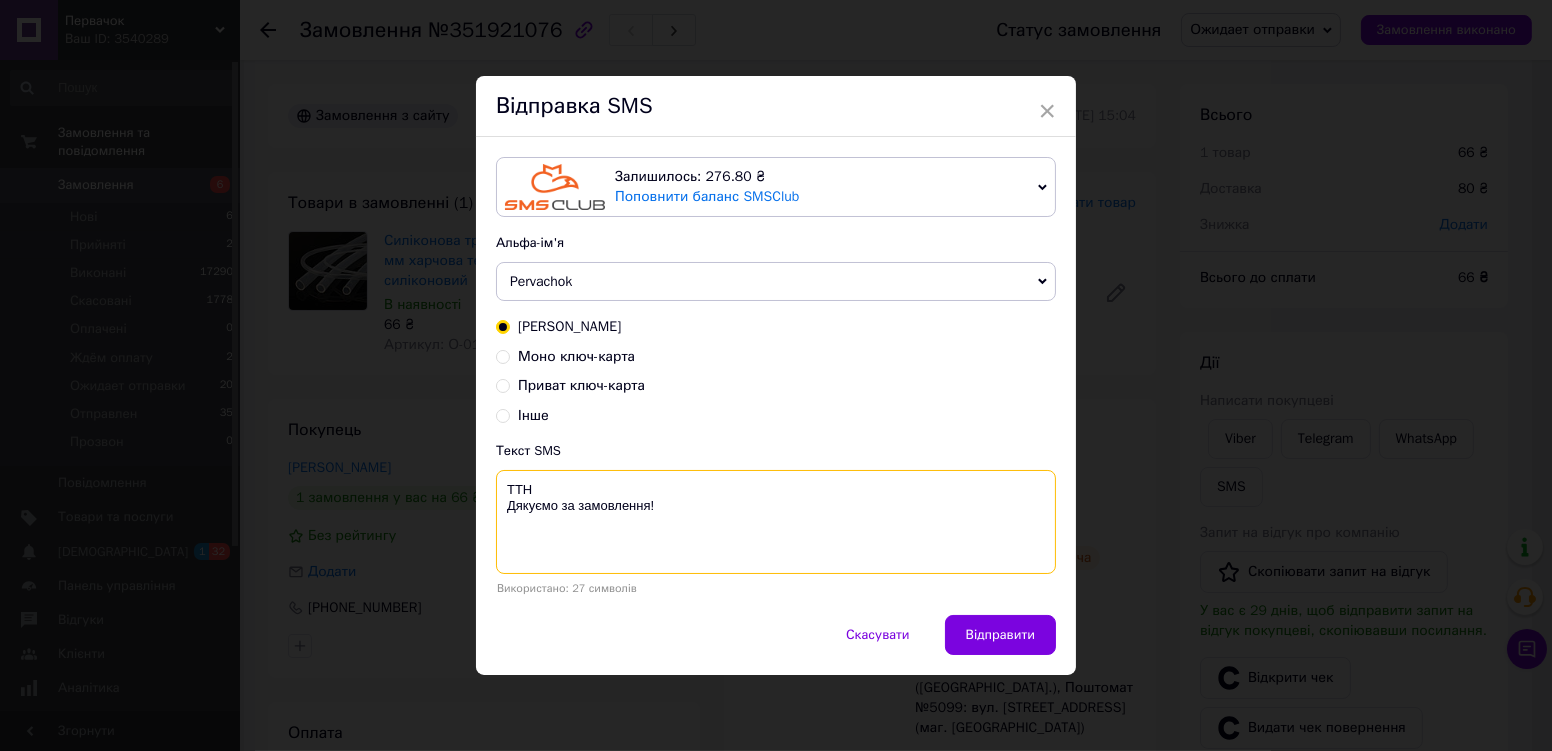 paste on "20451202476188" 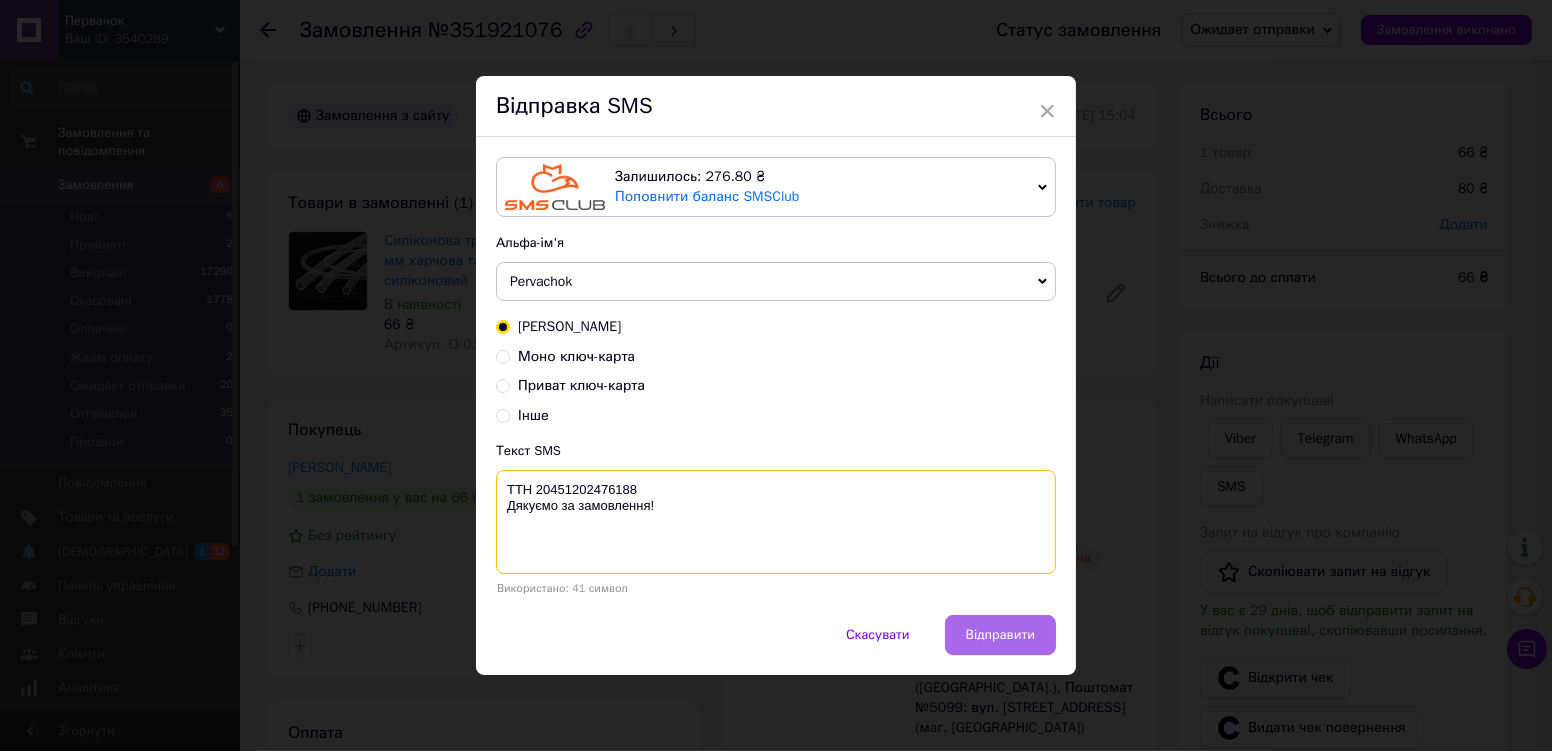 type on "ТТН 20451202476188
Дякуємо за замовлення!" 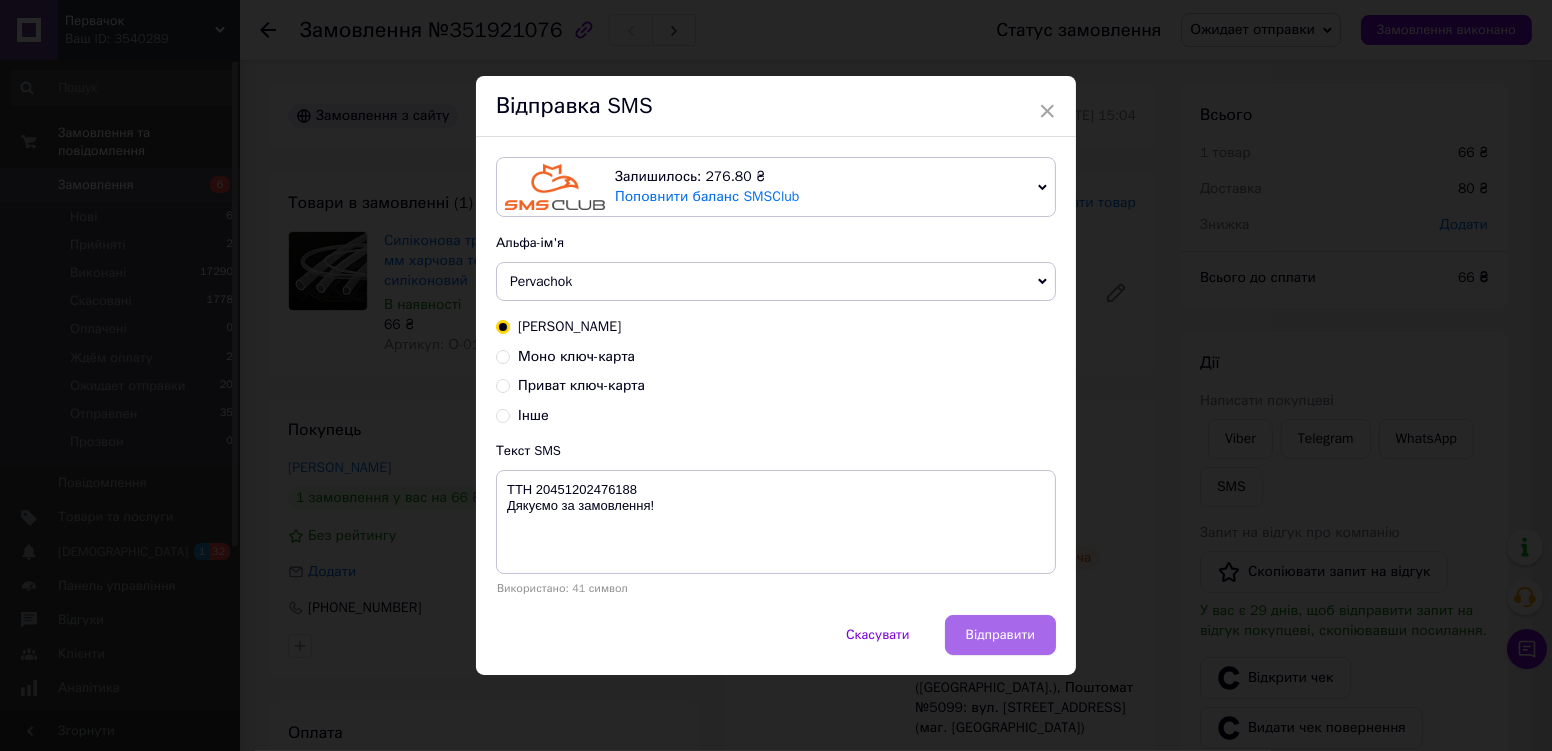 click on "Відправити" at bounding box center [1000, 635] 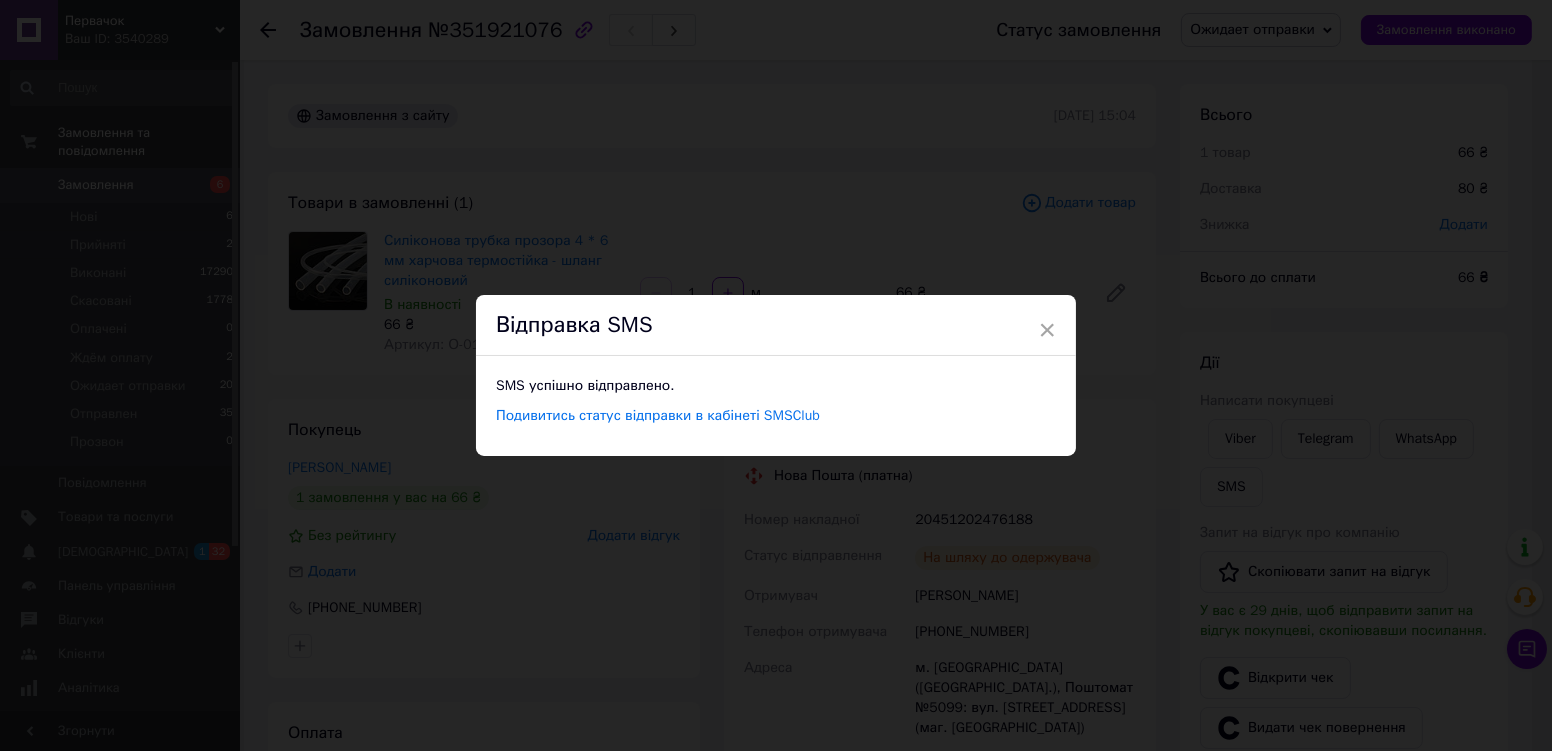 drag, startPoint x: 1175, startPoint y: 445, endPoint x: 1185, endPoint y: 282, distance: 163.30646 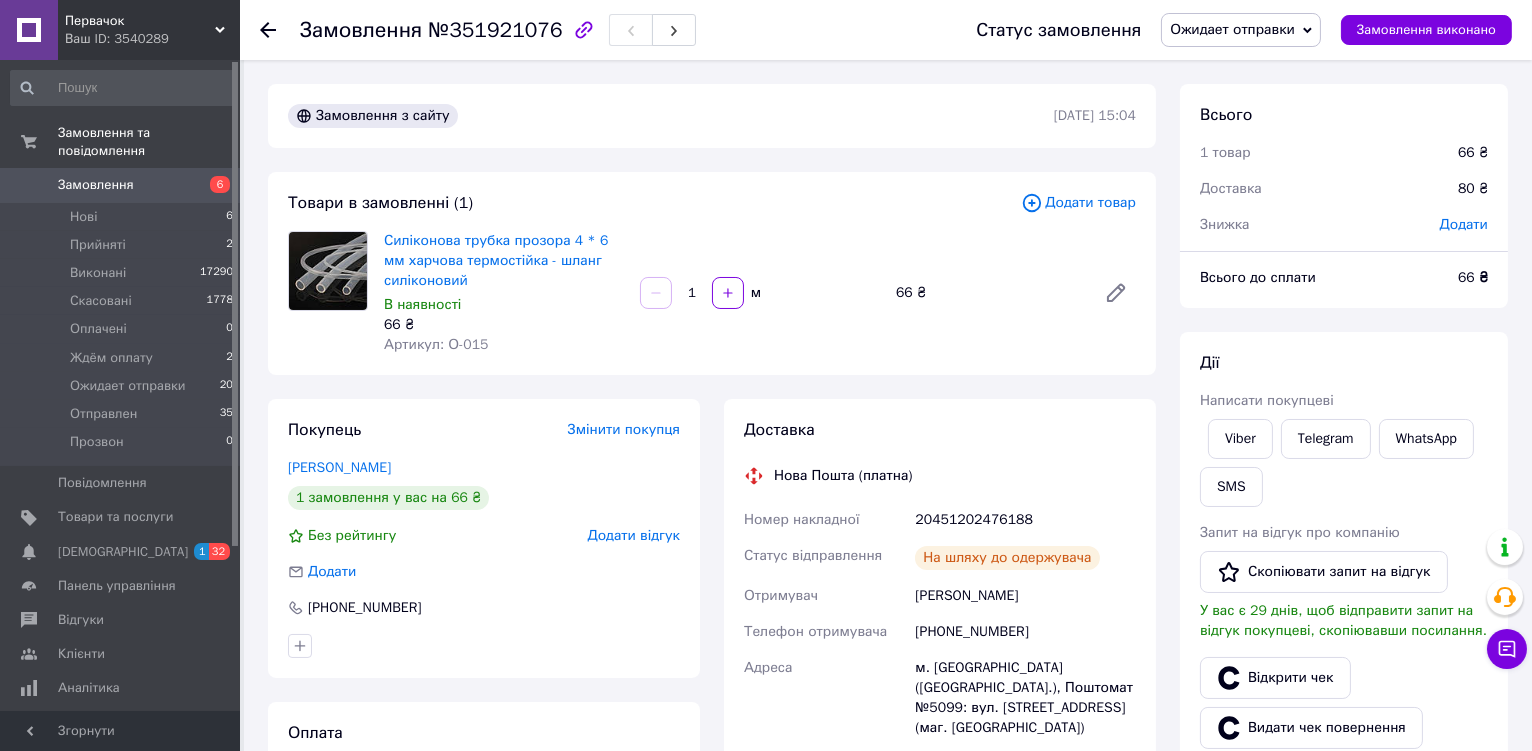 click on "Ожидает отправки" at bounding box center (1241, 30) 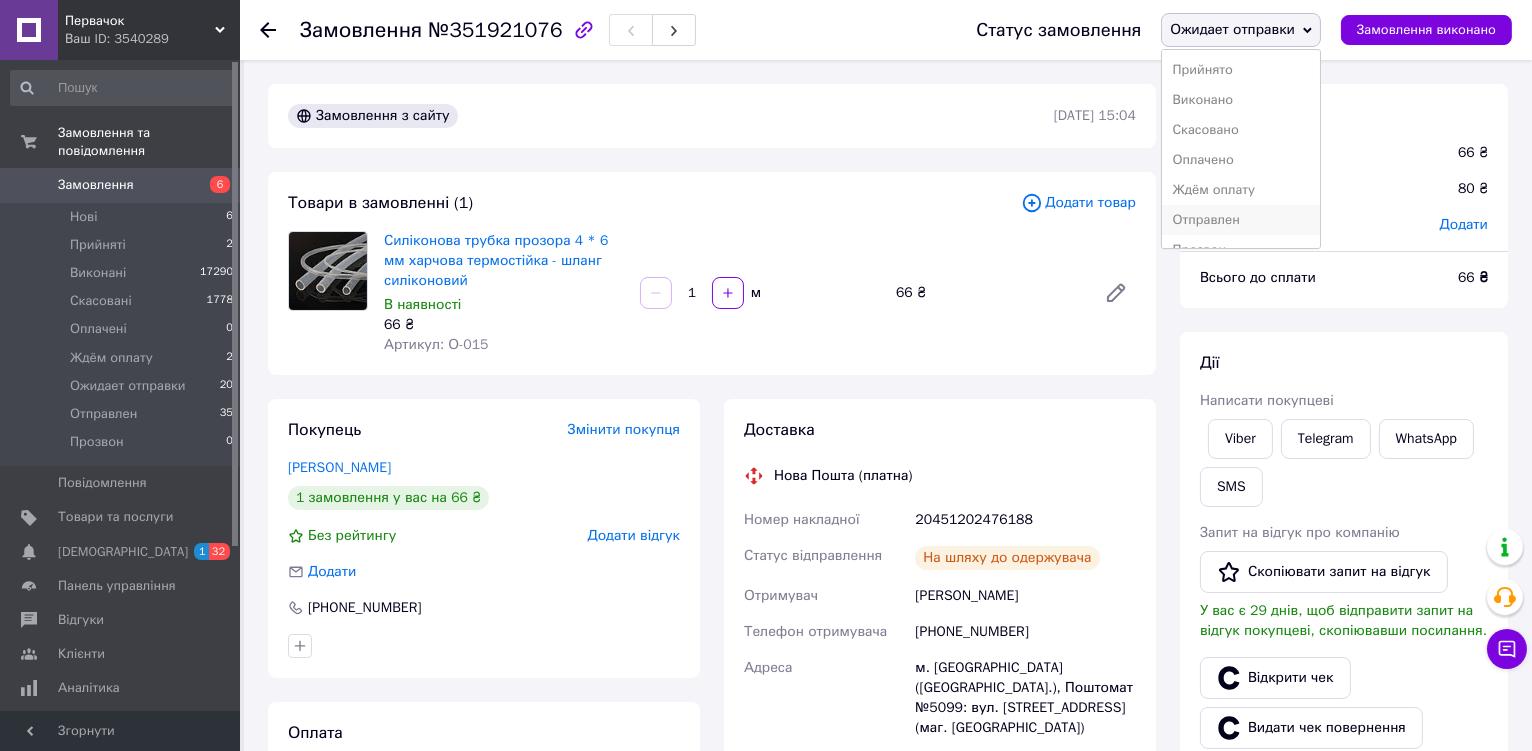 click on "Отправлен" at bounding box center [1241, 220] 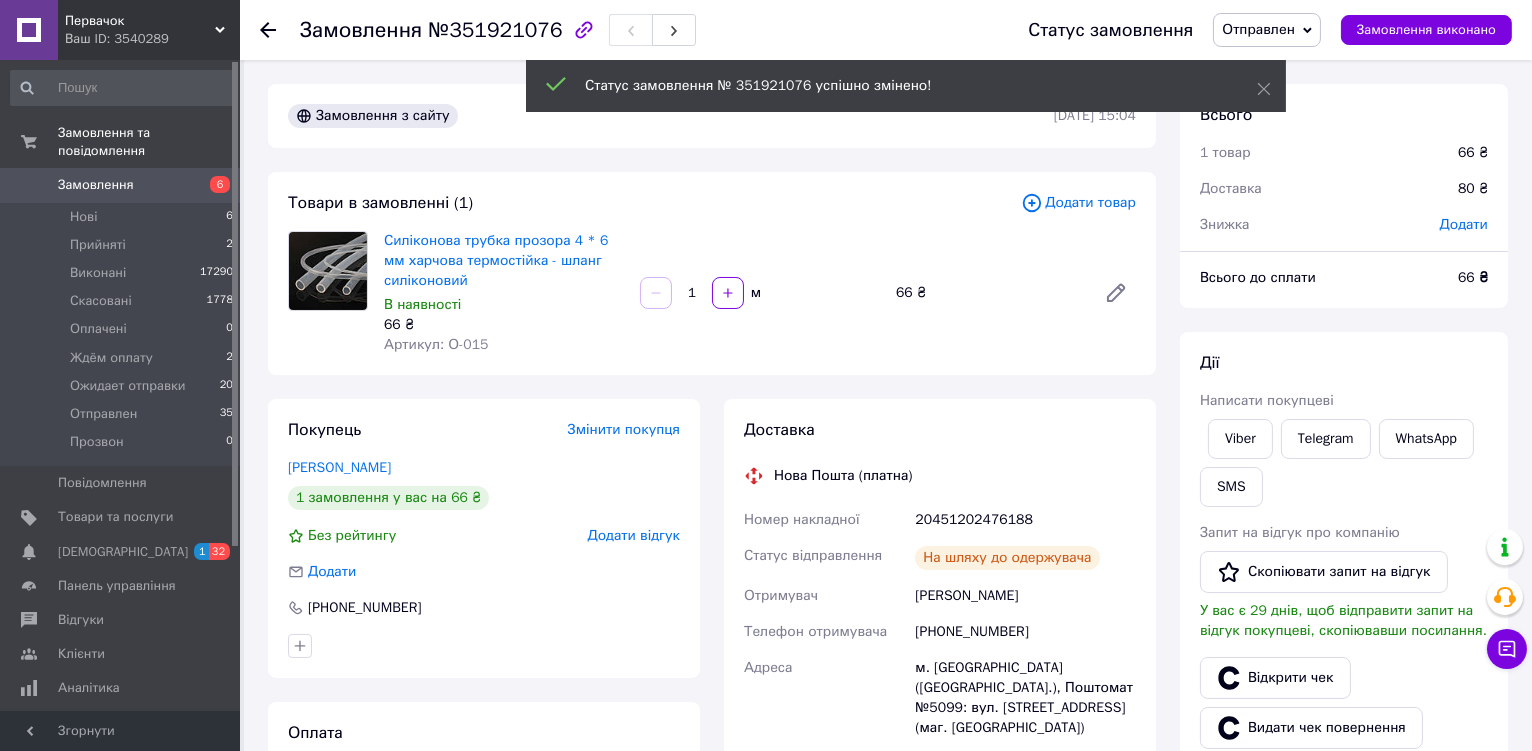 scroll, scrollTop: 230, scrollLeft: 0, axis: vertical 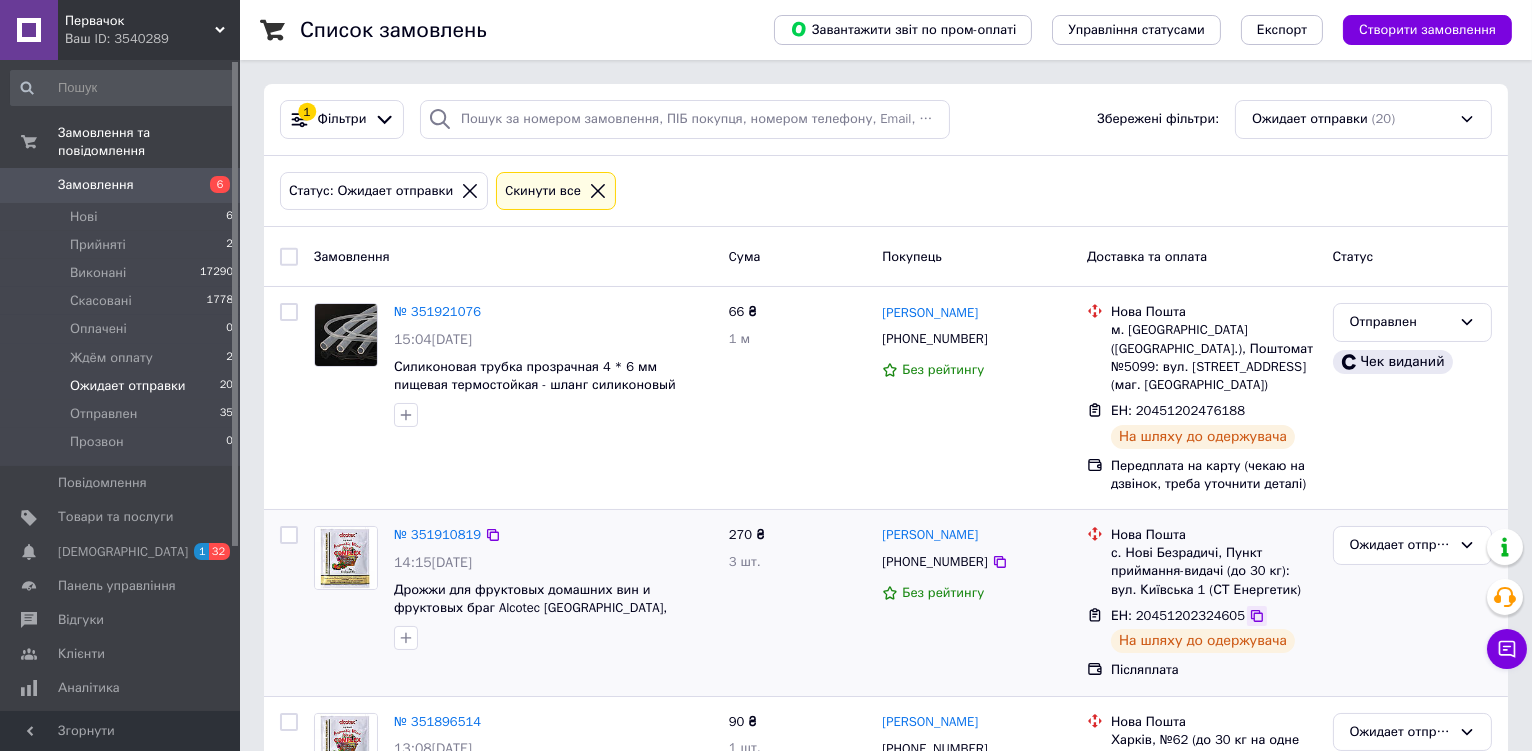 click 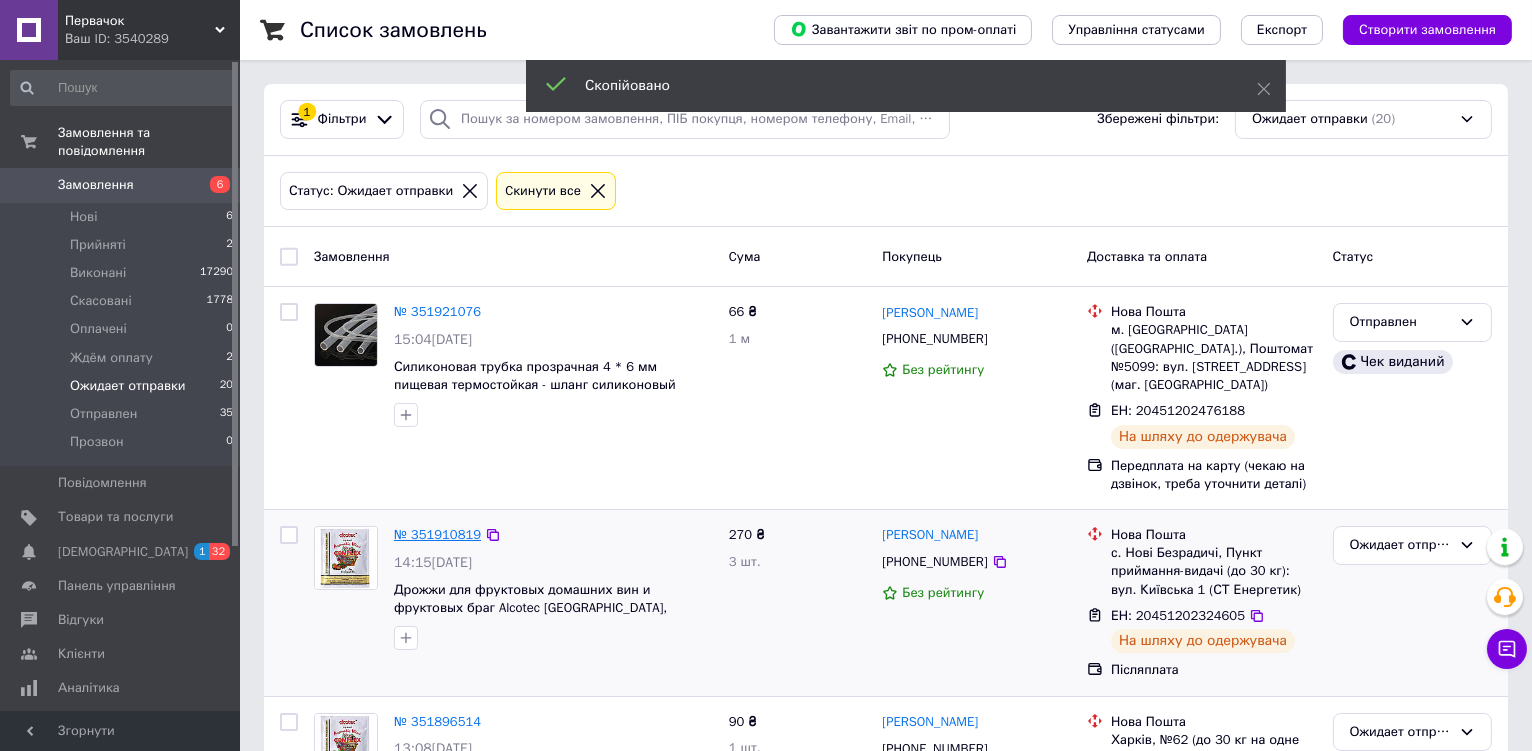 click on "№ 351910819" at bounding box center [437, 534] 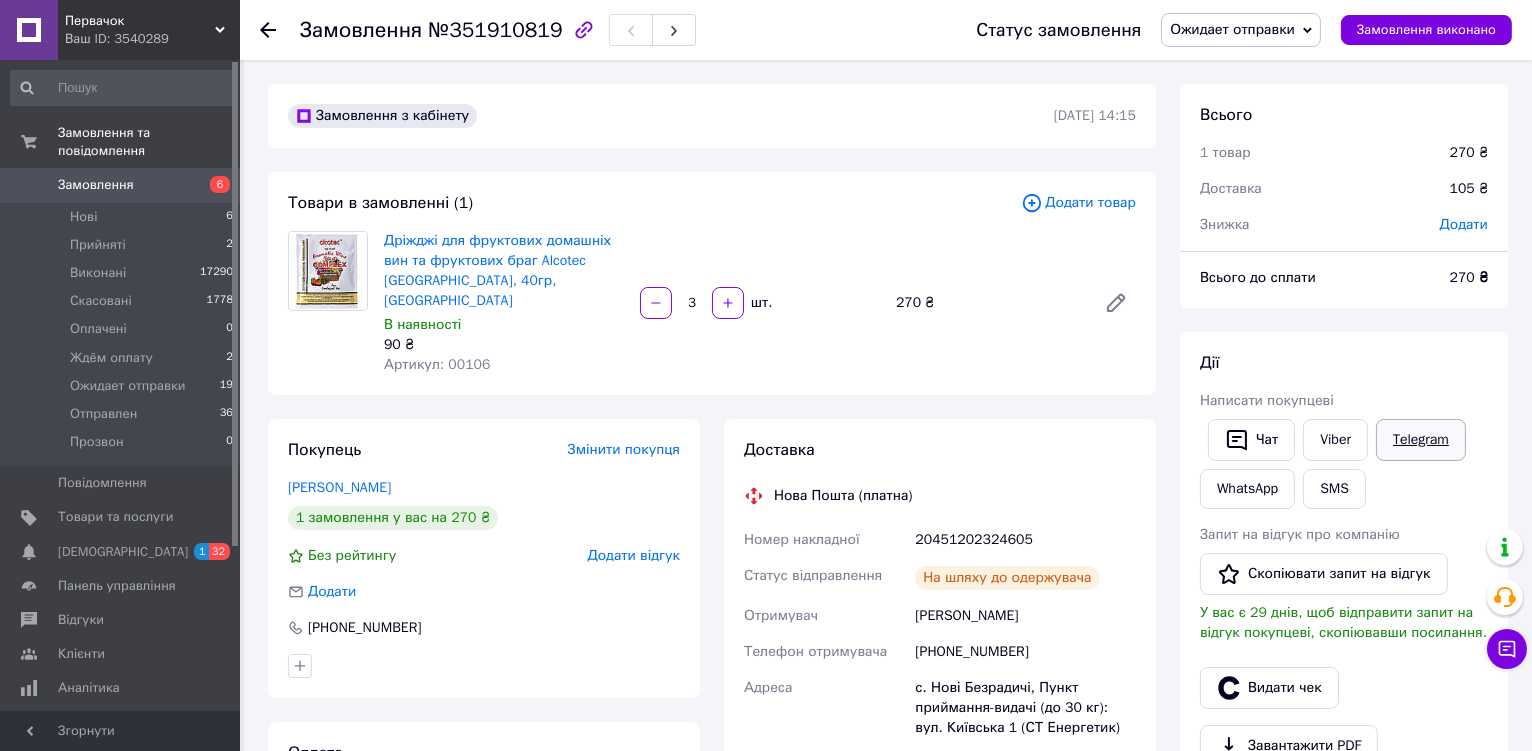 scroll, scrollTop: 30, scrollLeft: 0, axis: vertical 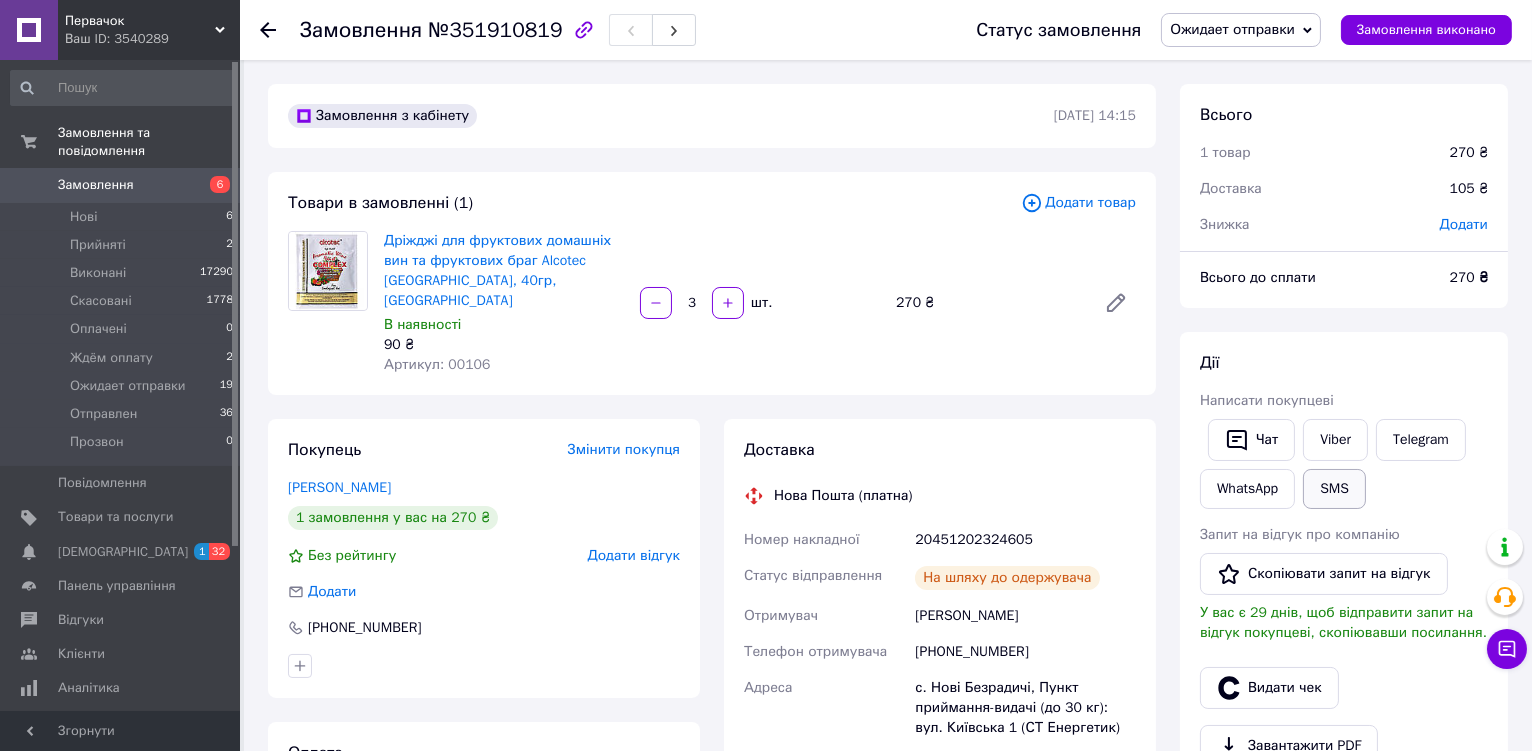 click on "SMS" at bounding box center (1334, 489) 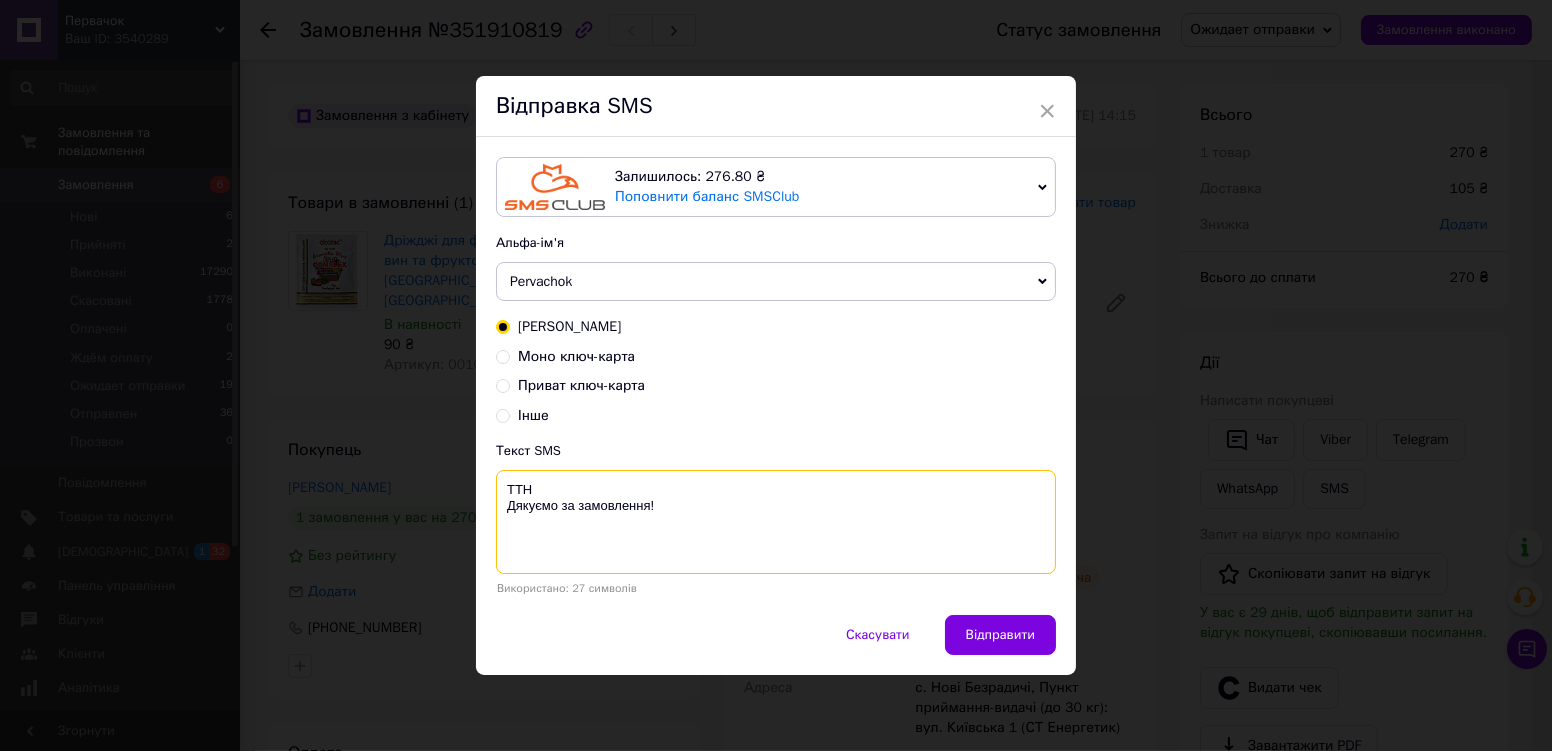 paste on "20451202324605" 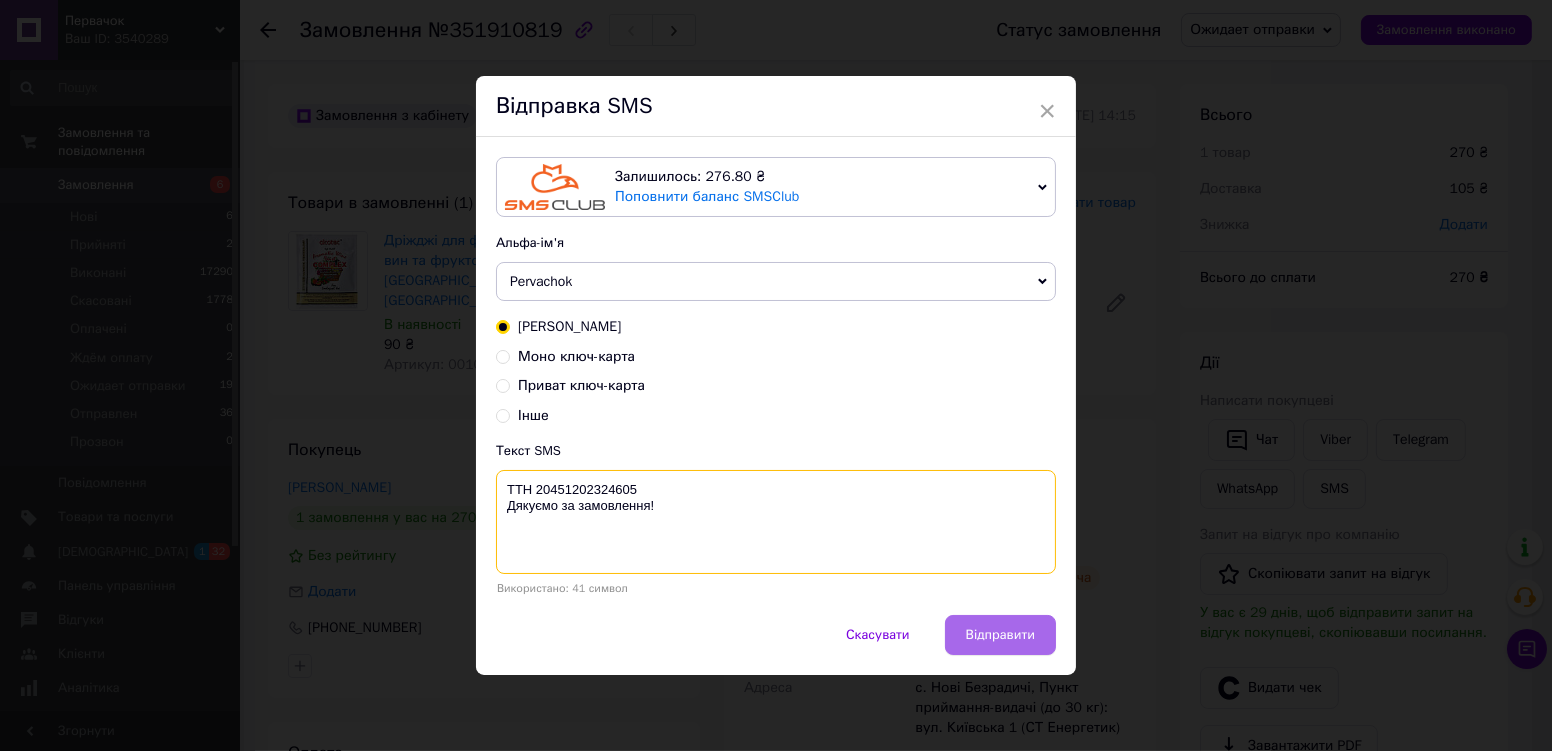 type on "ТТН 20451202324605
Дякуємо за замовлення!" 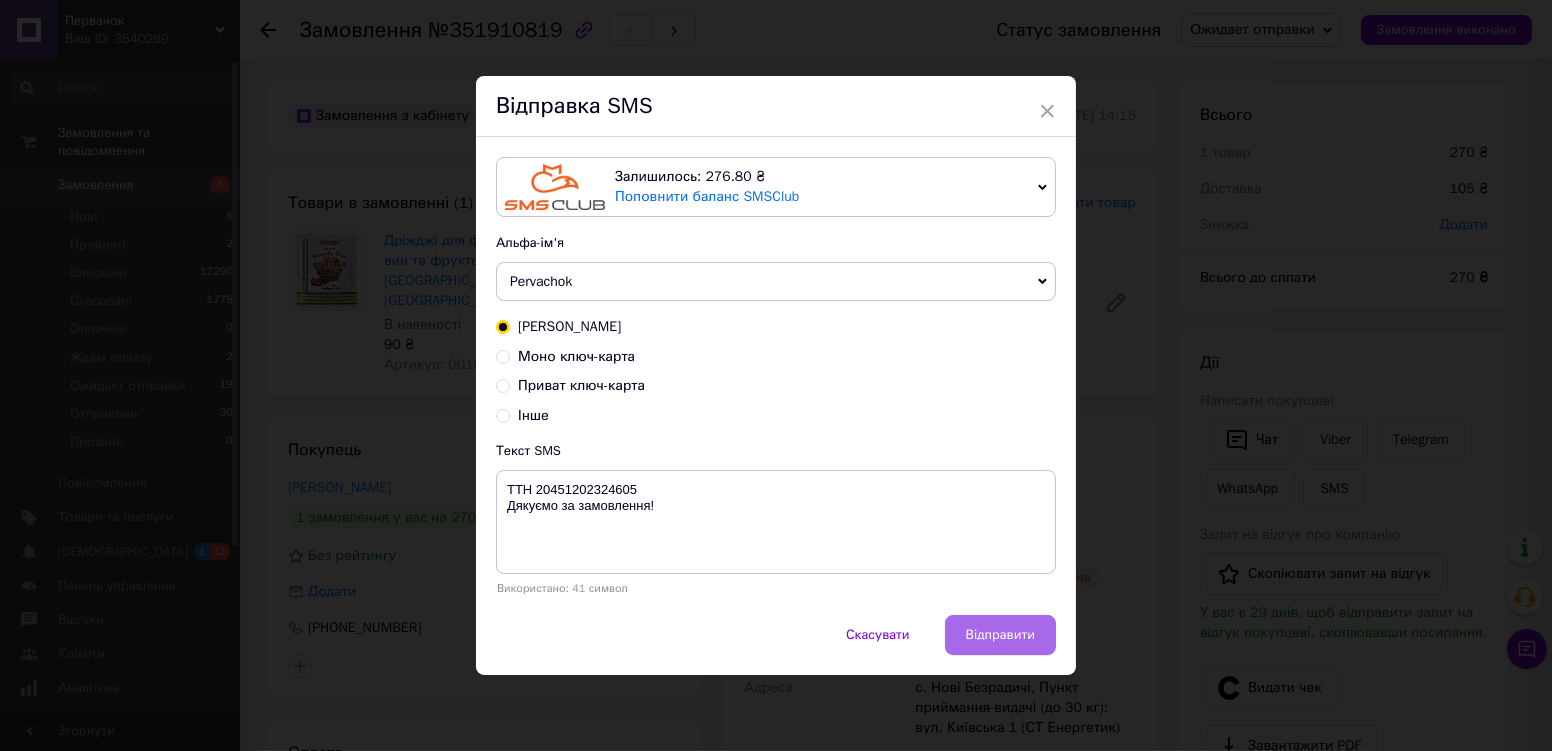 click on "Відправити" at bounding box center (1000, 635) 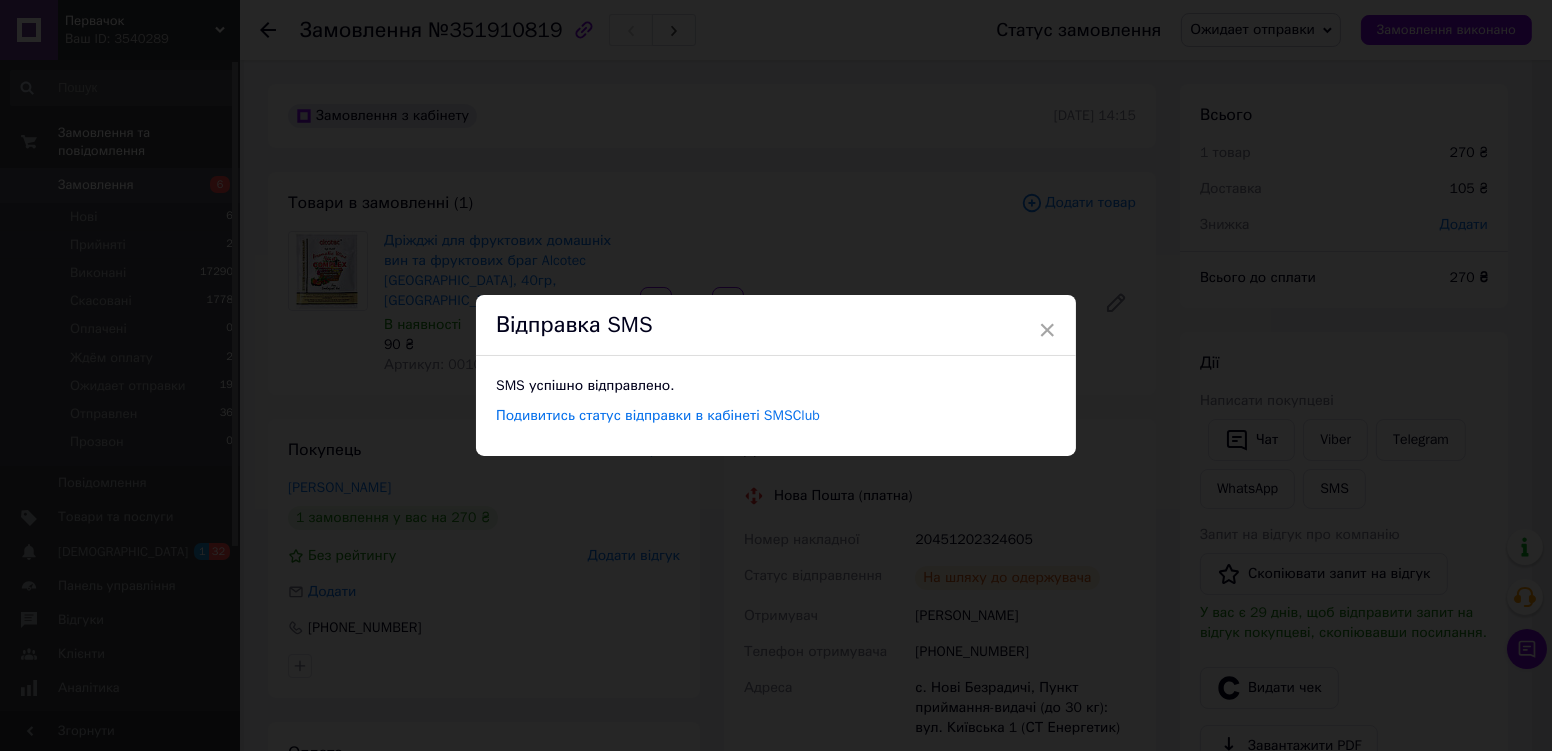click on "× Відправка SMS SMS успішно відправлено. Подивитись статус відправки в кабінеті SMSClub" at bounding box center [776, 375] 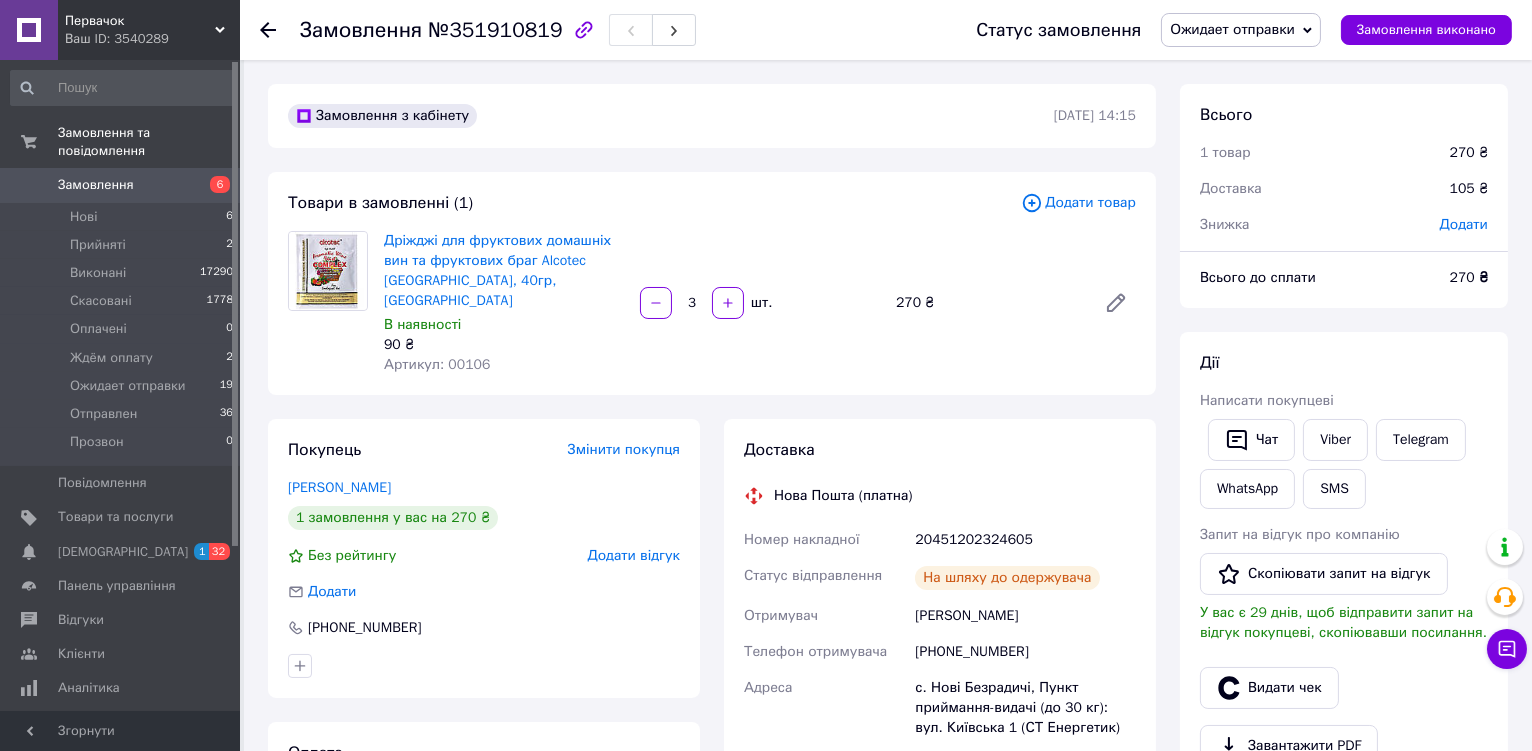 click 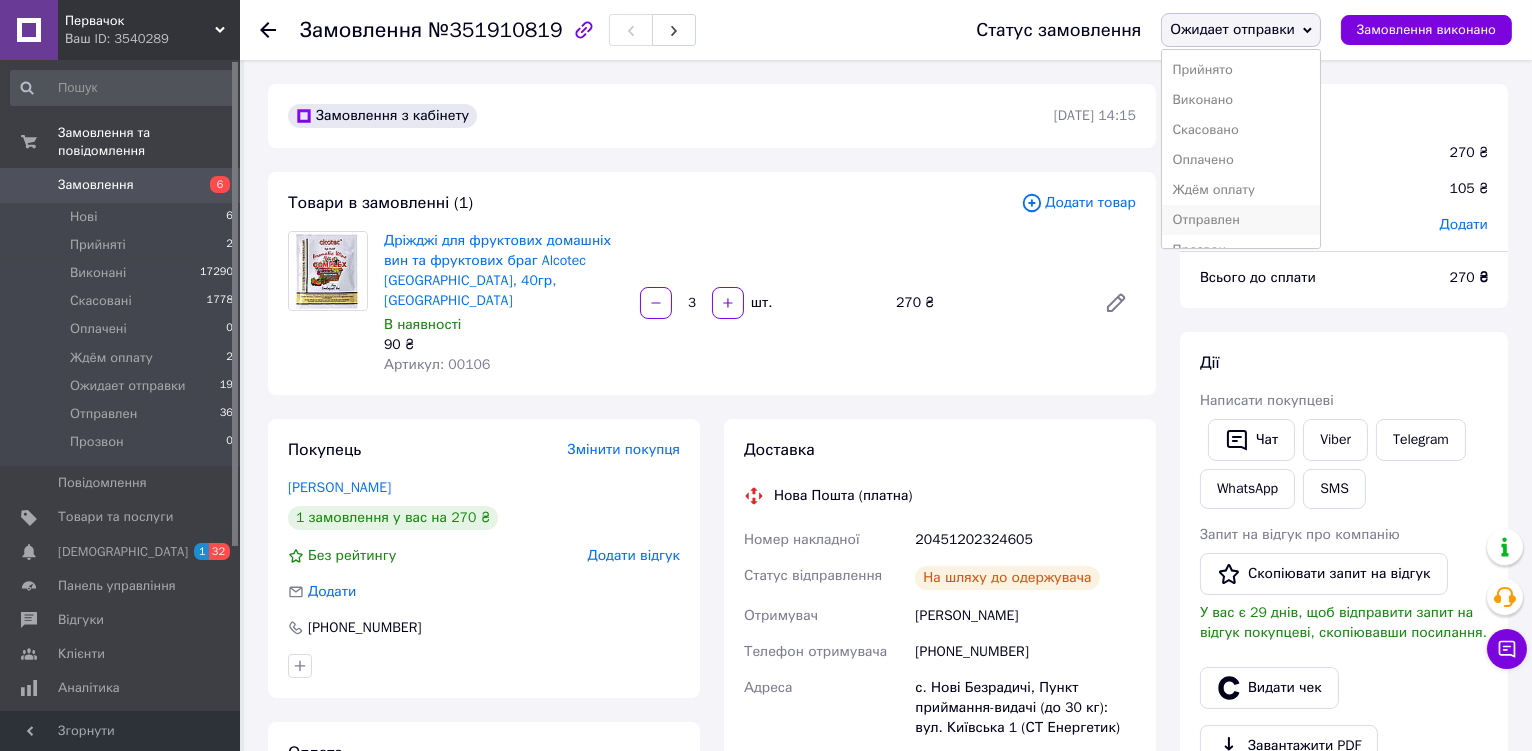click on "Отправлен" at bounding box center [1241, 220] 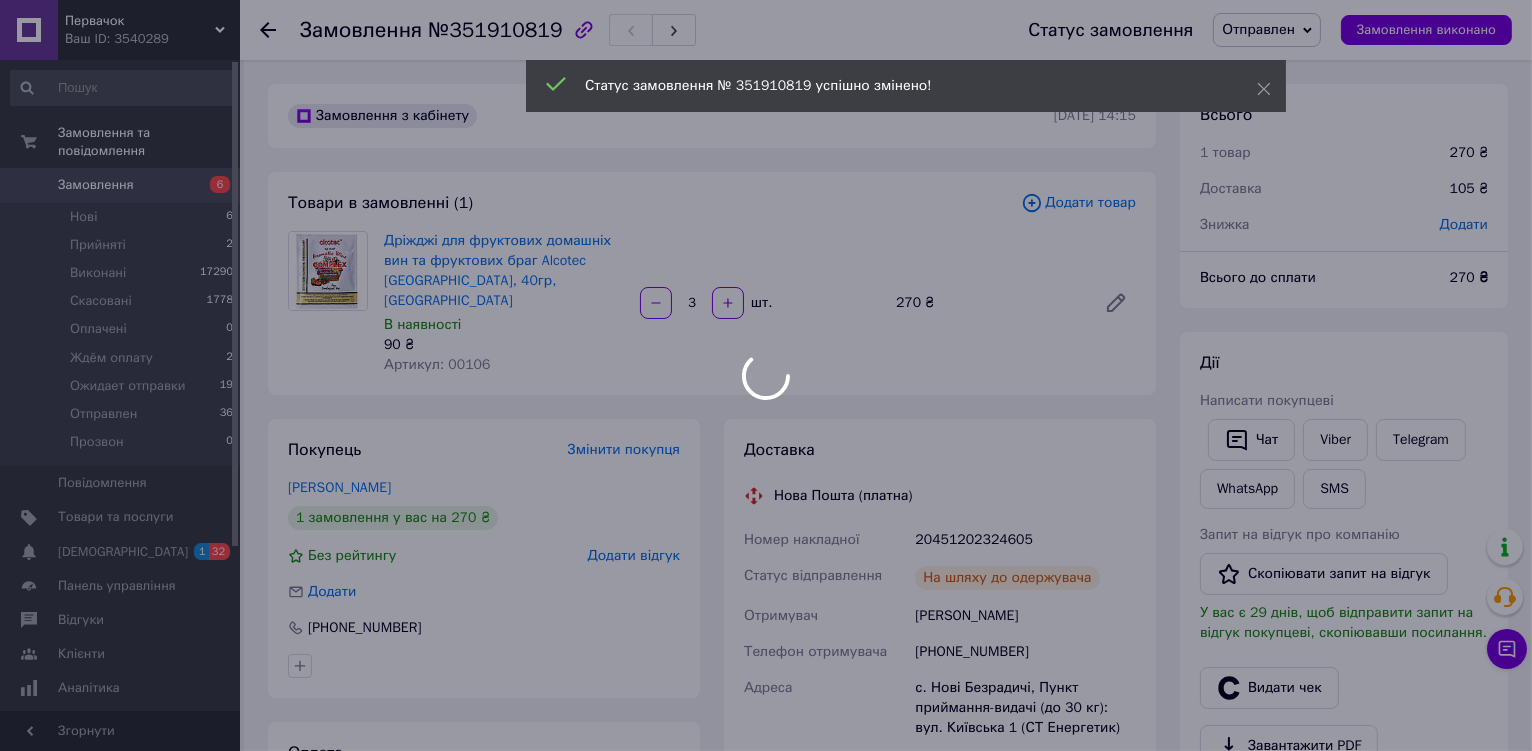 scroll, scrollTop: 147, scrollLeft: 0, axis: vertical 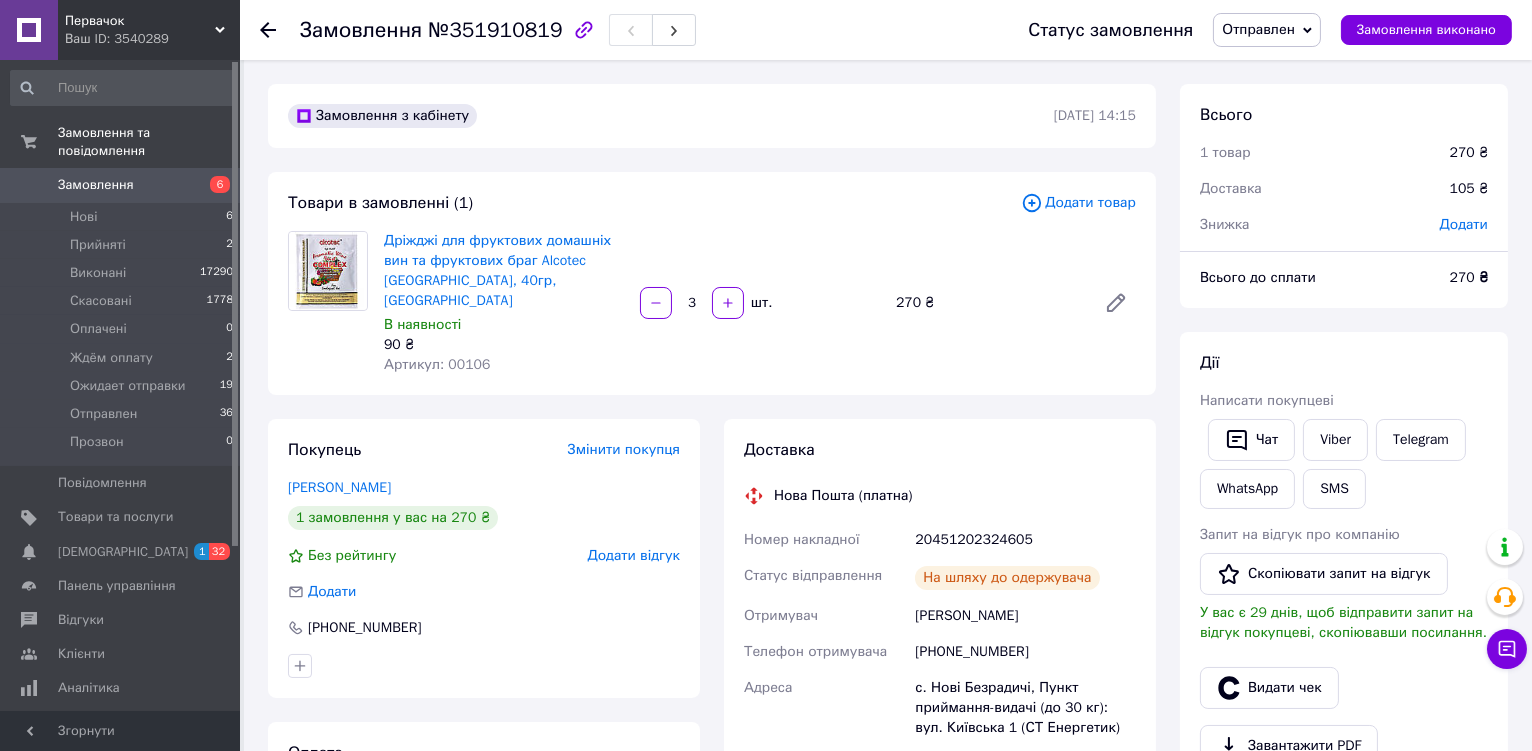 click 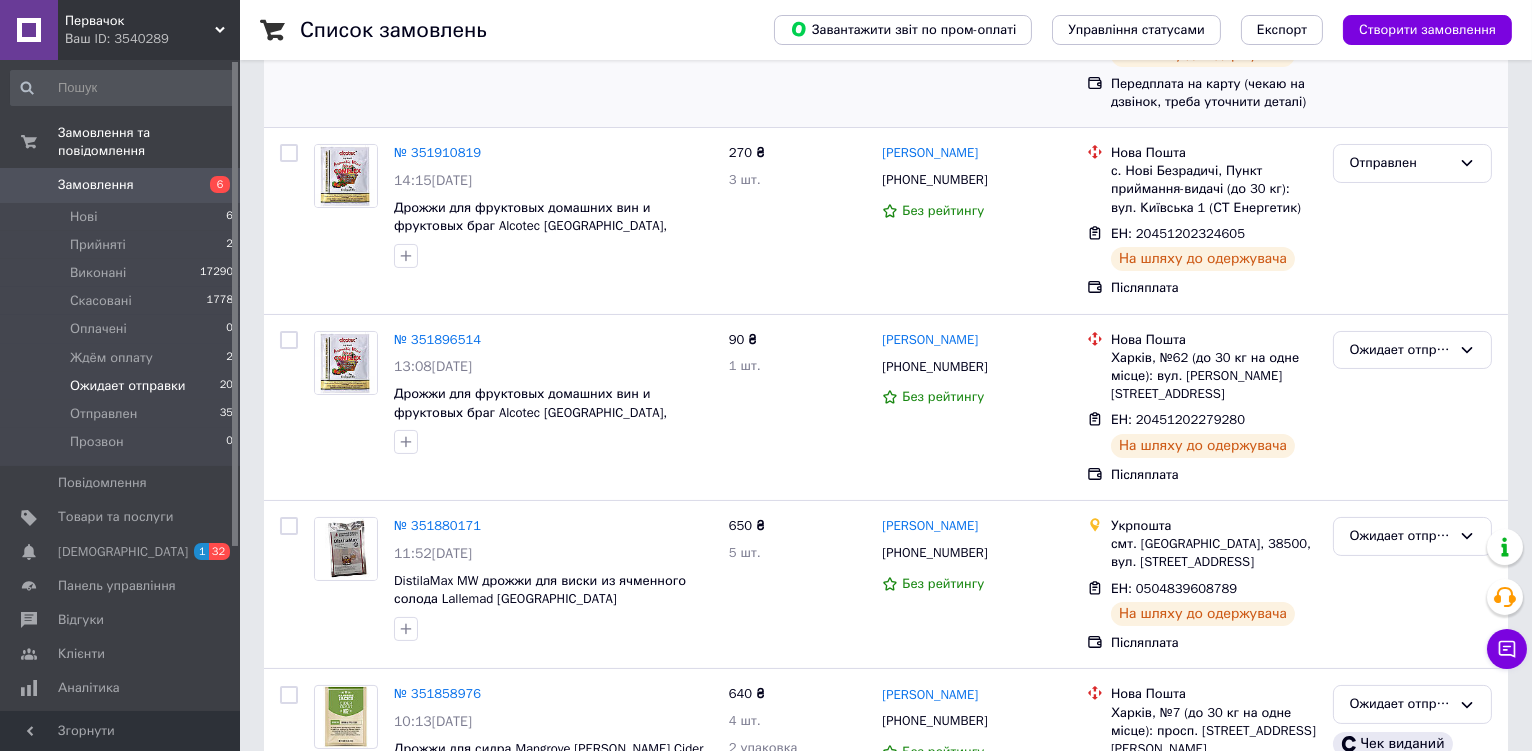 scroll, scrollTop: 399, scrollLeft: 0, axis: vertical 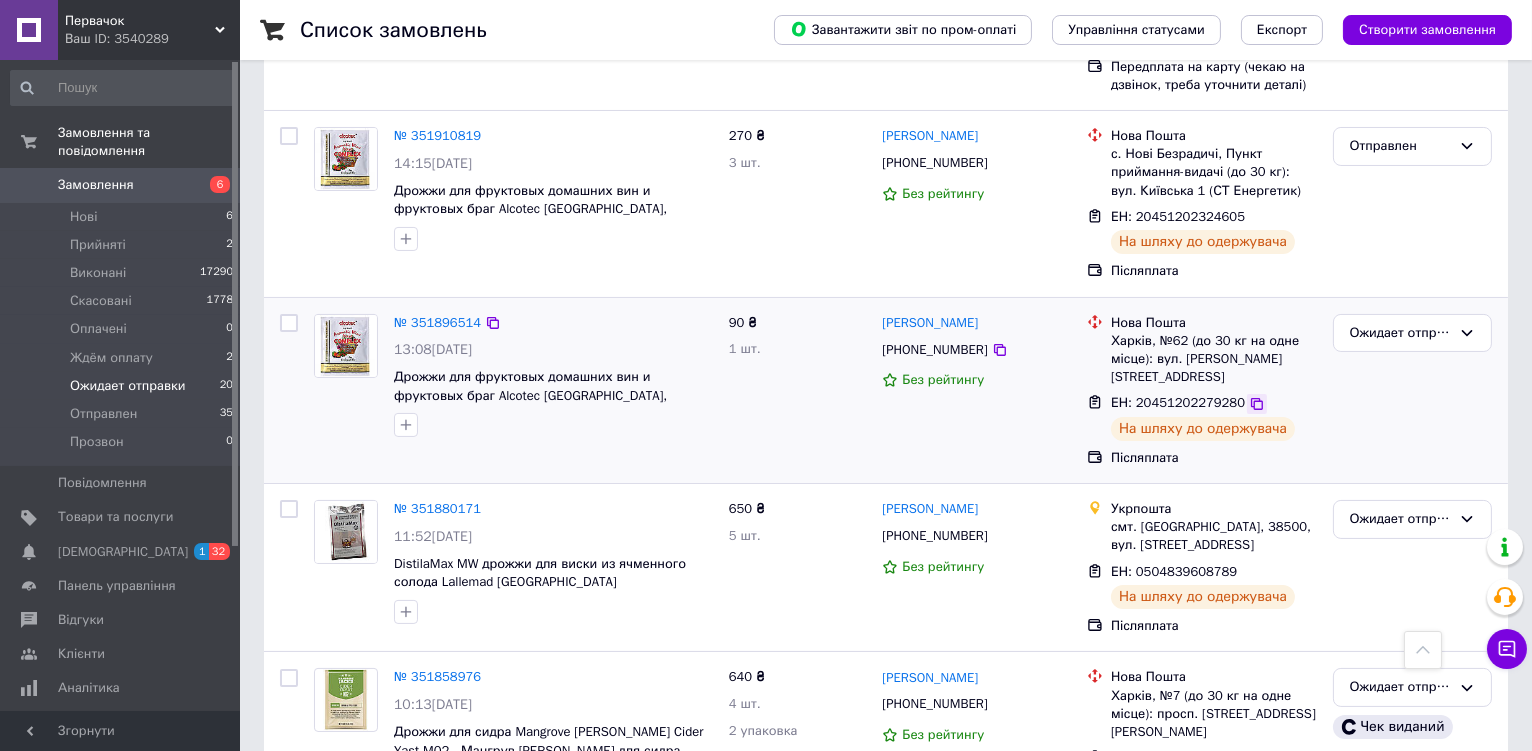 click 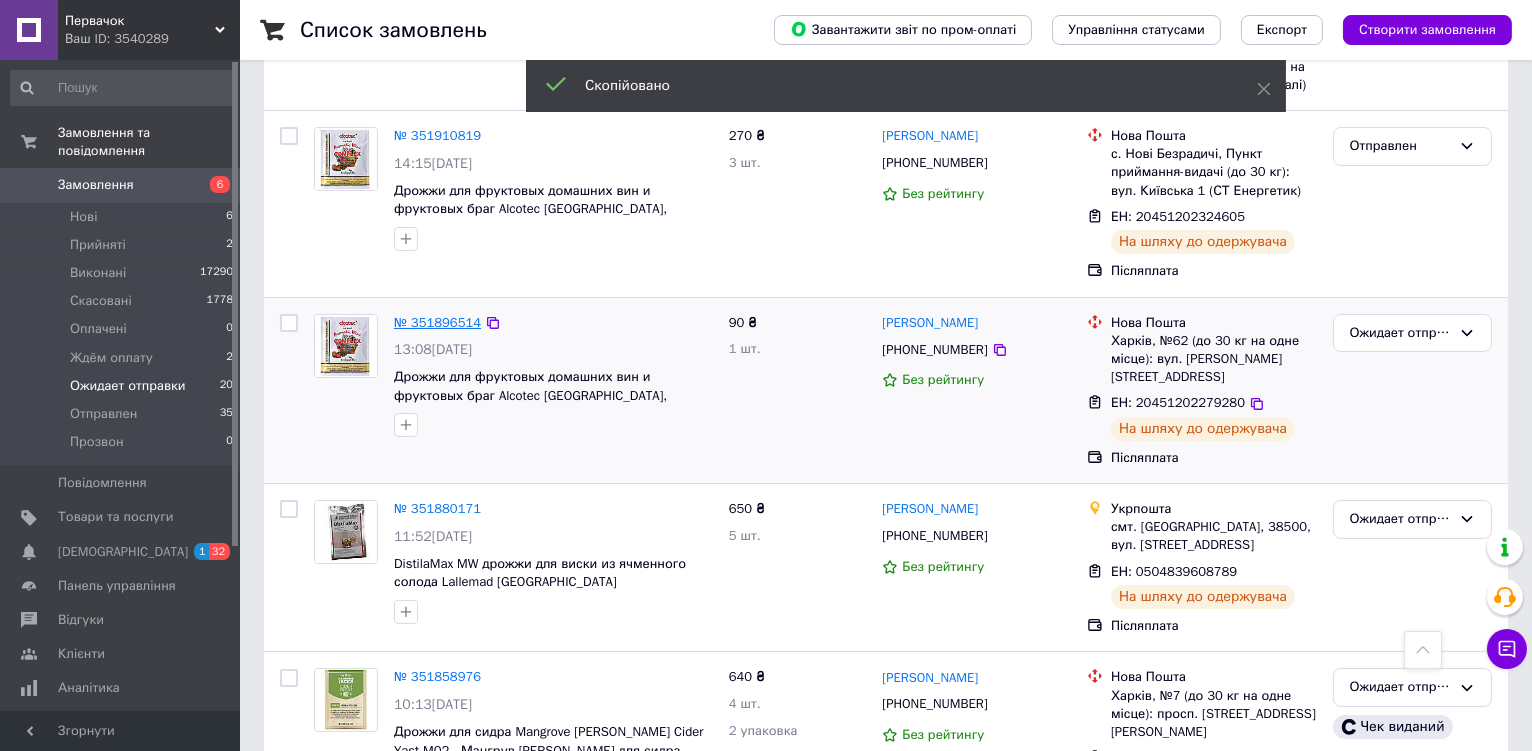 click on "№ 351896514" at bounding box center [437, 322] 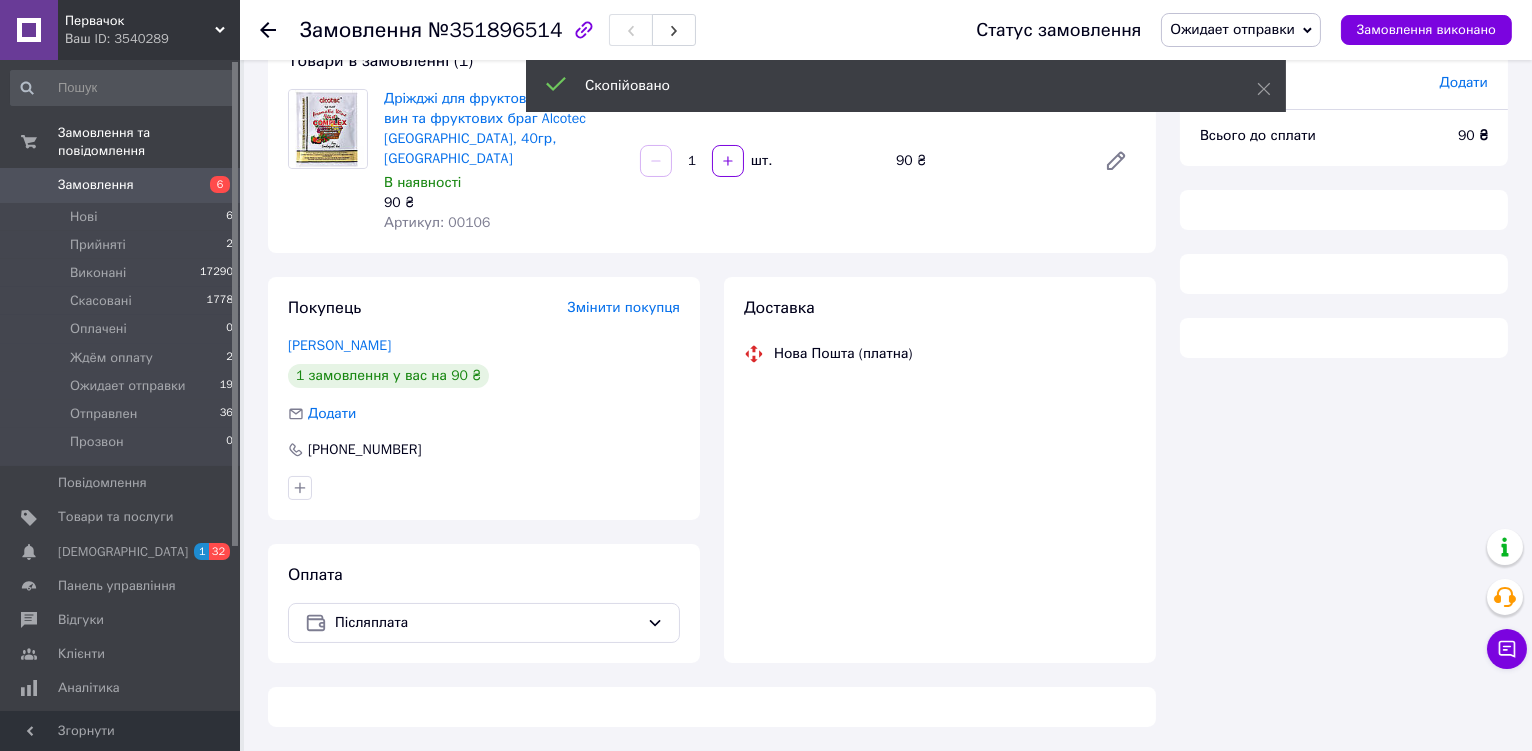 scroll, scrollTop: 399, scrollLeft: 0, axis: vertical 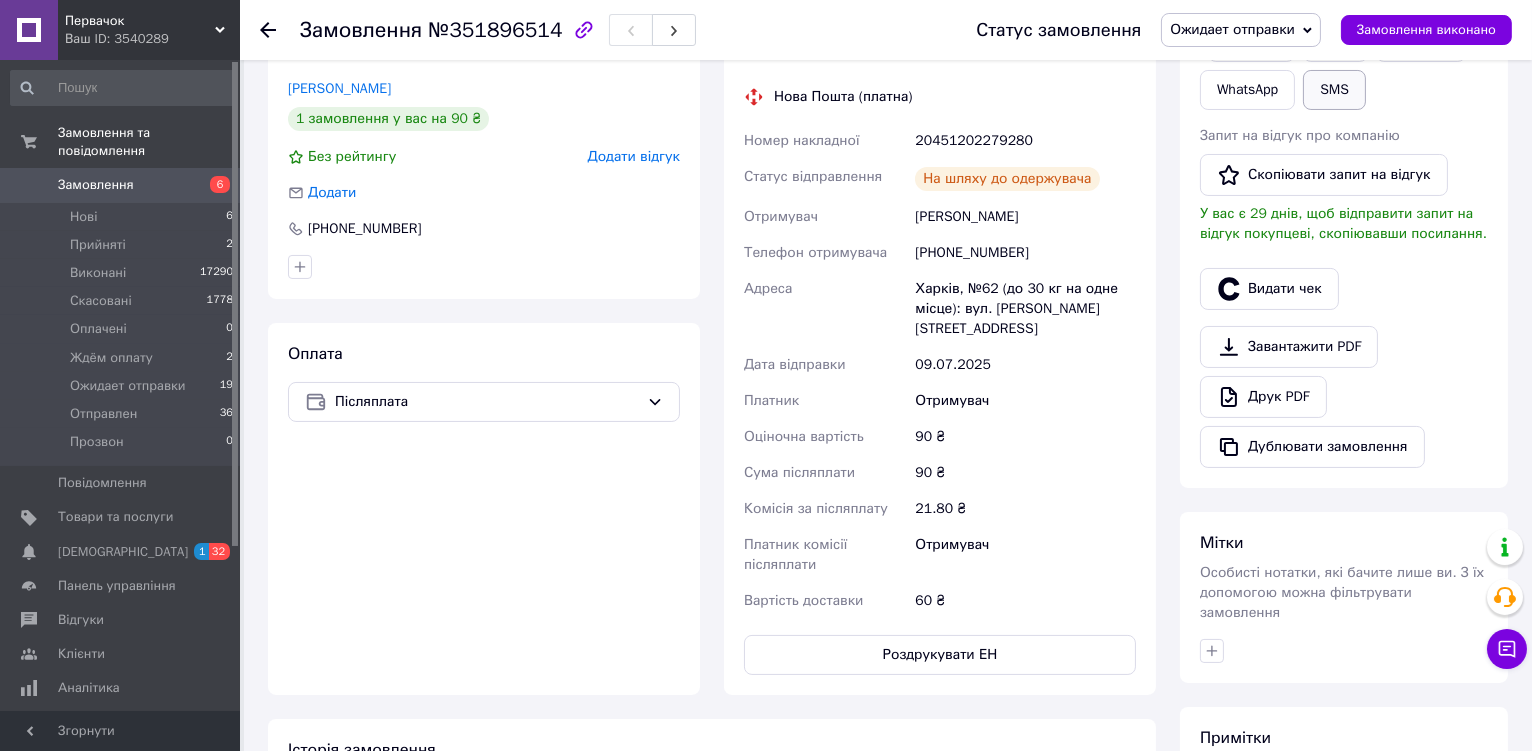 click on "SMS" at bounding box center (1334, 90) 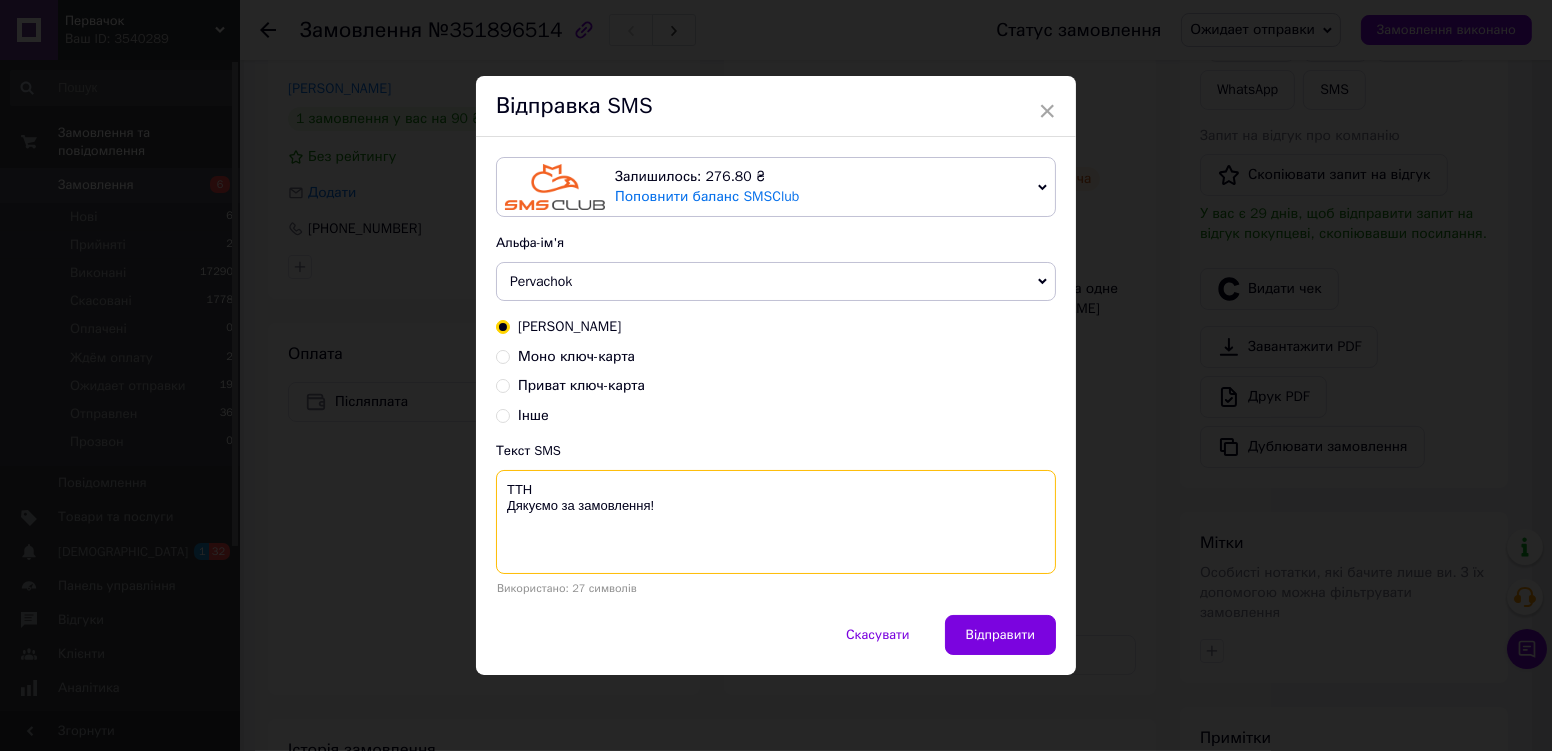 paste on "20451202279280" 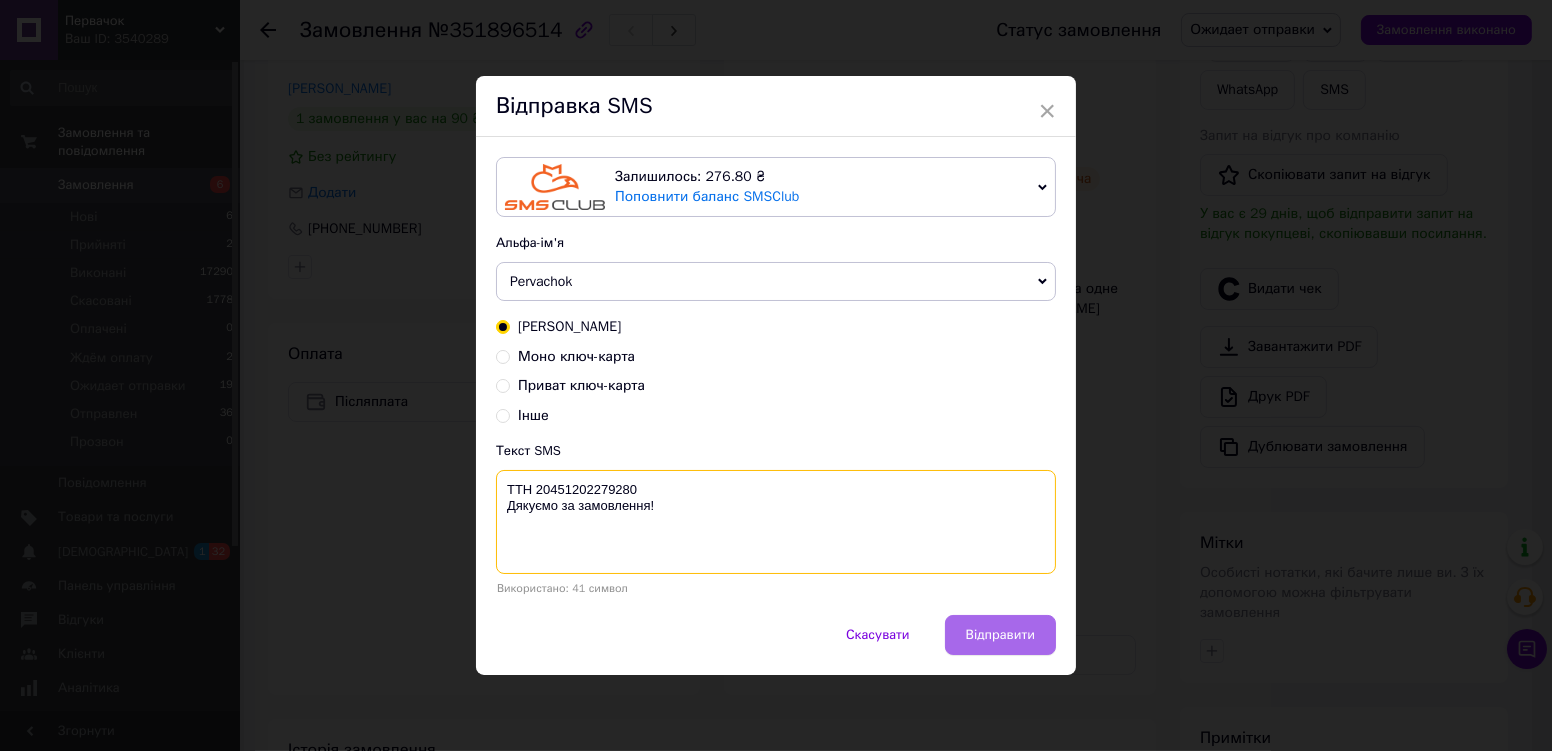 type on "ТТН 20451202279280
Дякуємо за замовлення!" 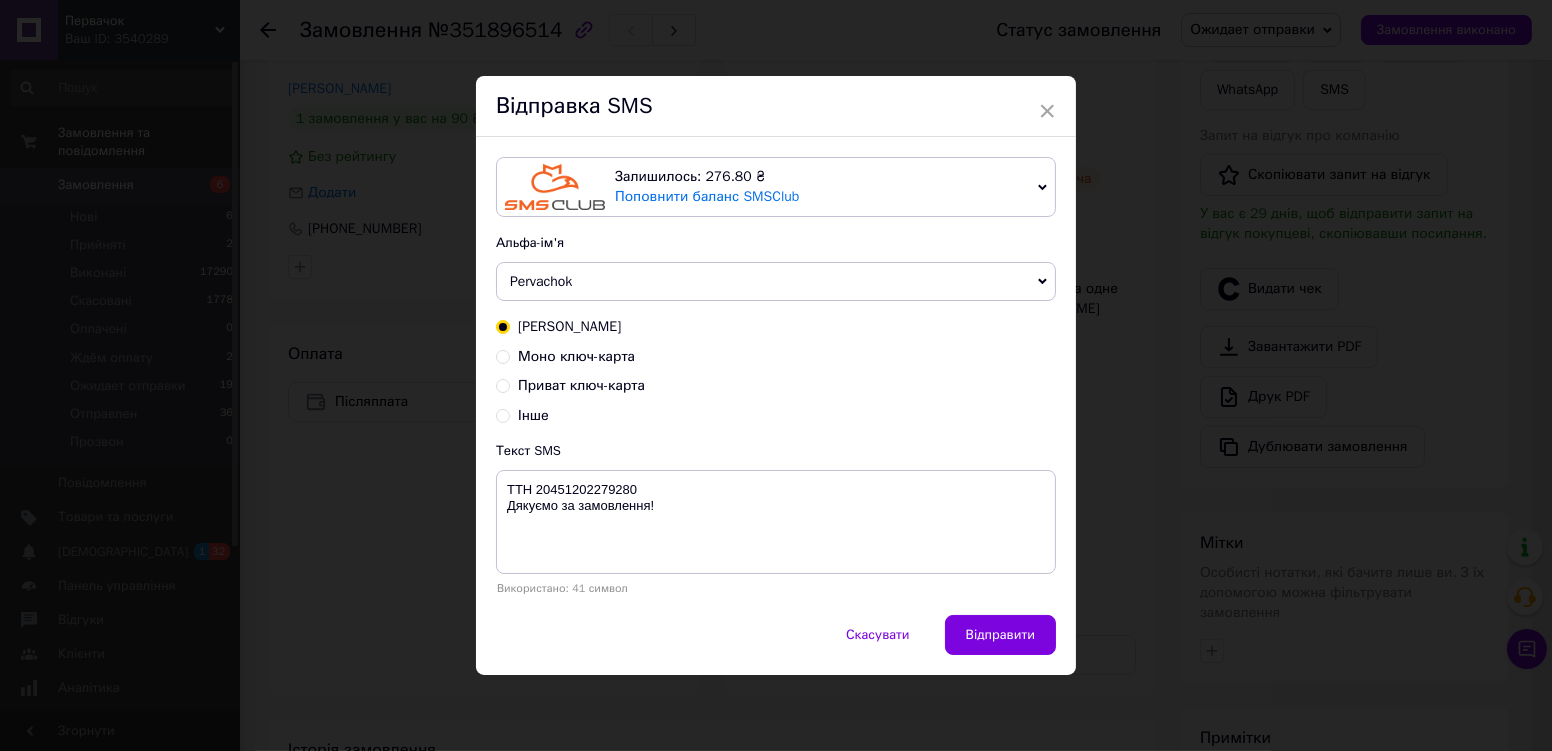 click on "Відправити" at bounding box center (1000, 635) 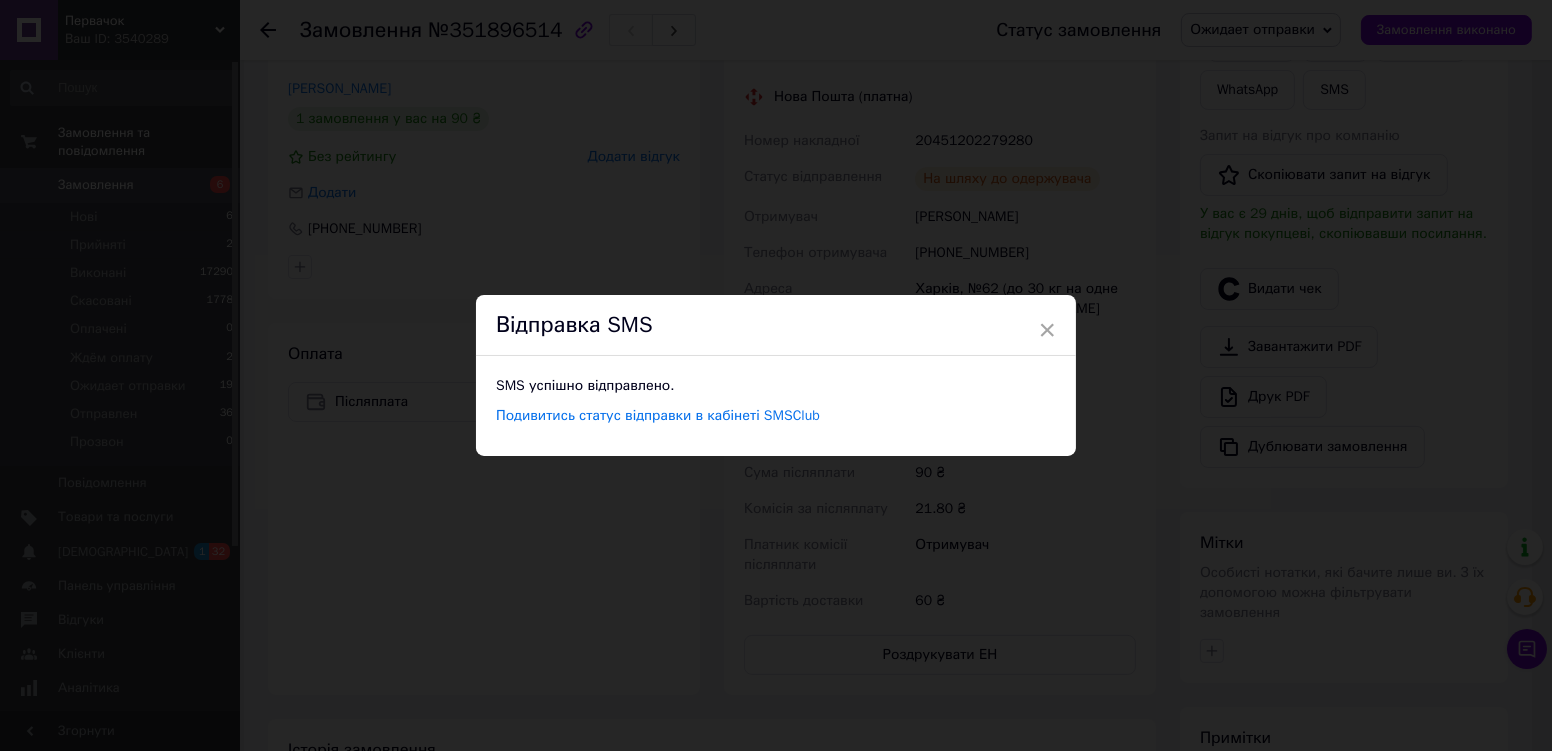 click on "× Відправка SMS SMS успішно відправлено. Подивитись статус відправки в кабінеті SMSClub" at bounding box center (776, 375) 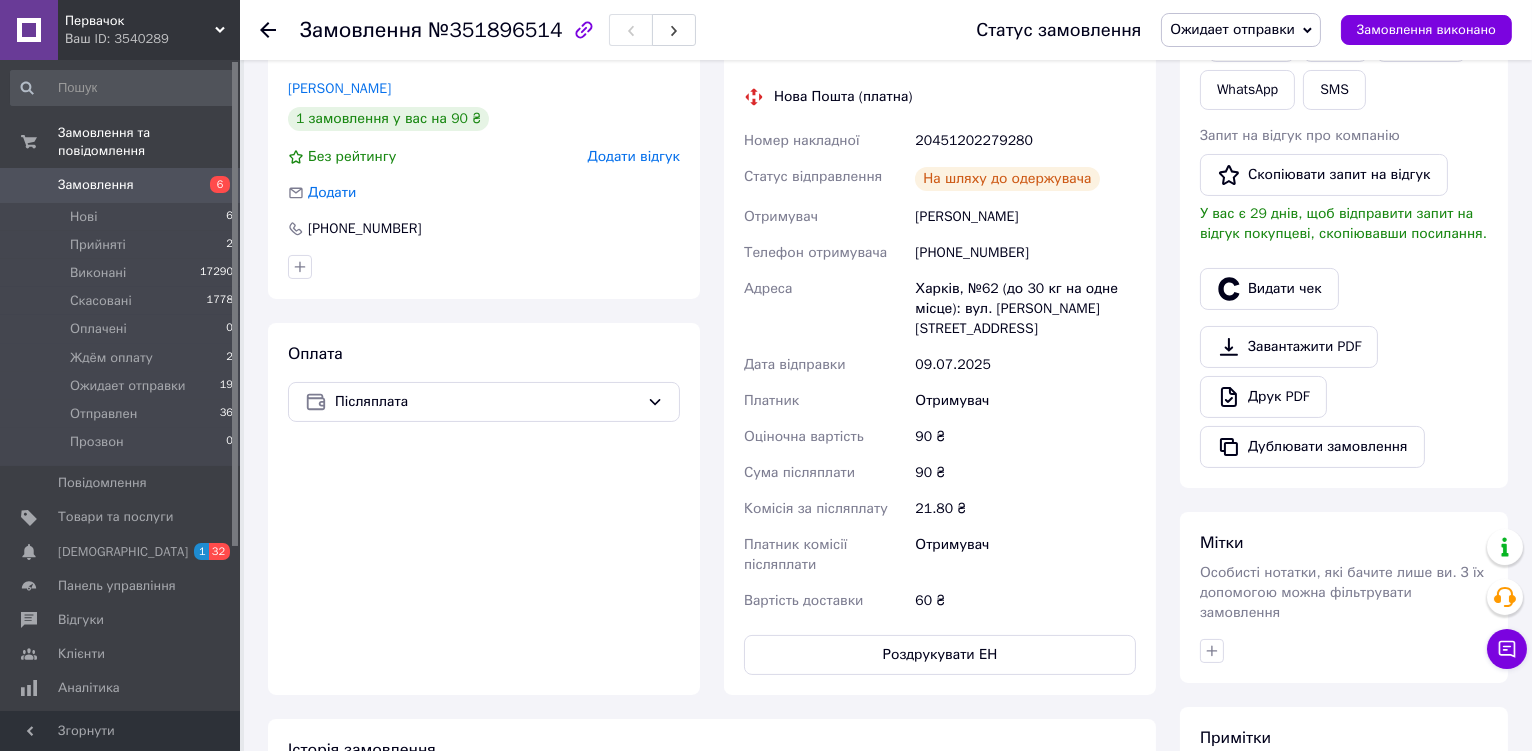 click on "Ожидает отправки" at bounding box center (1241, 30) 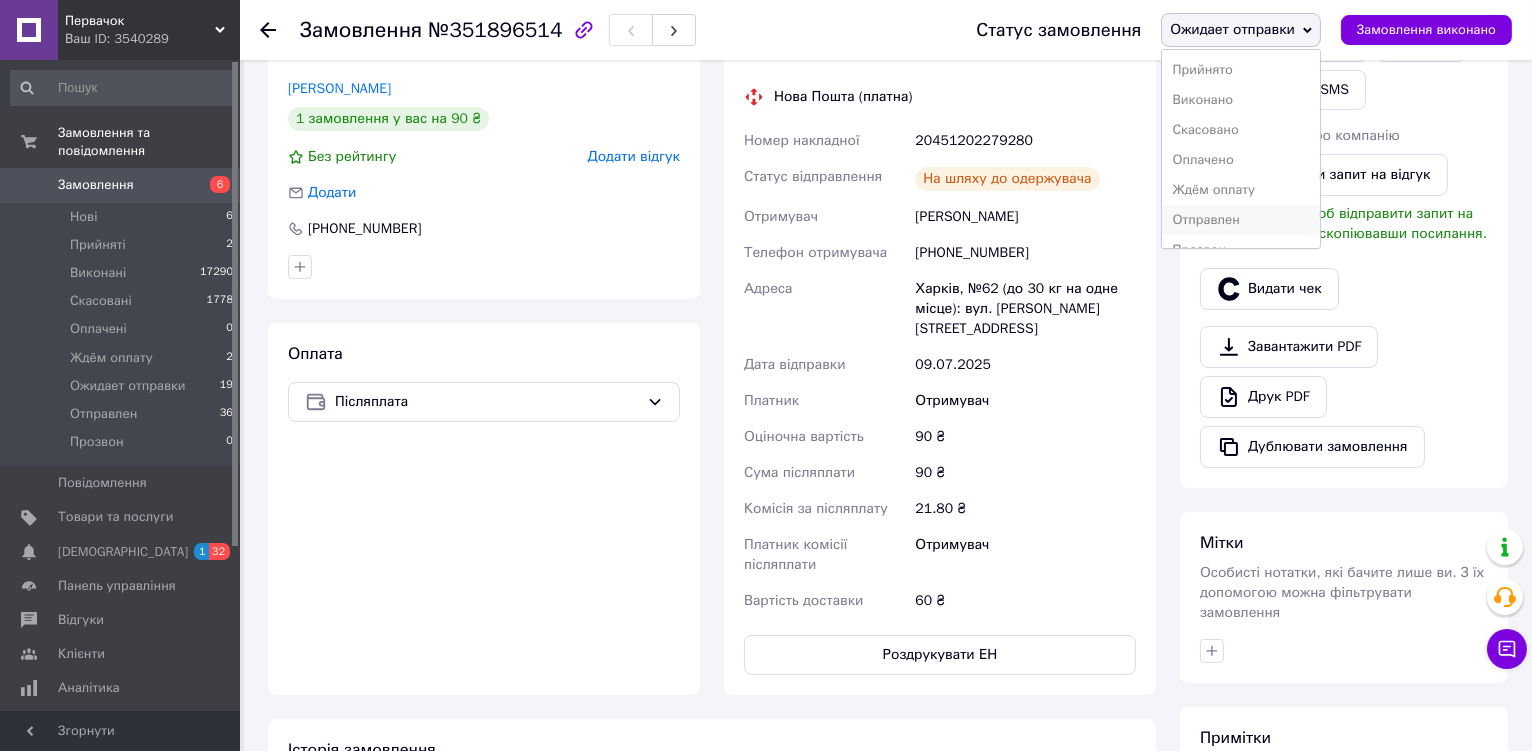 click on "Отправлен" at bounding box center [1241, 220] 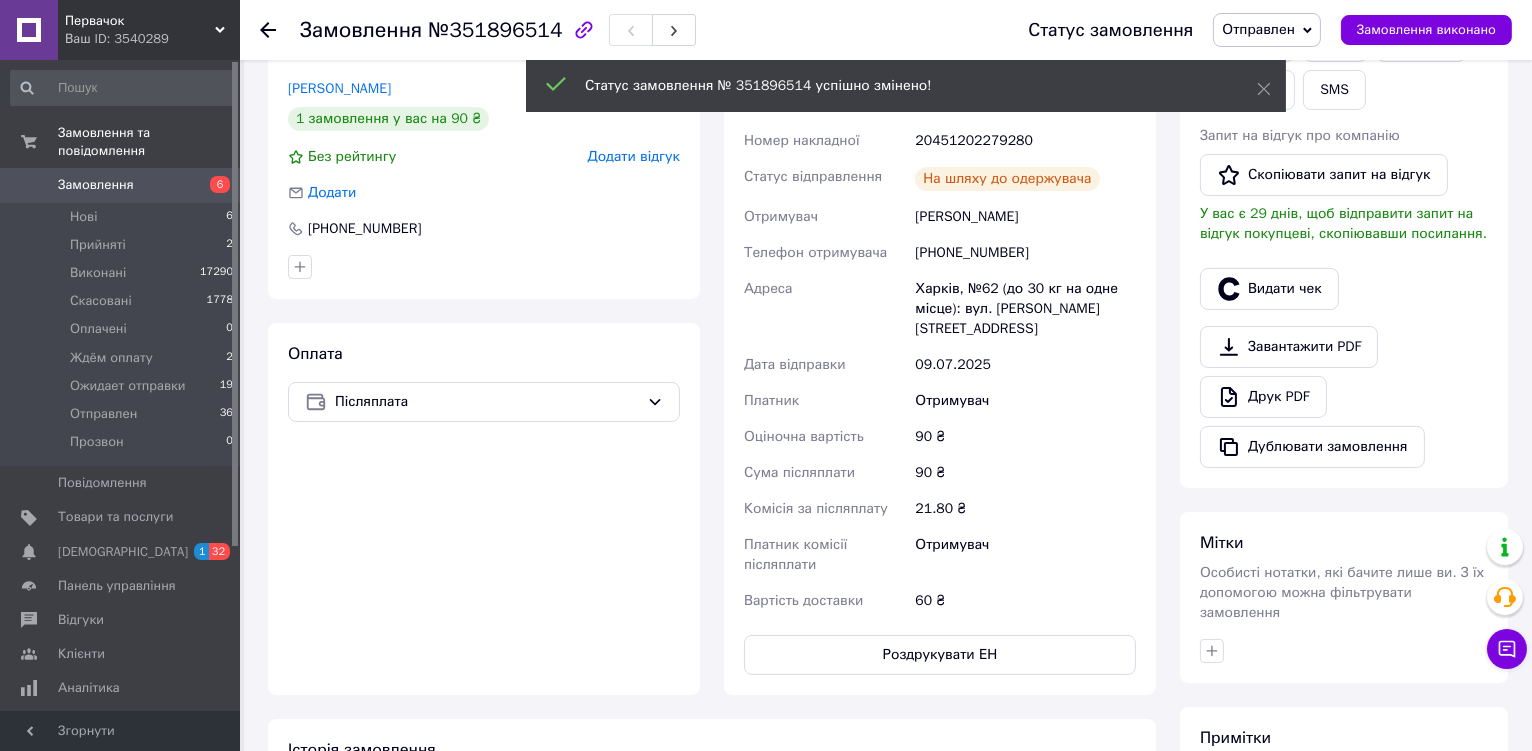 scroll, scrollTop: 147, scrollLeft: 0, axis: vertical 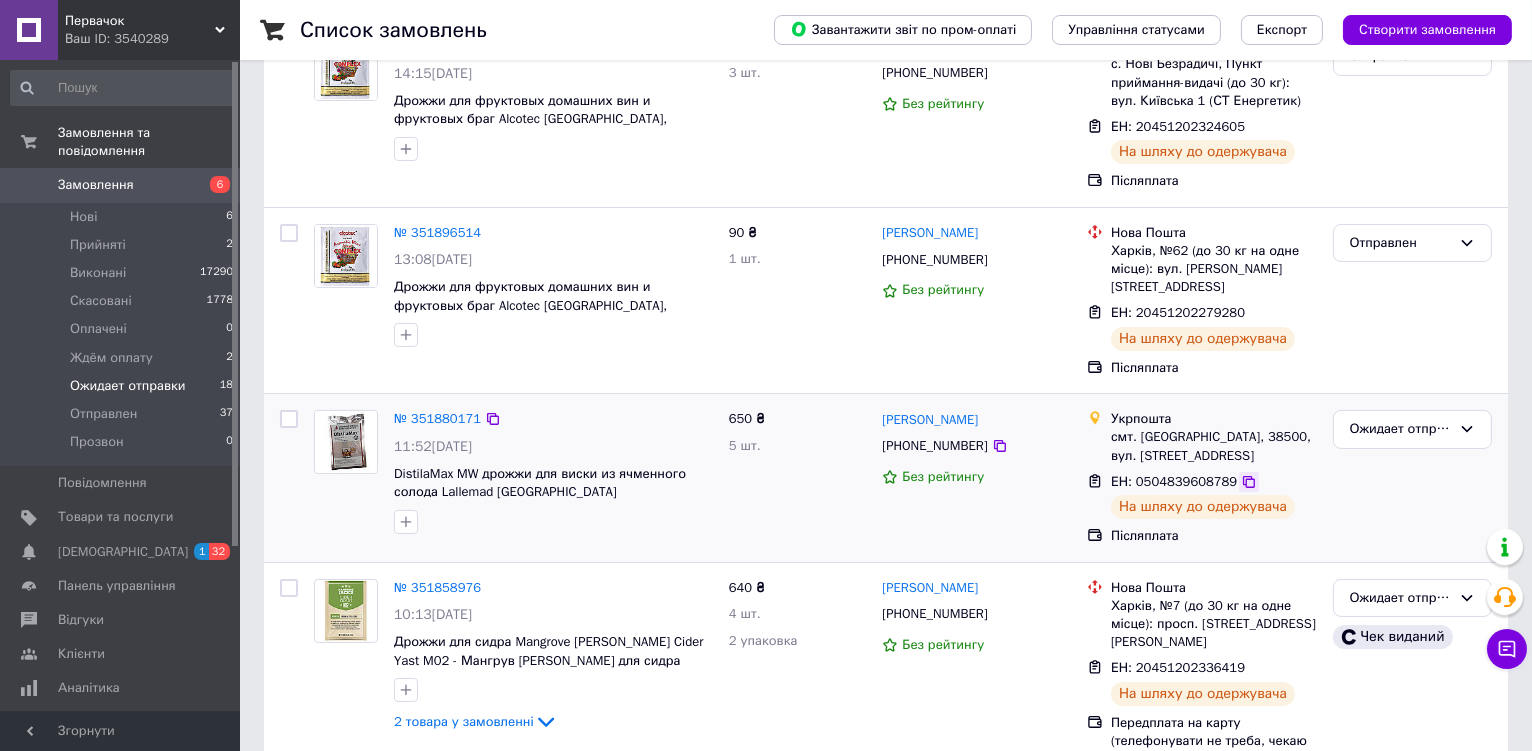 click 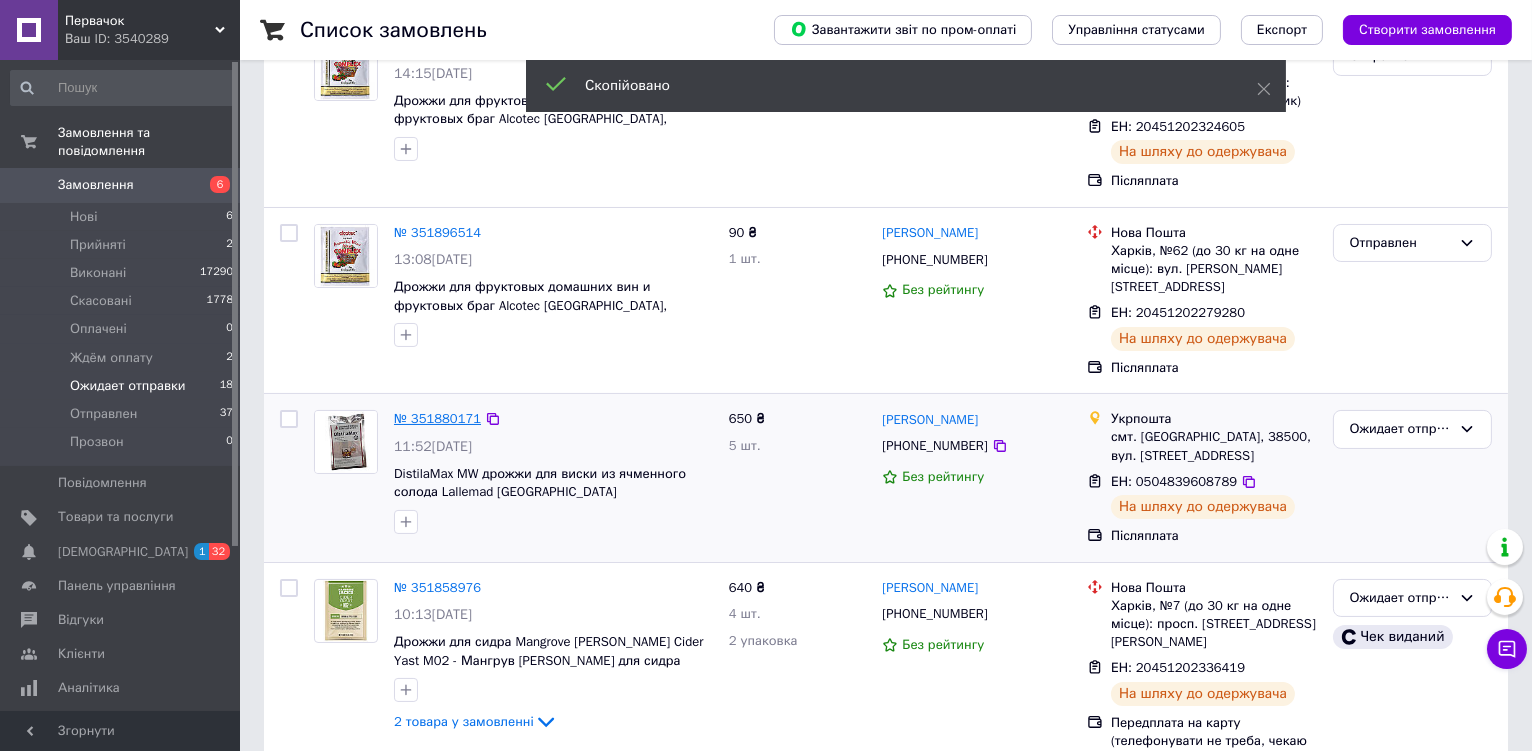 click on "№ 351880171" at bounding box center (437, 418) 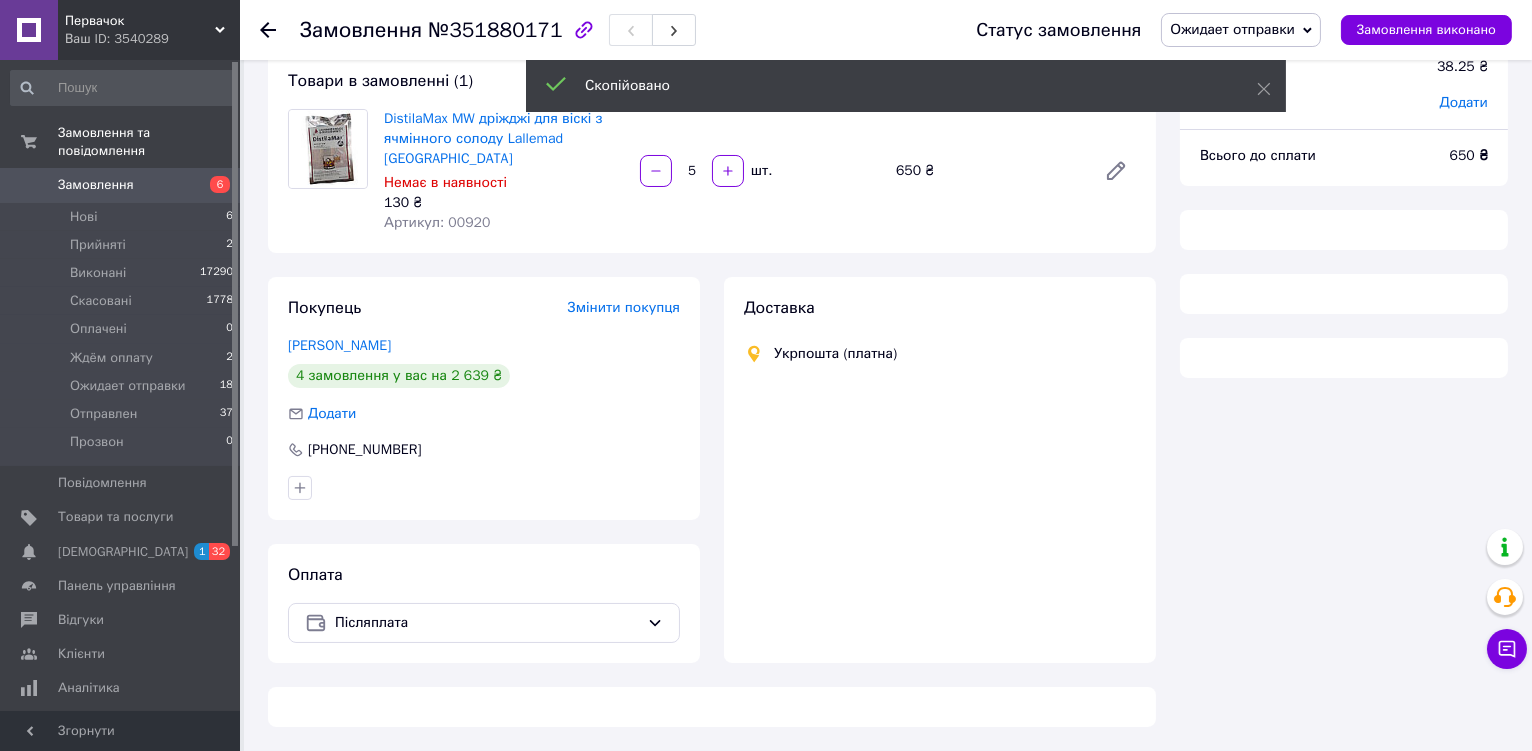 scroll, scrollTop: 266, scrollLeft: 0, axis: vertical 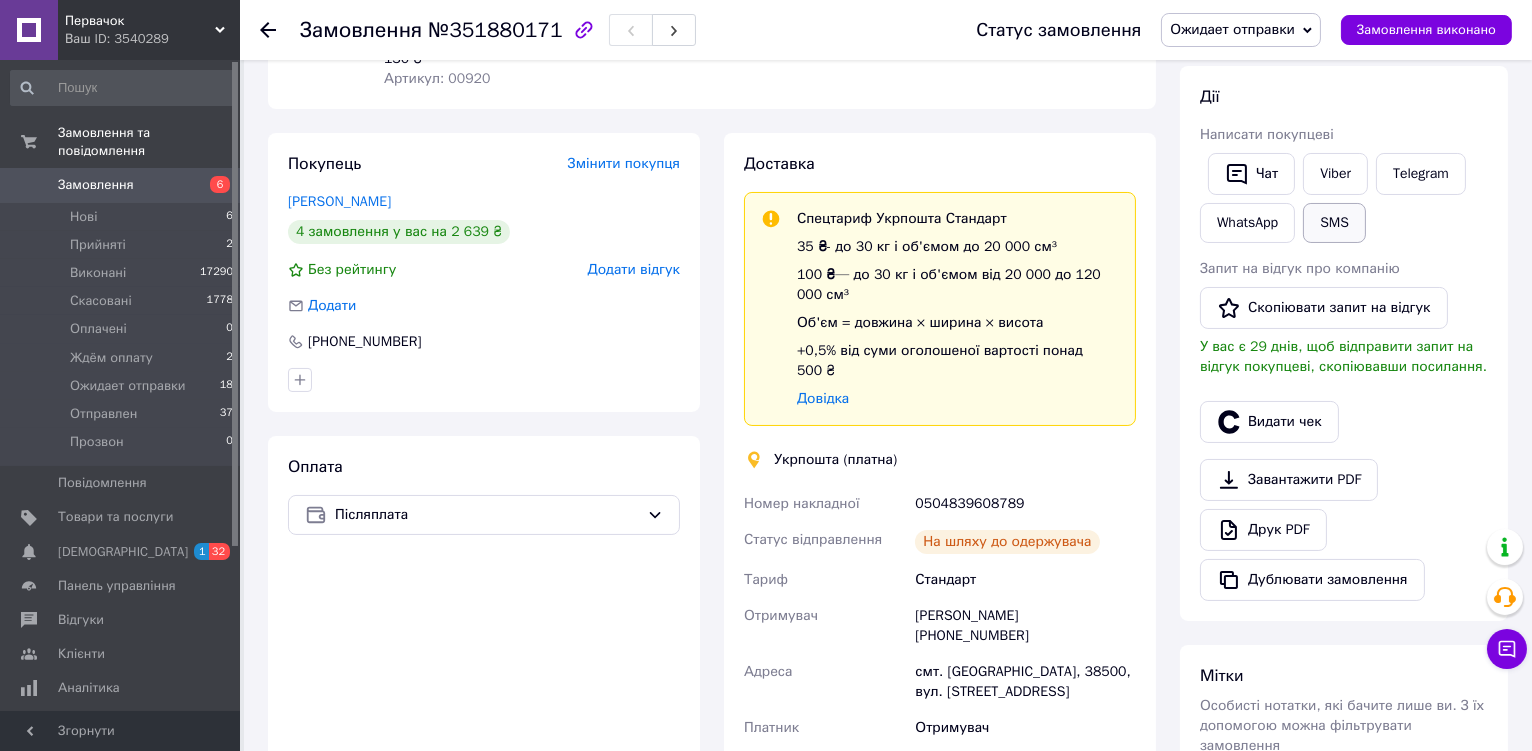 click on "SMS" at bounding box center (1334, 223) 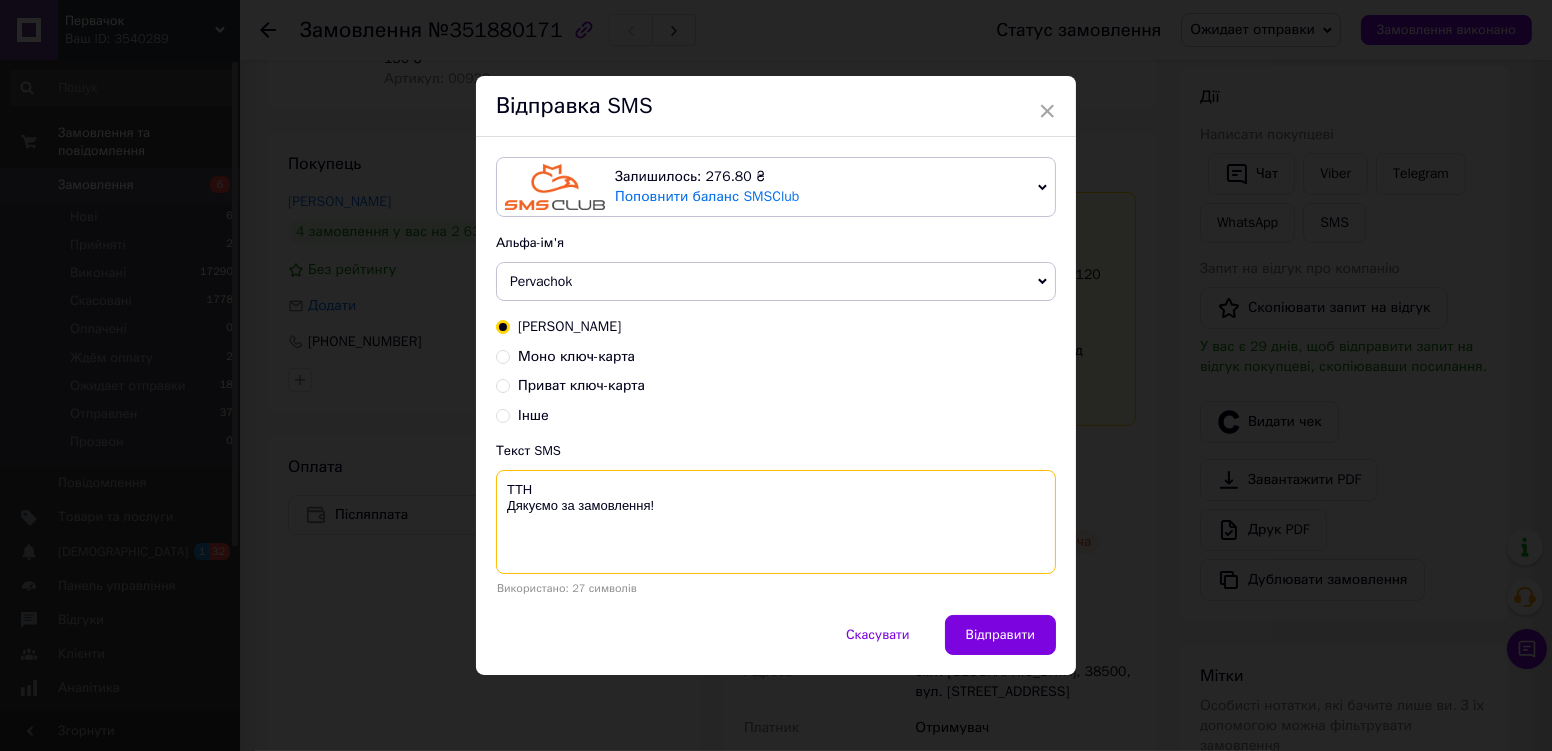 paste on "0504839608789" 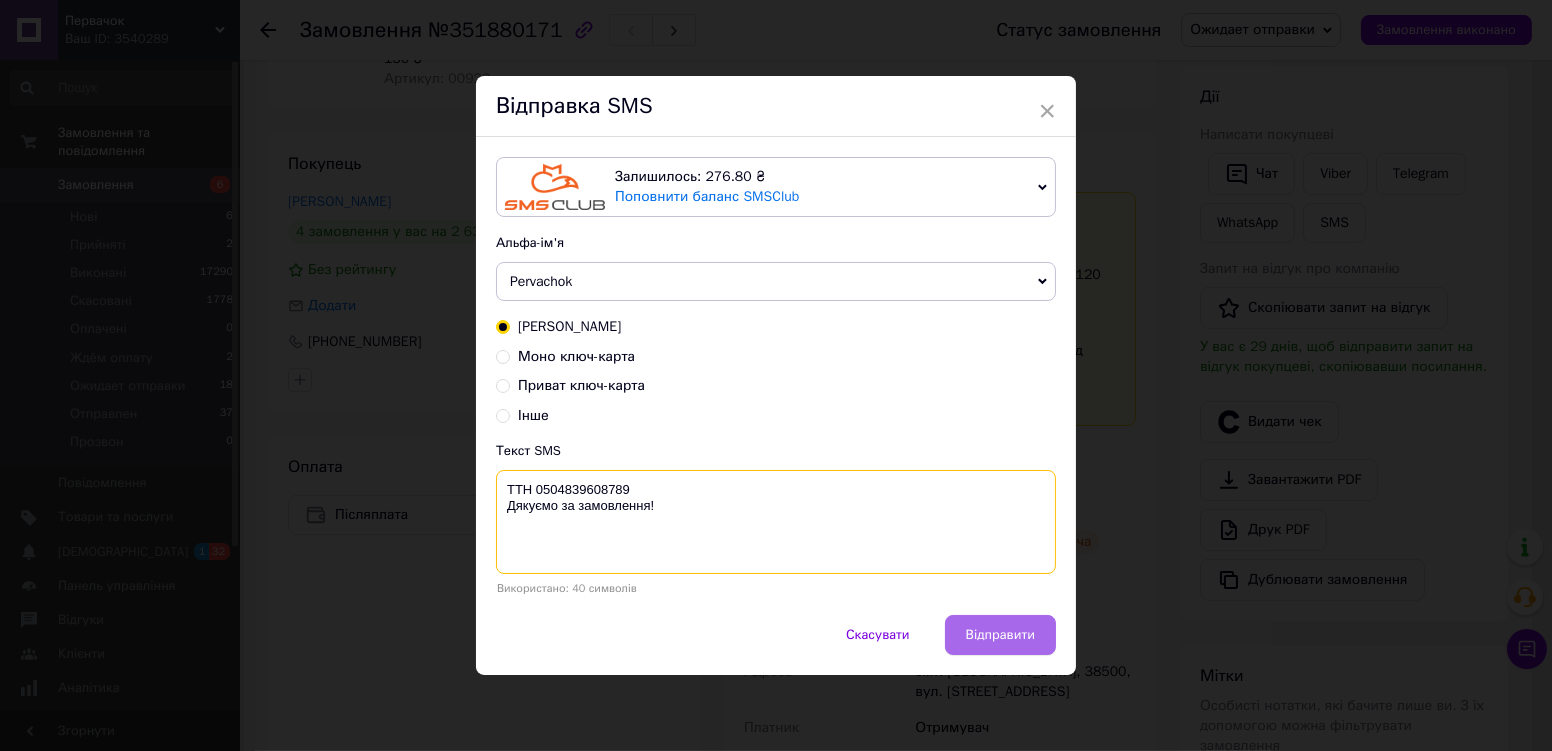 type on "ТТН 0504839608789
Дякуємо за замовлення!" 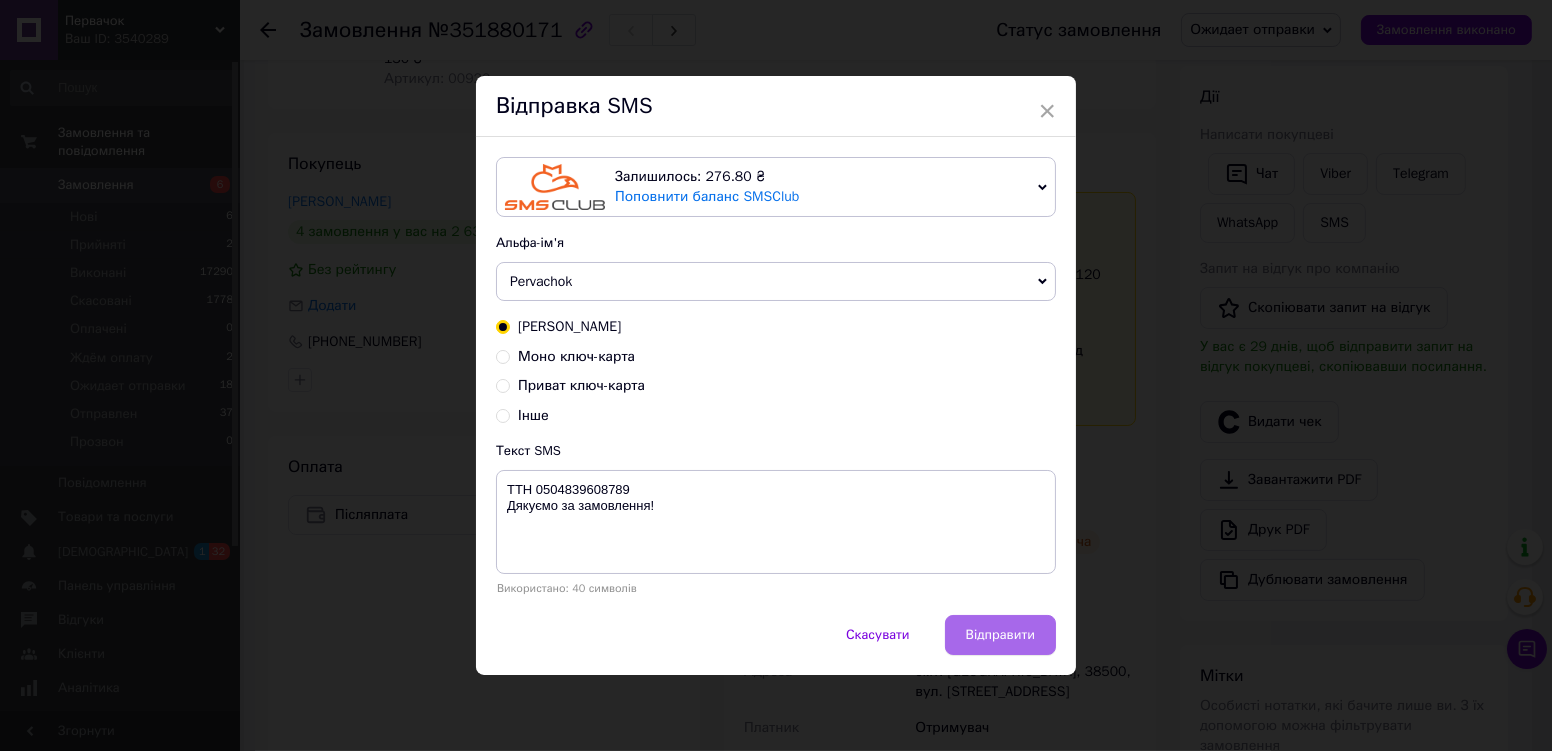click on "Відправити" at bounding box center (1000, 635) 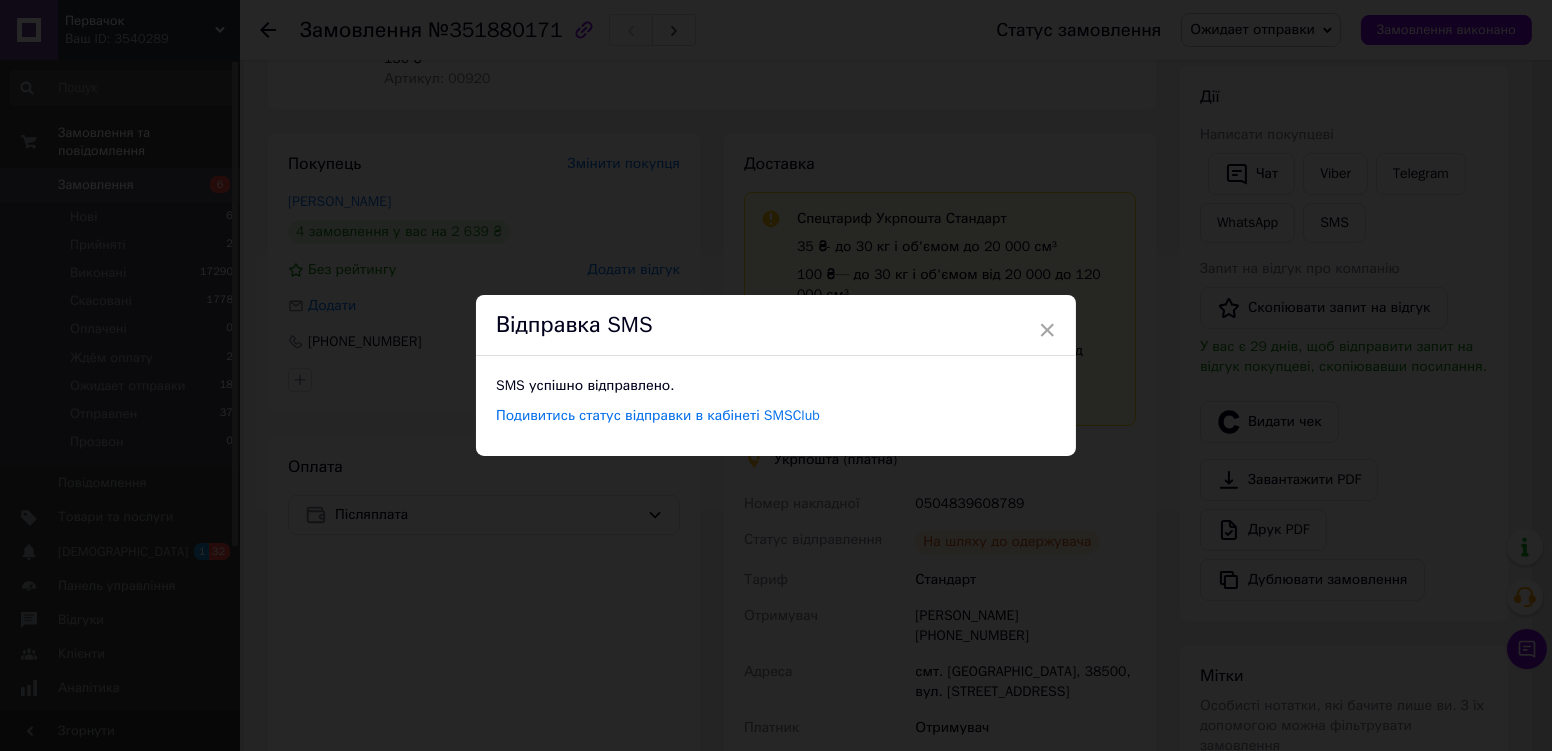 click on "× Відправка SMS SMS успішно відправлено. Подивитись статус відправки в кабінеті SMSClub" at bounding box center (776, 375) 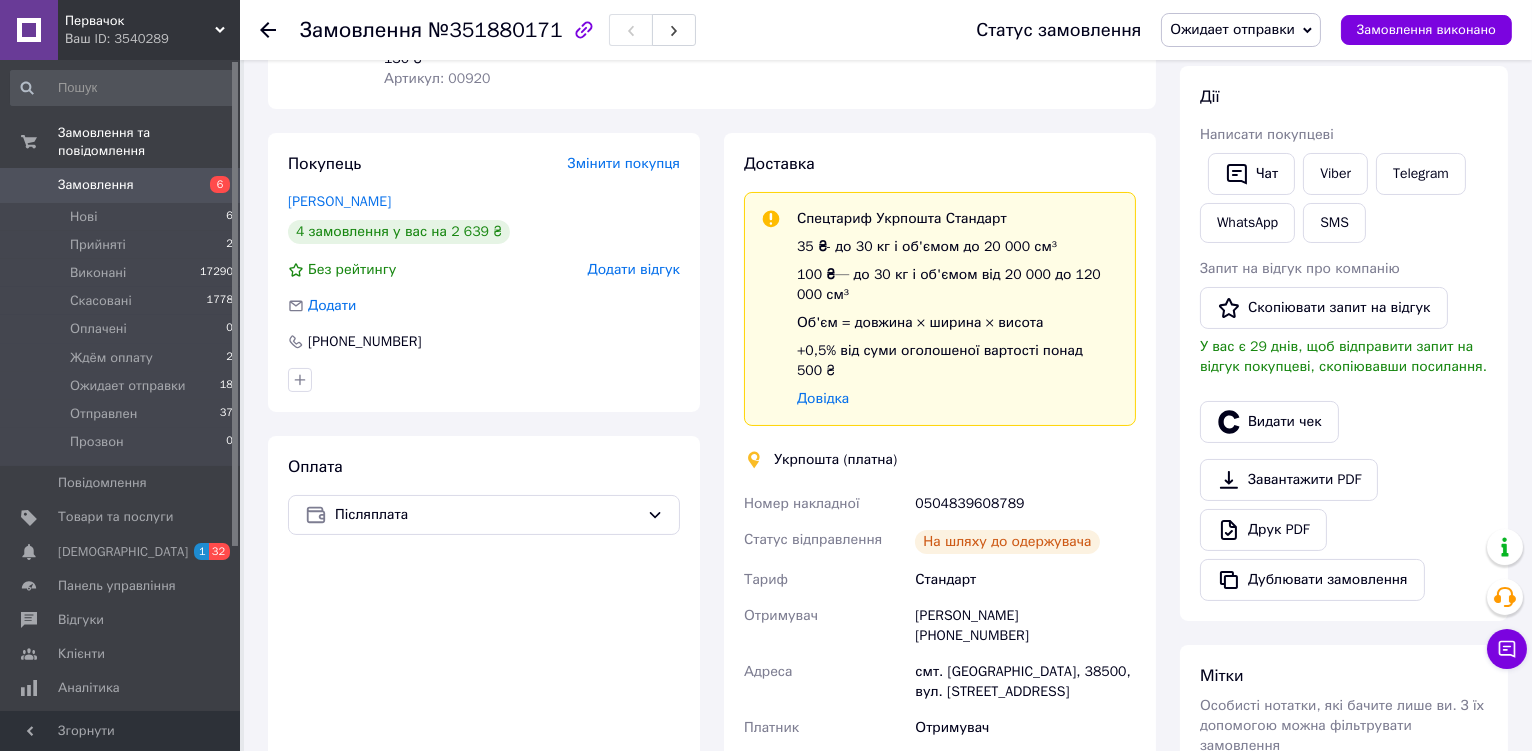 click on "Ожидает отправки" at bounding box center (1241, 30) 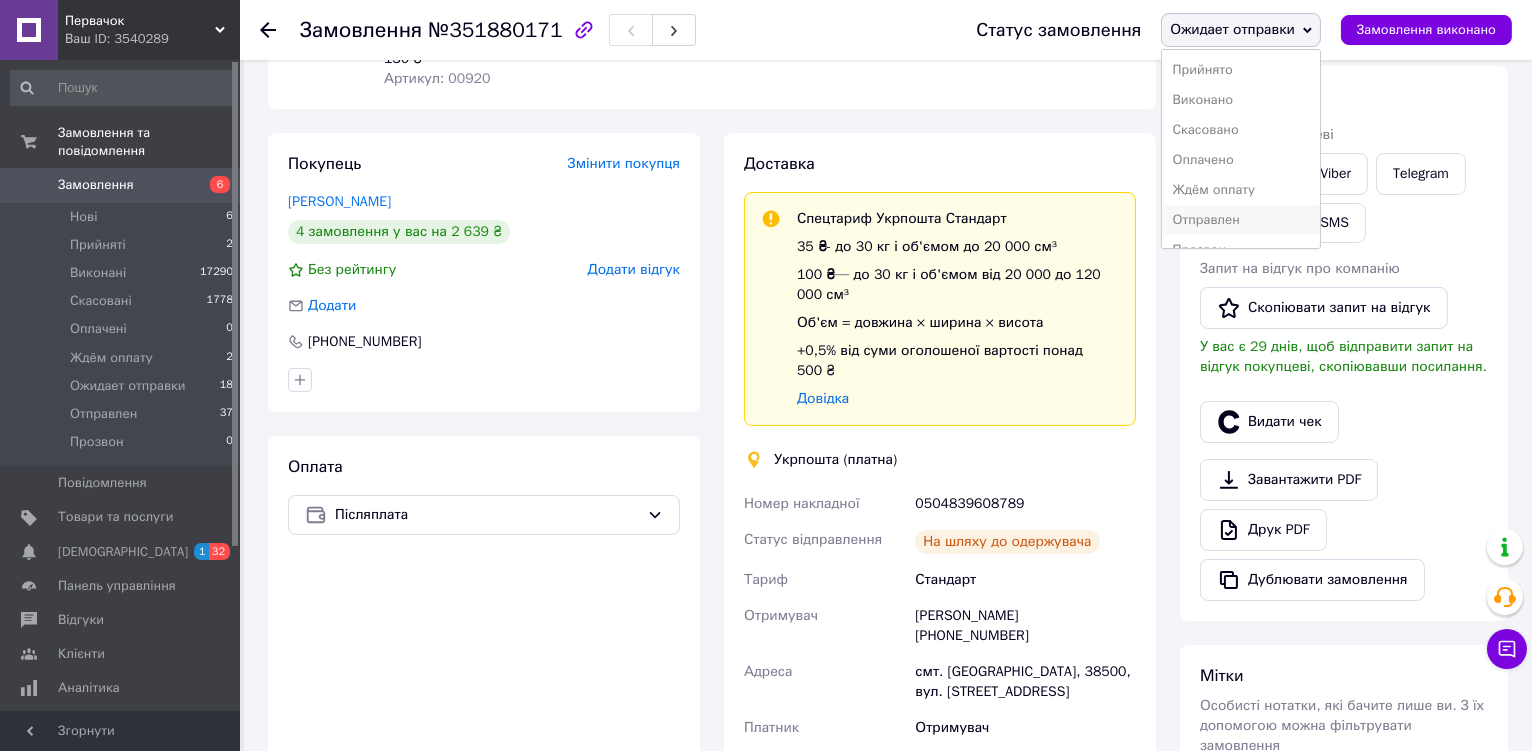 click on "Отправлен" at bounding box center (1241, 220) 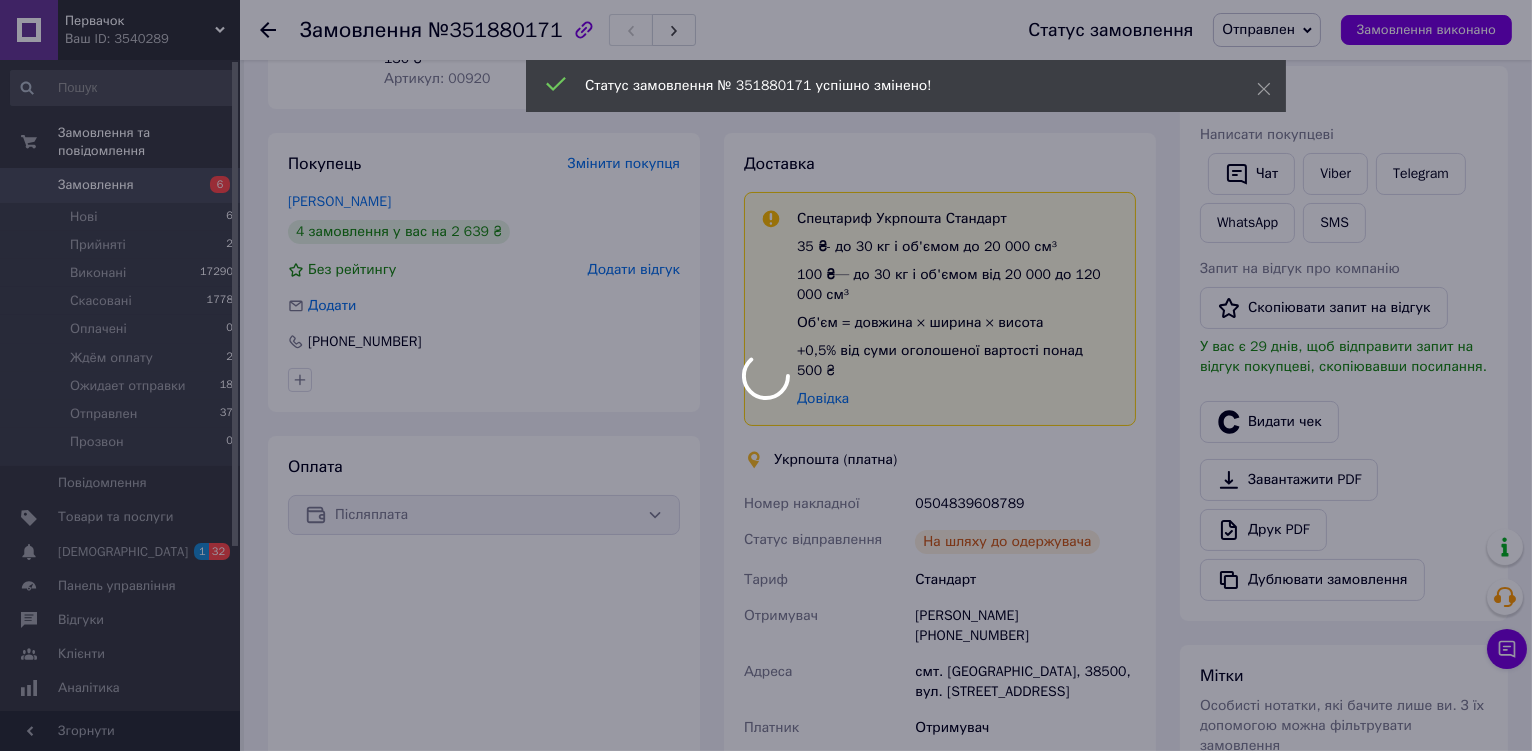 click at bounding box center [766, 375] 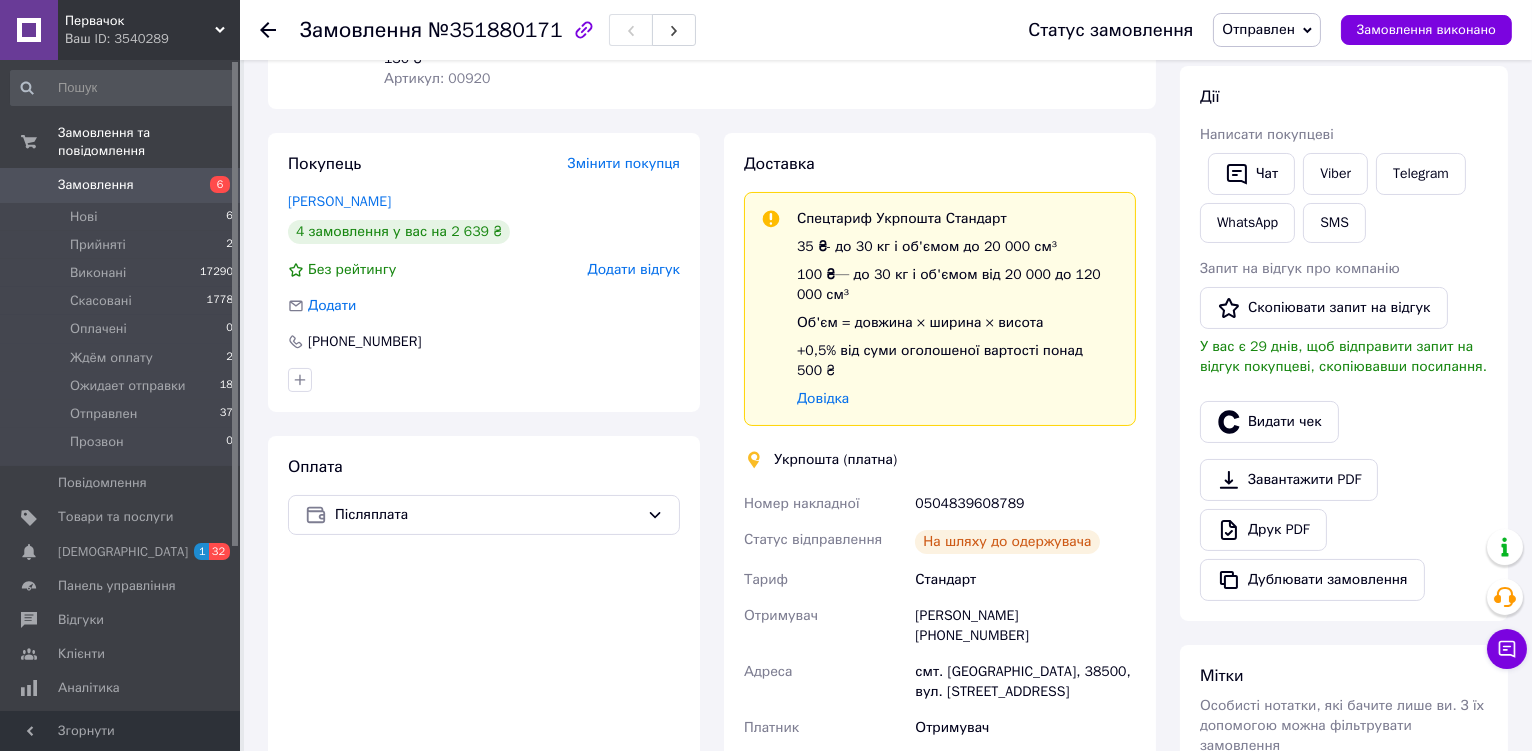 scroll, scrollTop: 179, scrollLeft: 0, axis: vertical 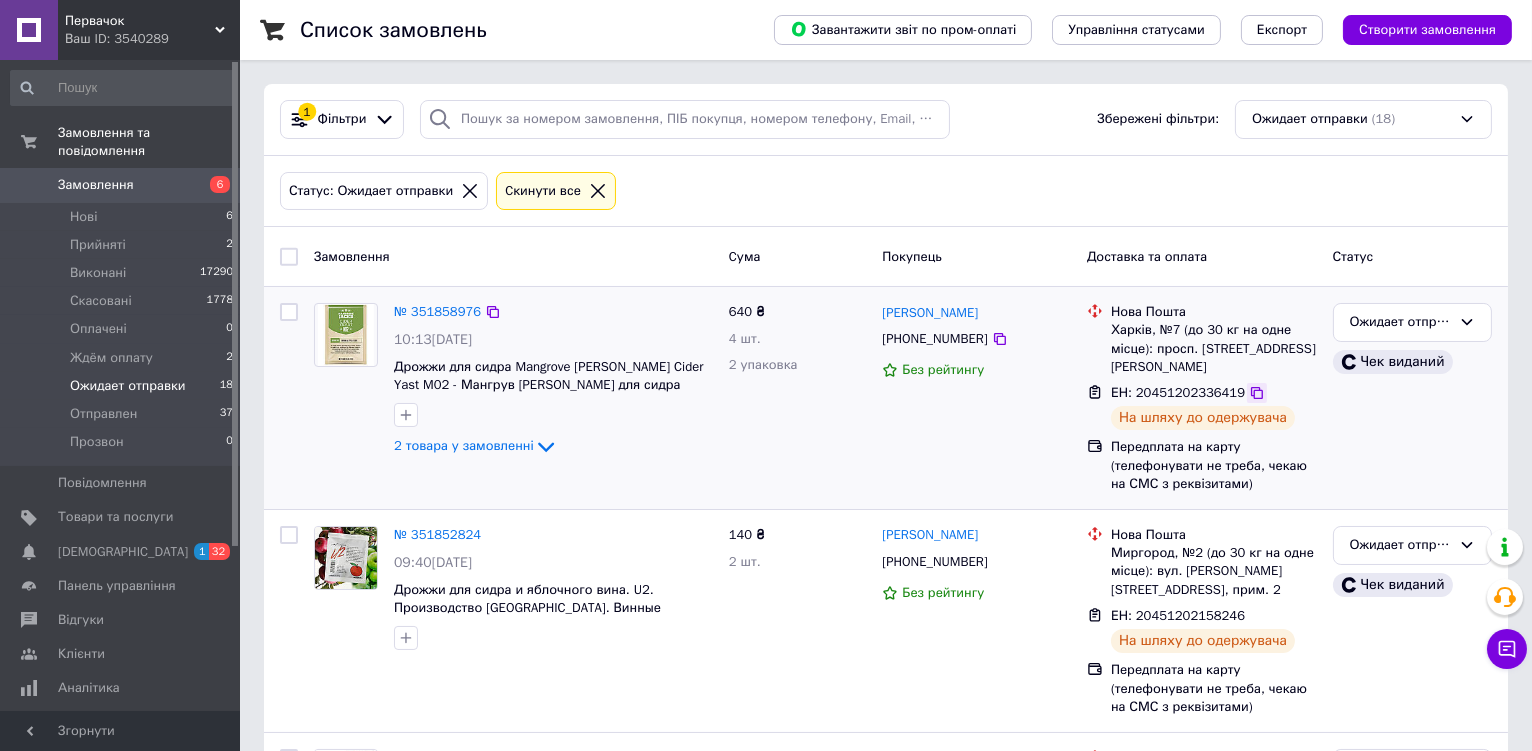 click 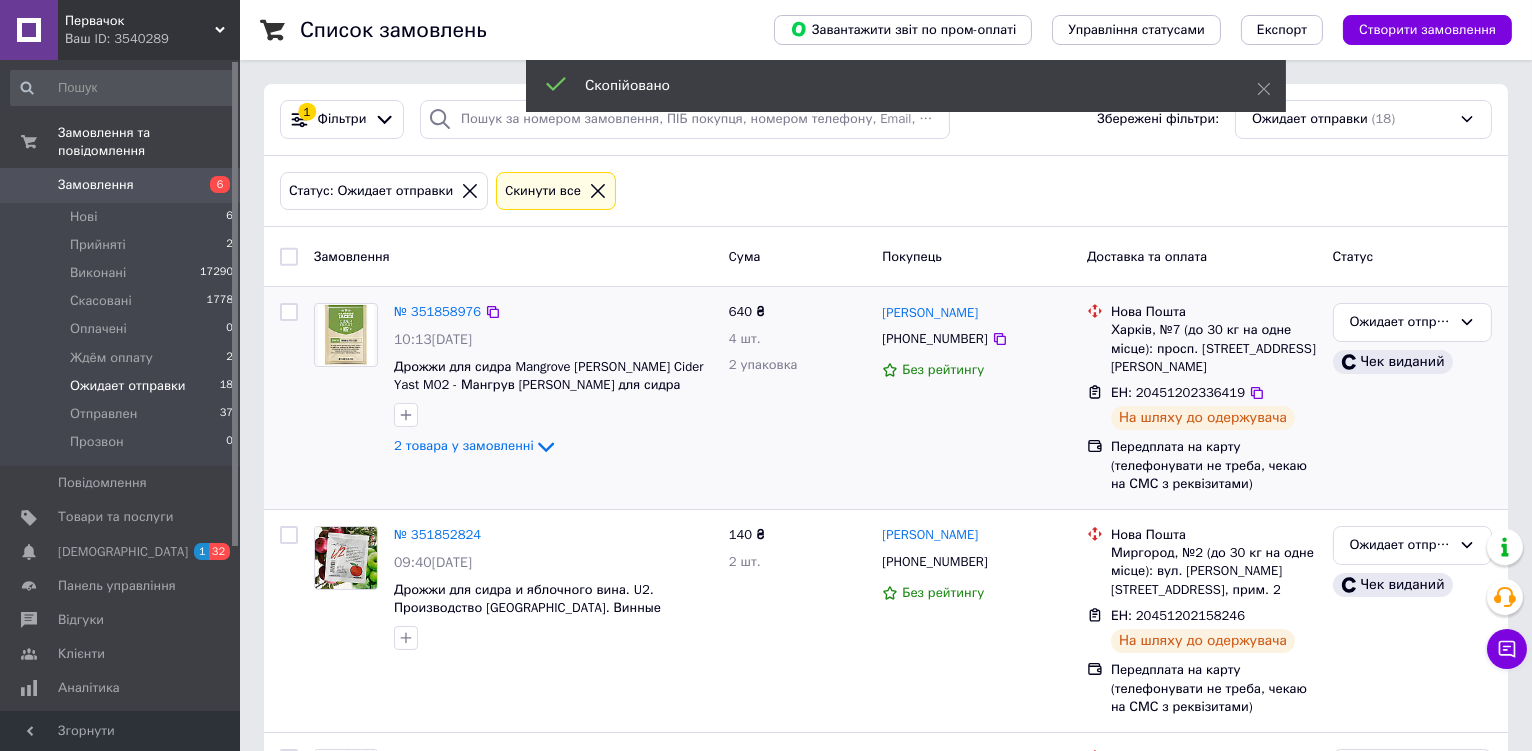 click on "№ 351858976" at bounding box center (437, 312) 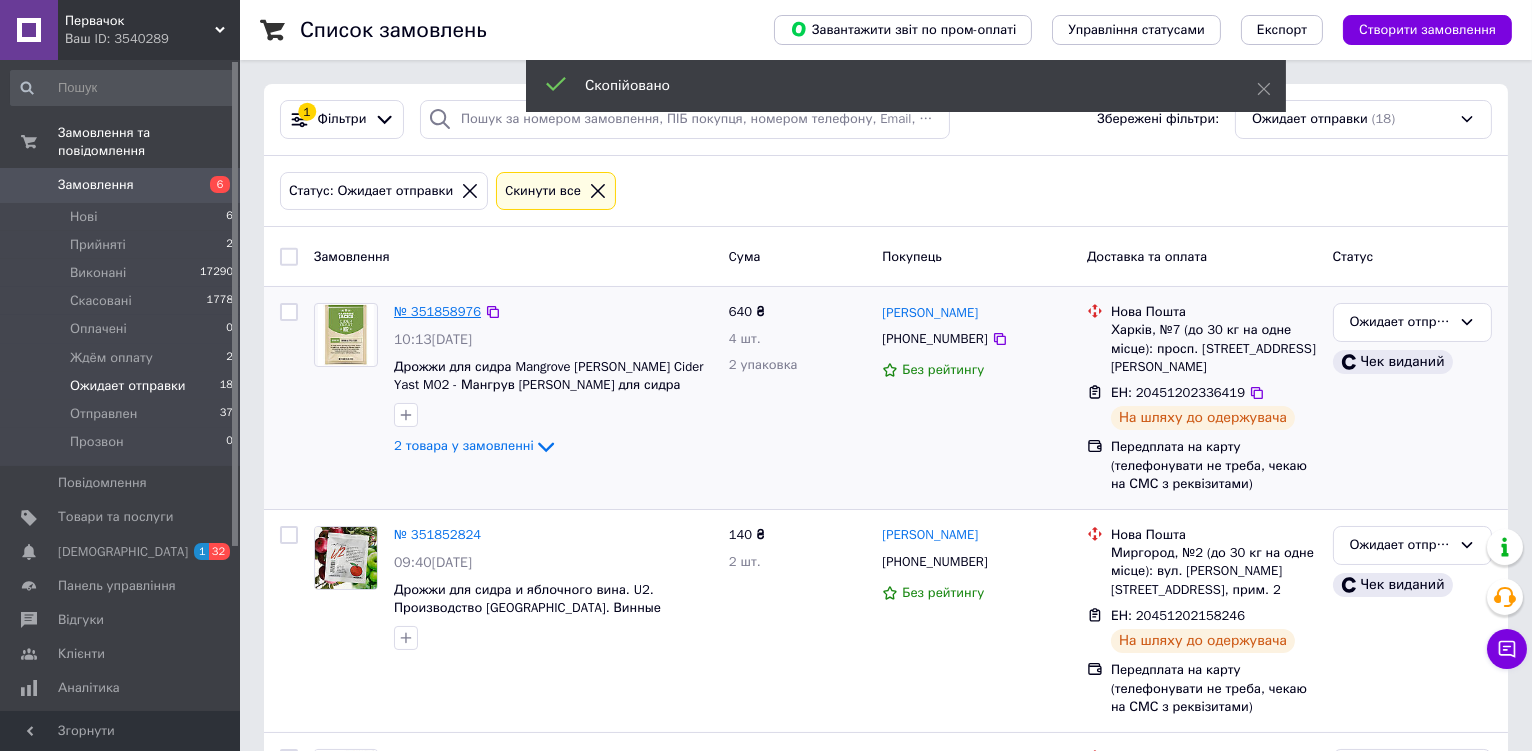 click on "№ 351858976" at bounding box center [437, 311] 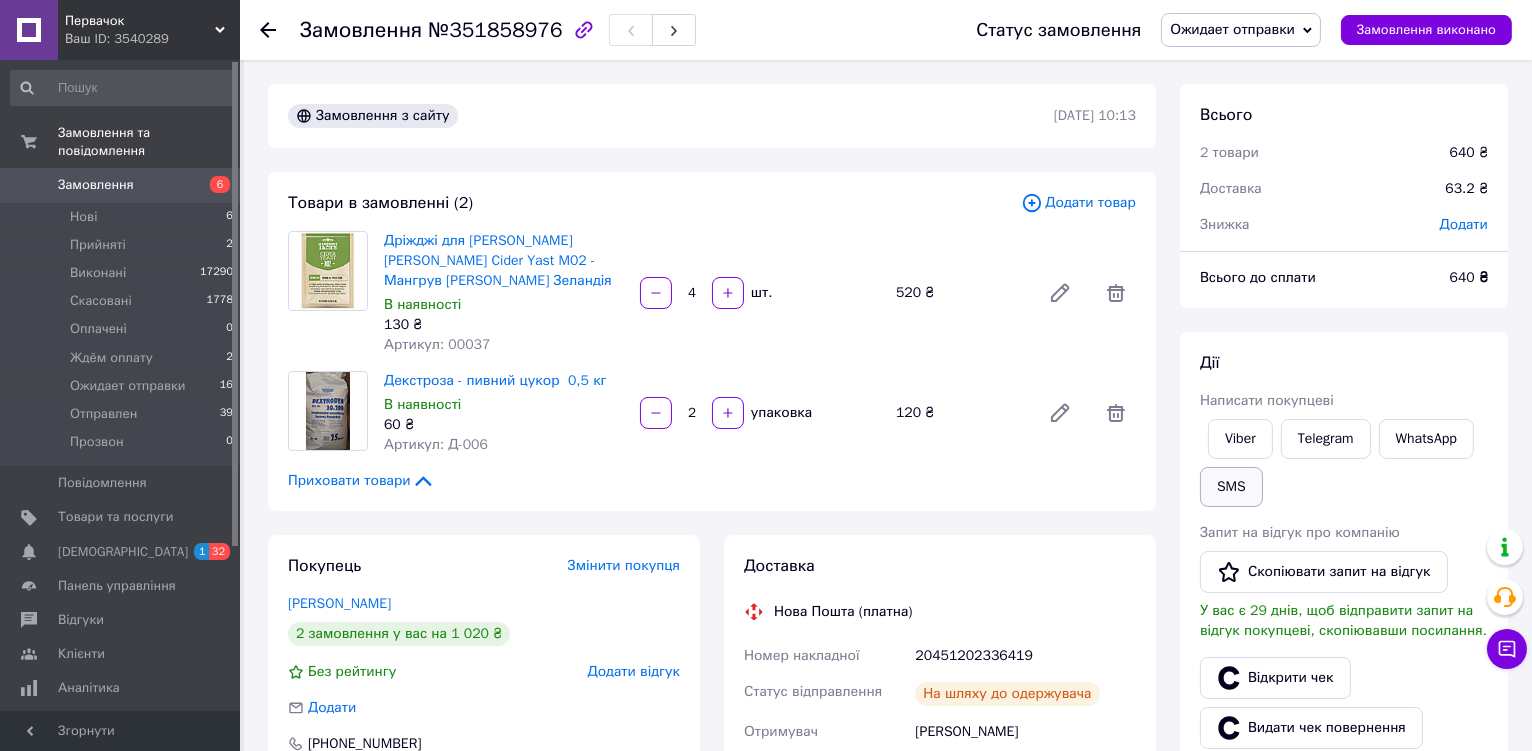 click on "SMS" at bounding box center (1231, 487) 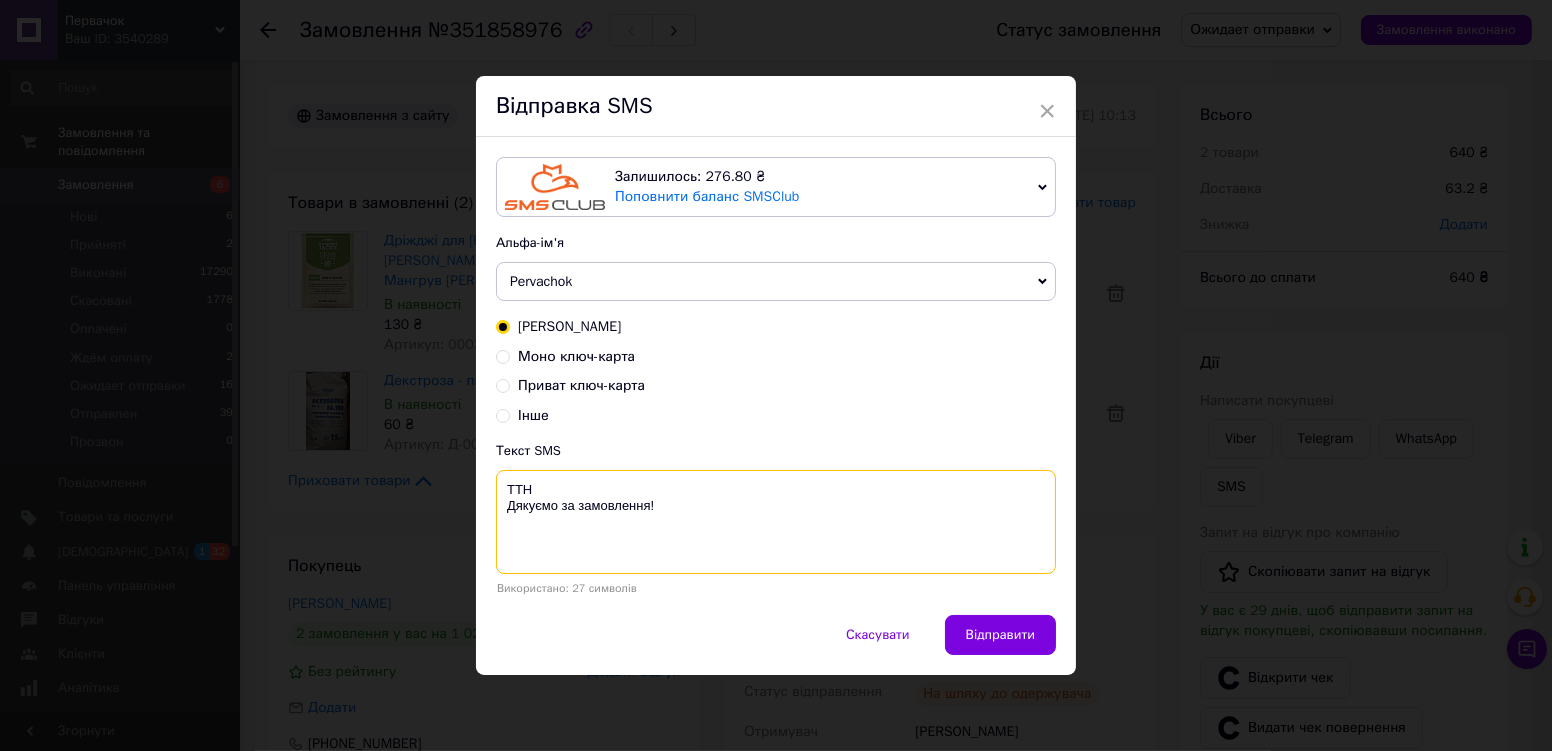 paste on "20451202336419" 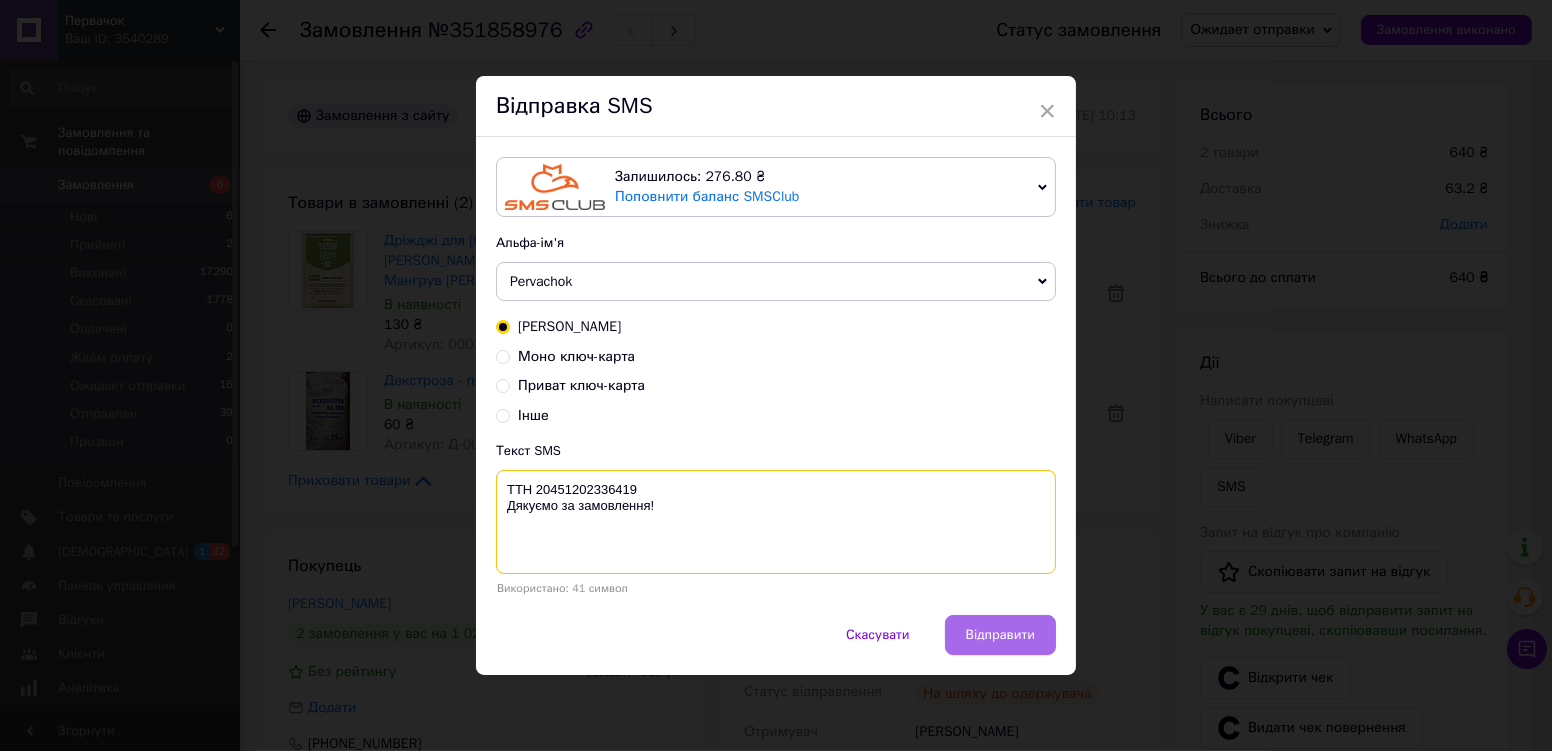 type on "ТТН 20451202336419
Дякуємо за замовлення!" 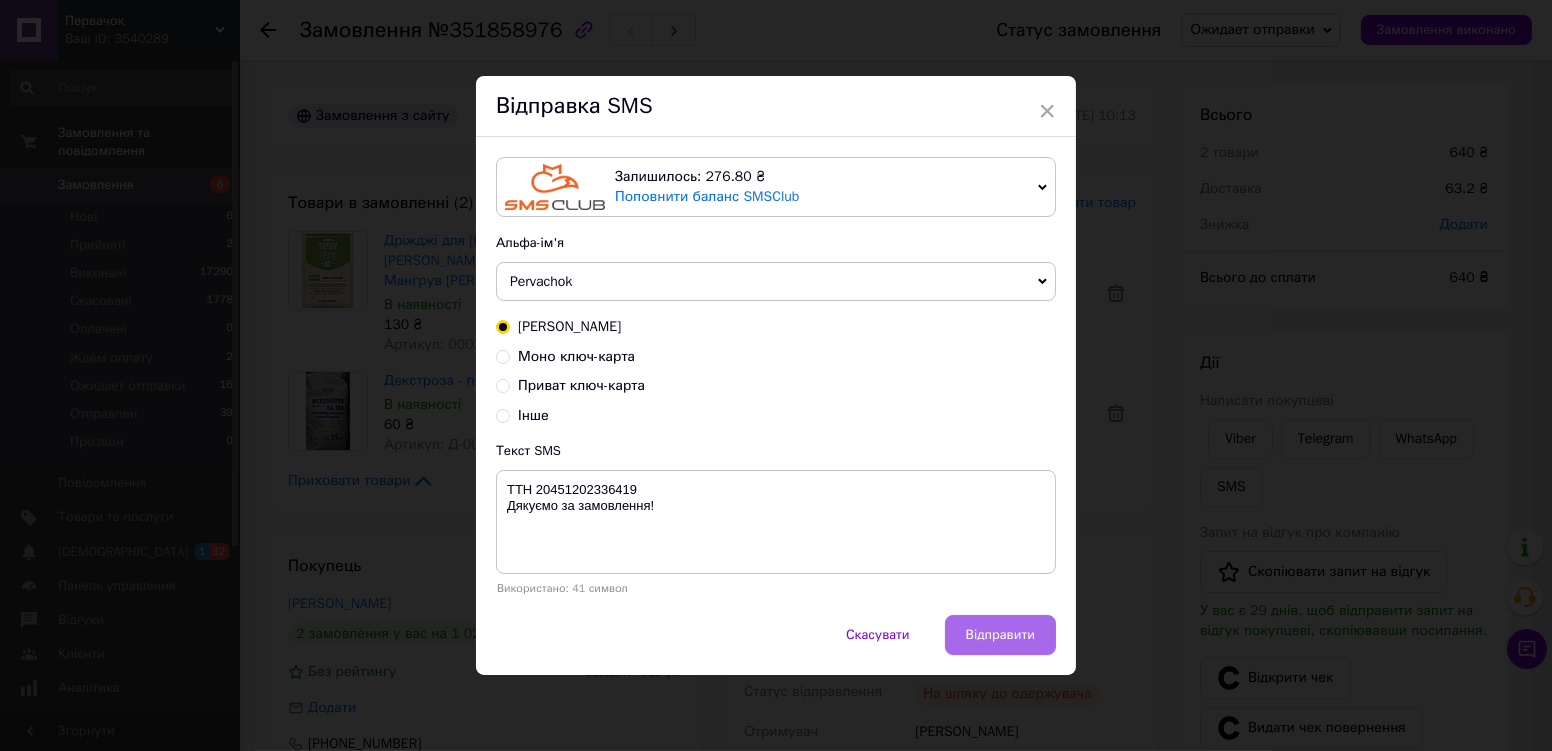 click on "Відправити" at bounding box center (1000, 635) 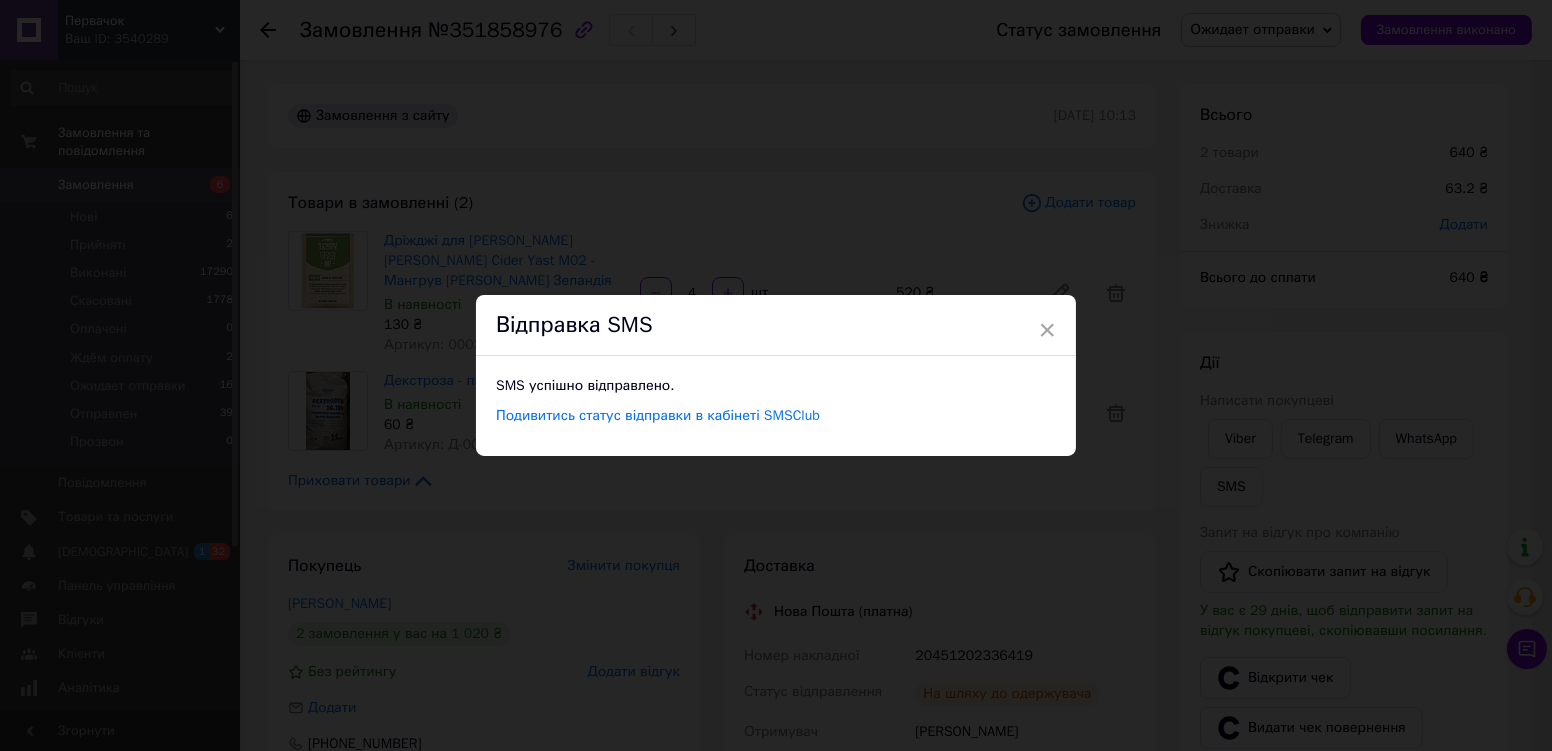 click on "× Відправка SMS SMS успішно відправлено. Подивитись статус відправки в кабінеті SMSClub" at bounding box center (776, 375) 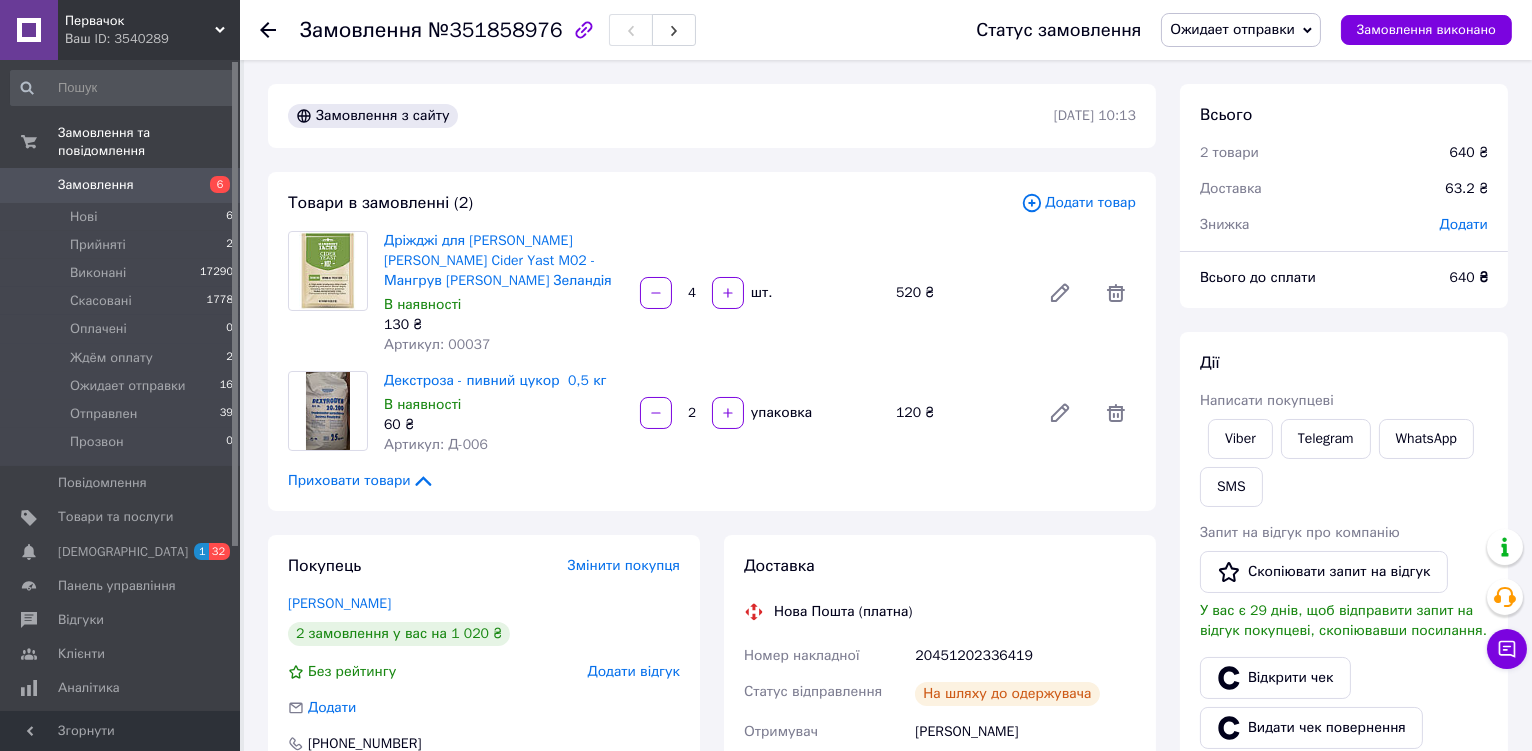 click 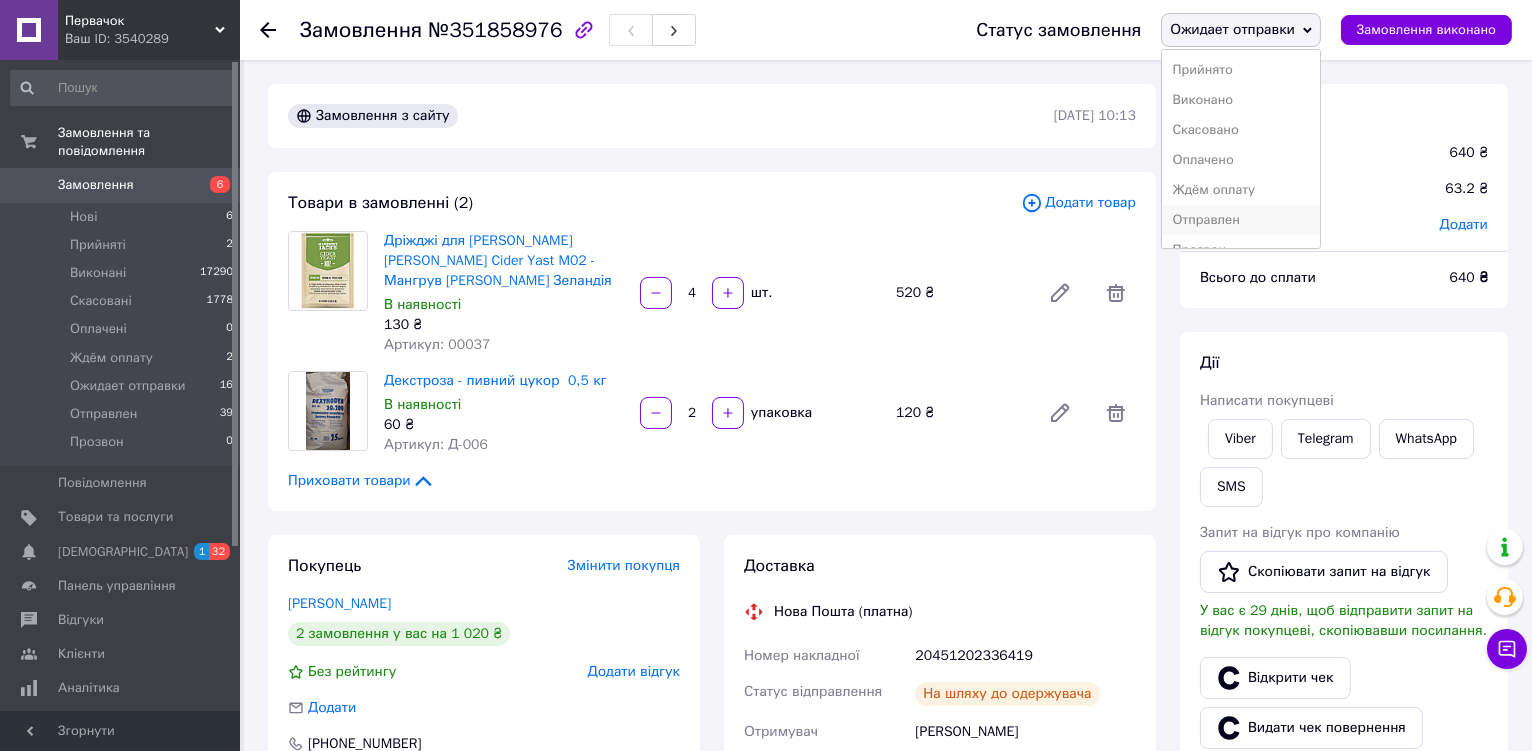 click on "Отправлен" at bounding box center [1241, 220] 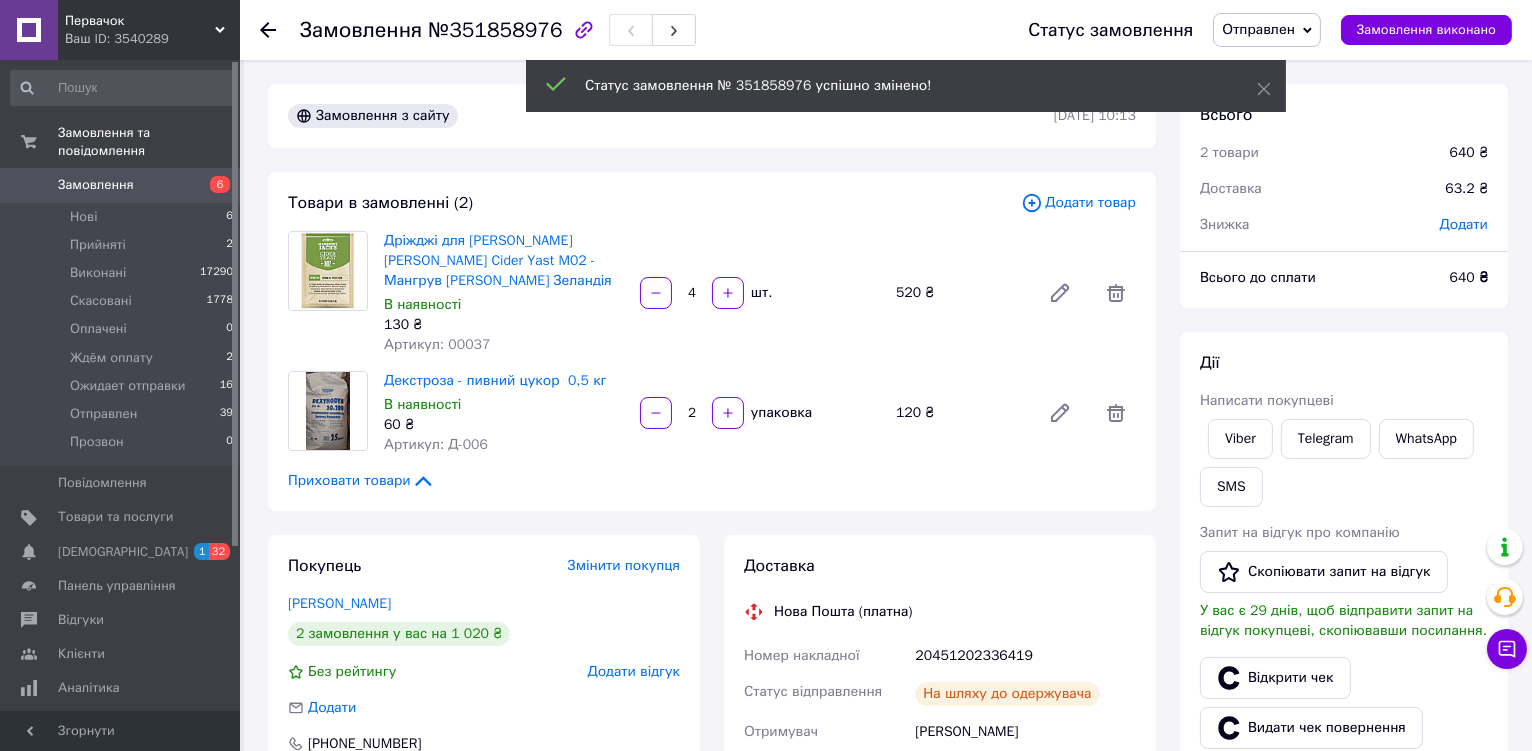scroll, scrollTop: 96, scrollLeft: 0, axis: vertical 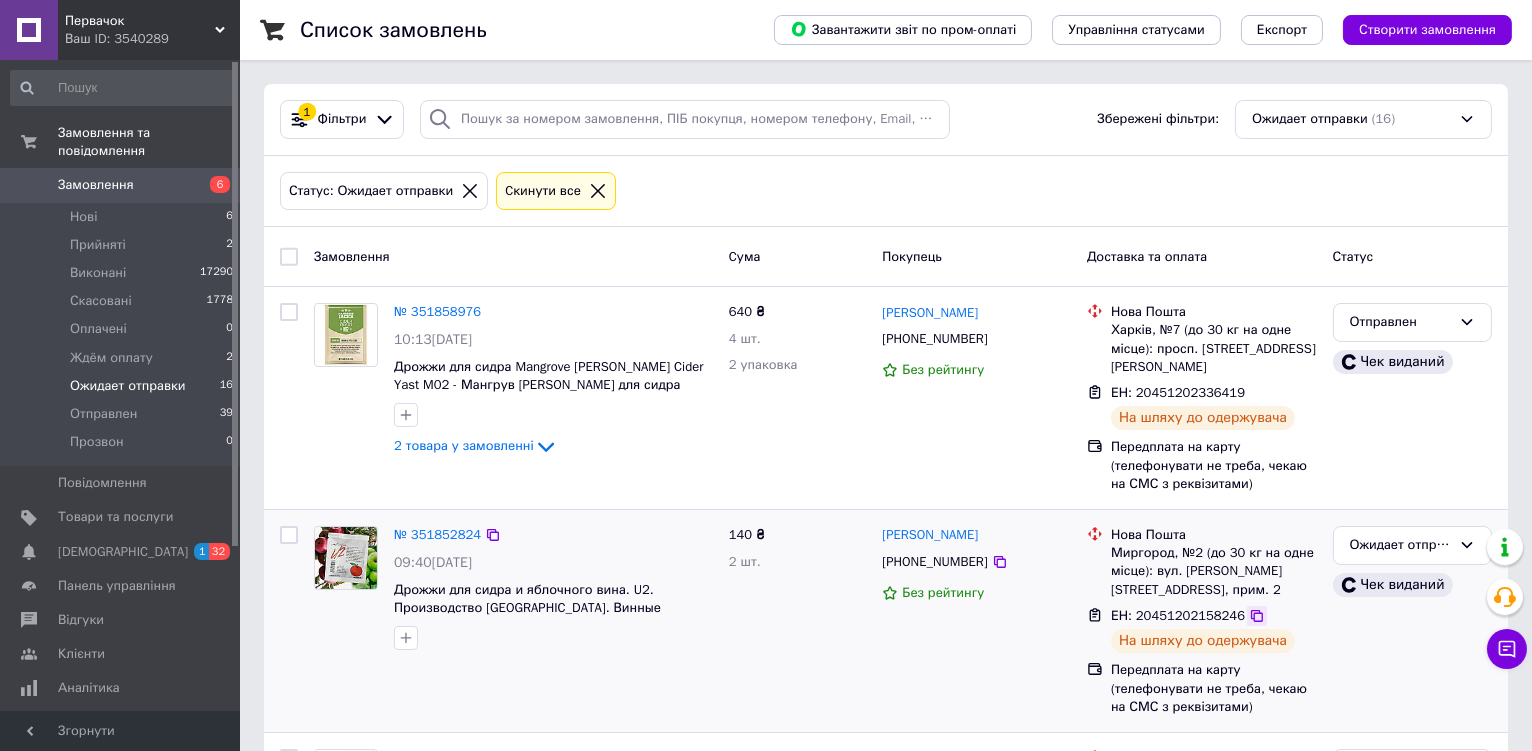 click 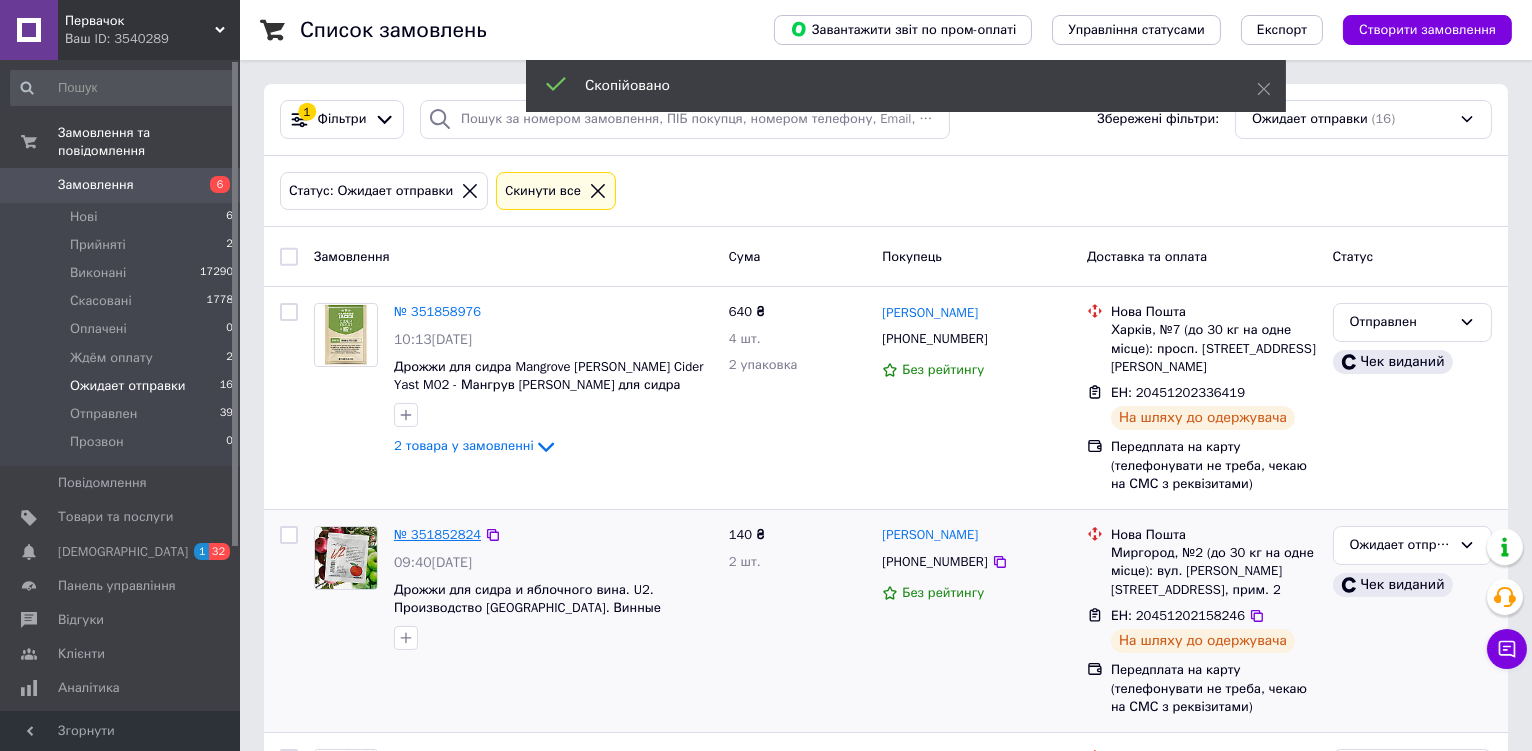 click on "№ 351852824" at bounding box center (437, 534) 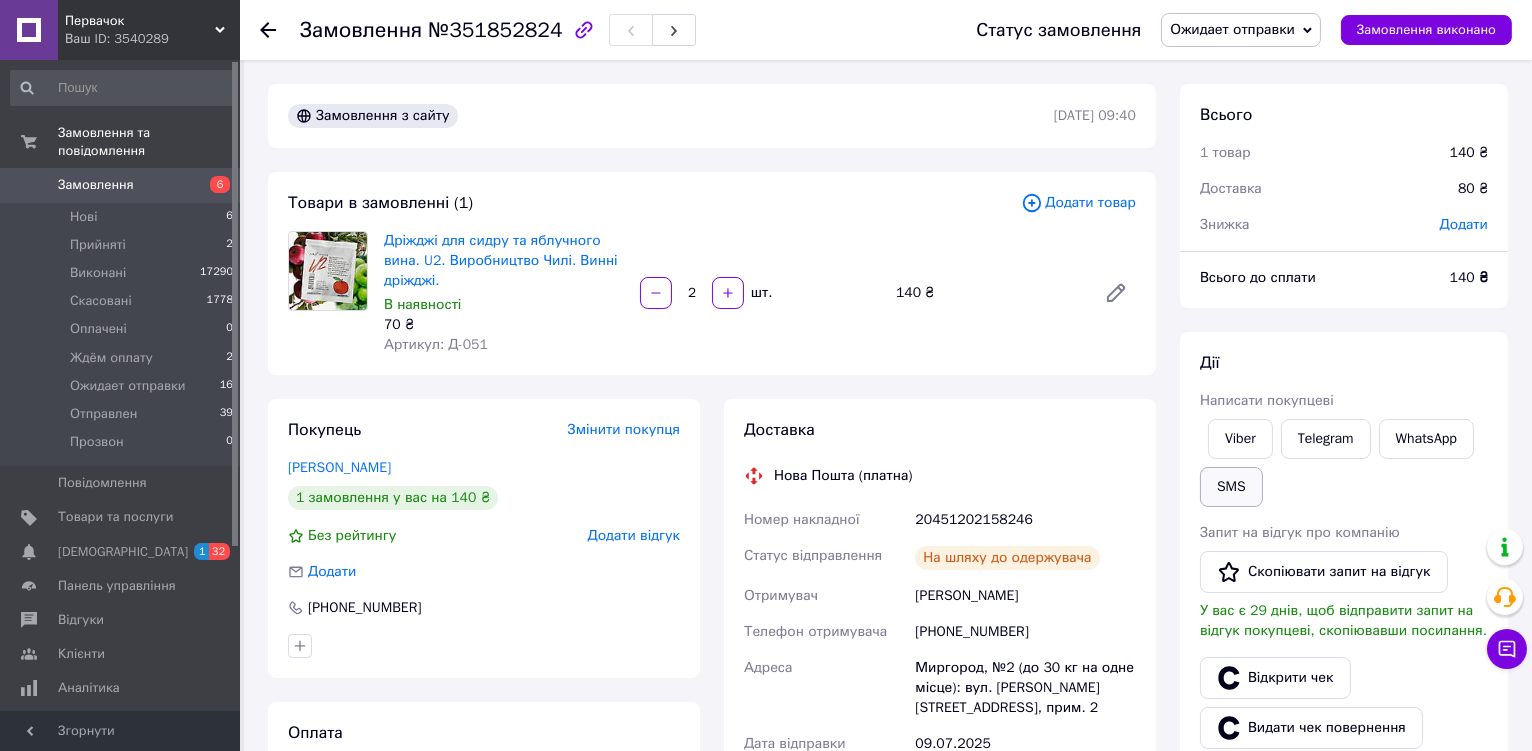 click on "SMS" at bounding box center [1231, 487] 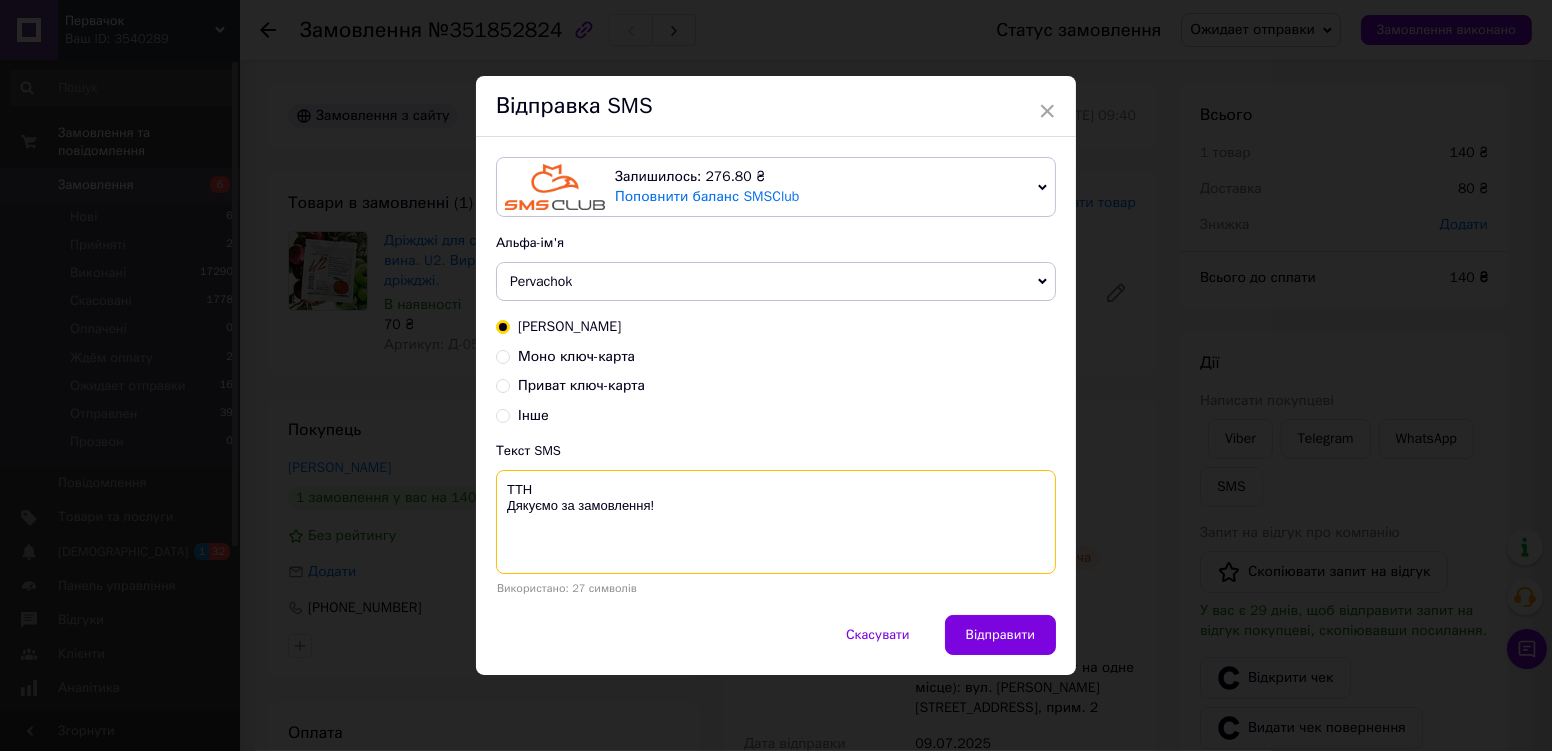 paste on "20451202158246" 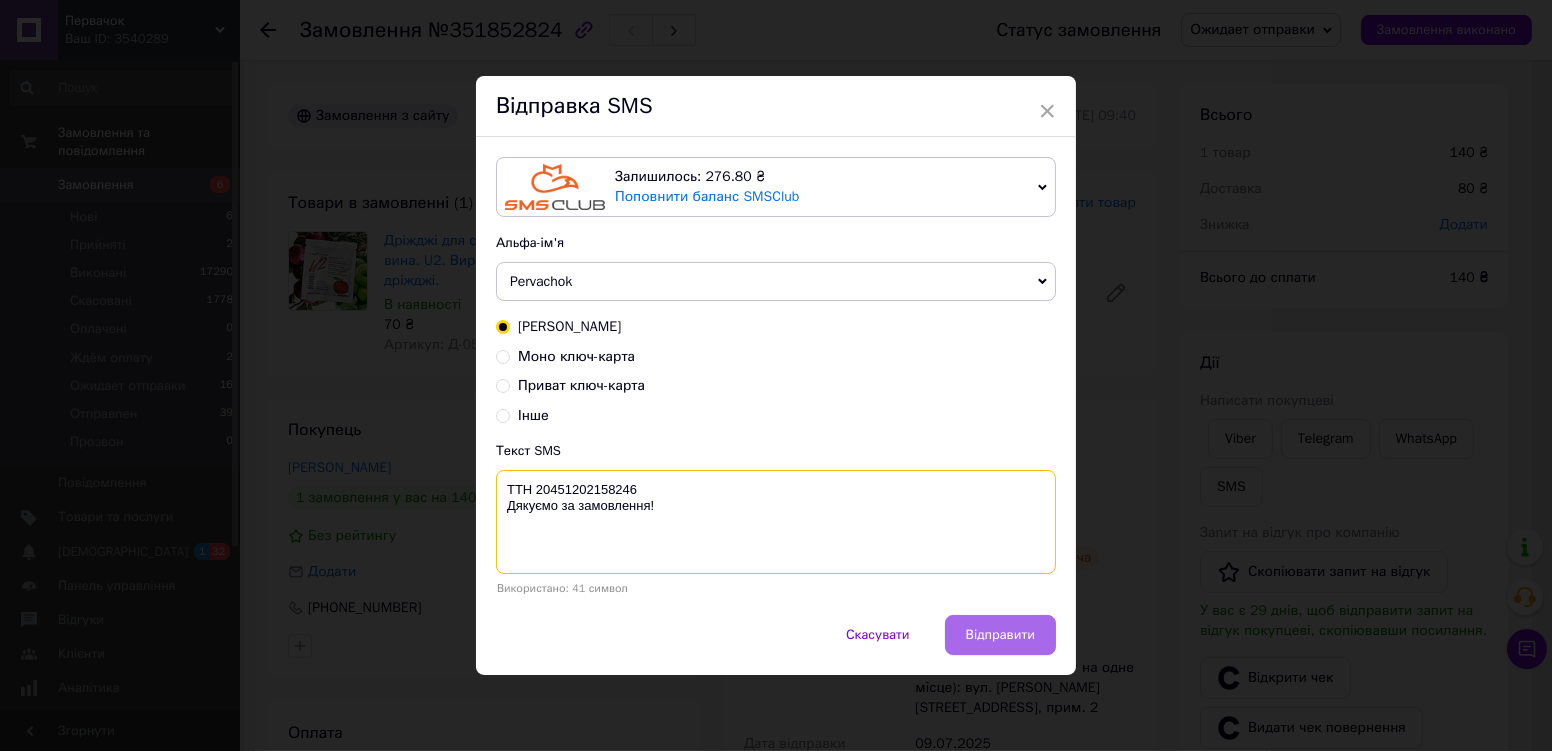 type on "ТТН 20451202158246
Дякуємо за замовлення!" 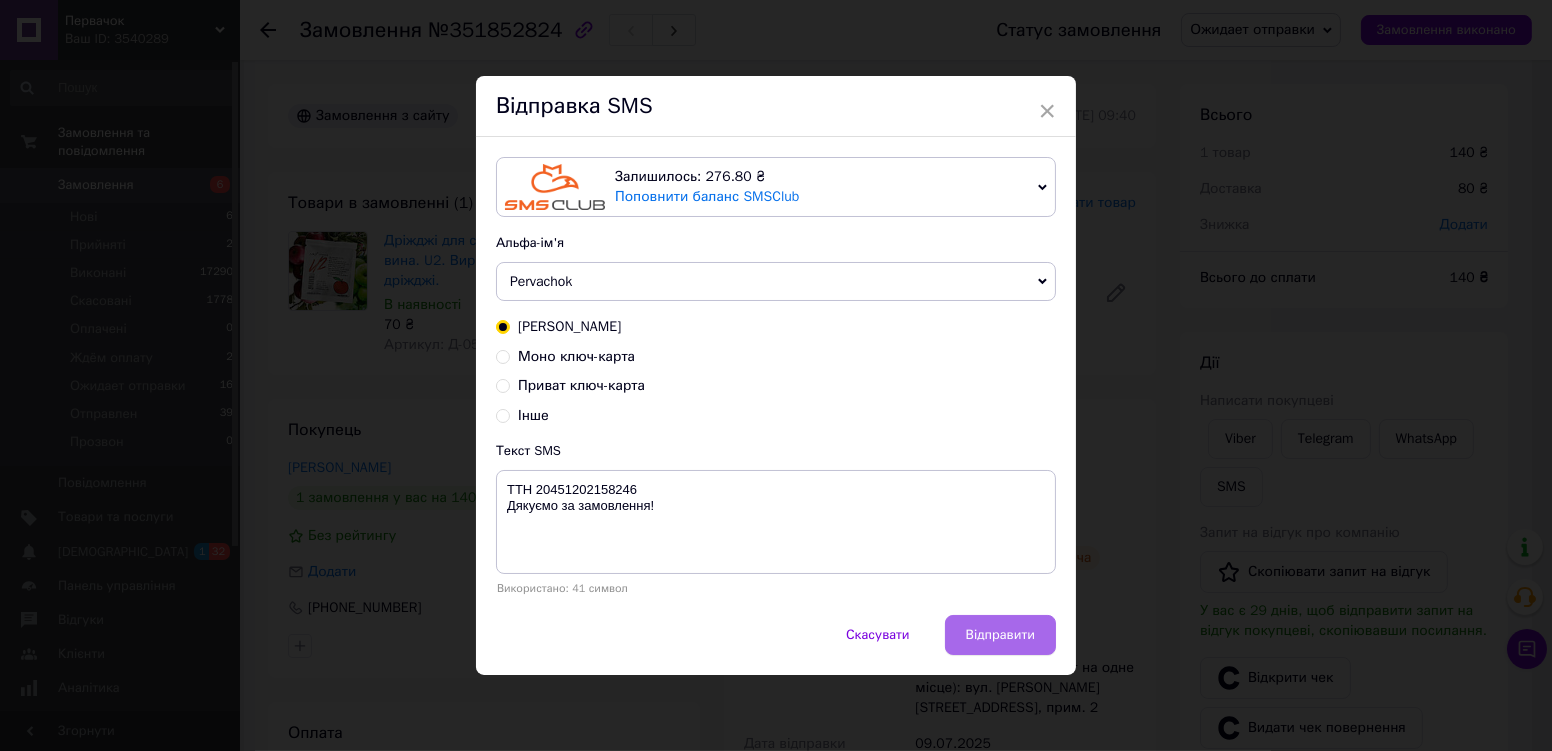 click on "Відправити" at bounding box center [1000, 635] 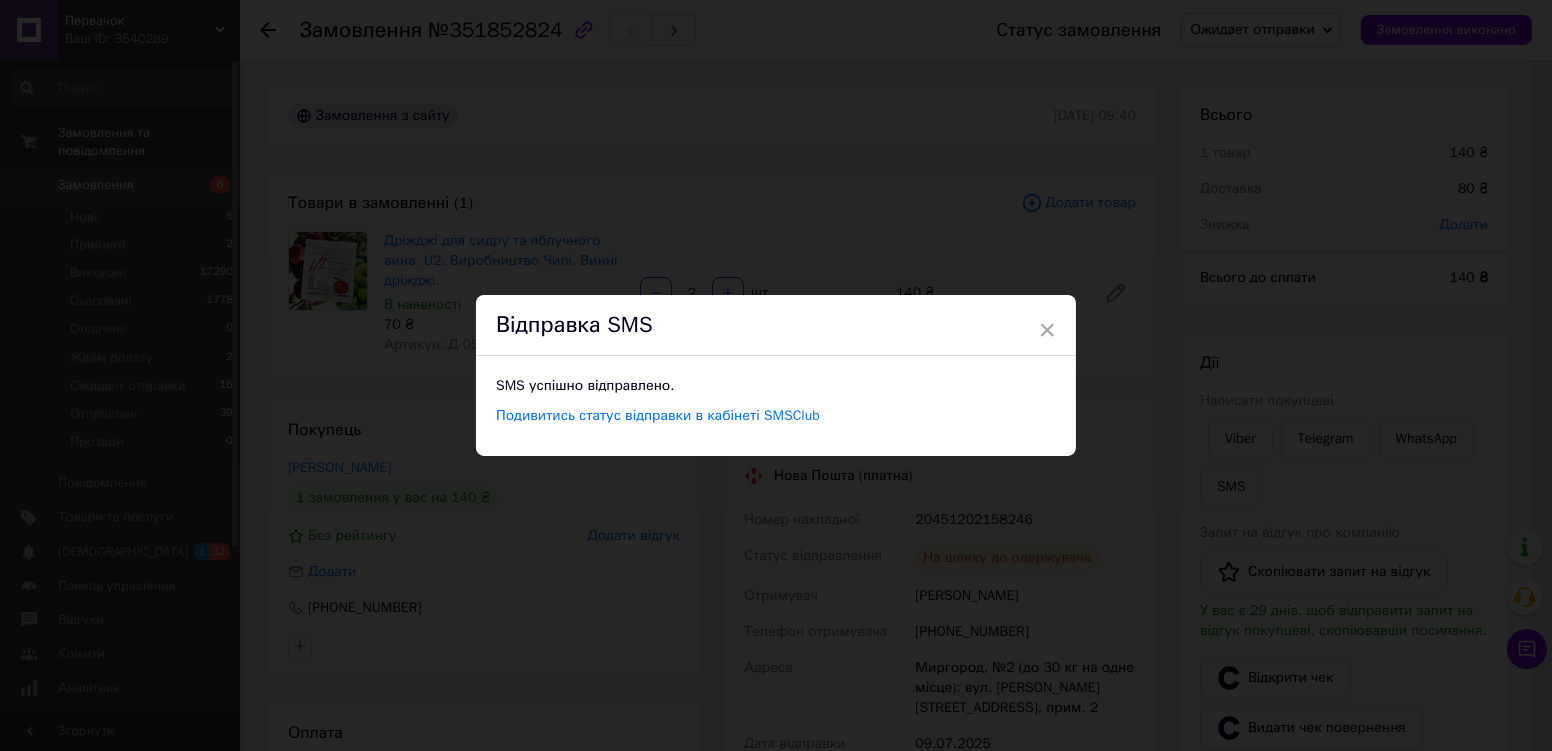 click on "× Відправка SMS SMS успішно відправлено. Подивитись статус відправки в кабінеті SMSClub" at bounding box center [776, 375] 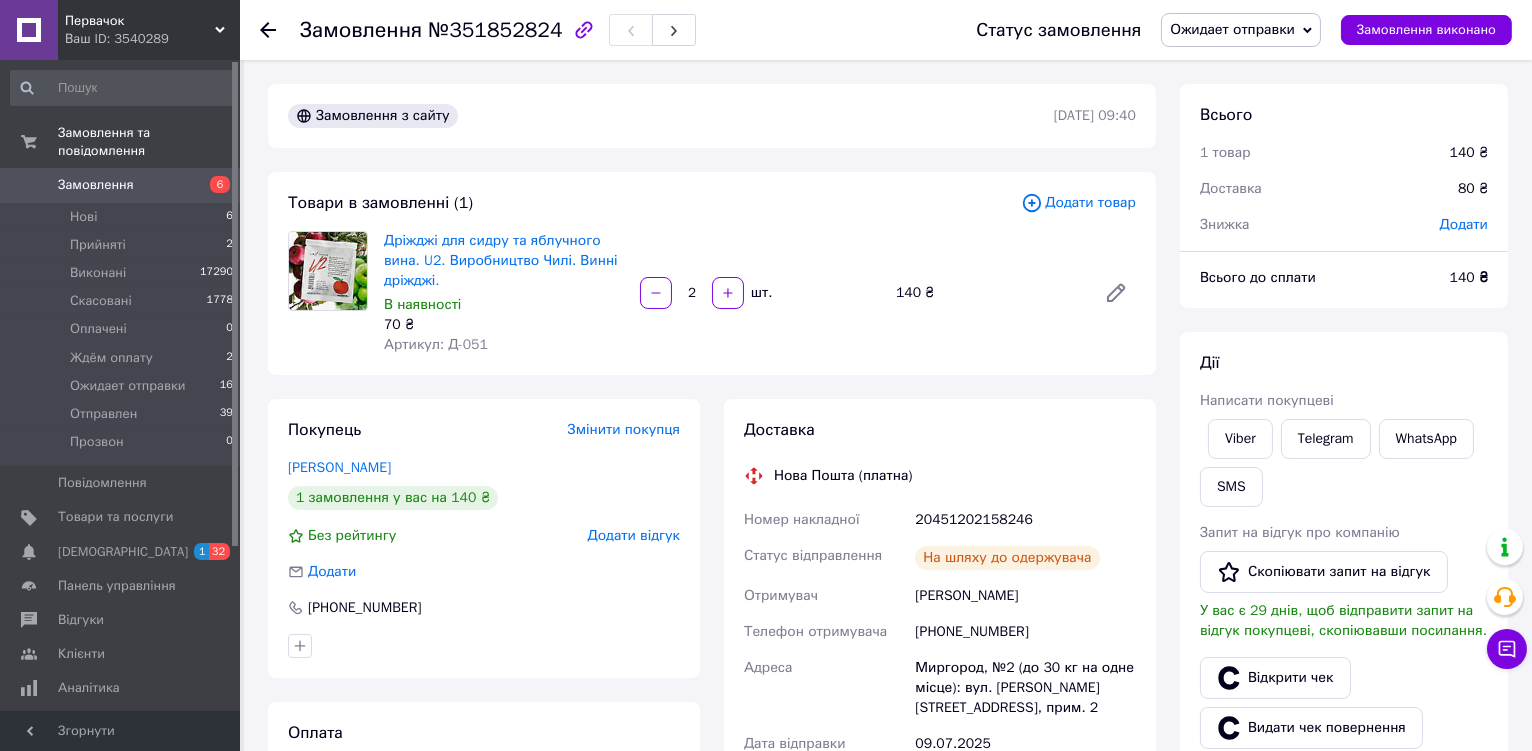 click on "Ожидает отправки" at bounding box center (1232, 29) 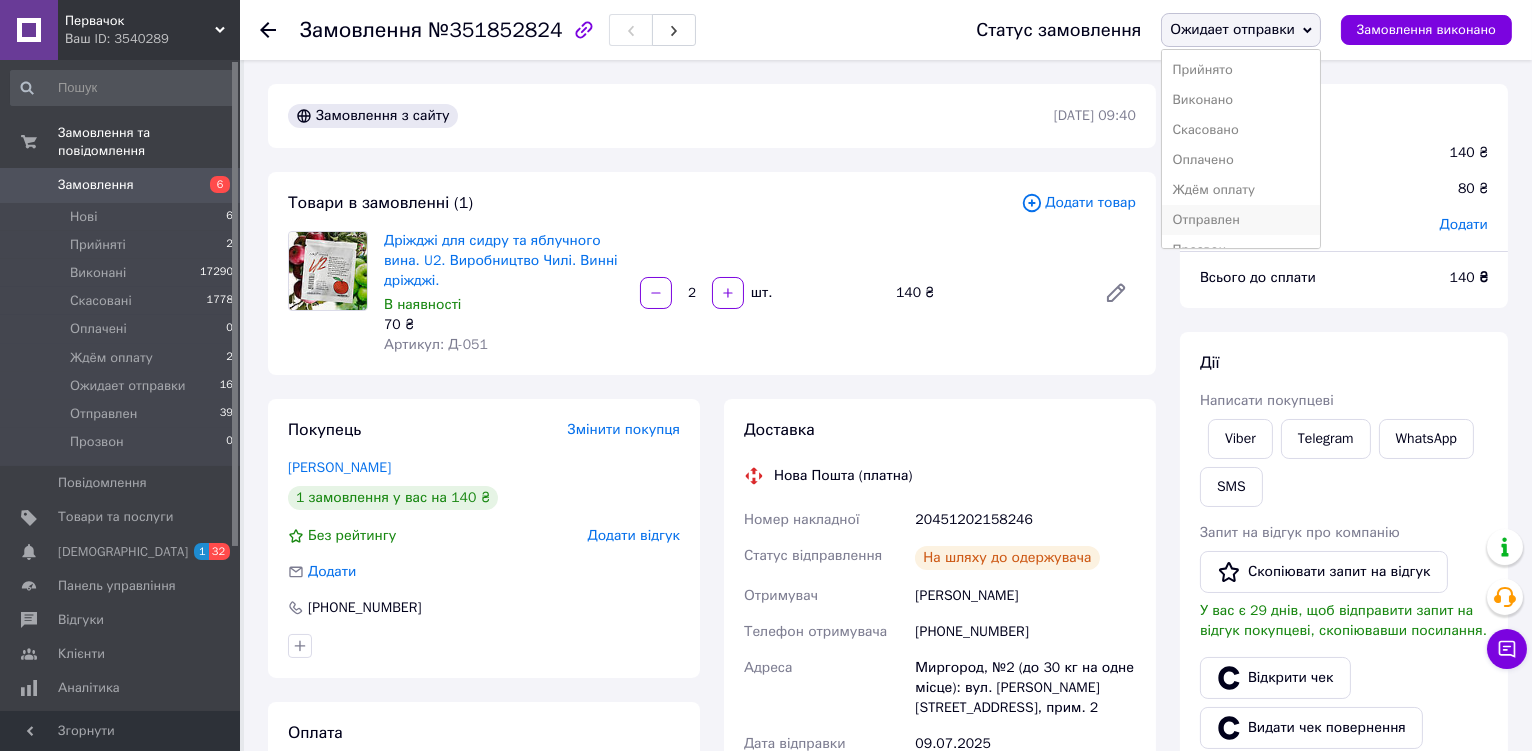 click on "Отправлен" at bounding box center [1241, 220] 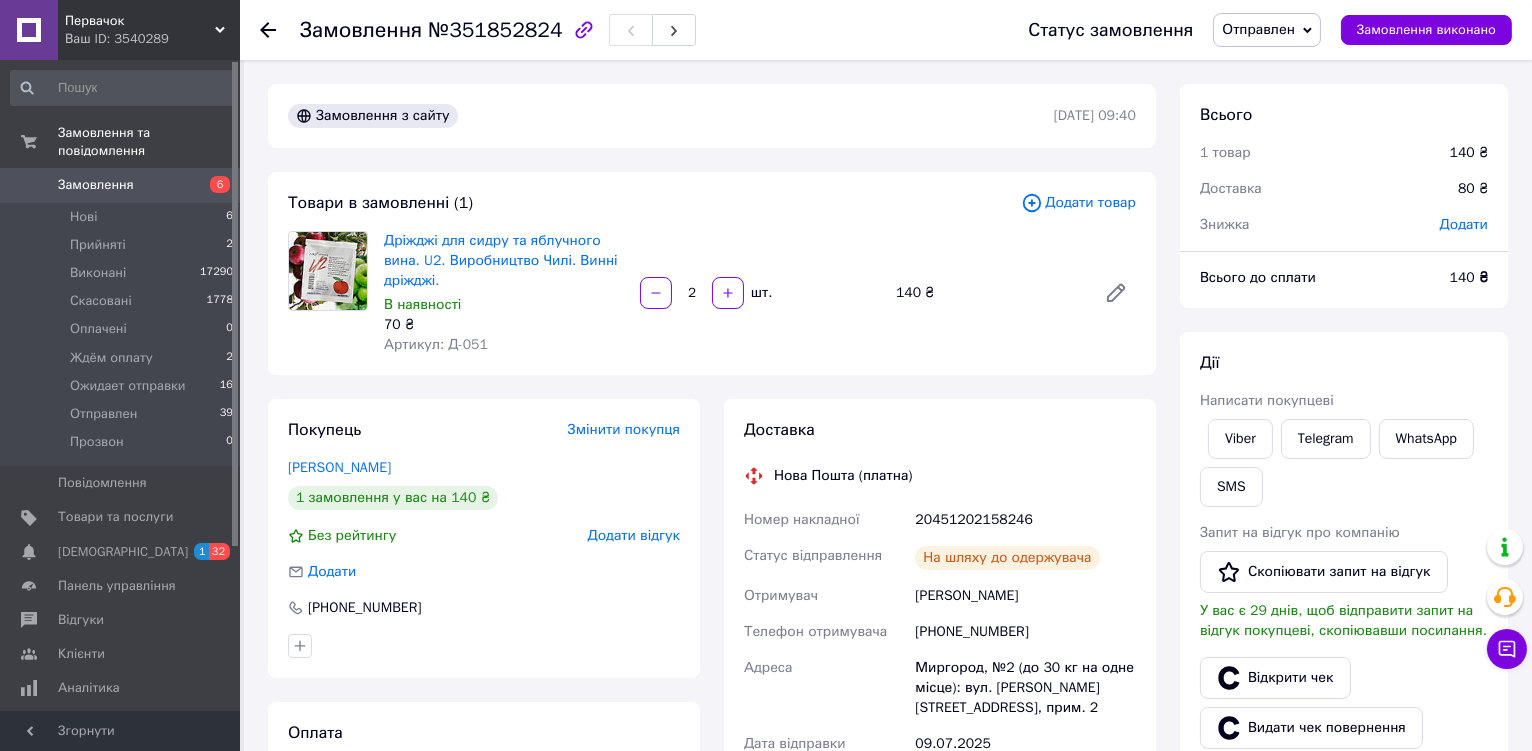 click 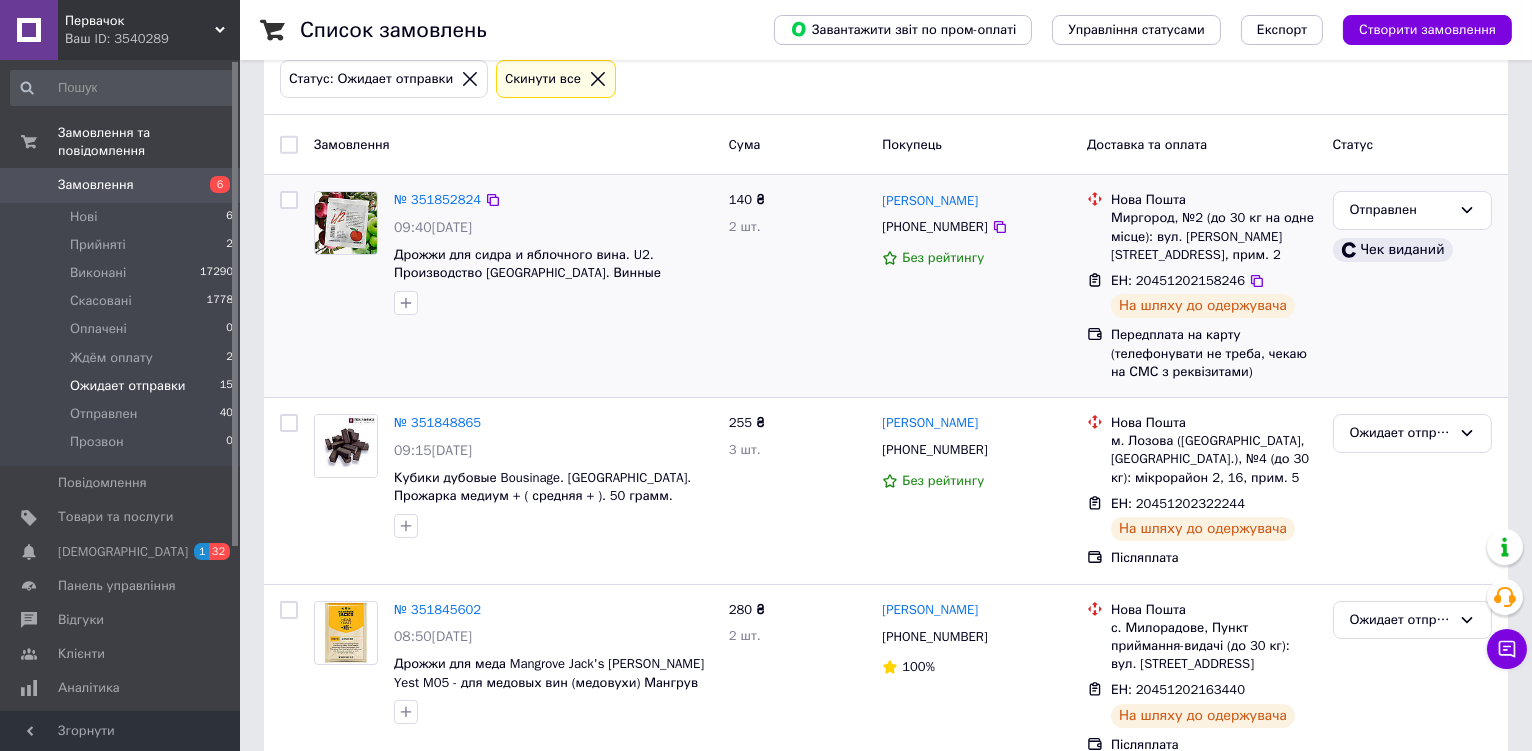 scroll, scrollTop: 133, scrollLeft: 0, axis: vertical 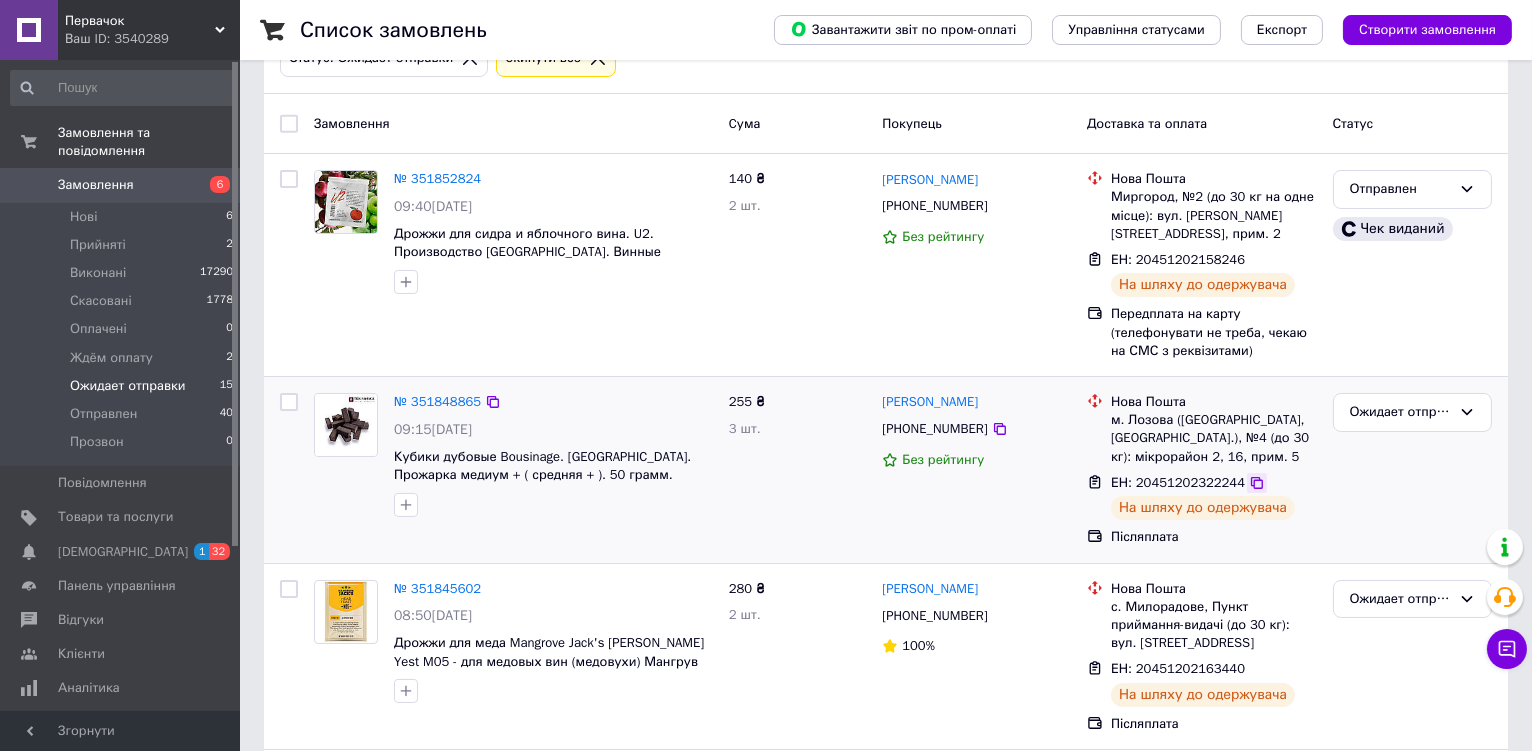 click 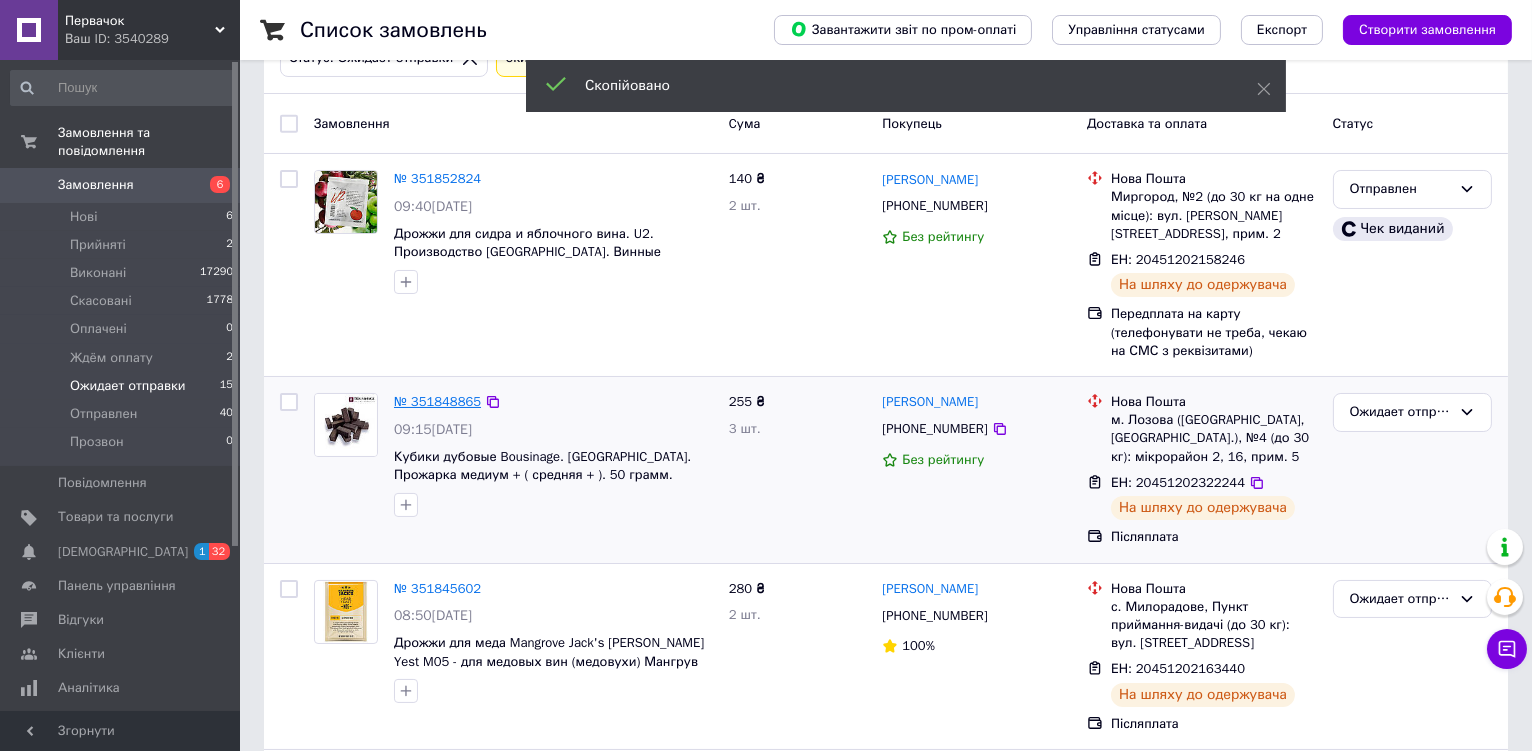 click on "№ 351848865" at bounding box center [437, 401] 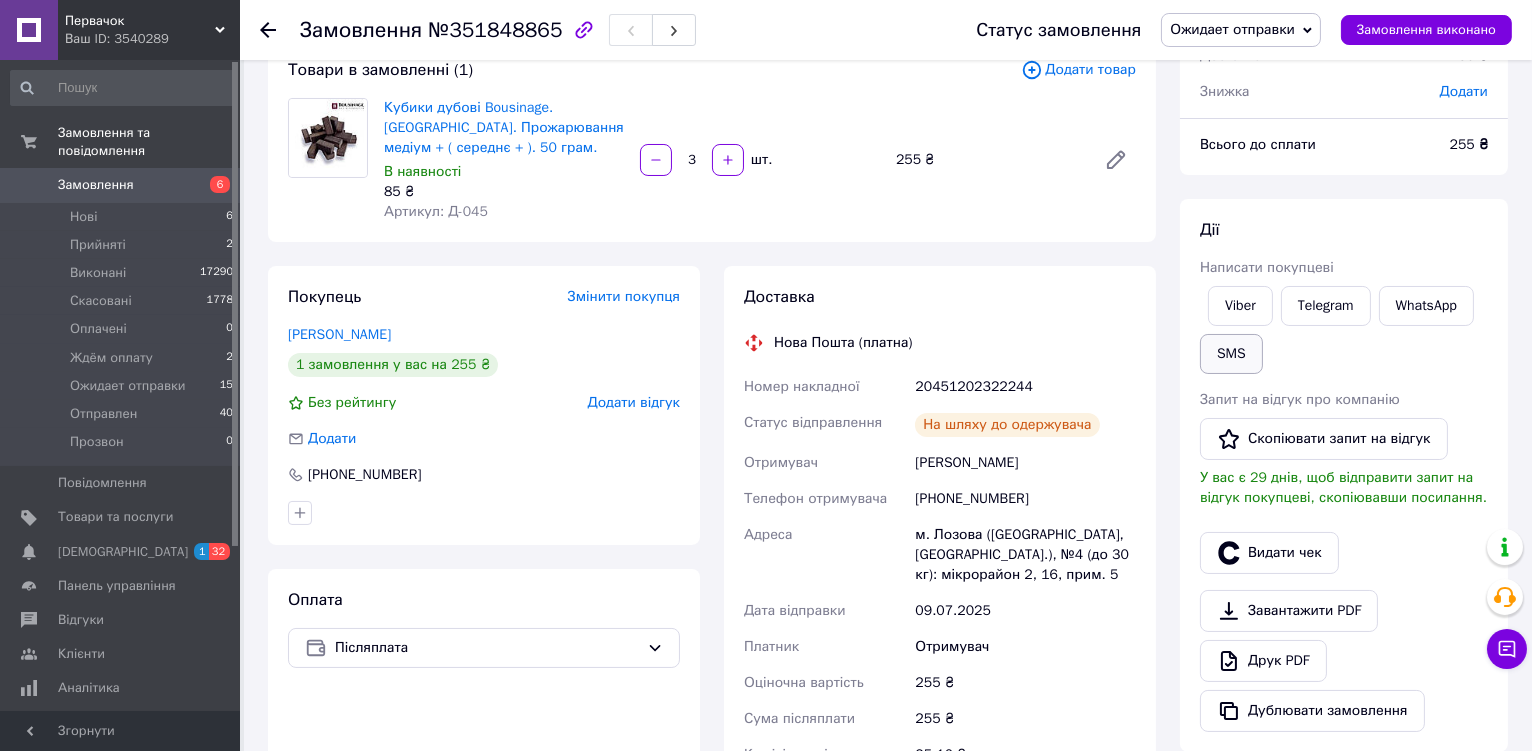click on "SMS" at bounding box center (1231, 354) 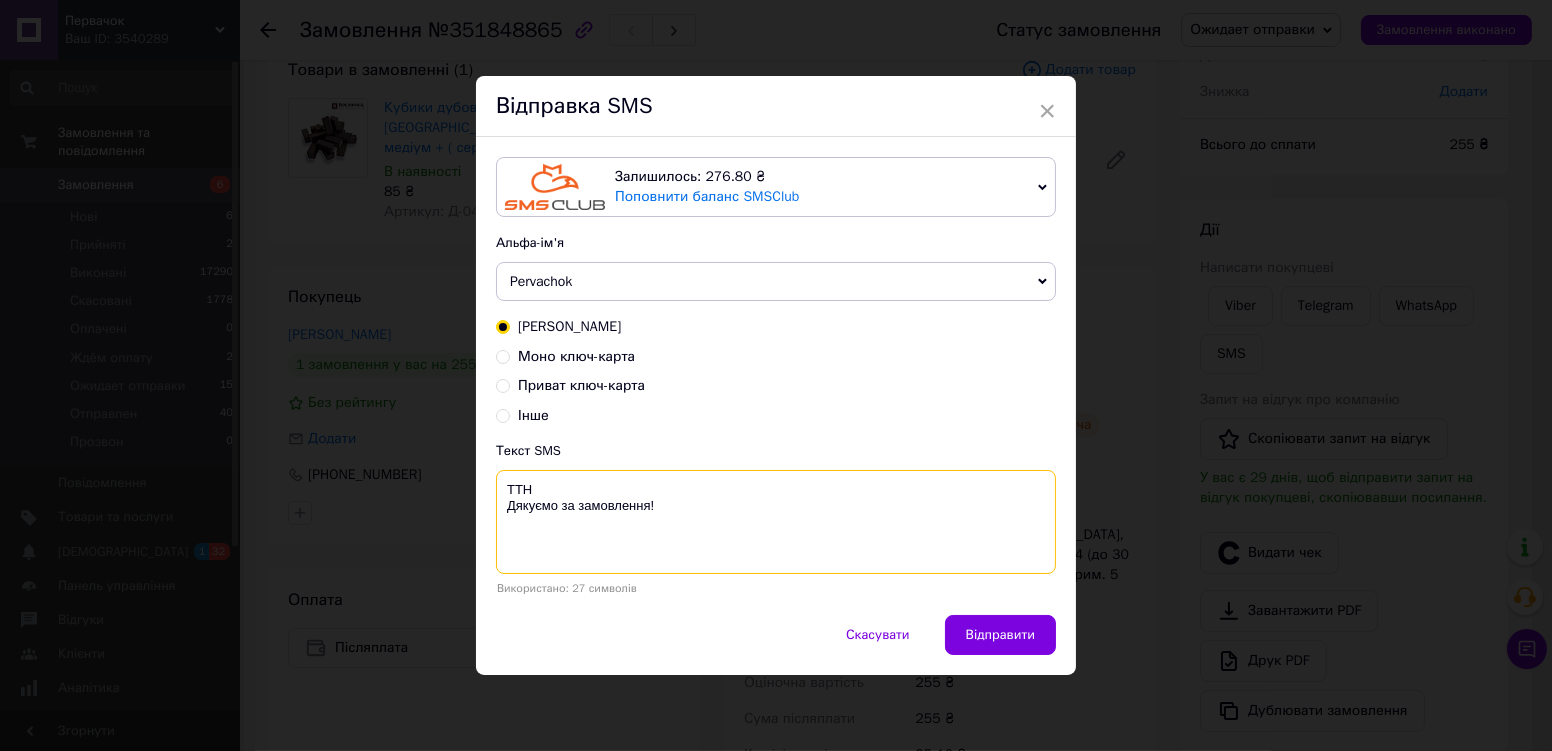 paste on "20451202322244" 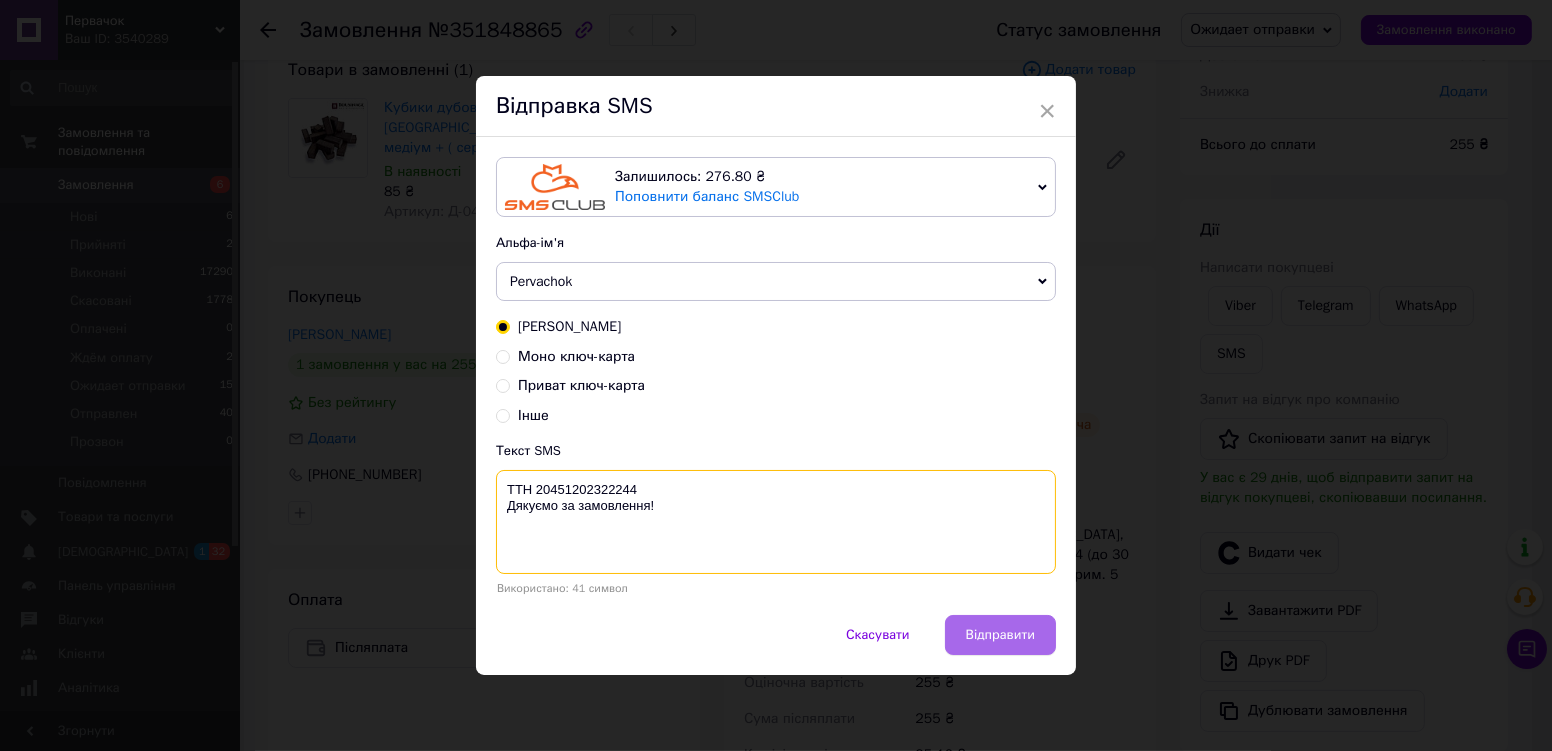 type on "ТТН 20451202322244
Дякуємо за замовлення!" 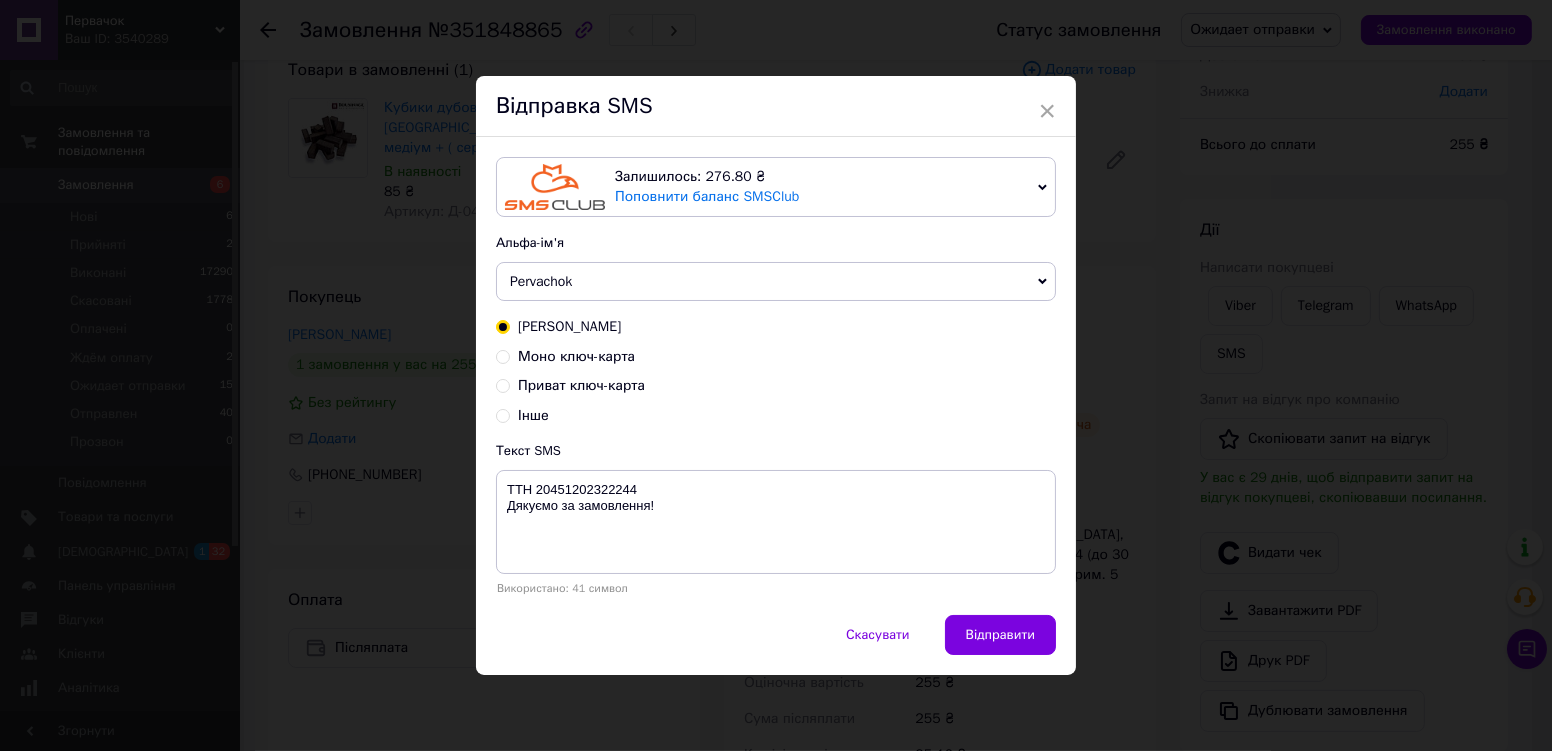 drag, startPoint x: 1021, startPoint y: 653, endPoint x: 1030, endPoint y: 642, distance: 14.21267 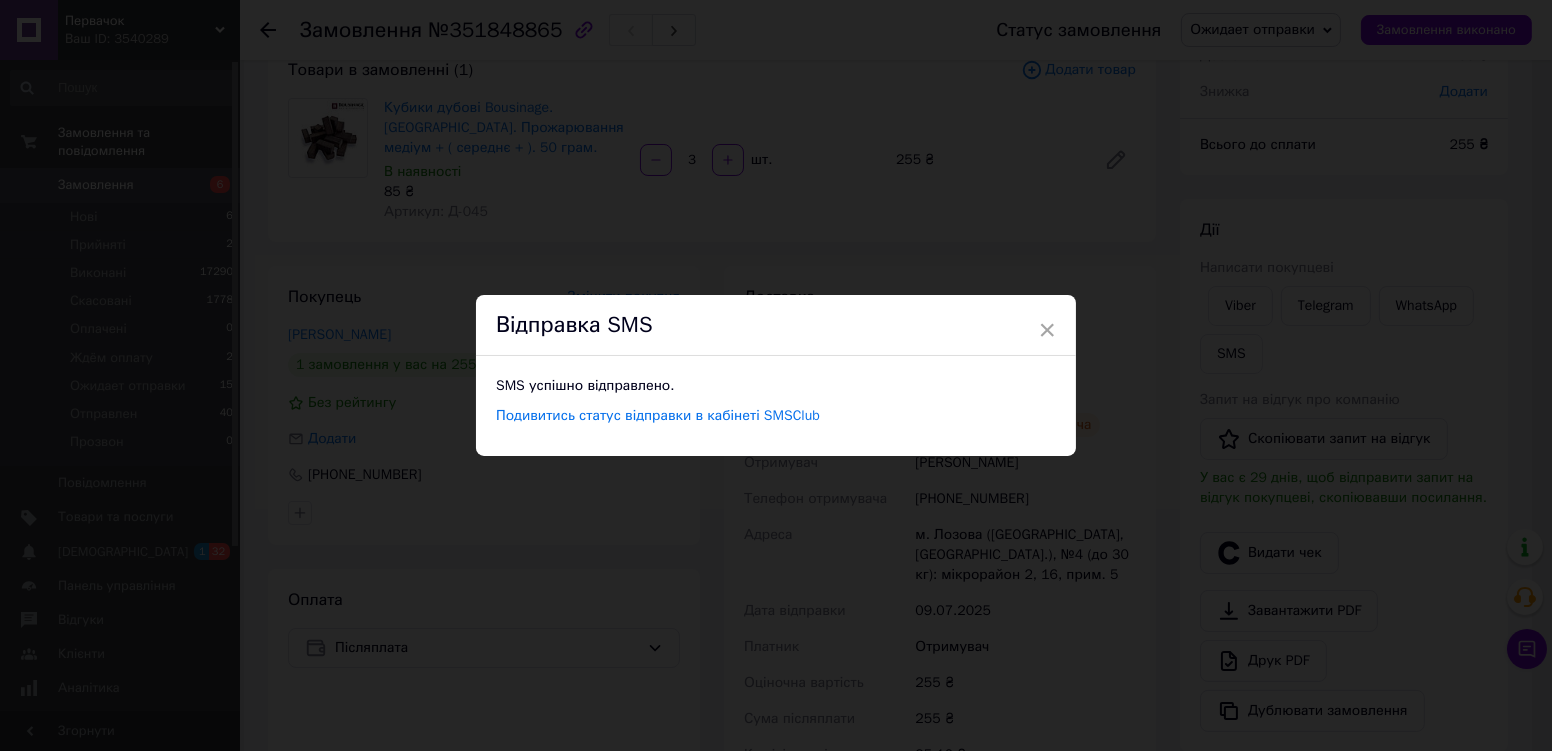 click on "× Відправка SMS SMS успішно відправлено. Подивитись статус відправки в кабінеті SMSClub" at bounding box center [776, 375] 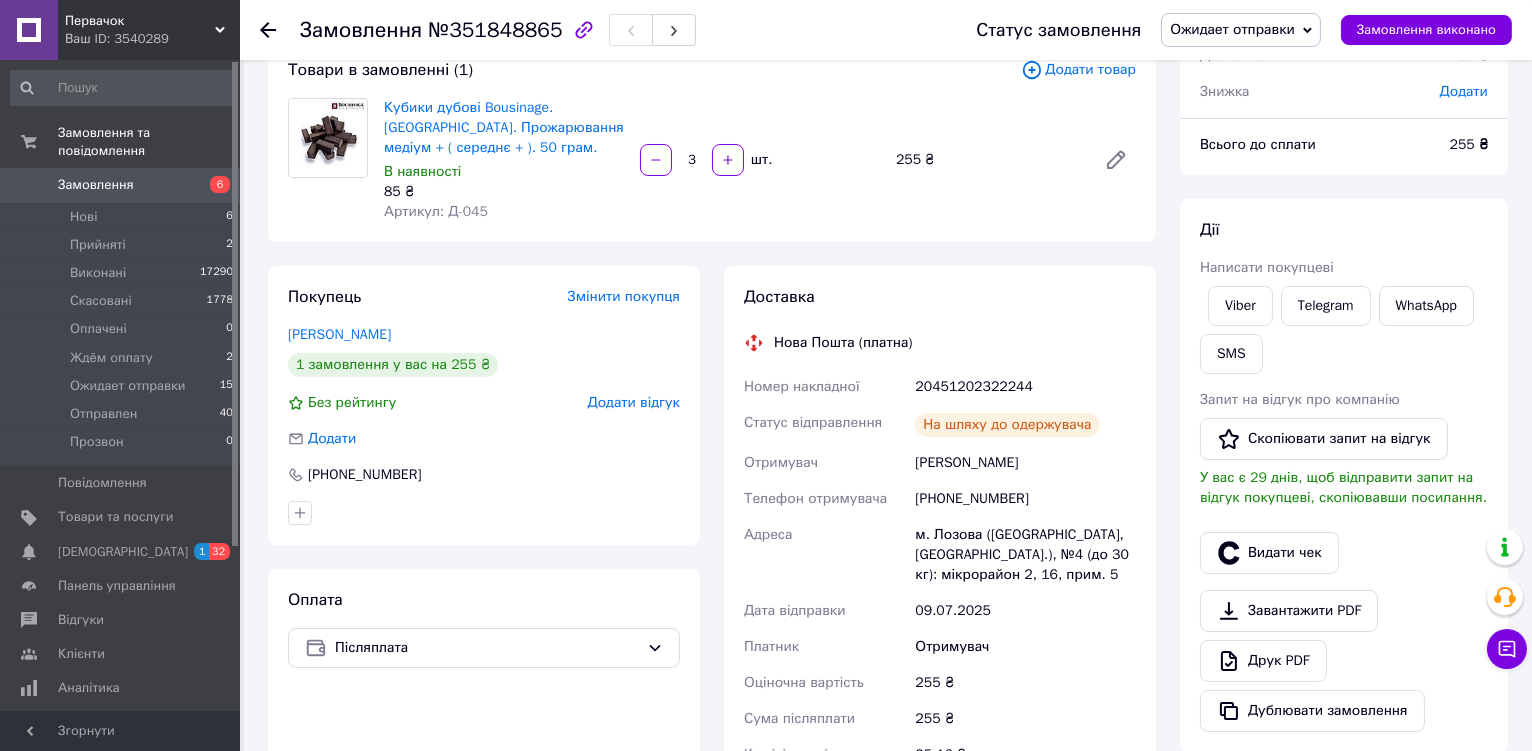 click on "Ожидает отправки" at bounding box center (1241, 30) 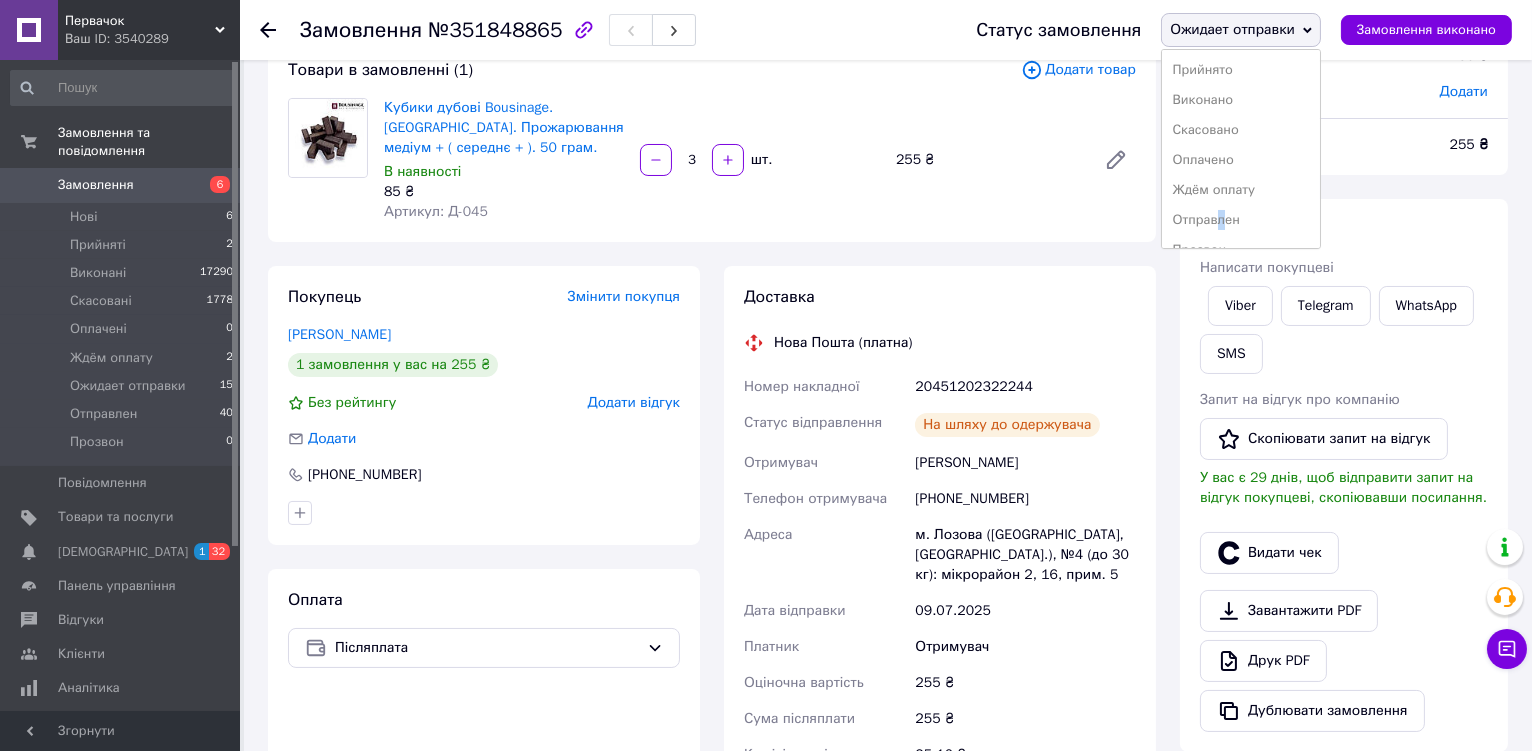 click on "Отправлен" at bounding box center (1241, 220) 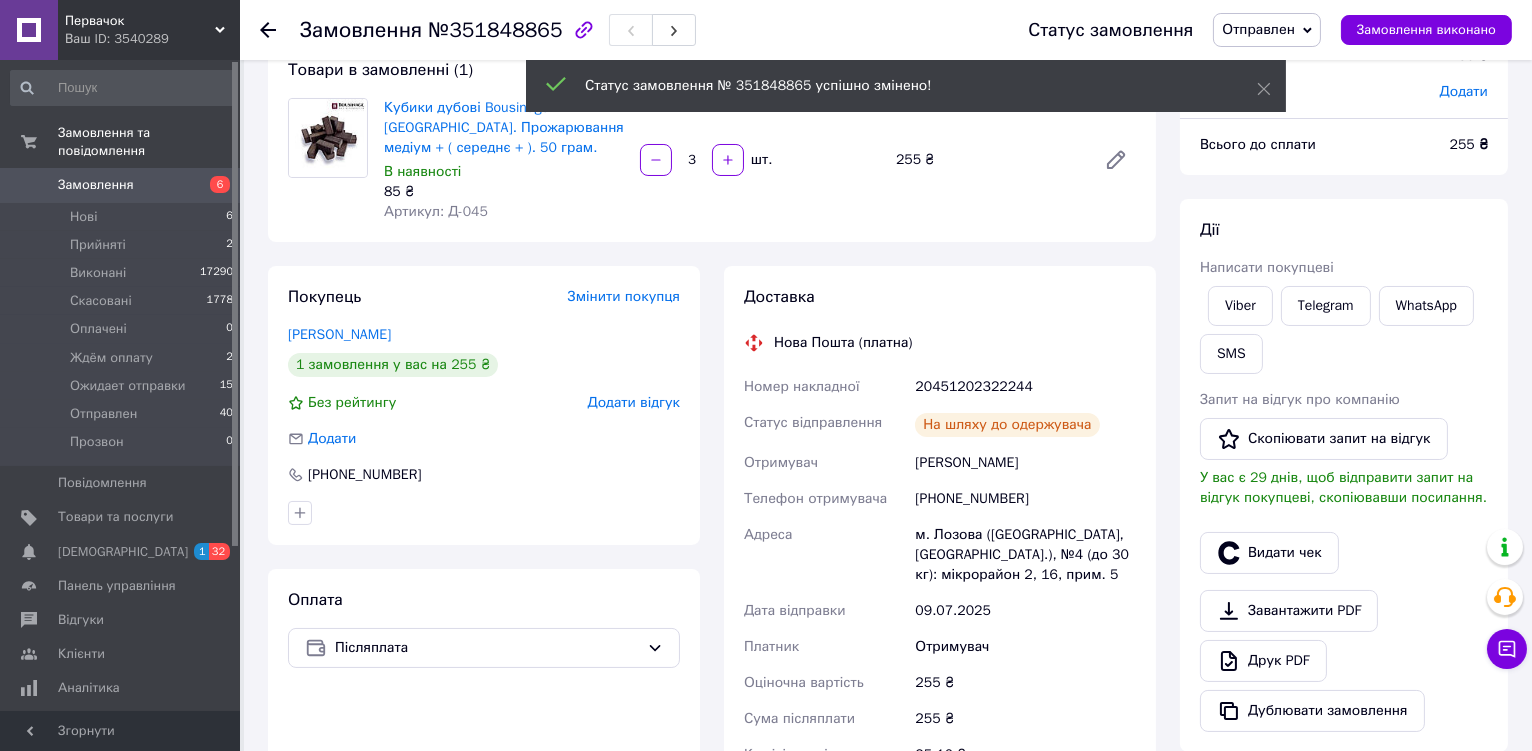 scroll, scrollTop: 113, scrollLeft: 0, axis: vertical 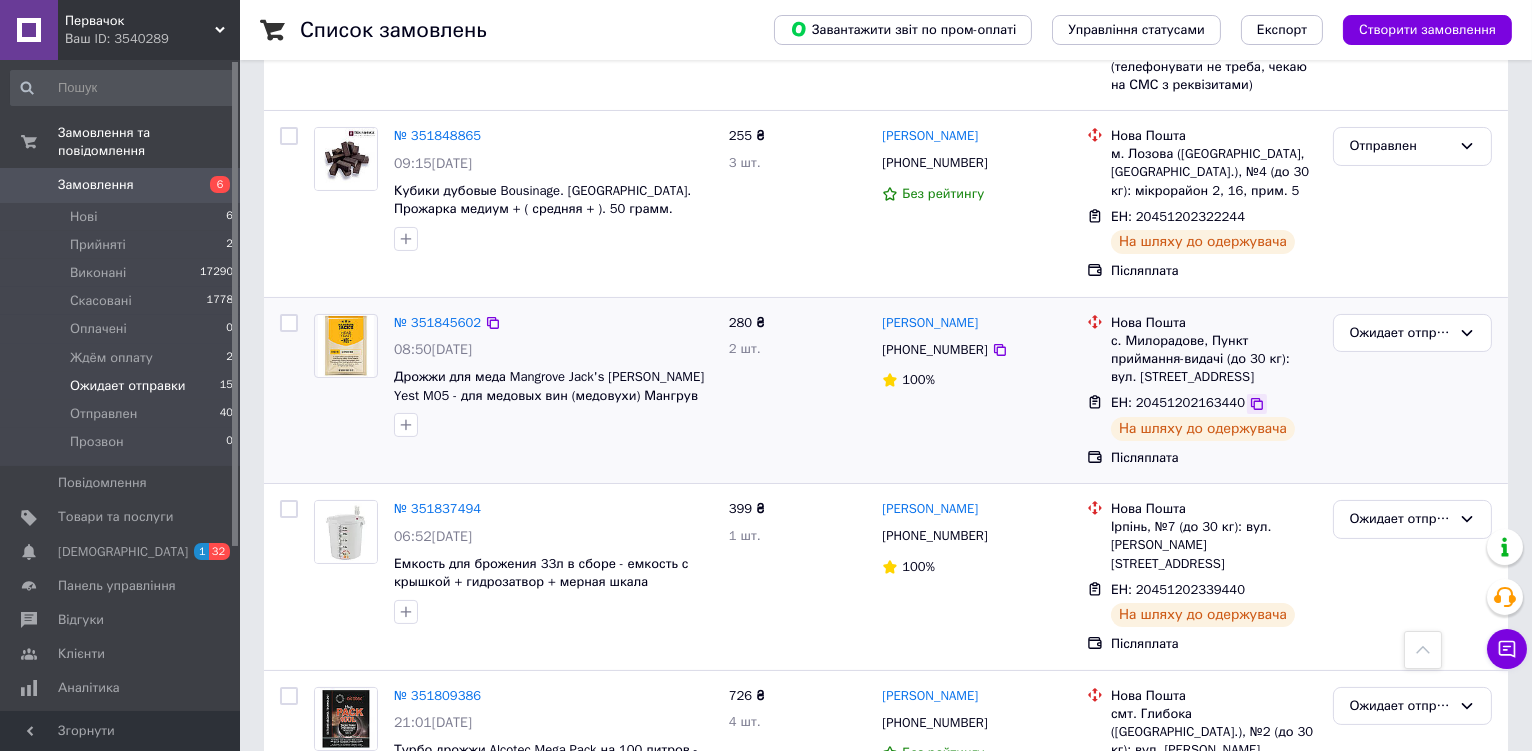 click 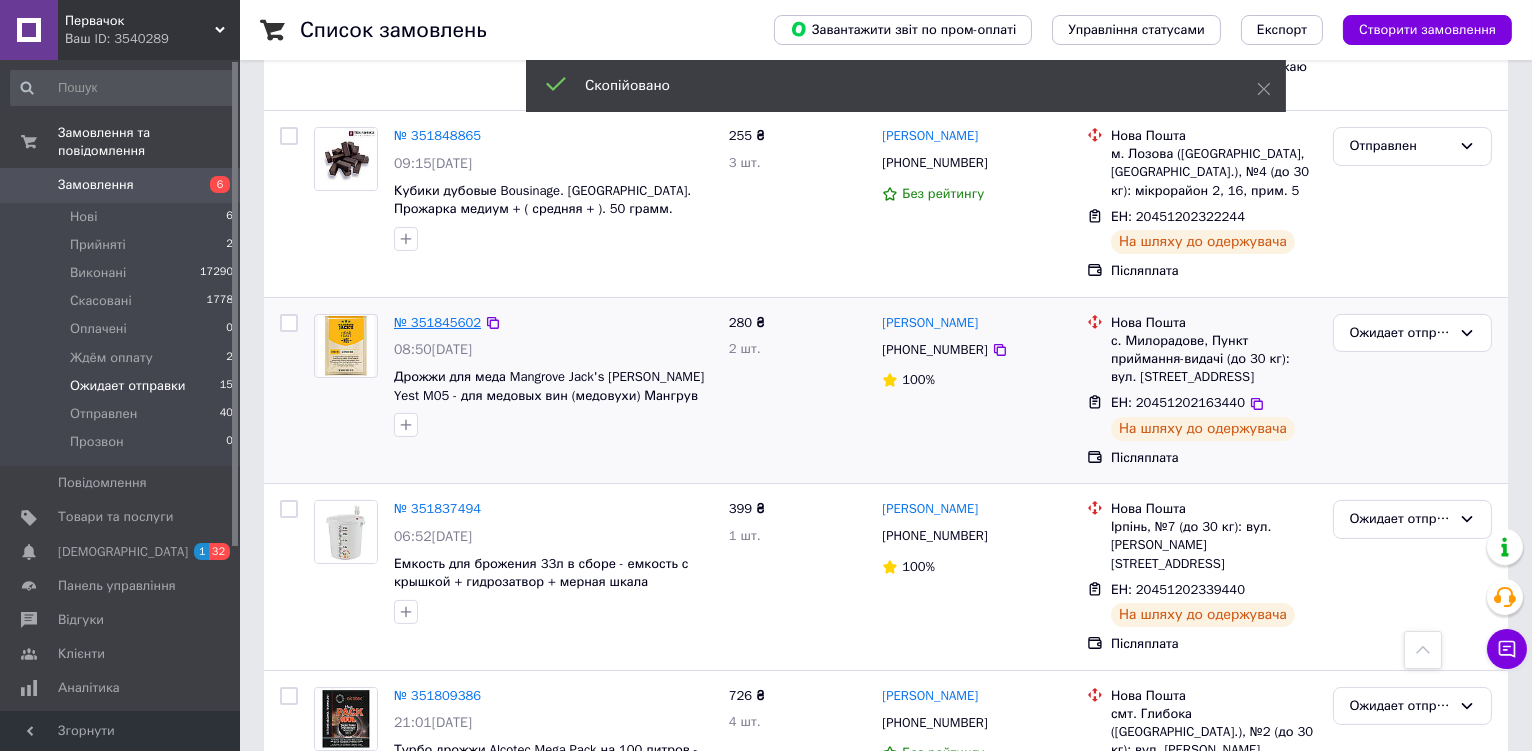 click on "№ 351845602" at bounding box center (437, 322) 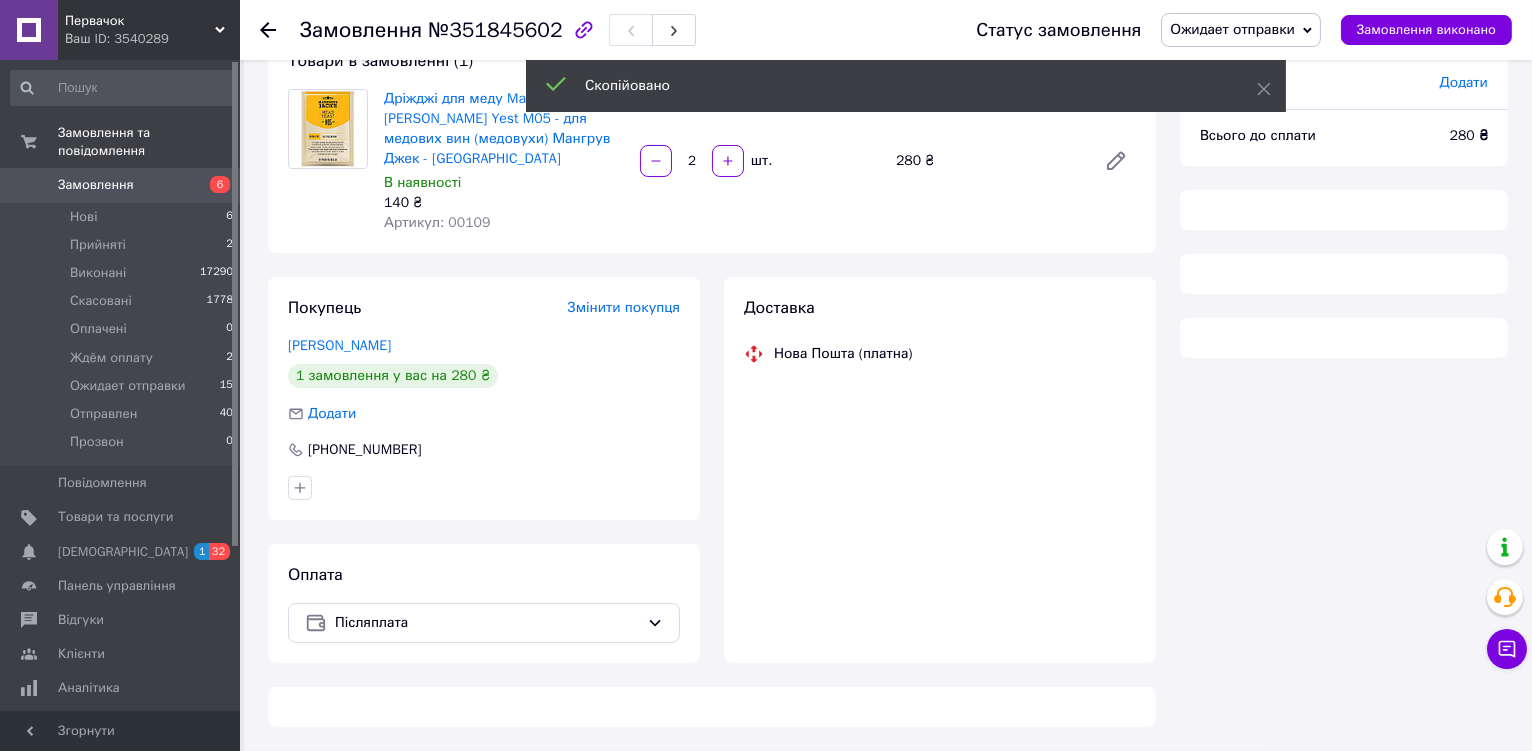 scroll, scrollTop: 399, scrollLeft: 0, axis: vertical 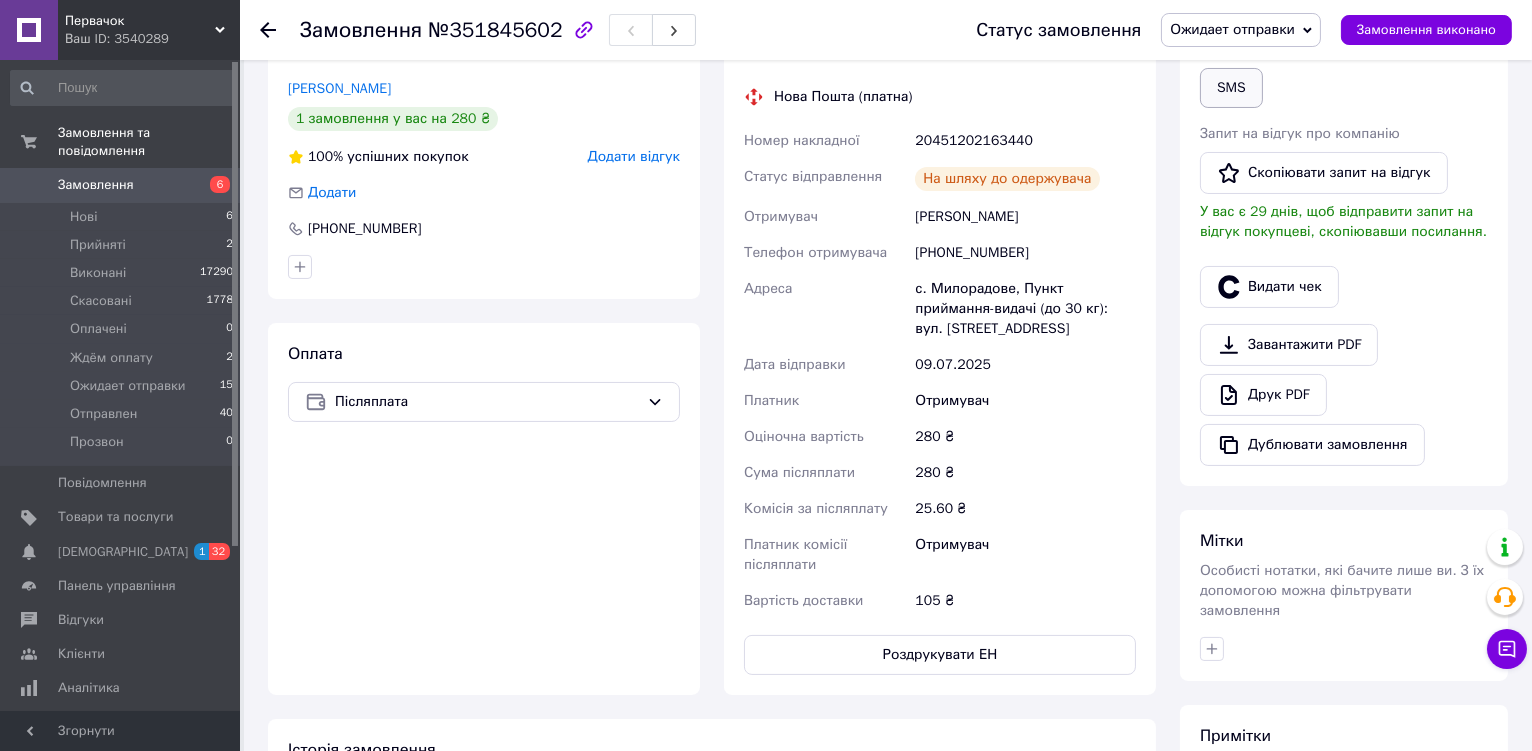 click on "SMS" at bounding box center [1231, 88] 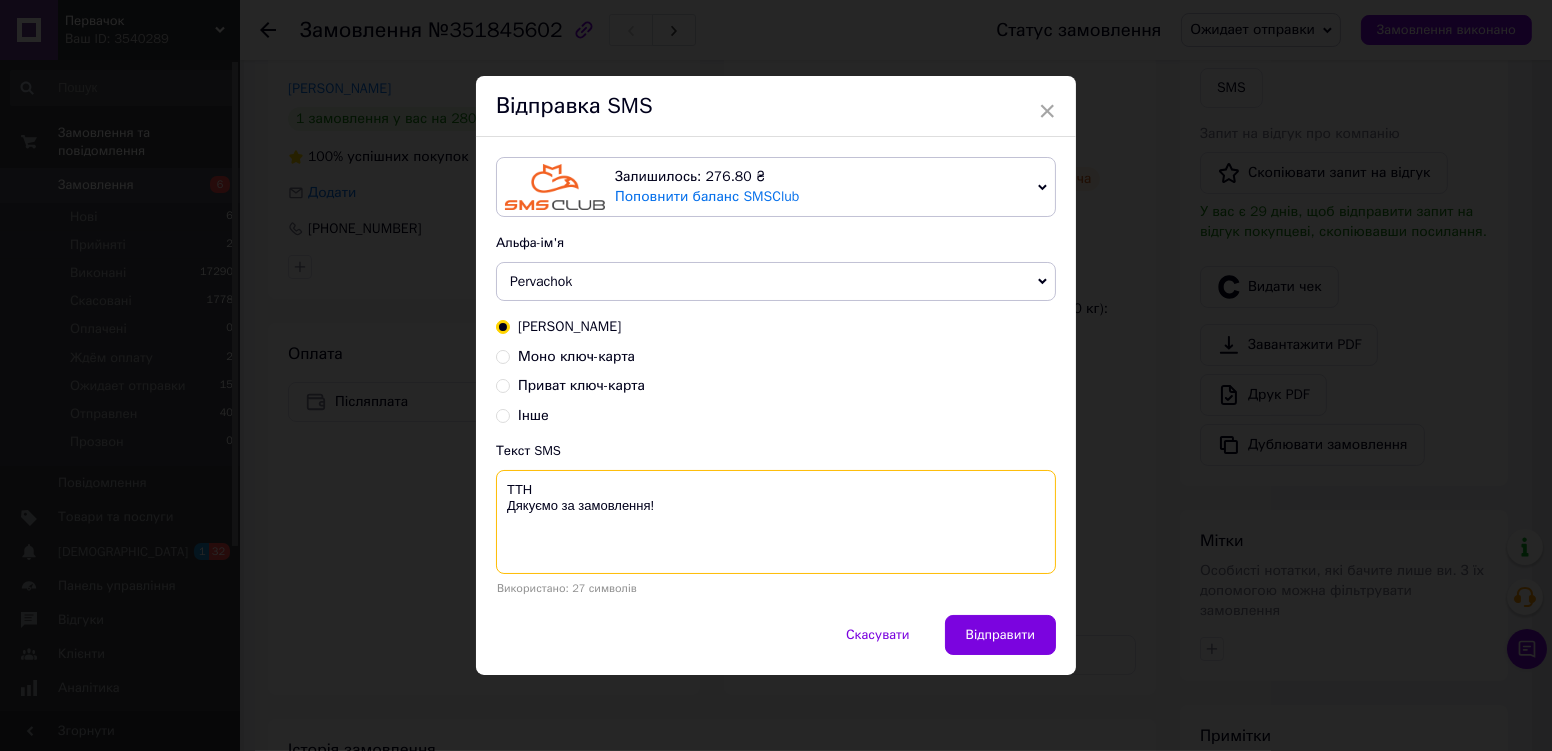 paste on "20451202163440" 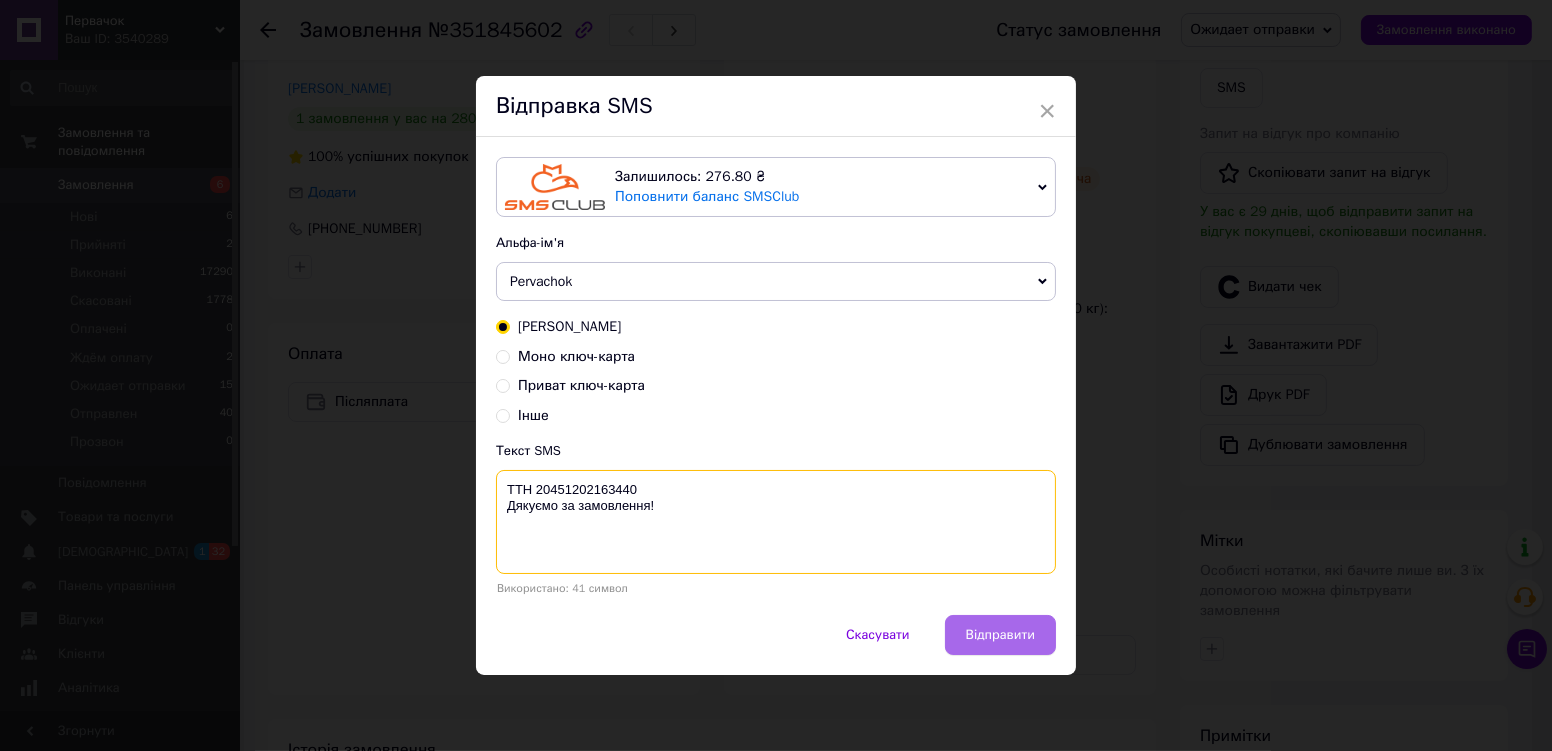 type on "ТТН 20451202163440
Дякуємо за замовлення!" 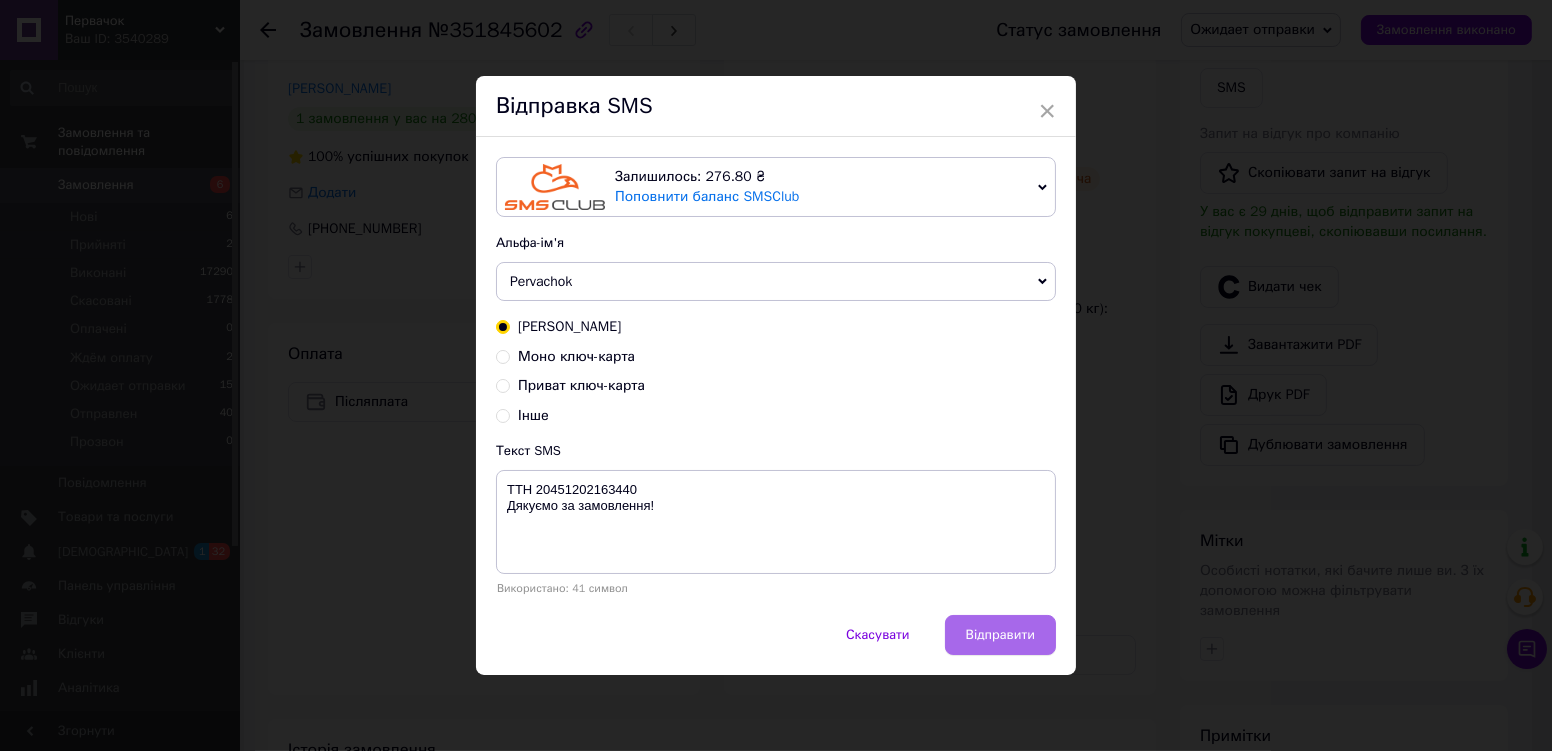 click on "Відправити" at bounding box center (1000, 635) 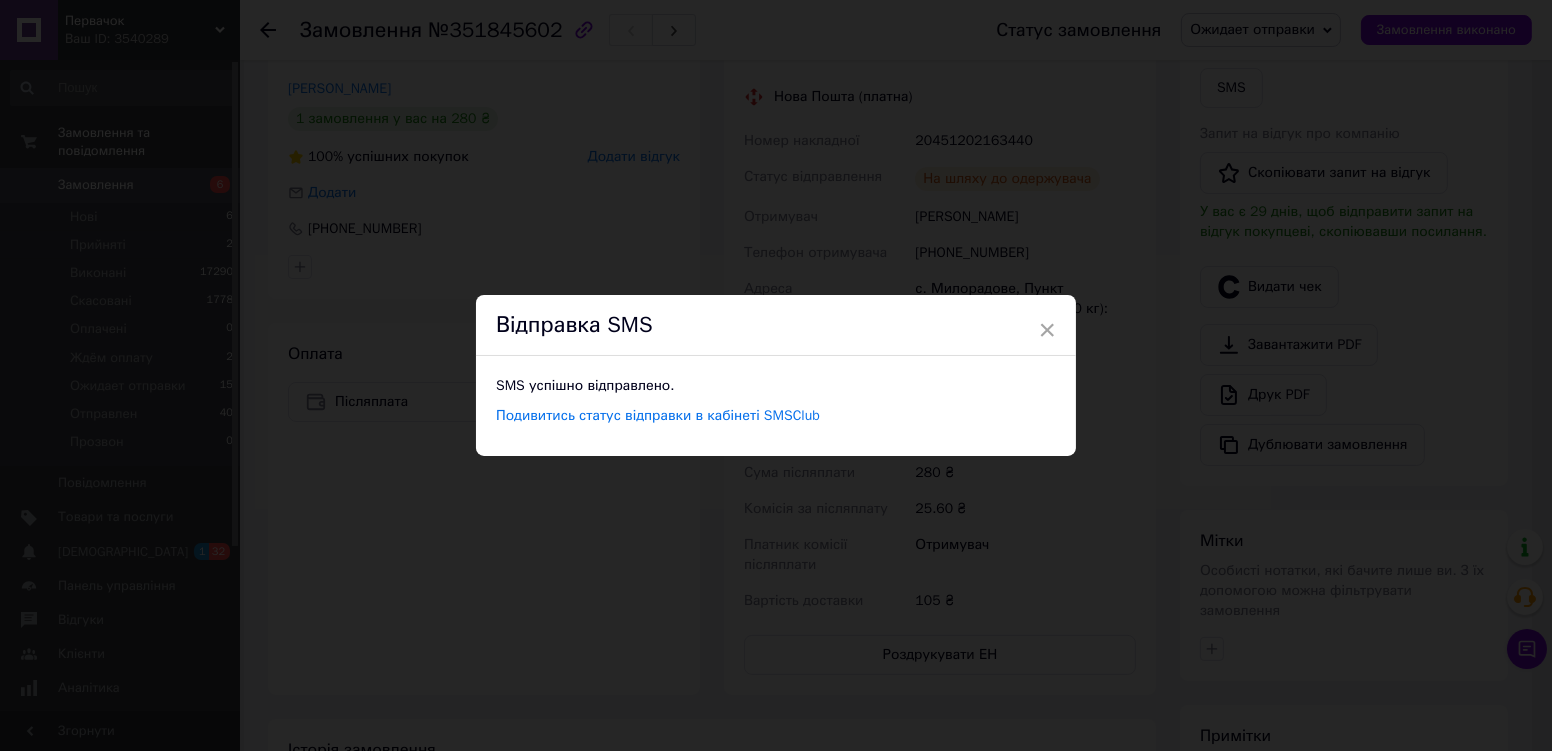 click on "× Відправка SMS SMS успішно відправлено. Подивитись статус відправки в кабінеті SMSClub" at bounding box center [776, 375] 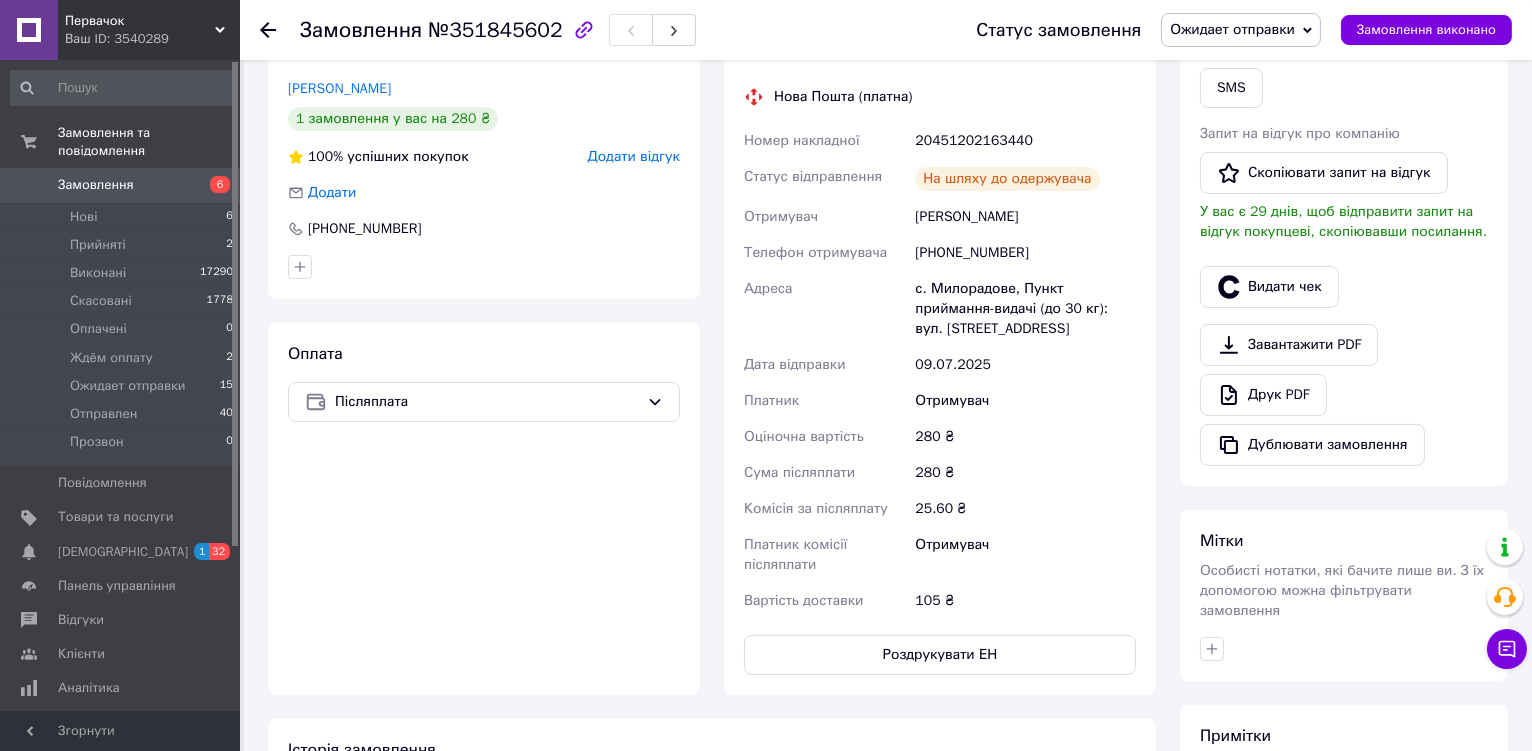 click on "Ожидает отправки" at bounding box center [1232, 29] 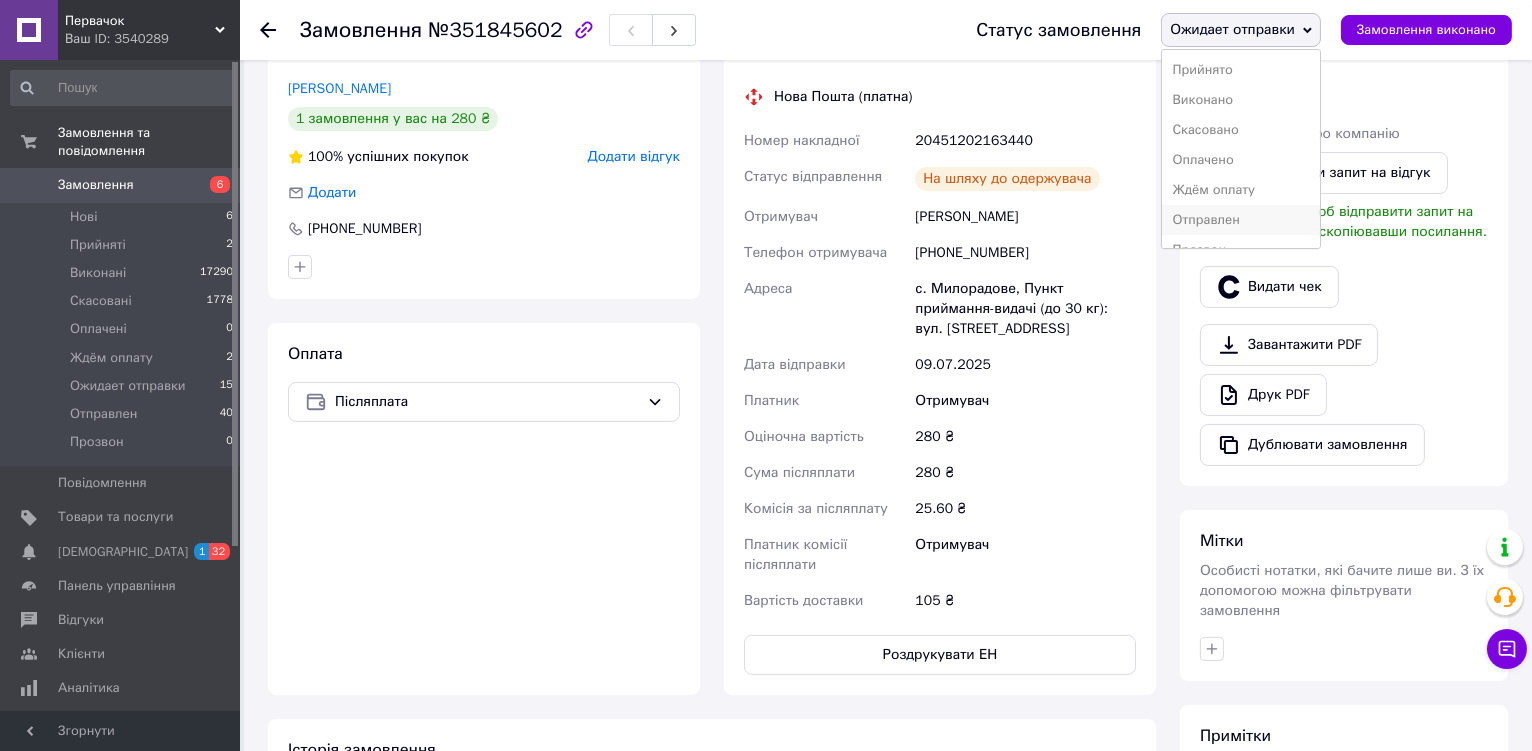 click on "Отправлен" at bounding box center (1241, 220) 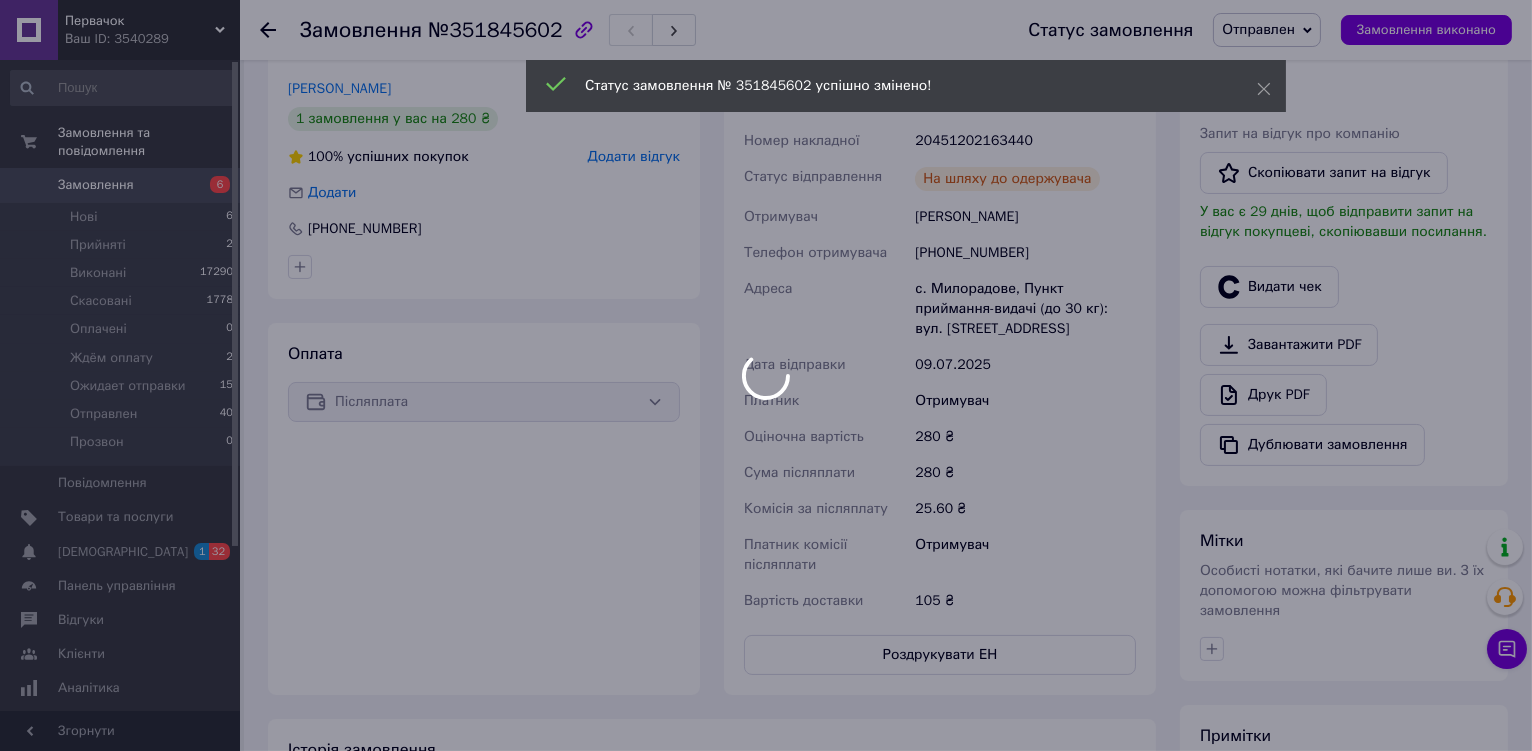 scroll, scrollTop: 113, scrollLeft: 0, axis: vertical 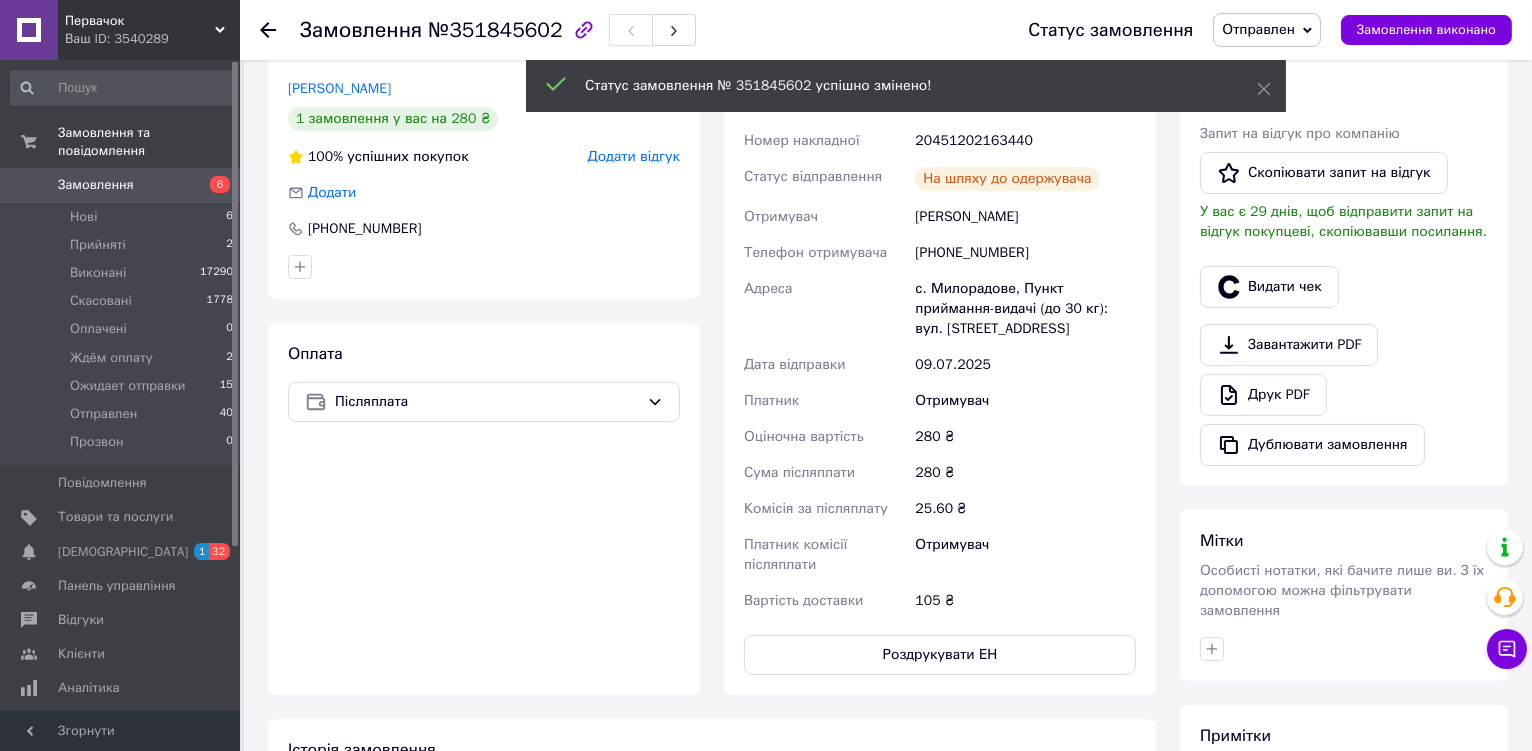 click 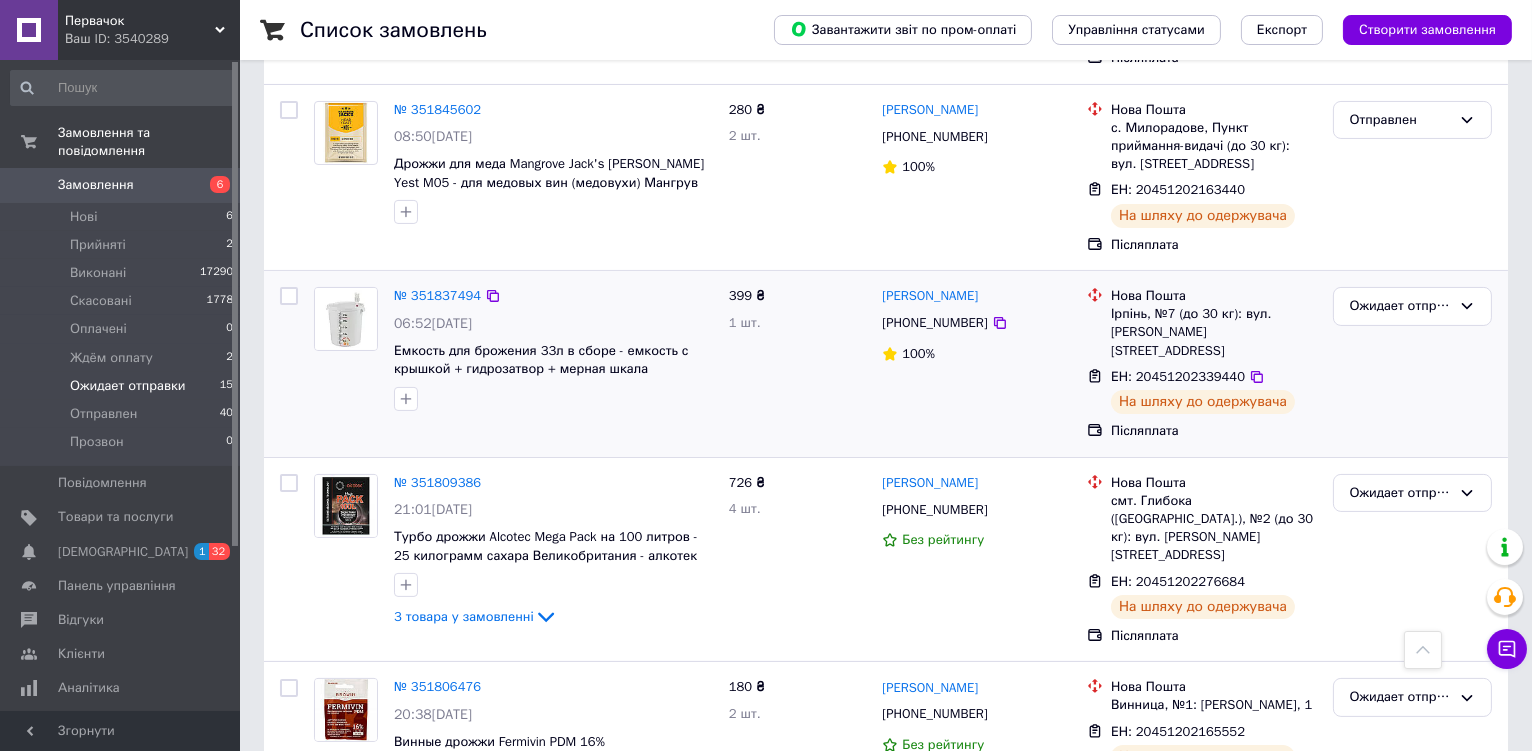 scroll, scrollTop: 666, scrollLeft: 0, axis: vertical 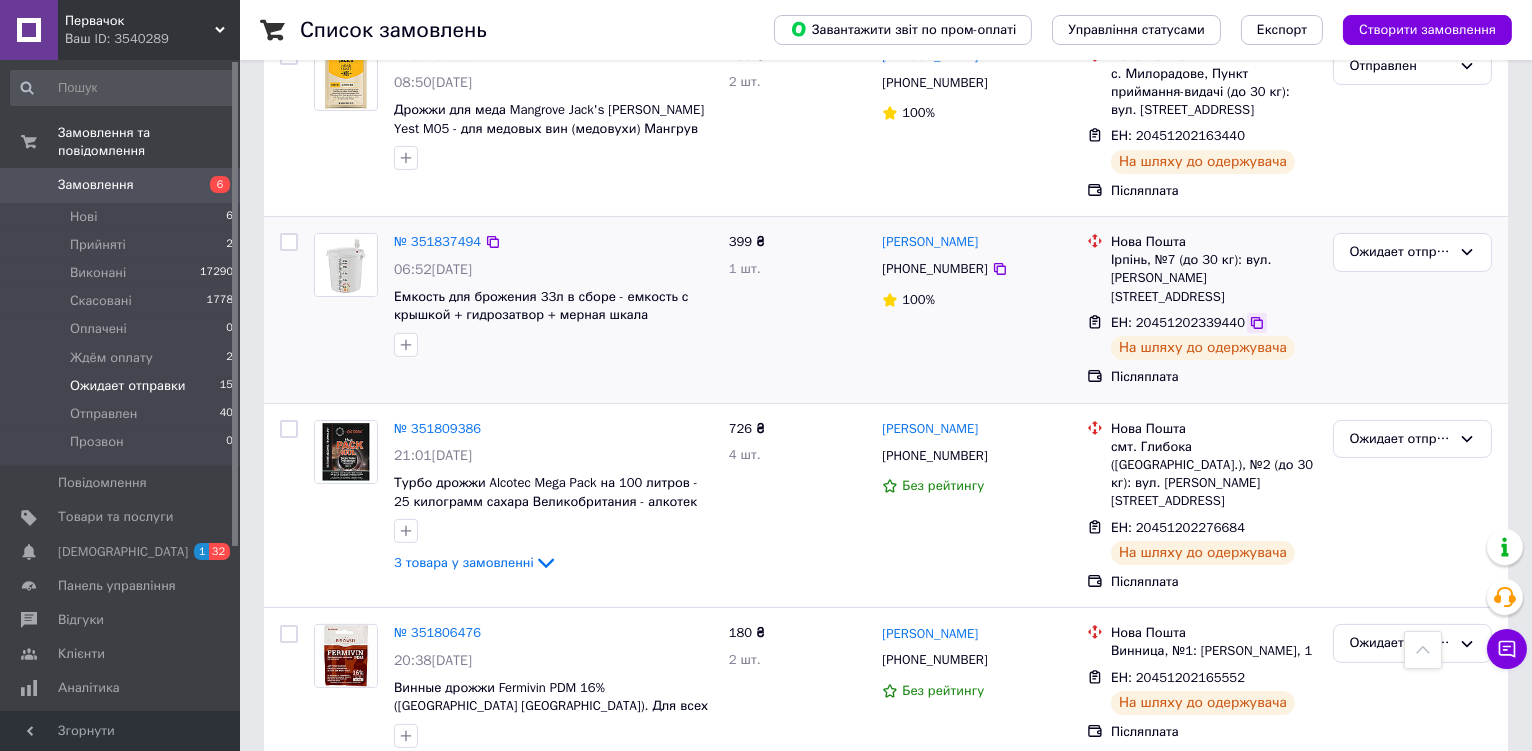 click 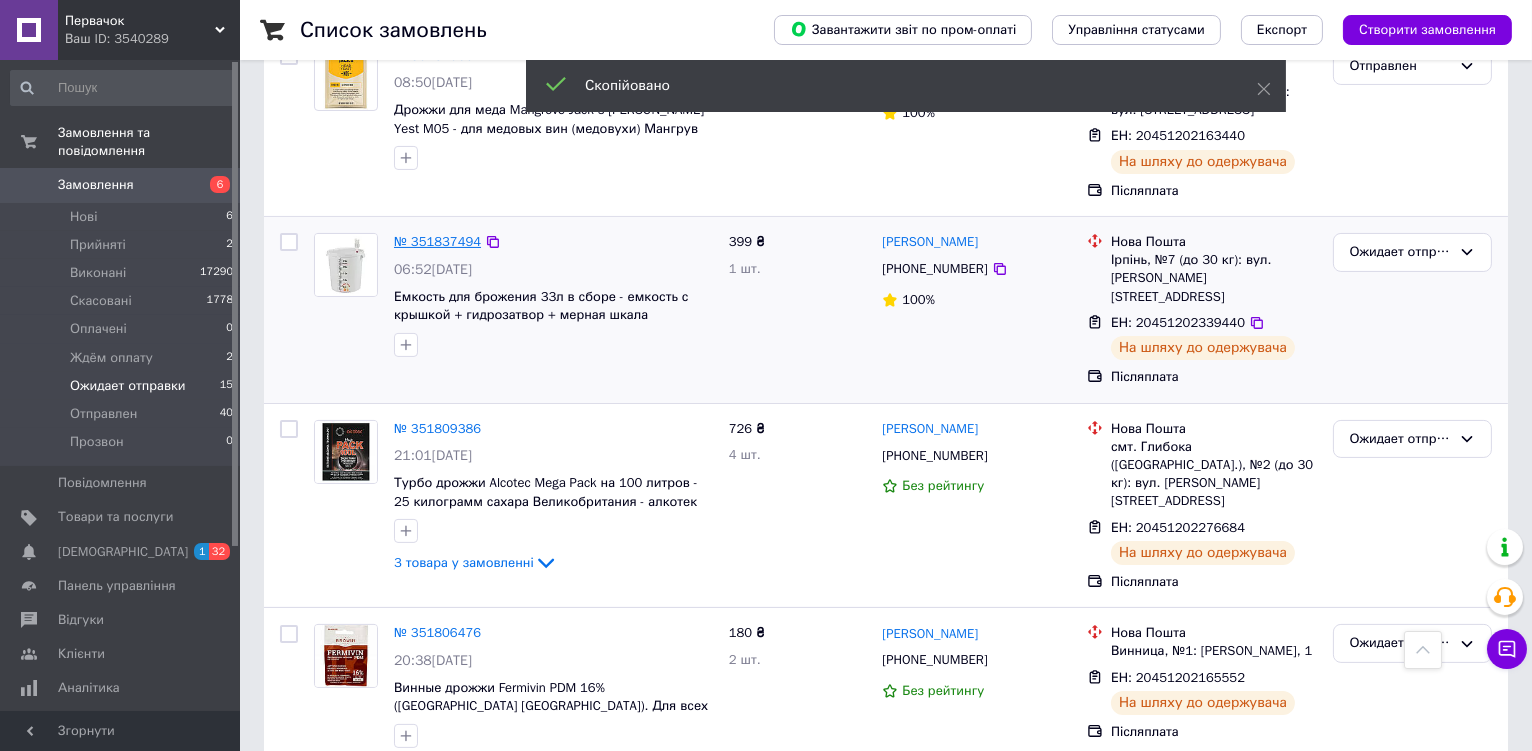 click on "№ 351837494" at bounding box center [437, 241] 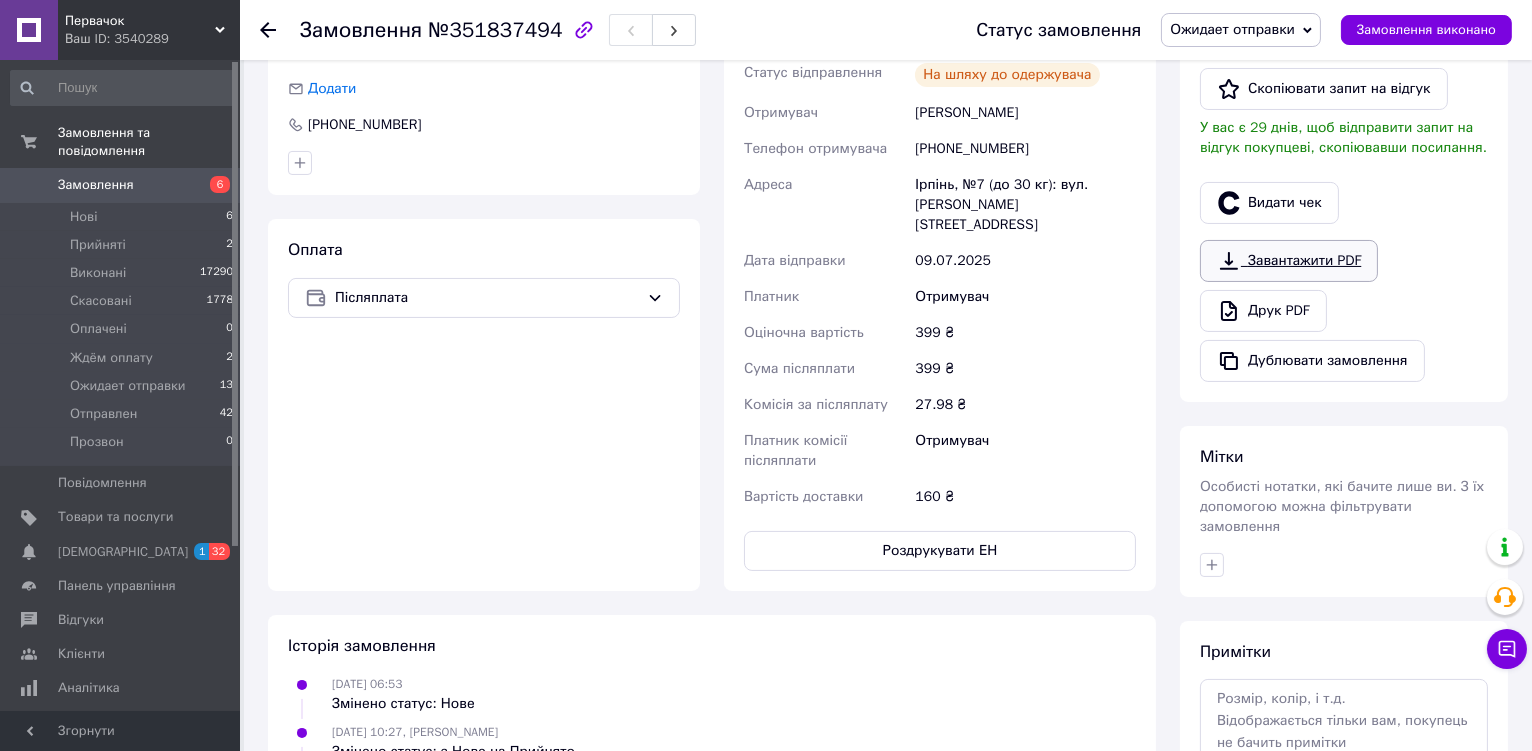 scroll, scrollTop: 399, scrollLeft: 0, axis: vertical 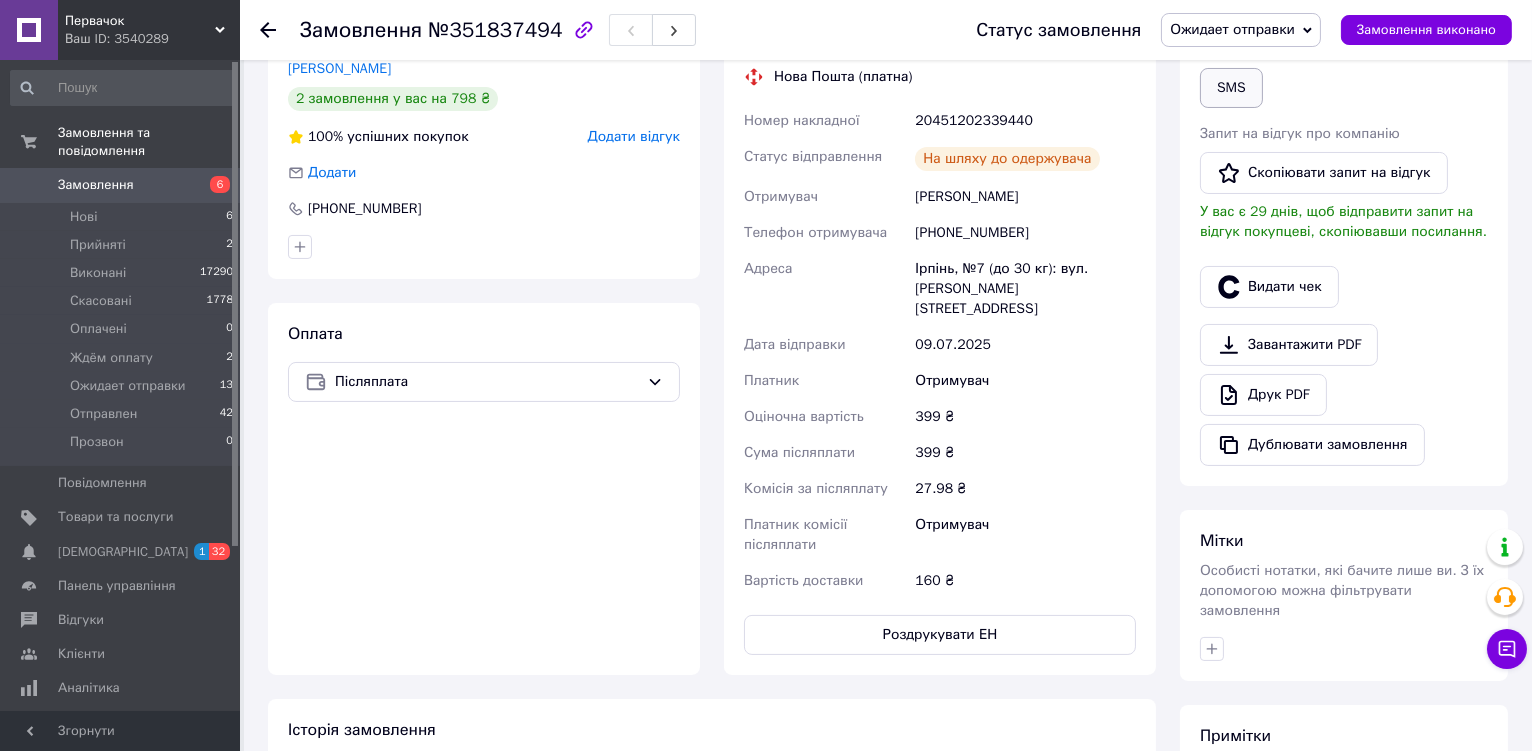 click on "SMS" at bounding box center (1231, 88) 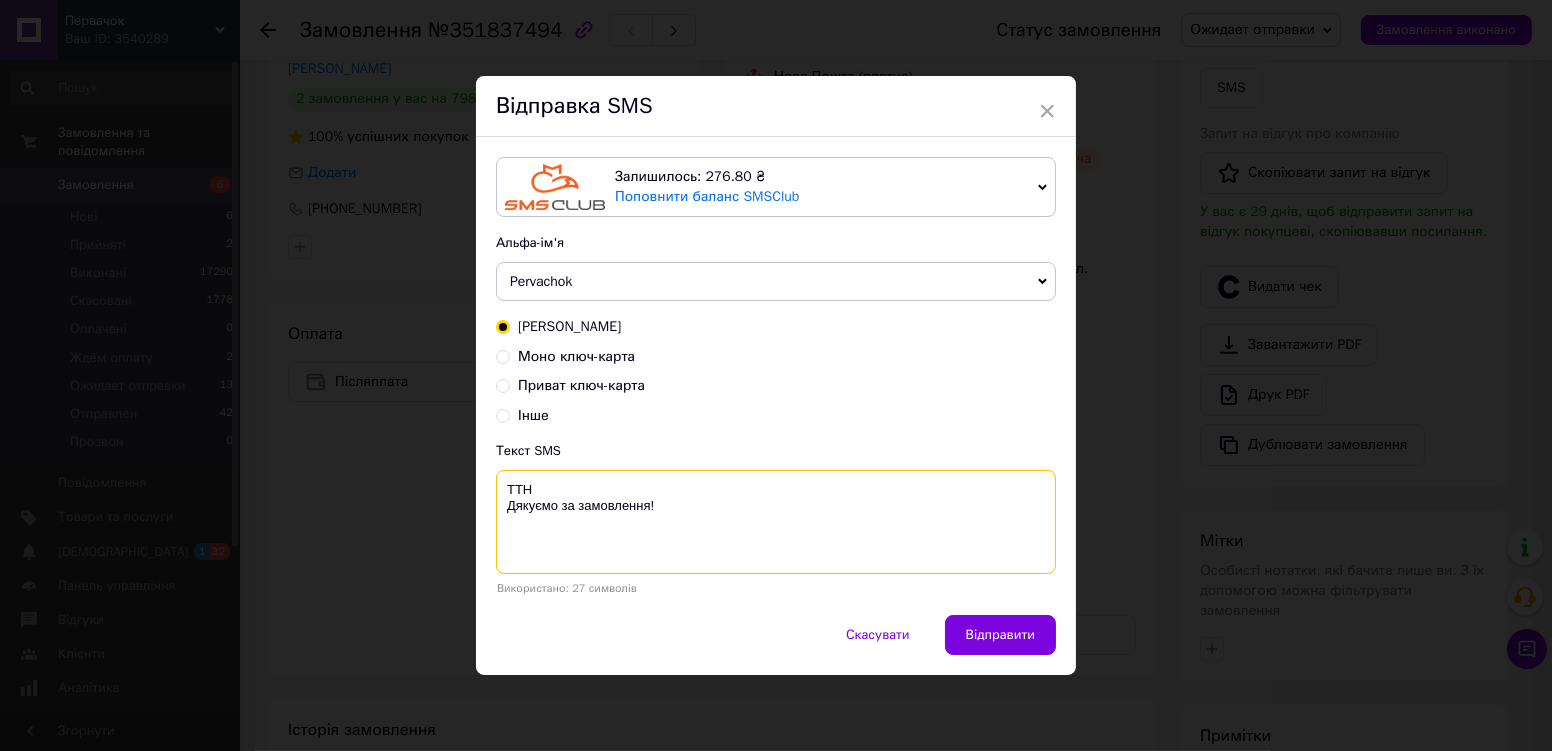 paste on "20451202339440" 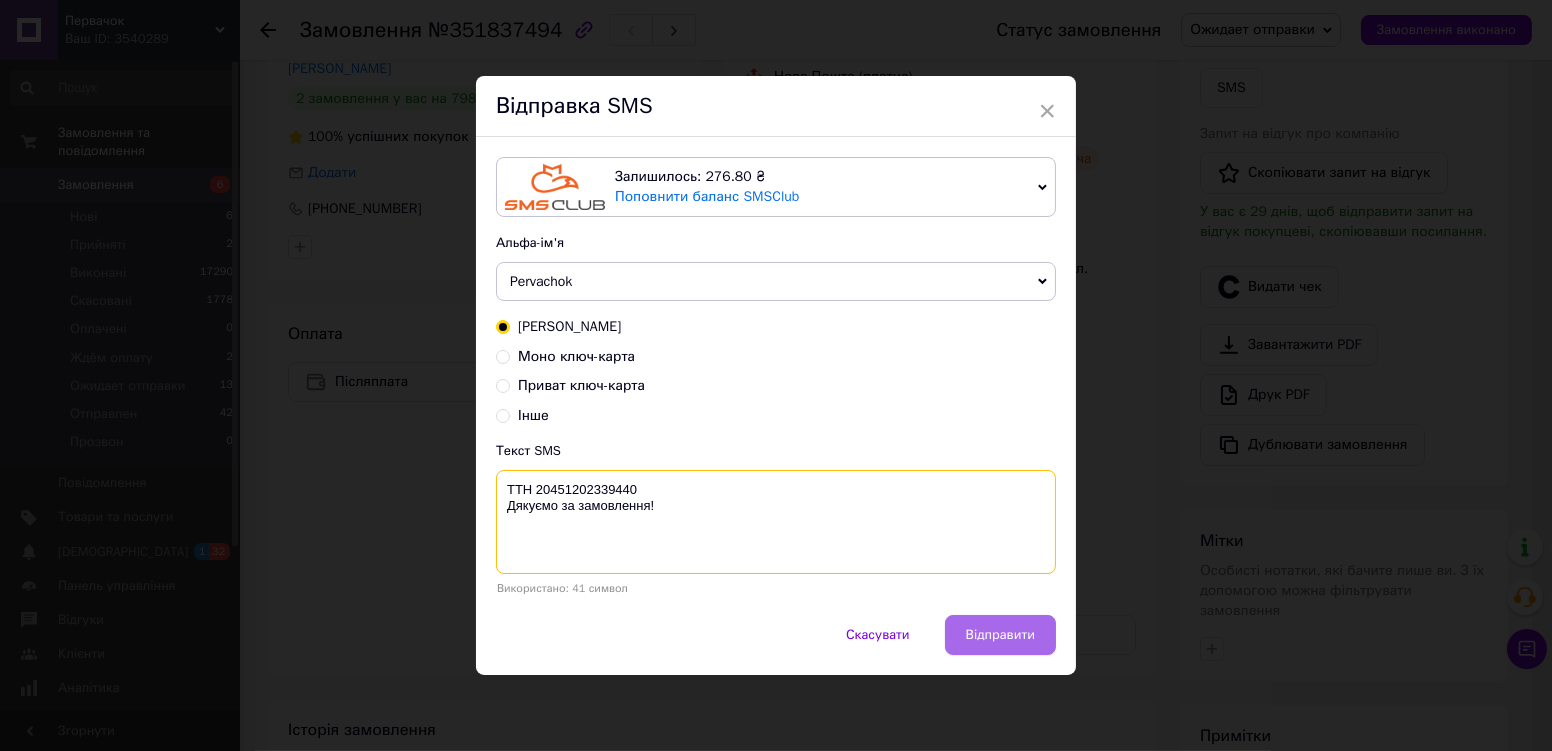 type on "ТТН 20451202339440
Дякуємо за замовлення!" 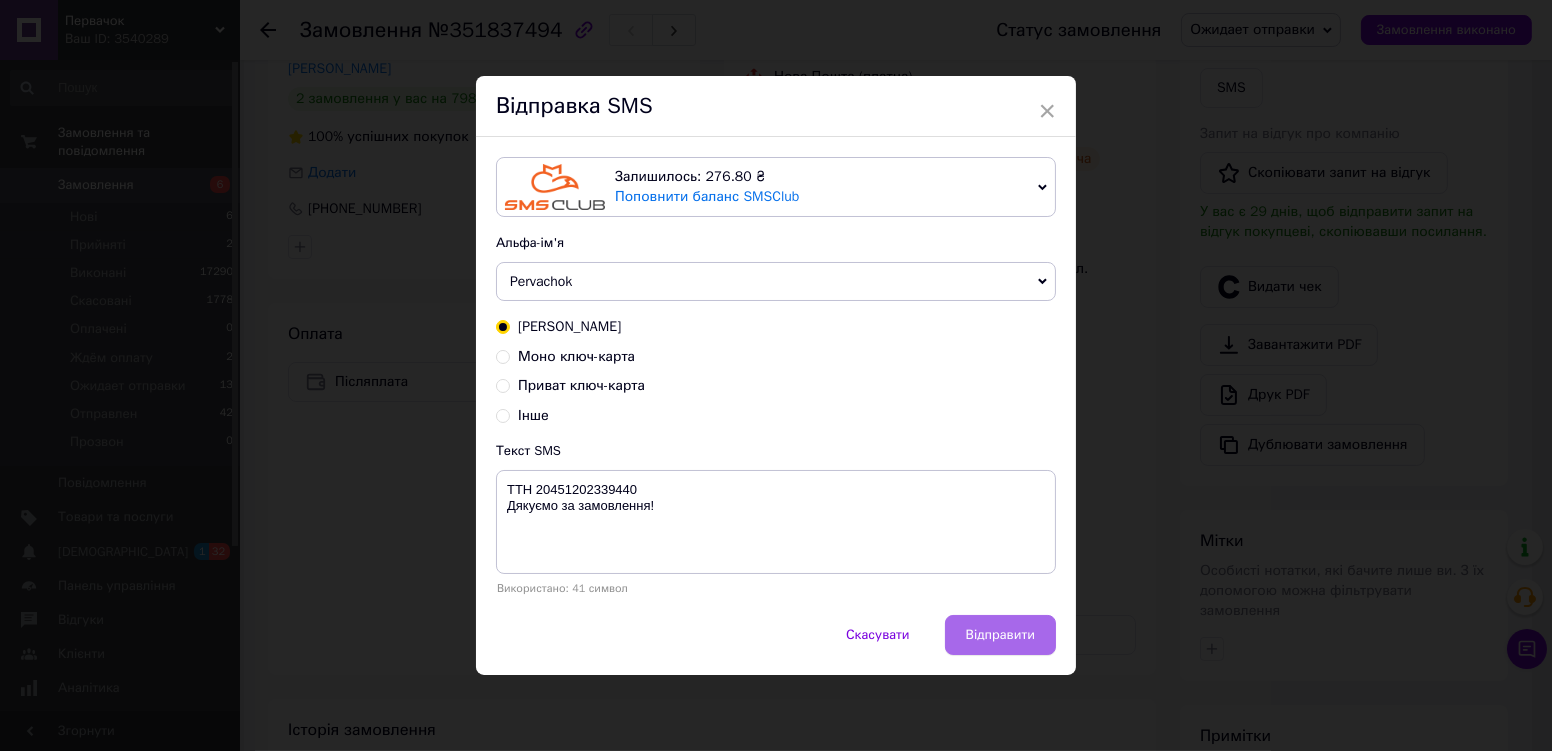 click on "Відправити" at bounding box center (1000, 635) 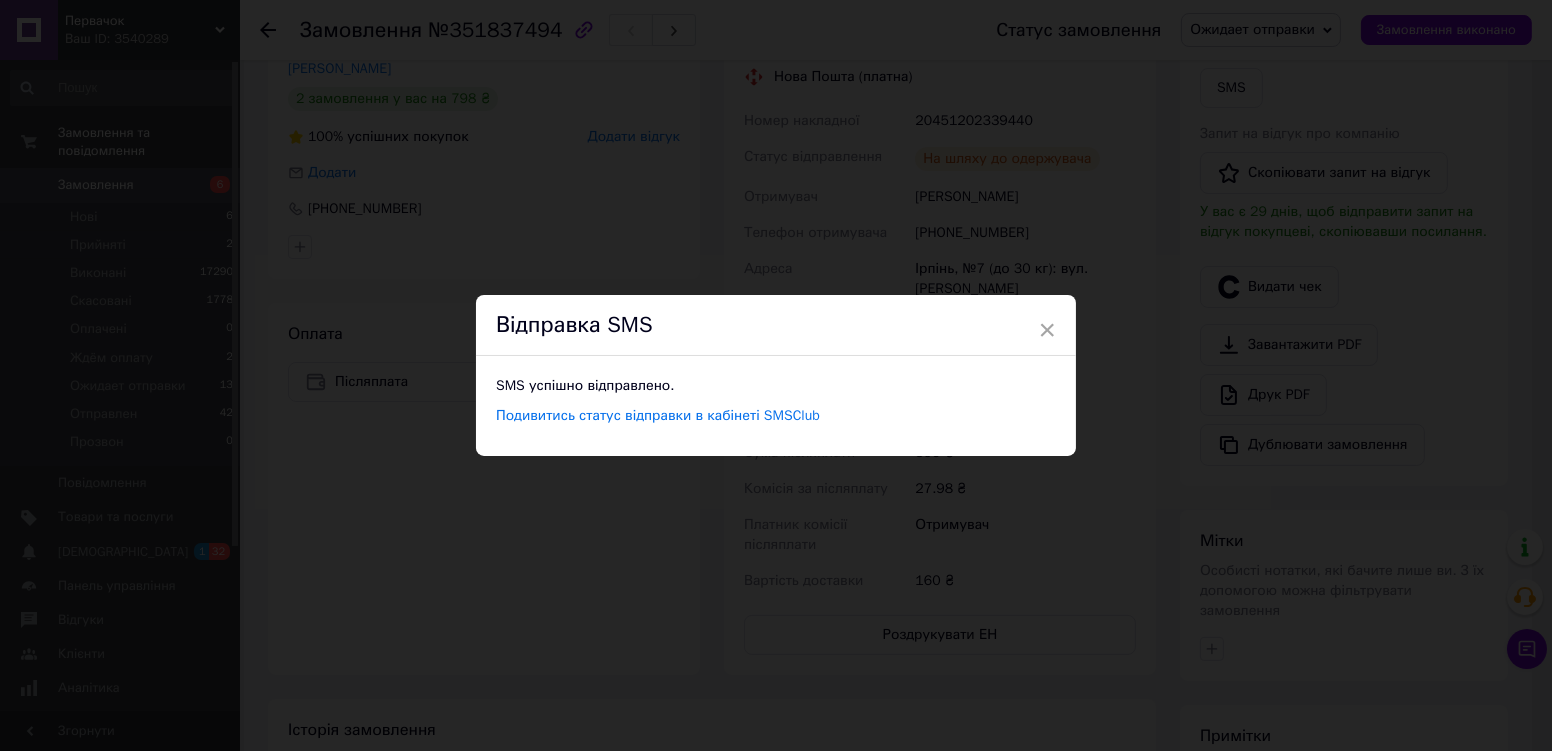 click on "× Відправка SMS SMS успішно відправлено. Подивитись статус відправки в кабінеті SMSClub" at bounding box center [776, 375] 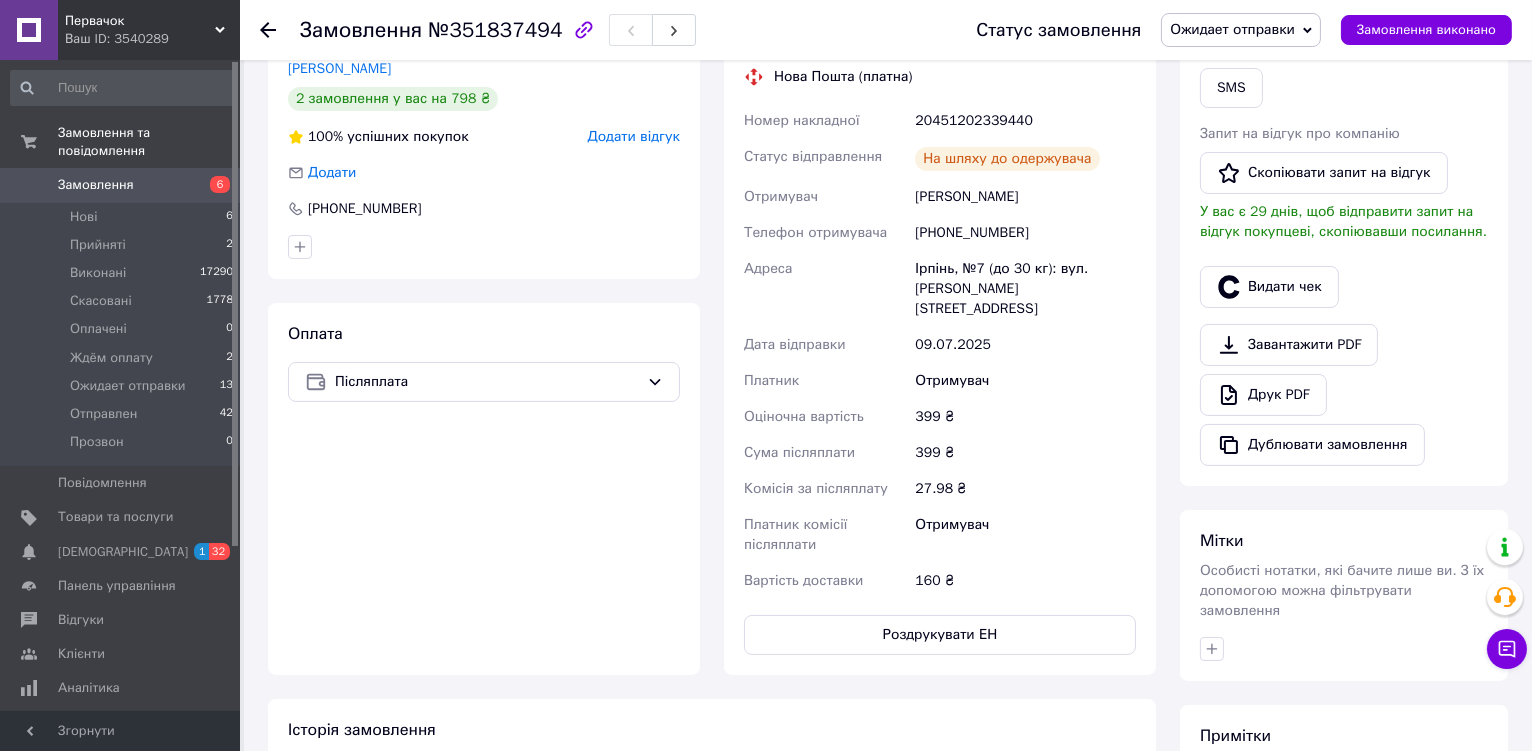 click on "Ожидает отправки" at bounding box center (1232, 29) 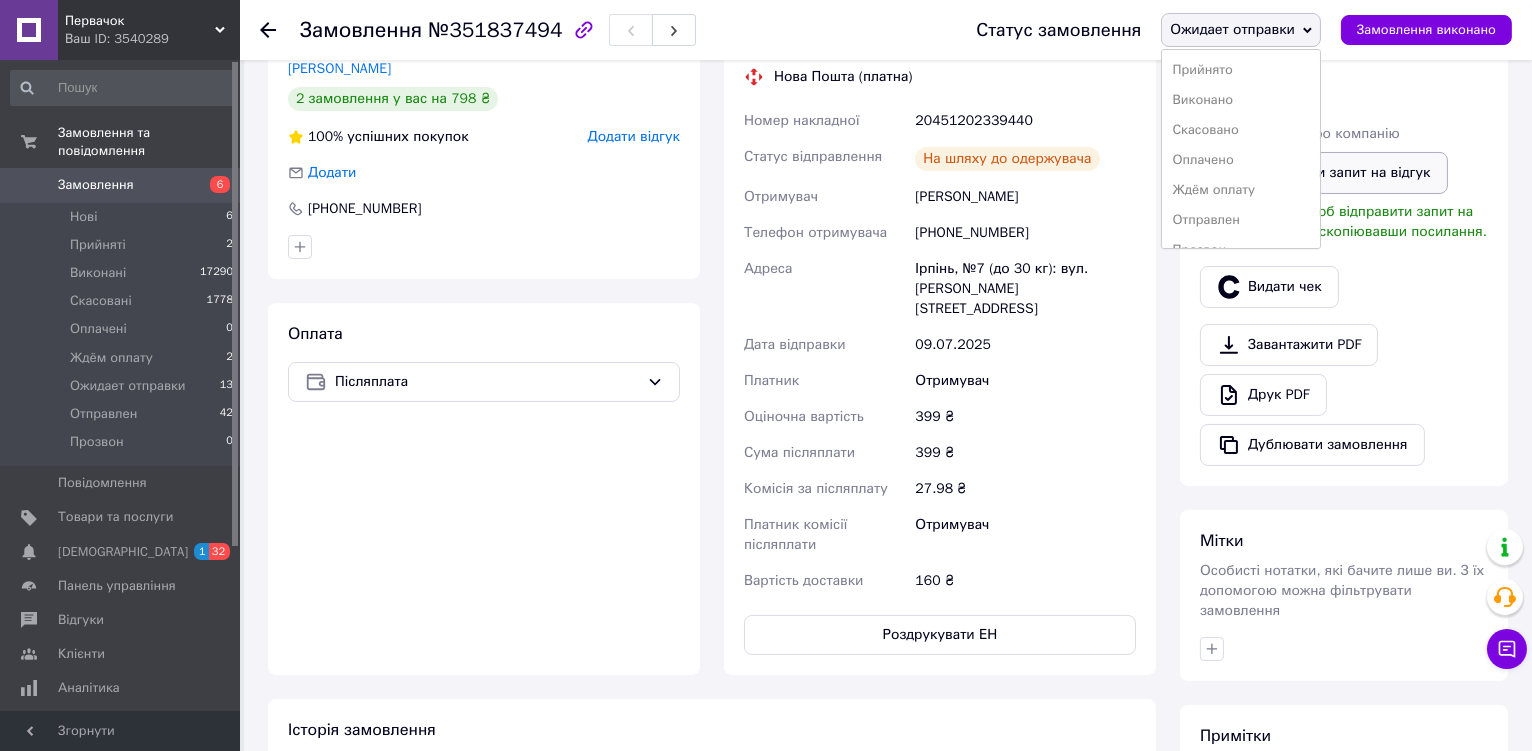 click on "Отправлен" at bounding box center [1241, 220] 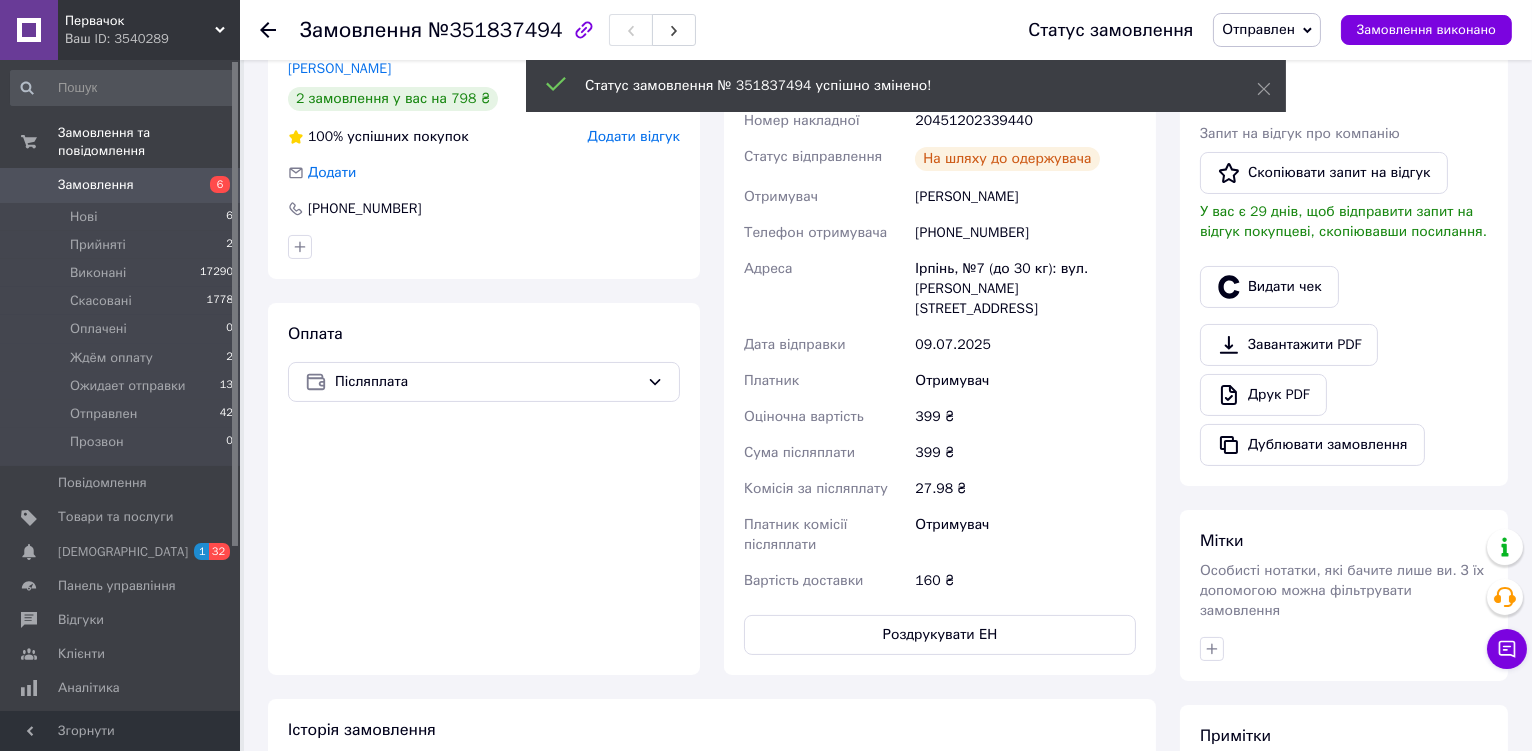 scroll, scrollTop: 64, scrollLeft: 0, axis: vertical 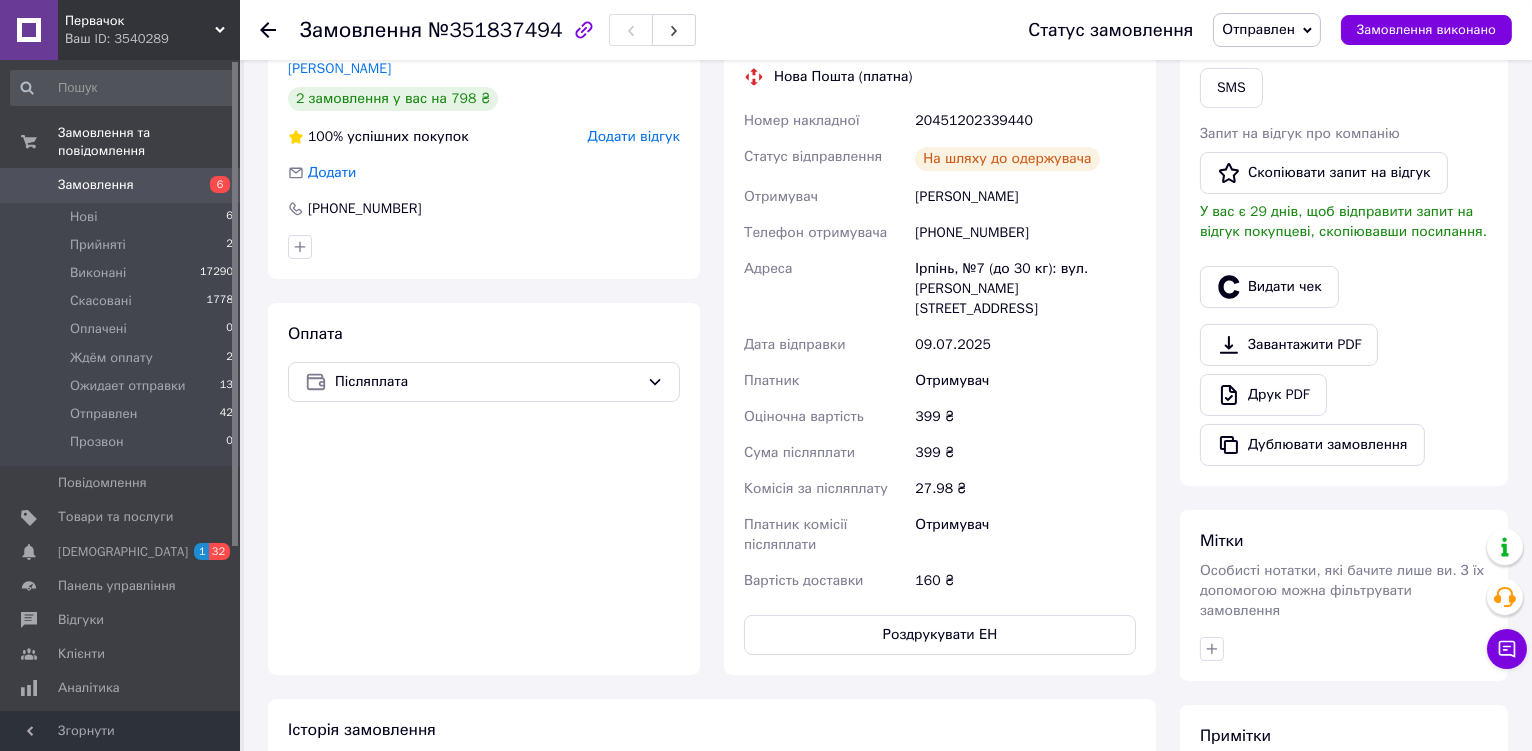 click 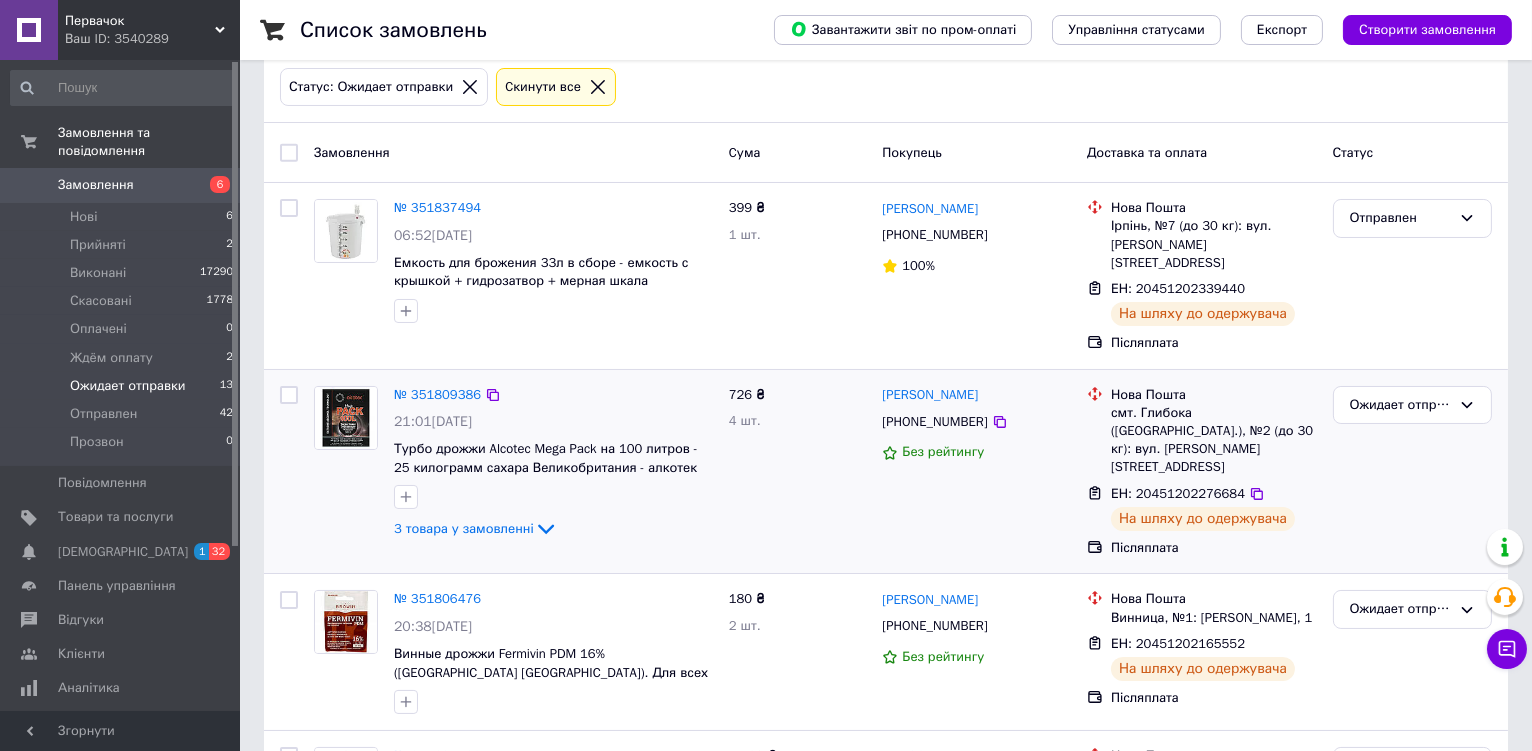 scroll, scrollTop: 133, scrollLeft: 0, axis: vertical 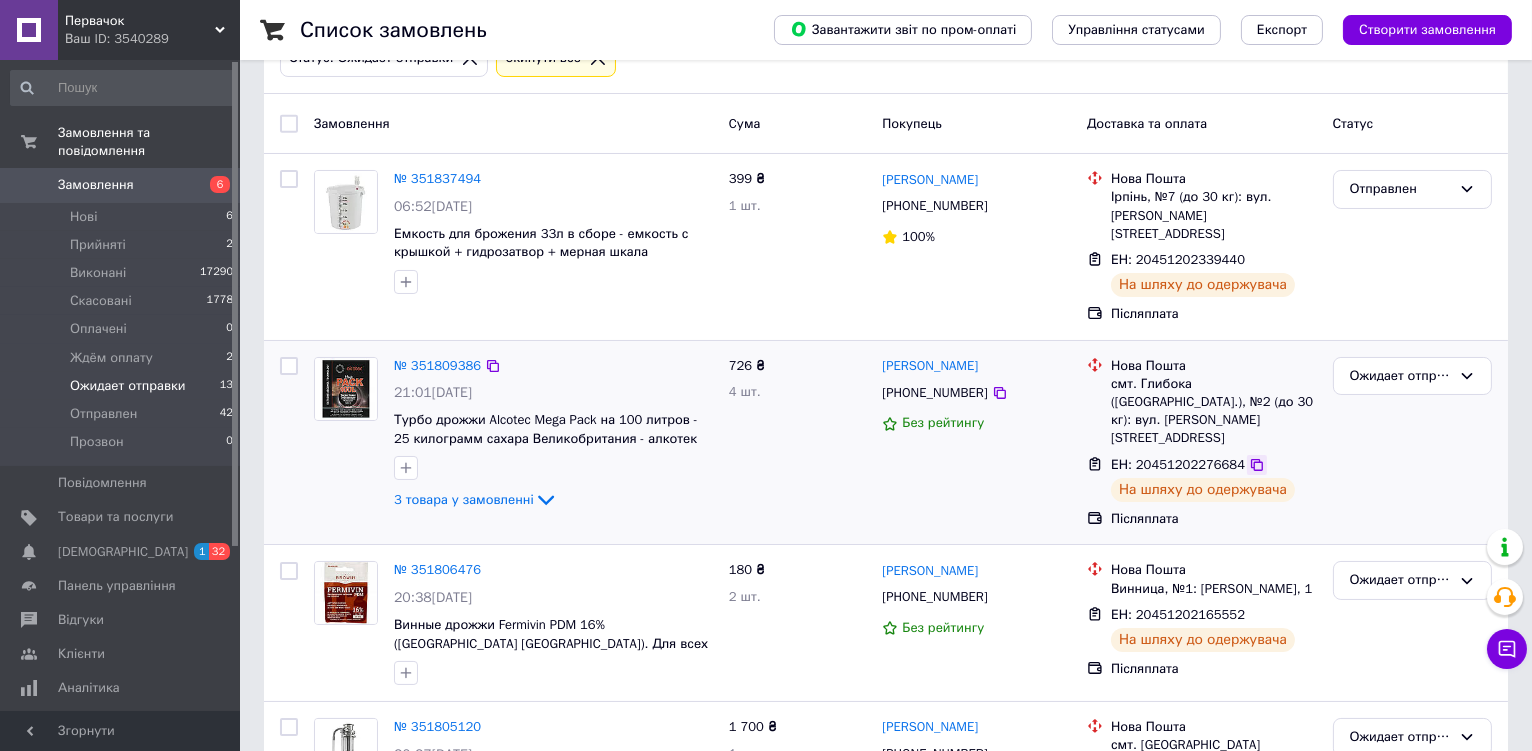 click 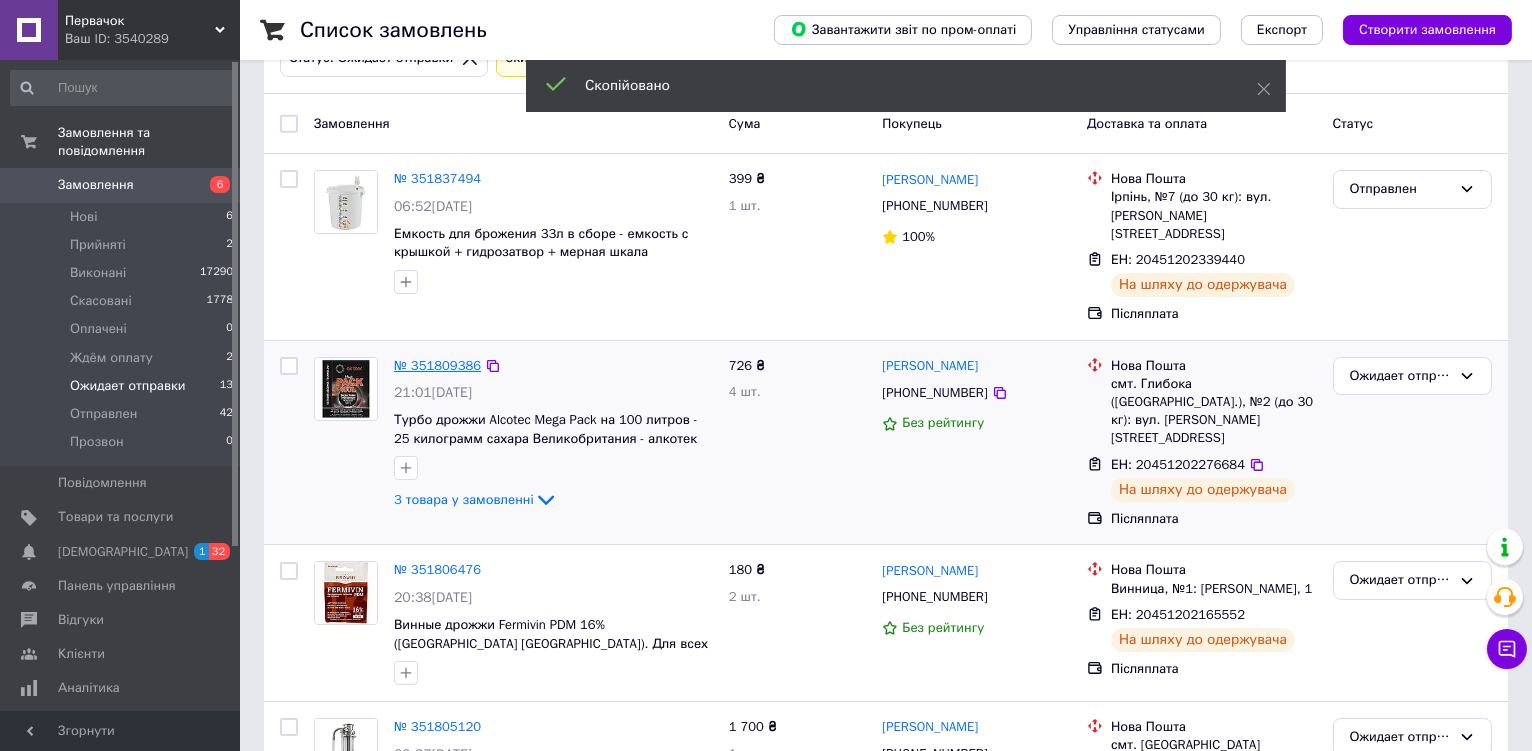click on "№ 351809386" at bounding box center [437, 365] 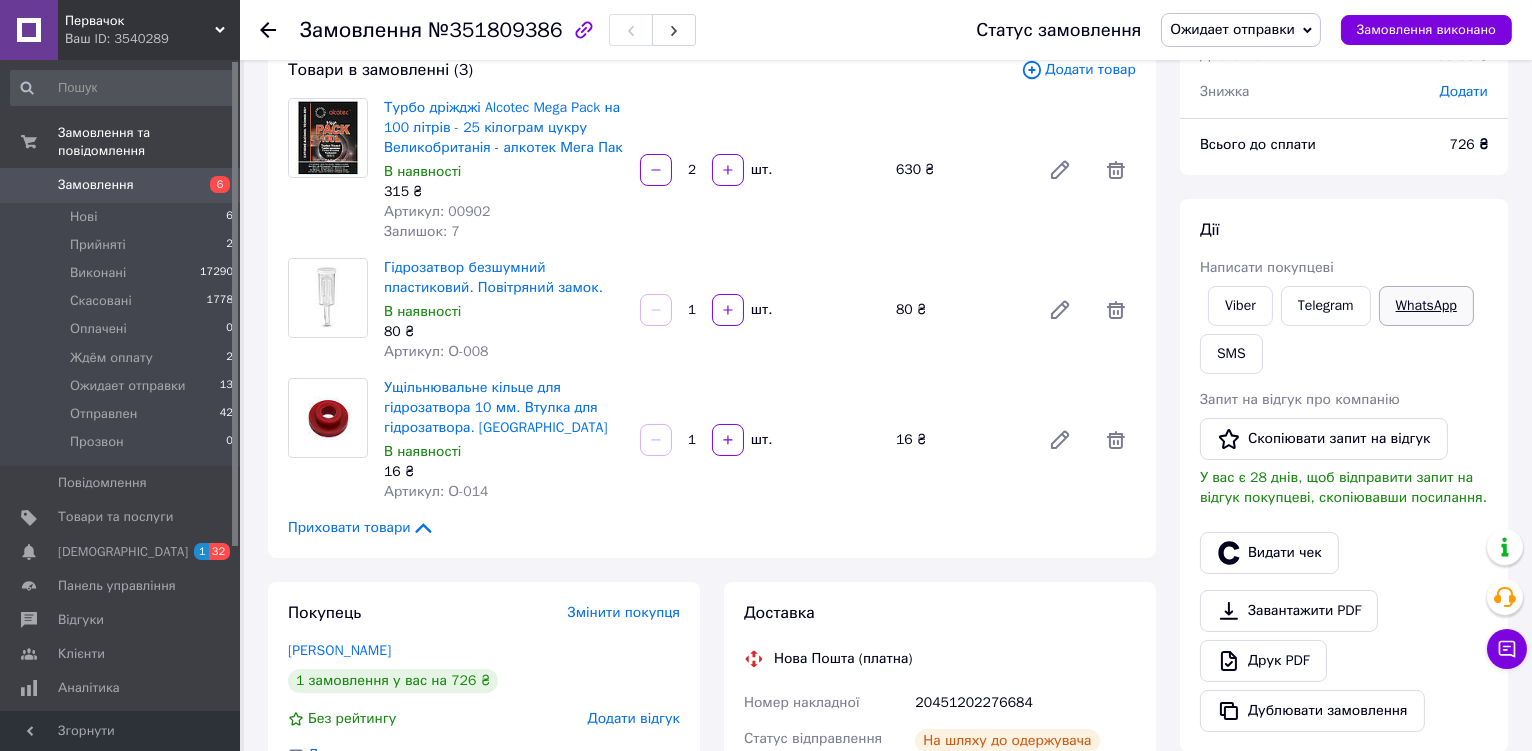 scroll, scrollTop: 56, scrollLeft: 0, axis: vertical 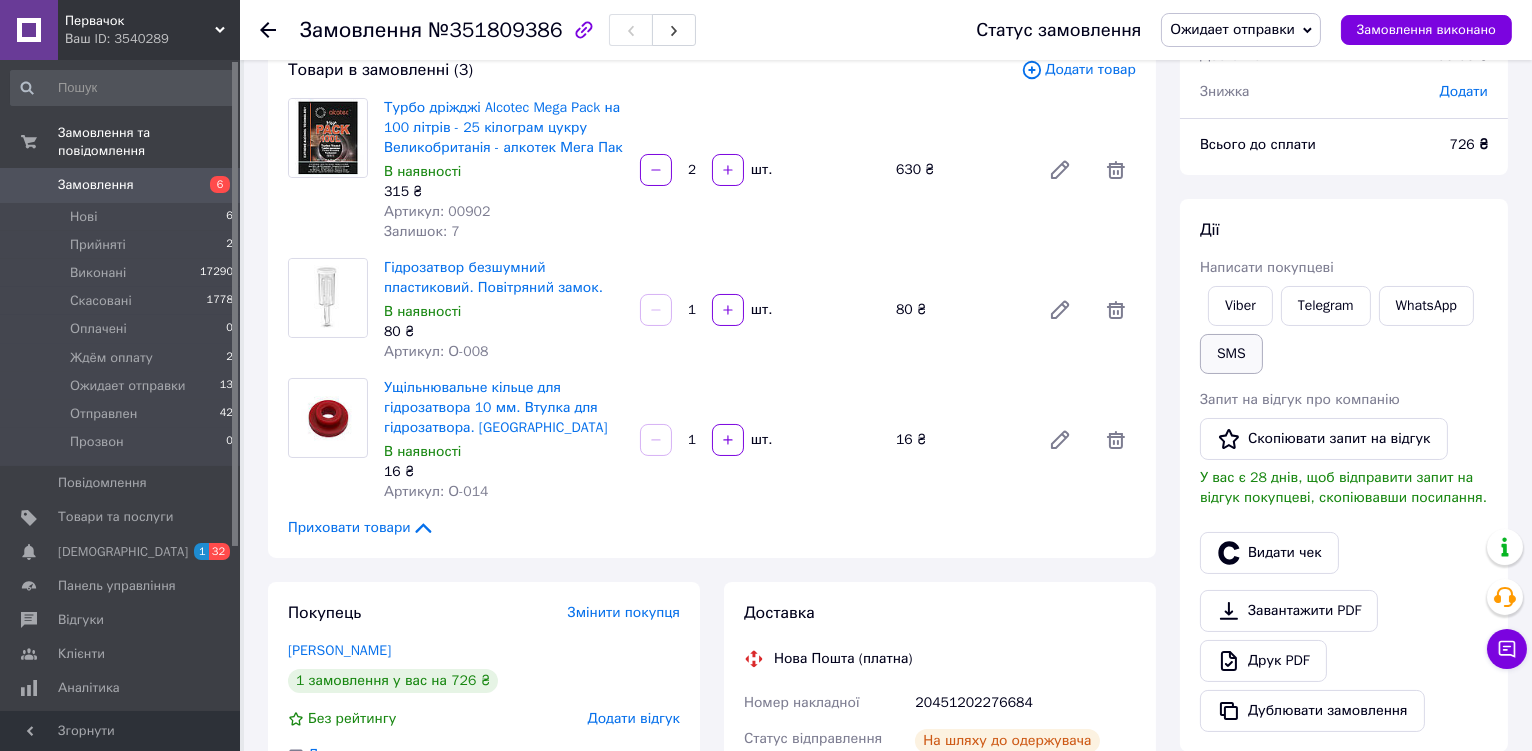 click on "SMS" at bounding box center (1231, 354) 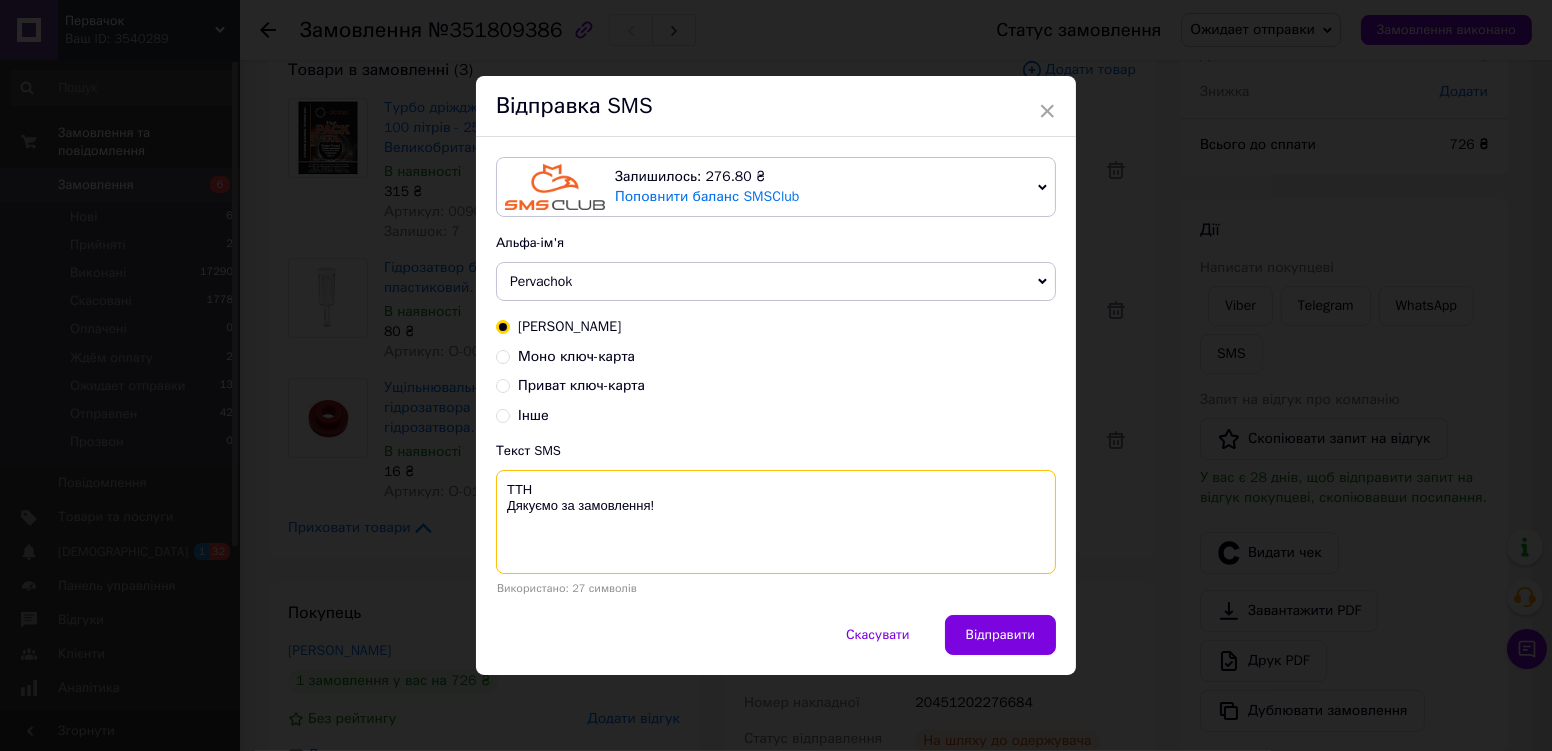 paste on "20451202276684" 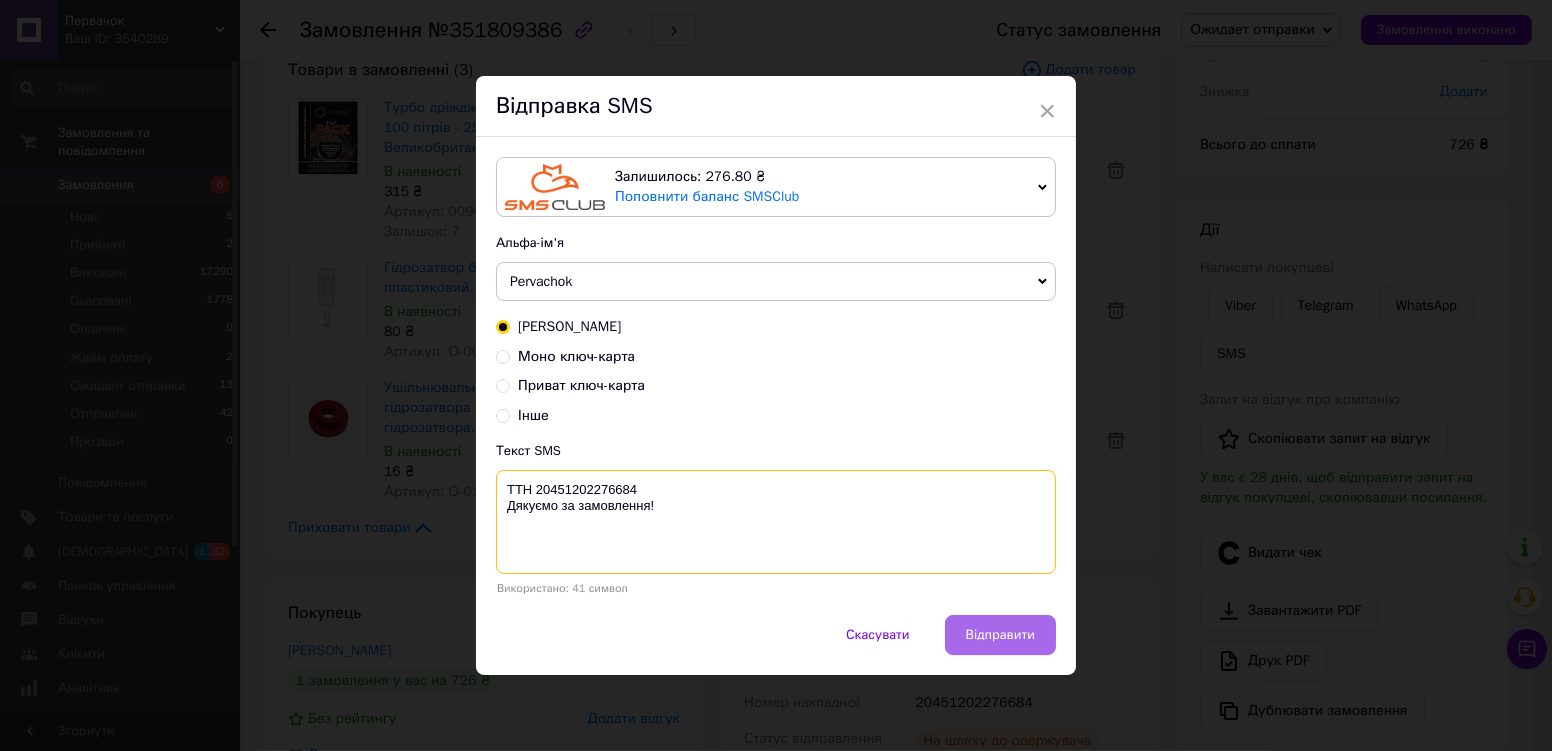 type on "ТТН 20451202276684
Дякуємо за замовлення!" 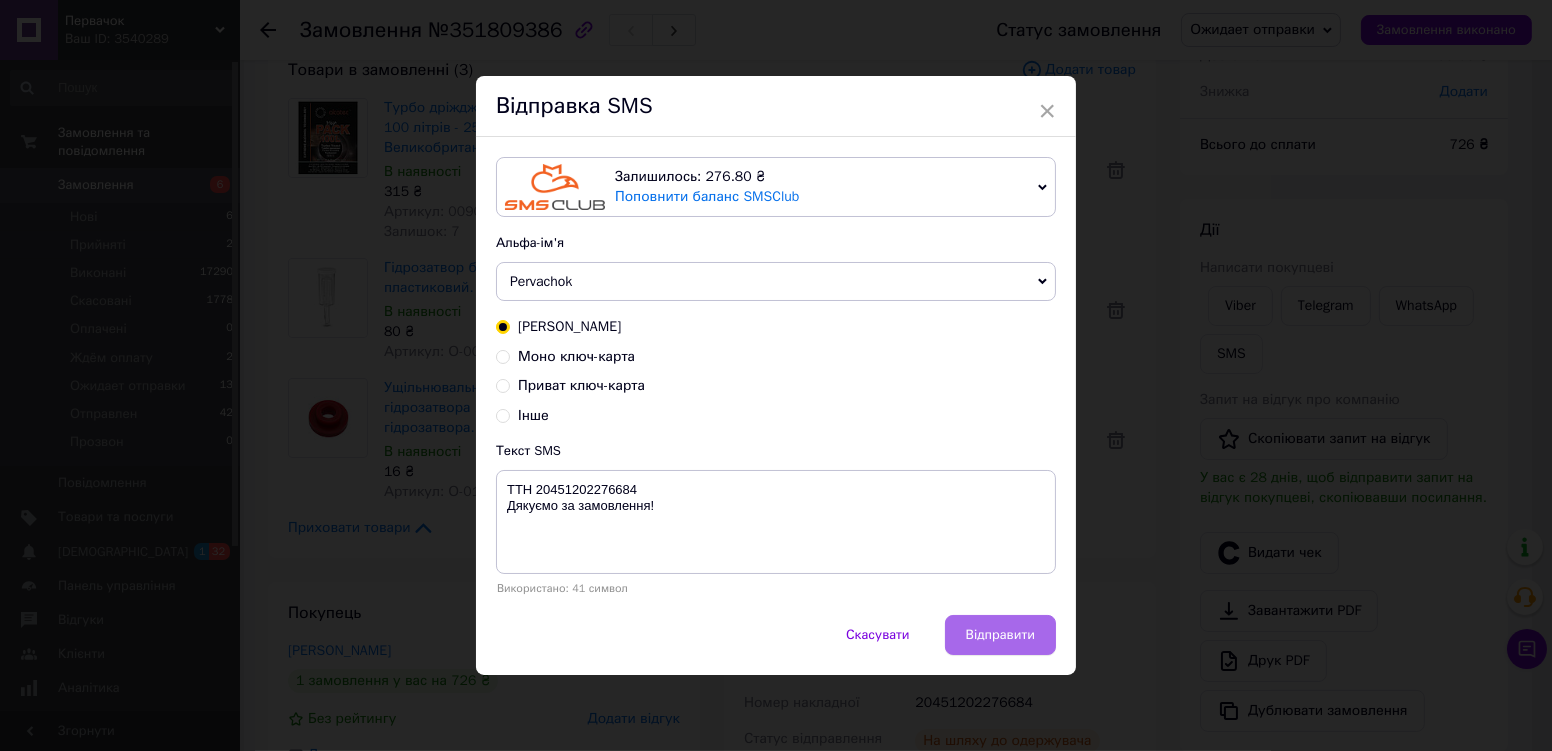 click on "Відправити" at bounding box center [1000, 635] 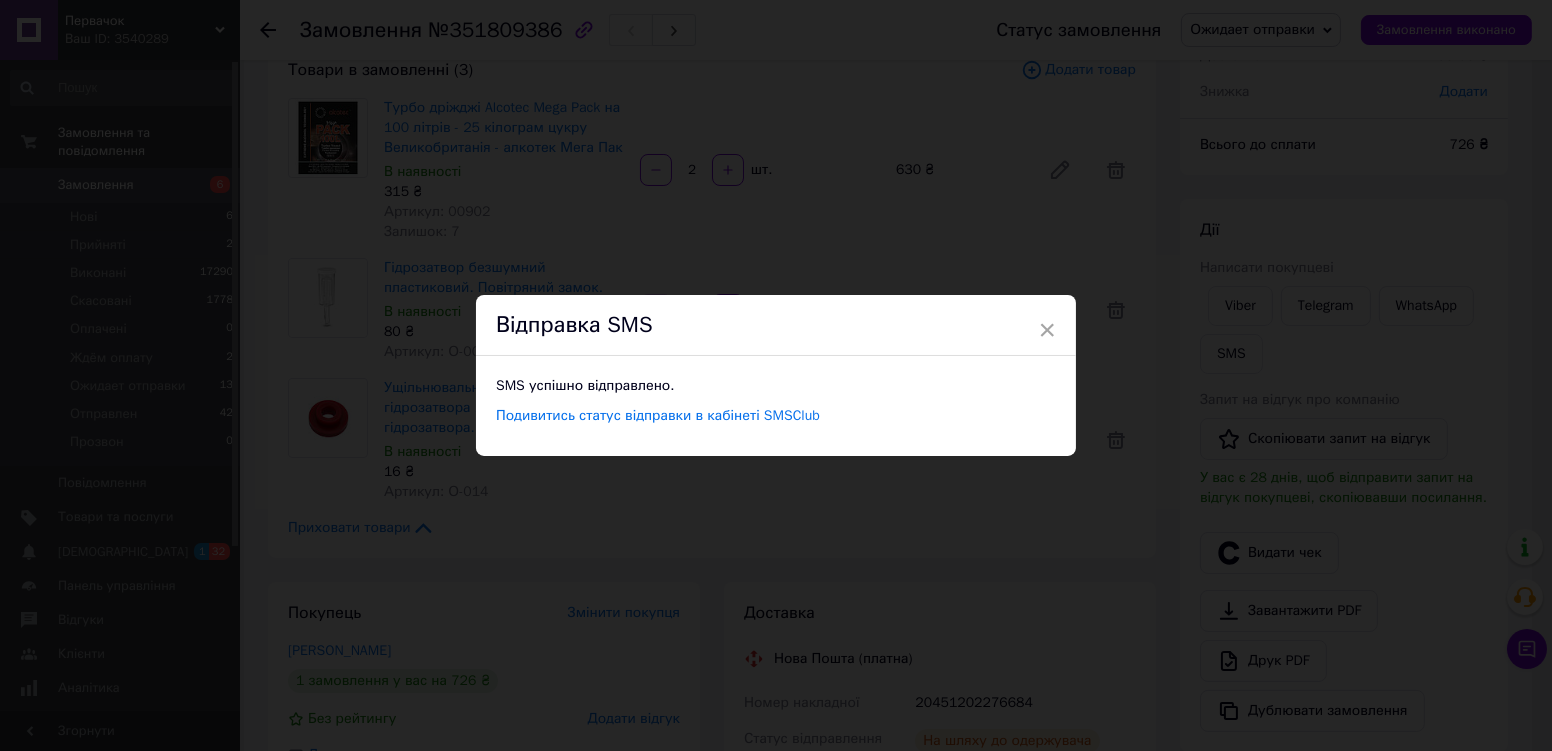 click on "× Відправка SMS SMS успішно відправлено. Подивитись статус відправки в кабінеті SMSClub" at bounding box center (776, 375) 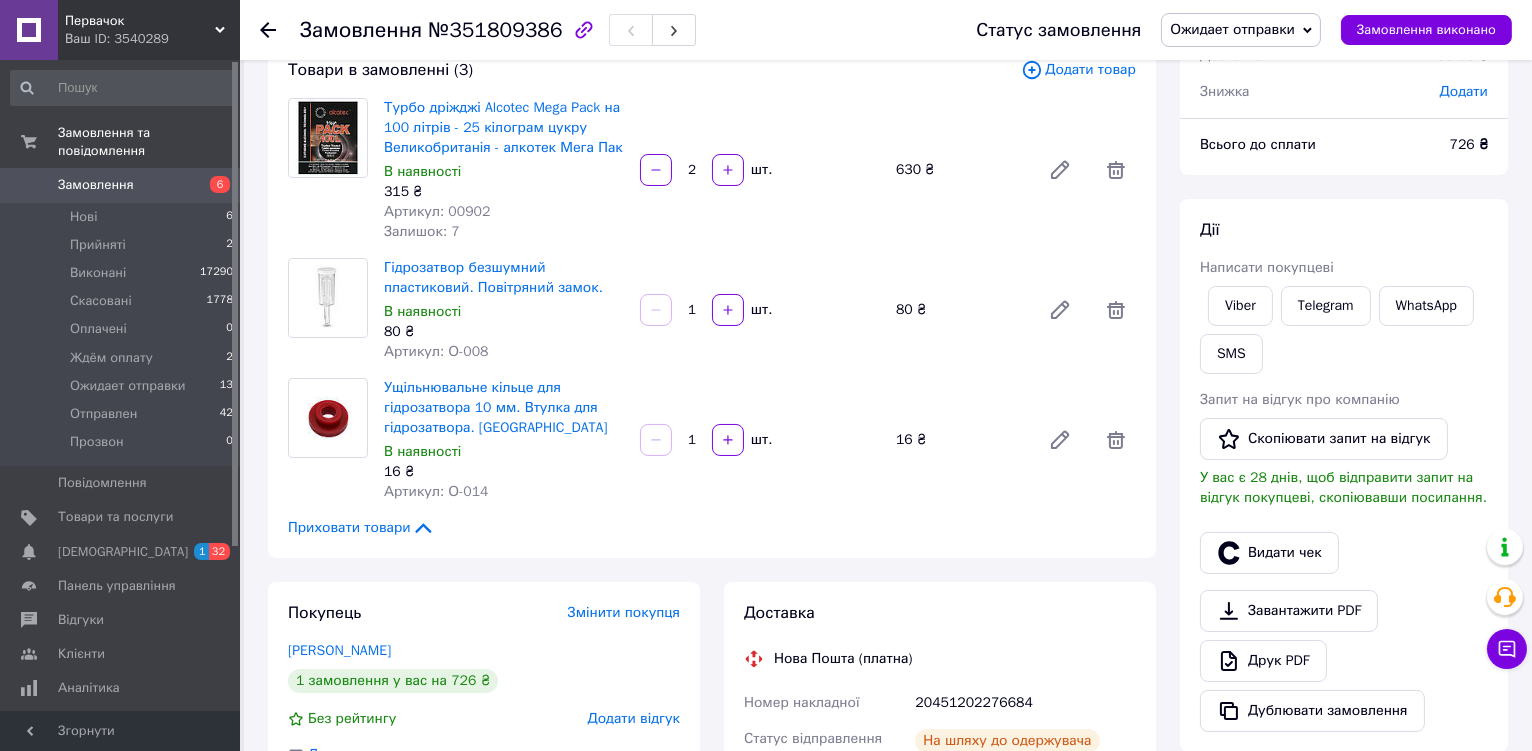 click on "Ожидает отправки" at bounding box center (1241, 30) 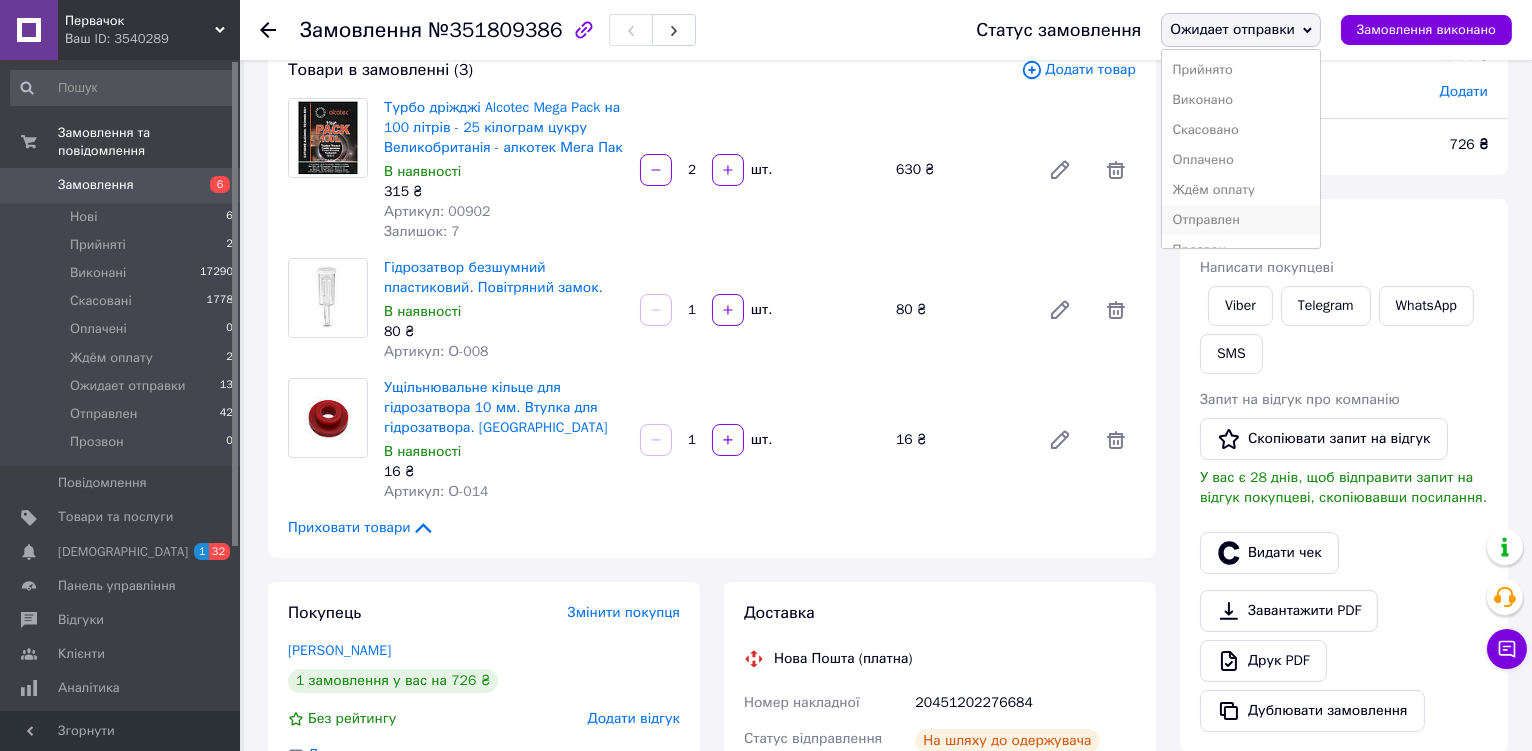click on "Отправлен" at bounding box center (1241, 220) 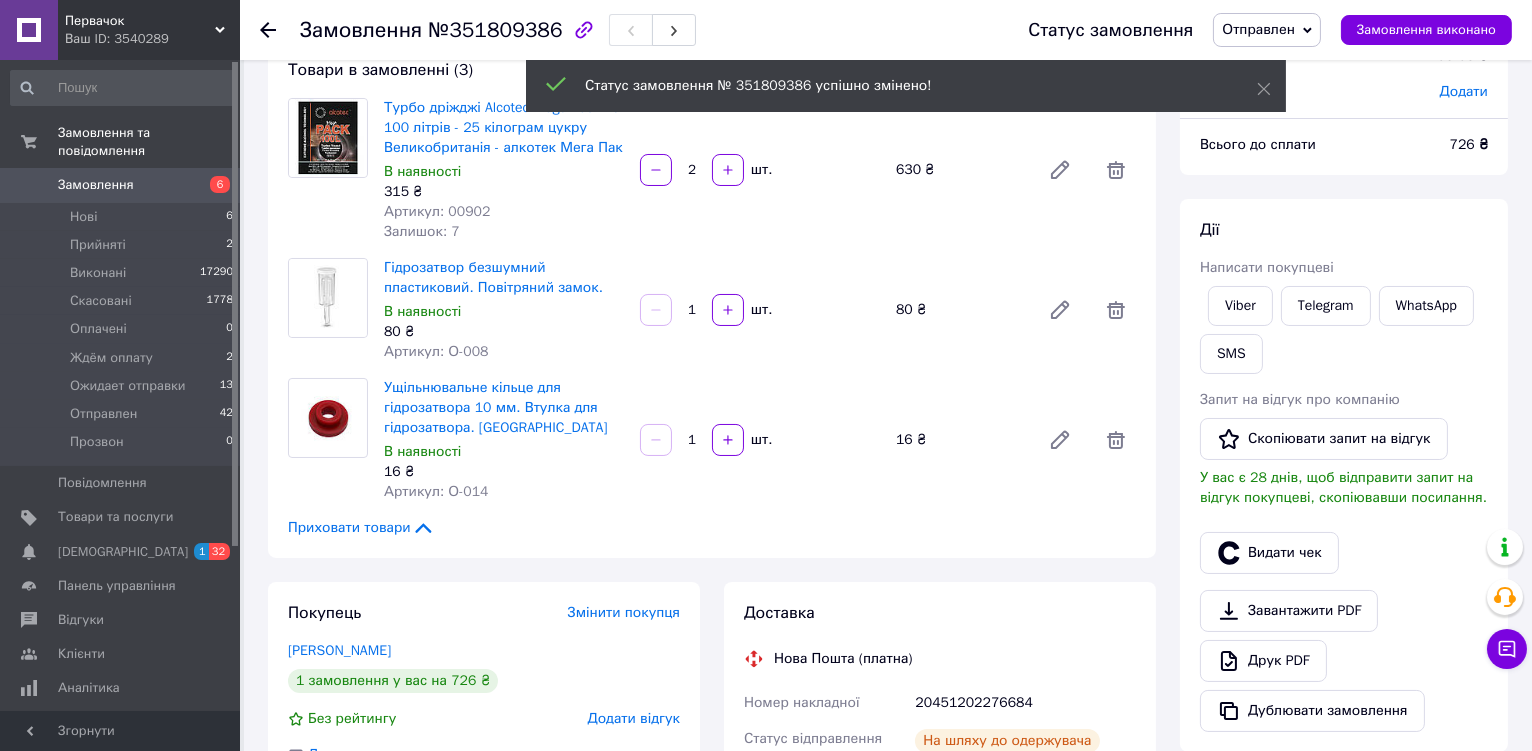 scroll, scrollTop: 172, scrollLeft: 0, axis: vertical 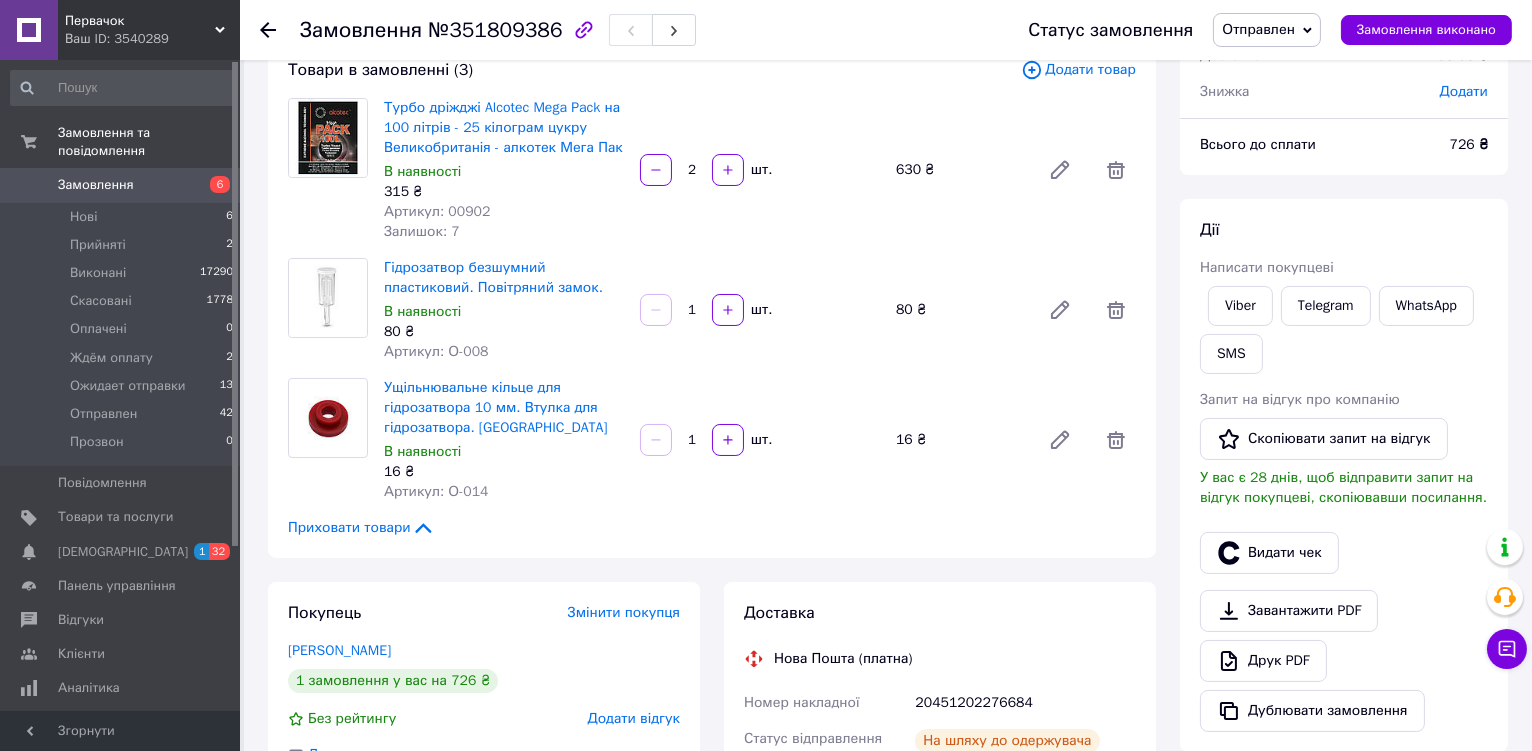 click 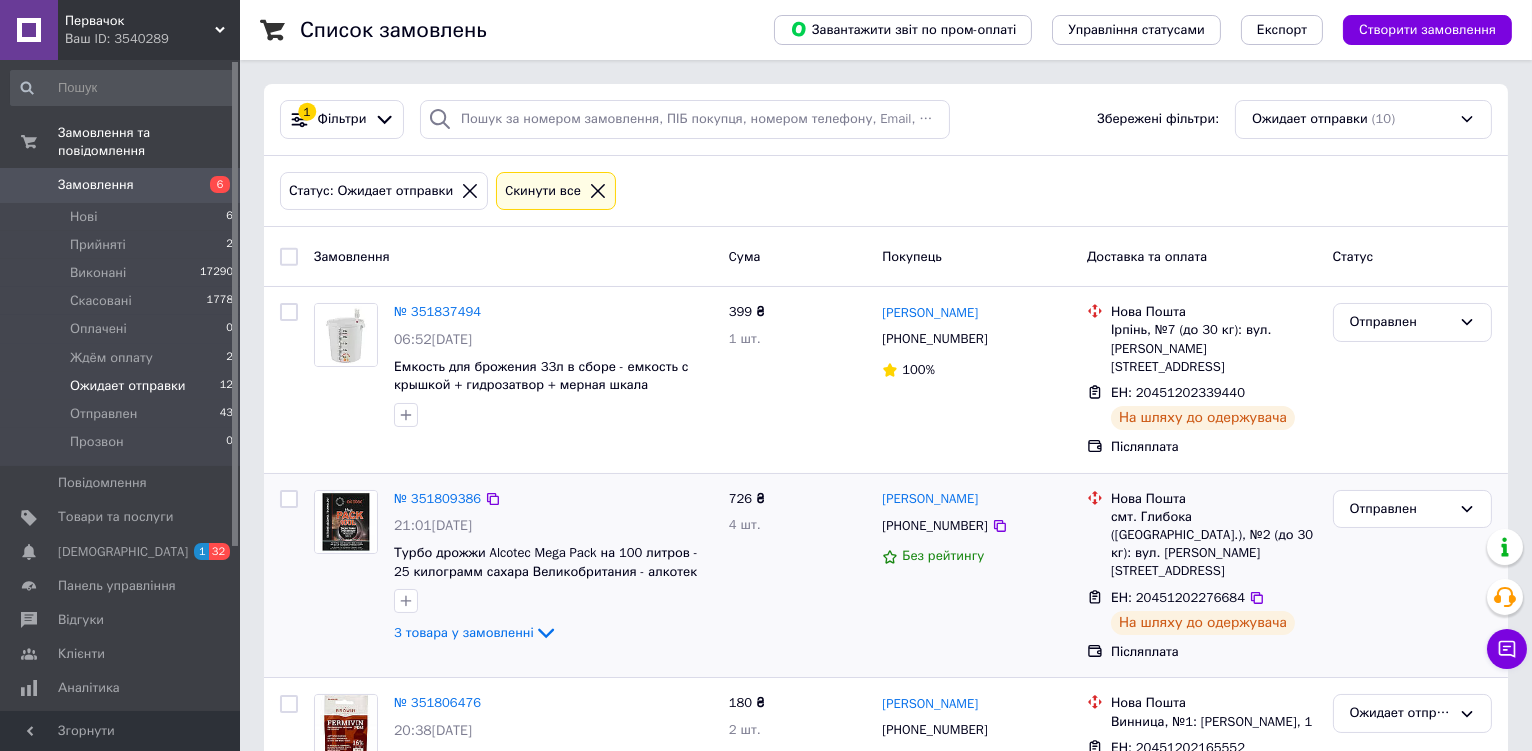 scroll, scrollTop: 399, scrollLeft: 0, axis: vertical 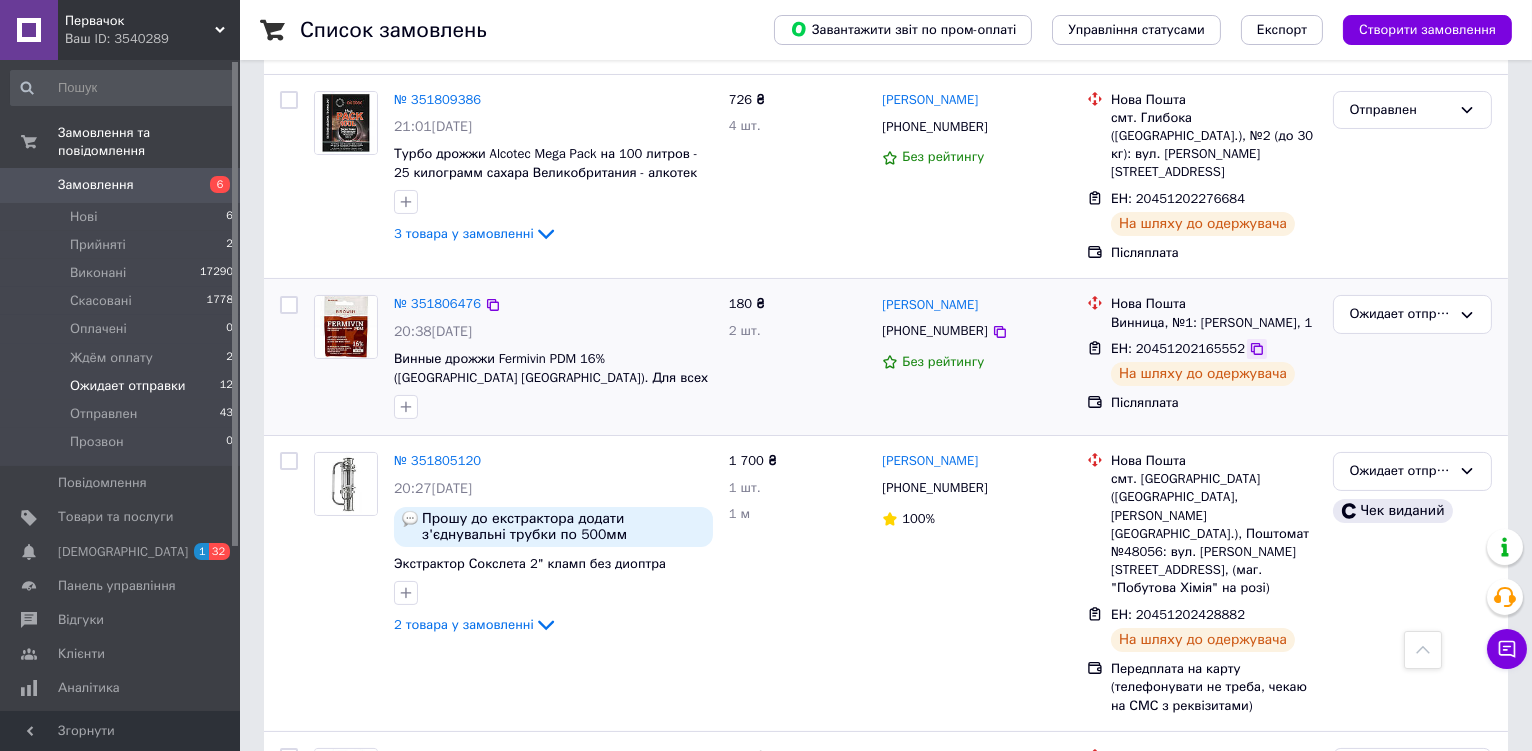 click 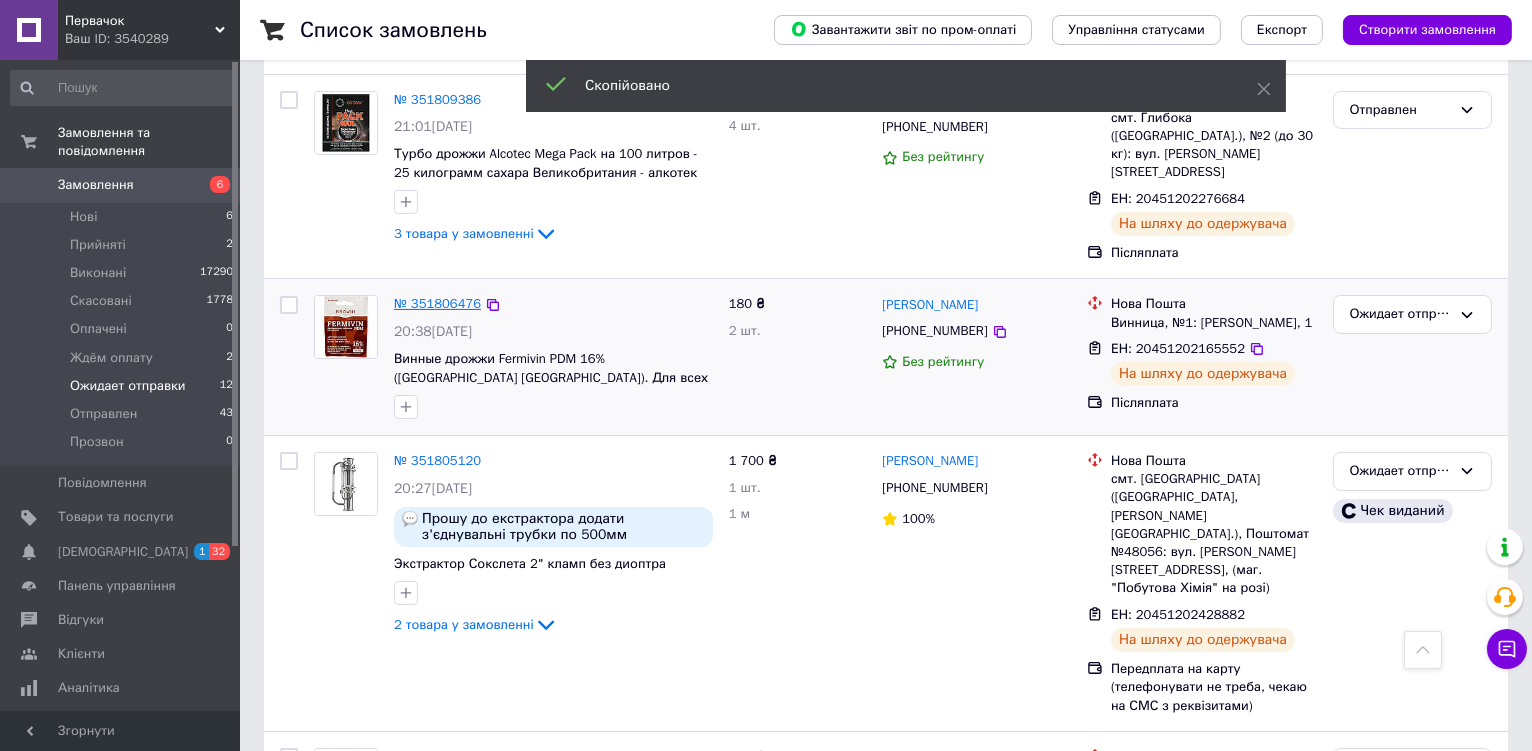 click on "№ 351806476" at bounding box center [437, 303] 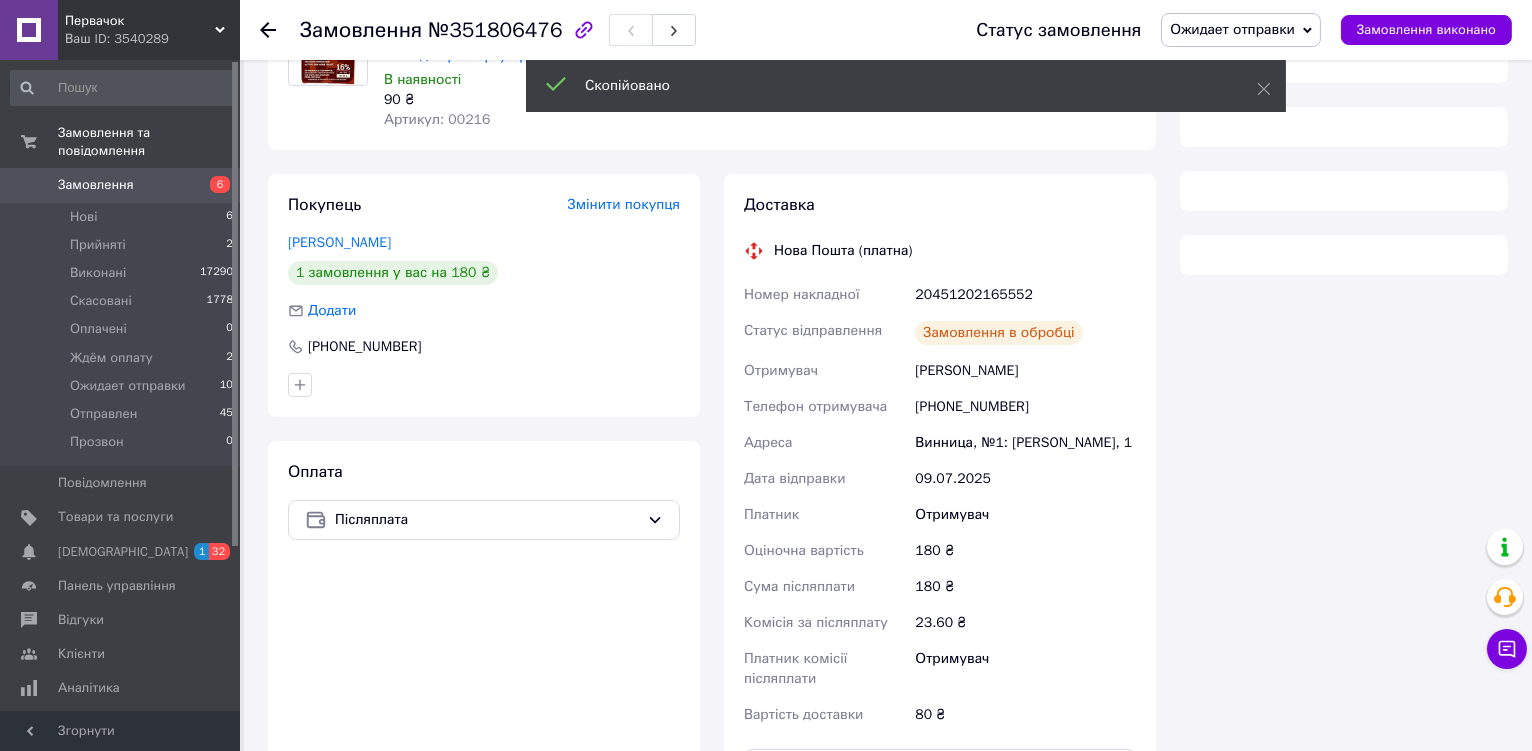 scroll, scrollTop: 399, scrollLeft: 0, axis: vertical 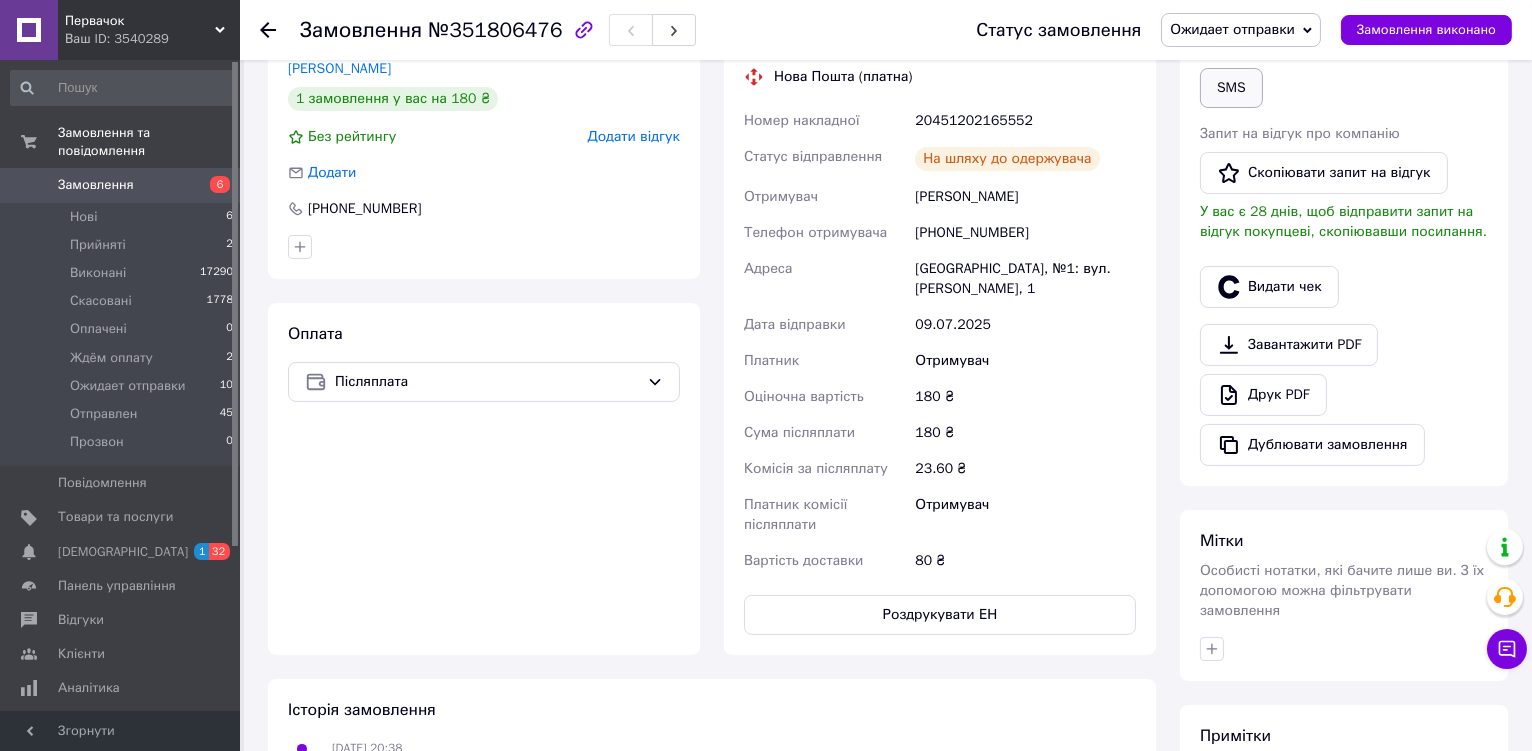 click on "SMS" at bounding box center [1231, 88] 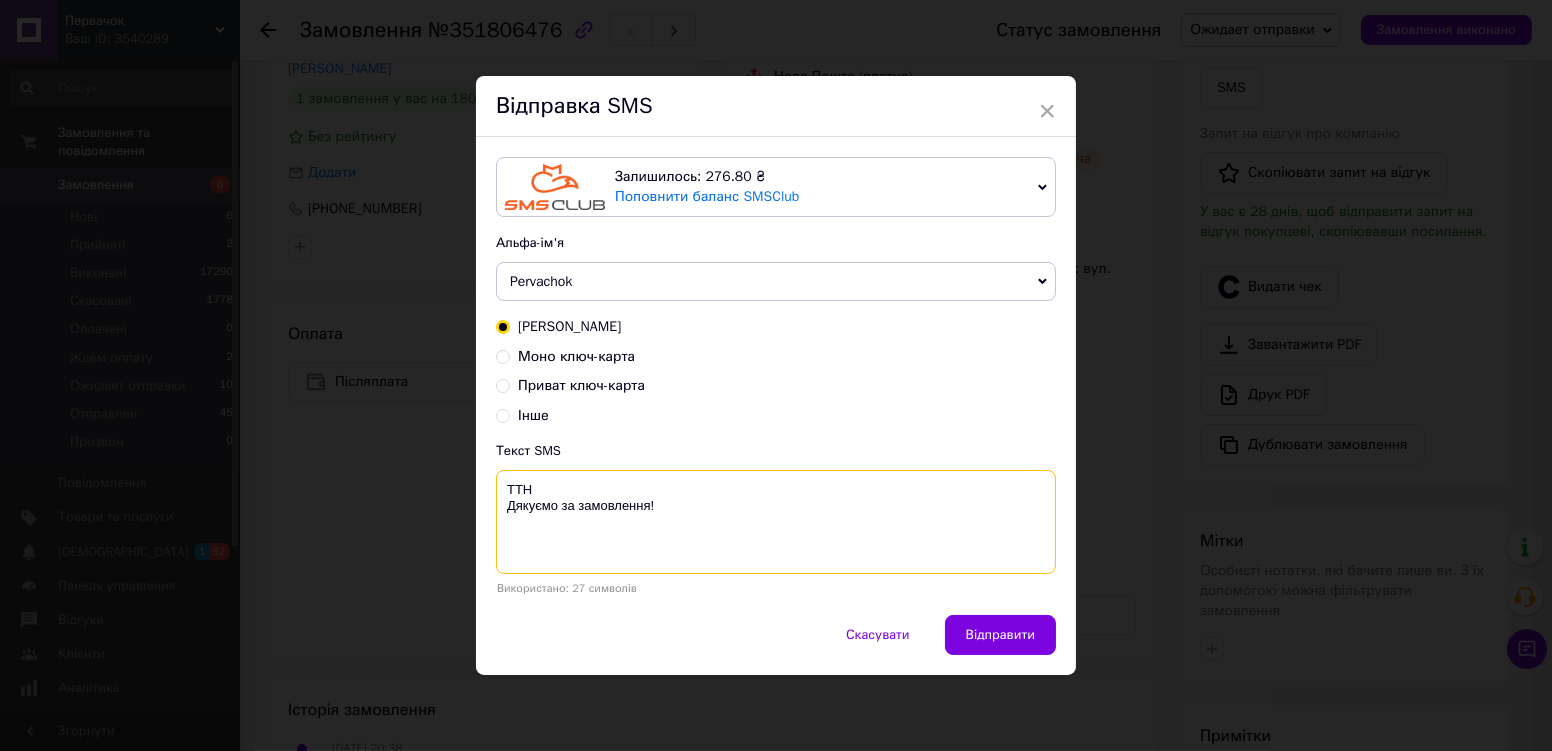 paste on "20451202165552" 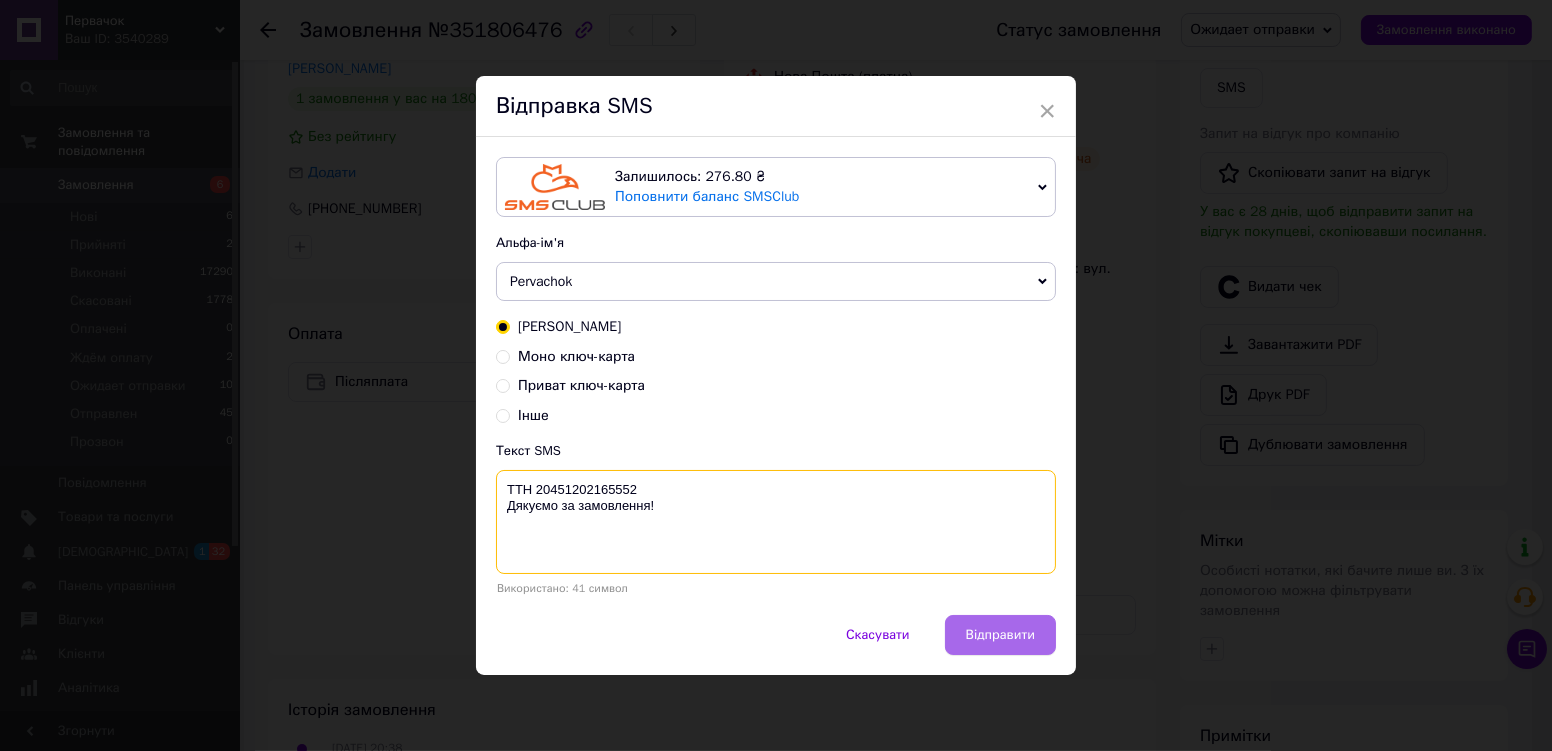 type on "ТТН 20451202165552
Дякуємо за замовлення!" 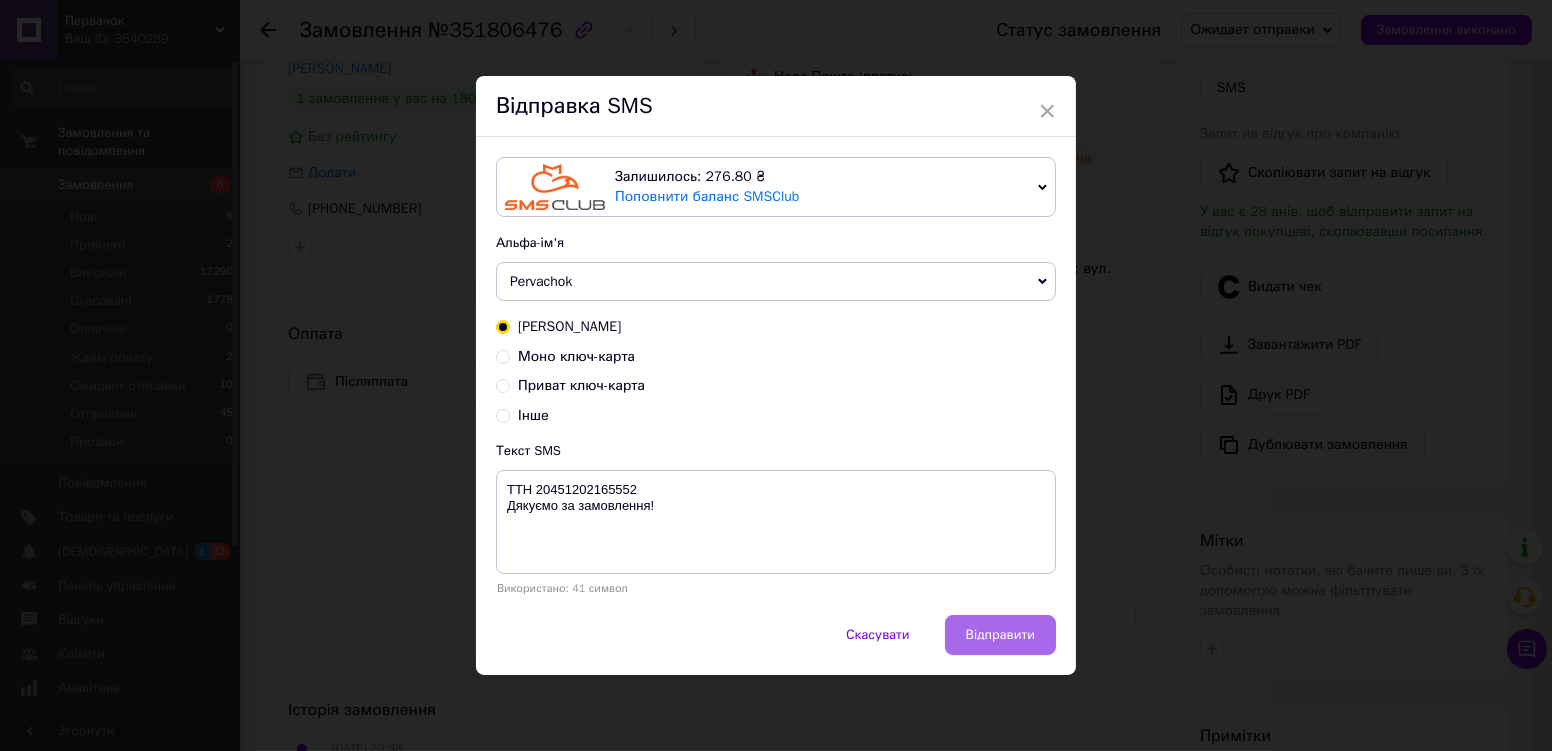 click on "Відправити" at bounding box center (1000, 635) 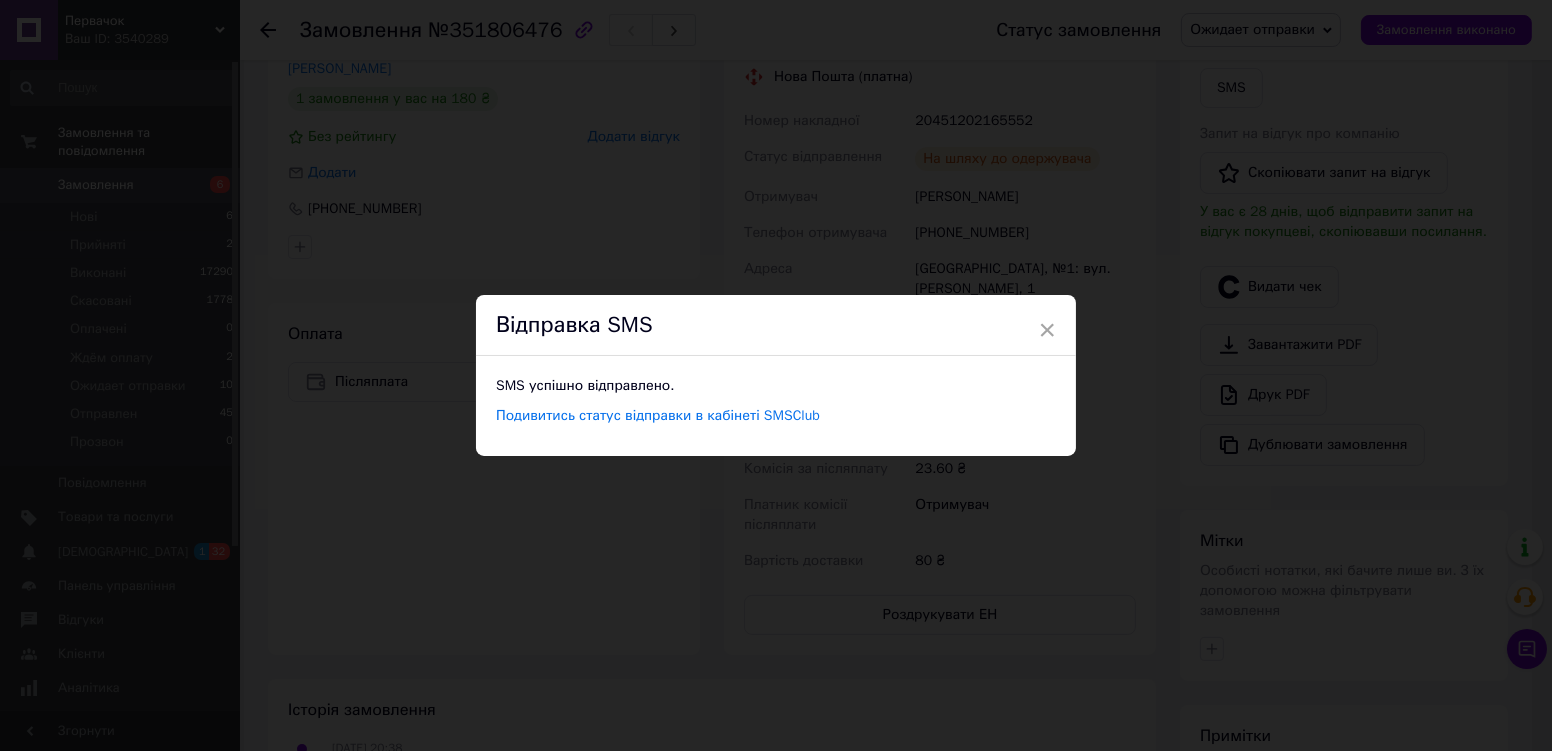 click on "× Відправка SMS SMS успішно відправлено. Подивитись статус відправки в кабінеті SMSClub" at bounding box center (776, 375) 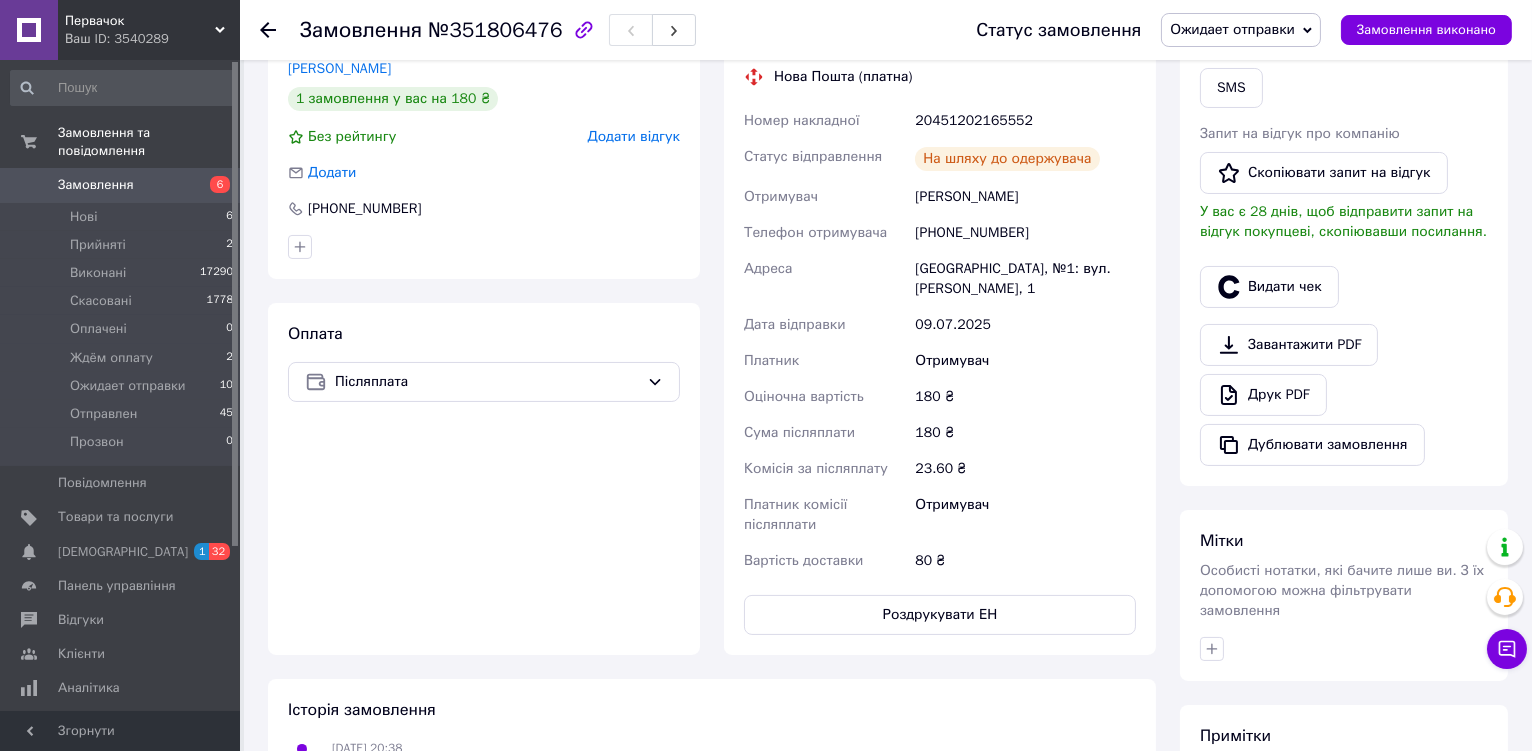 click on "Ожидает отправки" at bounding box center [1241, 30] 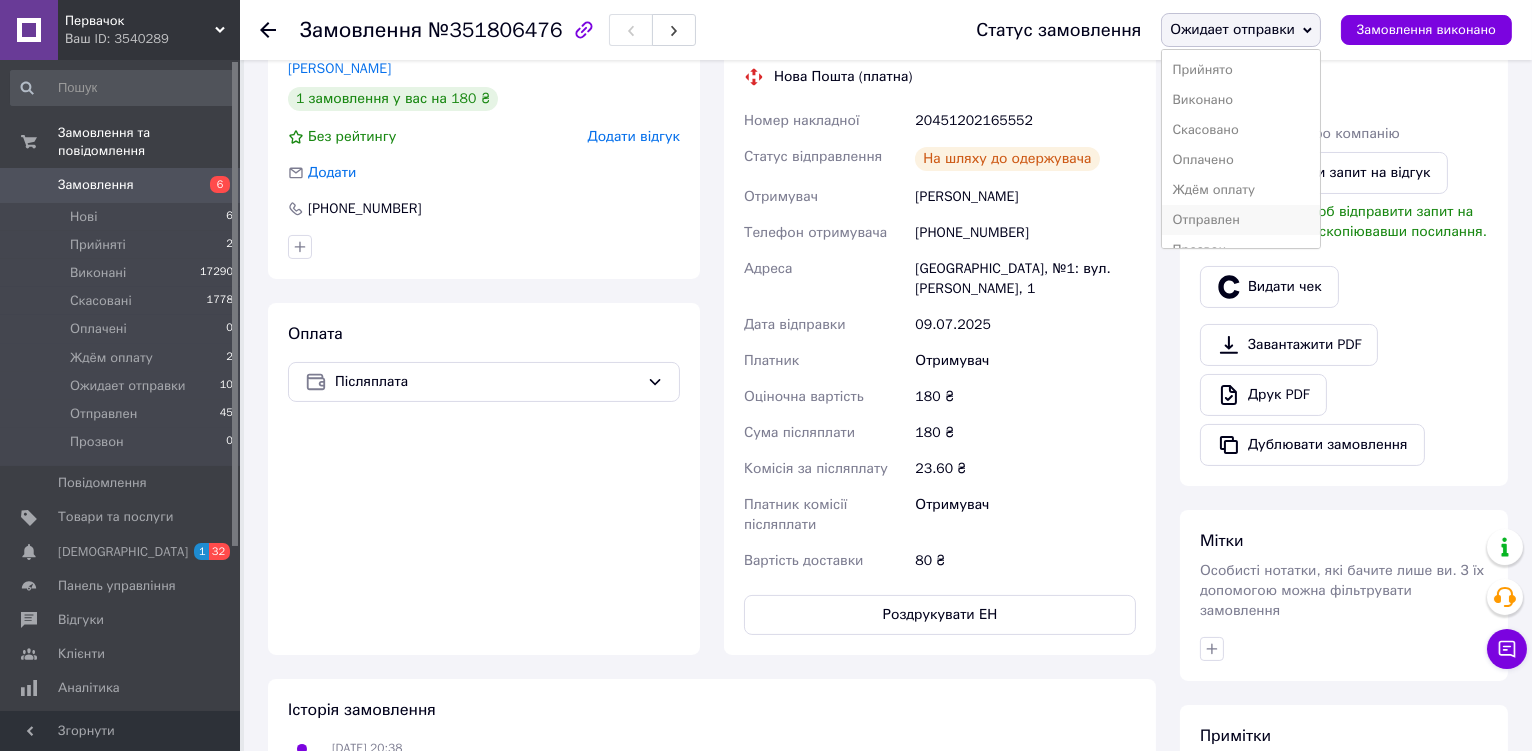 click on "Отправлен" at bounding box center [1241, 220] 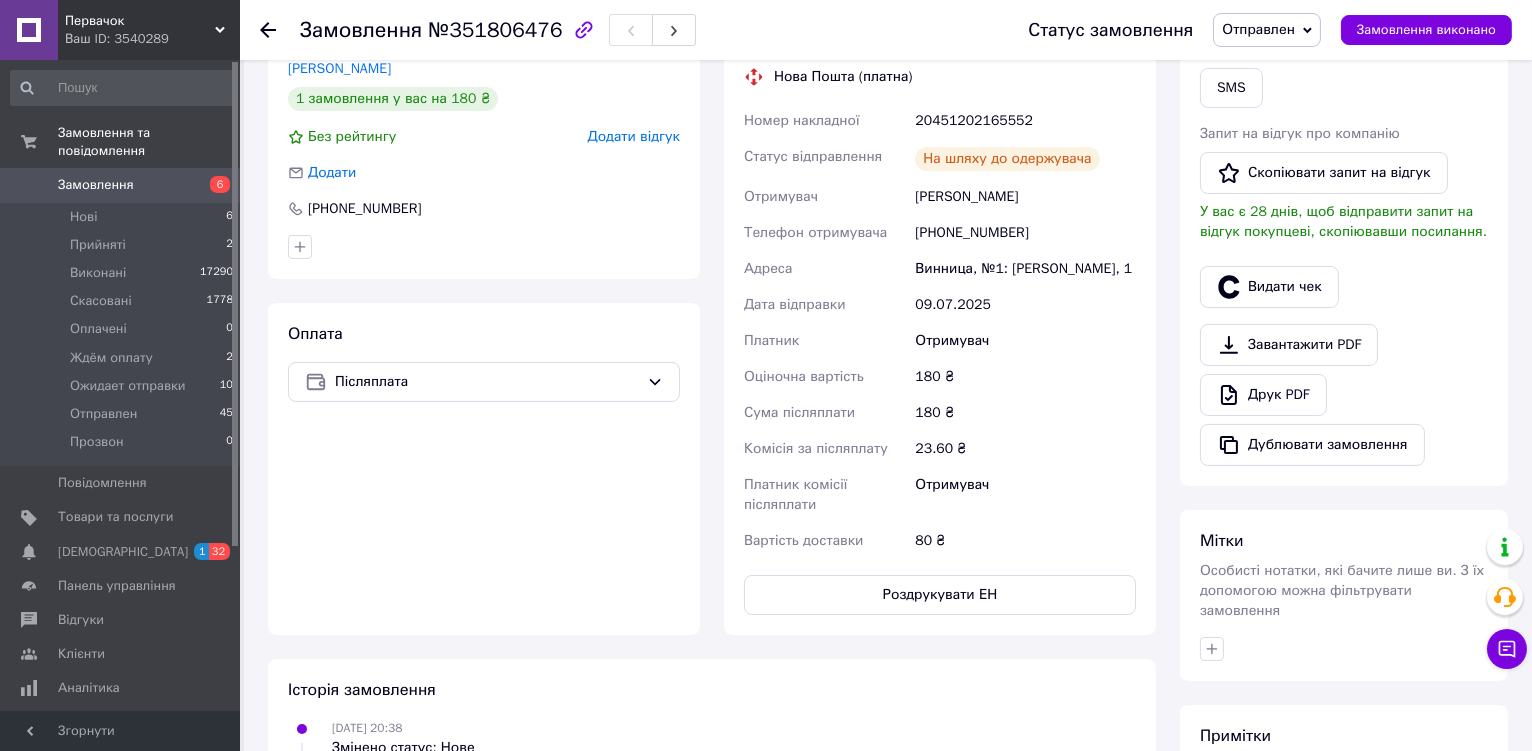 click 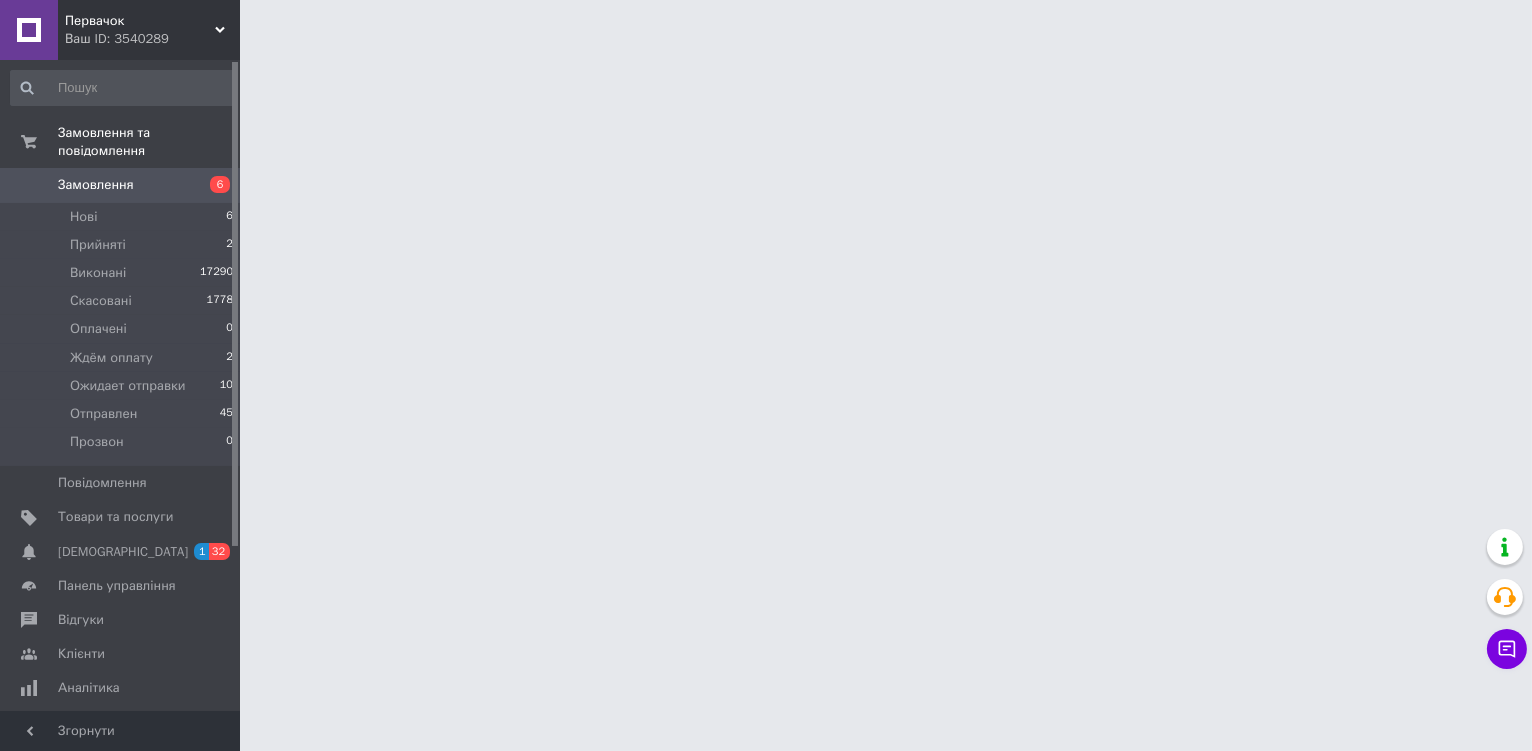 scroll, scrollTop: 0, scrollLeft: 0, axis: both 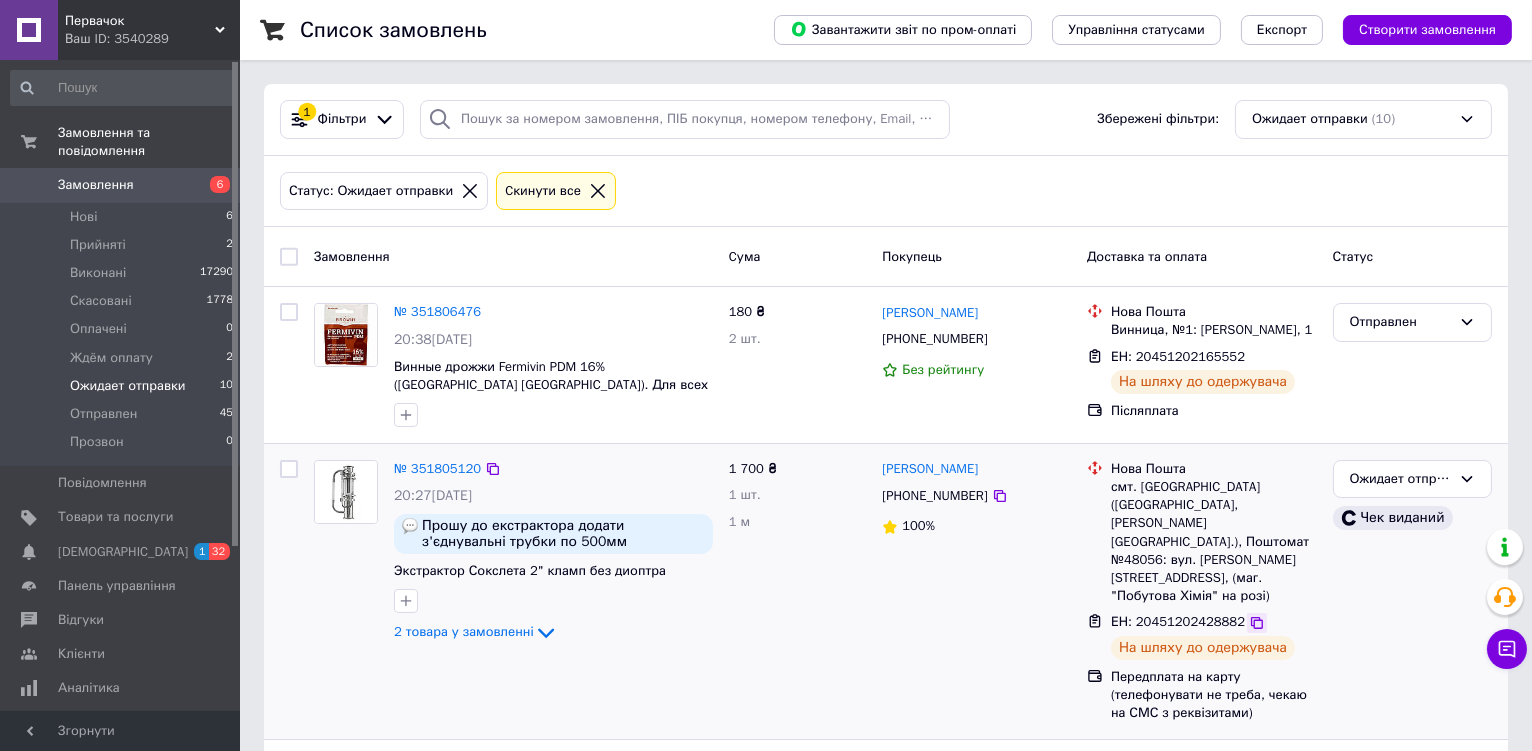 click 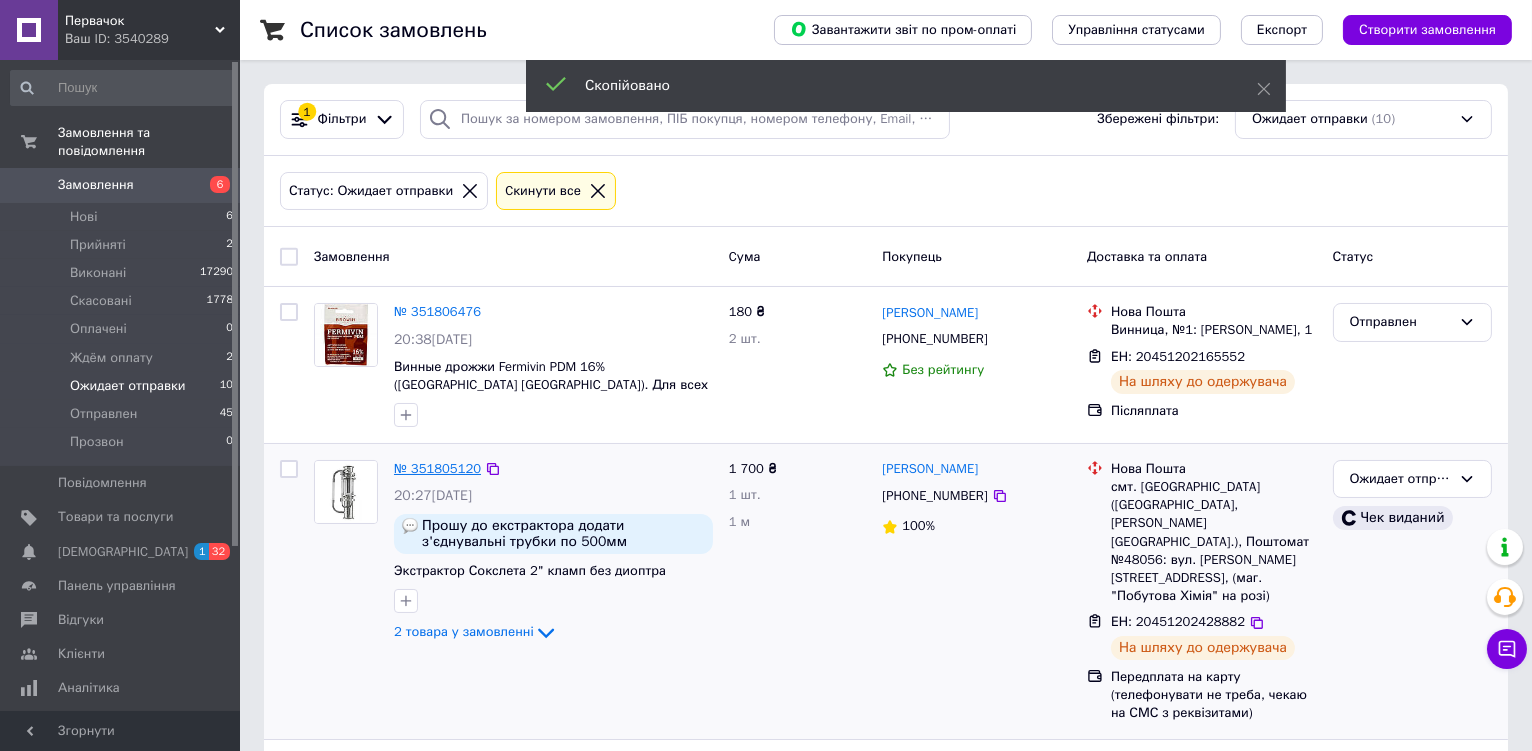 click on "№ 351805120" at bounding box center [437, 468] 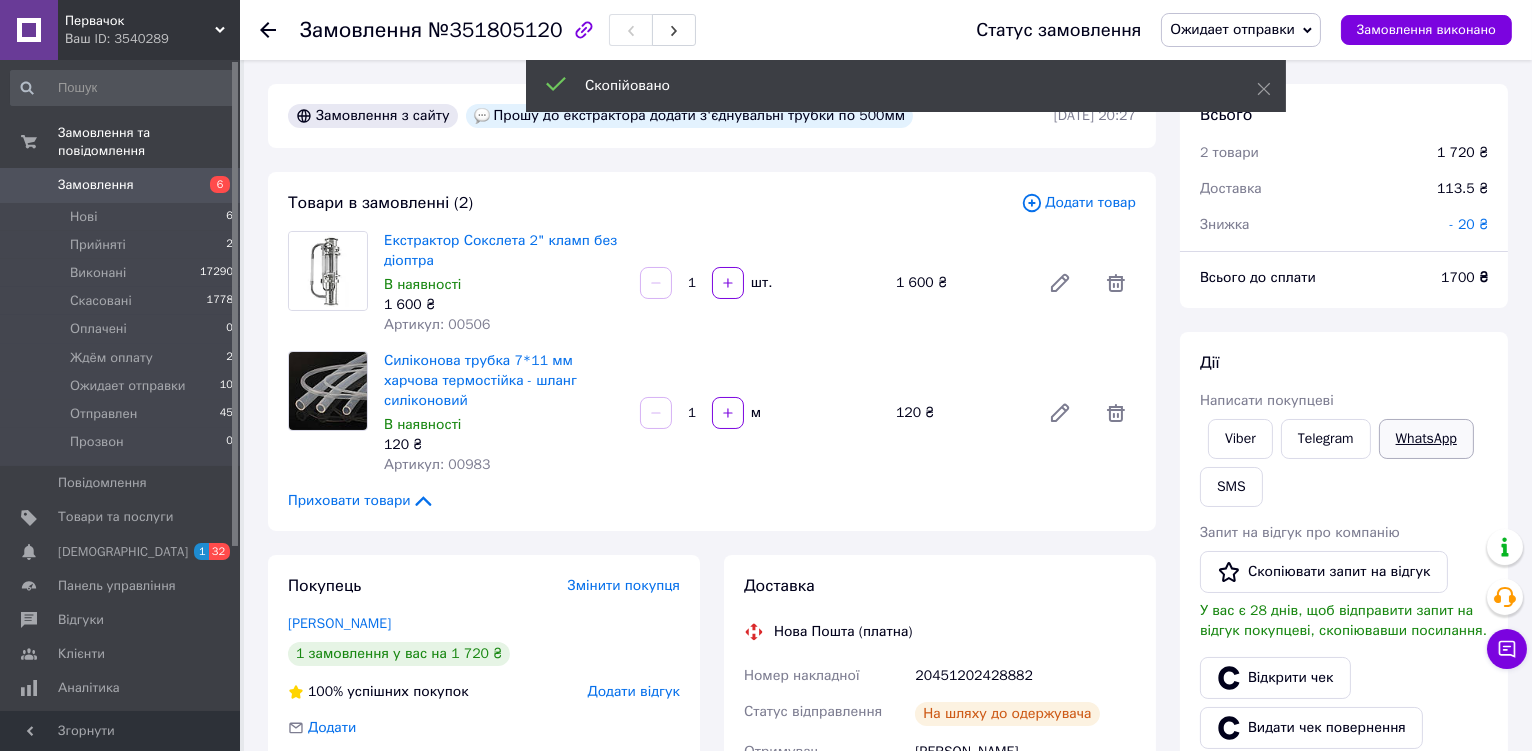 scroll, scrollTop: 172, scrollLeft: 0, axis: vertical 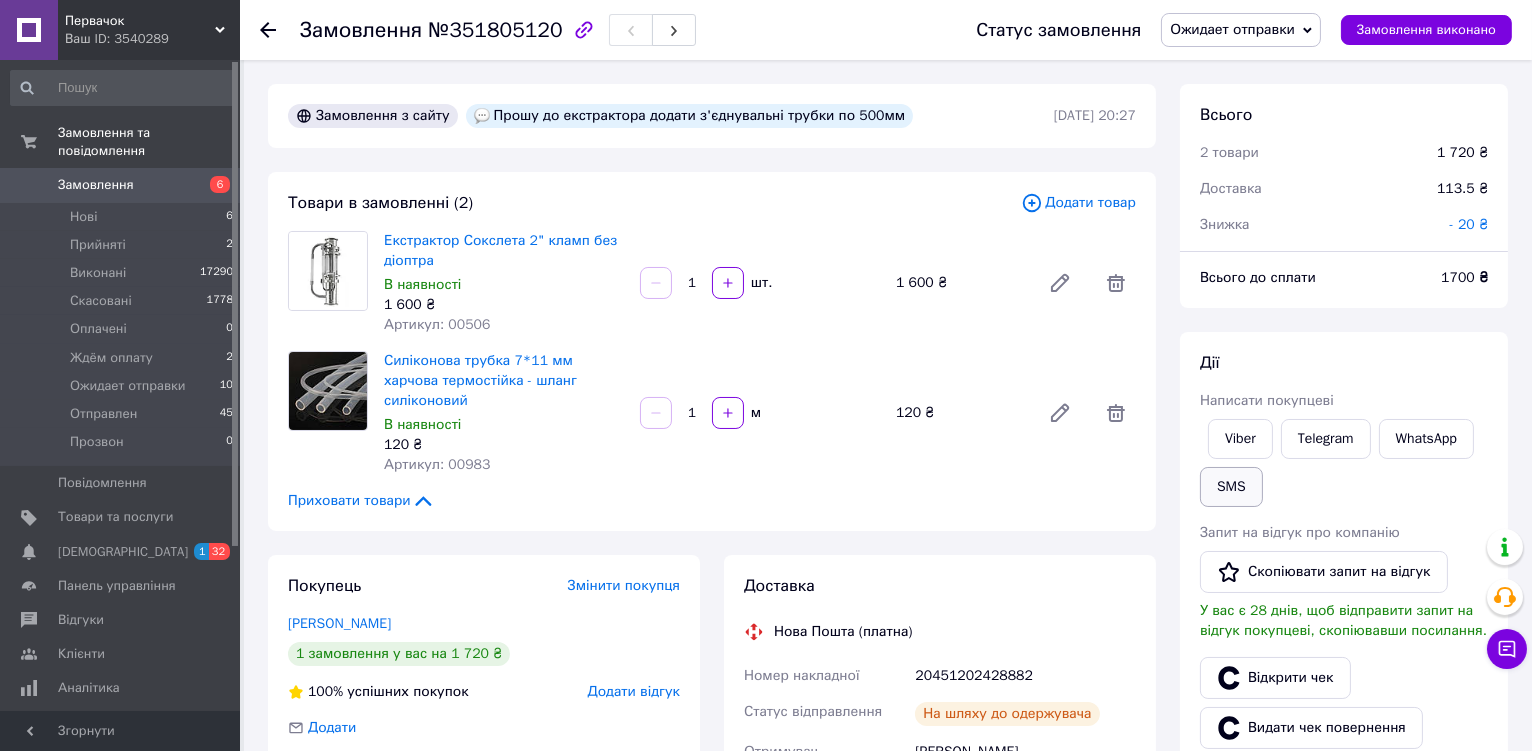 click on "SMS" at bounding box center [1231, 487] 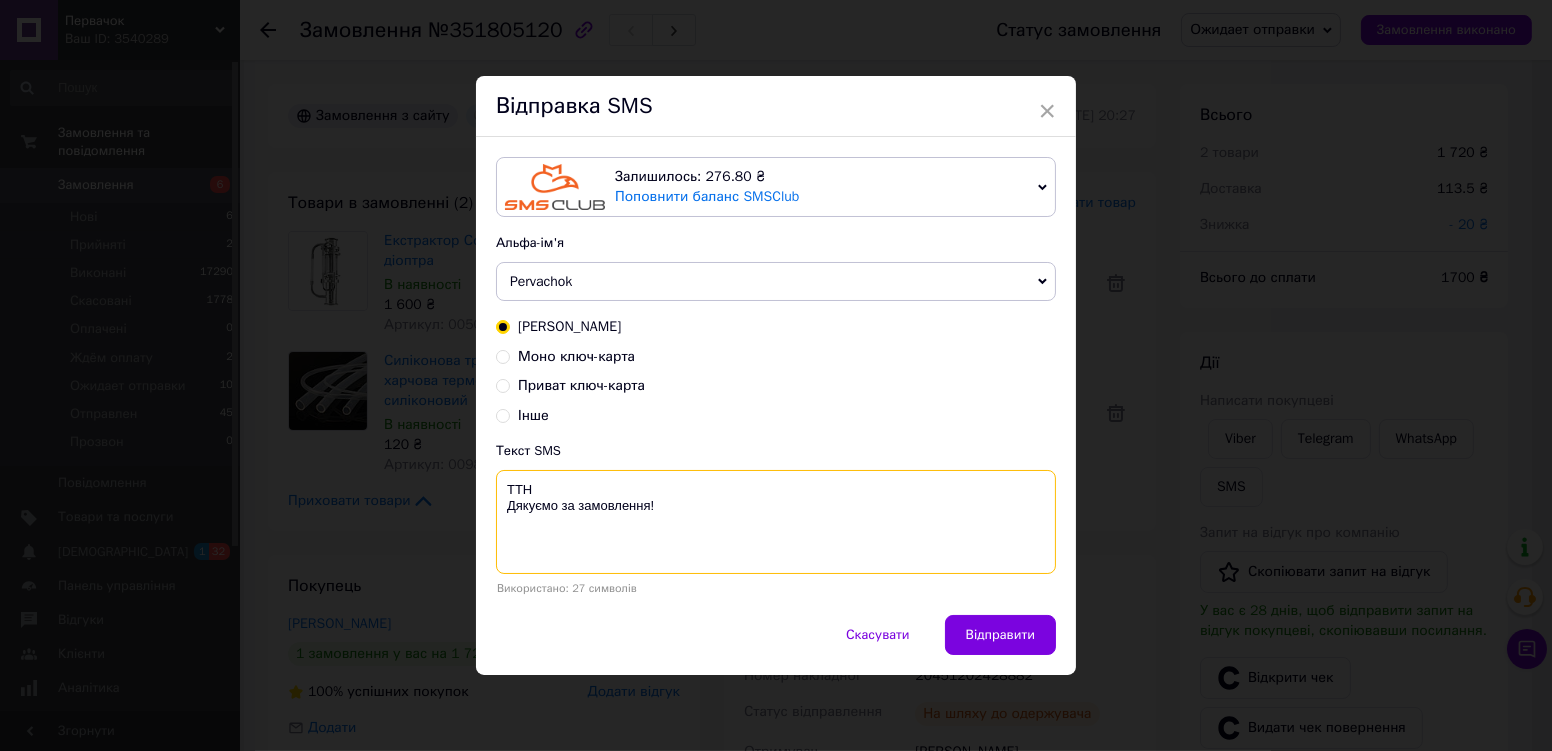 paste on "20451202428882" 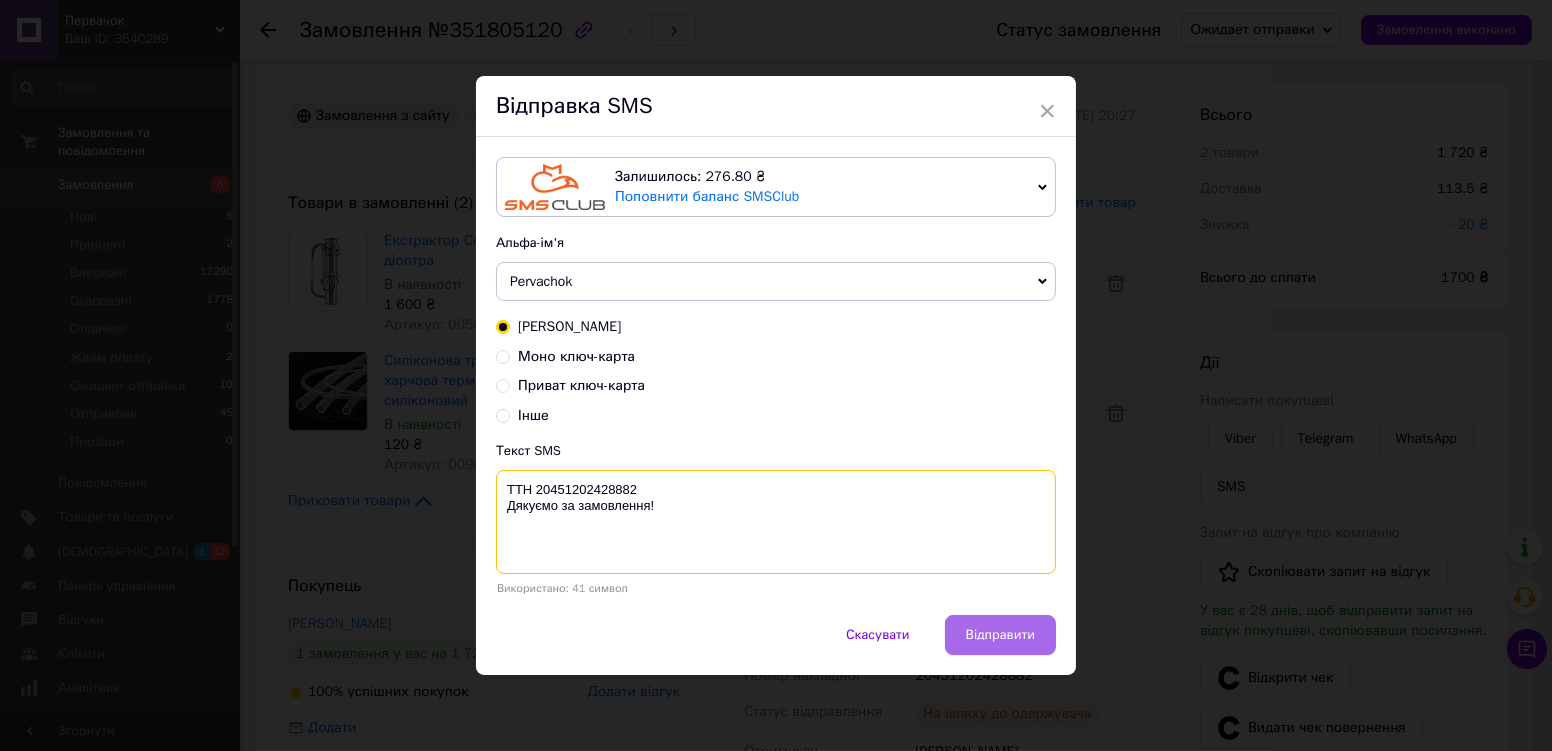 type on "ТТН 20451202428882
Дякуємо за замовлення!" 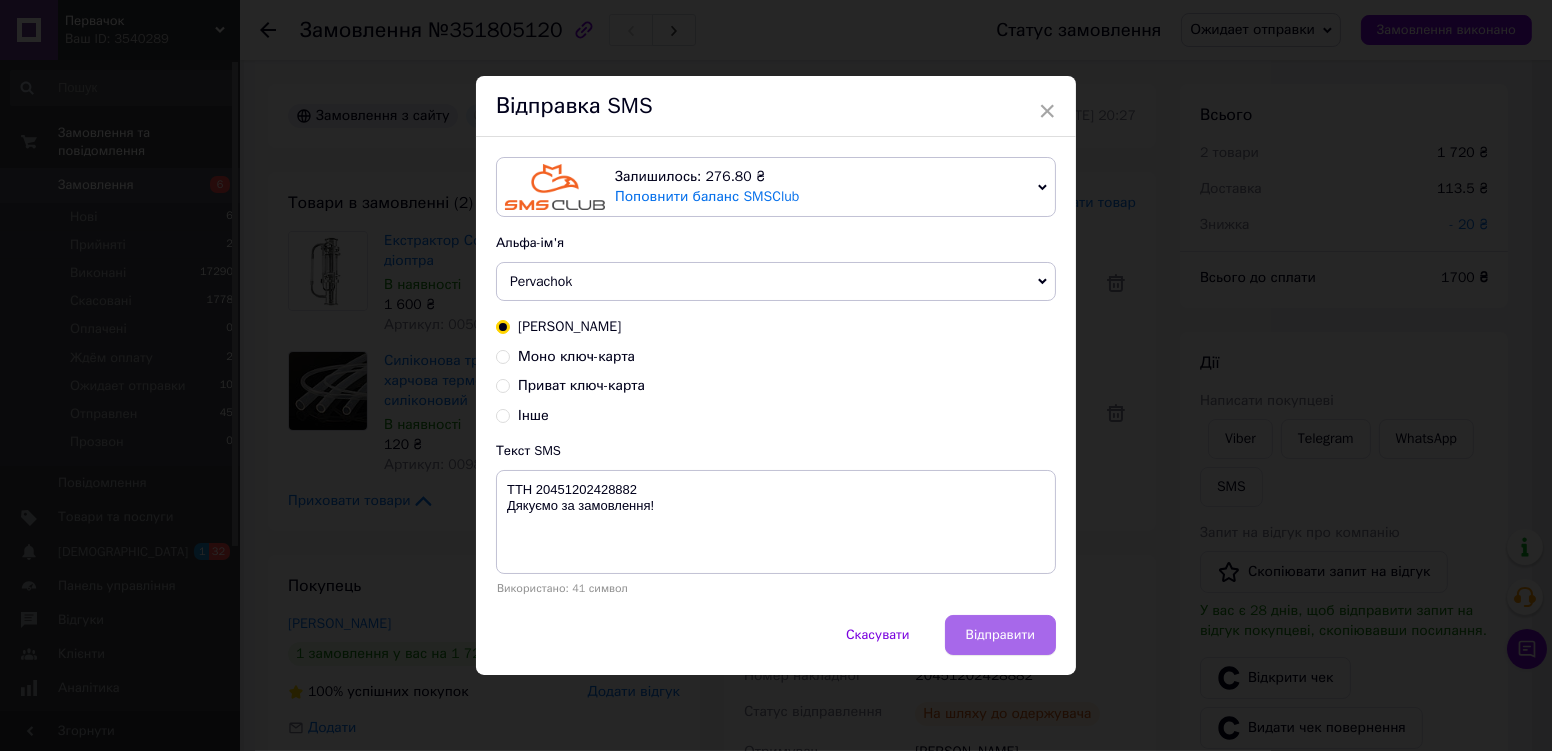 click on "Відправити" at bounding box center [1000, 635] 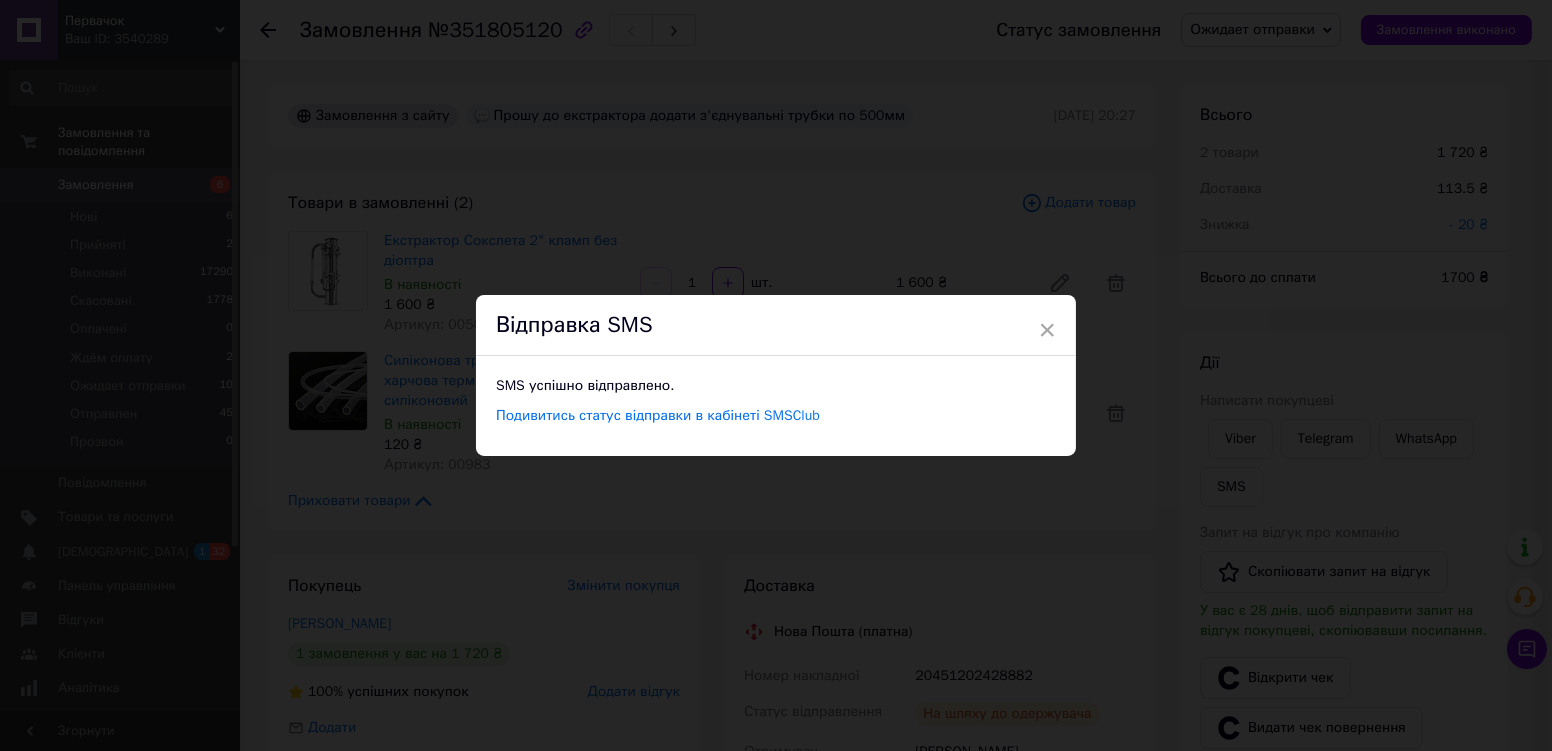 click on "× Відправка SMS SMS успішно відправлено. Подивитись статус відправки в кабінеті SMSClub" at bounding box center (776, 375) 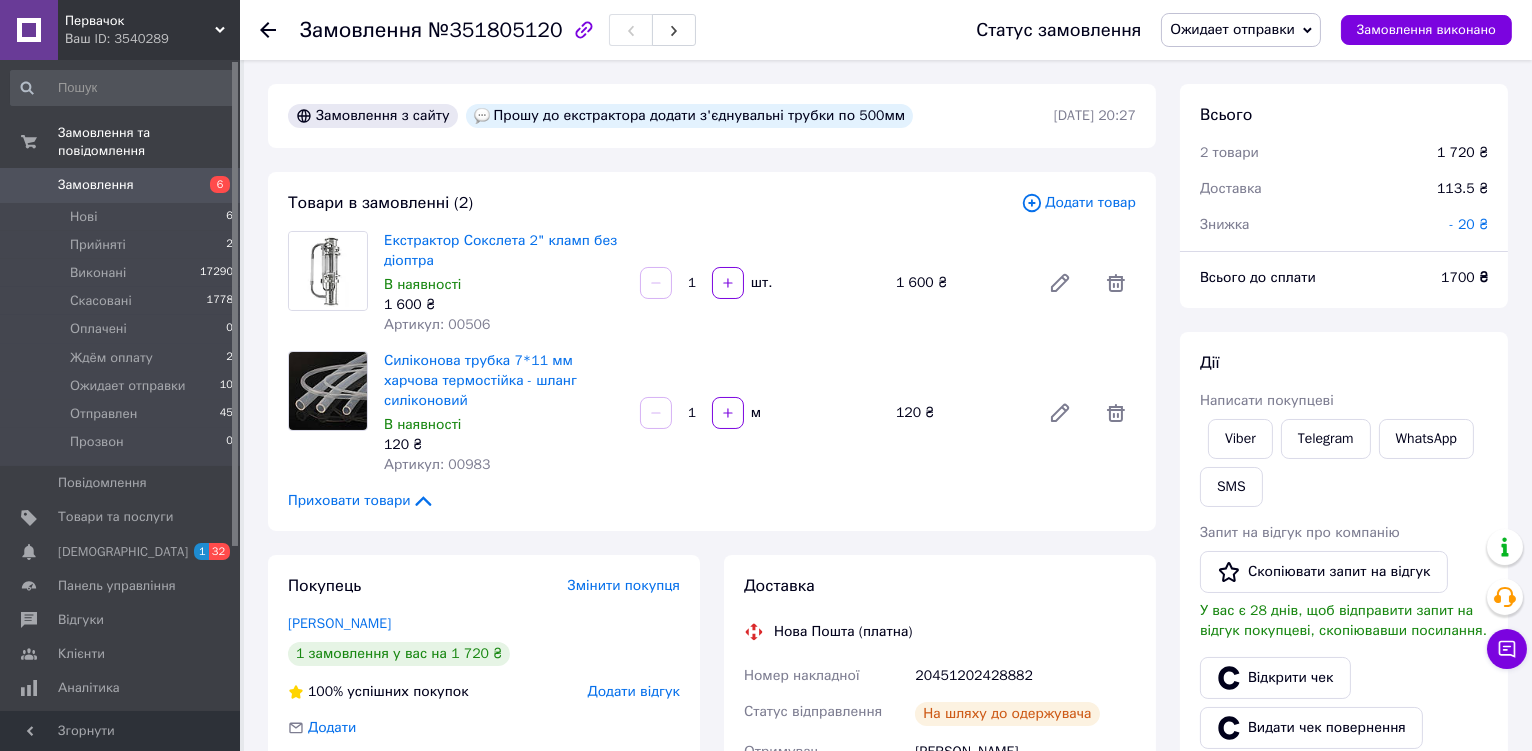click on "Ожидает отправки" at bounding box center [1241, 30] 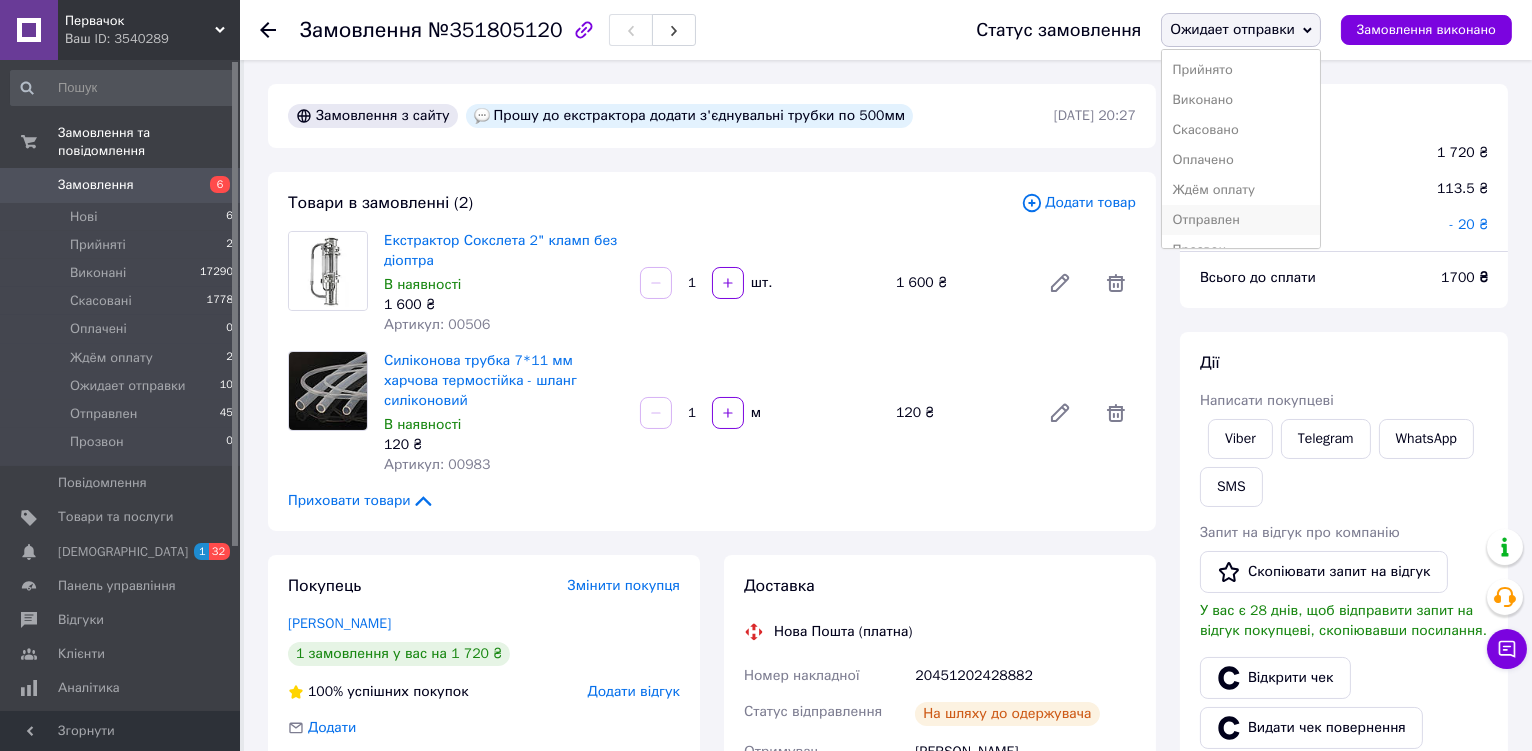click on "Отправлен" at bounding box center (1241, 220) 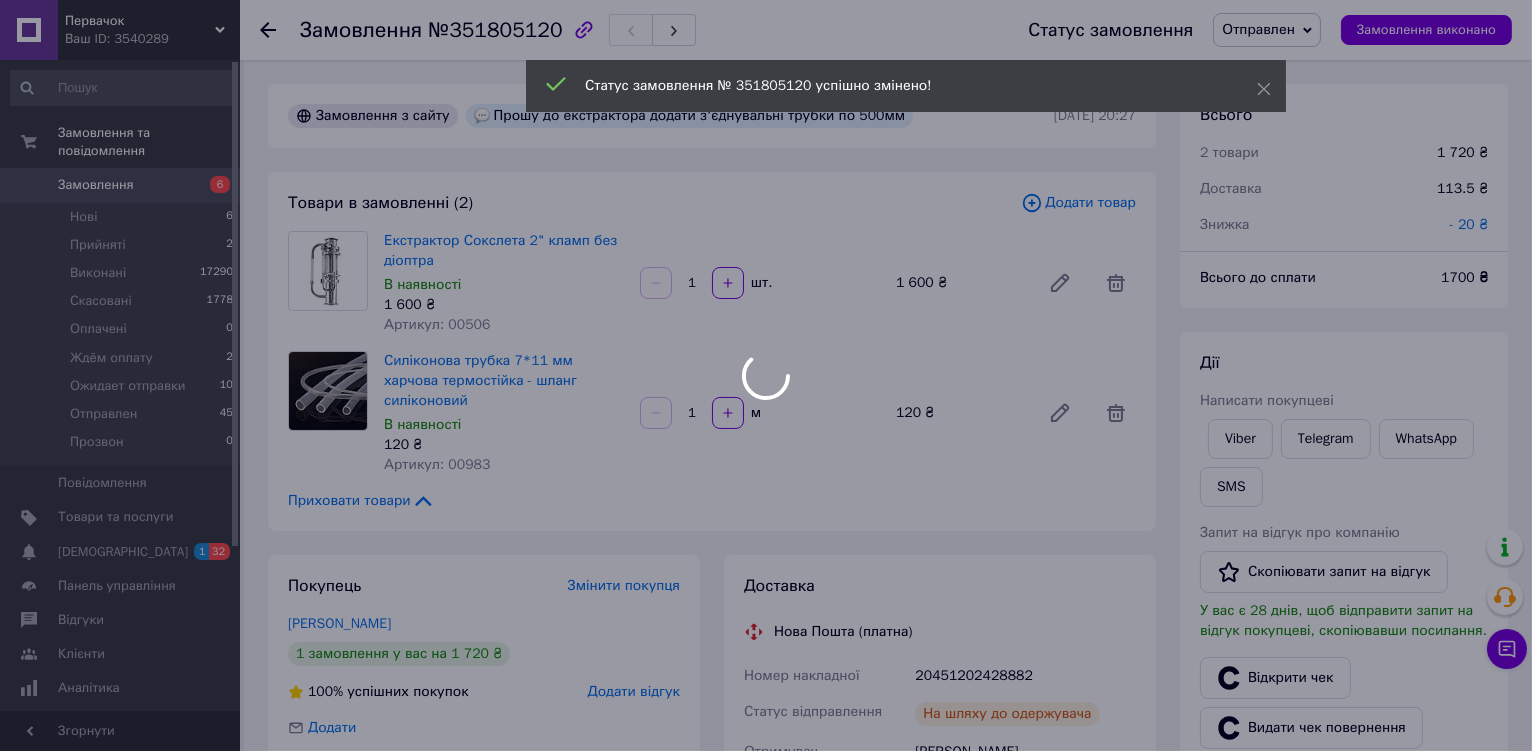 scroll, scrollTop: 288, scrollLeft: 0, axis: vertical 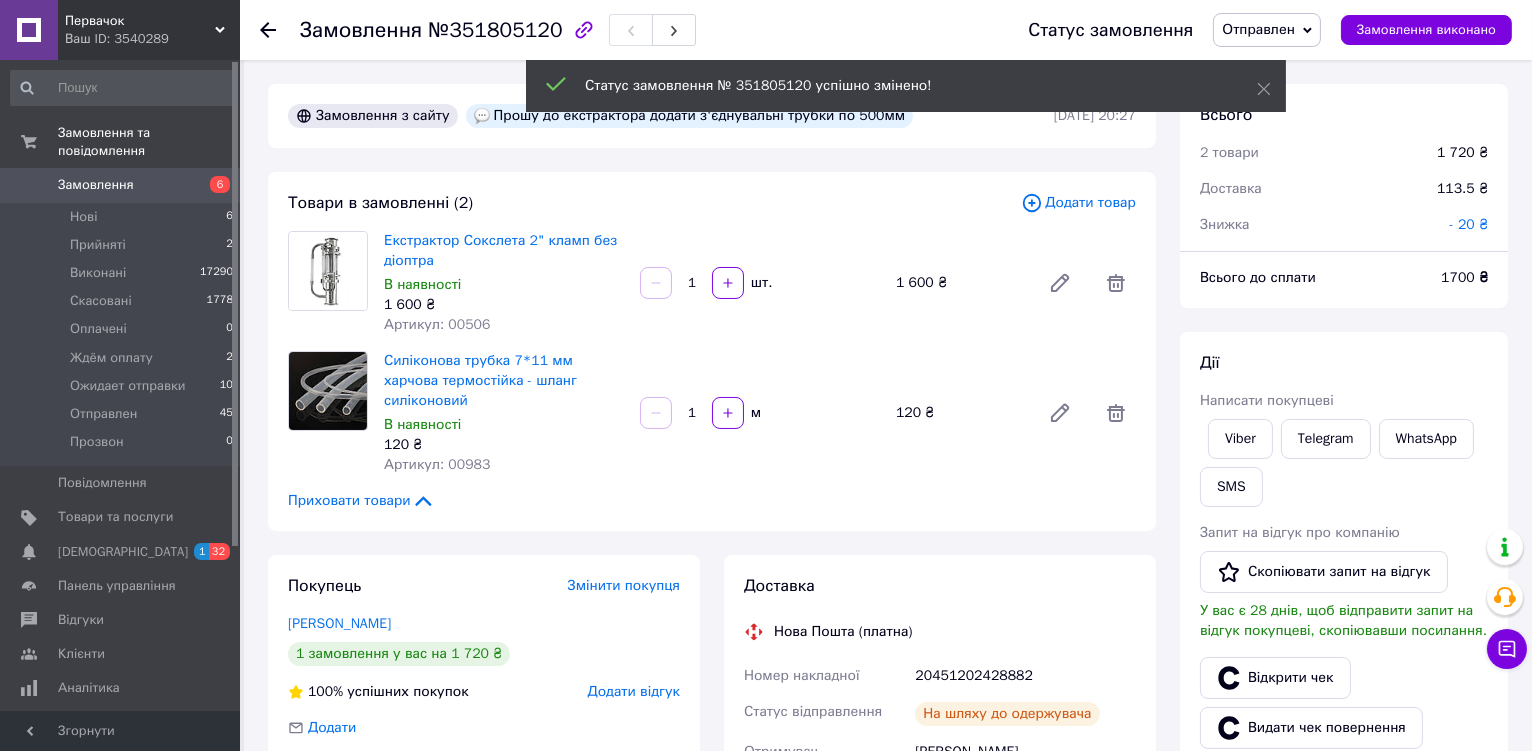 click 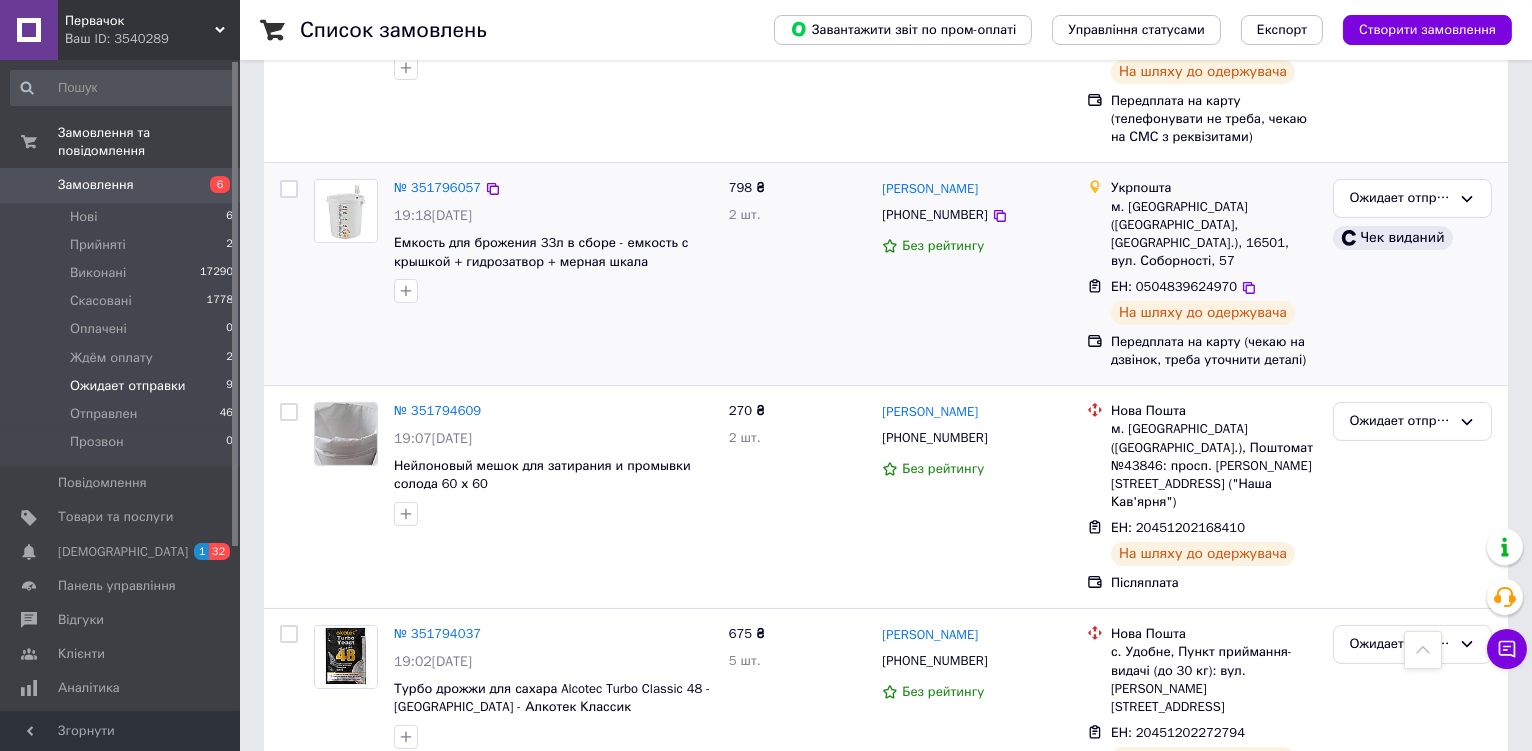 scroll, scrollTop: 399, scrollLeft: 0, axis: vertical 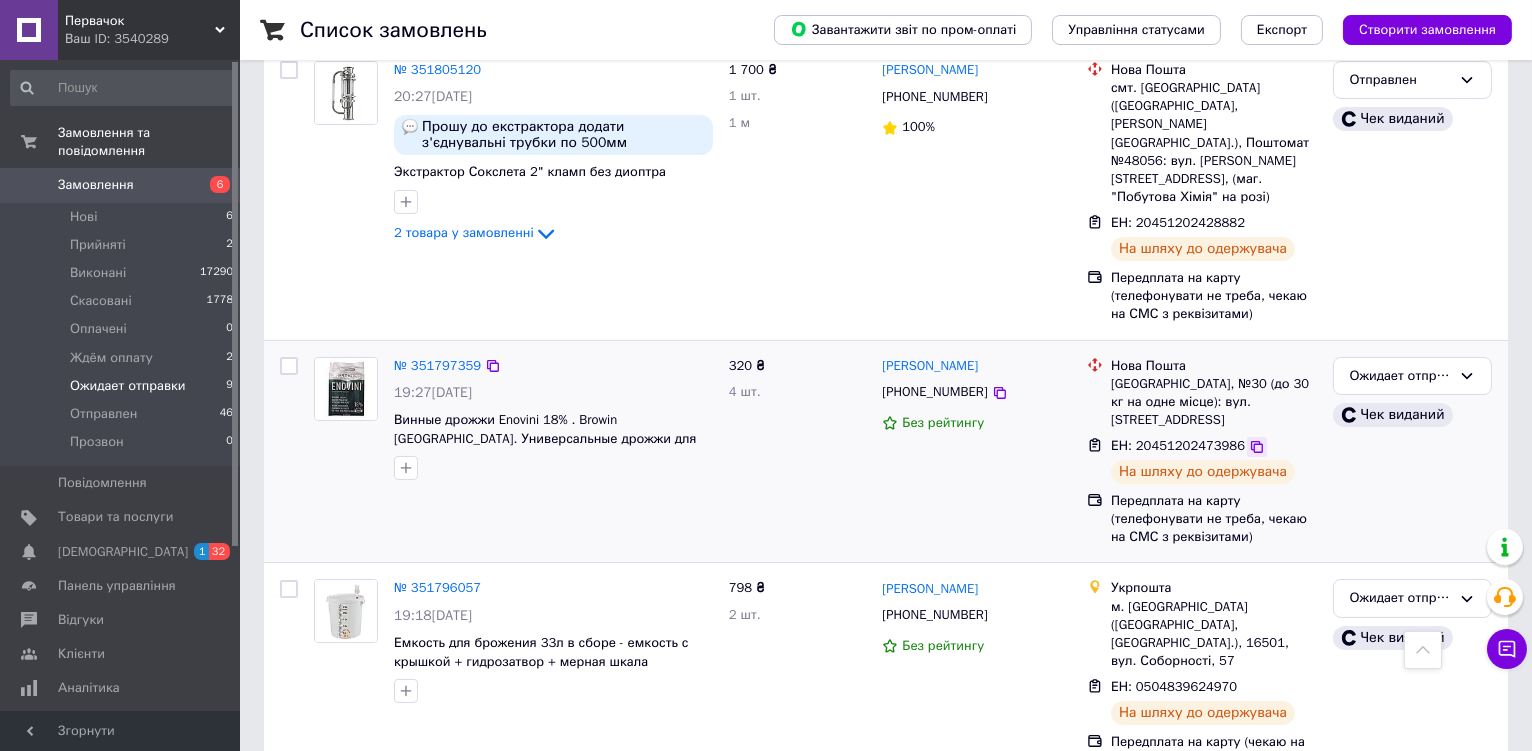 click 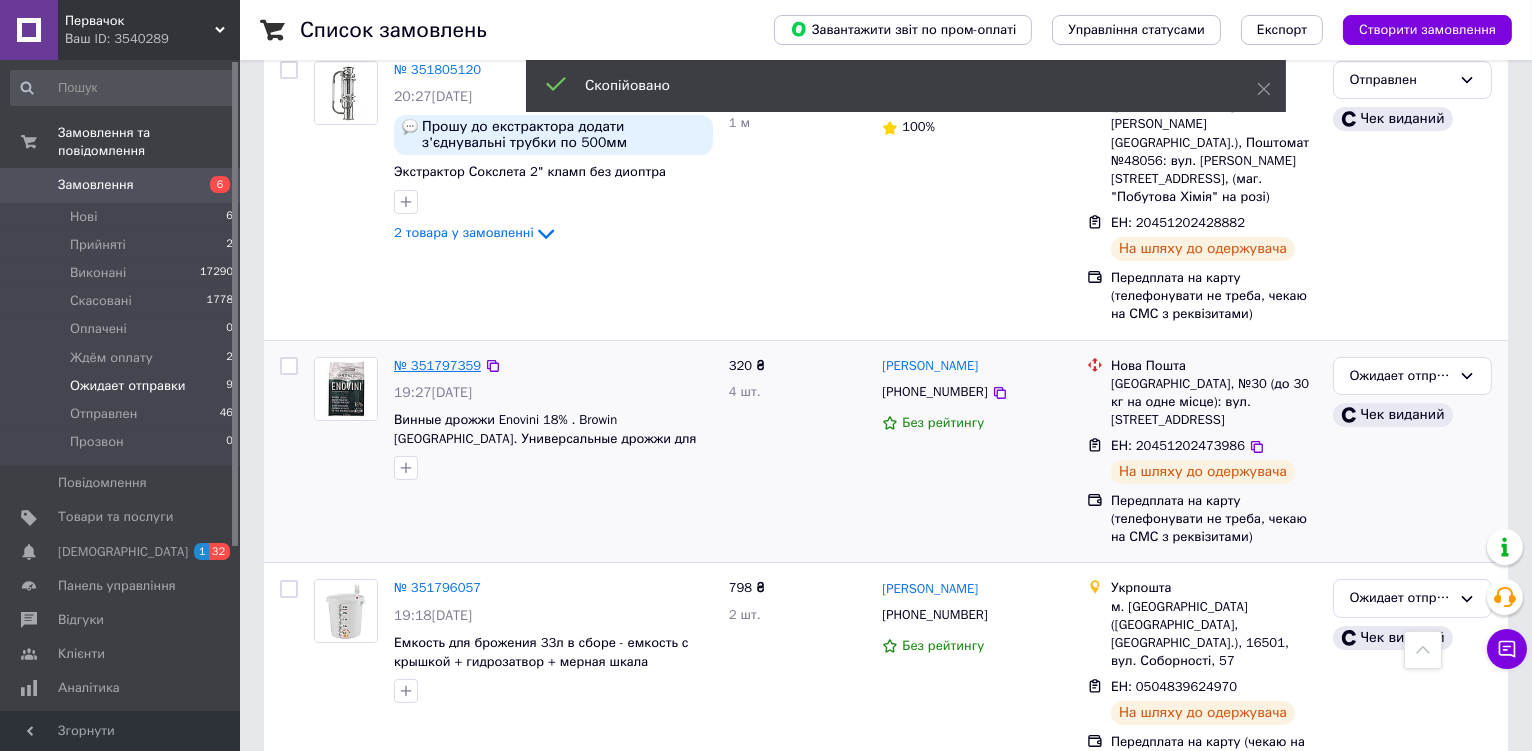 click on "№ 351797359" at bounding box center (437, 365) 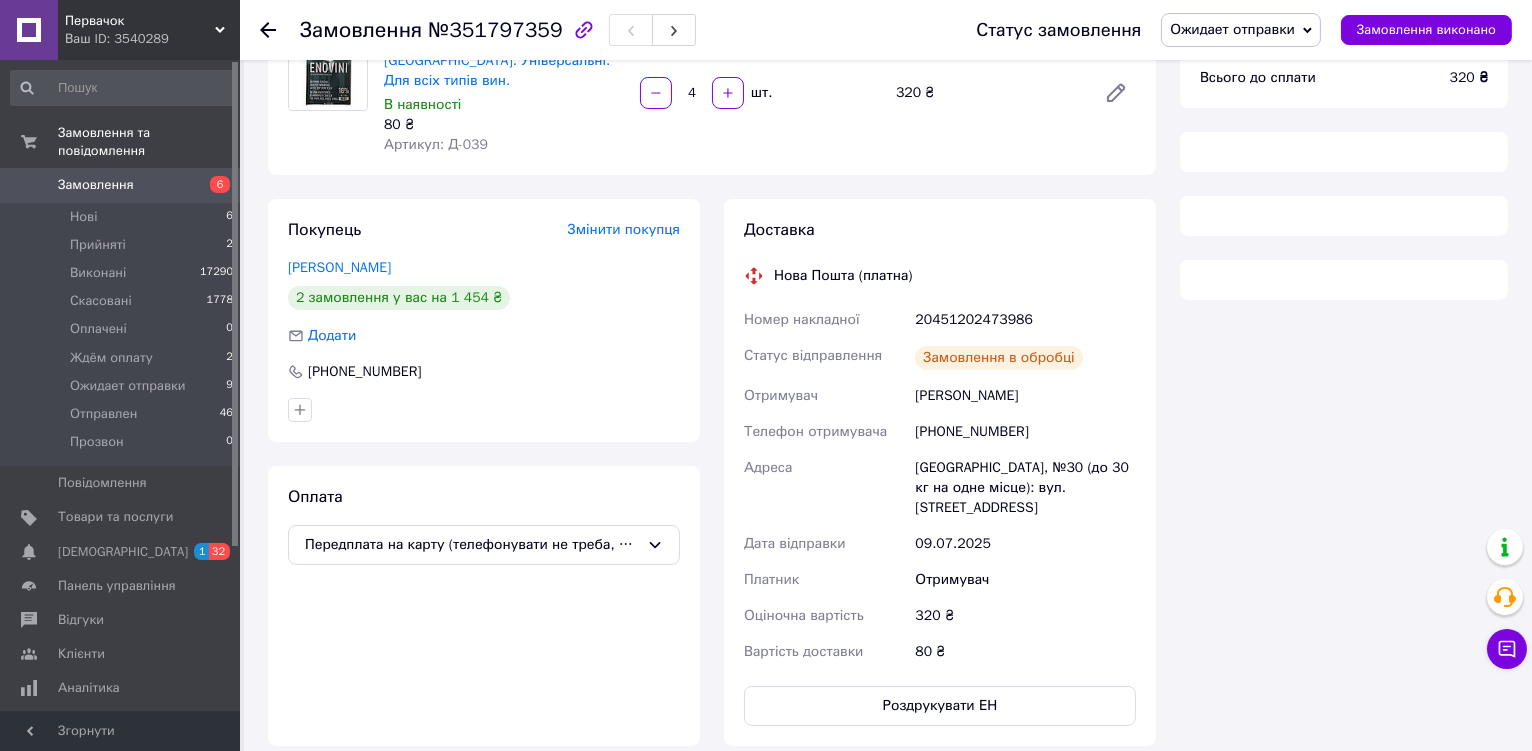scroll, scrollTop: 399, scrollLeft: 0, axis: vertical 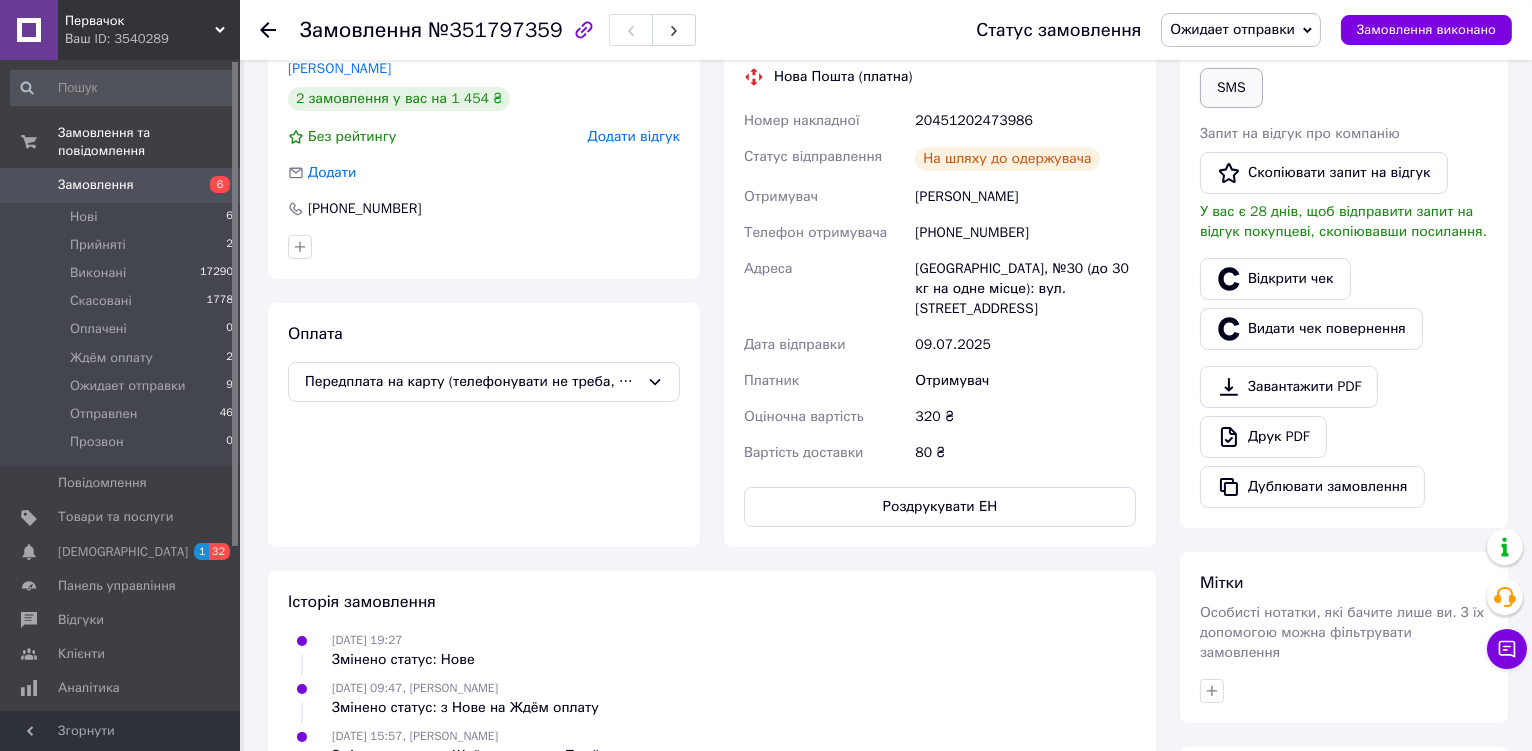 click on "SMS" at bounding box center (1231, 88) 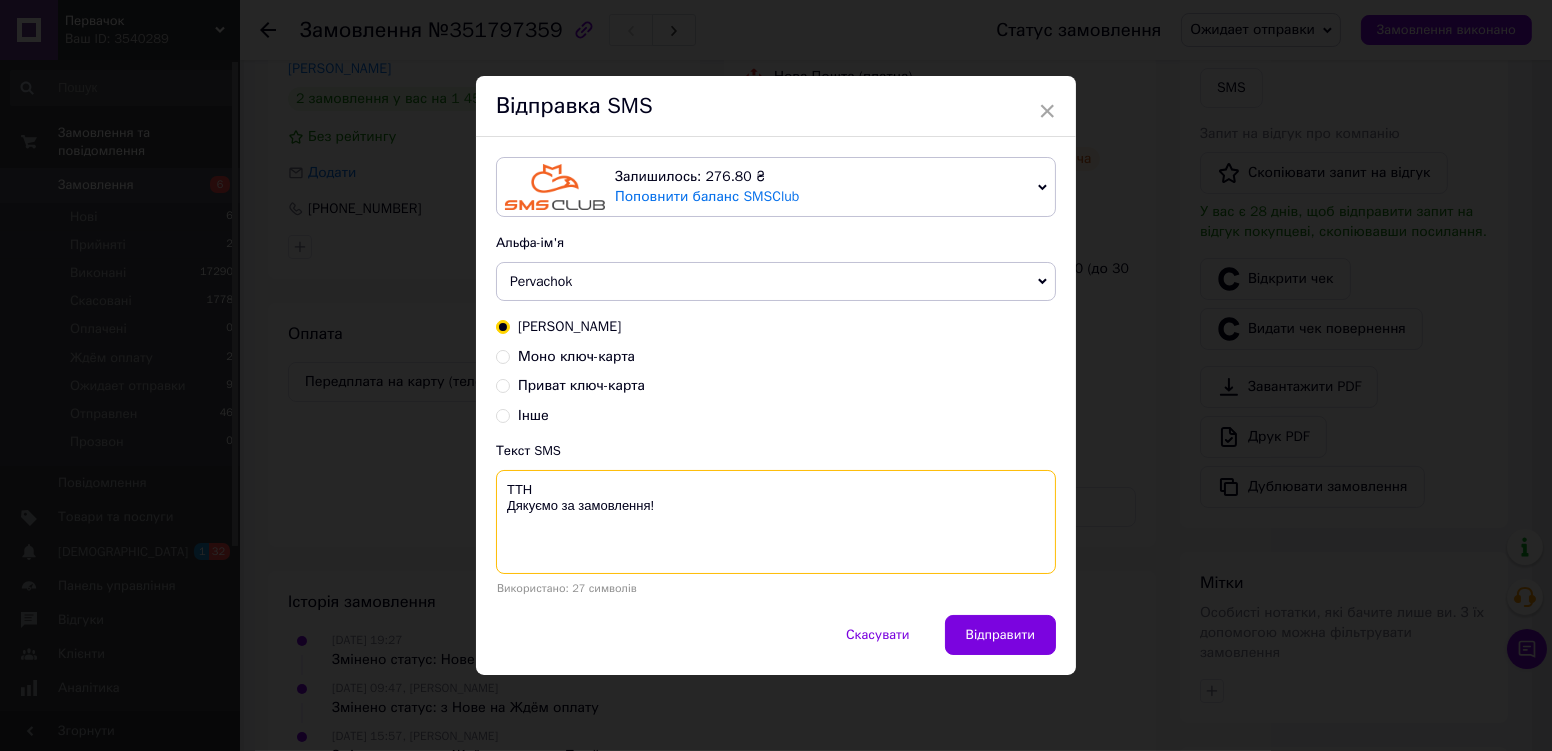 paste on "20451202473986" 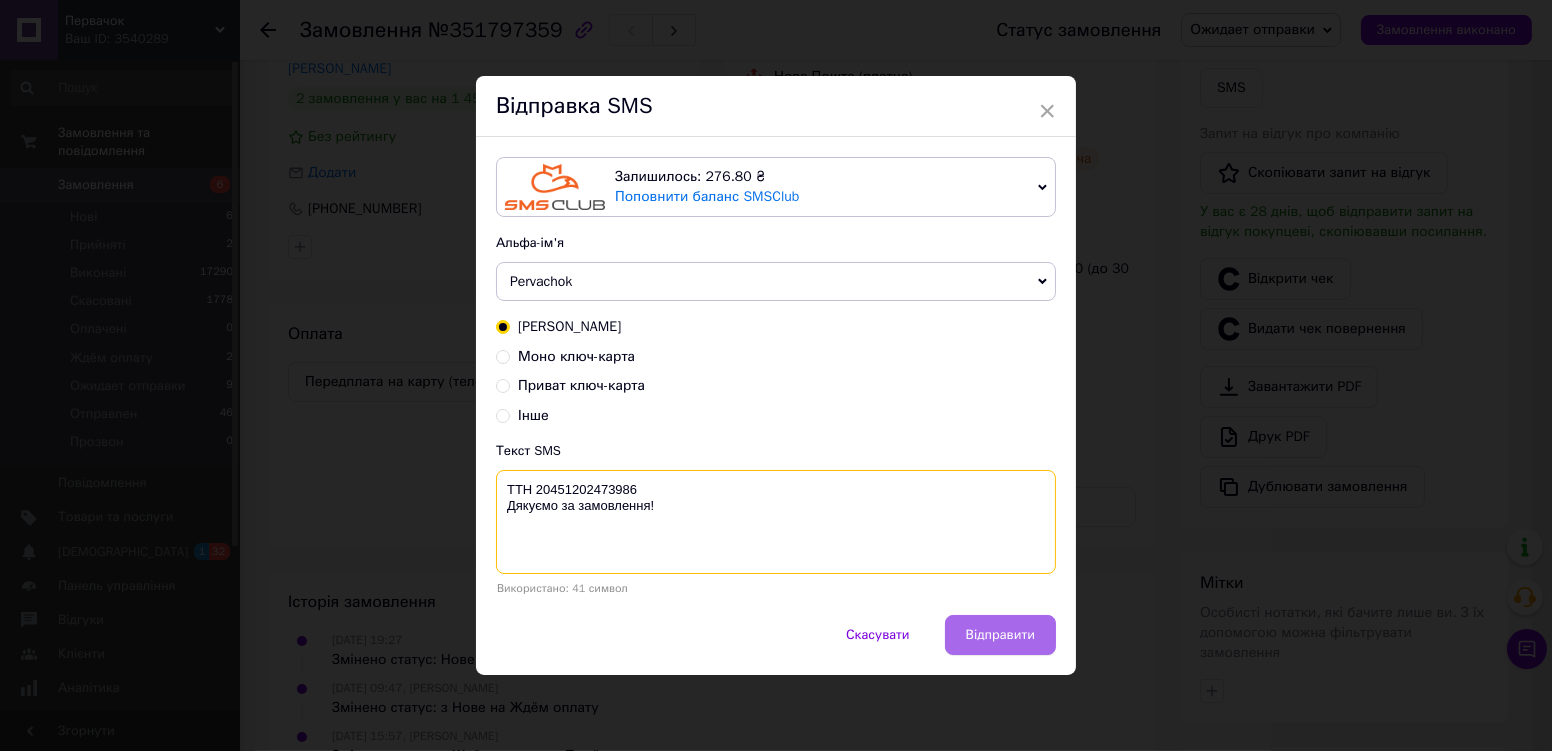 type on "ТТН 20451202473986
Дякуємо за замовлення!" 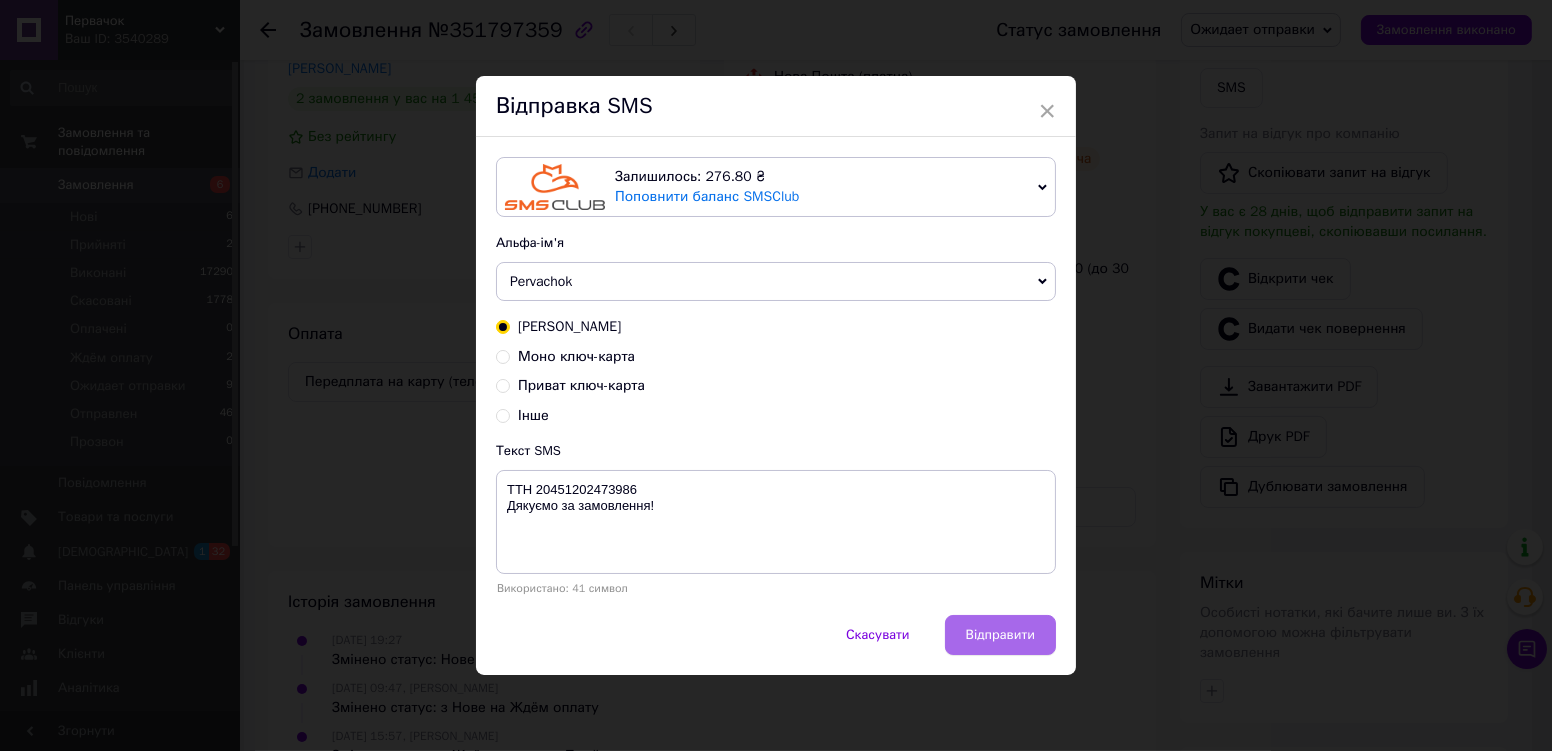 click on "Відправити" at bounding box center [1000, 635] 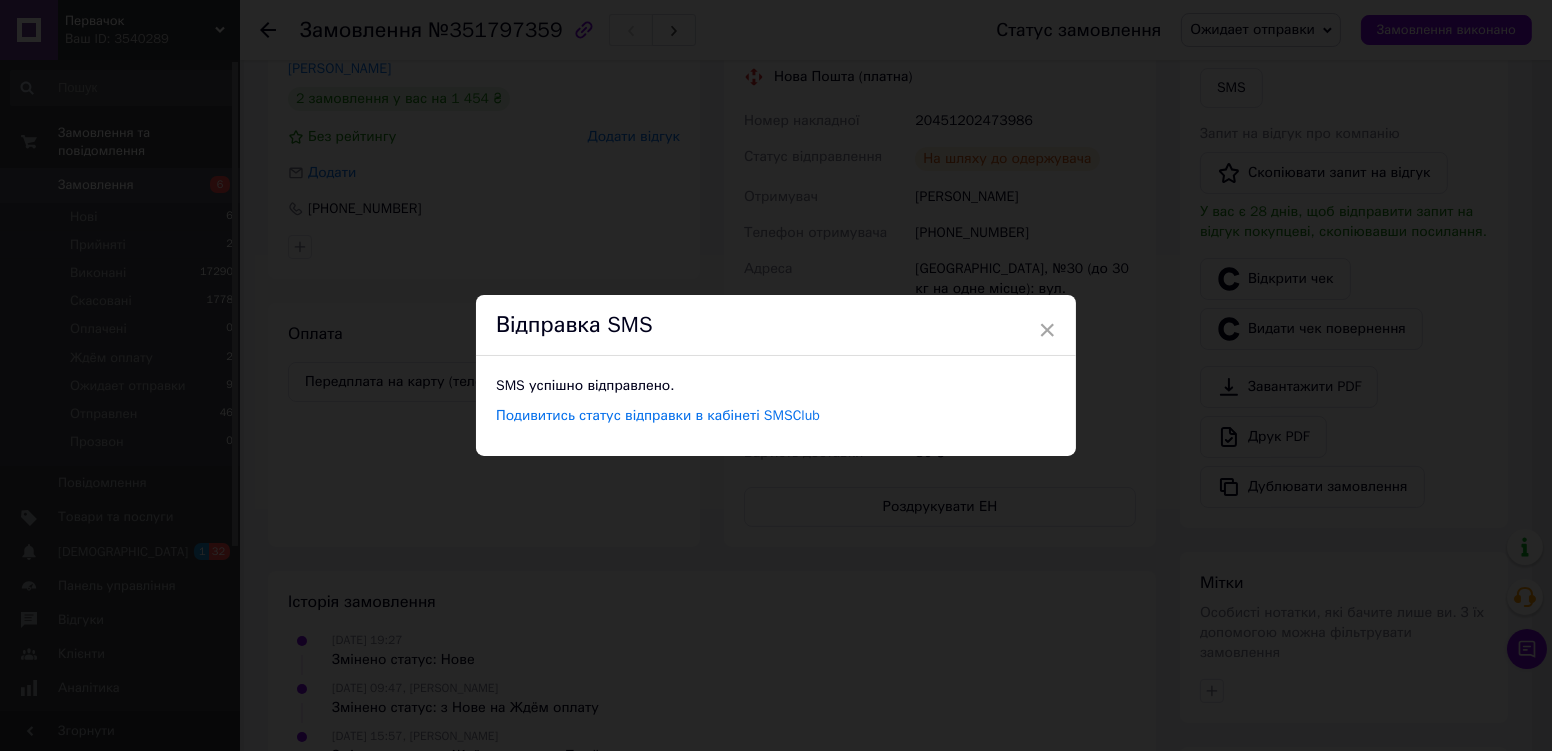 click on "× Відправка SMS SMS успішно відправлено. Подивитись статус відправки в кабінеті SMSClub" at bounding box center [776, 375] 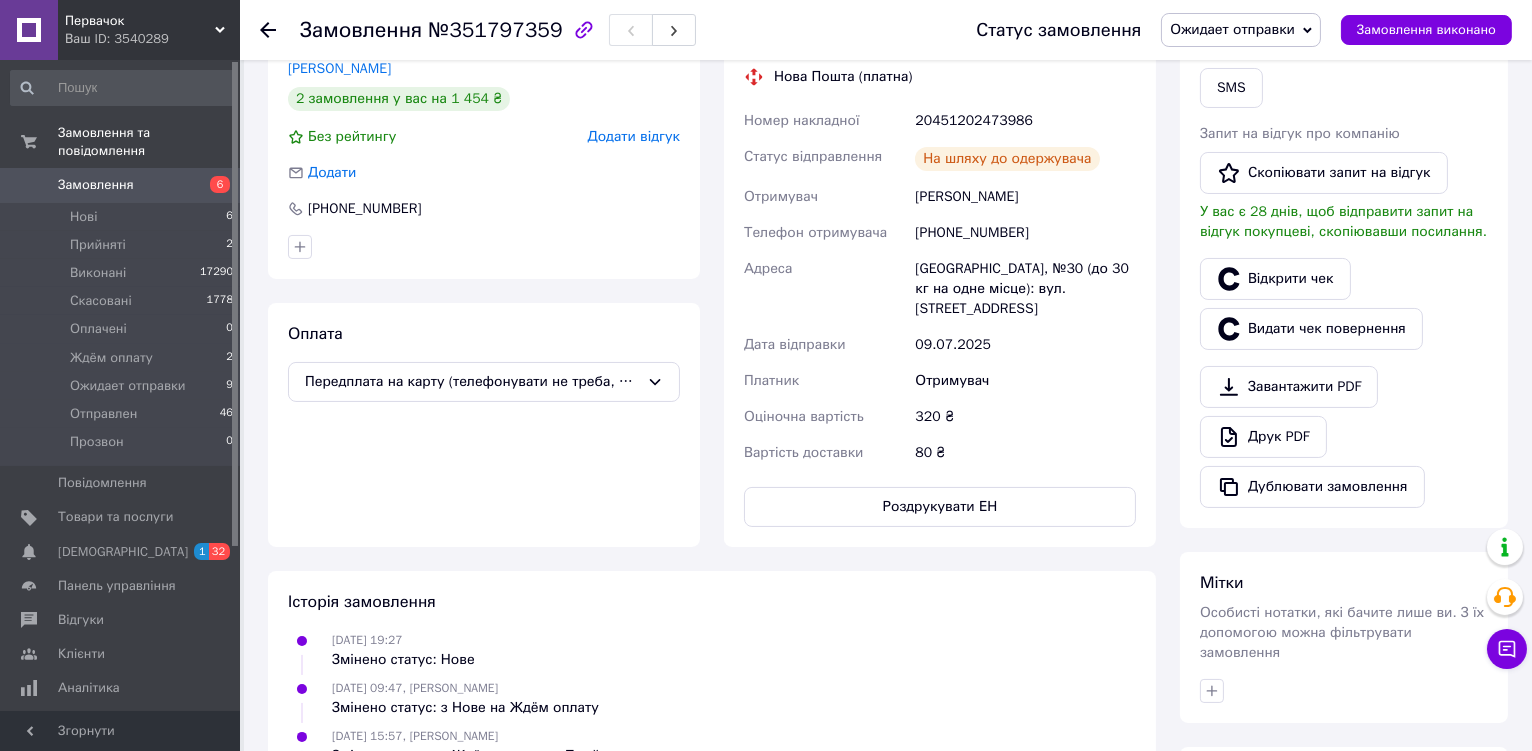 click on "Ожидает отправки" at bounding box center [1241, 30] 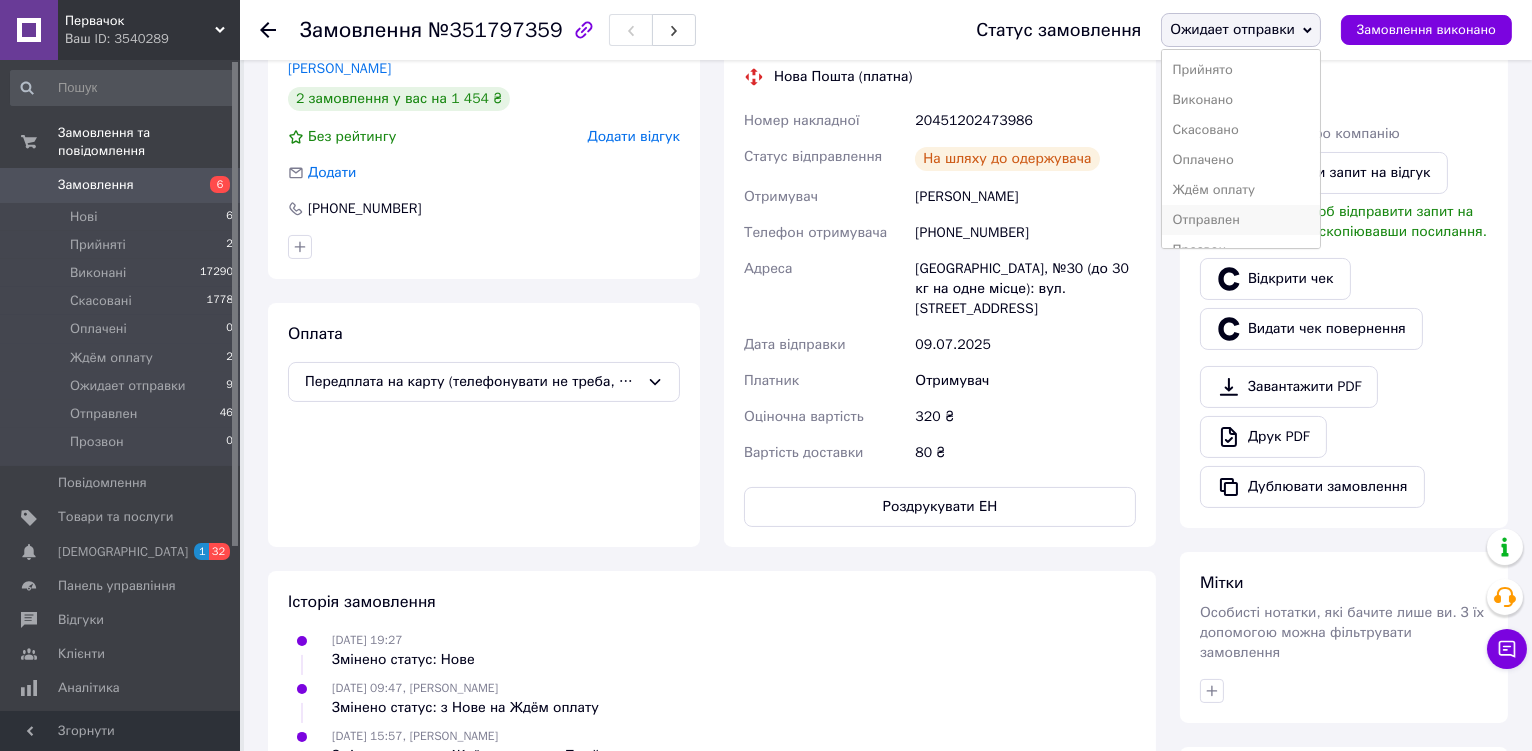click on "Отправлен" at bounding box center (1241, 220) 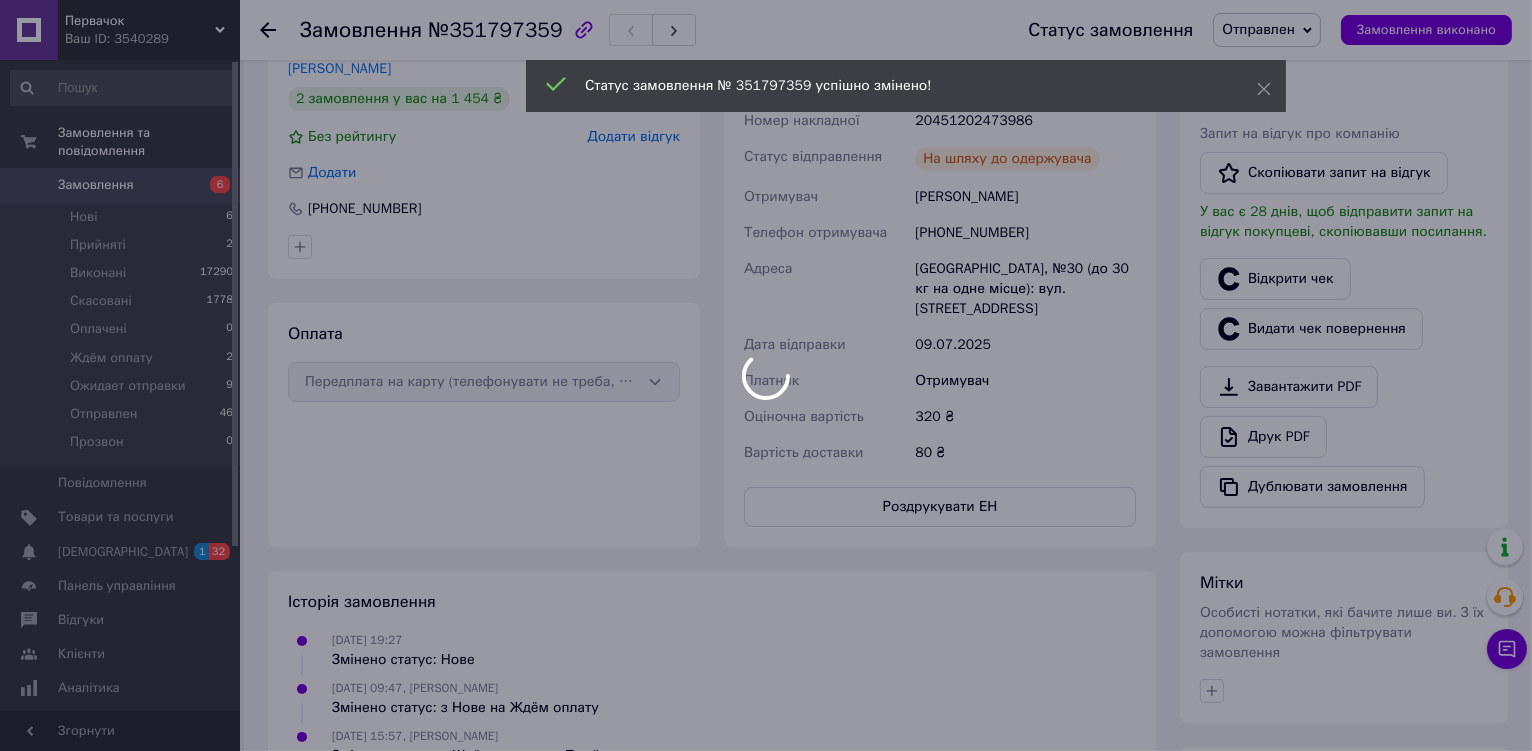 scroll, scrollTop: 122, scrollLeft: 0, axis: vertical 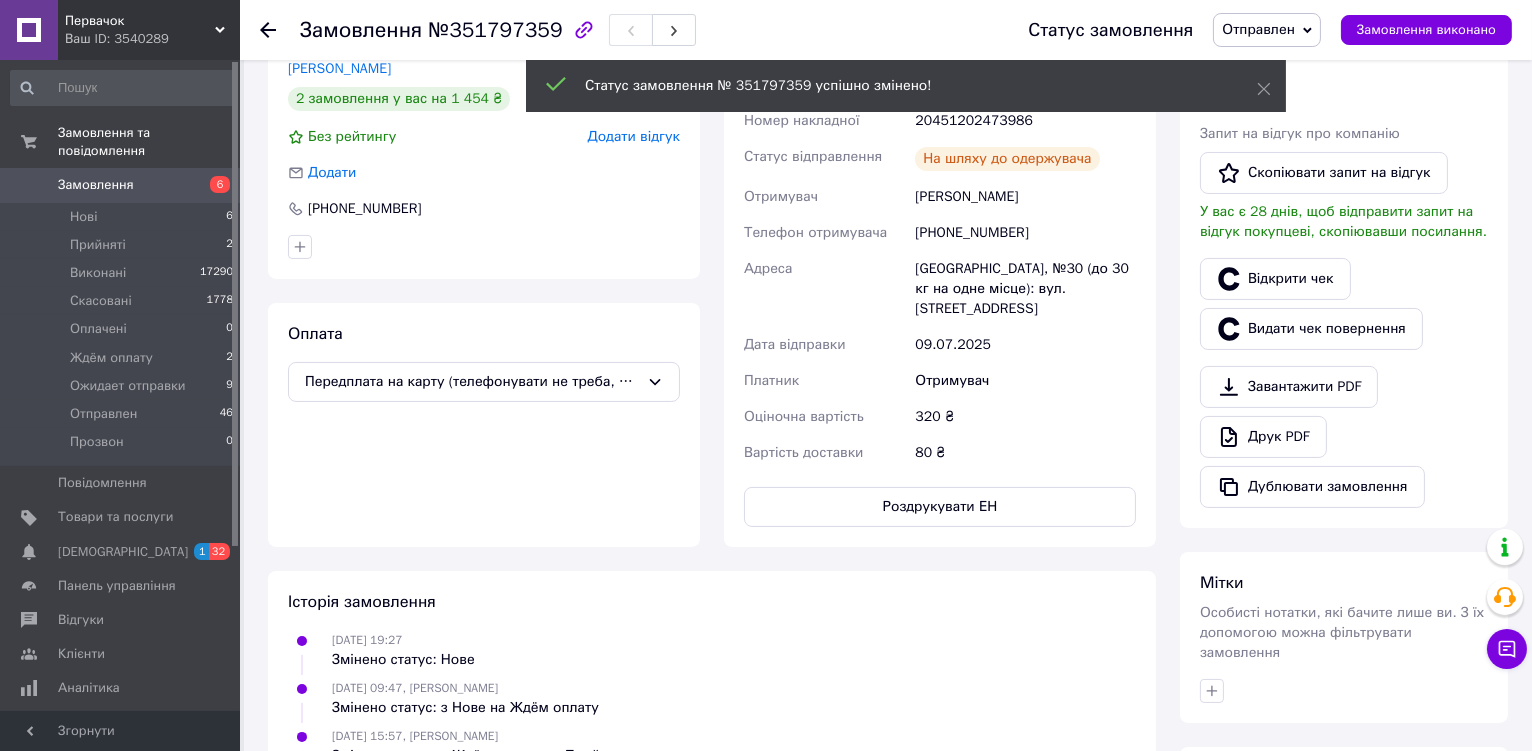 click 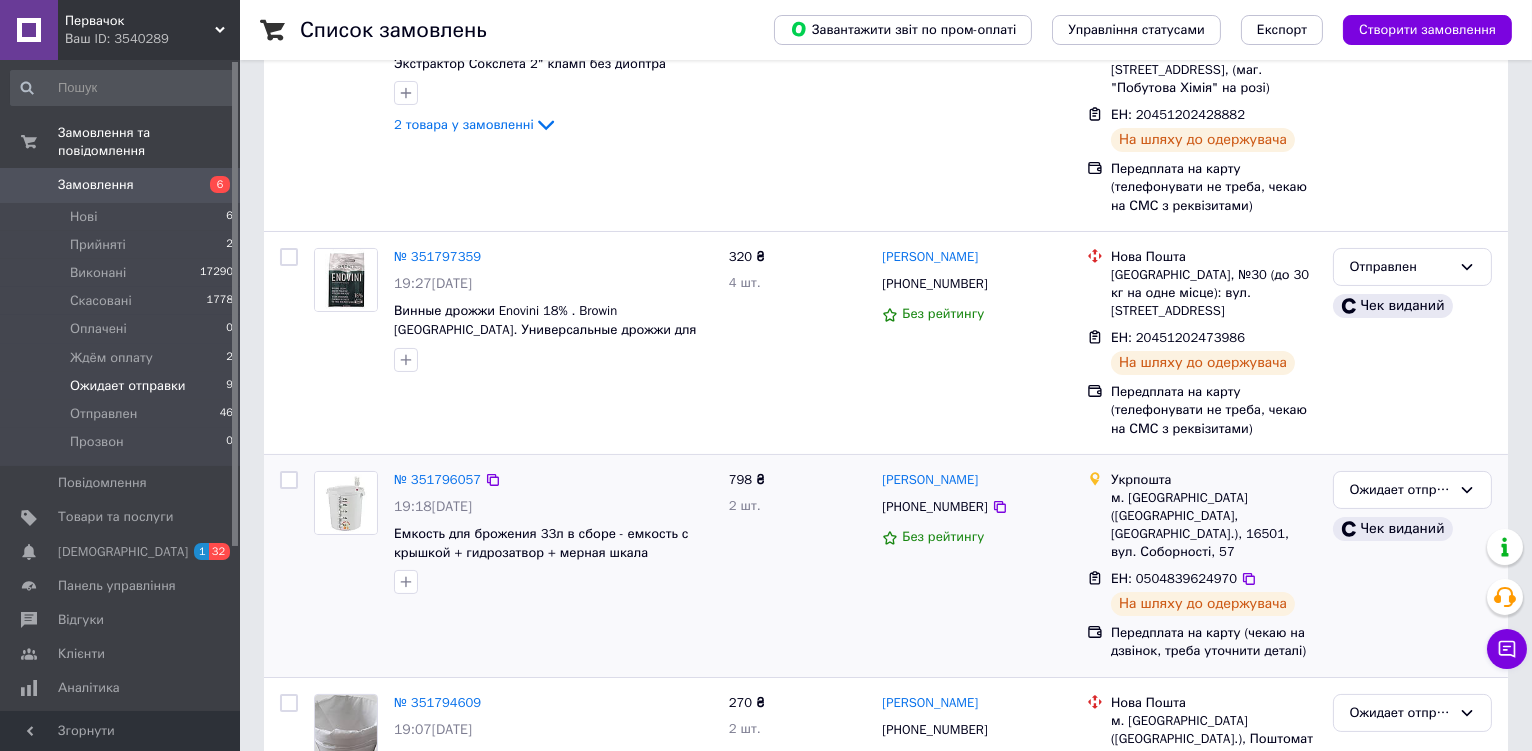 scroll, scrollTop: 399, scrollLeft: 0, axis: vertical 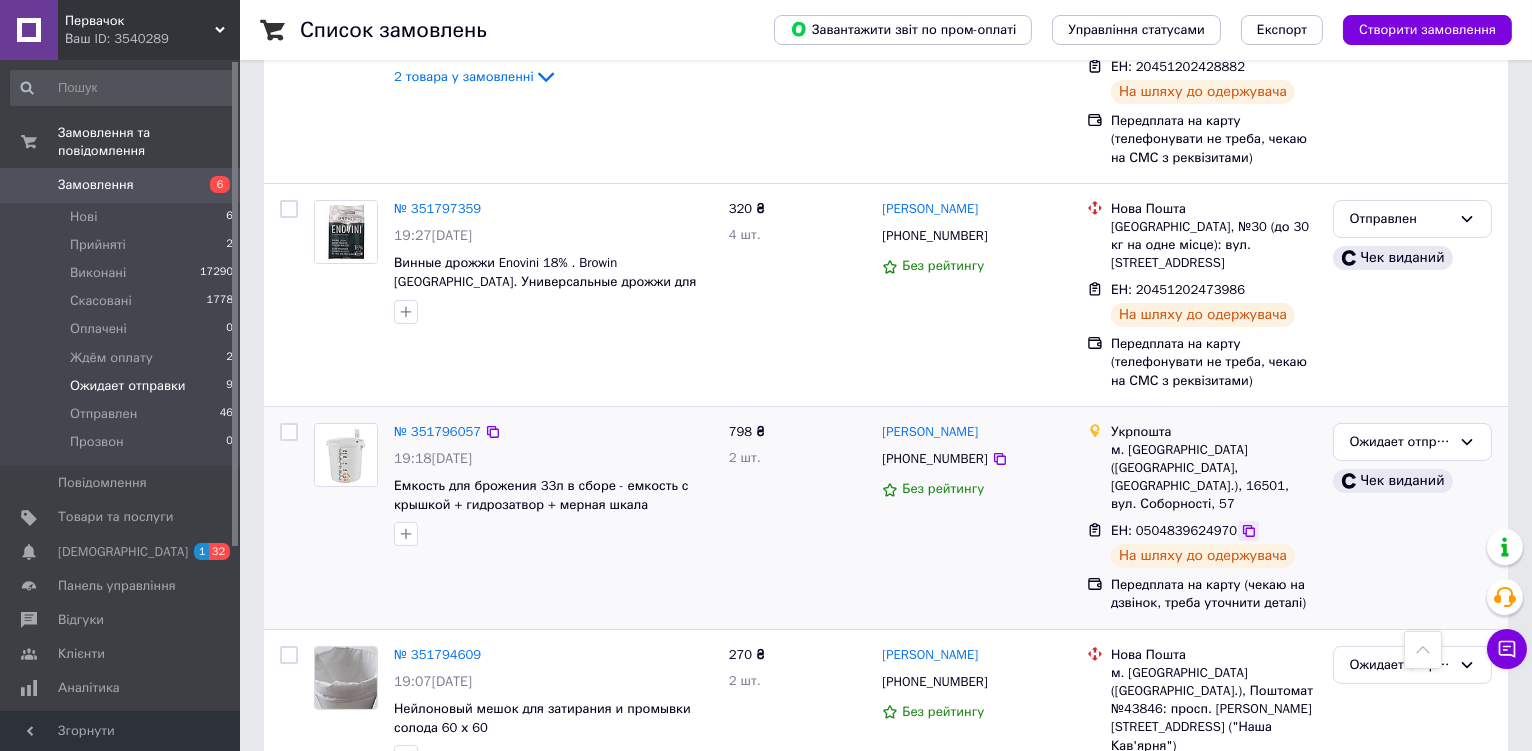 click 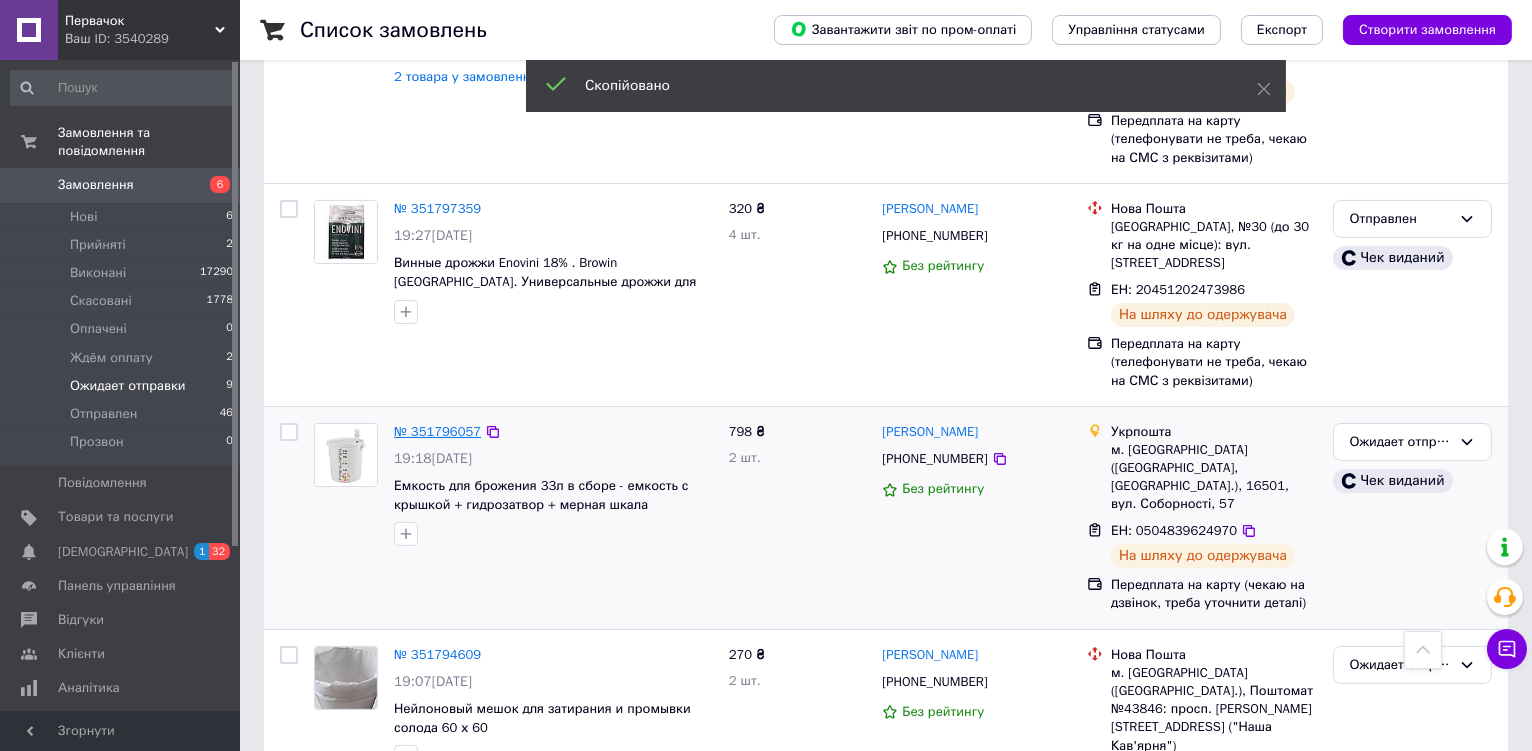 click on "№ 351796057" at bounding box center [437, 431] 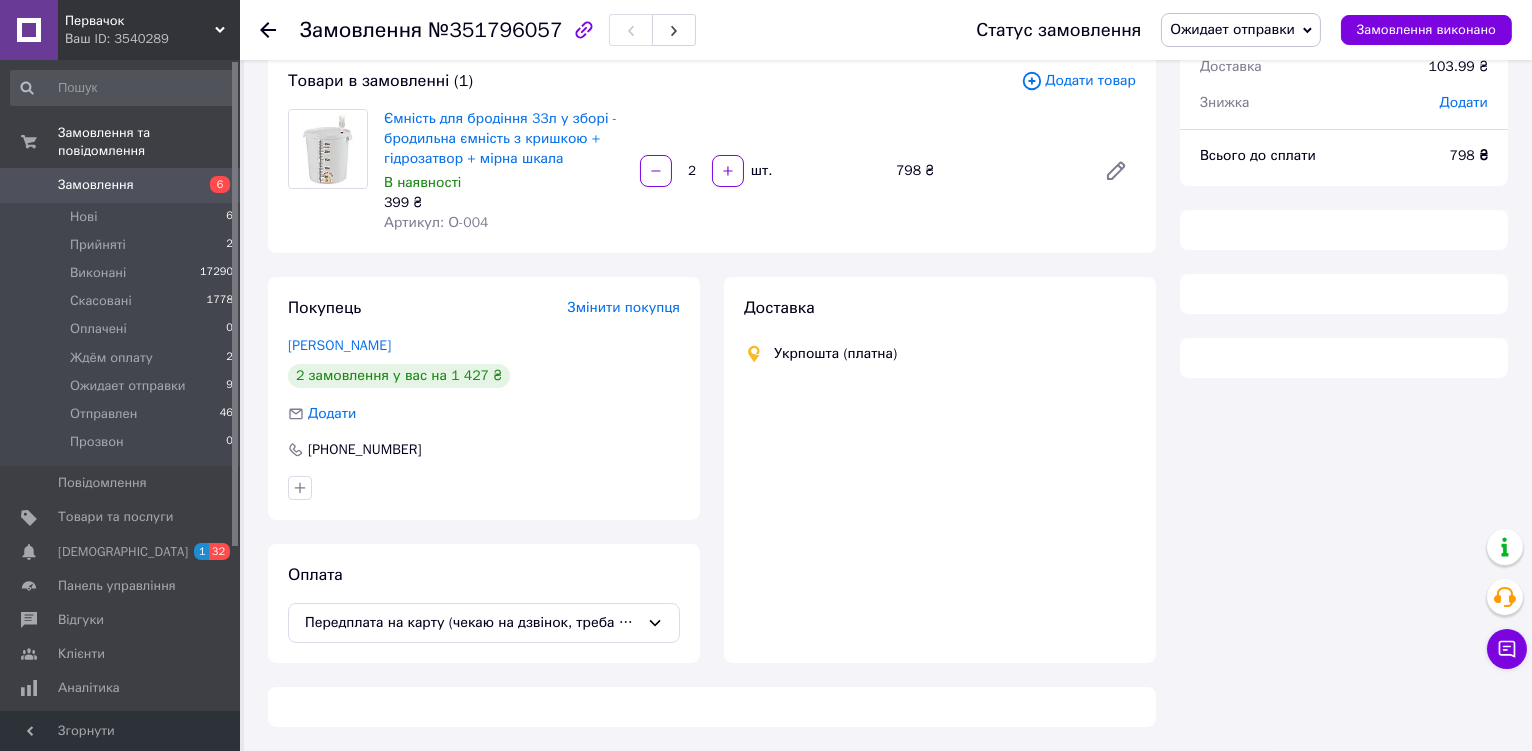 scroll, scrollTop: 399, scrollLeft: 0, axis: vertical 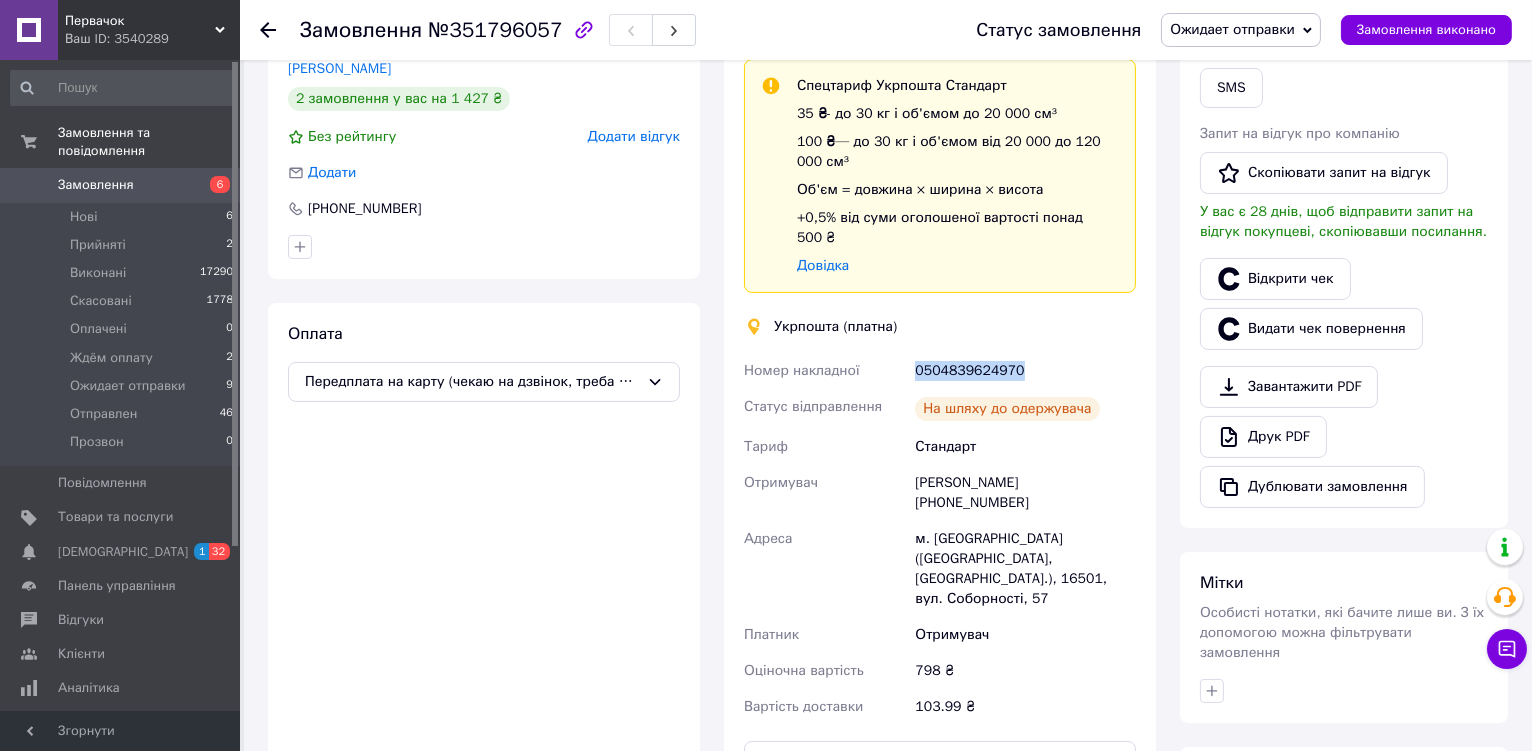 drag, startPoint x: 1046, startPoint y: 483, endPoint x: 915, endPoint y: 496, distance: 131.64346 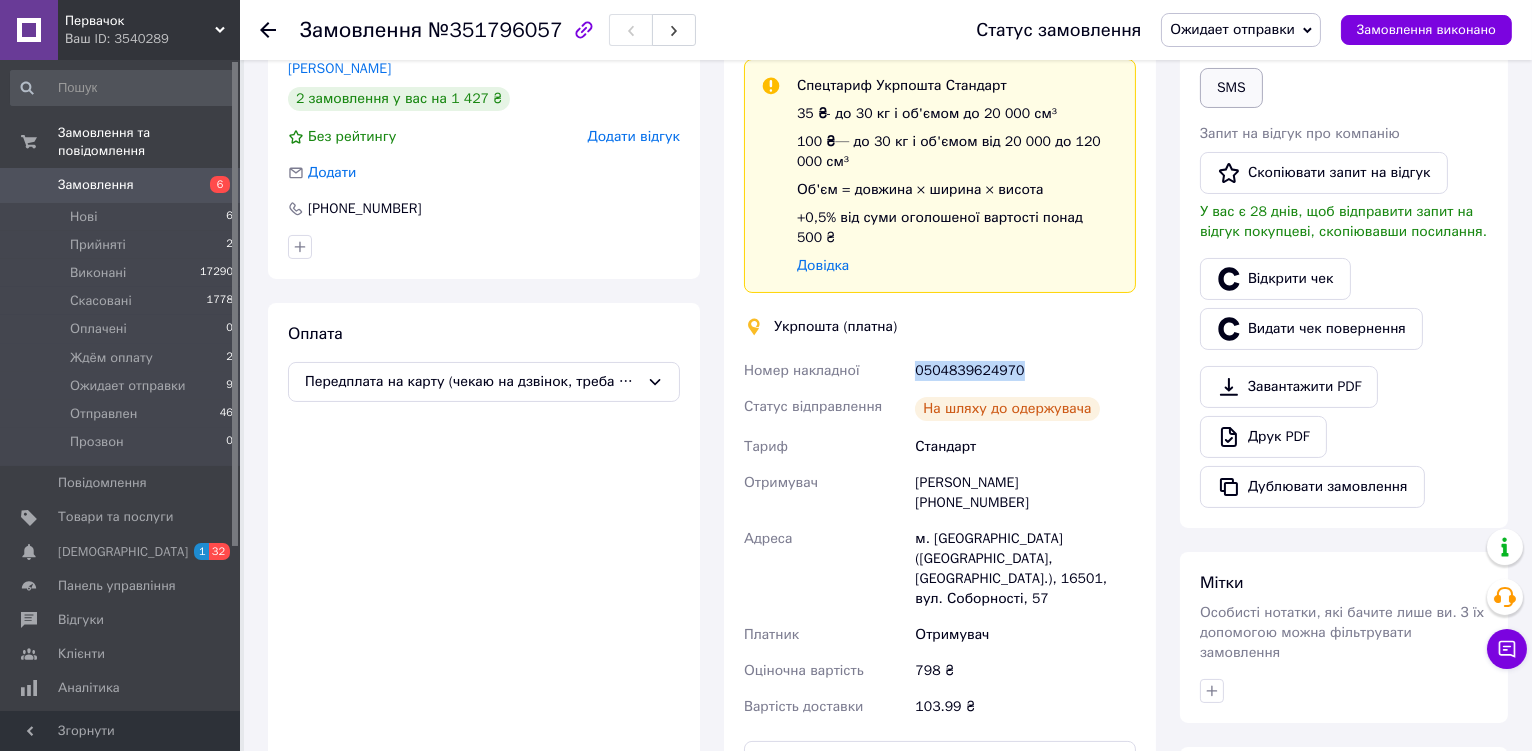 click on "SMS" at bounding box center (1231, 88) 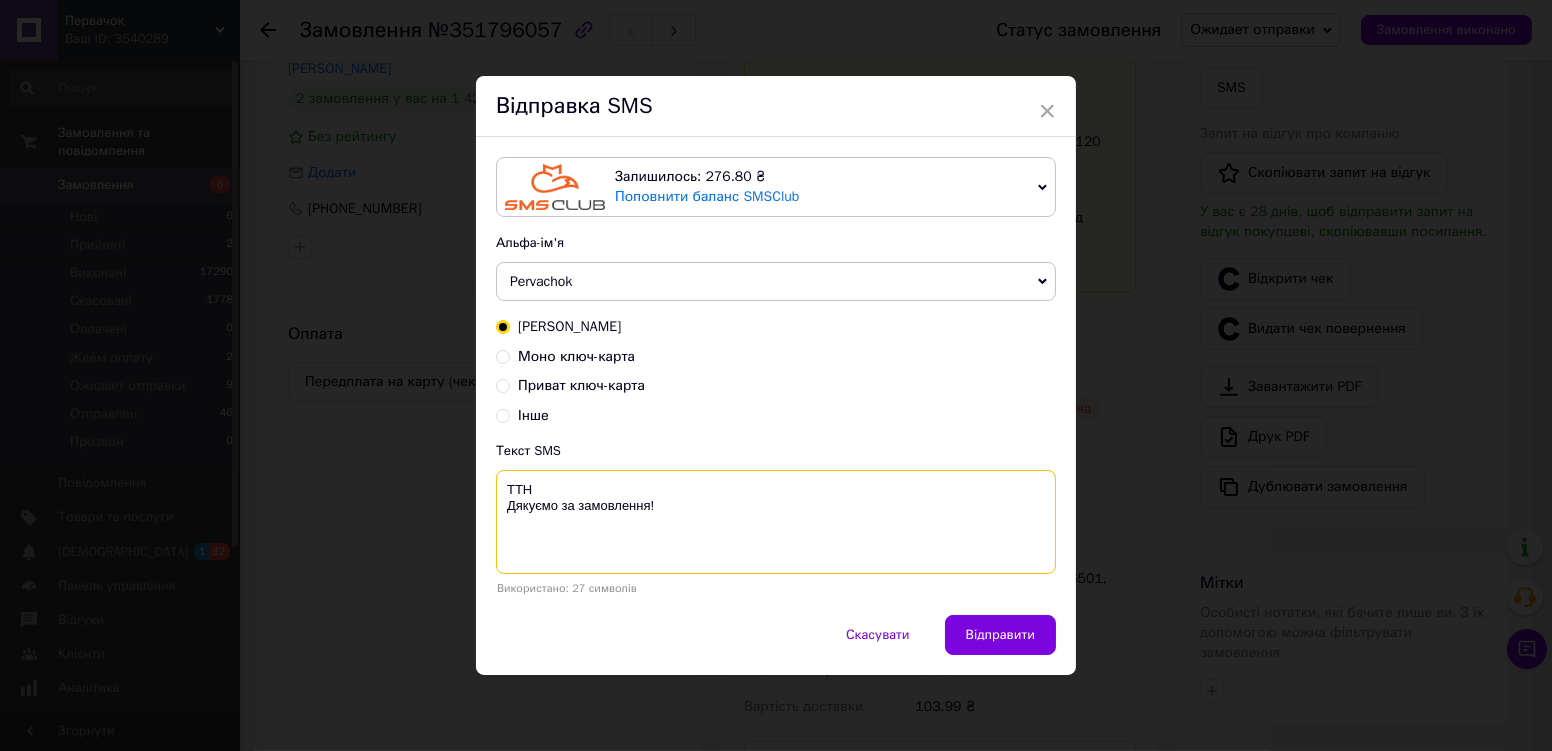paste on "0504839624970" 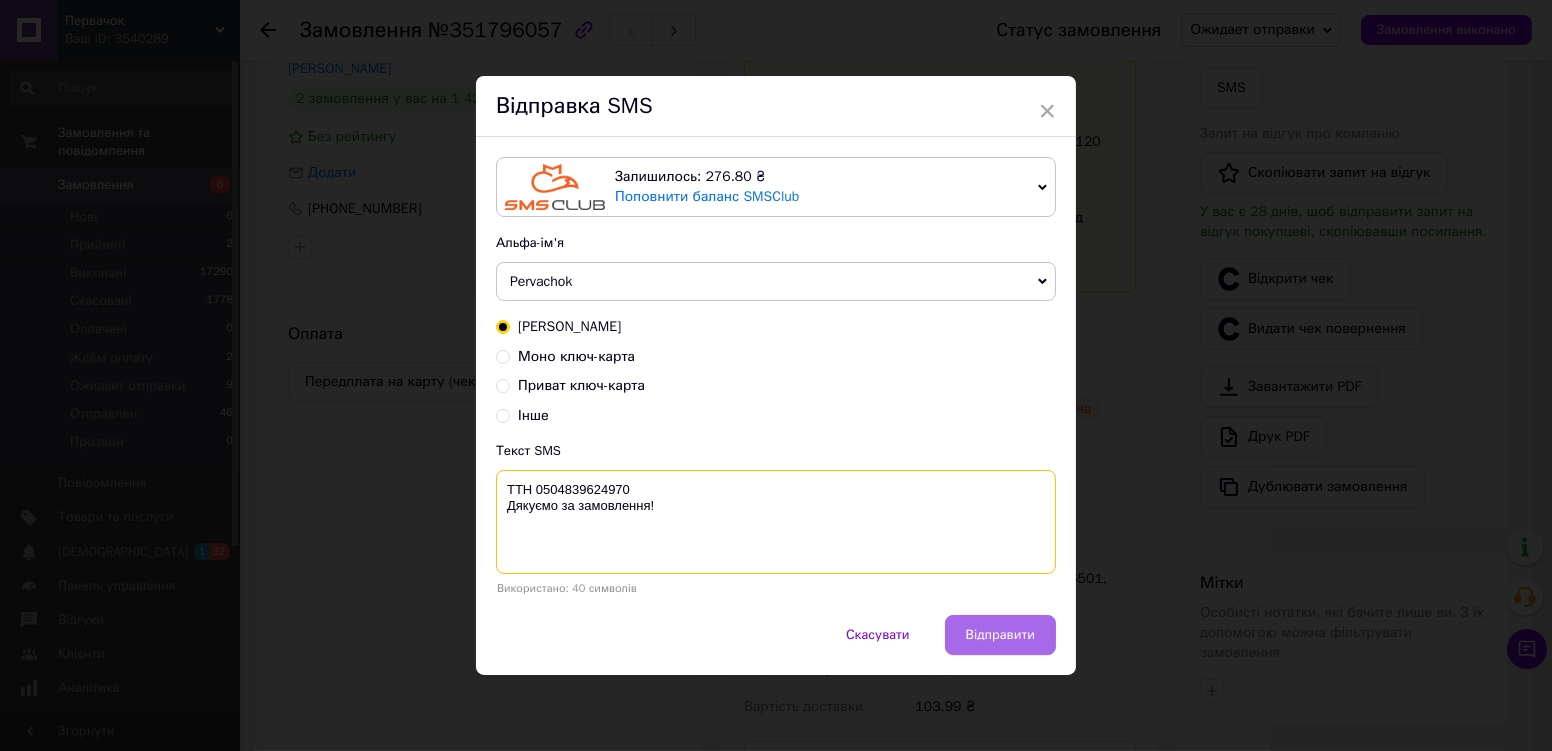 type on "ТТН 0504839624970
Дякуємо за замовлення!" 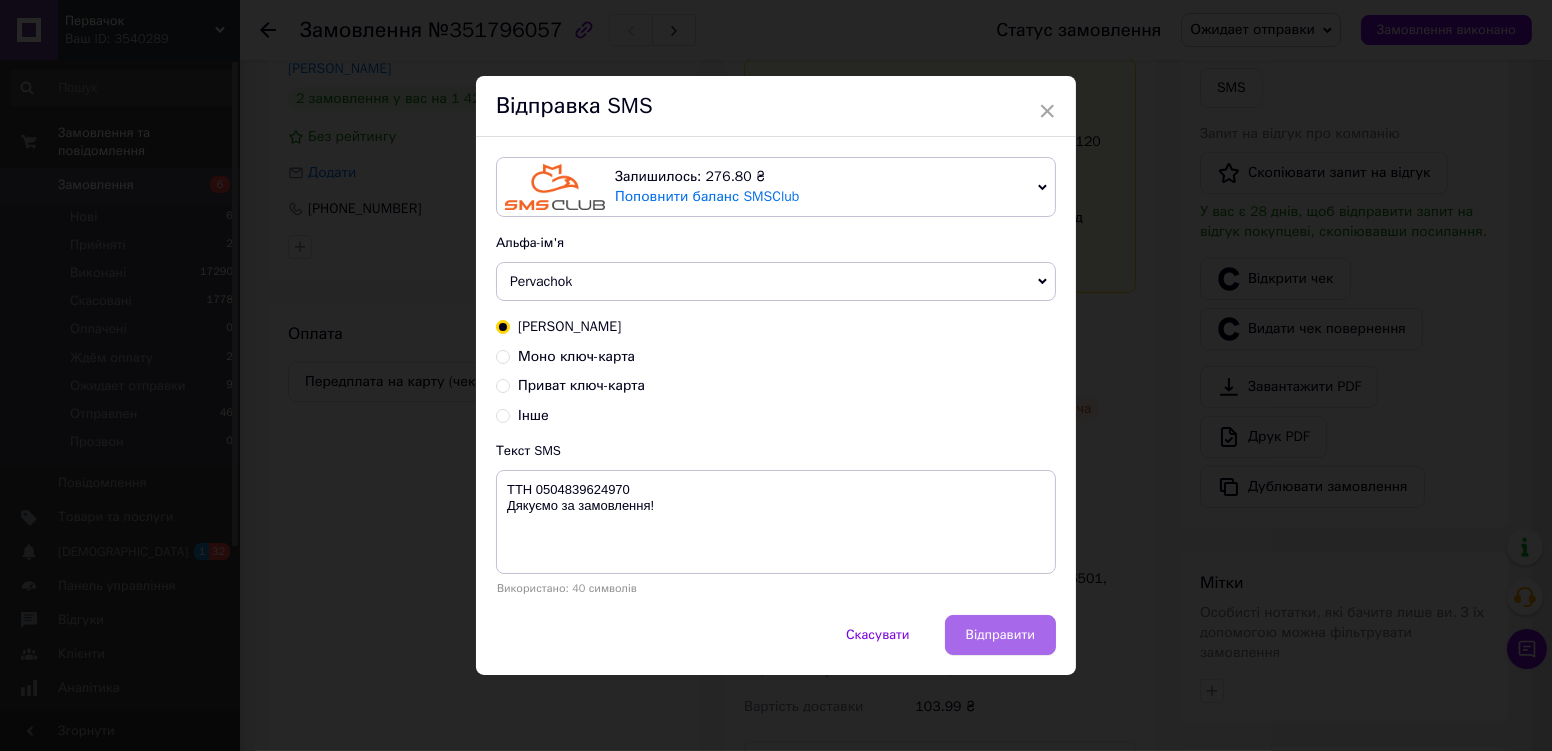click on "Відправити" at bounding box center [1000, 635] 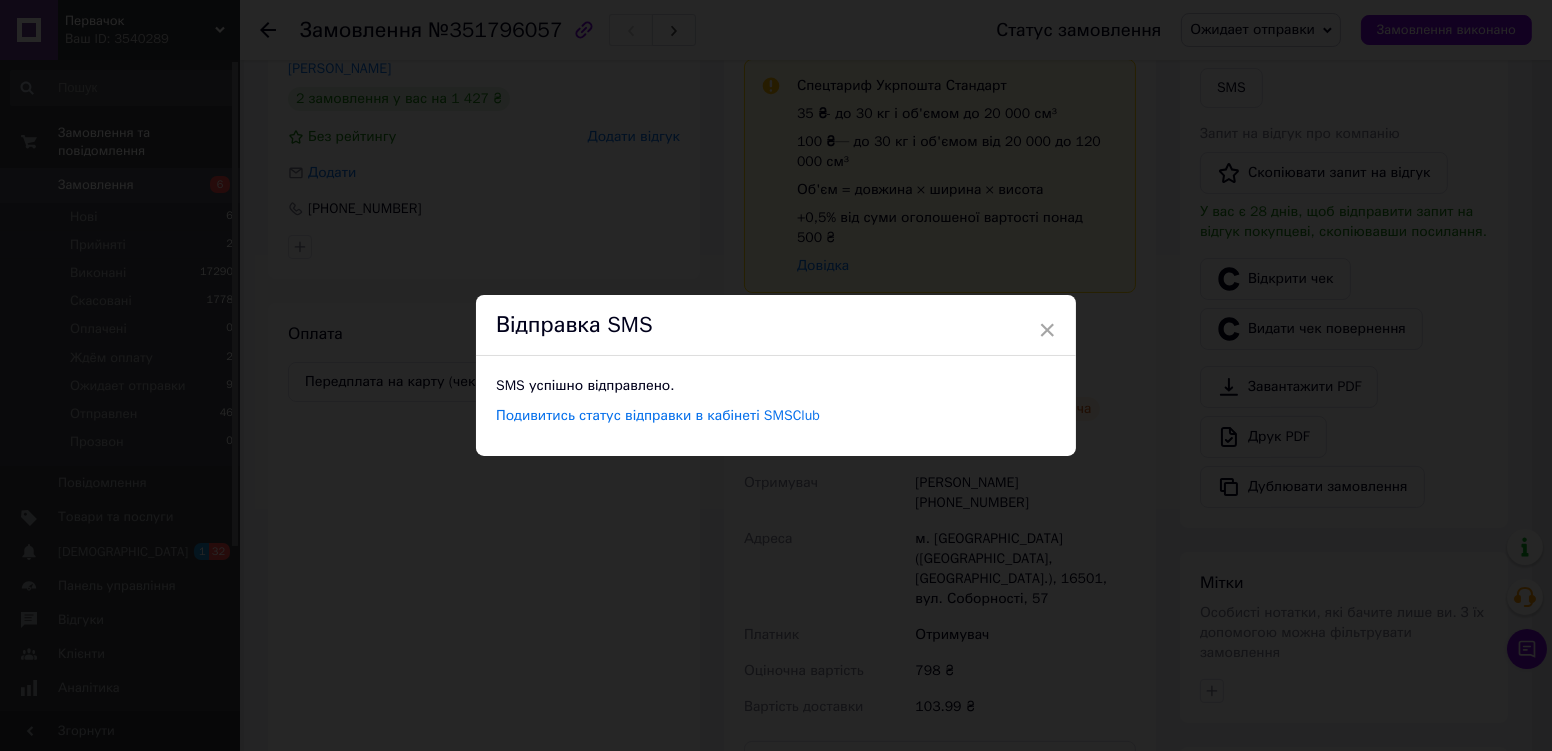 click on "× Відправка SMS SMS успішно відправлено. Подивитись статус відправки в кабінеті SMSClub" at bounding box center [776, 375] 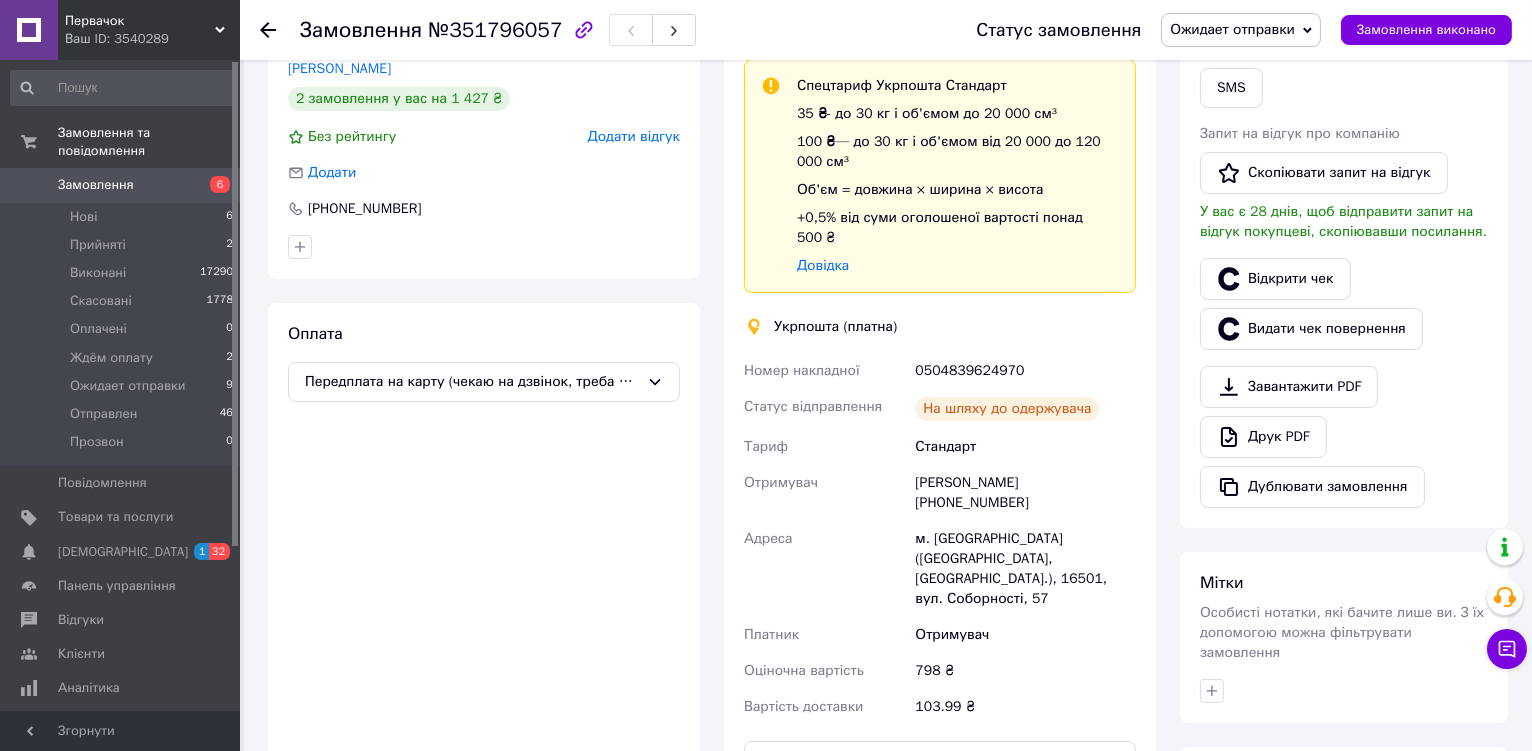 click on "Ожидает отправки" at bounding box center [1241, 30] 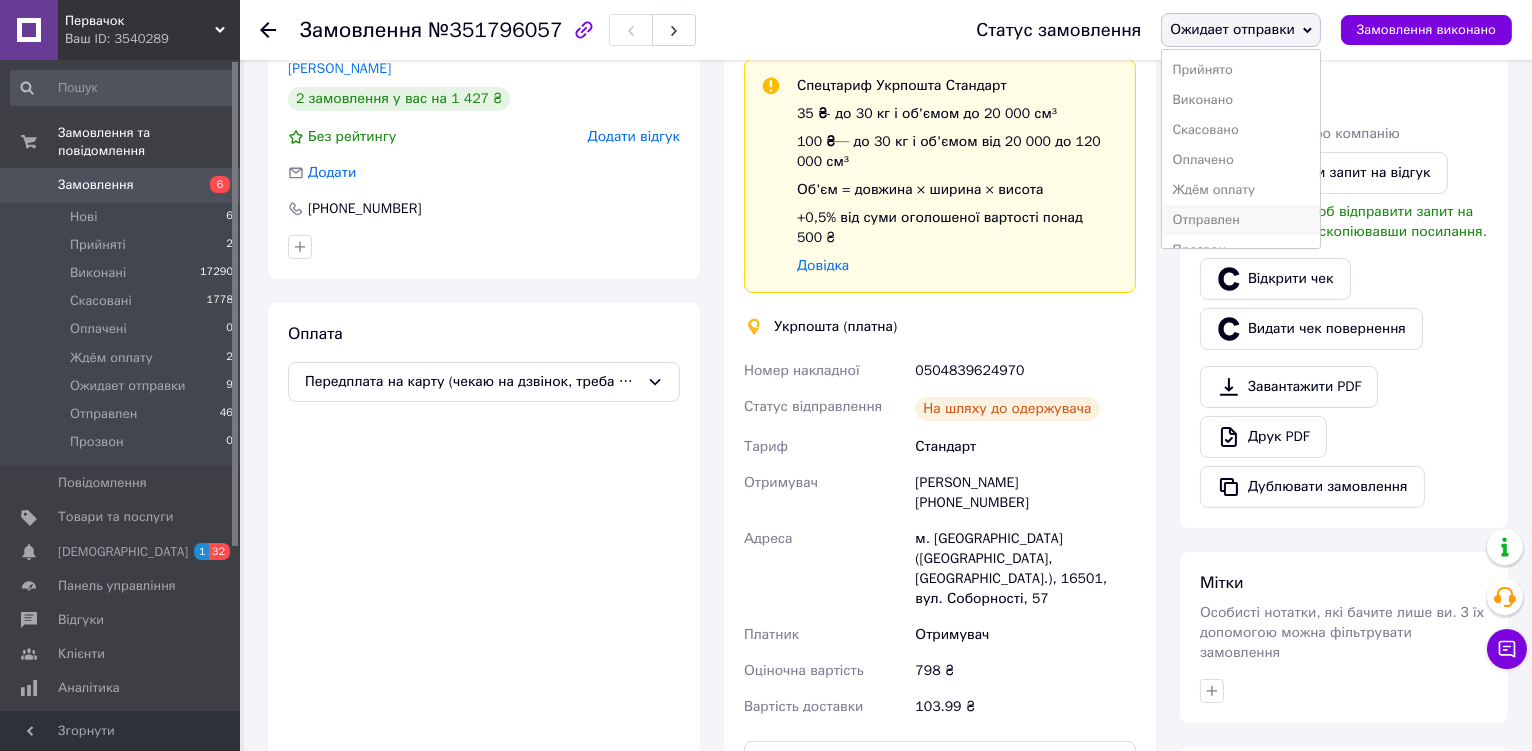 click on "Отправлен" at bounding box center (1241, 220) 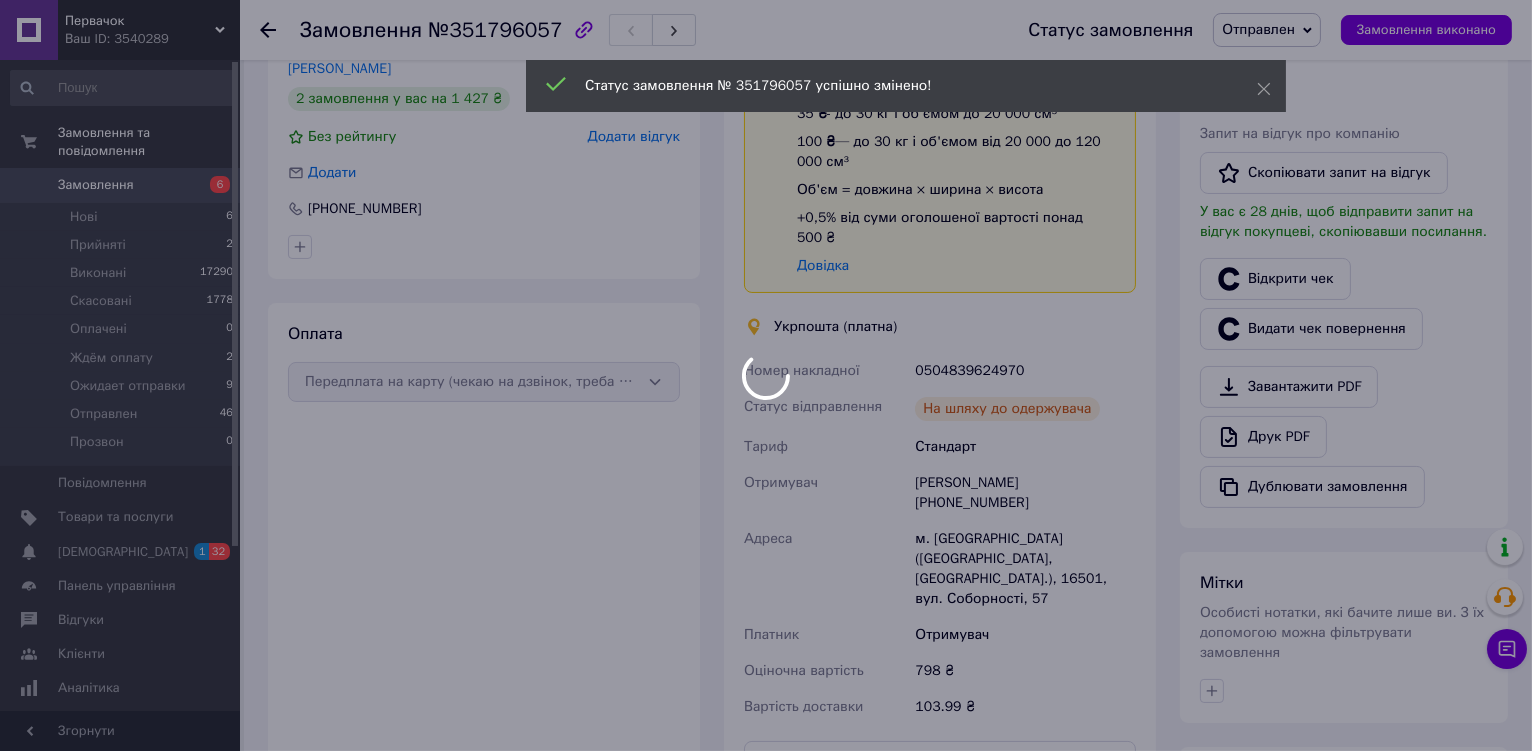 scroll, scrollTop: 346, scrollLeft: 0, axis: vertical 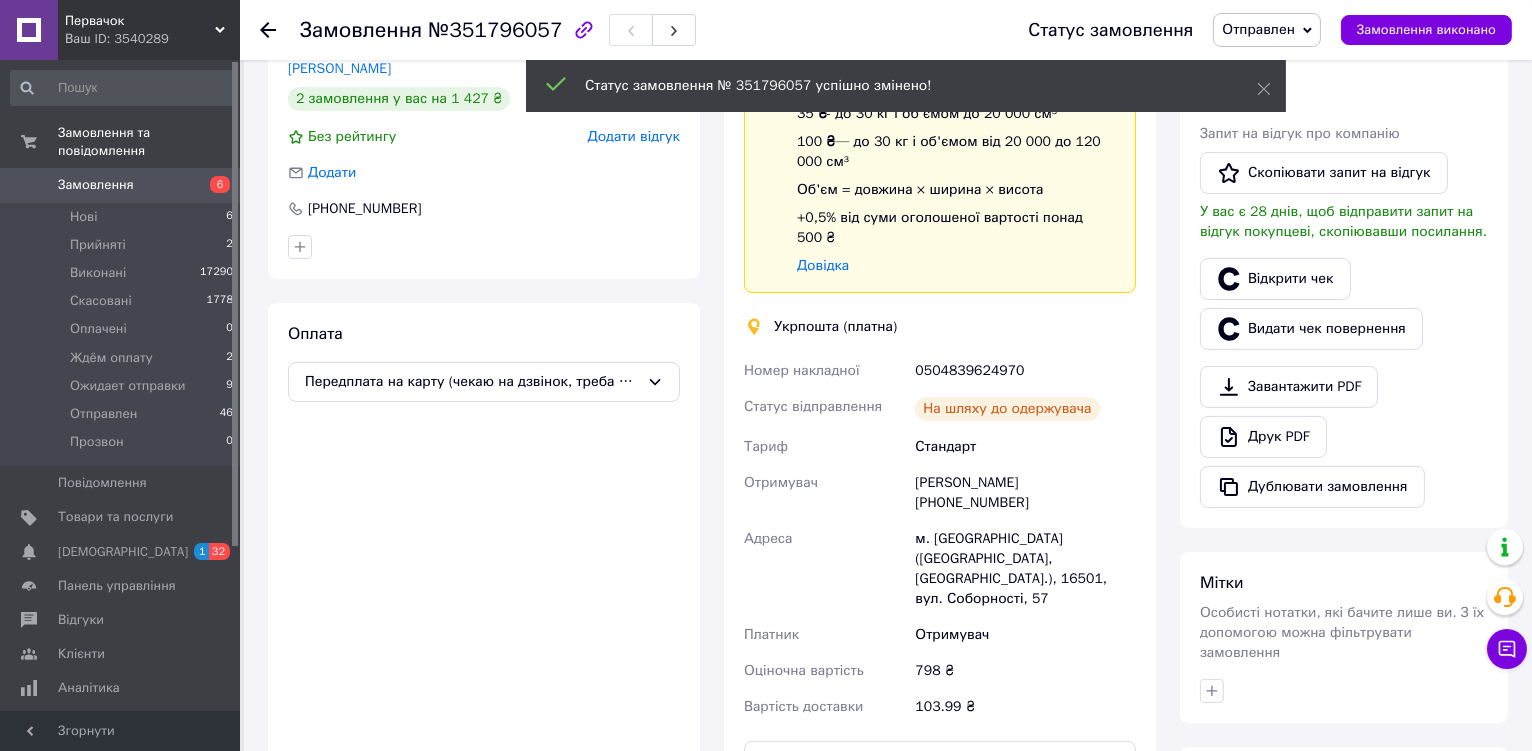 click 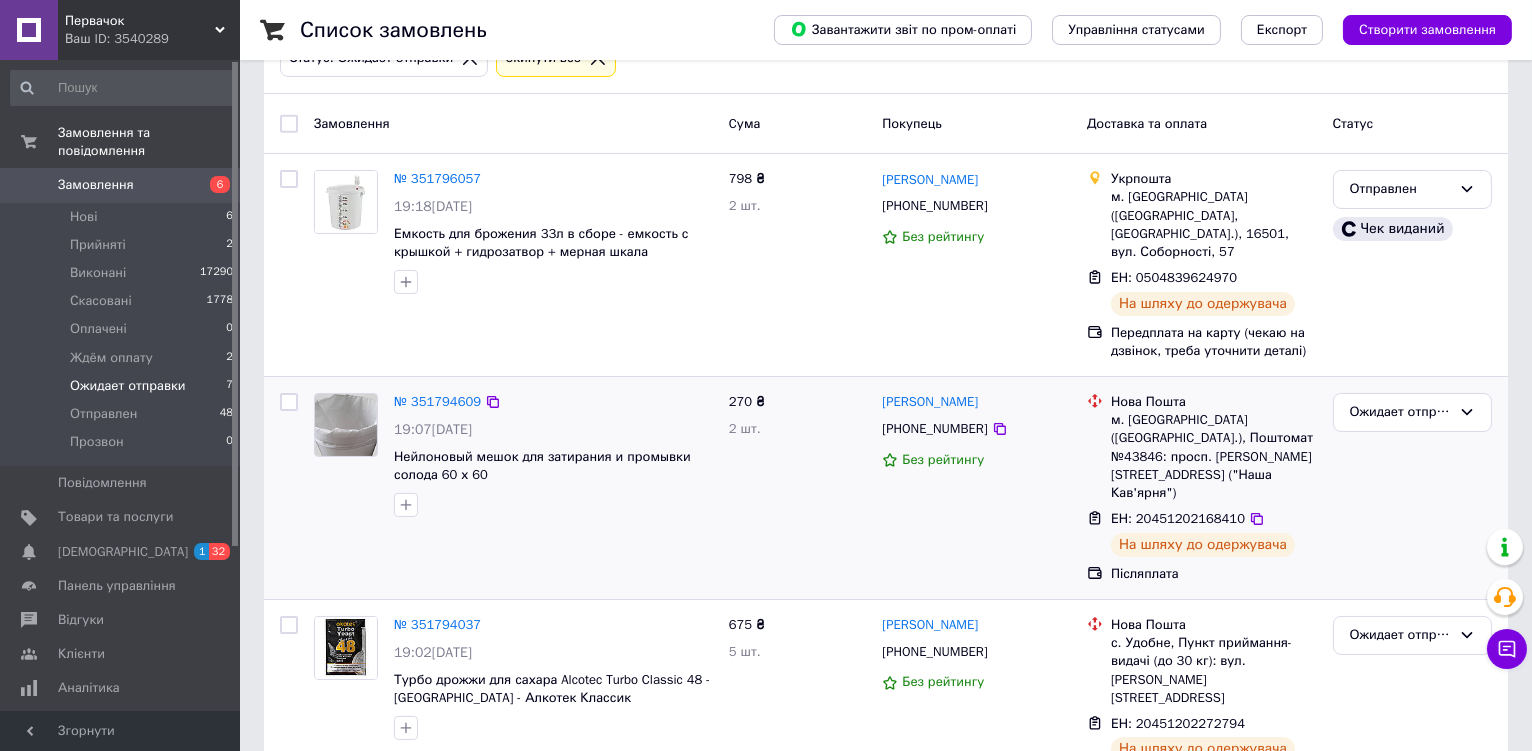 scroll, scrollTop: 266, scrollLeft: 0, axis: vertical 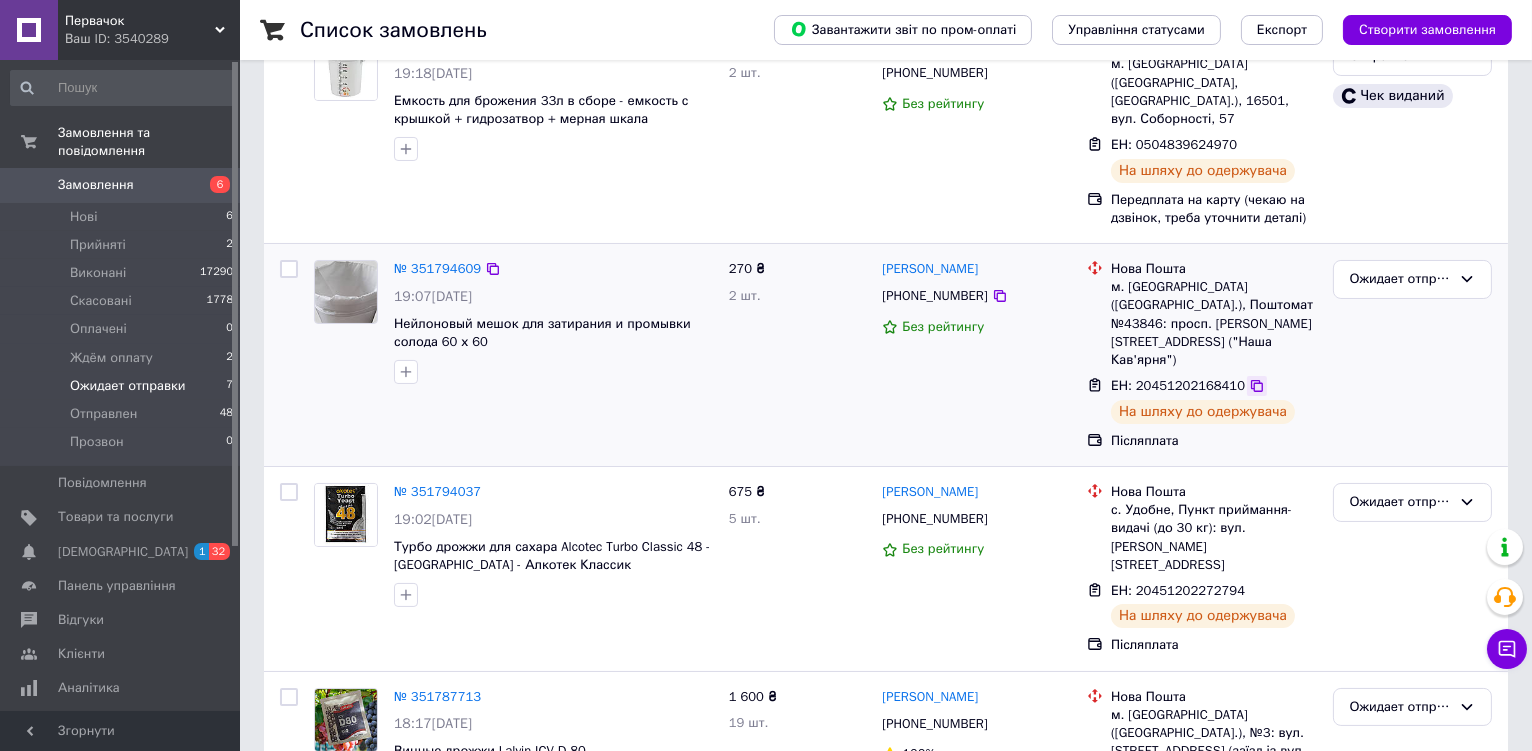click 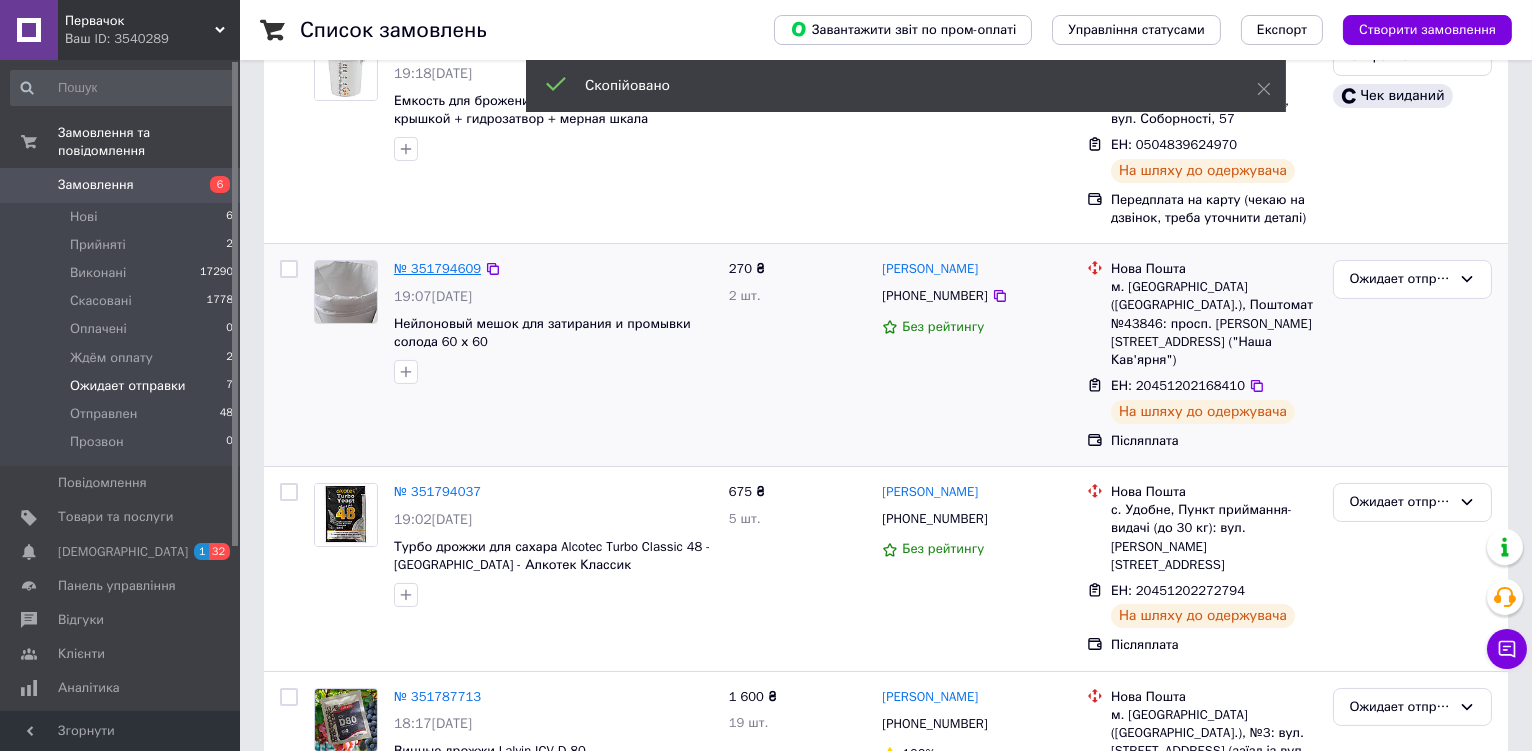 click on "№ 351794609" at bounding box center (437, 268) 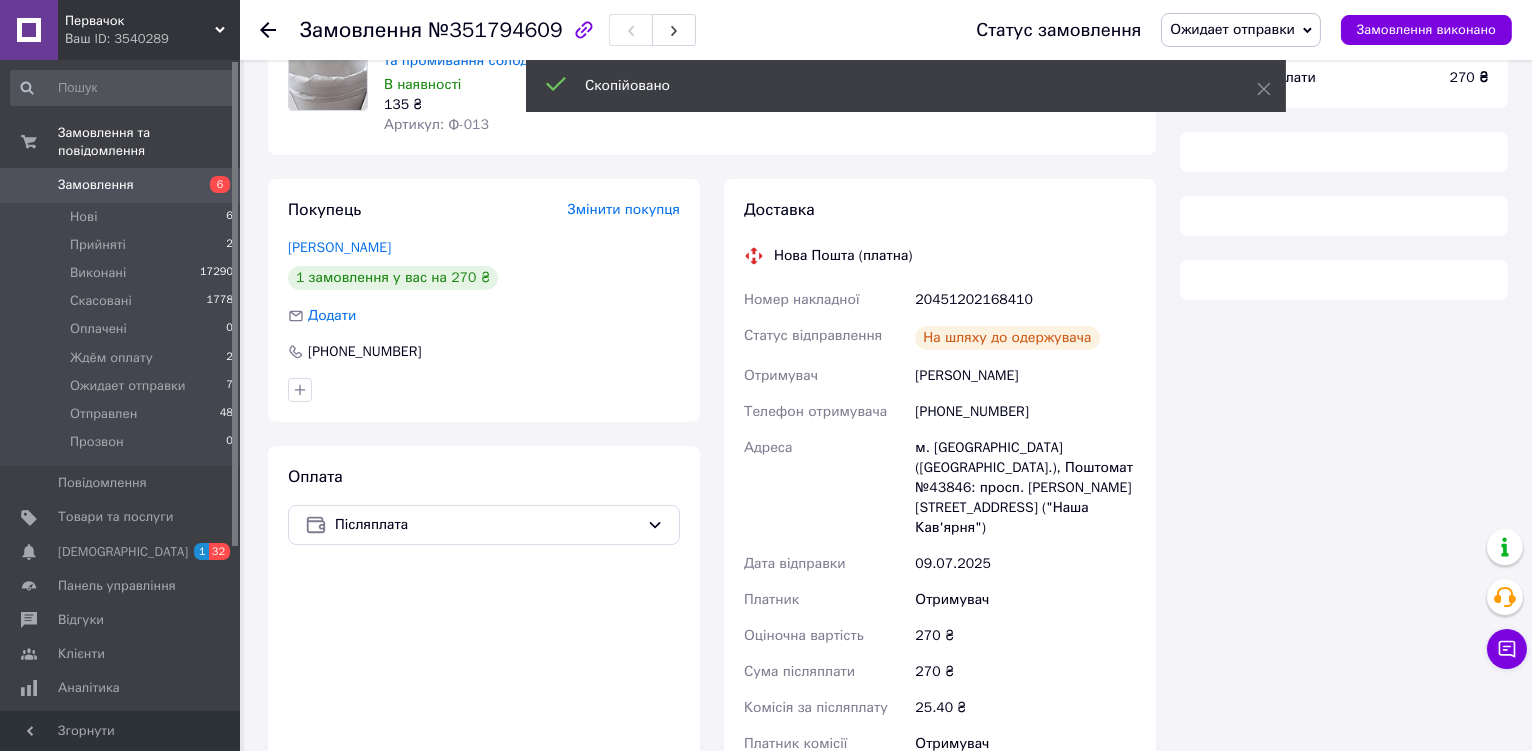 scroll, scrollTop: 266, scrollLeft: 0, axis: vertical 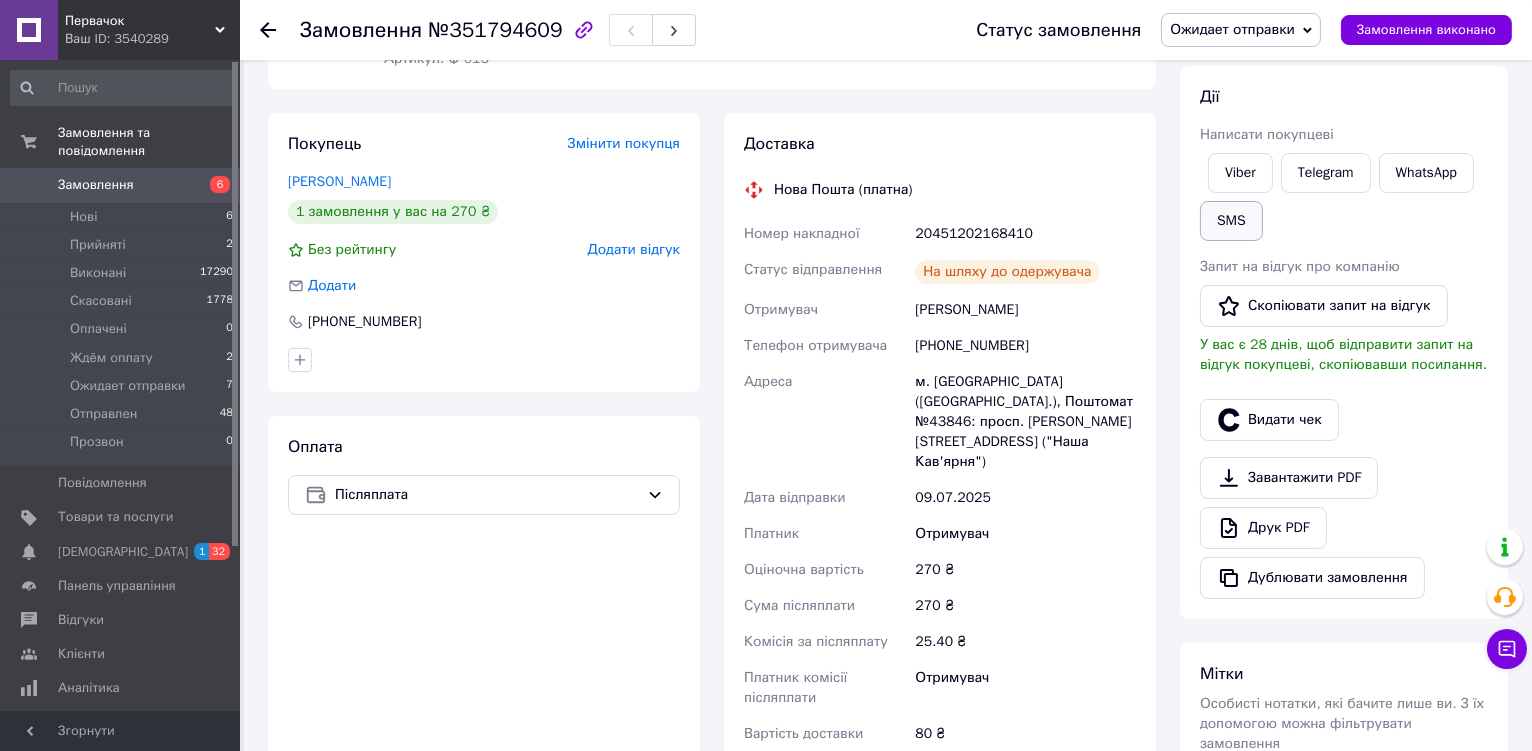 click on "SMS" at bounding box center (1231, 221) 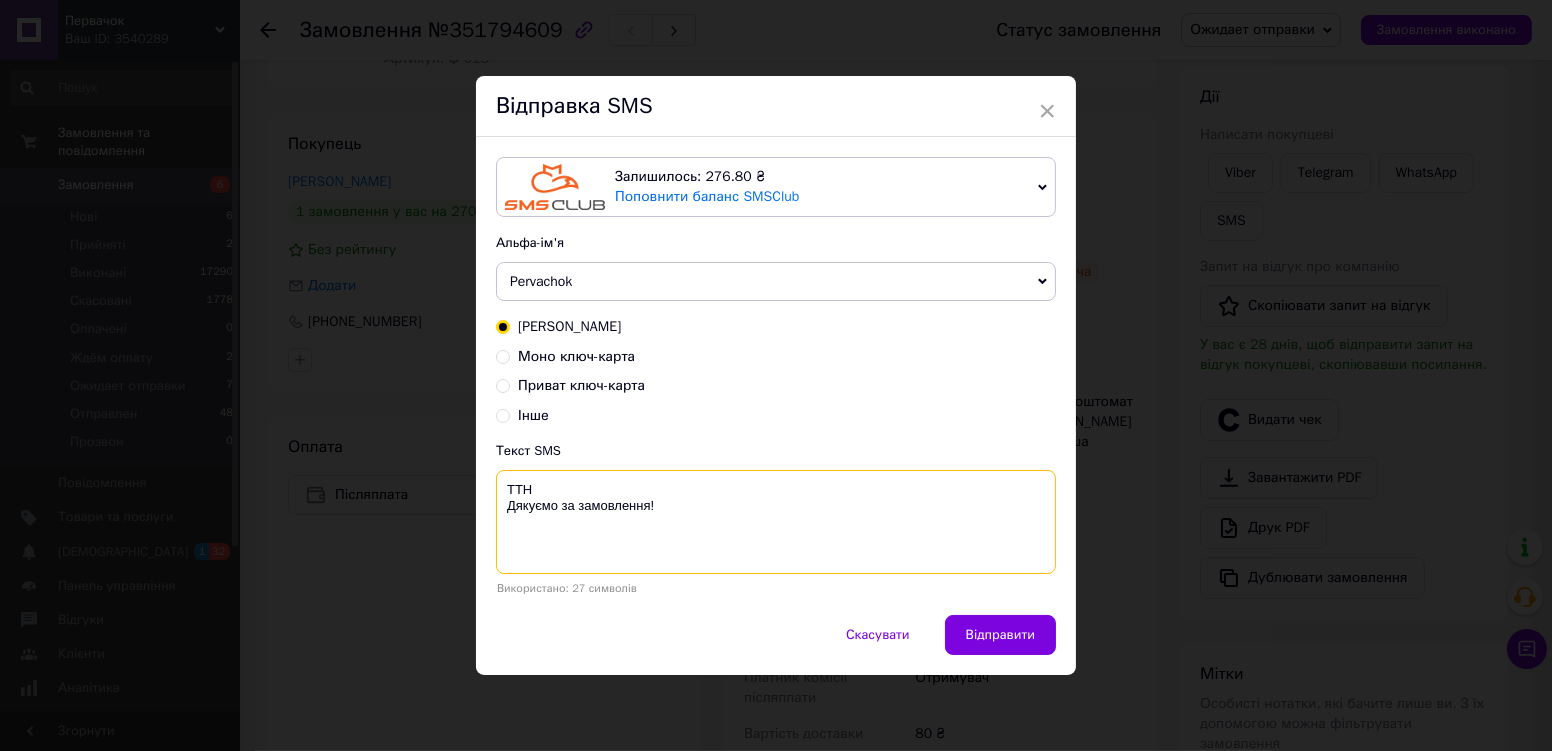 paste on "20451202168410" 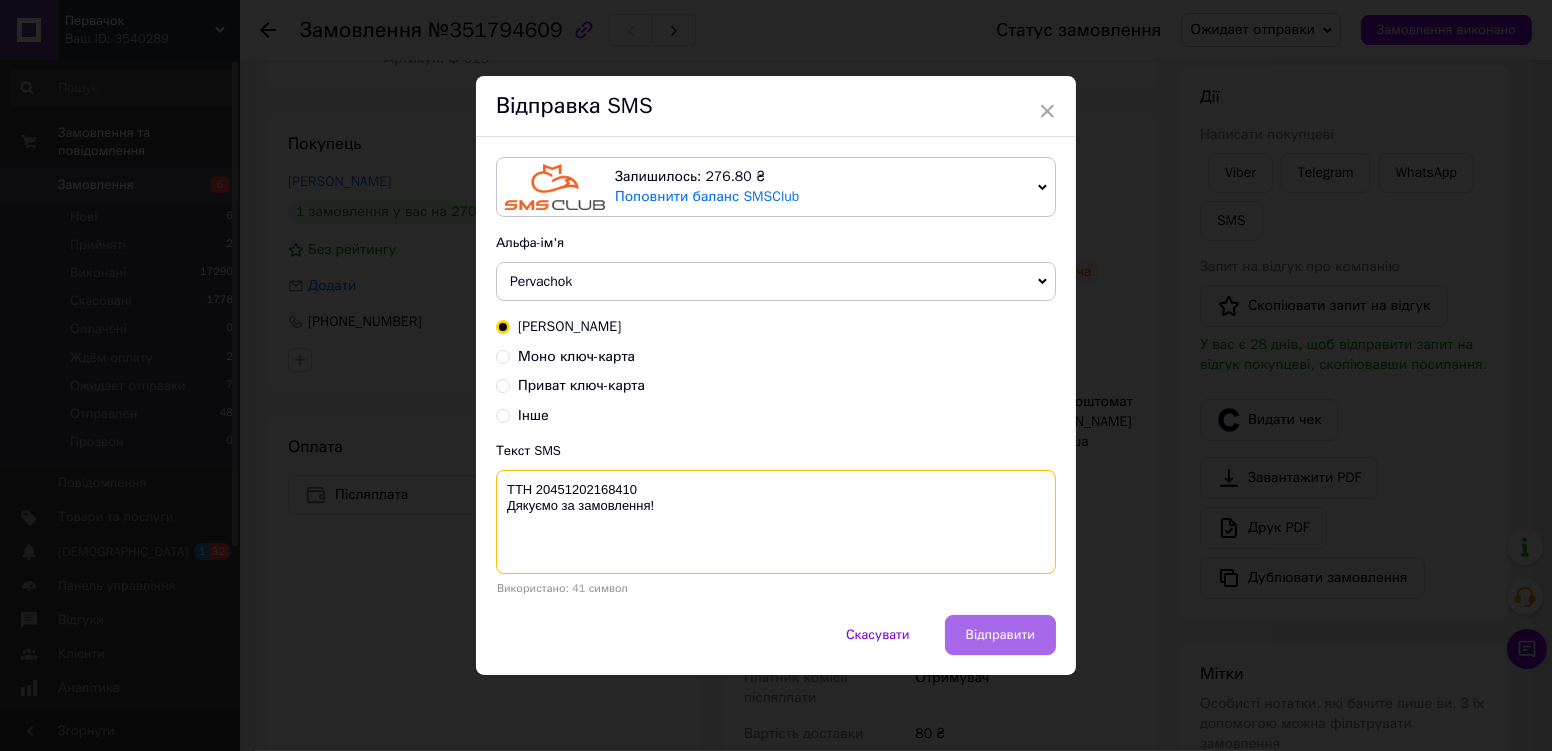 type on "ТТН 20451202168410
Дякуємо за замовлення!" 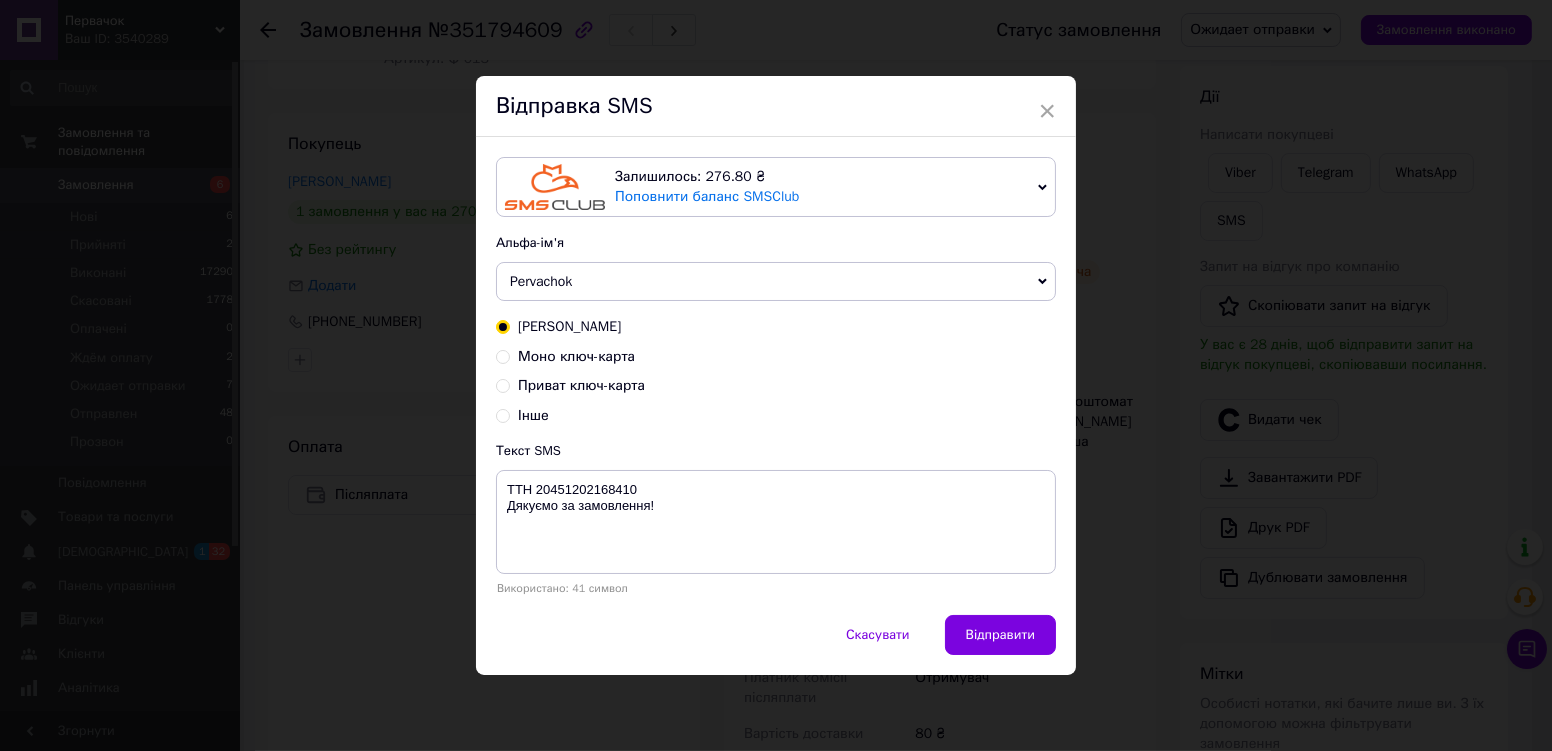click on "Відправити" at bounding box center [1000, 635] 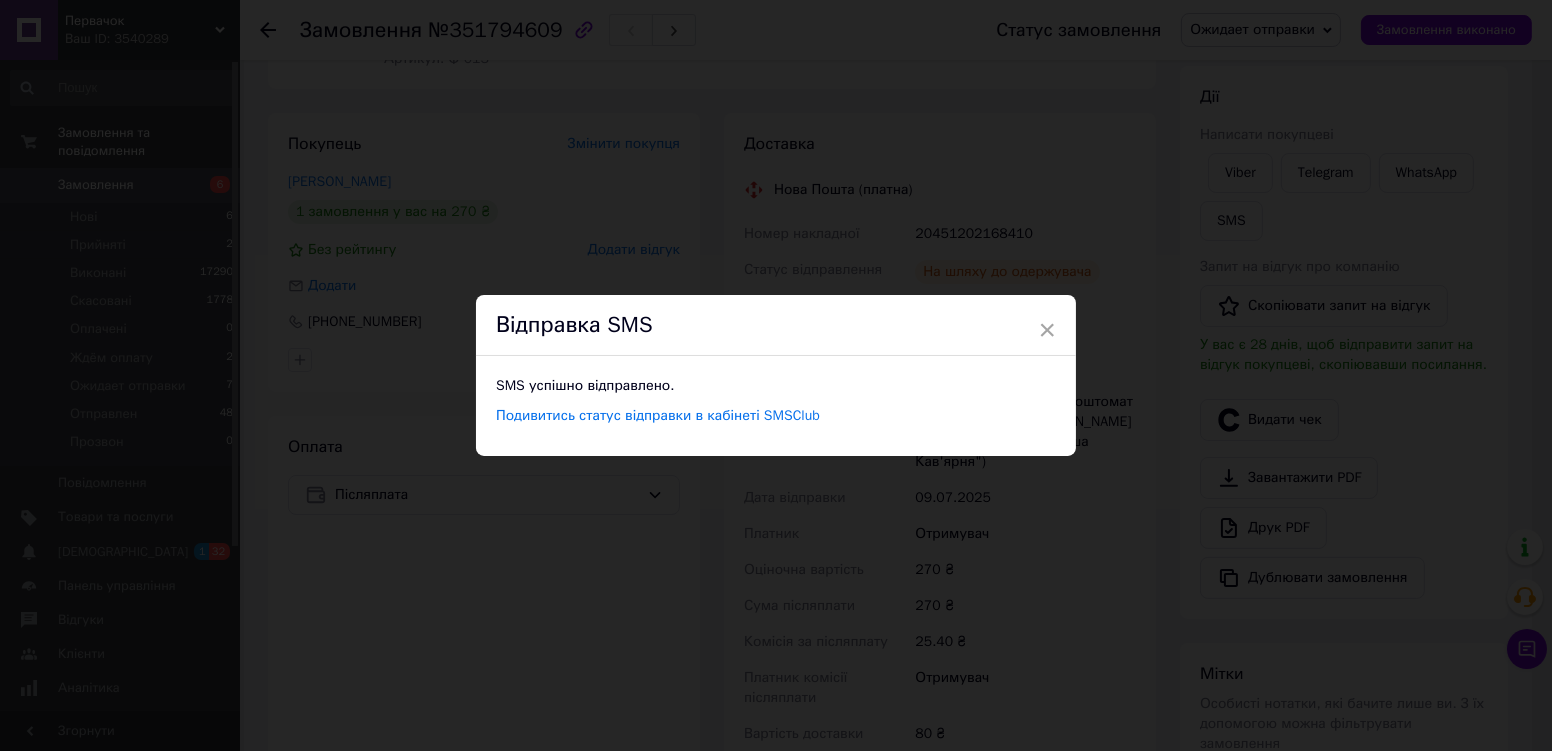click on "× Відправка SMS SMS успішно відправлено. Подивитись статус відправки в кабінеті SMSClub" at bounding box center (776, 375) 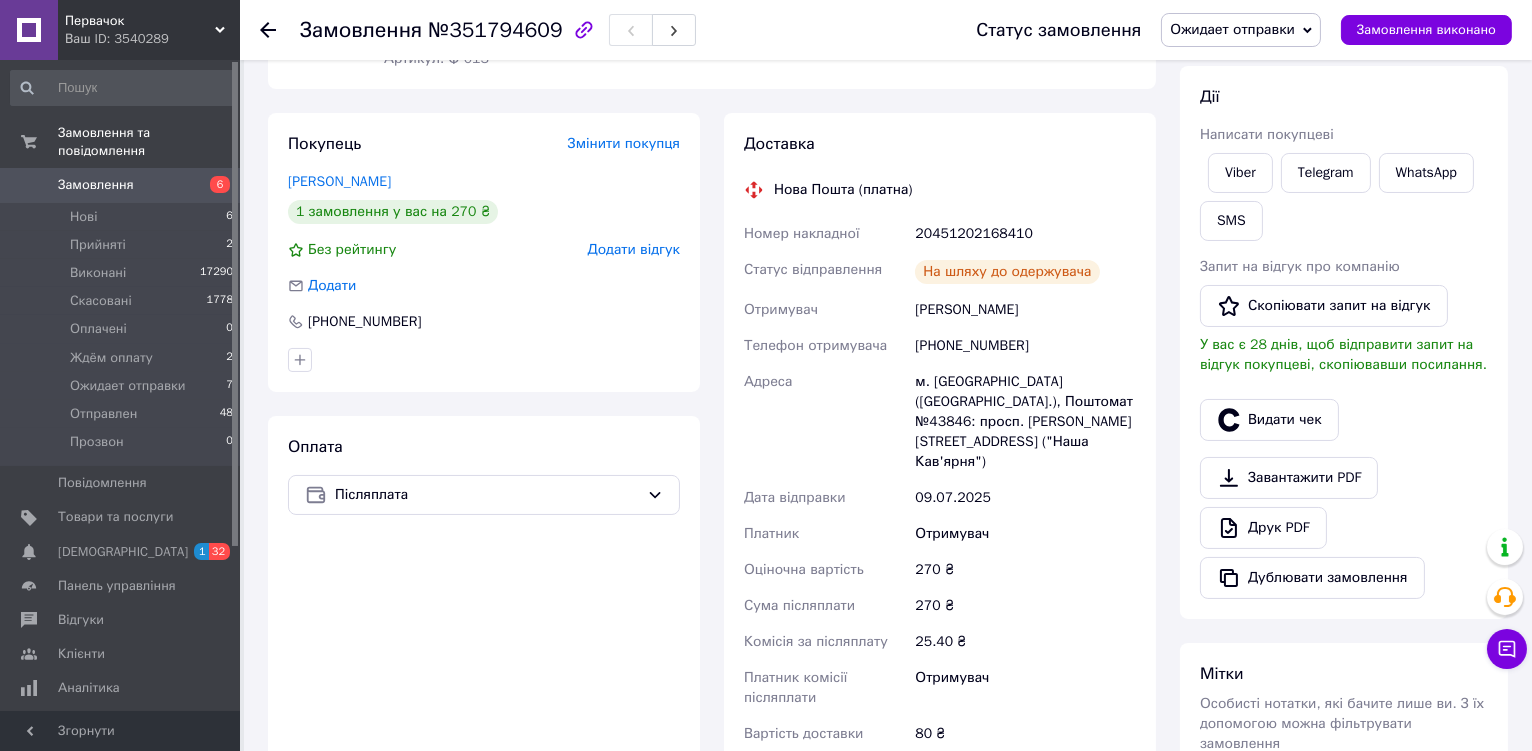 click on "Ожидает отправки" at bounding box center (1232, 29) 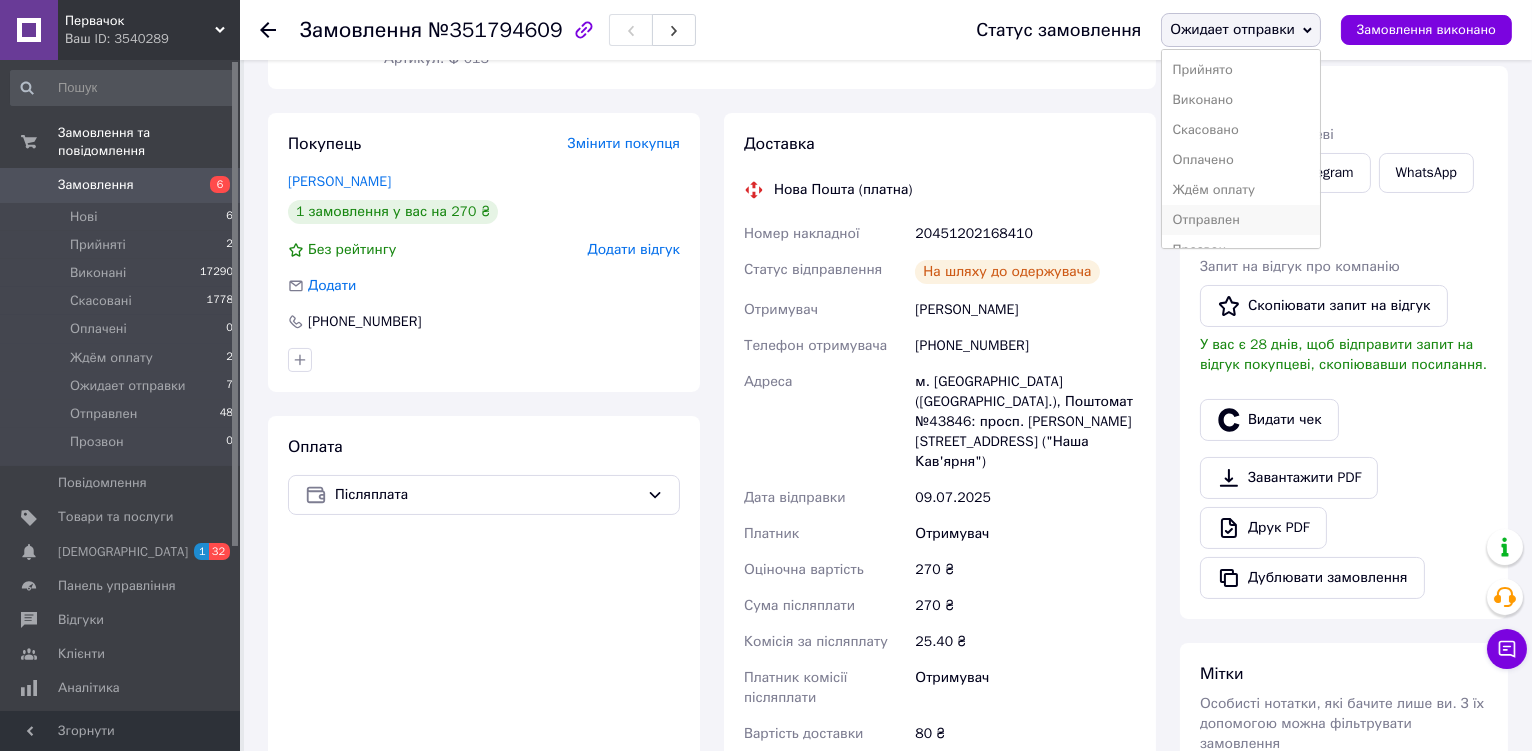 click on "Отправлен" at bounding box center [1241, 220] 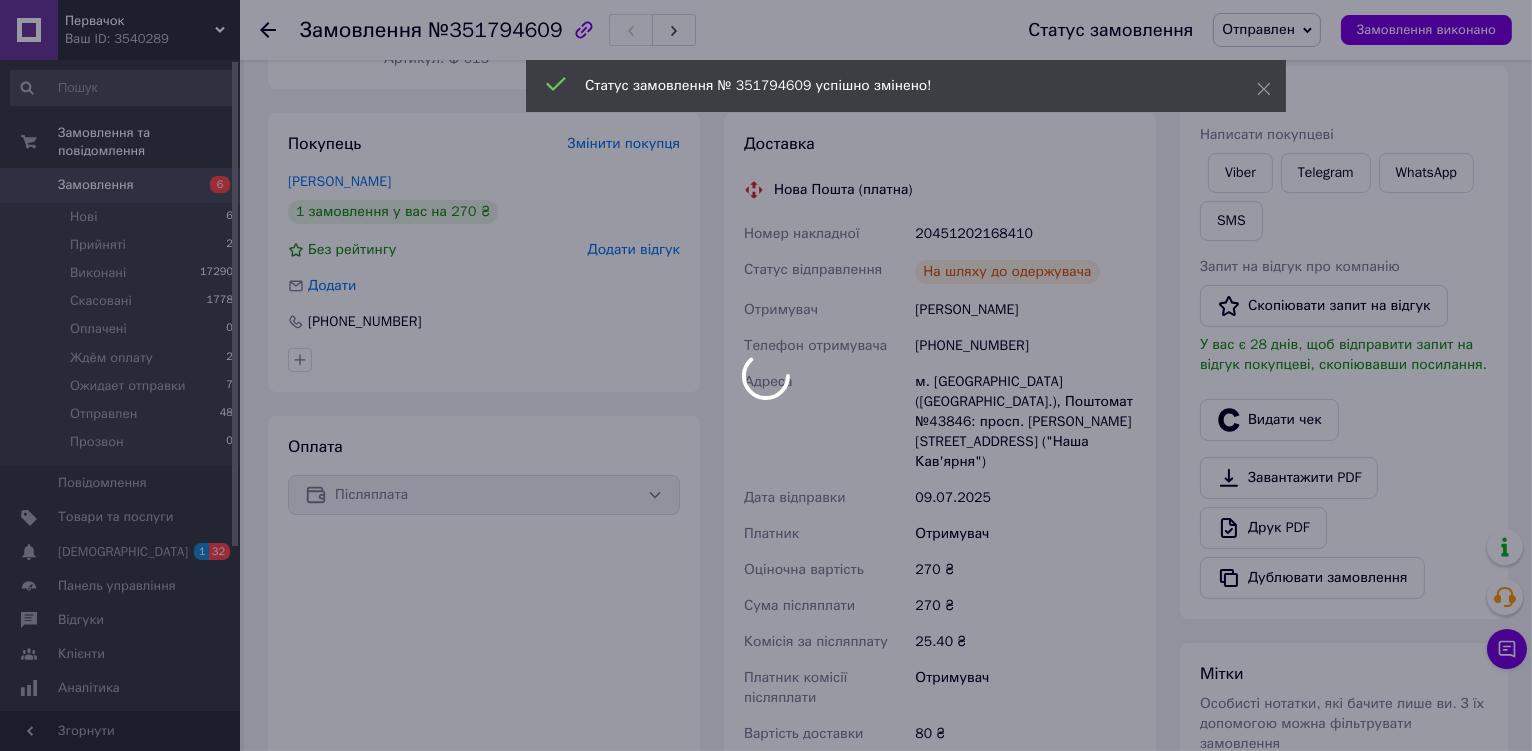 scroll, scrollTop: 139, scrollLeft: 0, axis: vertical 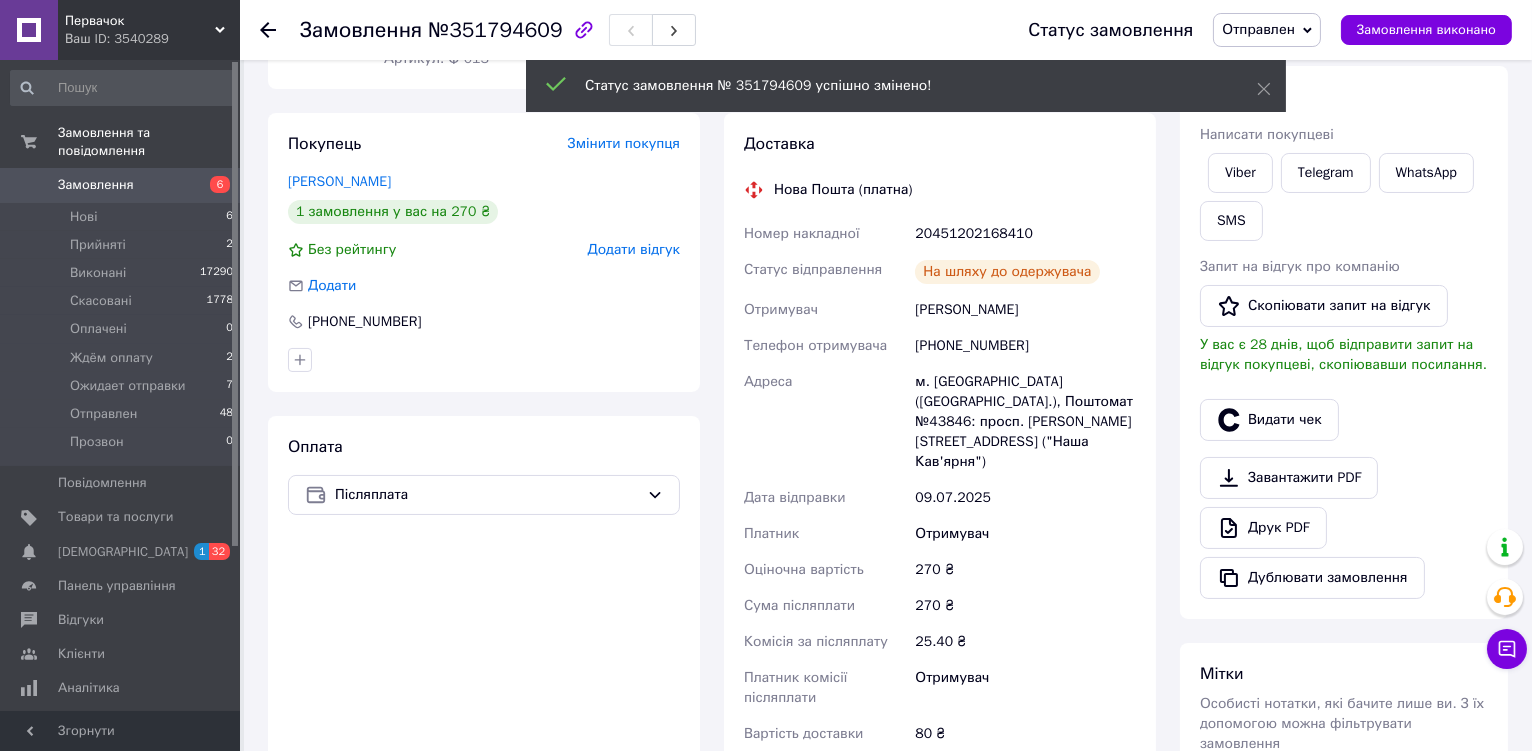 click 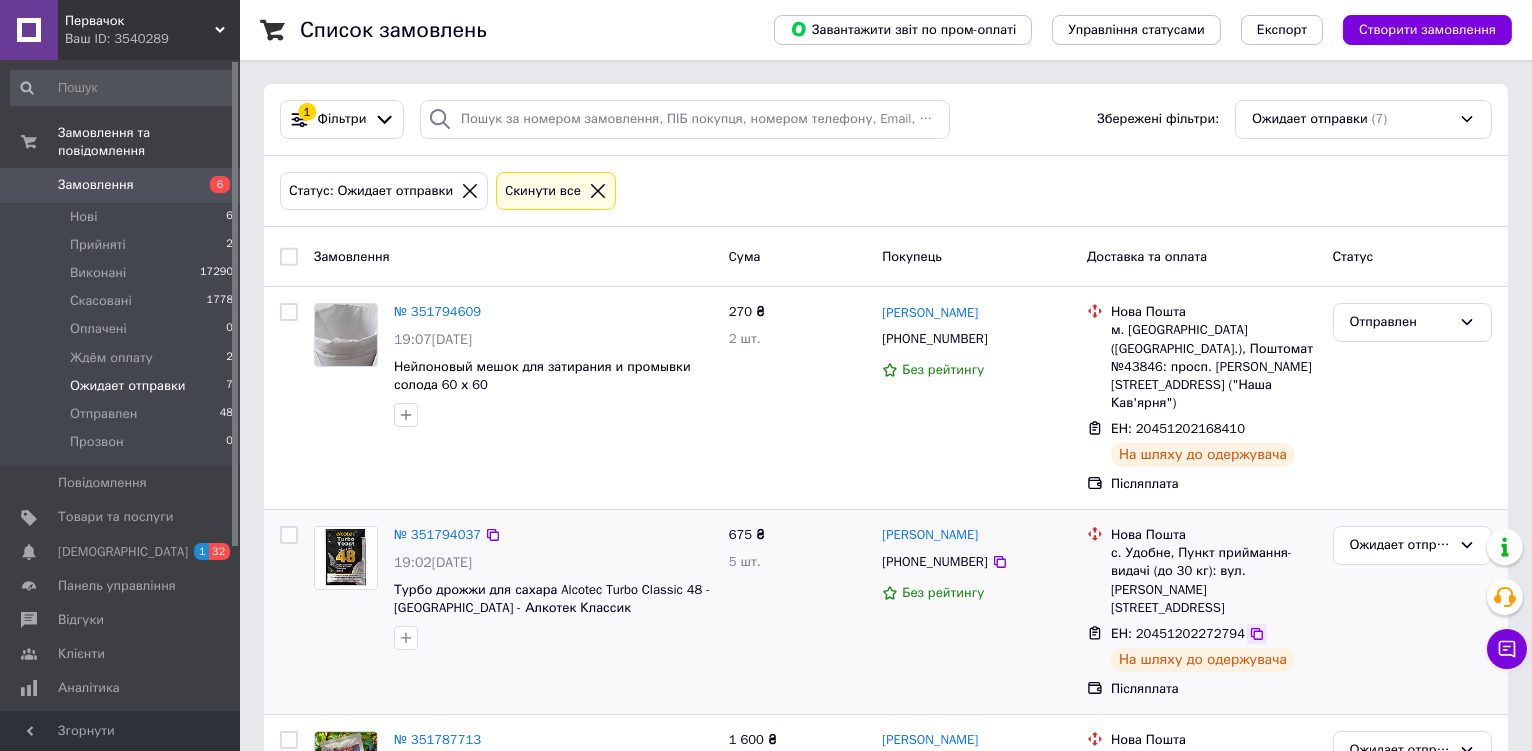 click 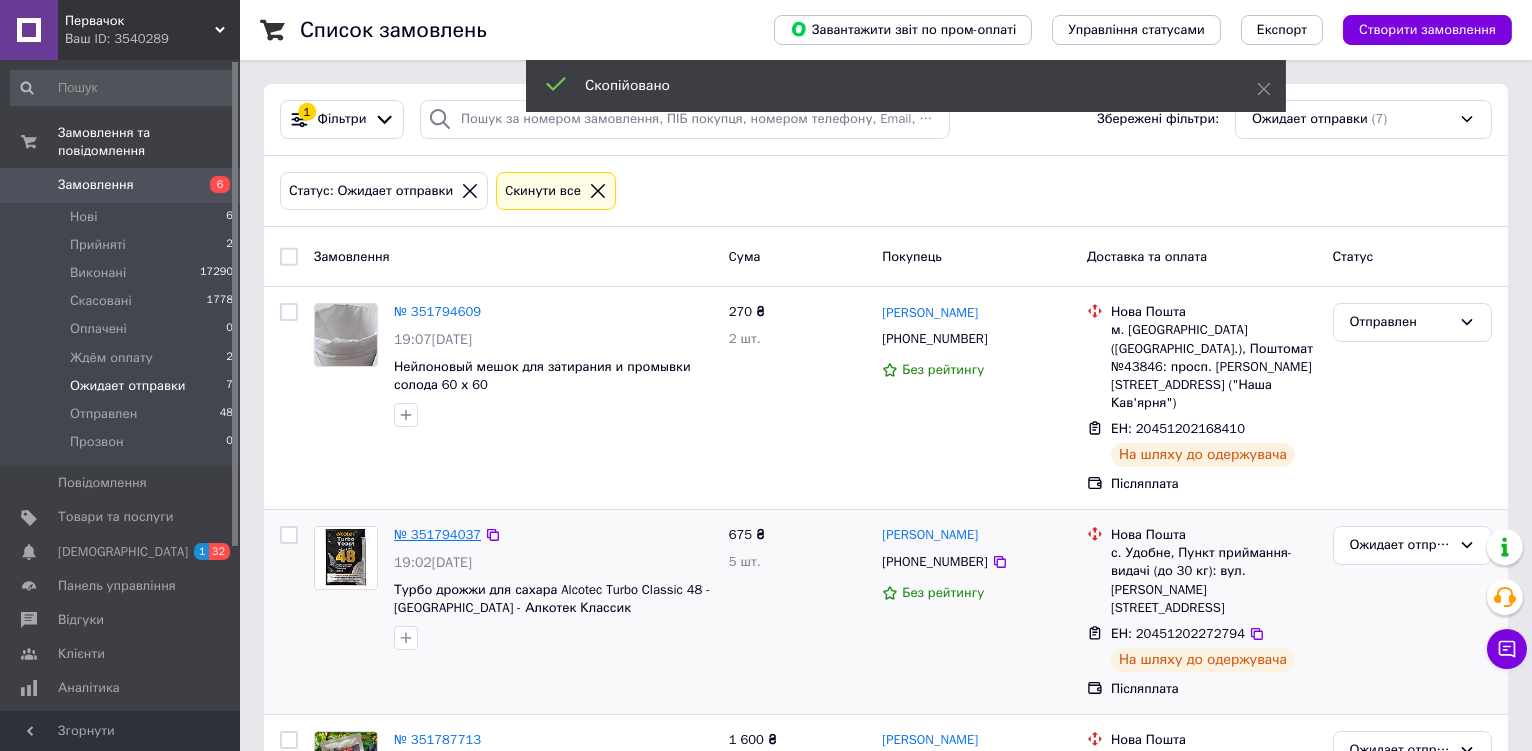 click on "№ 351794037" at bounding box center [437, 534] 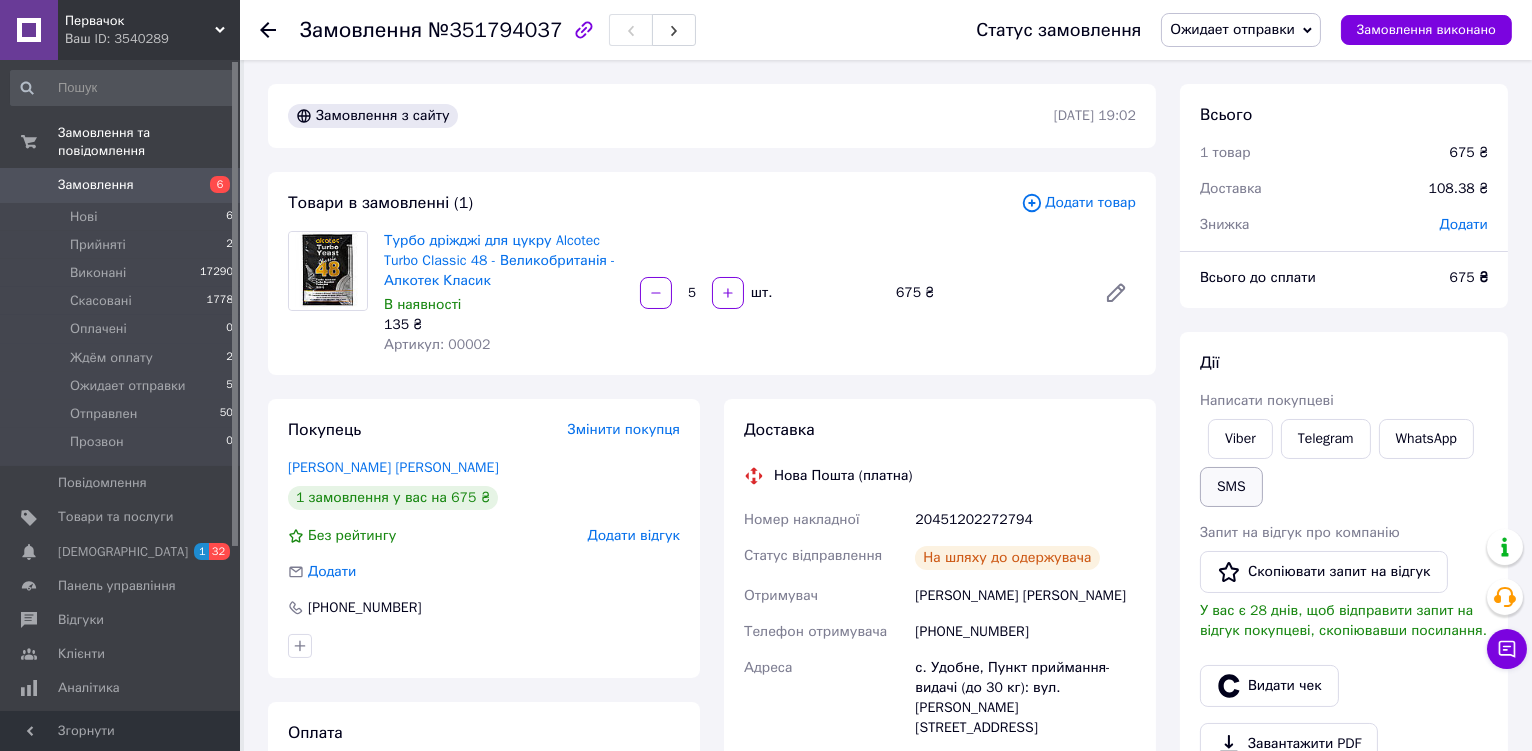 click on "SMS" at bounding box center (1231, 487) 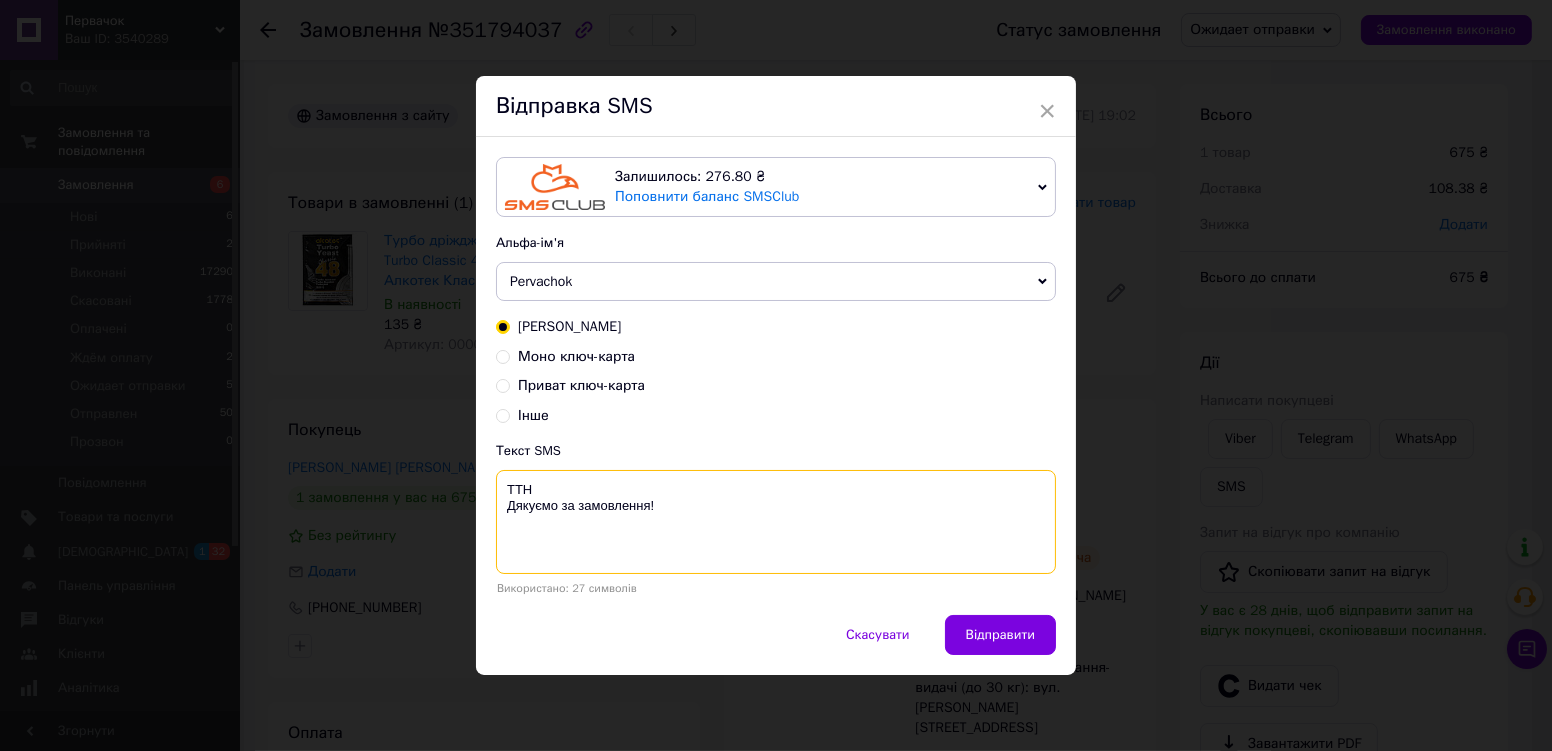 paste on "20451202272794" 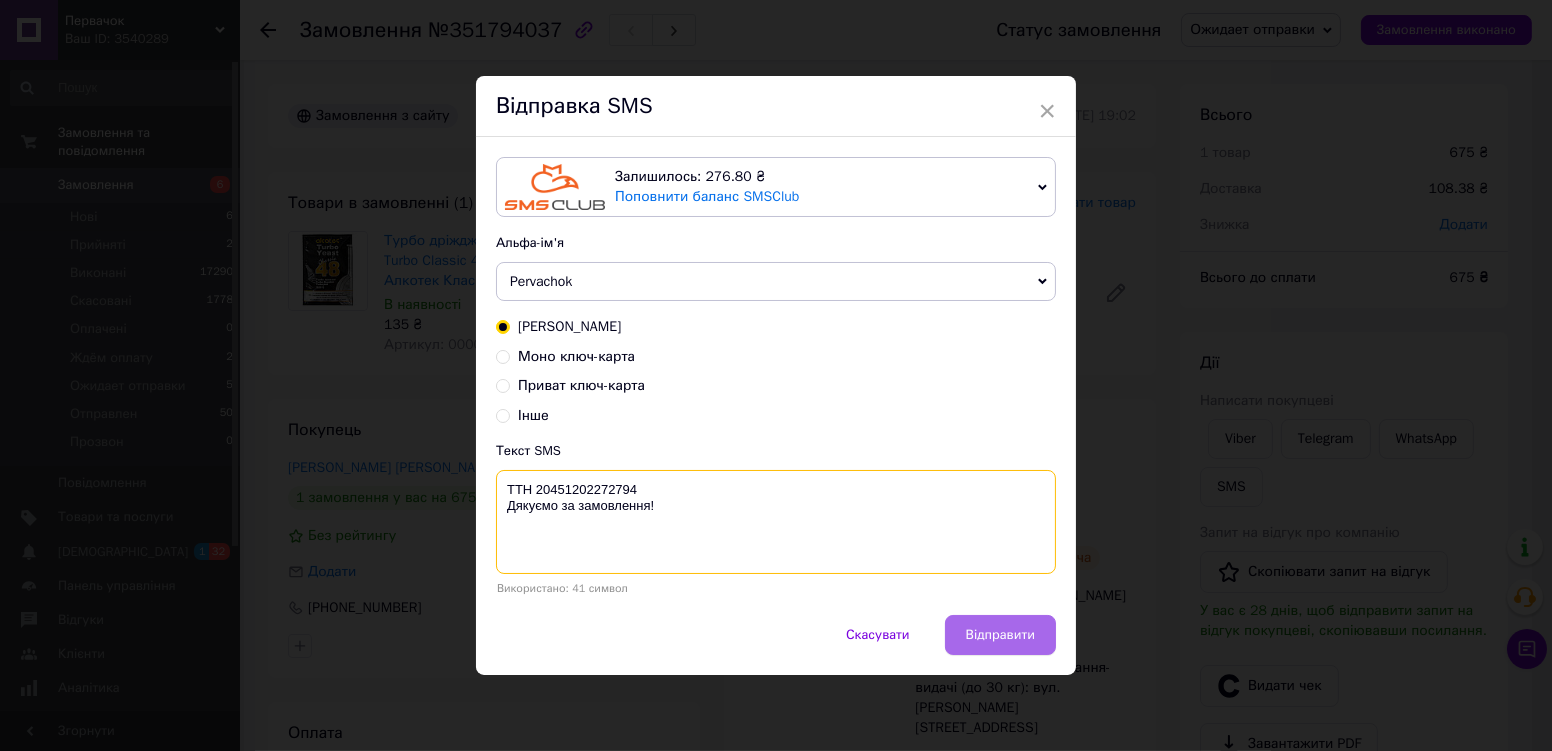 type on "ТТН 20451202272794
Дякуємо за замовлення!" 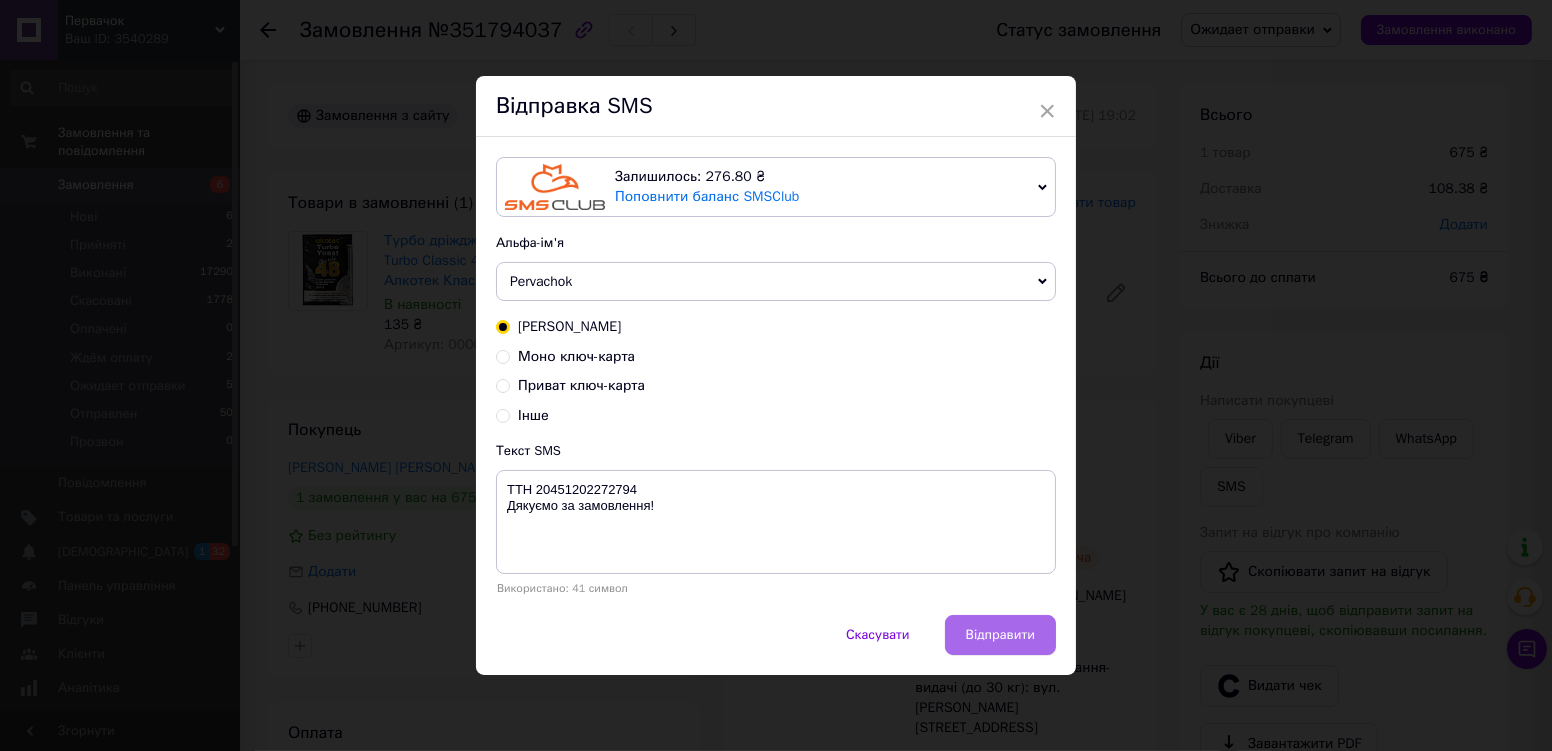 click on "Відправити" at bounding box center (1000, 635) 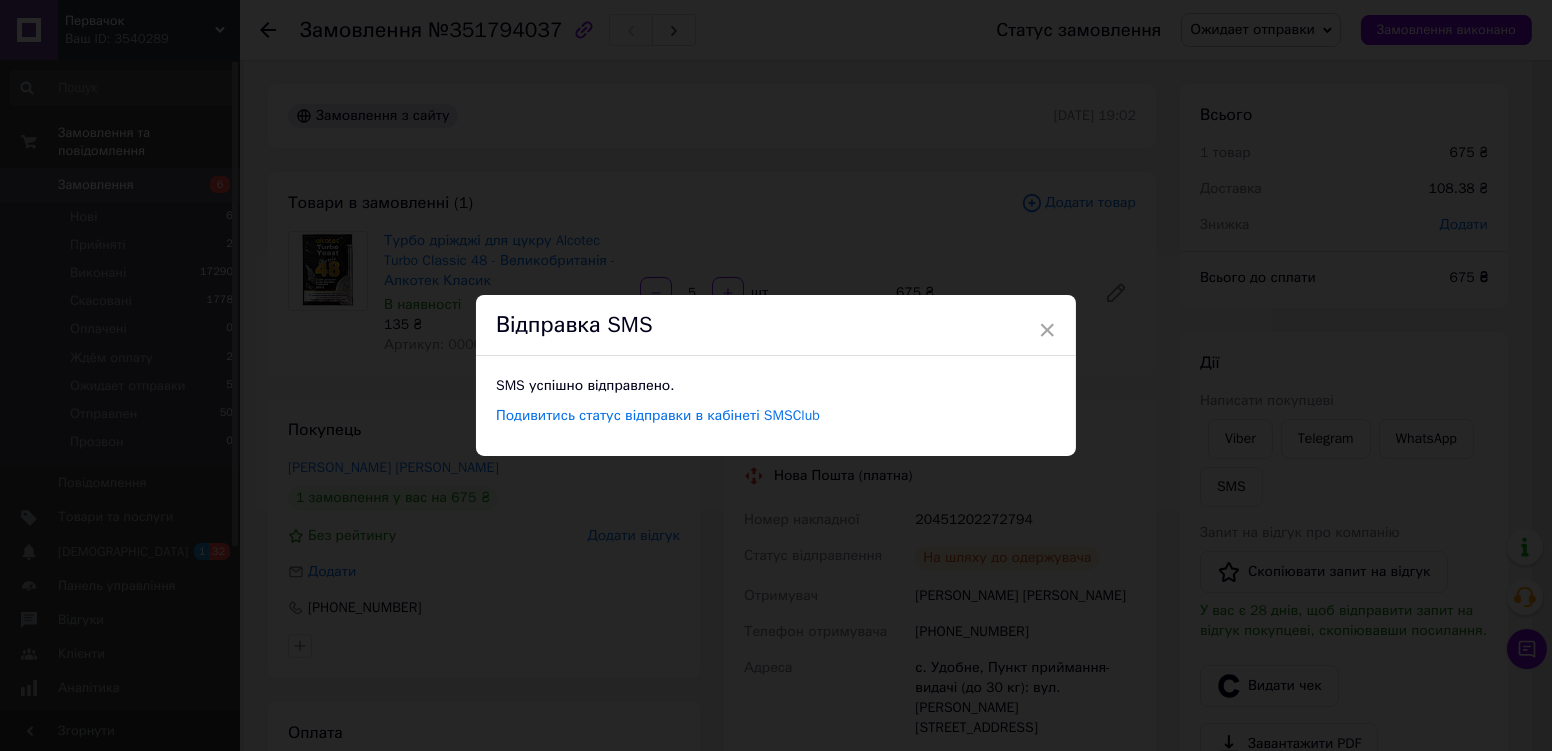 click on "× Відправка SMS SMS успішно відправлено. Подивитись статус відправки в кабінеті SMSClub" at bounding box center (776, 375) 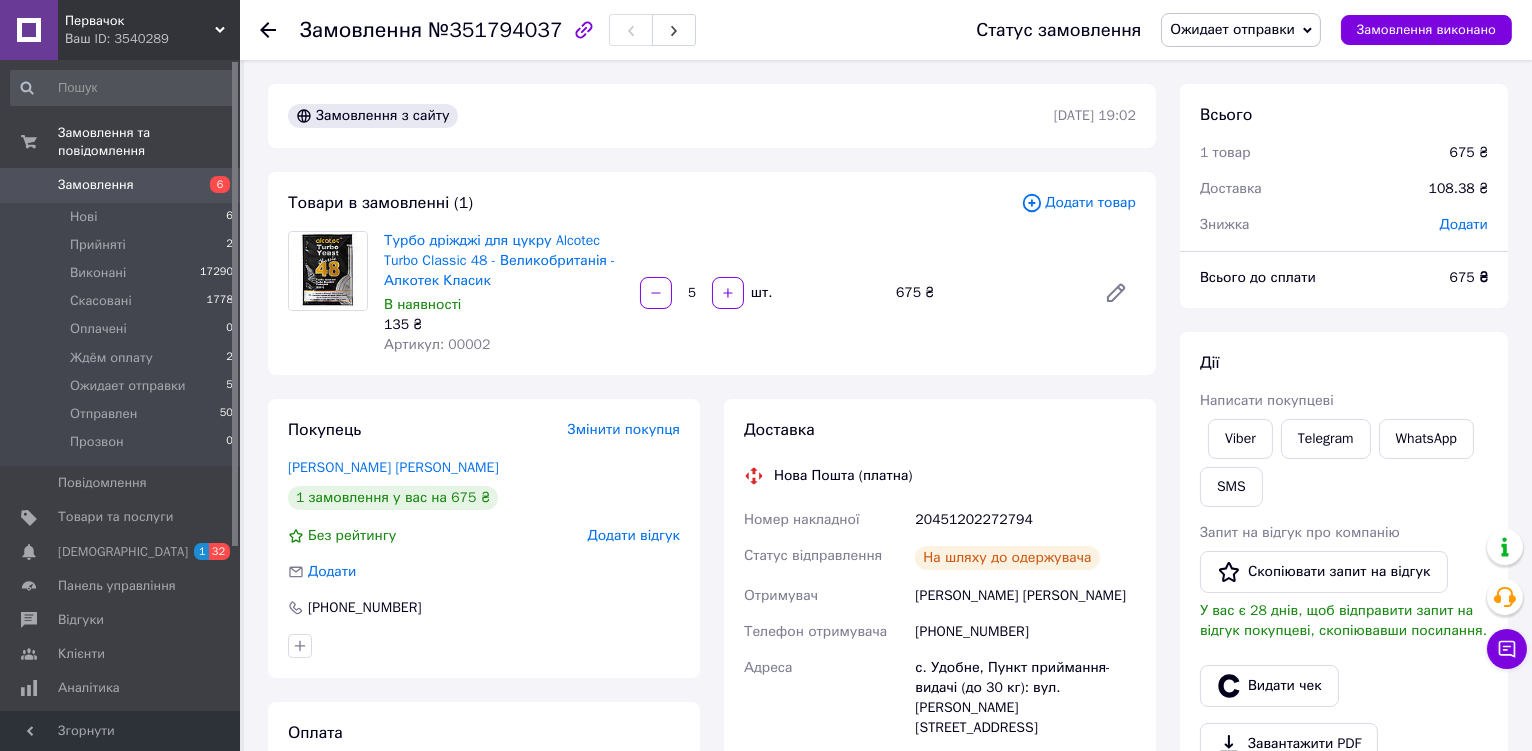 click on "Ожидает отправки" at bounding box center [1241, 30] 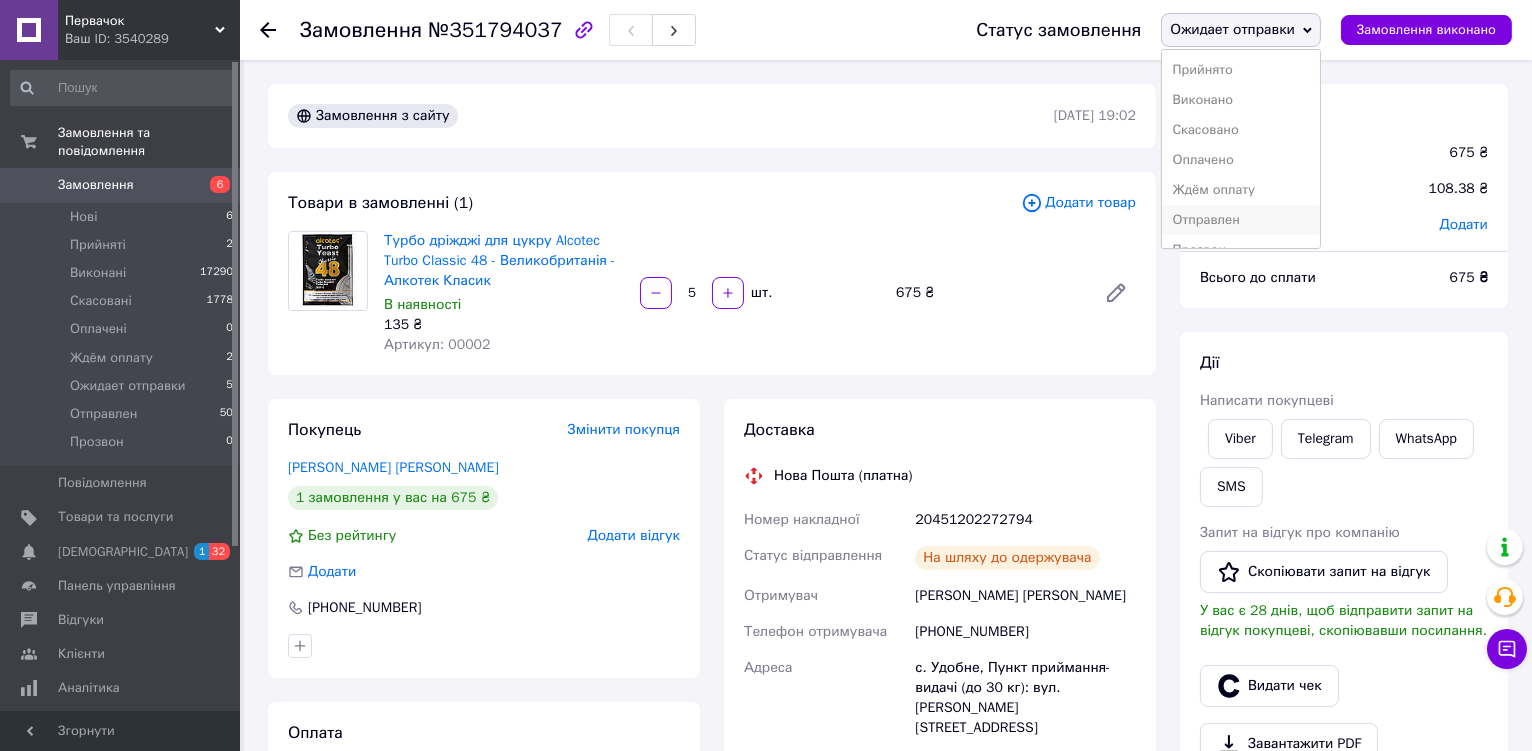 click on "Отправлен" at bounding box center (1241, 220) 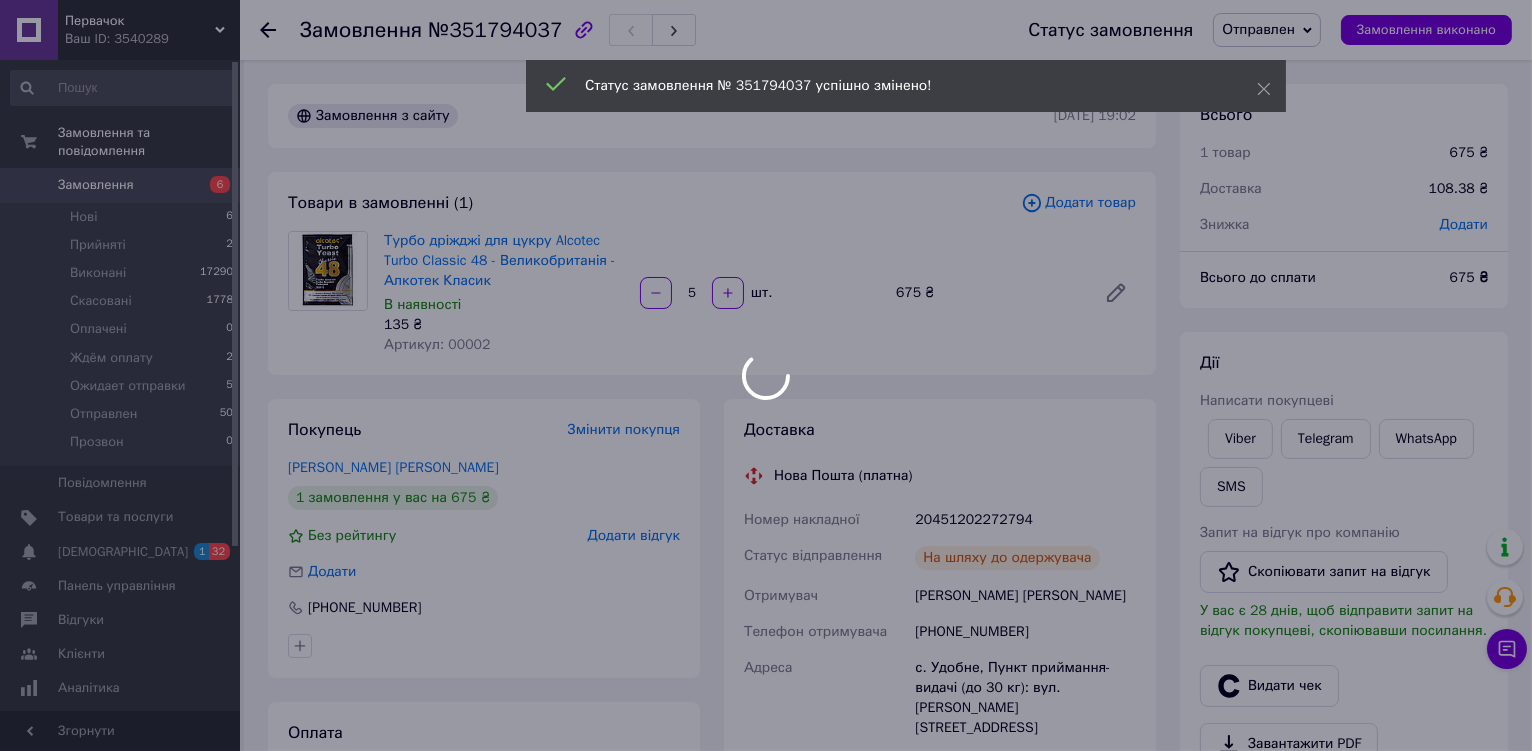 click on "Первачок Ваш ID: 3540289 Сайт Первачок Кабінет покупця Перевірити стан системи Крафтомания - інтернет магазин Beerwine МастерОК Довідка Вийти Замовлення та повідомлення Замовлення 6 Нові 6 Прийняті 2 Виконані 17290 Скасовані 1778 Оплачені 0 Ждём оплату 2 Ожидает отправки 5 Отправлен 50 Прозвон 0 Повідомлення 0 Товари та послуги Сповіщення 1 32 Панель управління Відгуки Клієнти Аналітика Інструменти веб-майстра та SEO Управління сайтом Гаманець компанії Маркет Налаштування Тарифи та рахунки Prom сайт 1 000 Згорнути
5" at bounding box center (766, 824) 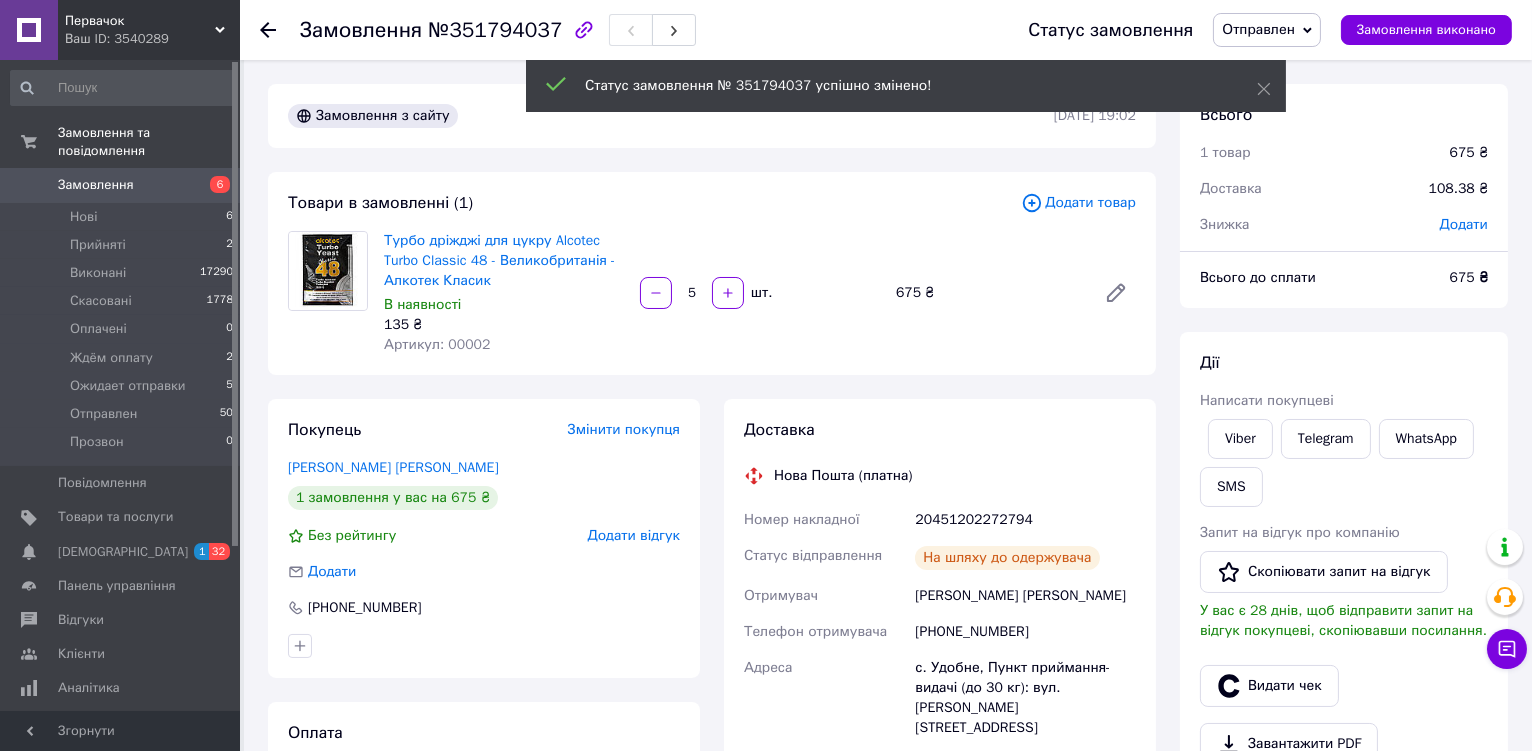 scroll, scrollTop: 113, scrollLeft: 0, axis: vertical 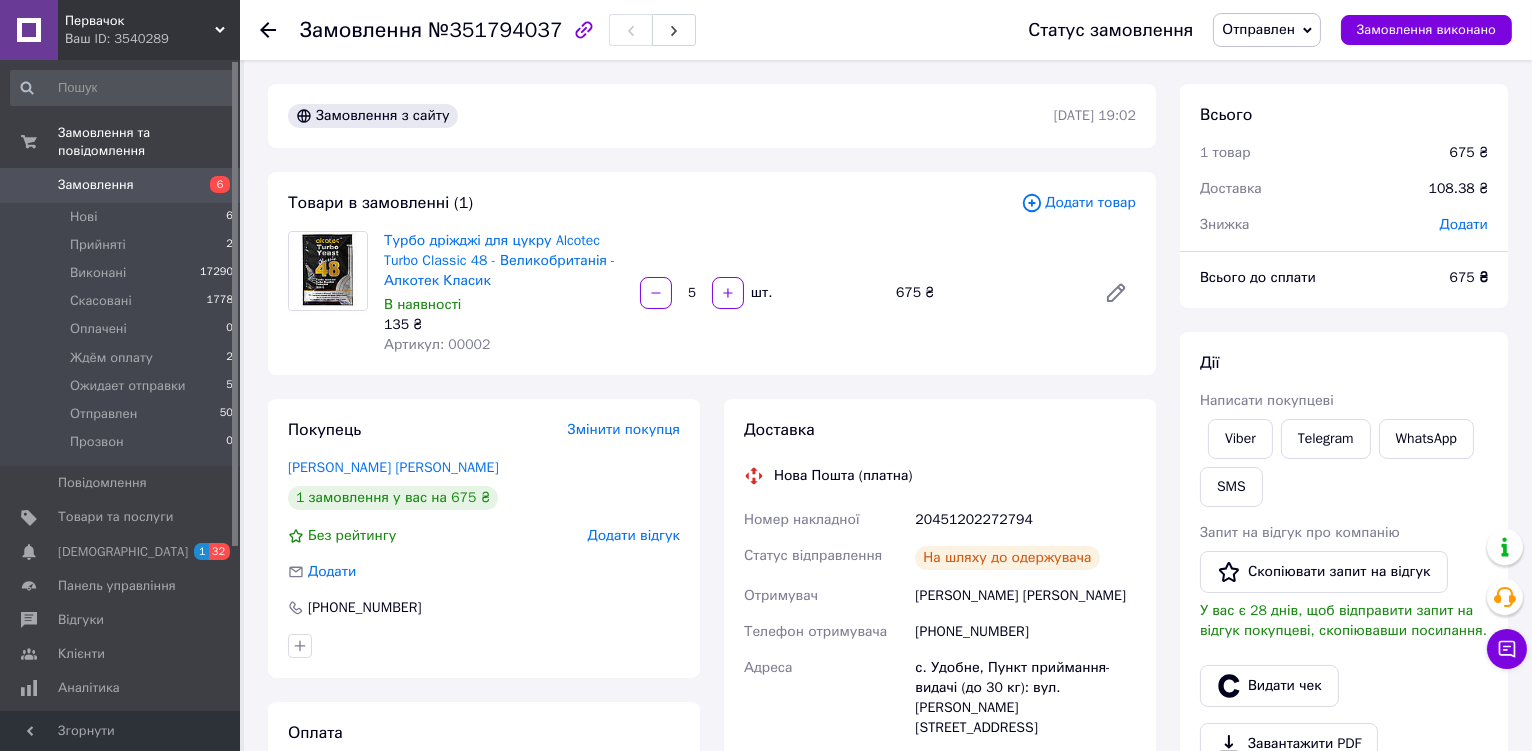 click 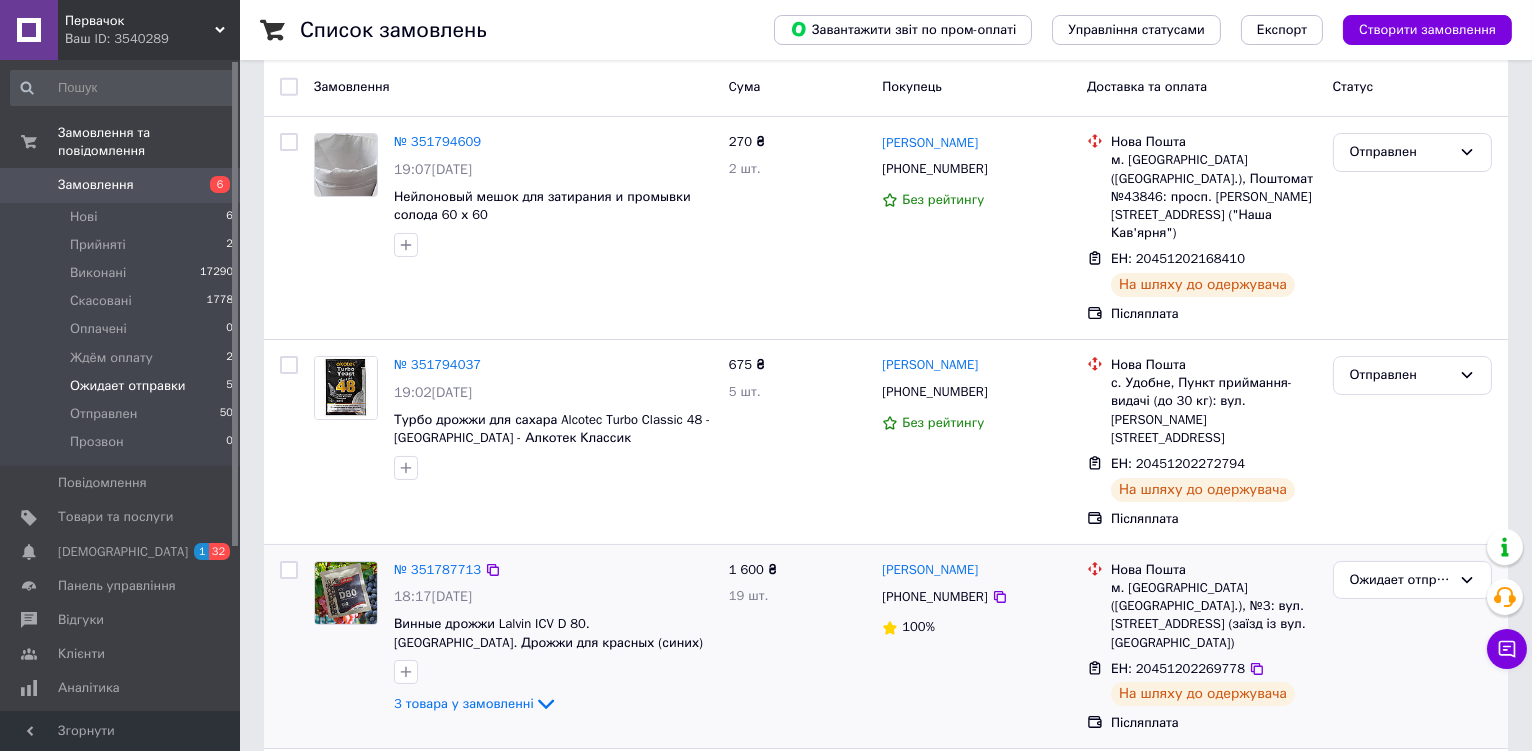 scroll, scrollTop: 266, scrollLeft: 0, axis: vertical 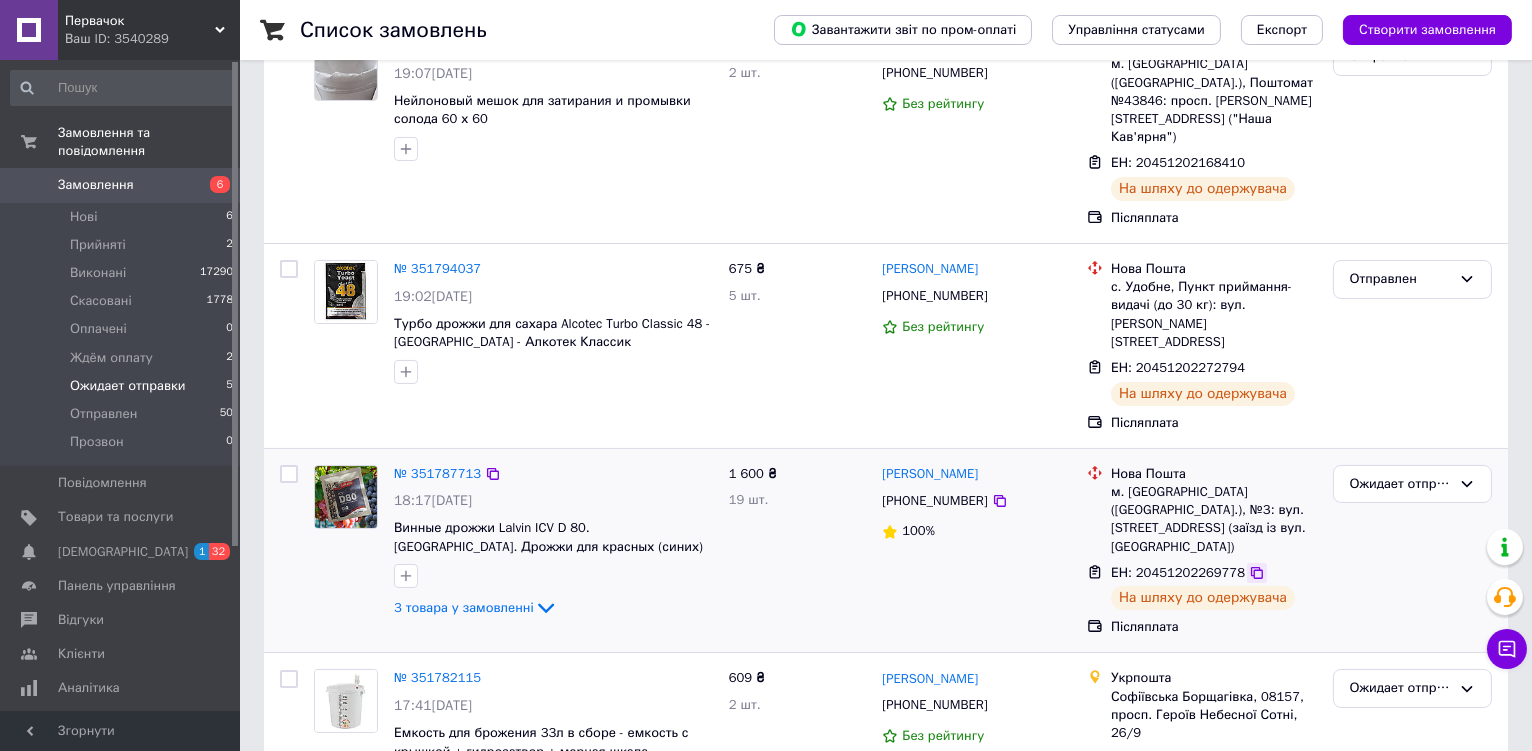 click 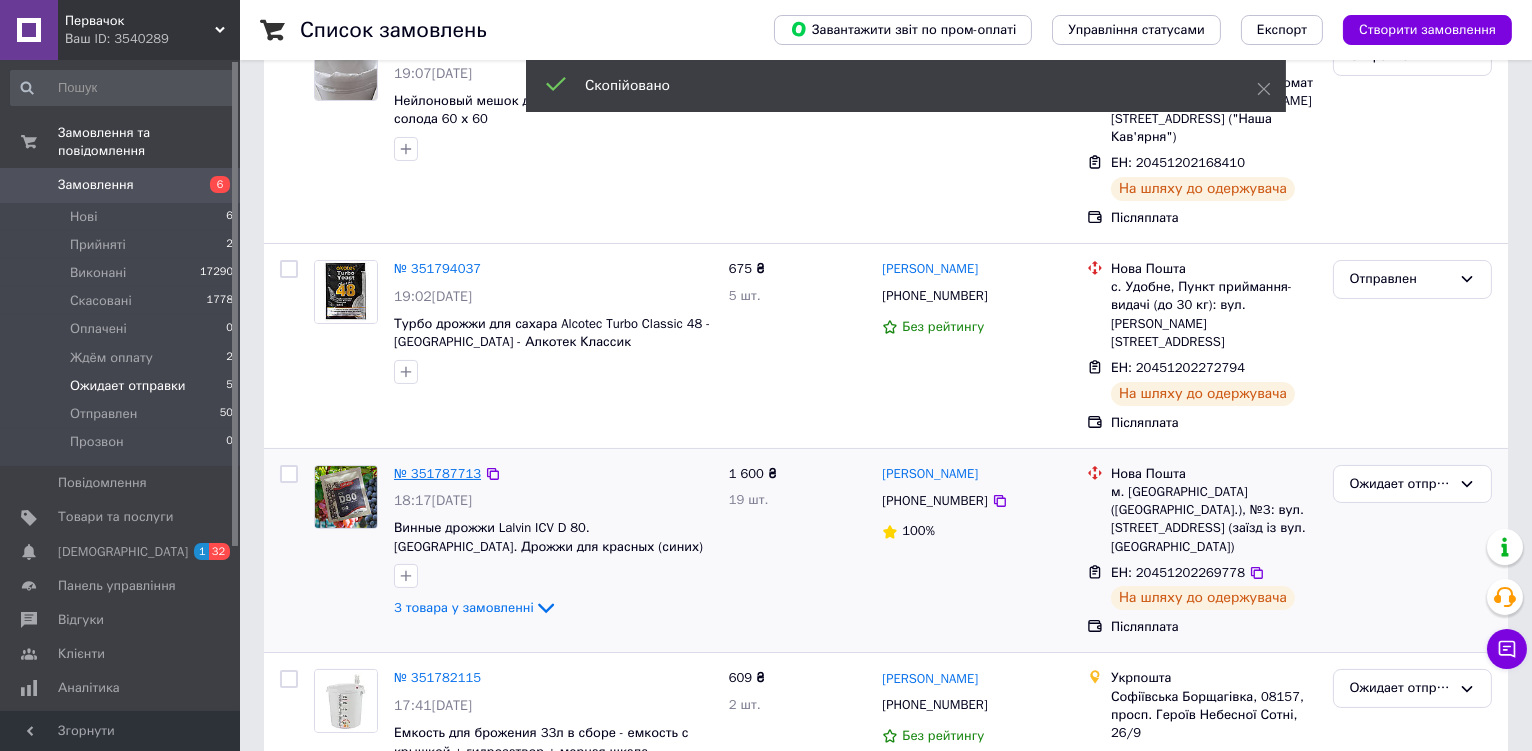 click on "№ 351787713" at bounding box center (437, 473) 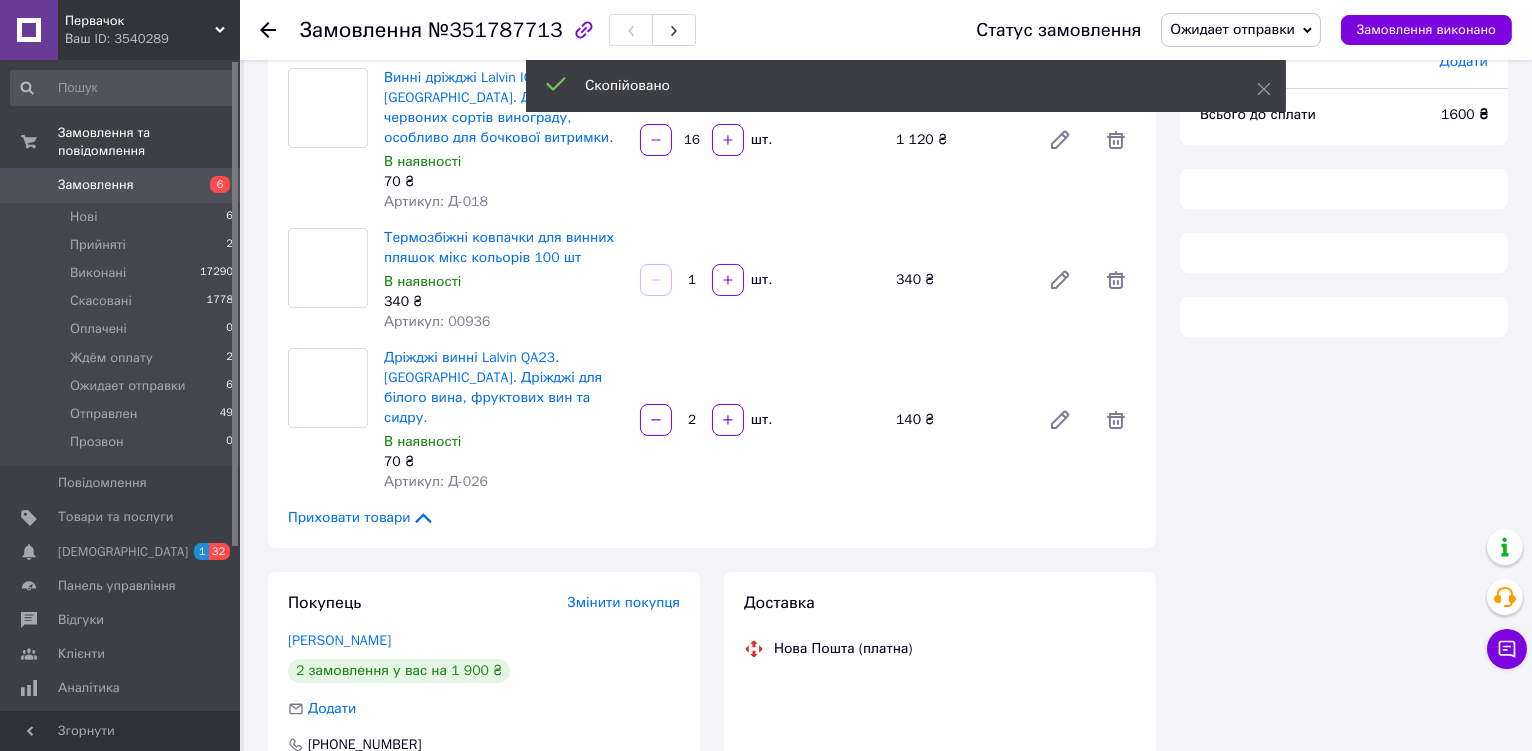 scroll, scrollTop: 266, scrollLeft: 0, axis: vertical 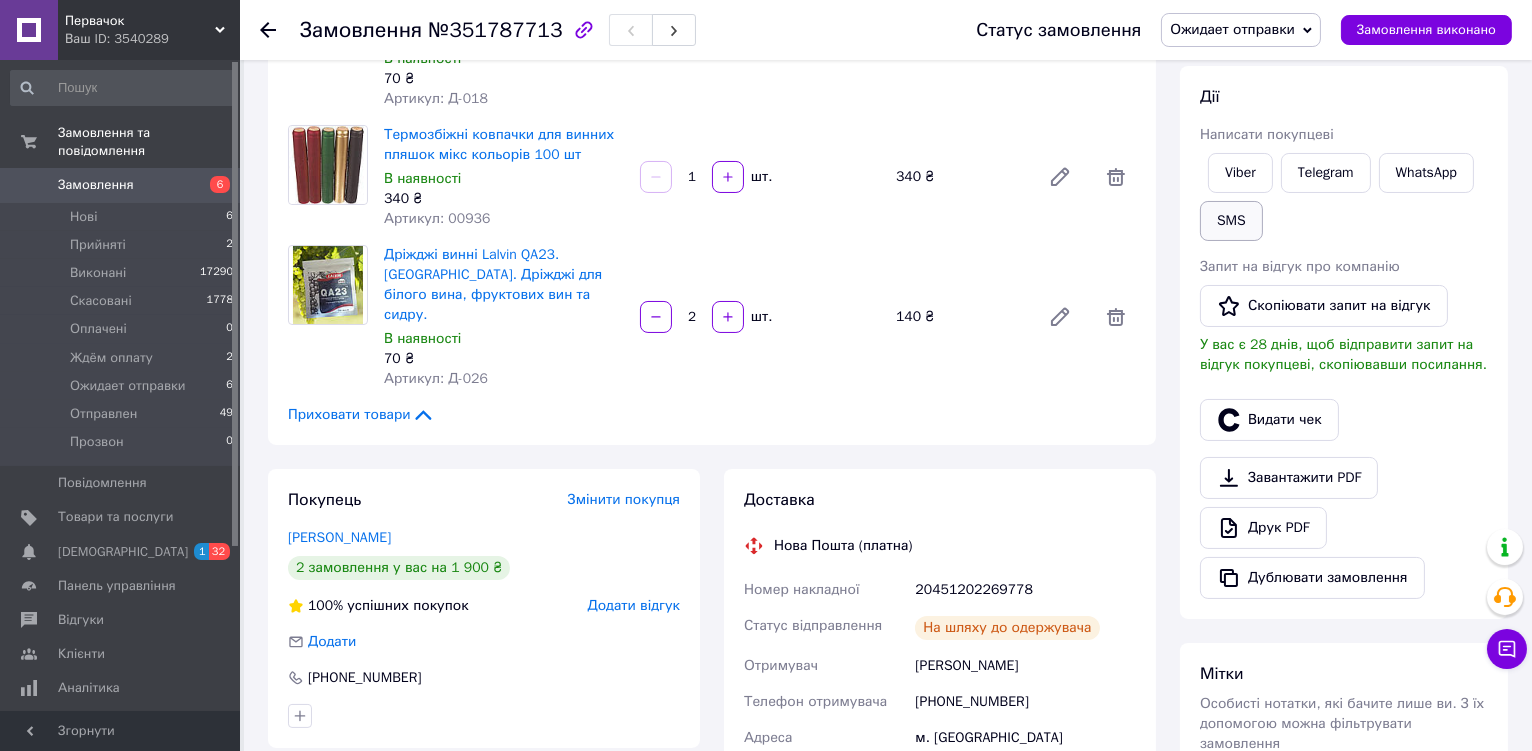 click on "SMS" at bounding box center [1231, 221] 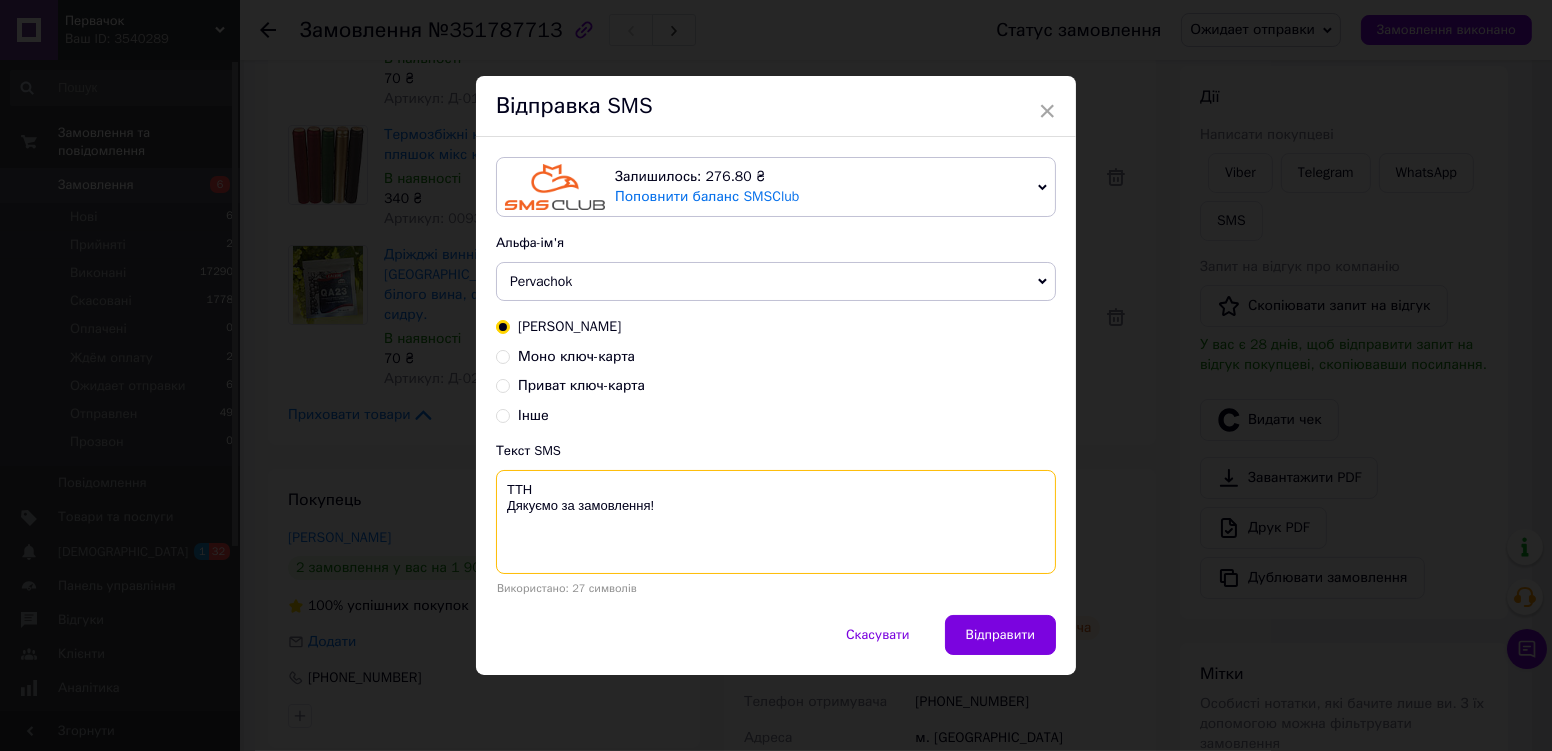 paste on "20451202269778" 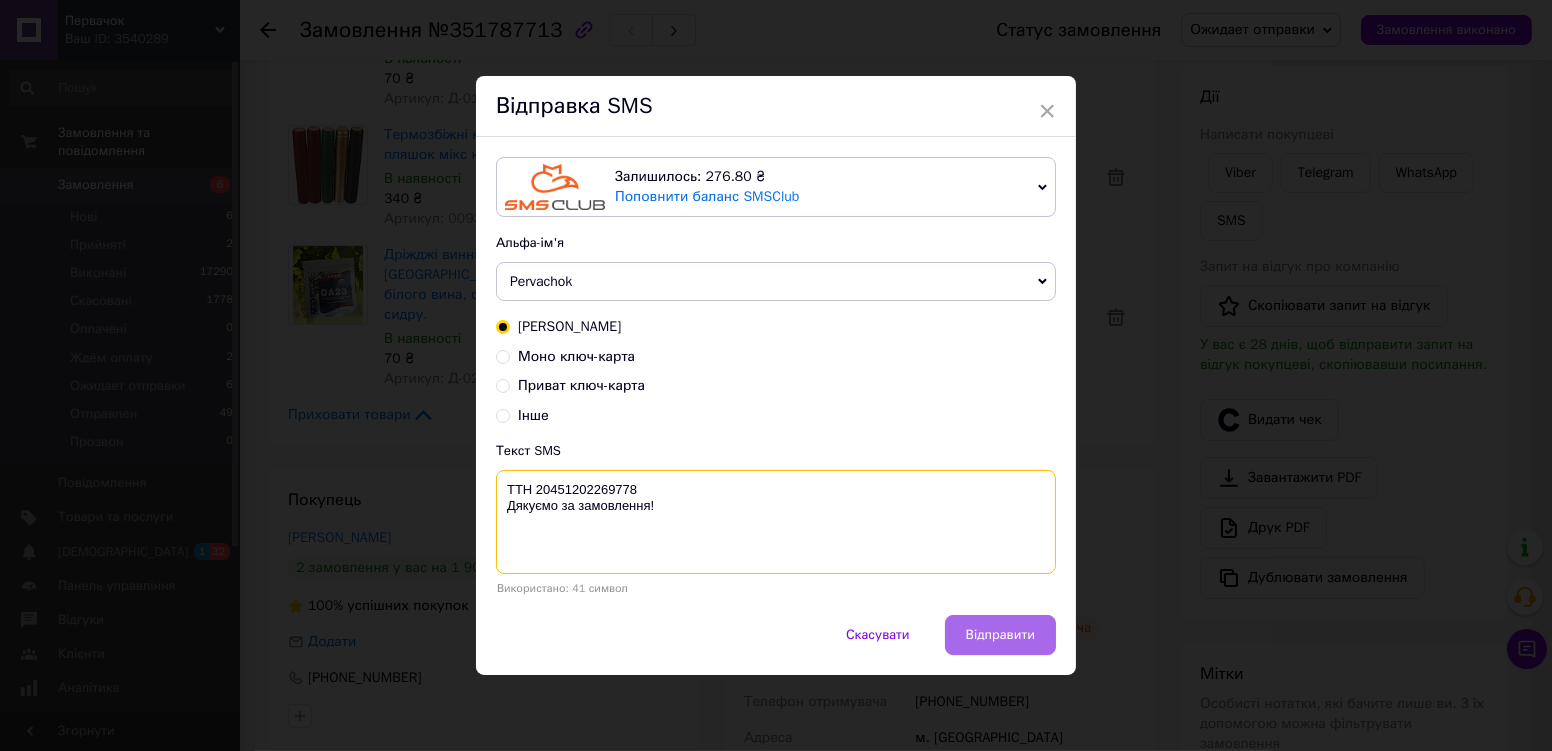 type on "ТТН 20451202269778
Дякуємо за замовлення!" 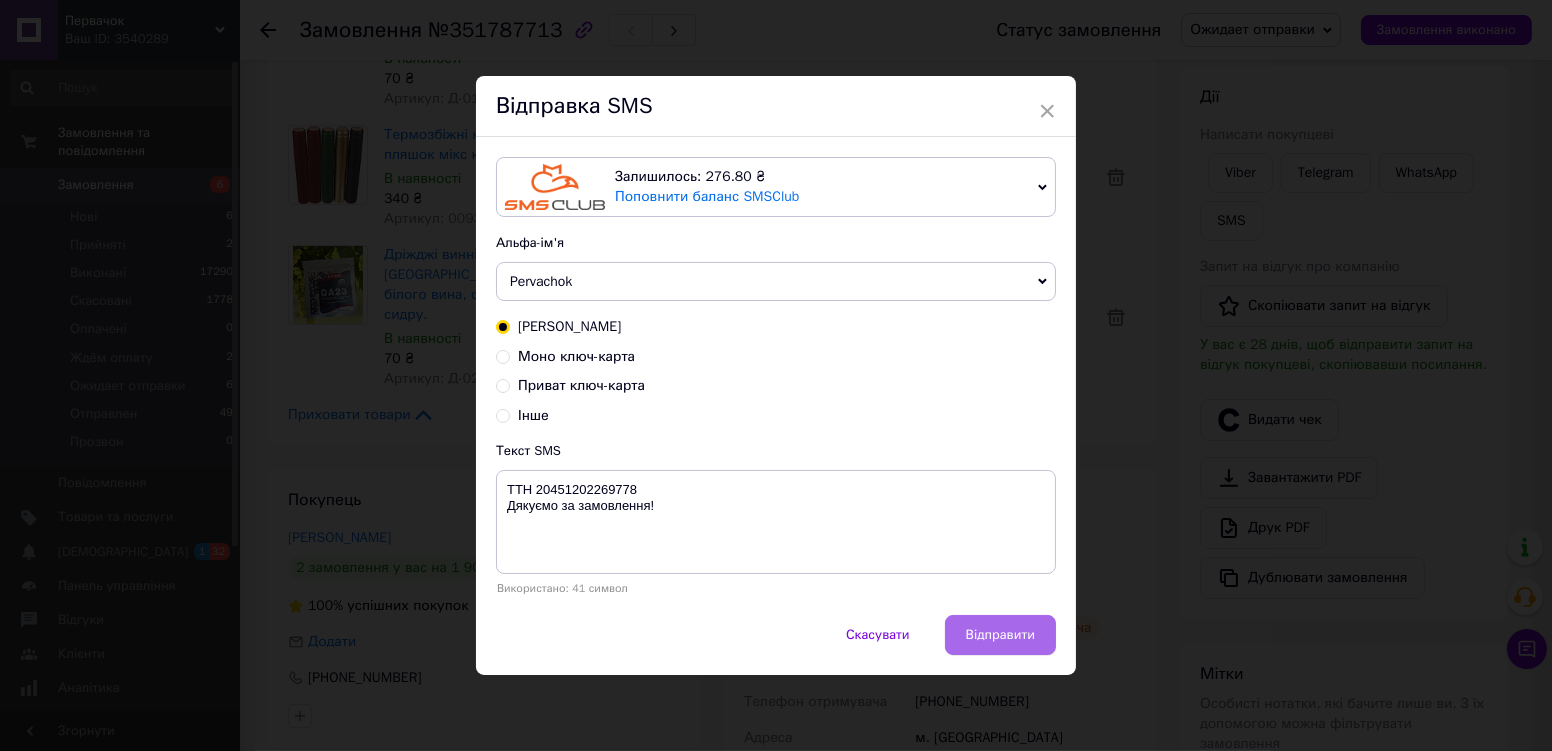 click on "Відправити" at bounding box center [1000, 635] 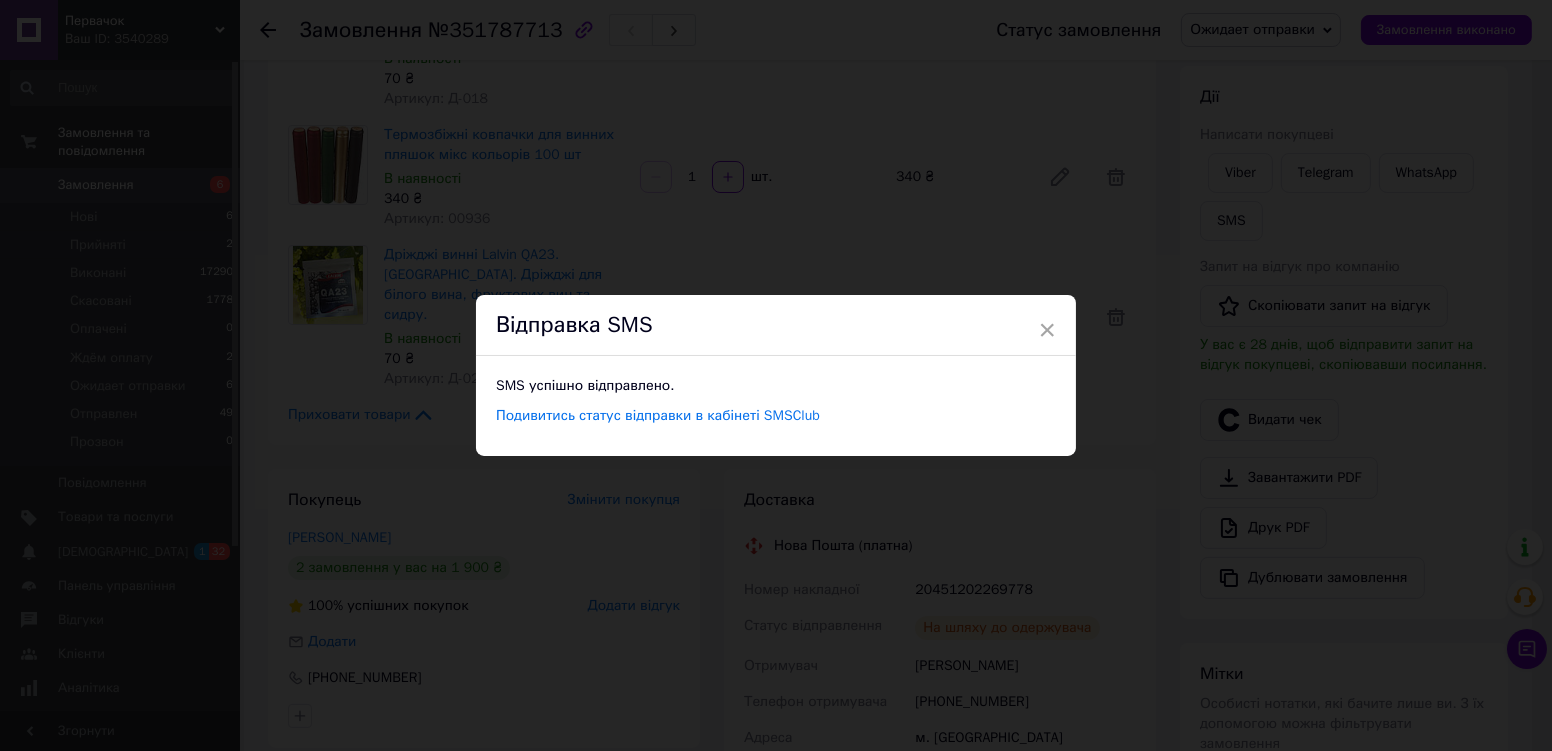 click on "× Відправка SMS SMS успішно відправлено. Подивитись статус відправки в кабінеті SMSClub" at bounding box center [776, 375] 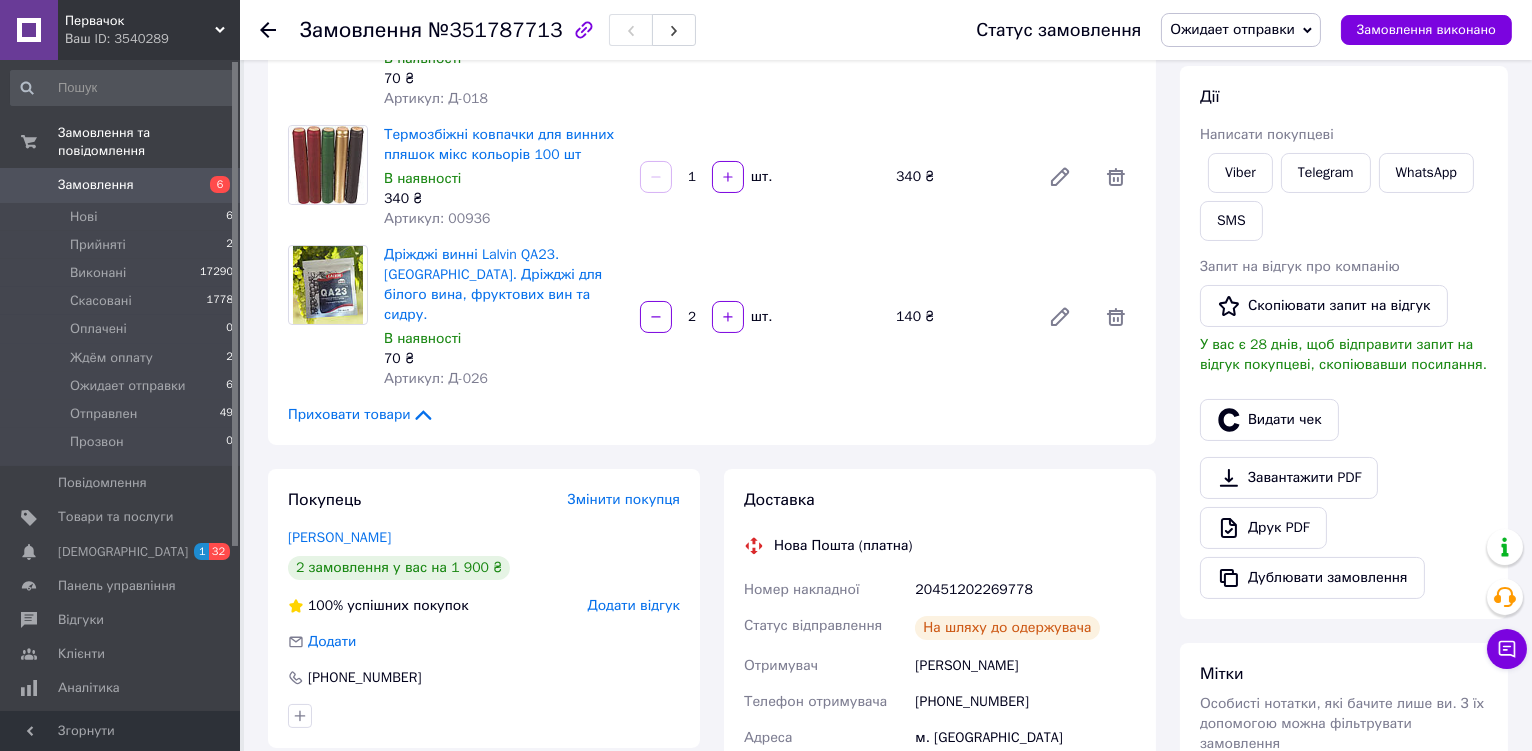 click on "Ожидает отправки" at bounding box center [1232, 29] 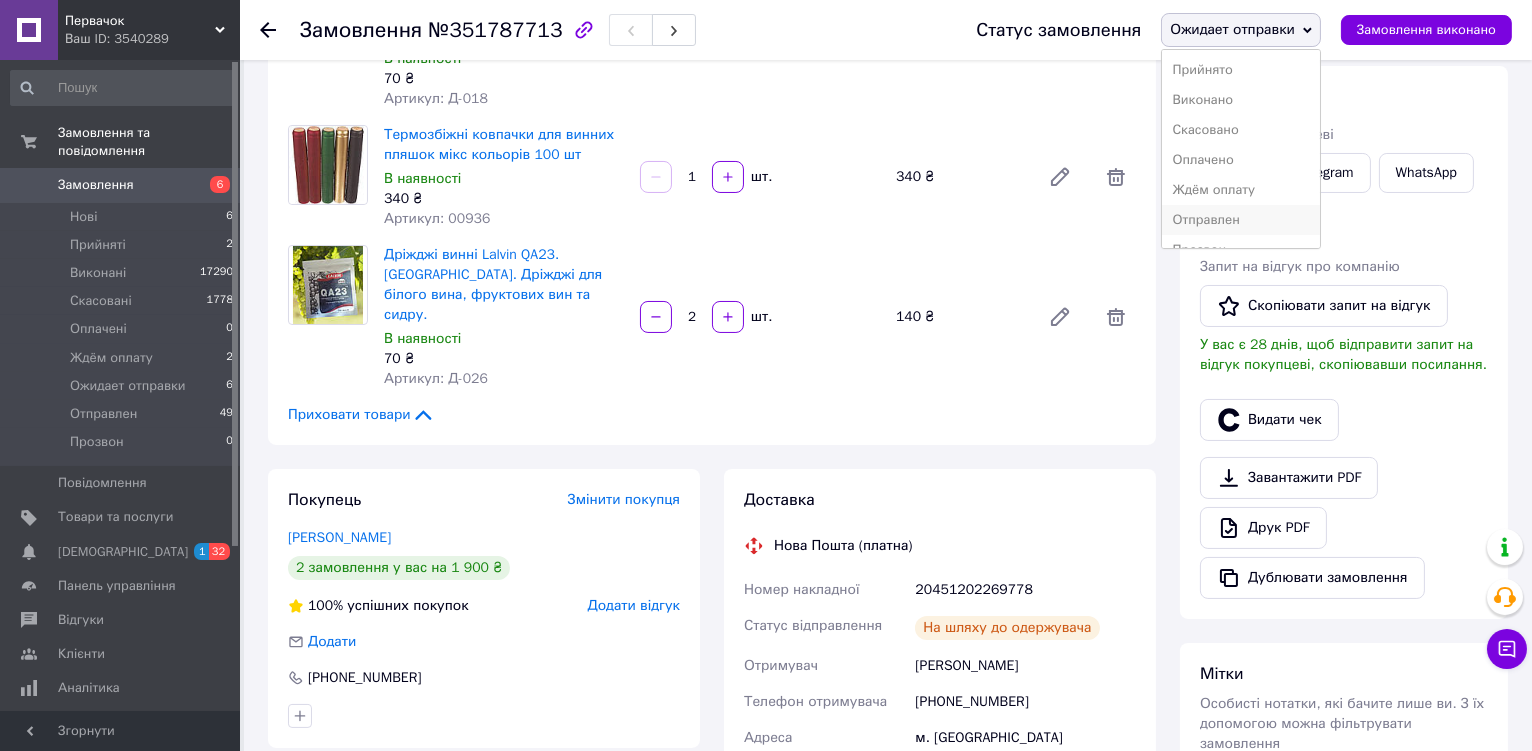 click on "Отправлен" at bounding box center [1241, 220] 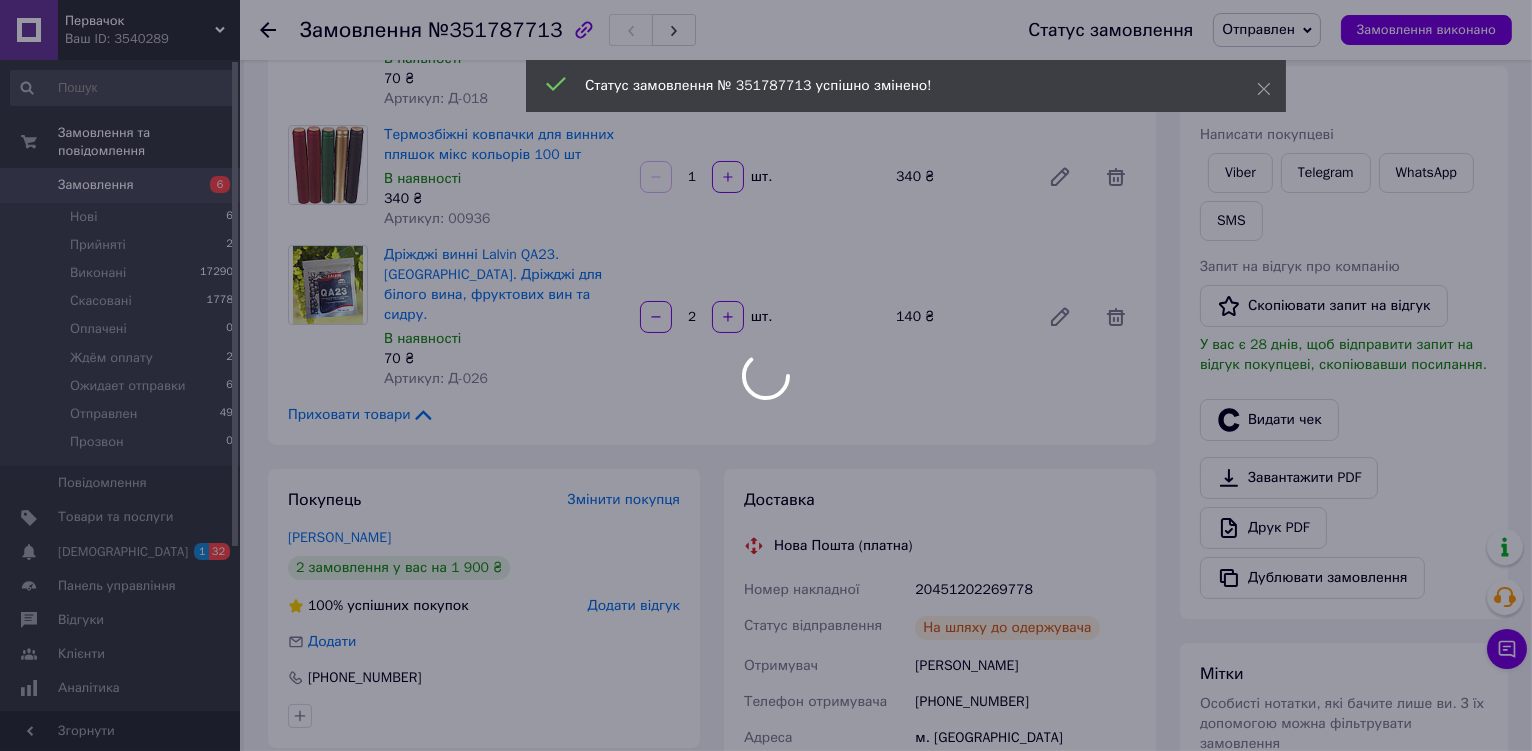 scroll, scrollTop: 89, scrollLeft: 0, axis: vertical 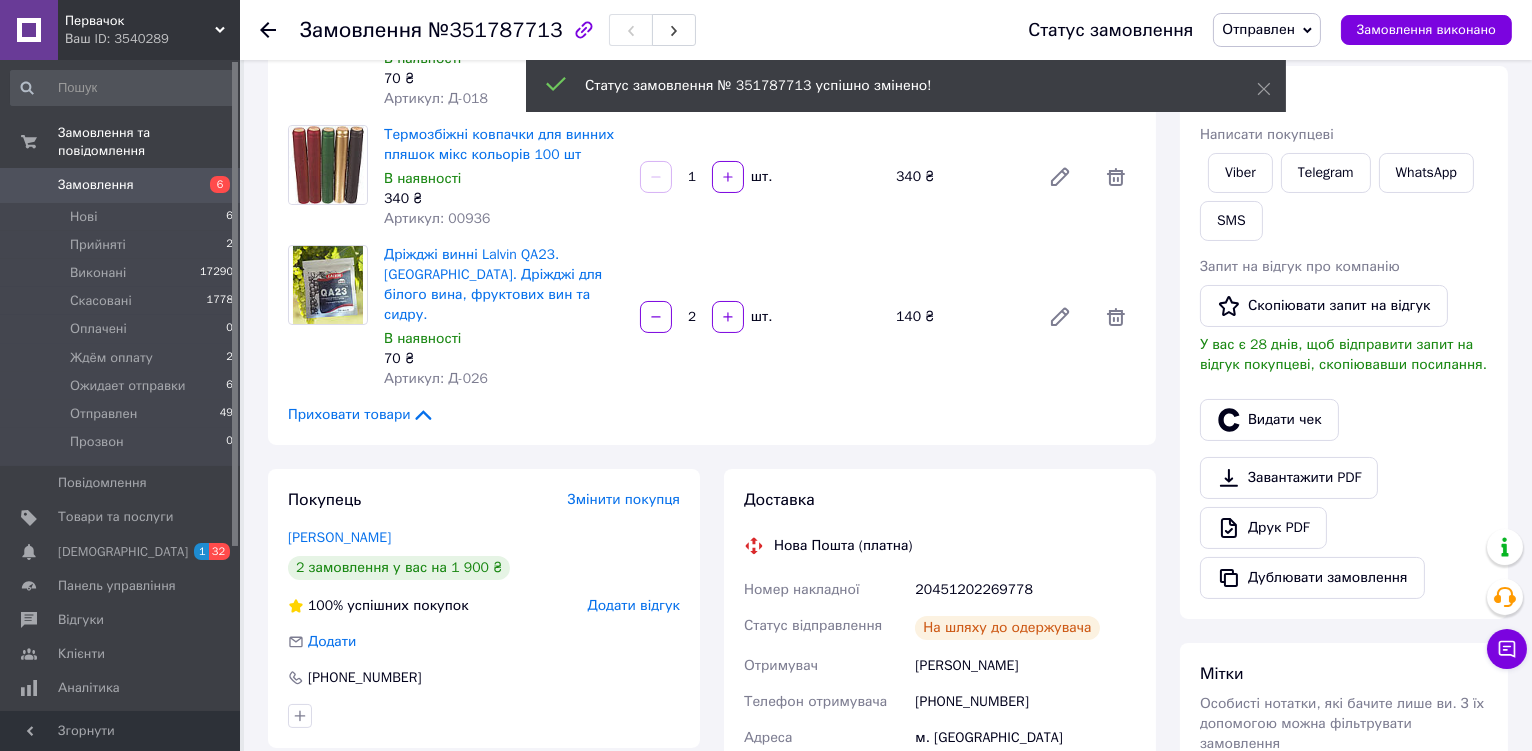 click 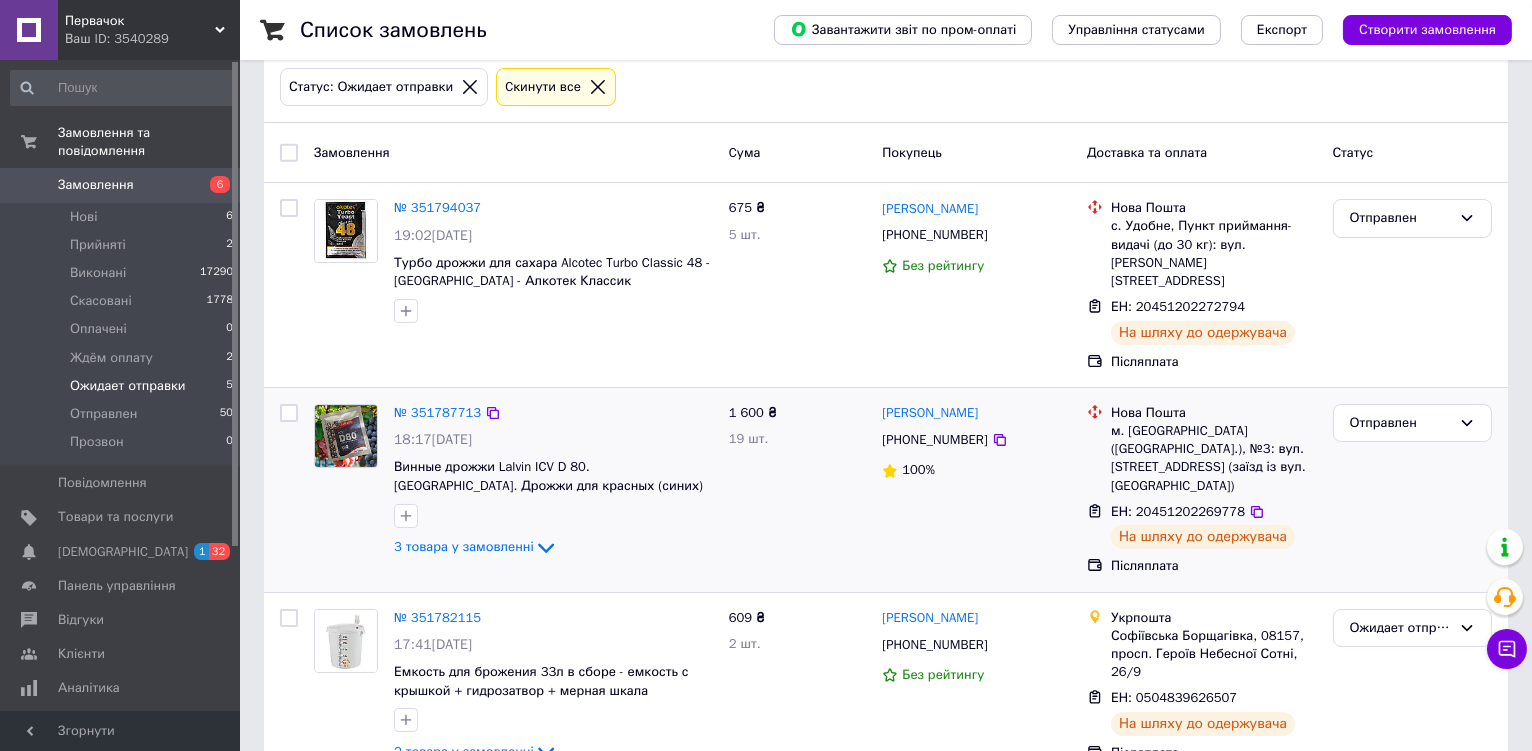scroll, scrollTop: 266, scrollLeft: 0, axis: vertical 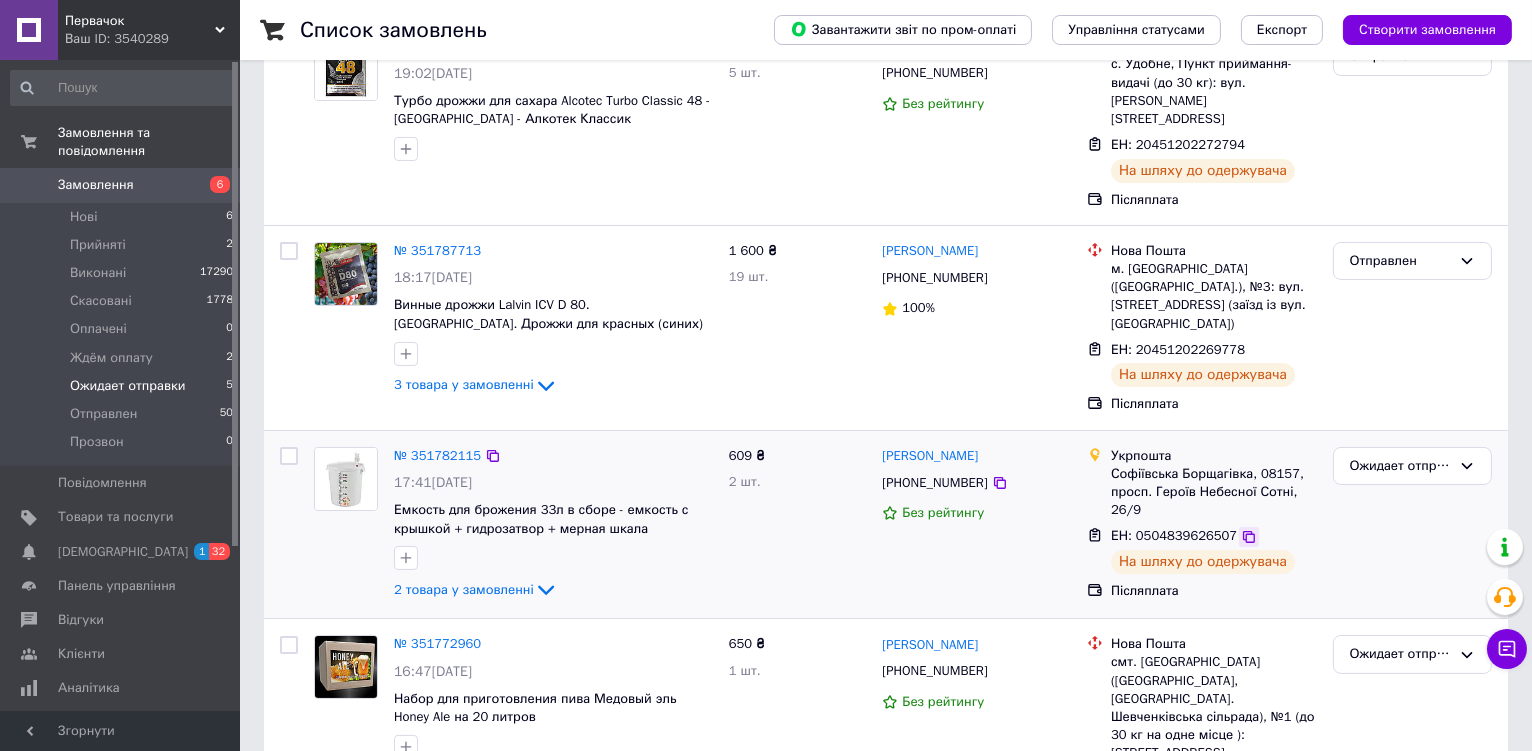 click 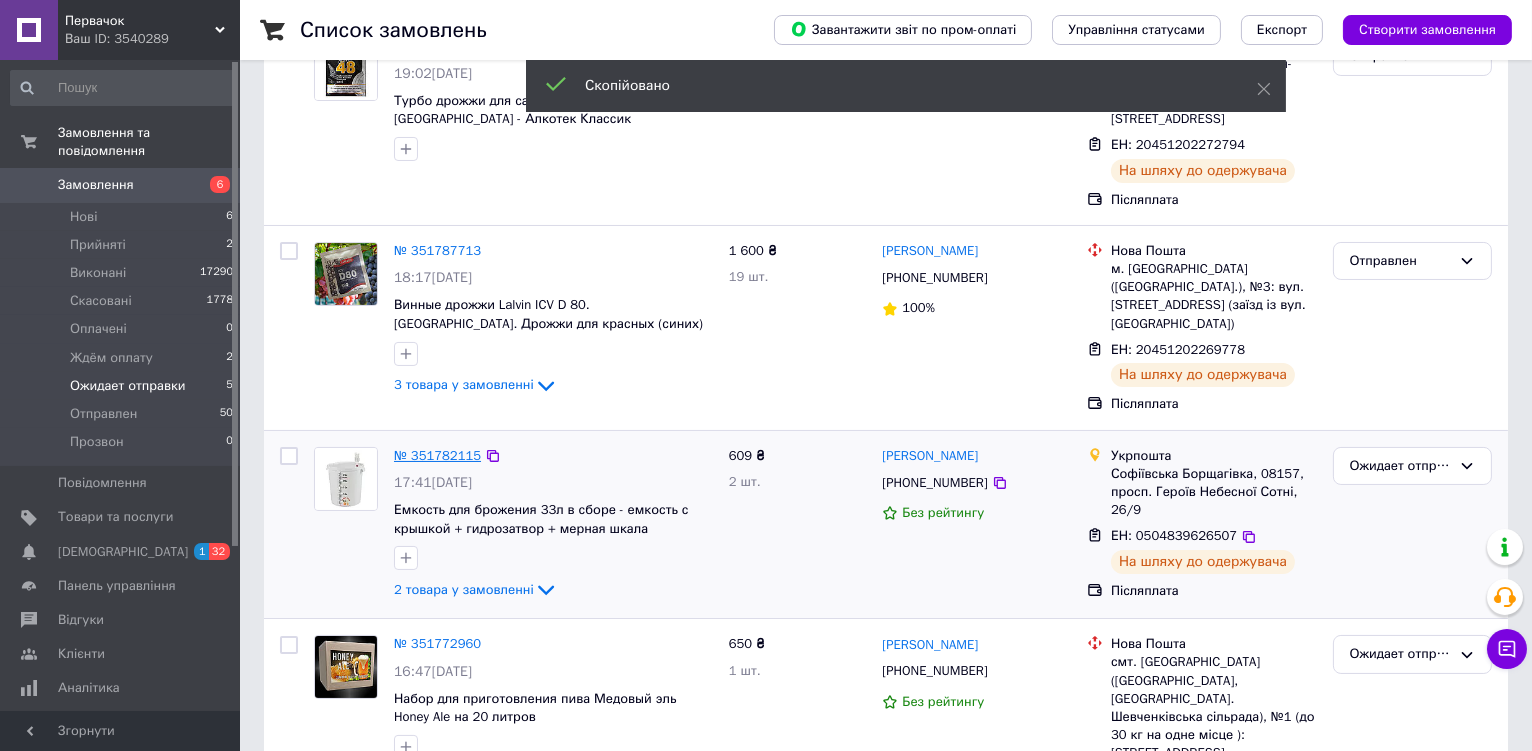 click on "№ 351782115" at bounding box center (437, 455) 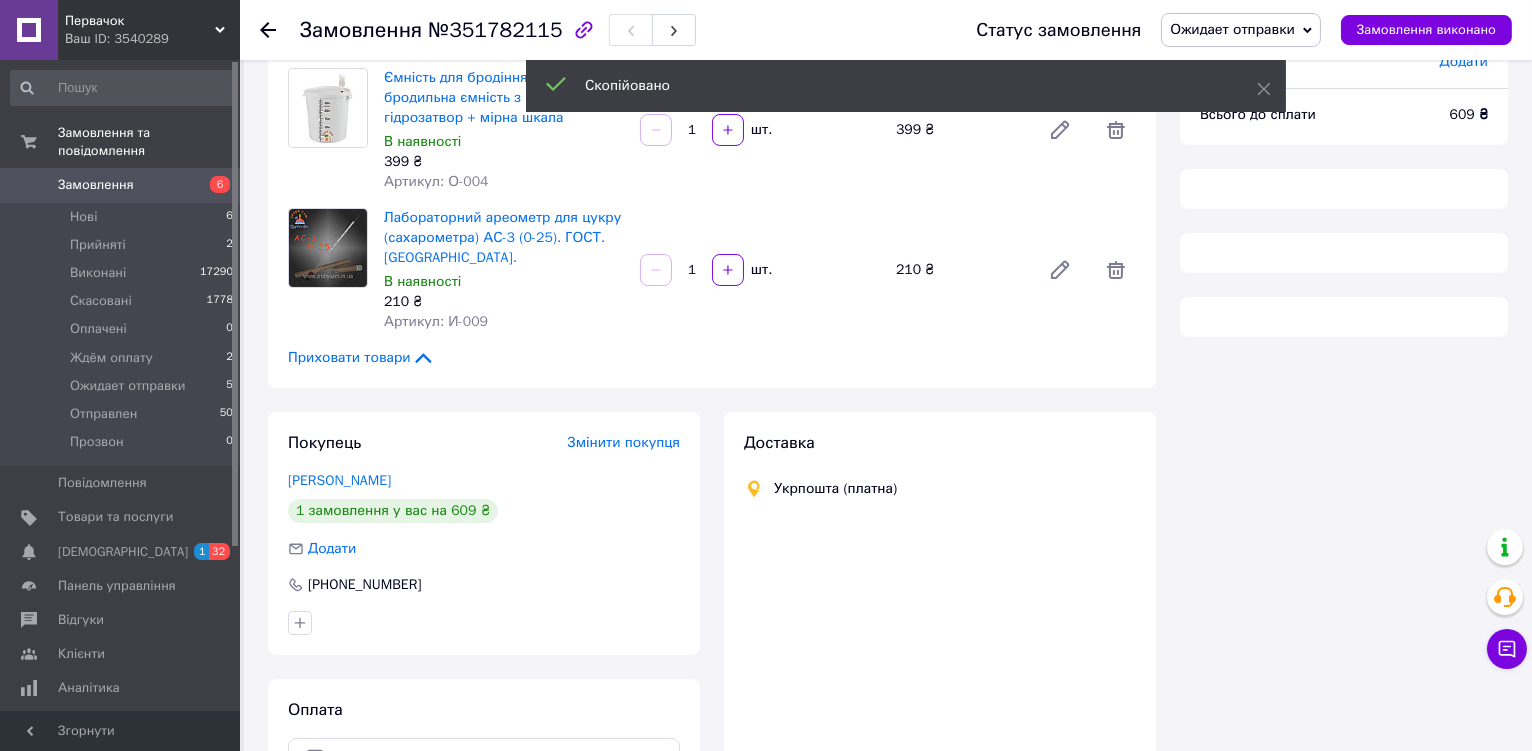 scroll, scrollTop: 266, scrollLeft: 0, axis: vertical 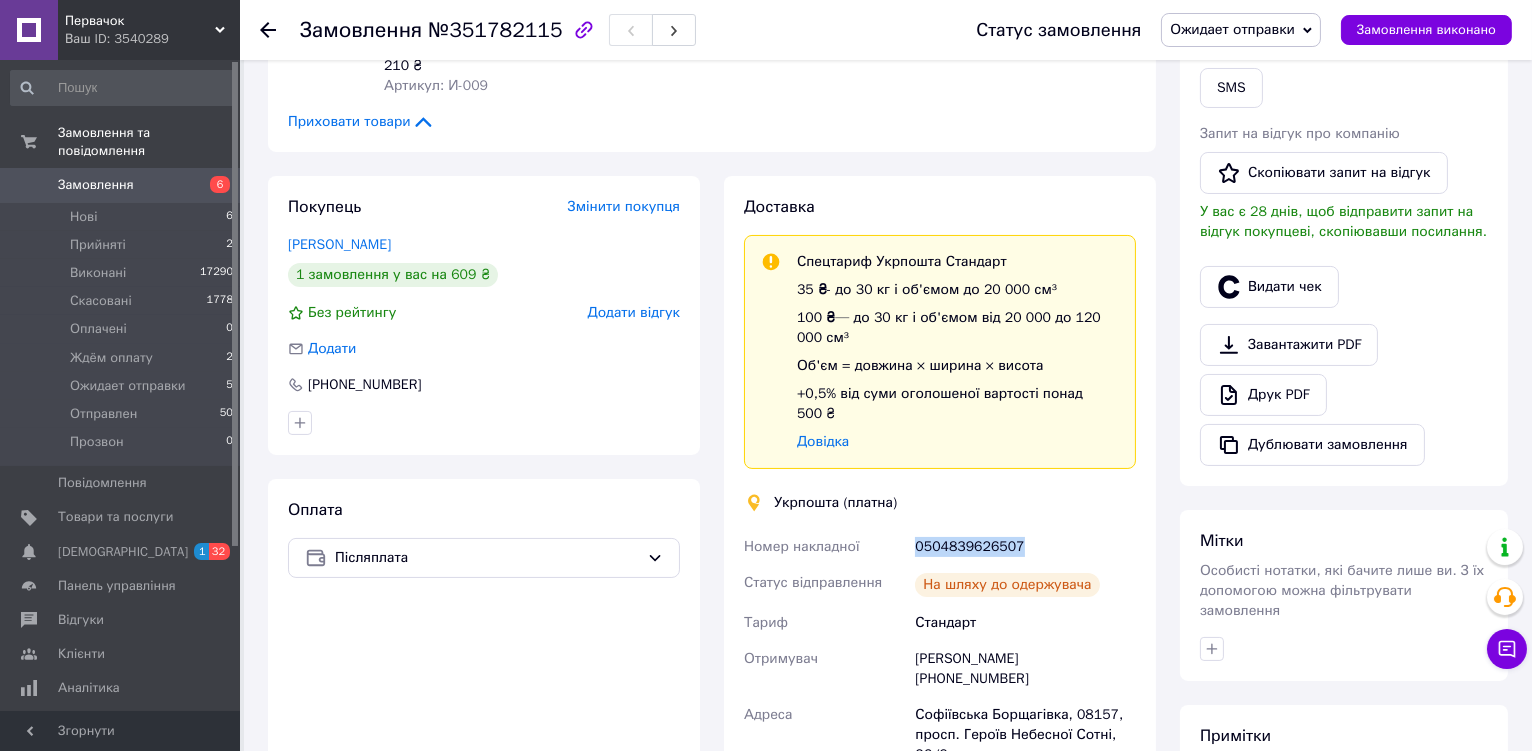 drag, startPoint x: 1045, startPoint y: 686, endPoint x: 916, endPoint y: 708, distance: 130.86252 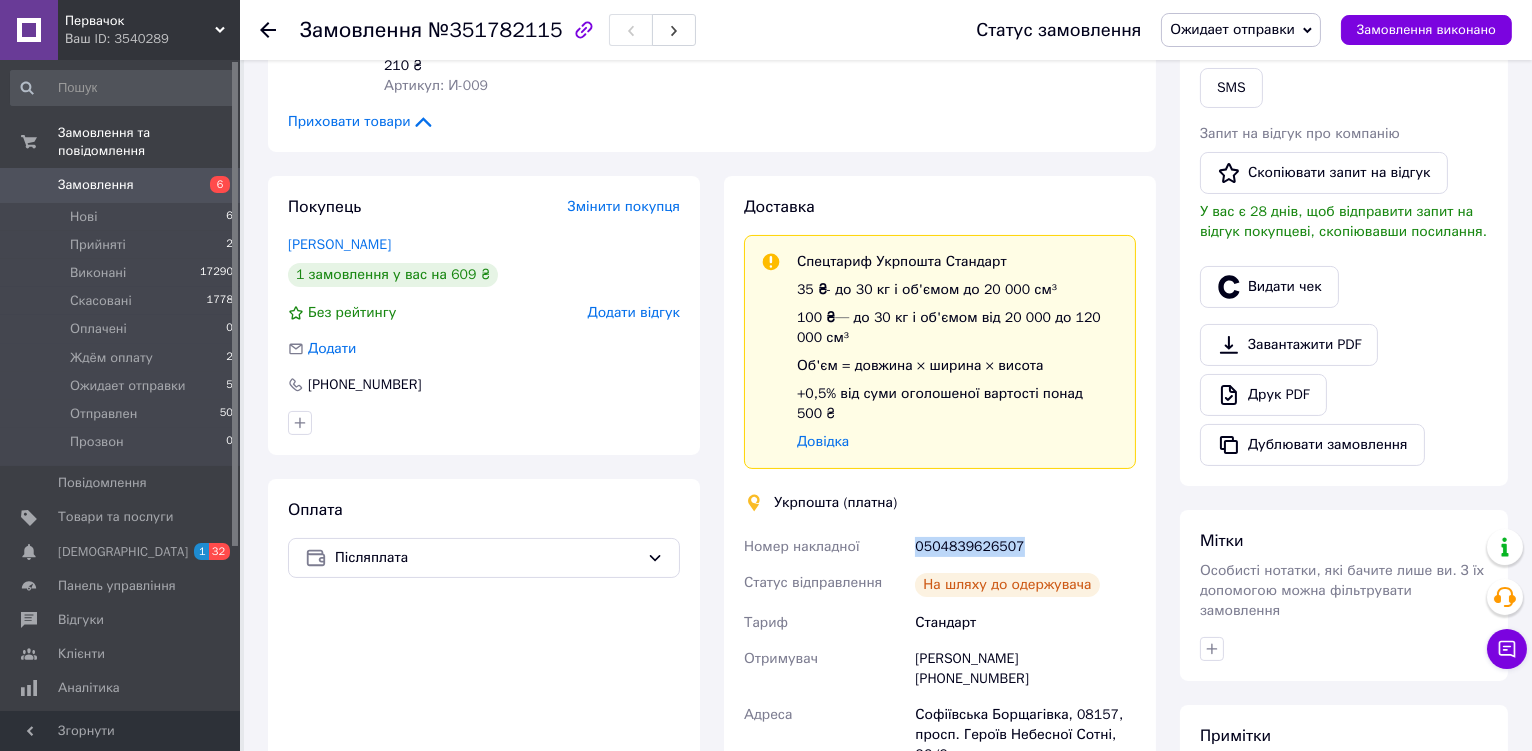 copy on "0504839626507" 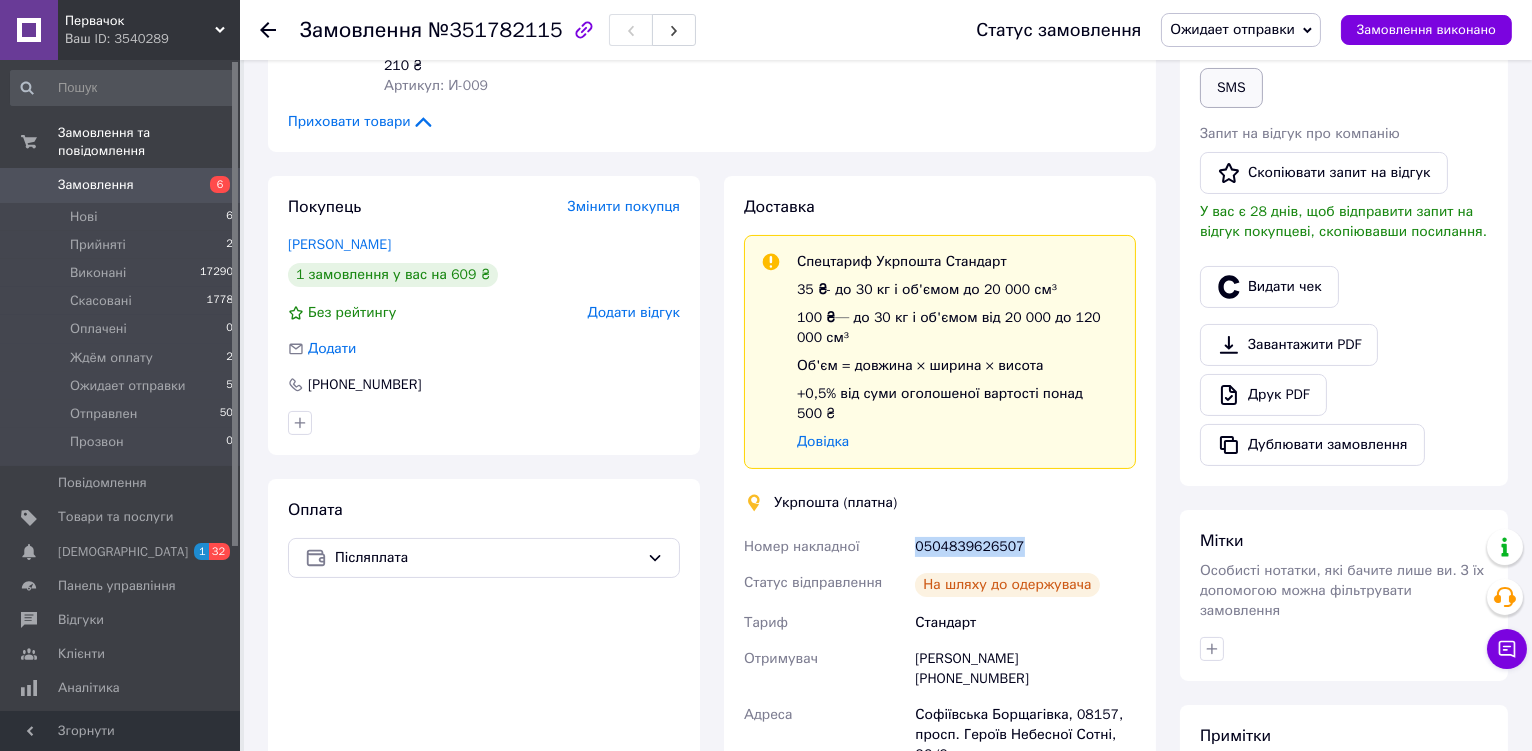 click on "SMS" at bounding box center [1231, 88] 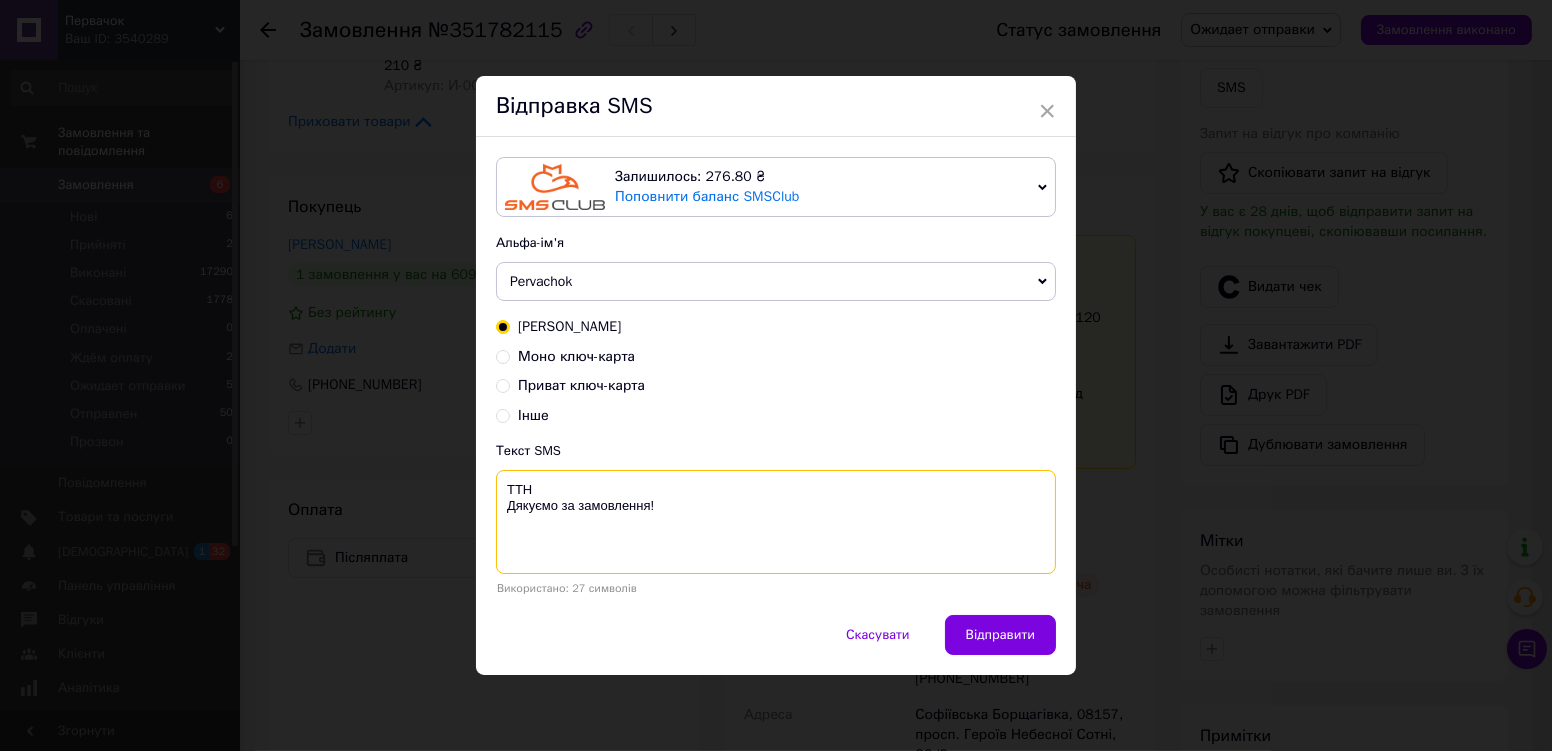 paste on "0504839626507" 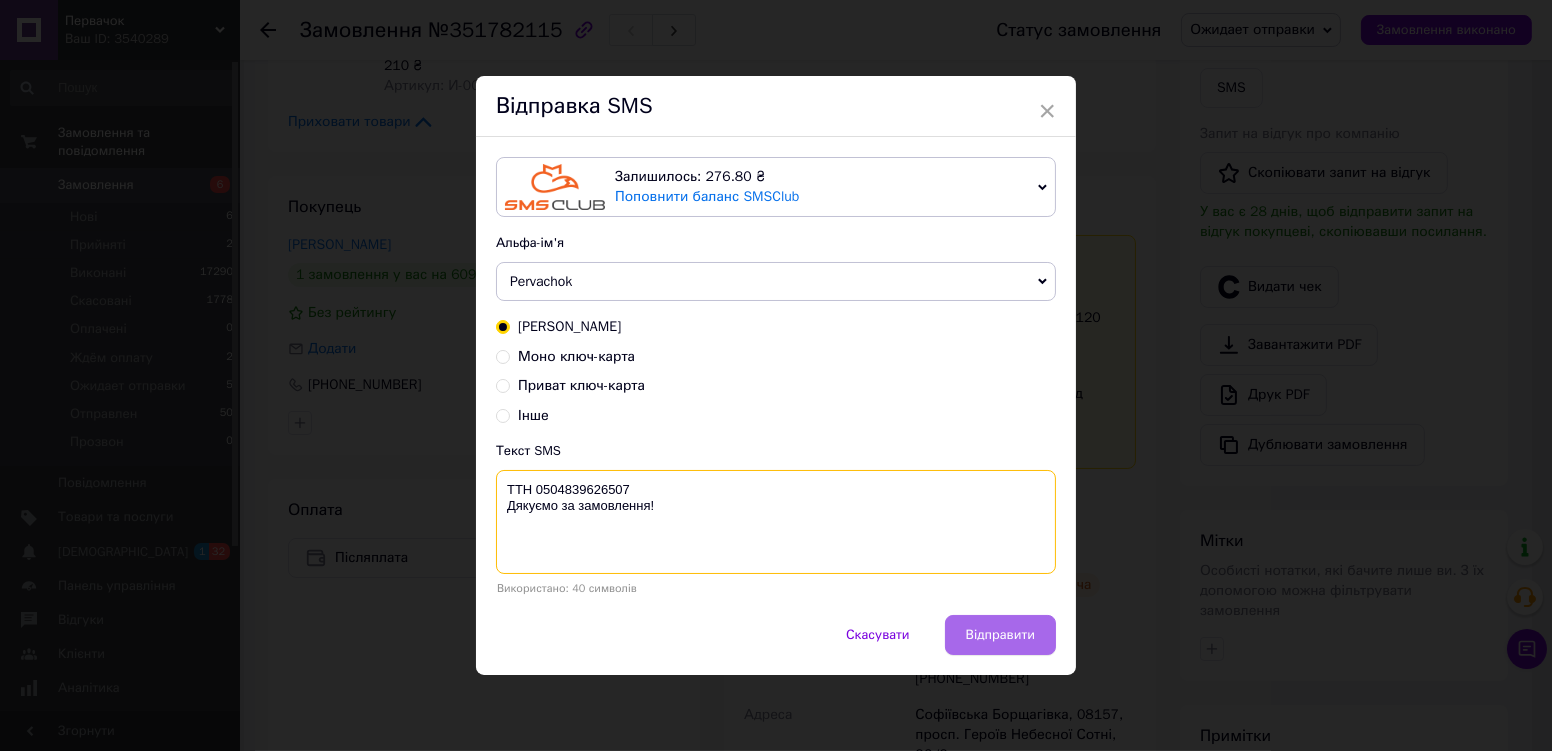 type on "ТТН 0504839626507
Дякуємо за замовлення!" 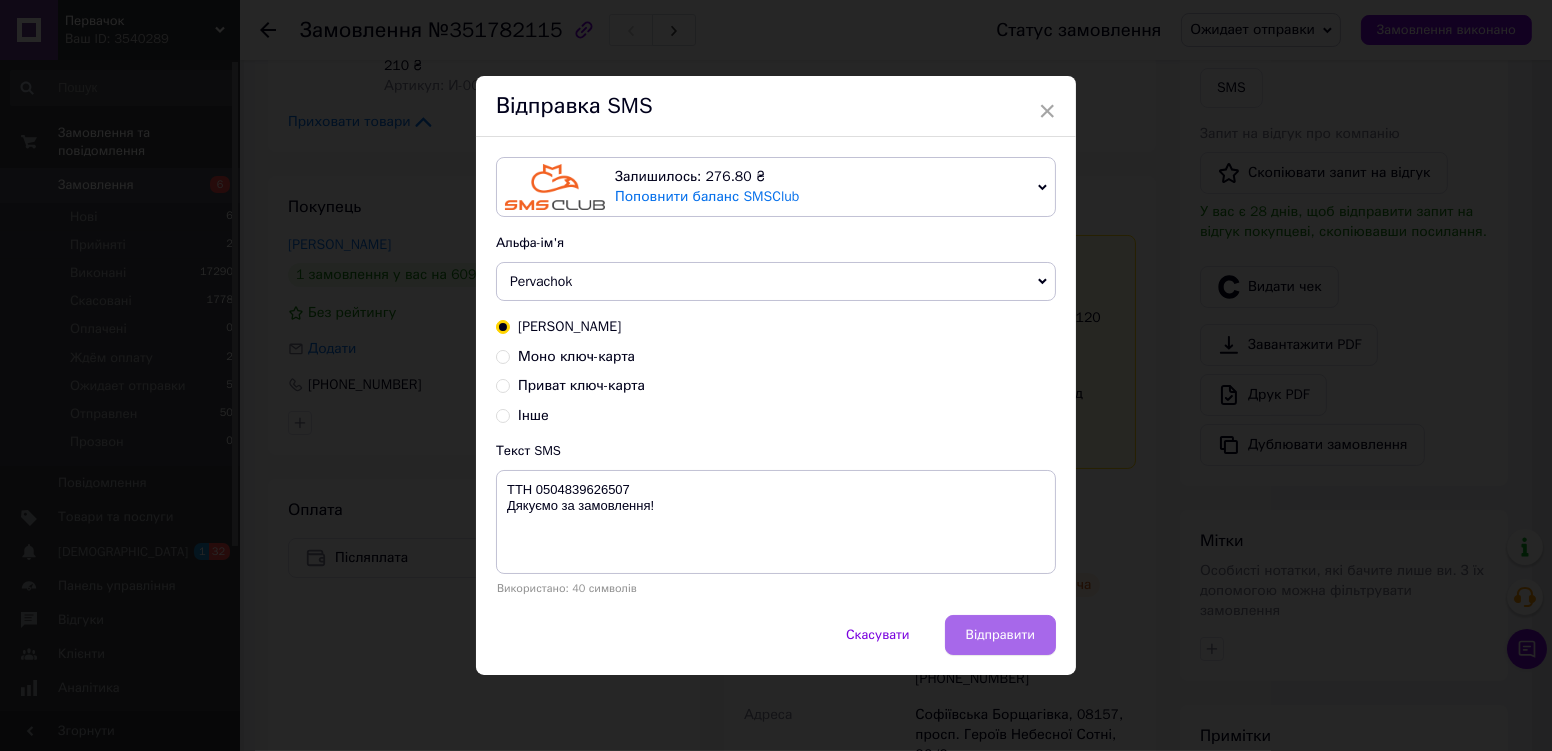 click on "Відправити" at bounding box center (1000, 635) 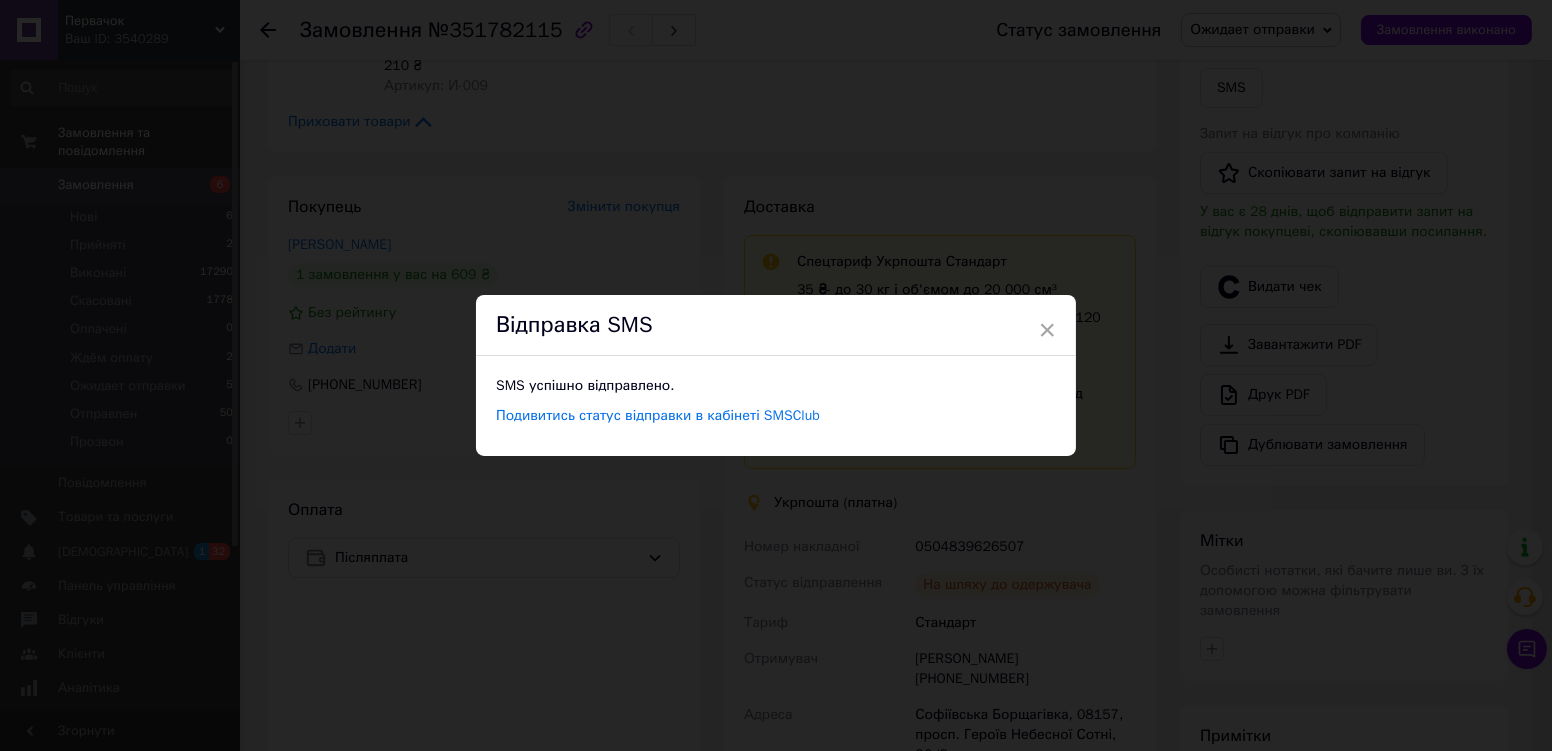 click on "× Відправка SMS SMS успішно відправлено. Подивитись статус відправки в кабінеті SMSClub" at bounding box center [776, 375] 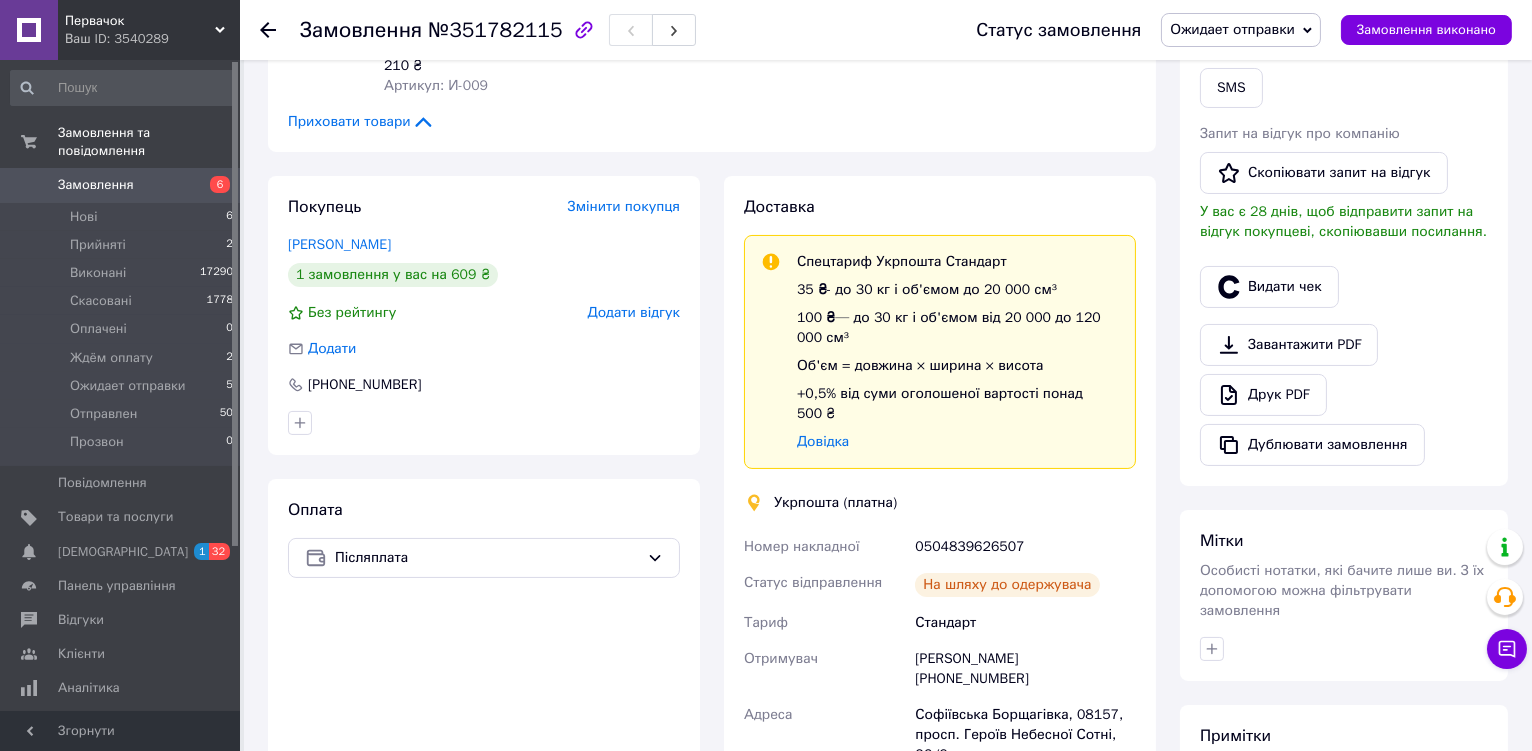 click on "Ожидает отправки" at bounding box center (1232, 29) 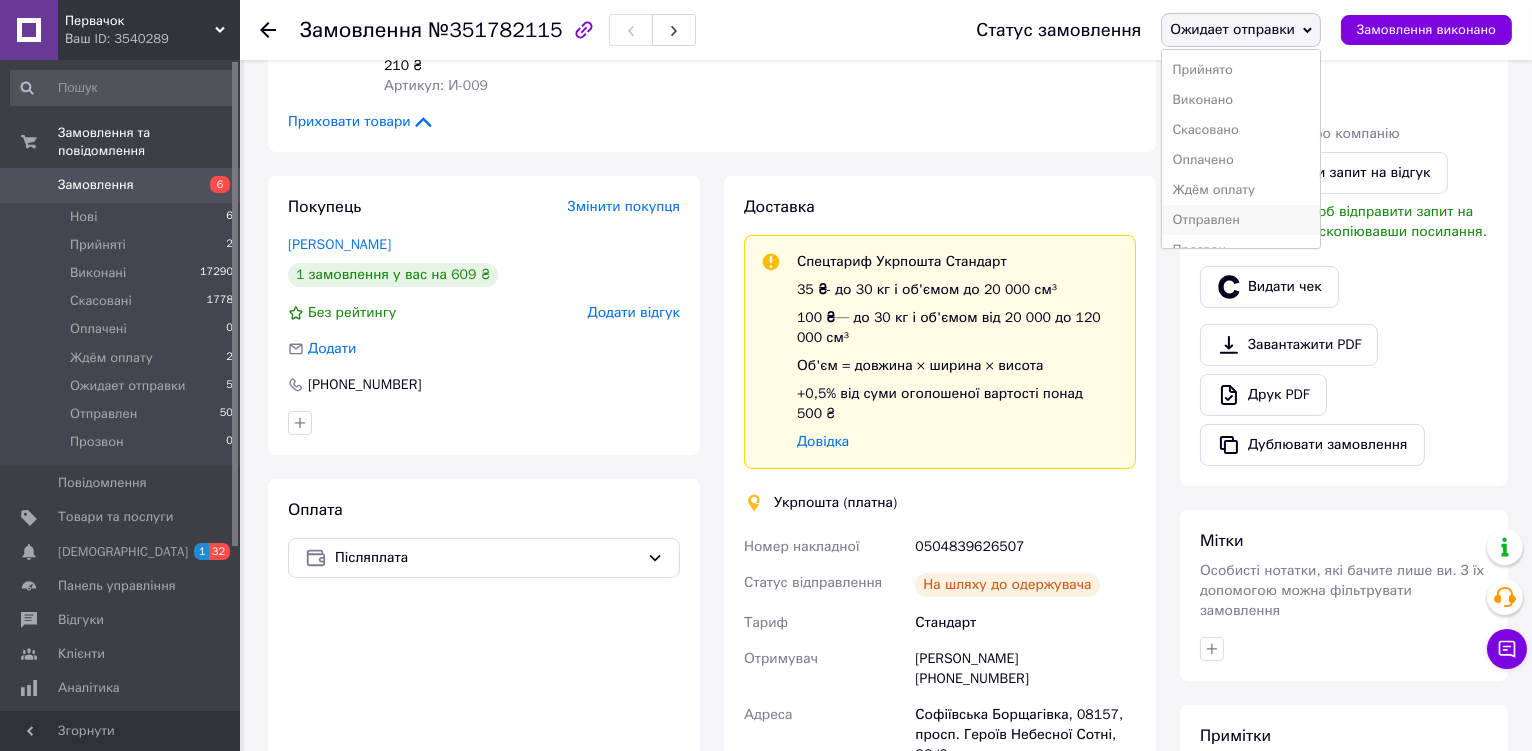 click on "Отправлен" at bounding box center (1241, 220) 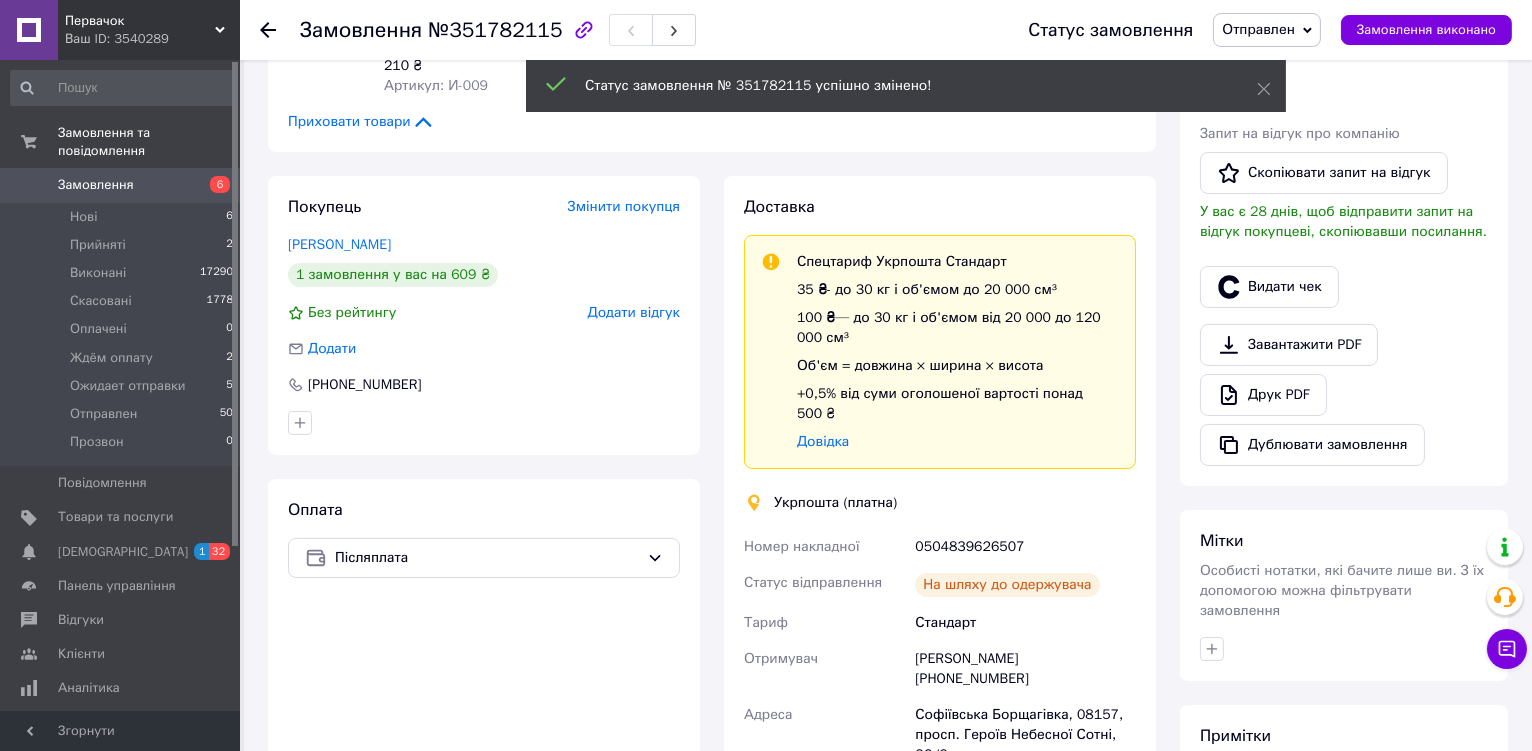 scroll, scrollTop: 163, scrollLeft: 0, axis: vertical 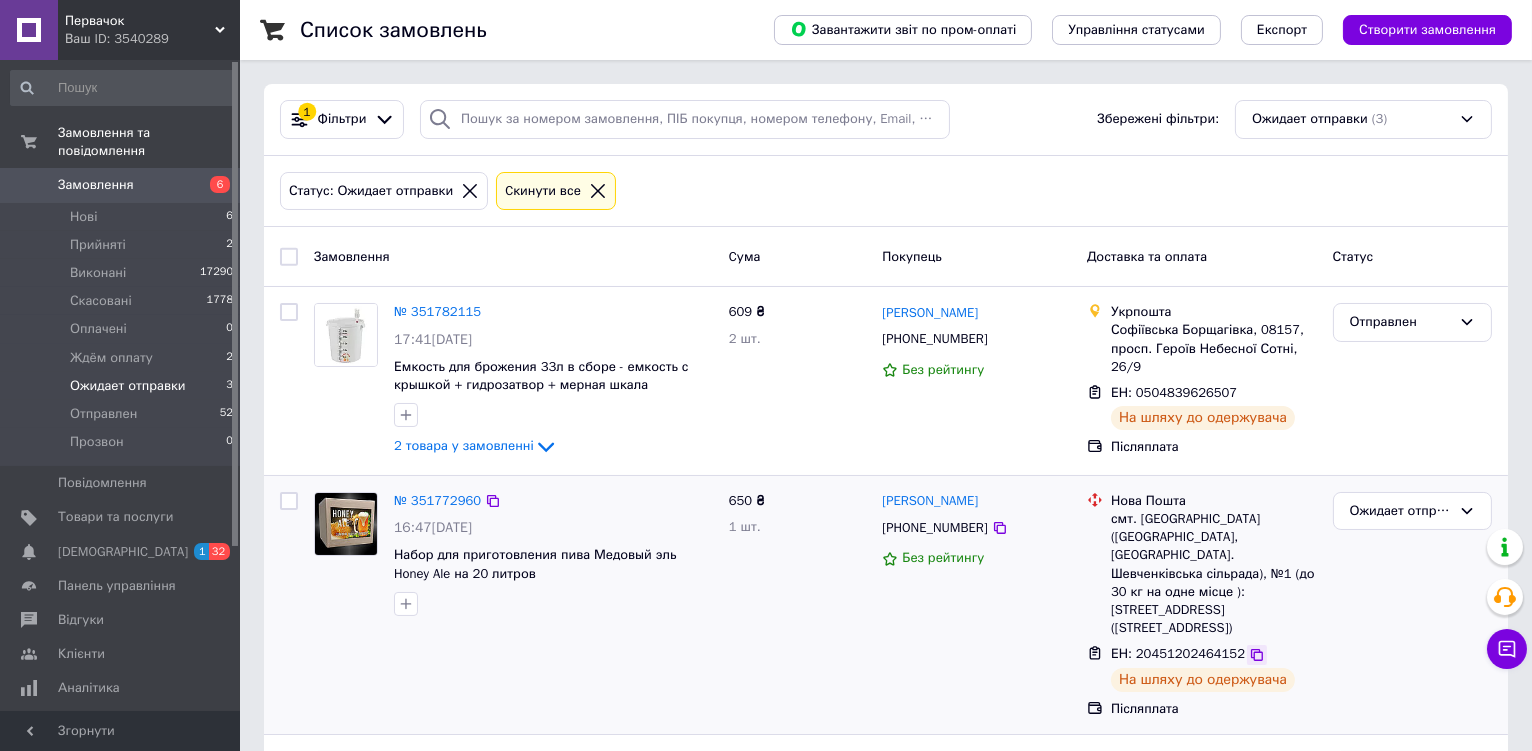 click 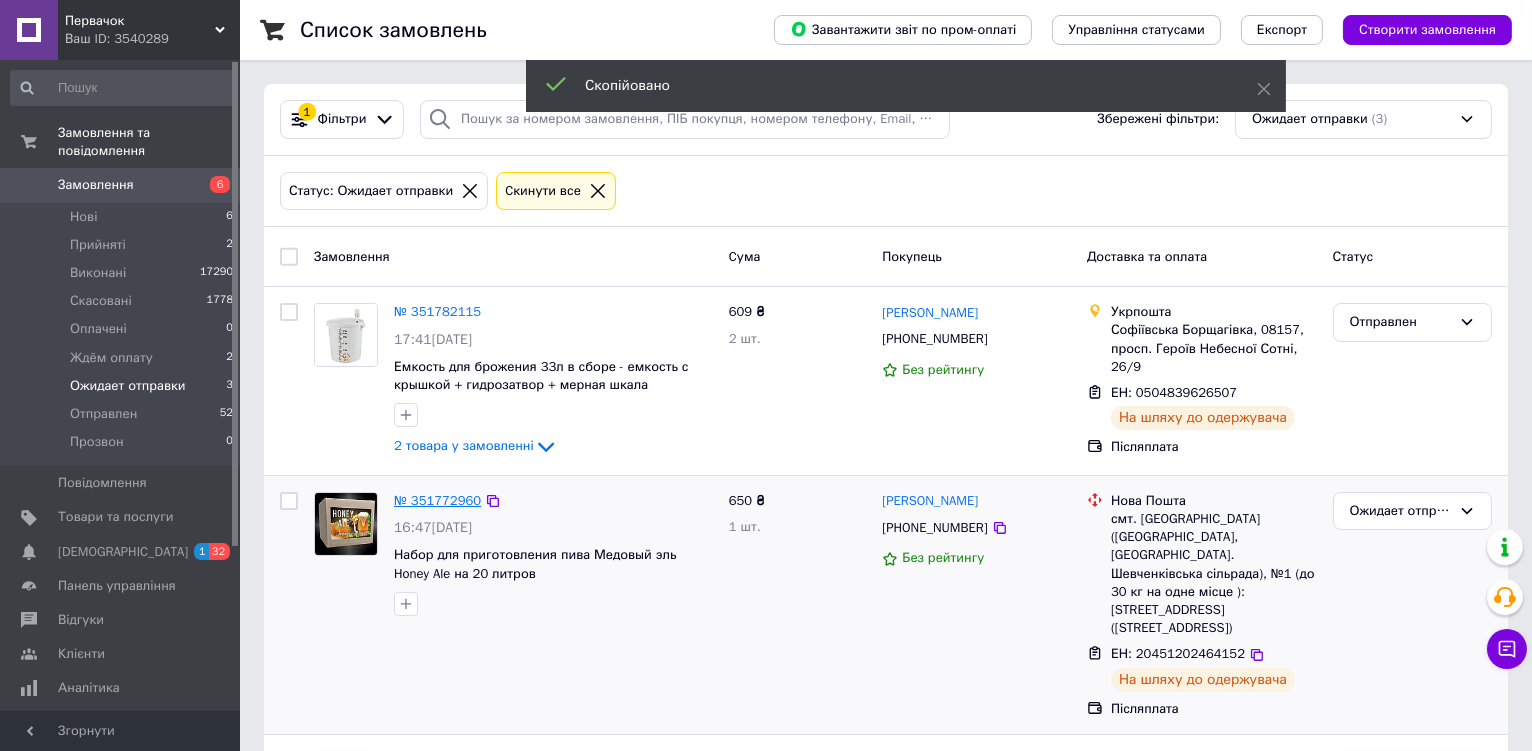 click on "№ 351772960" at bounding box center (437, 500) 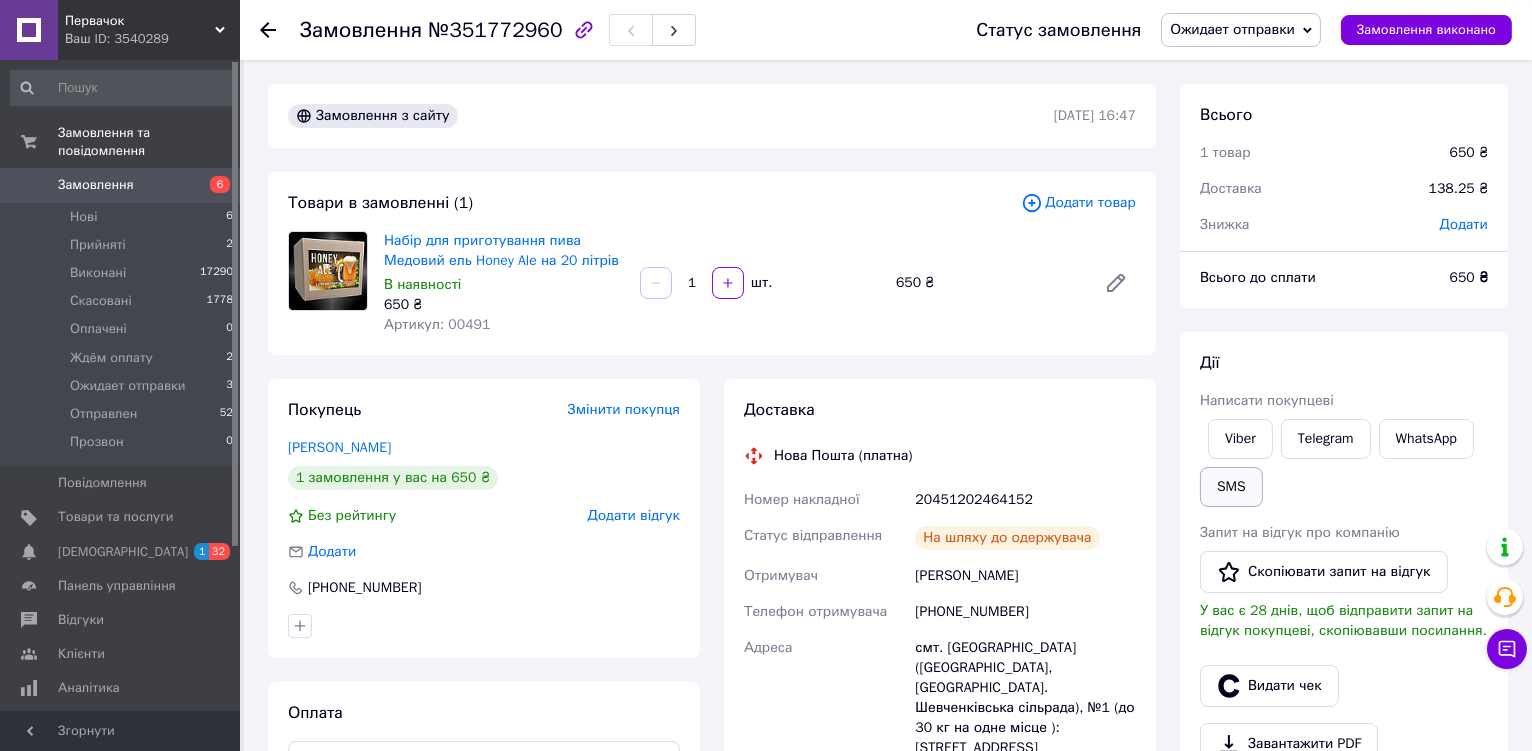 click on "SMS" at bounding box center (1231, 487) 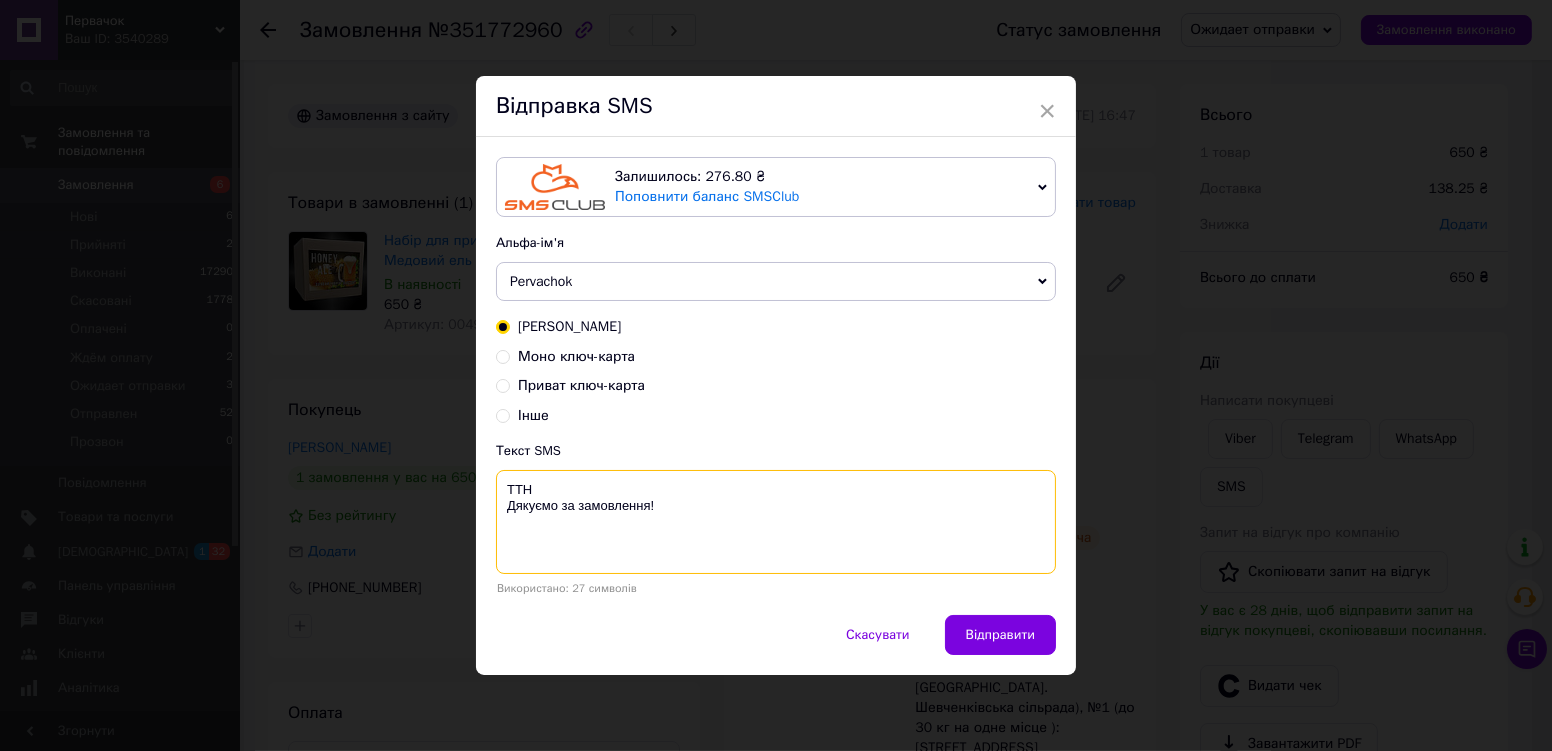 paste on "20451202464152" 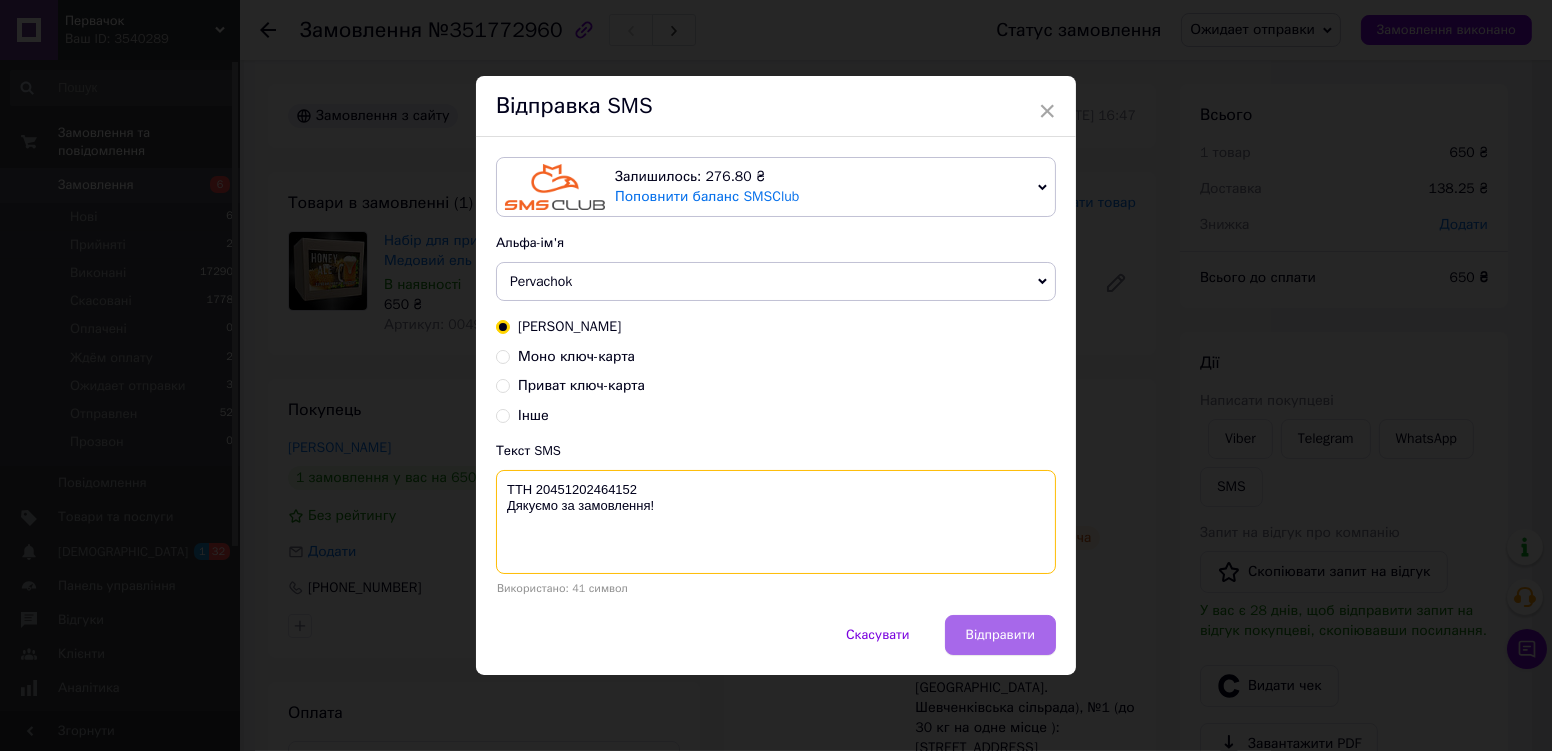 type on "ТТН 20451202464152
Дякуємо за замовлення!" 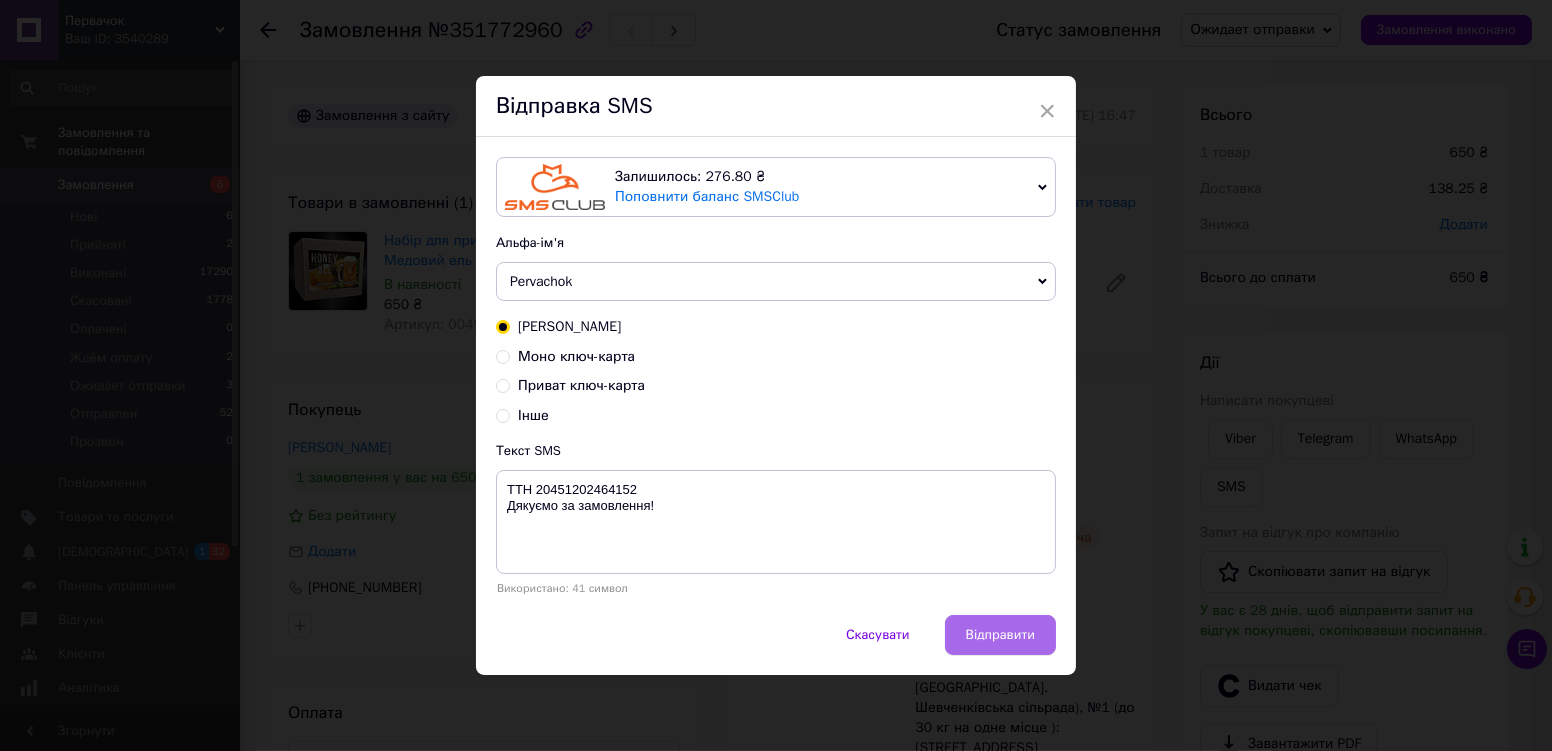 click on "Відправити" at bounding box center (1000, 635) 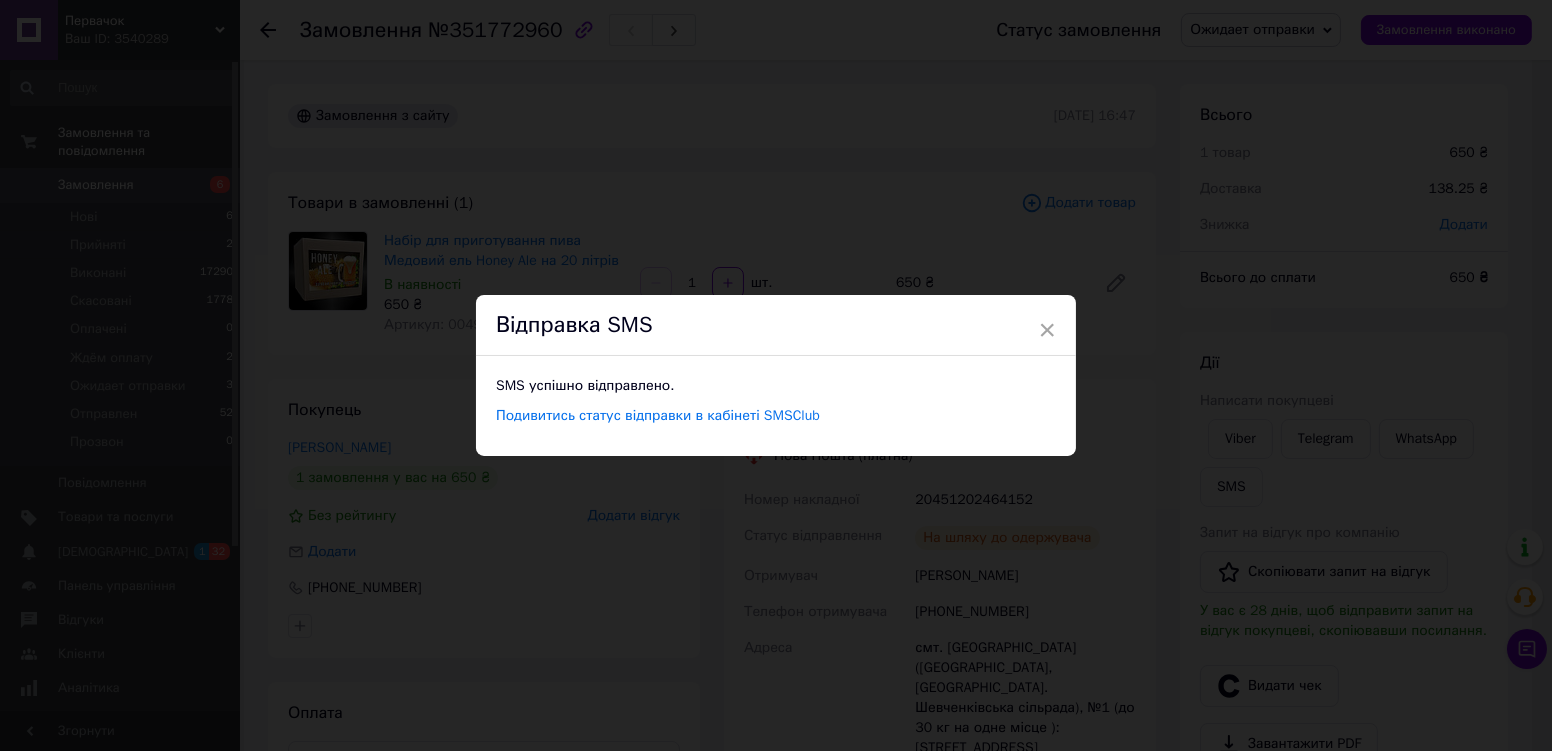 click on "× Відправка SMS SMS успішно відправлено. Подивитись статус відправки в кабінеті SMSClub" at bounding box center [776, 375] 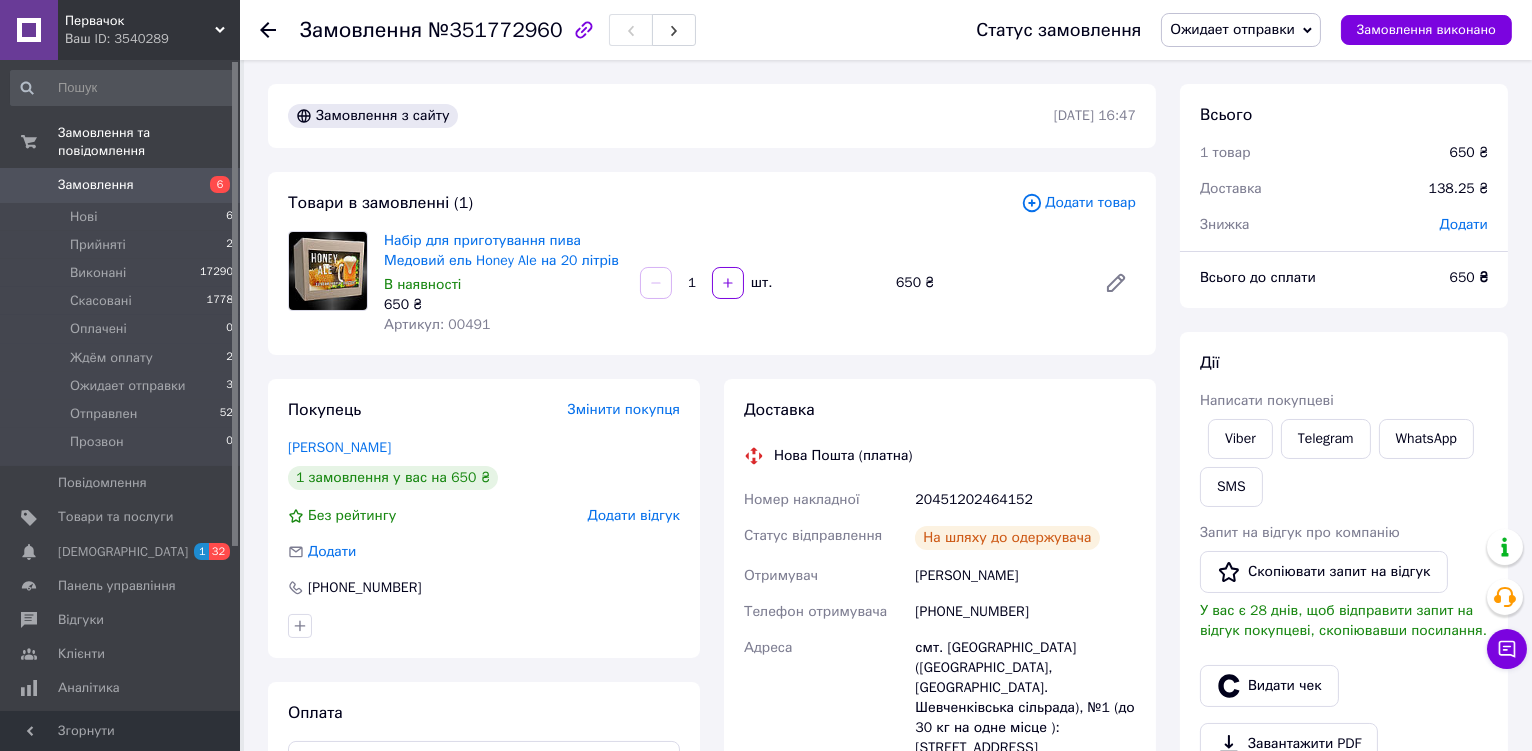 click on "Ожидает отправки" at bounding box center (1232, 29) 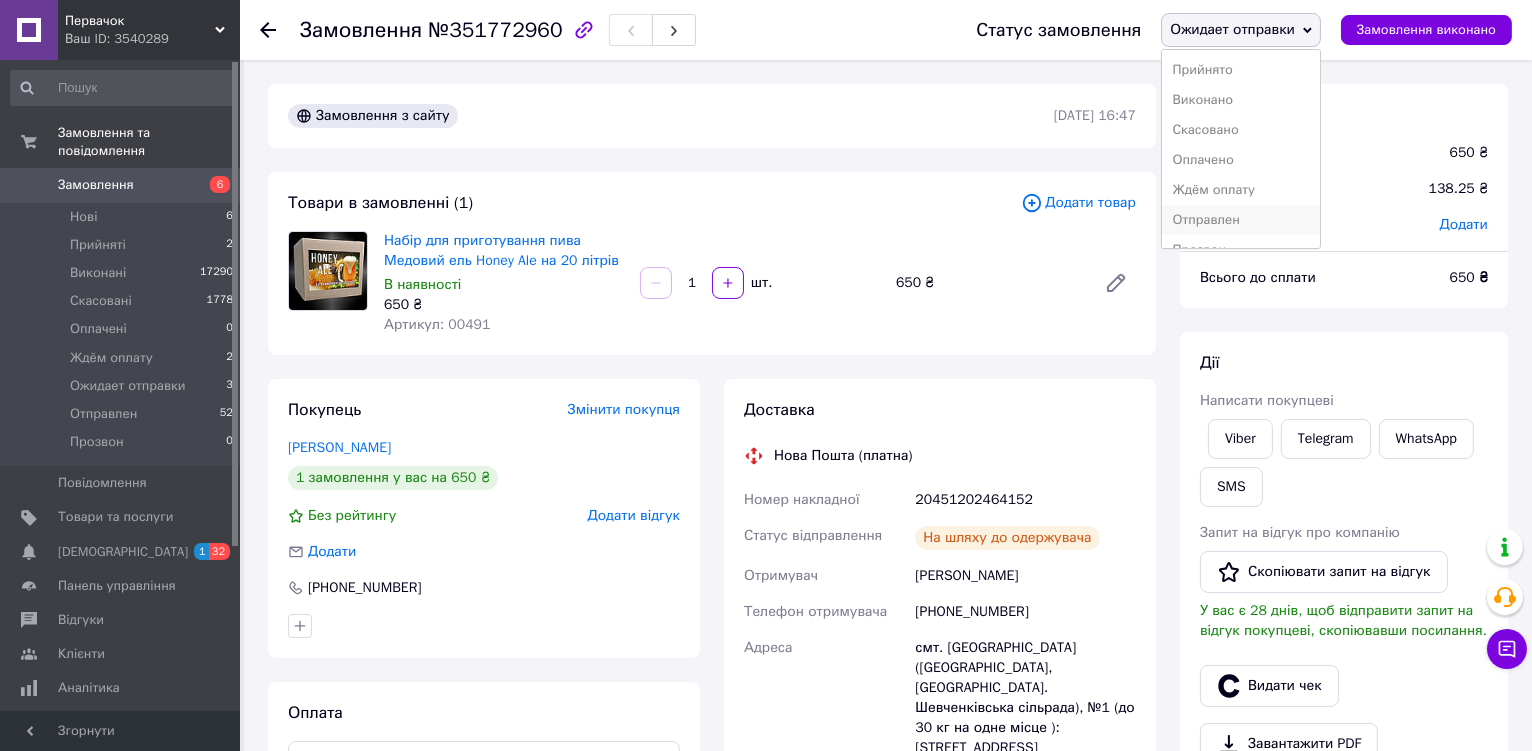 click on "Отправлен" at bounding box center [1241, 220] 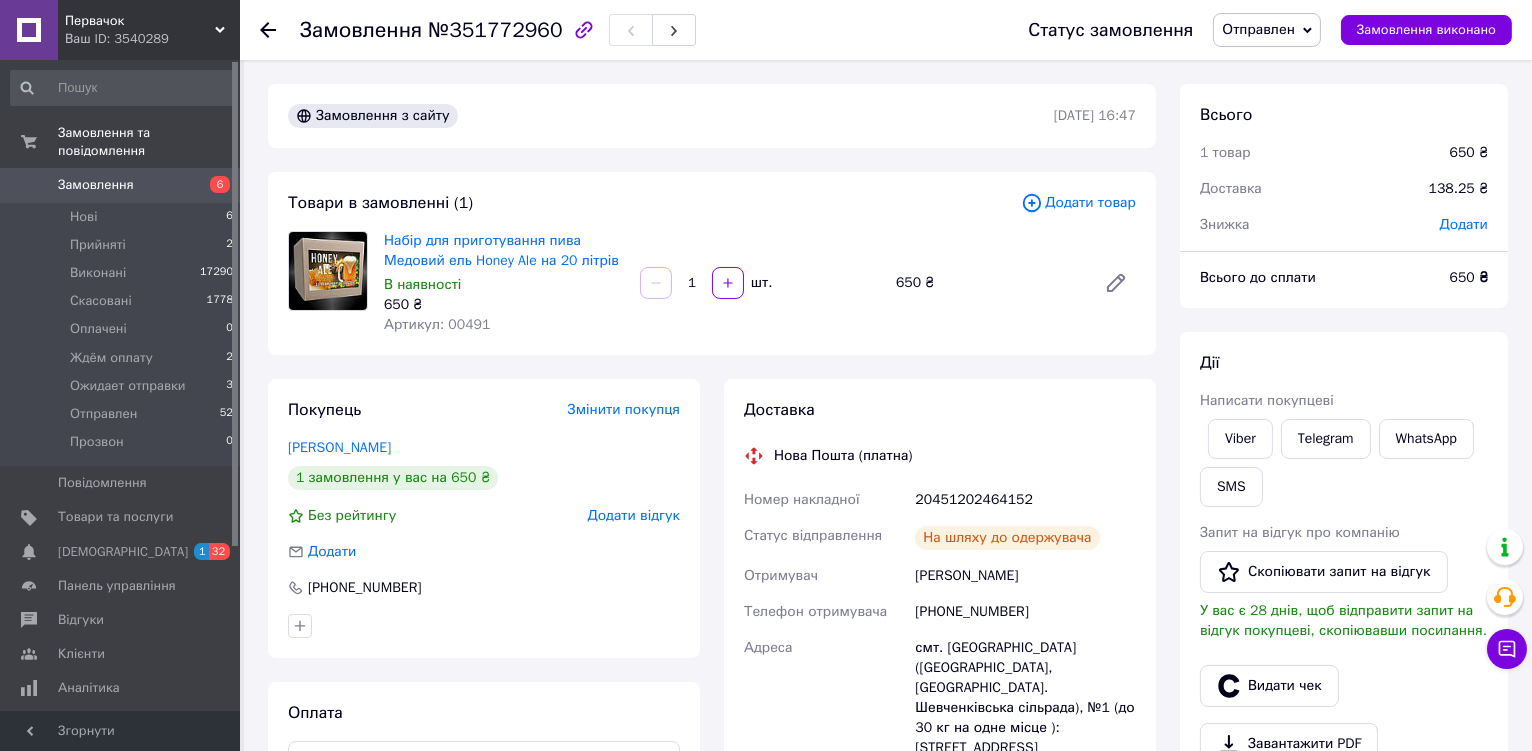 click 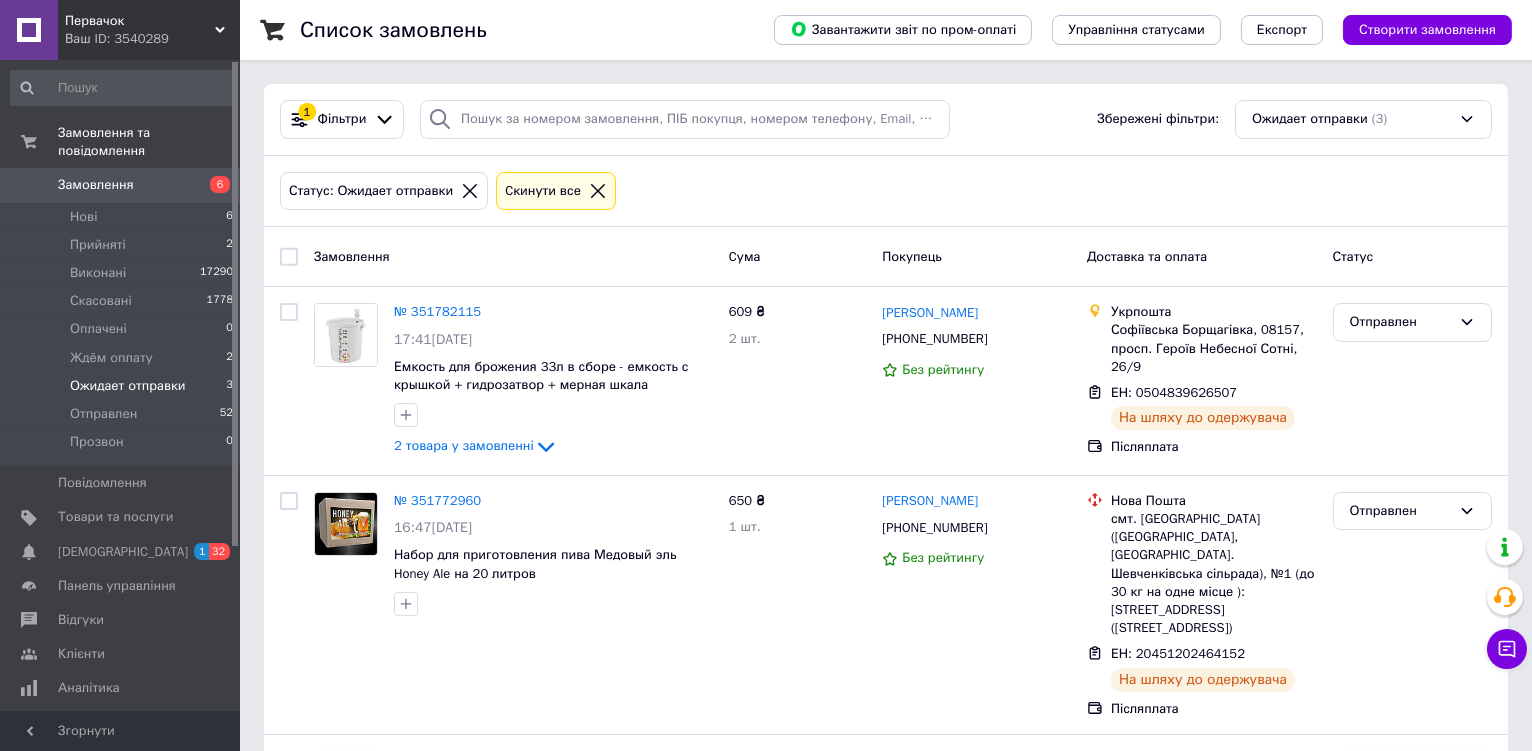 scroll, scrollTop: 221, scrollLeft: 0, axis: vertical 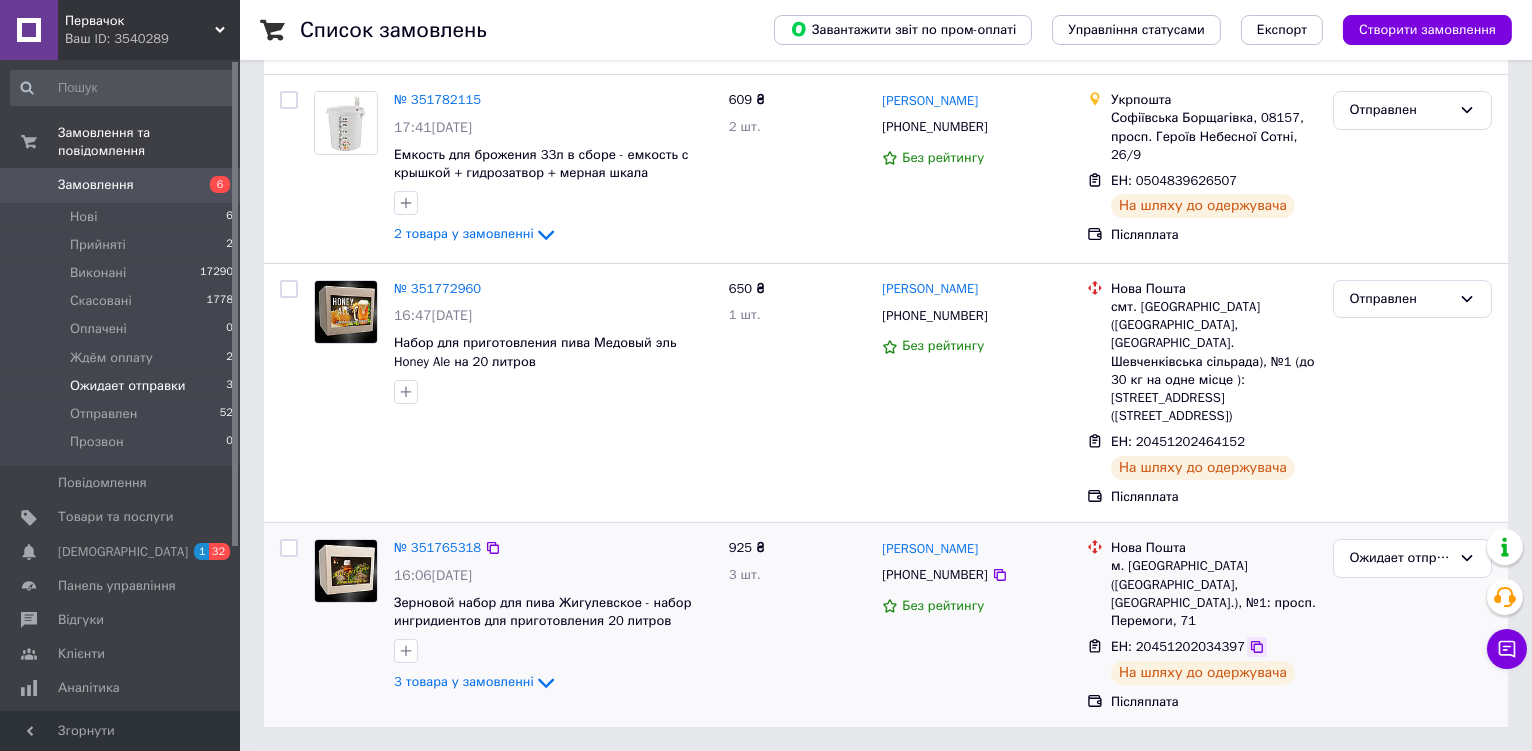click 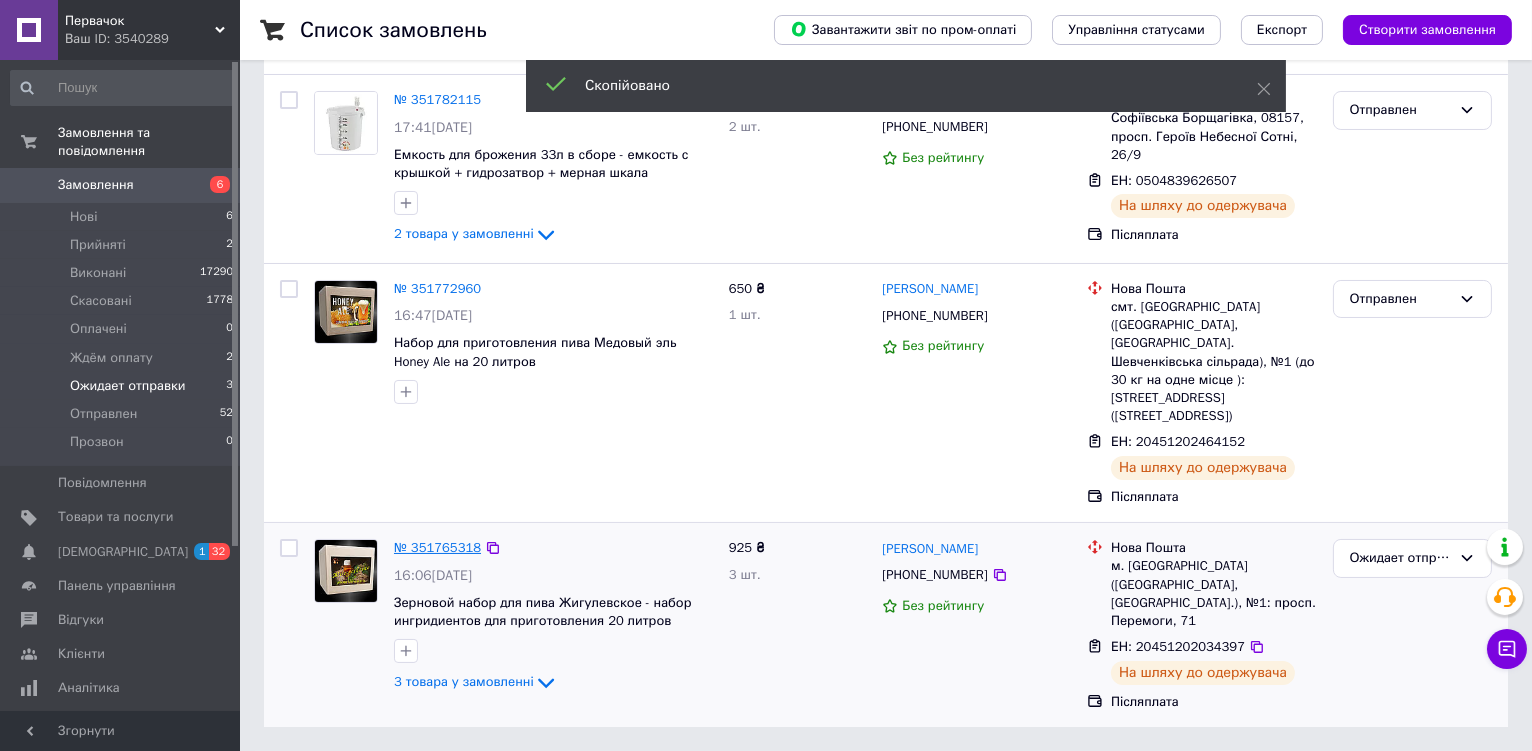 click on "№ 351765318" at bounding box center [437, 547] 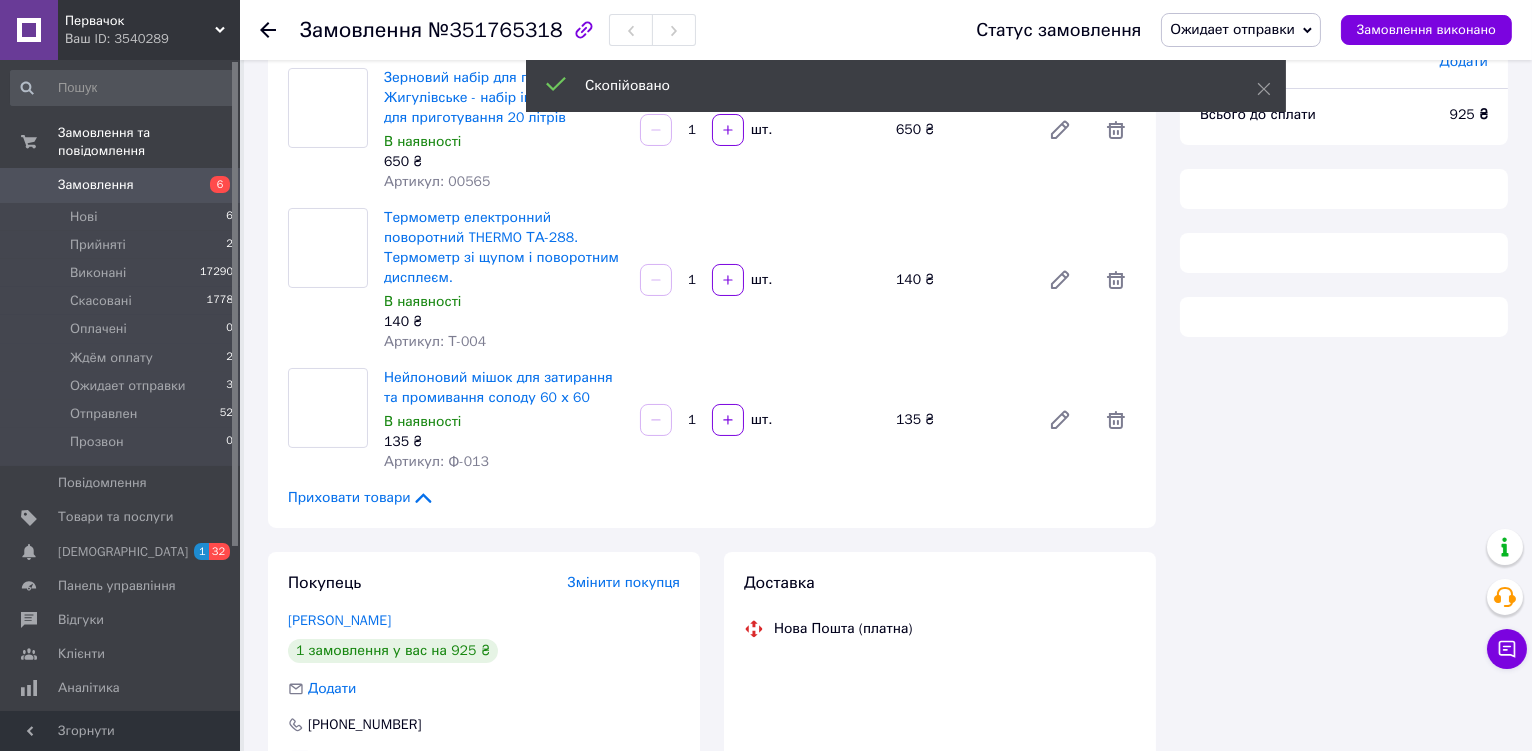 scroll, scrollTop: 221, scrollLeft: 0, axis: vertical 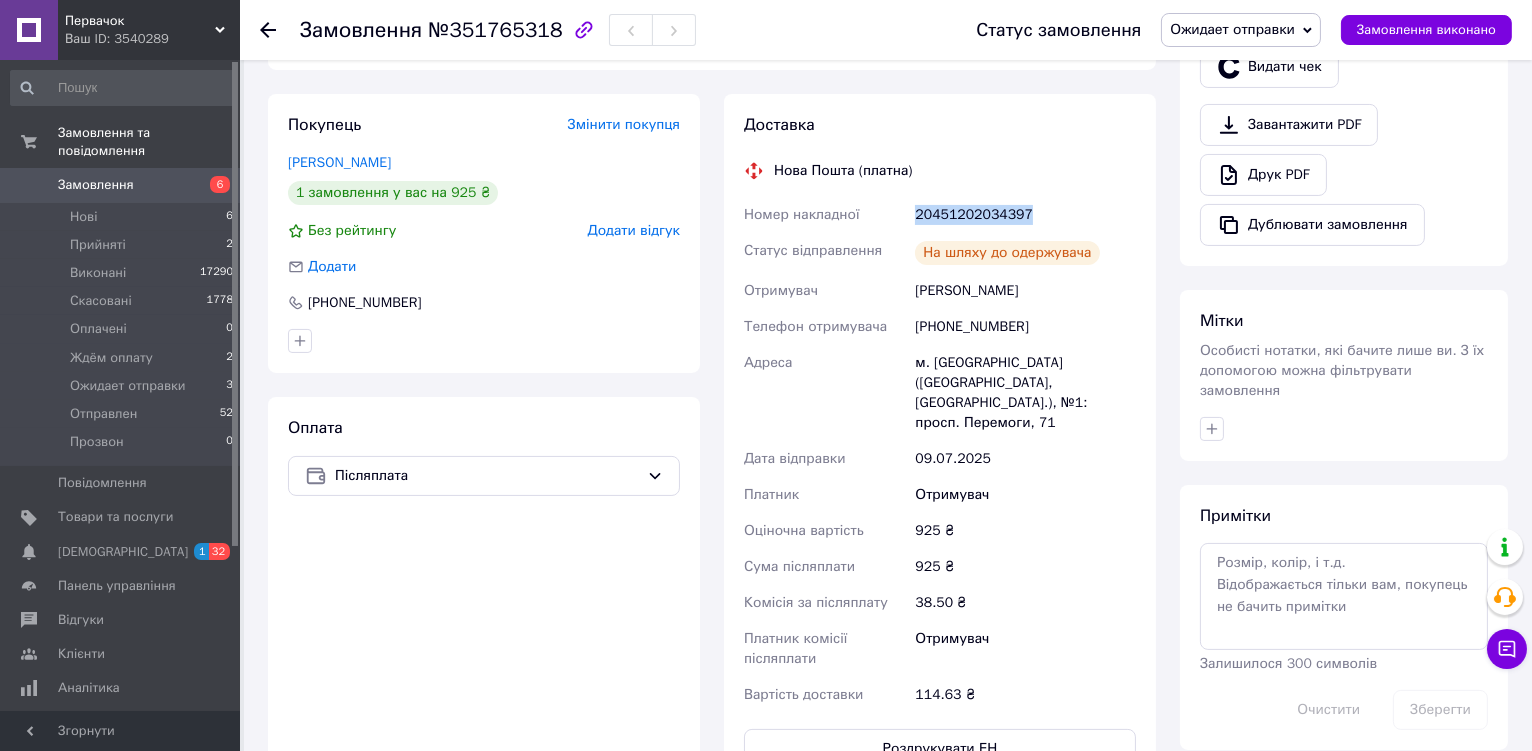 drag, startPoint x: 1090, startPoint y: 382, endPoint x: 907, endPoint y: 378, distance: 183.04372 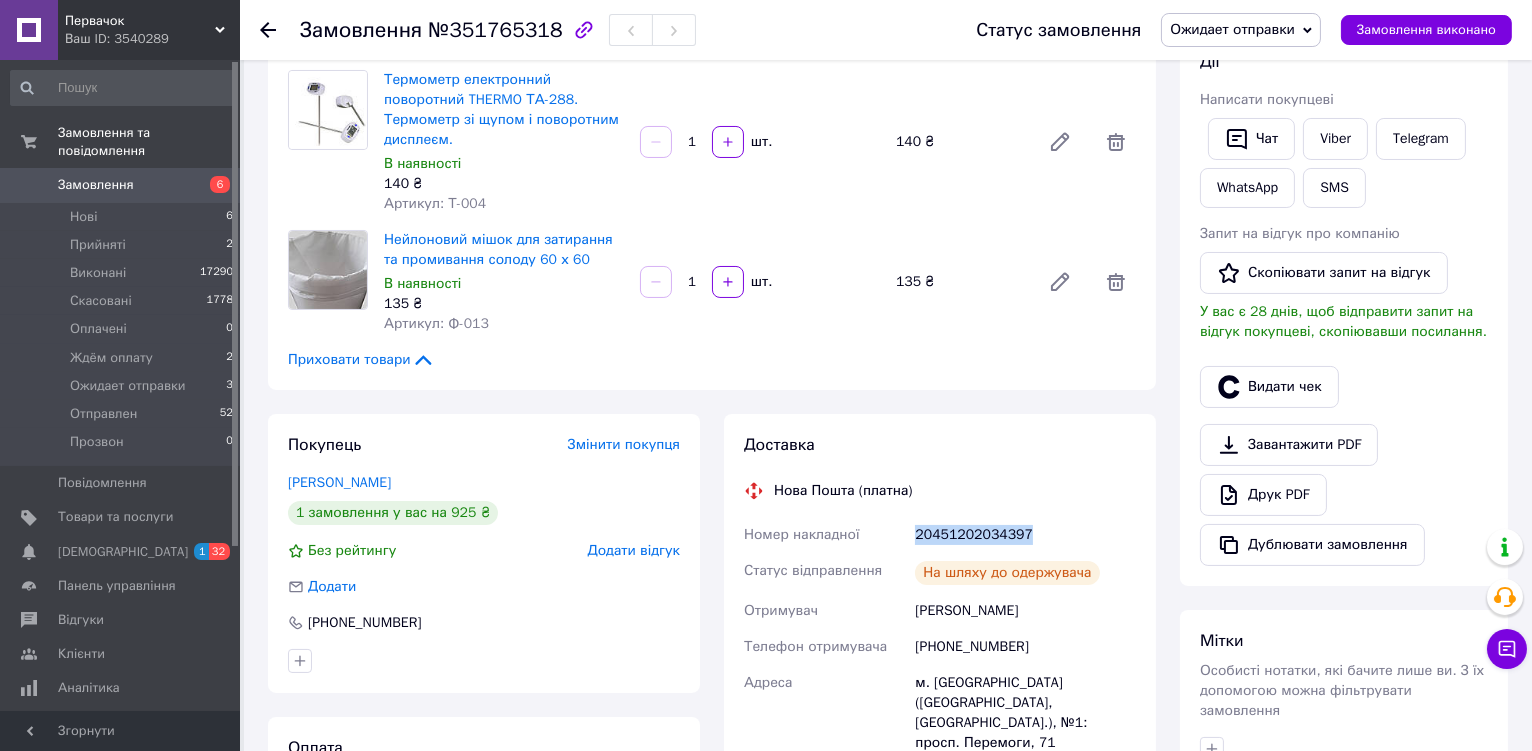 scroll, scrollTop: 87, scrollLeft: 0, axis: vertical 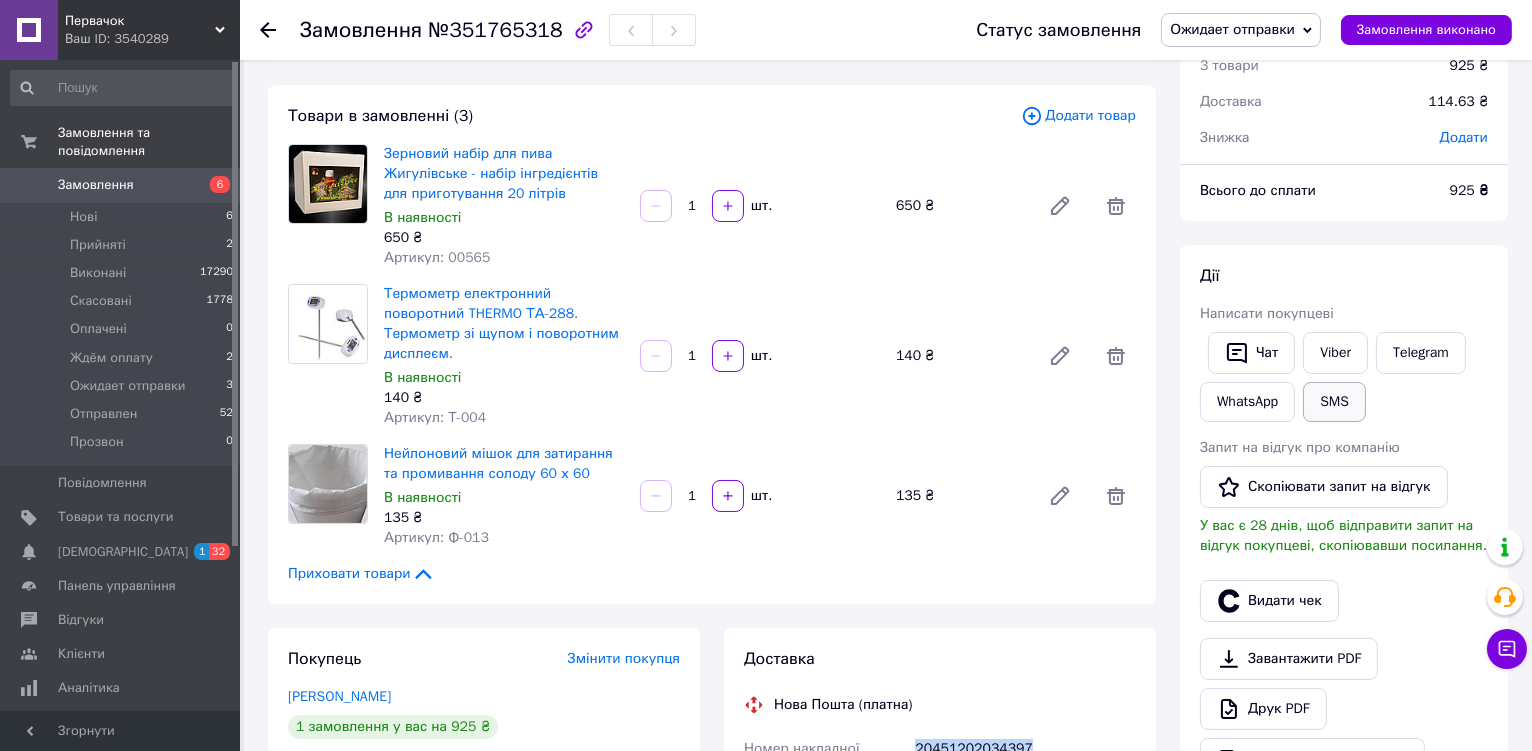 click on "SMS" at bounding box center (1334, 402) 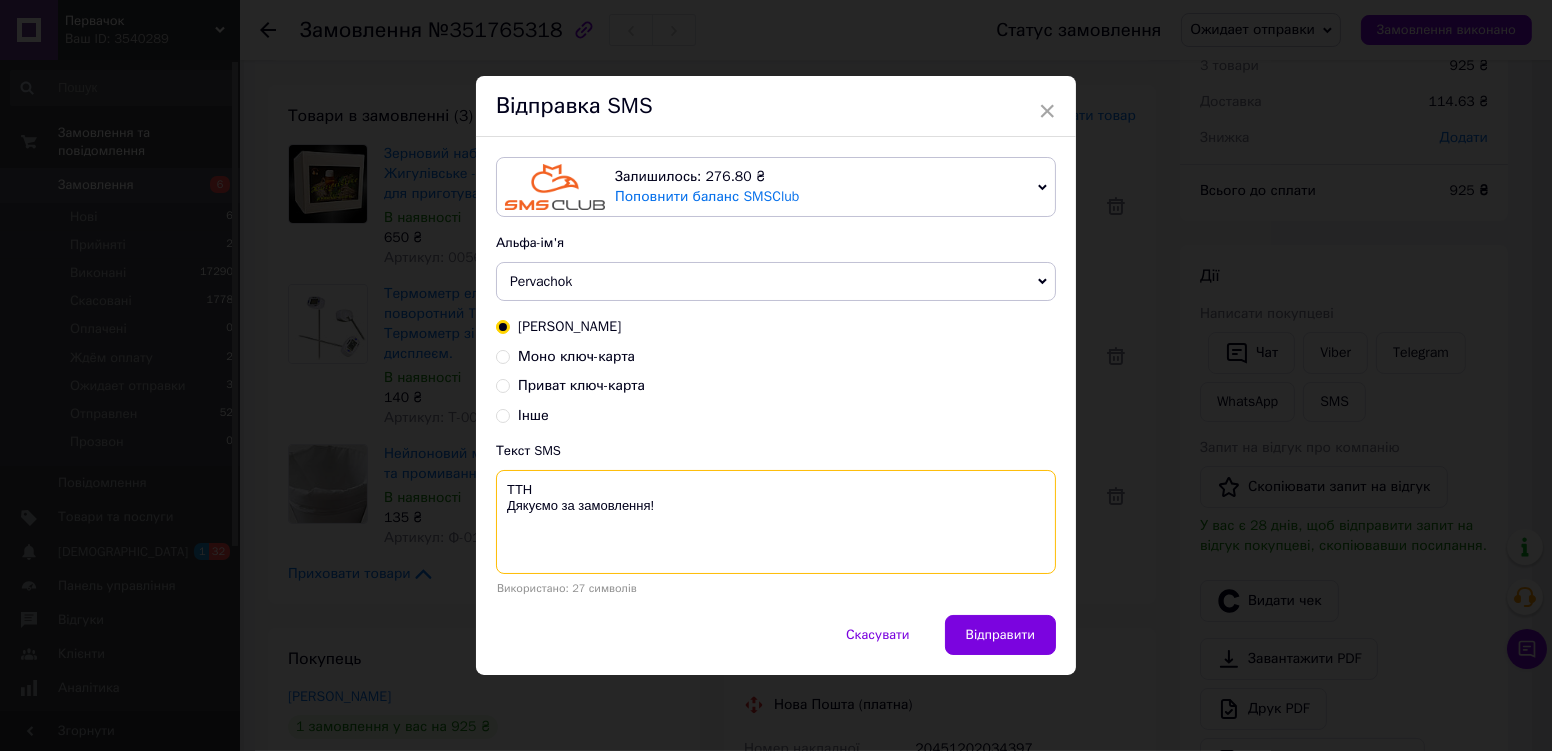 paste on "20451202034397" 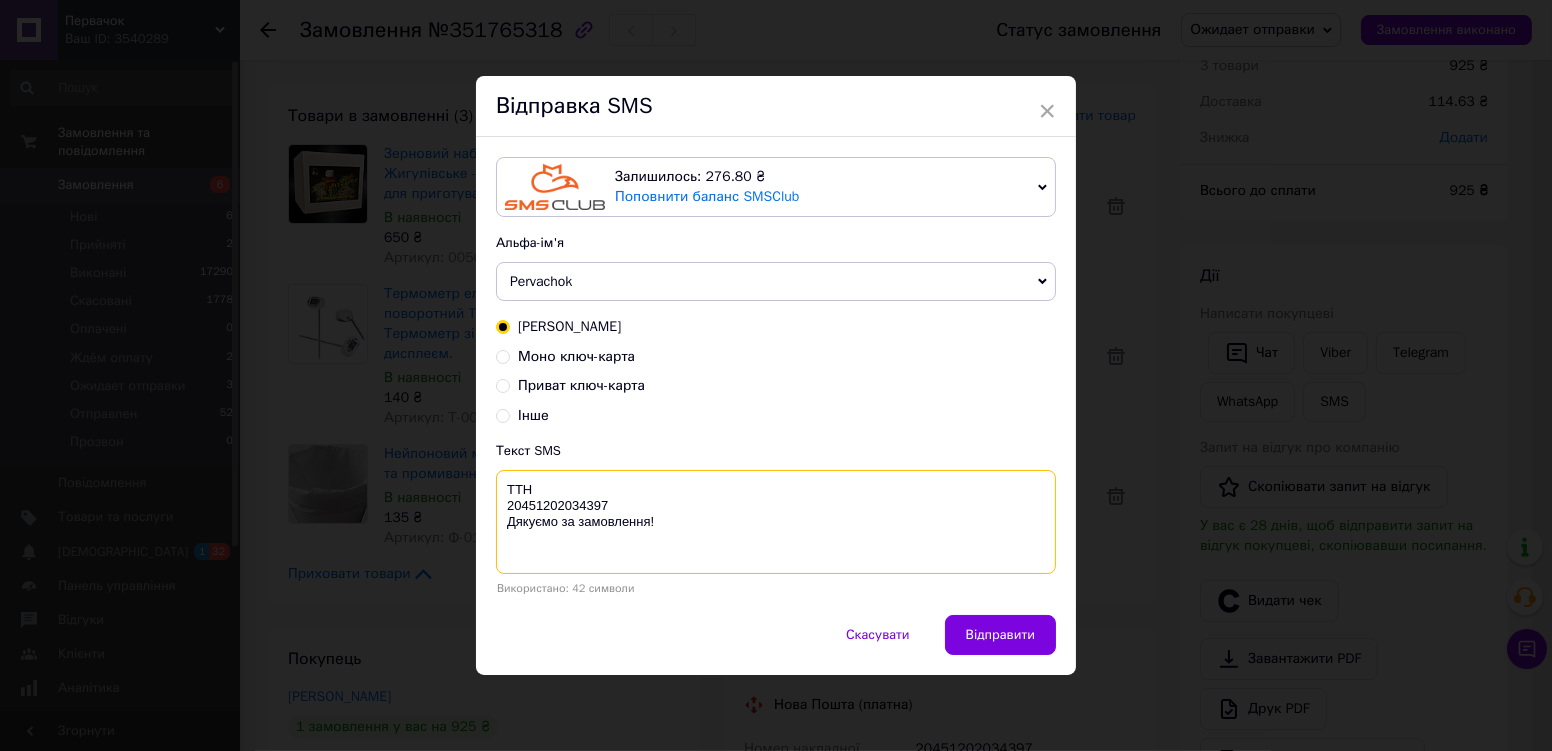 click on "ТТН
20451202034397
Дякуємо за замовлення!" at bounding box center [776, 522] 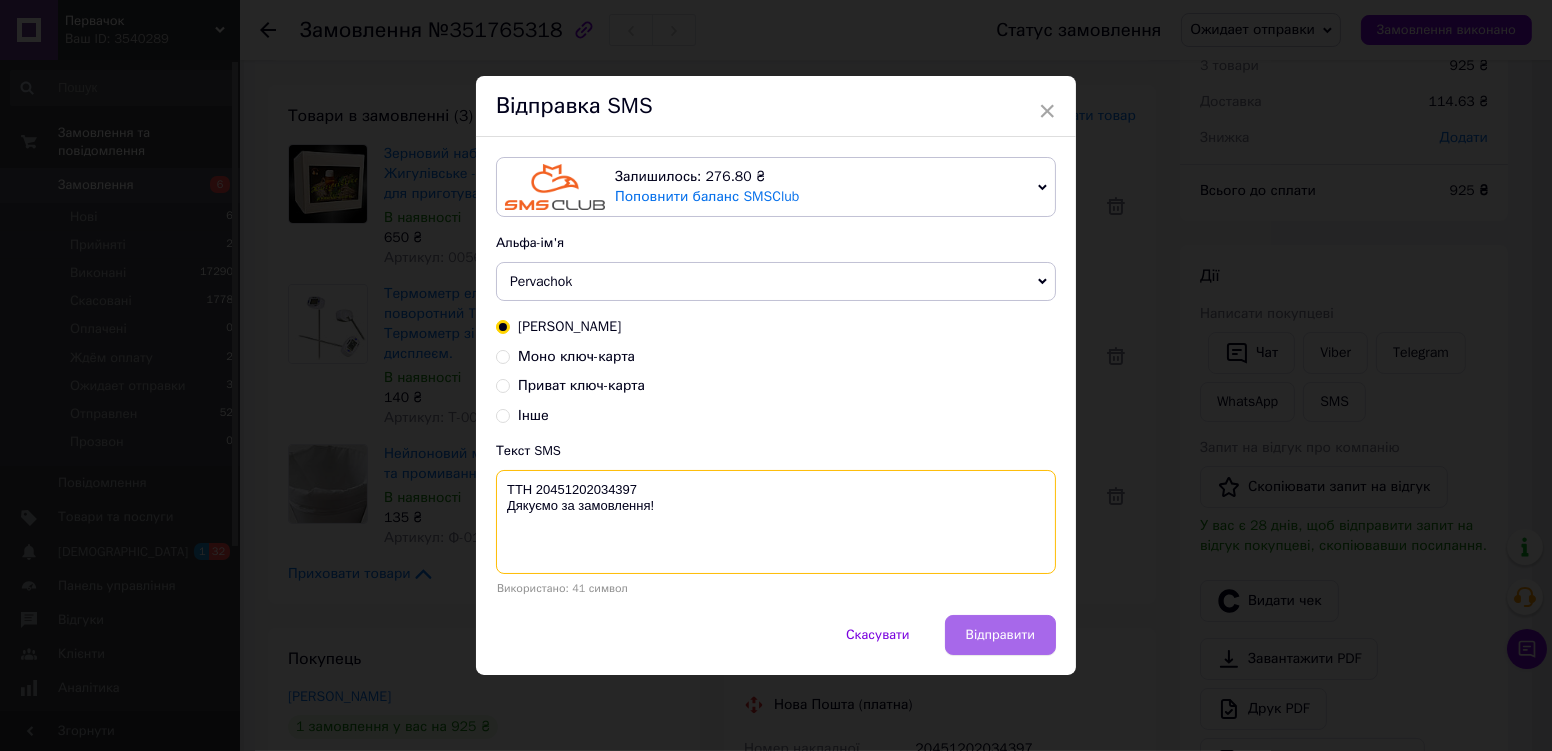 type on "ТТН 20451202034397
Дякуємо за замовлення!" 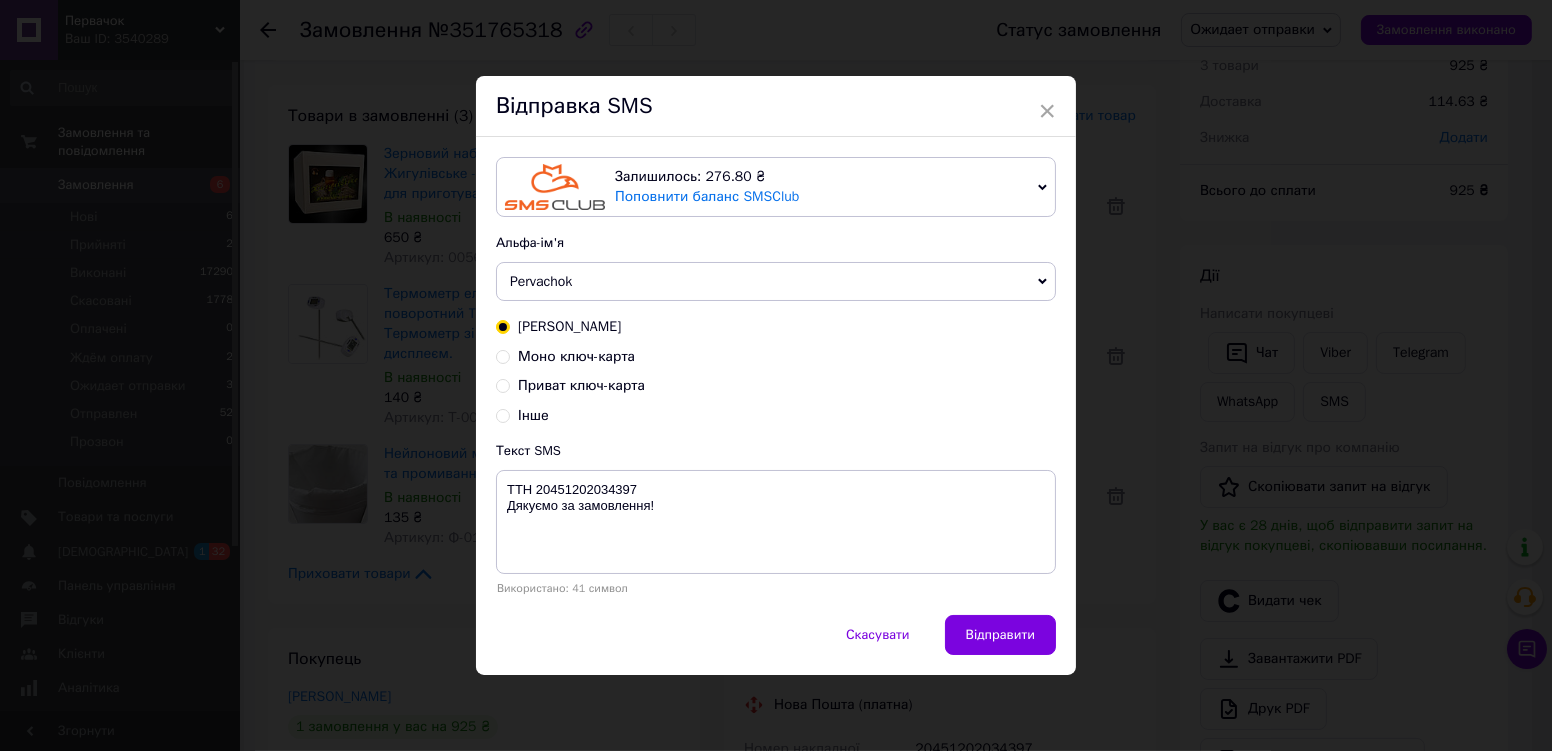 click on "Відправити" at bounding box center (1000, 635) 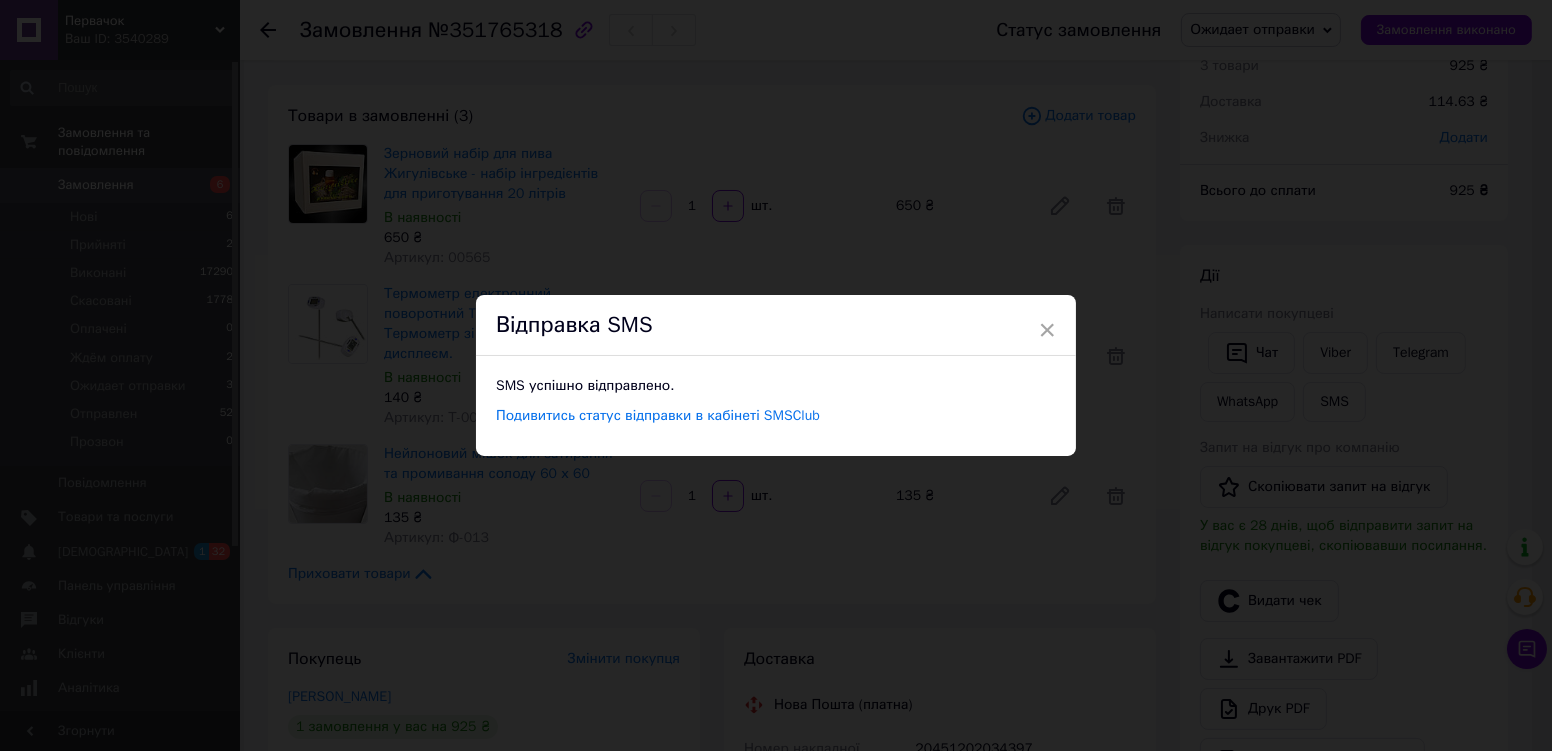click on "× Відправка SMS SMS успішно відправлено. Подивитись статус відправки в кабінеті SMSClub" at bounding box center [776, 375] 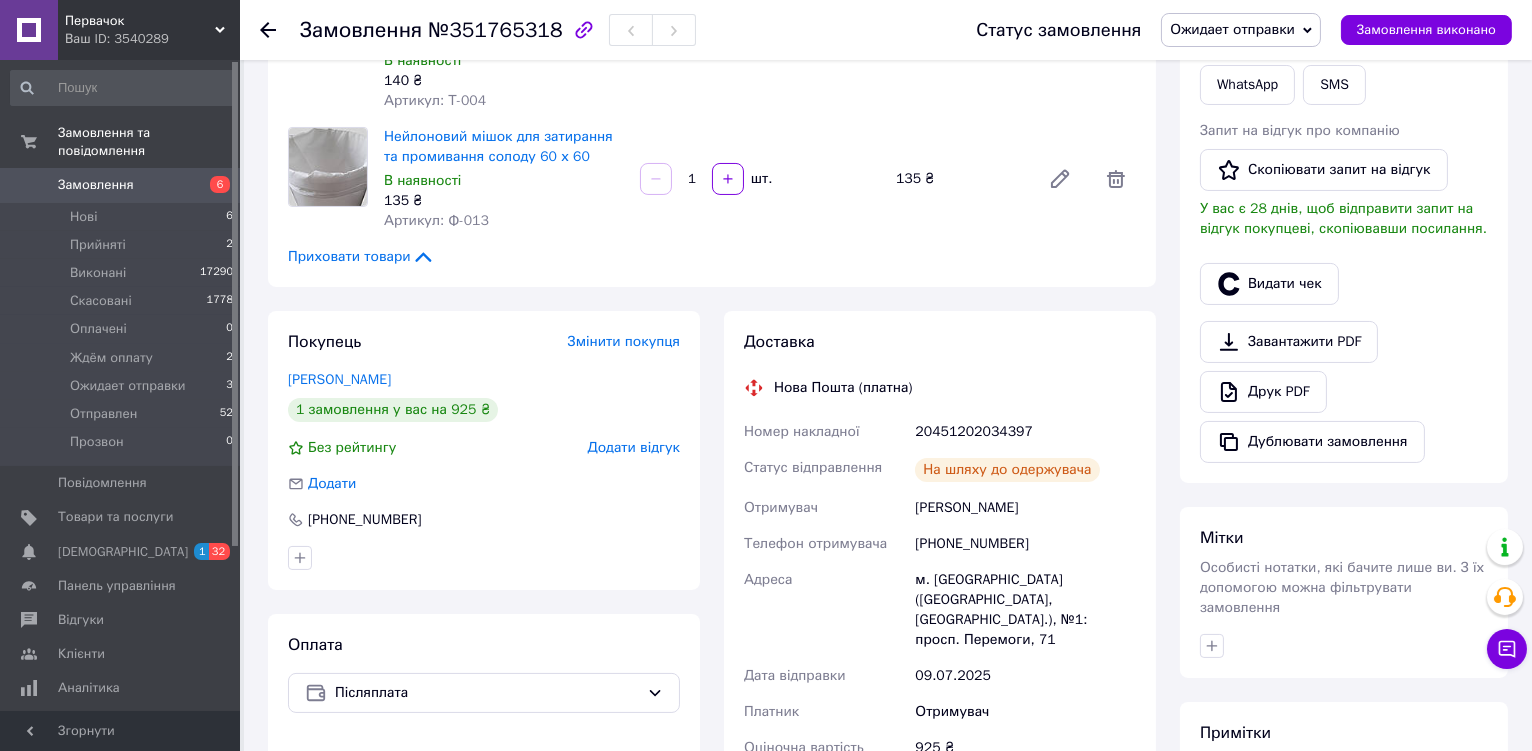 scroll, scrollTop: 887, scrollLeft: 0, axis: vertical 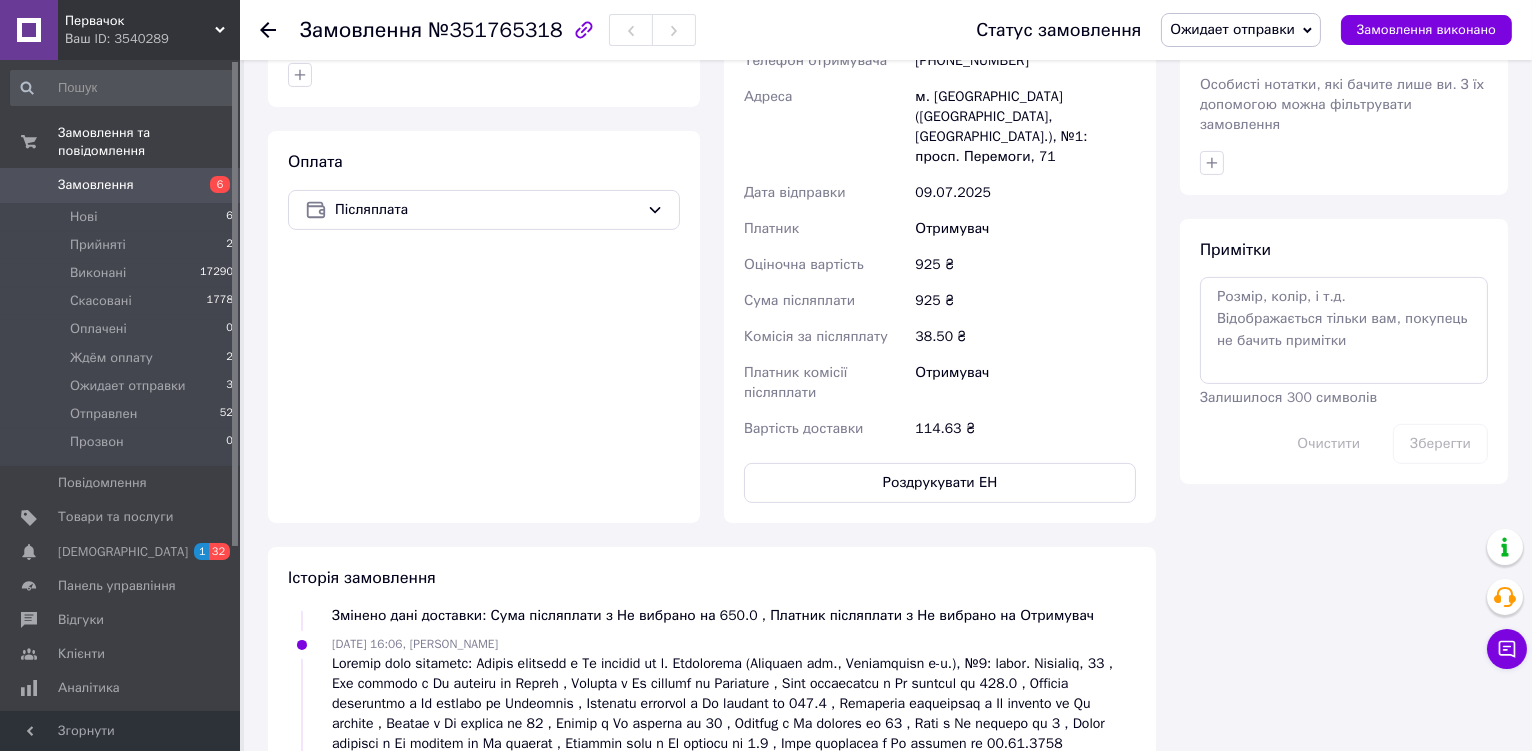 click on "Ожидает отправки" at bounding box center (1241, 30) 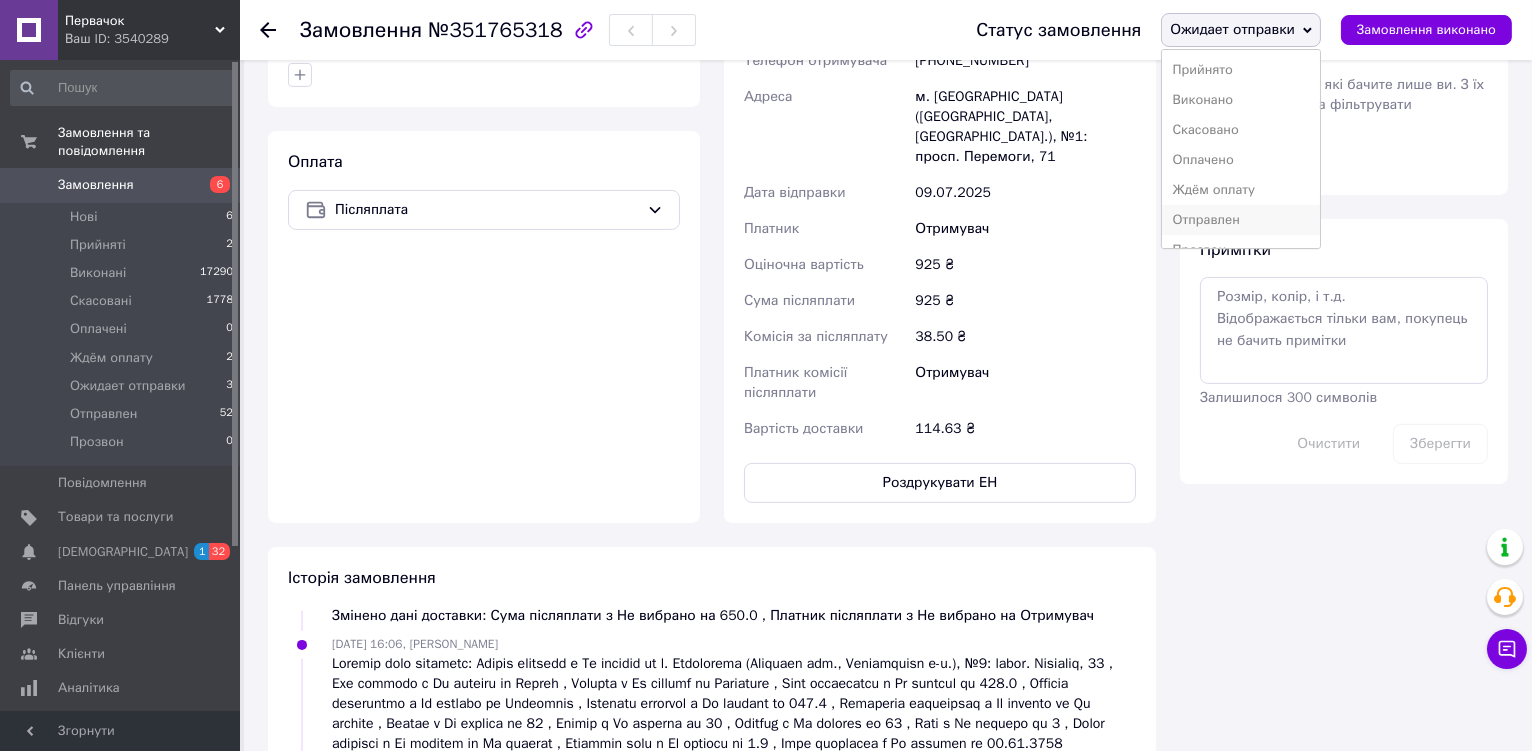 click on "Отправлен" at bounding box center (1241, 220) 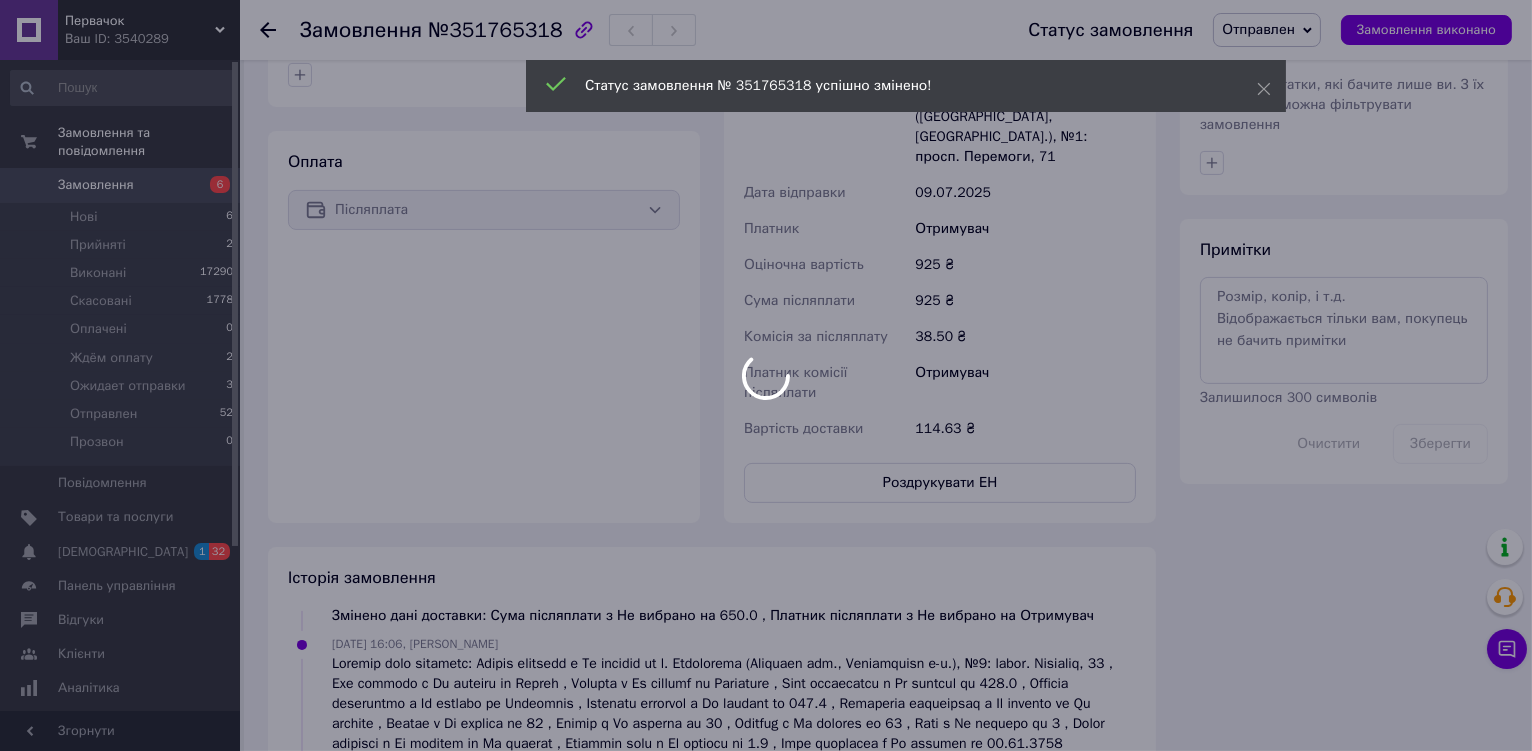 scroll, scrollTop: 487, scrollLeft: 0, axis: vertical 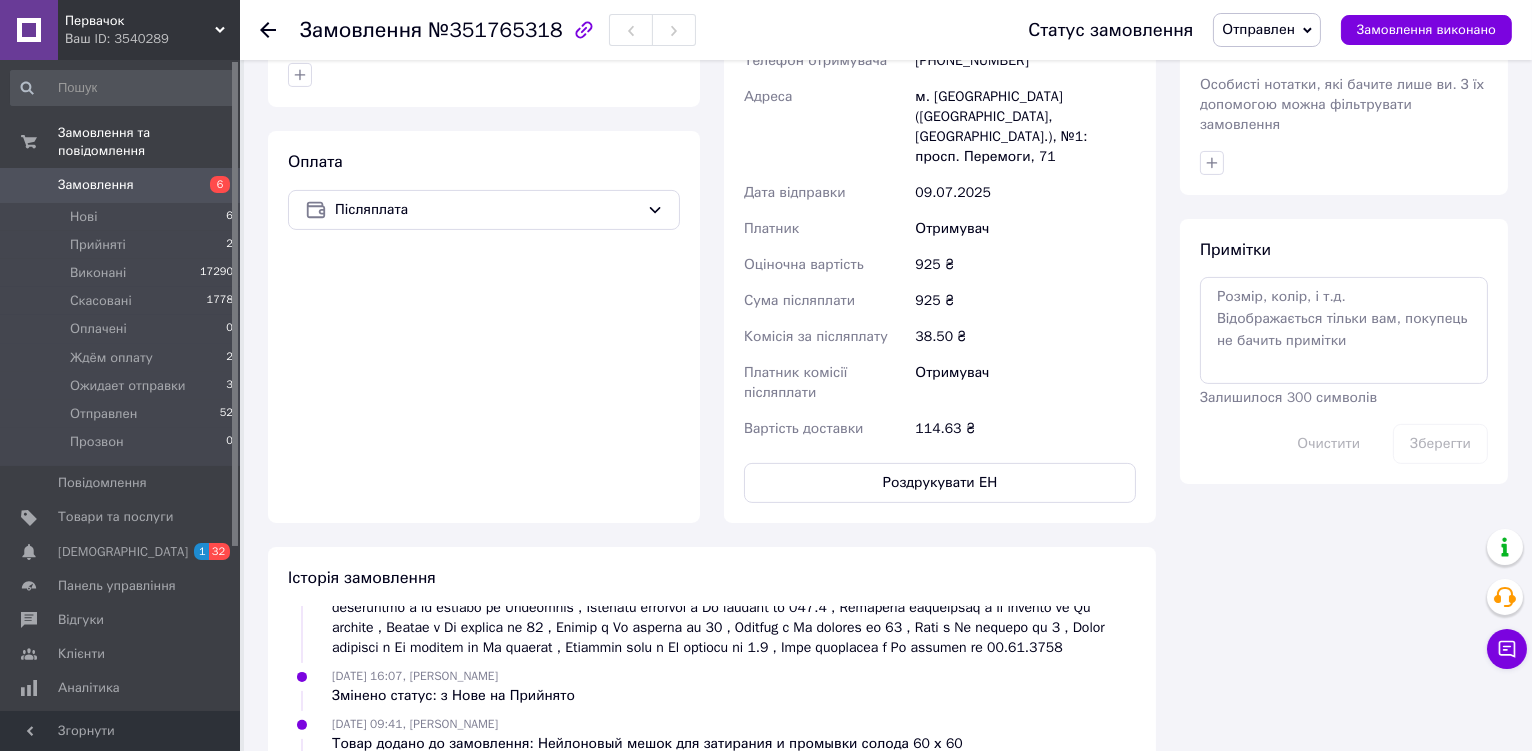 click 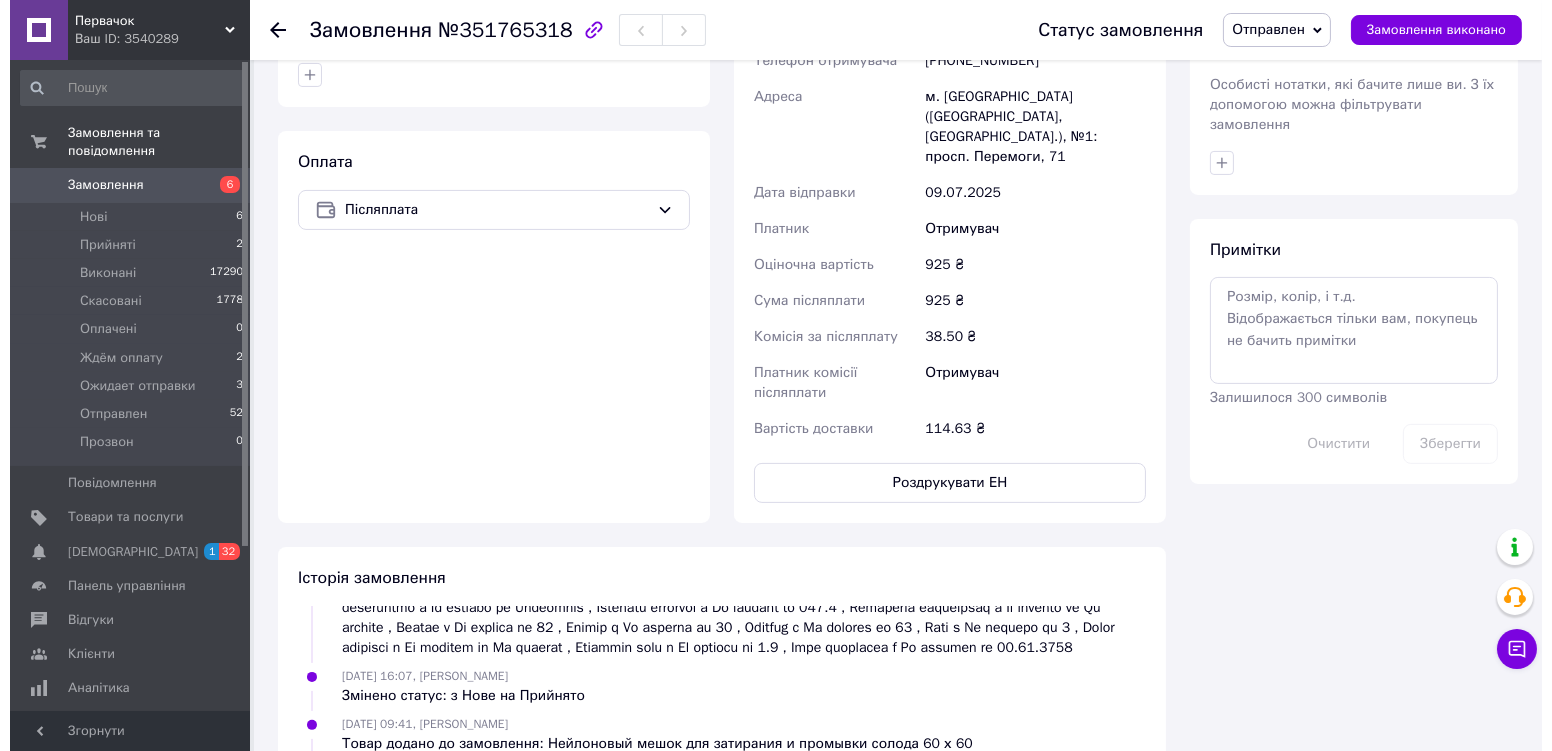 scroll, scrollTop: 0, scrollLeft: 0, axis: both 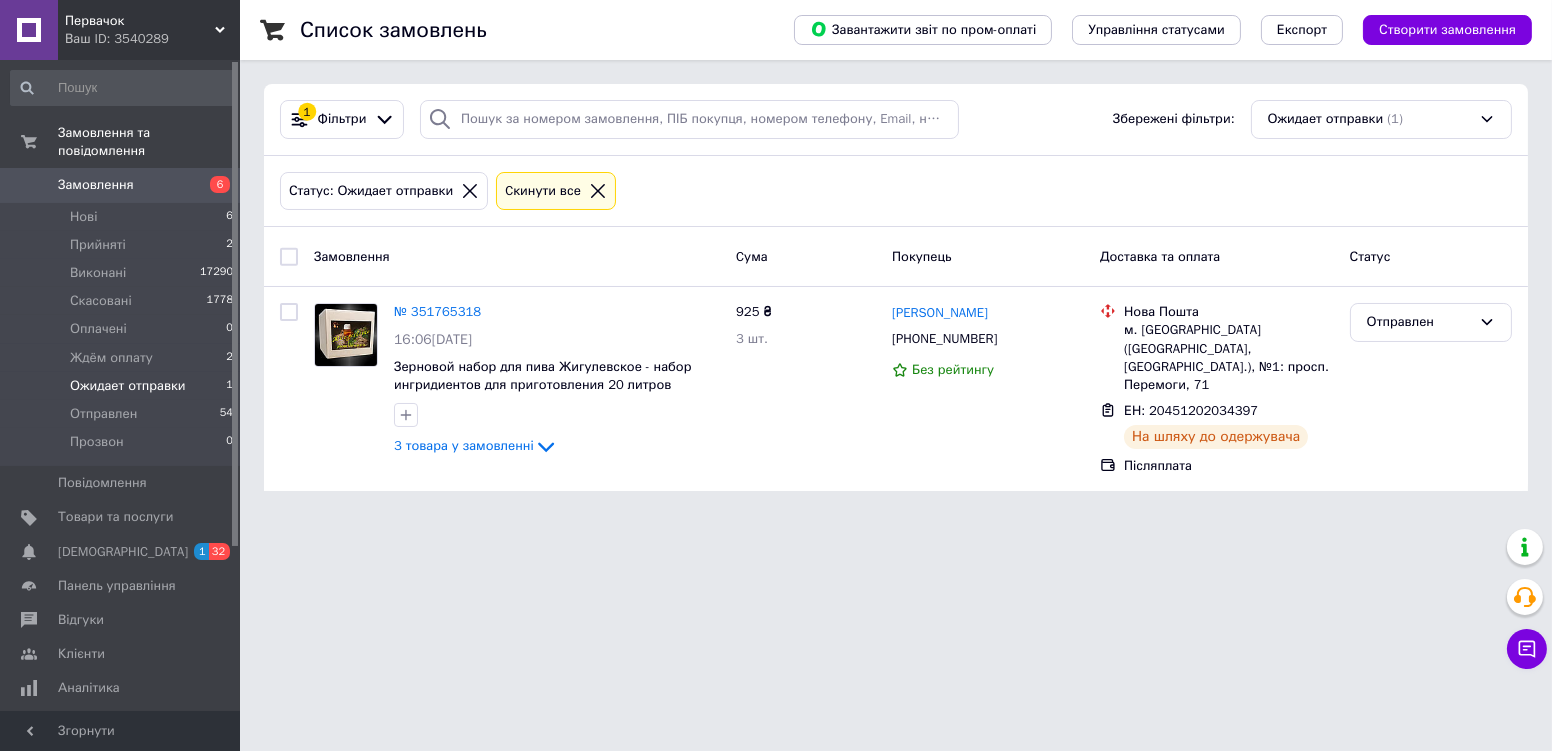 click on "Первачок" at bounding box center (140, 21) 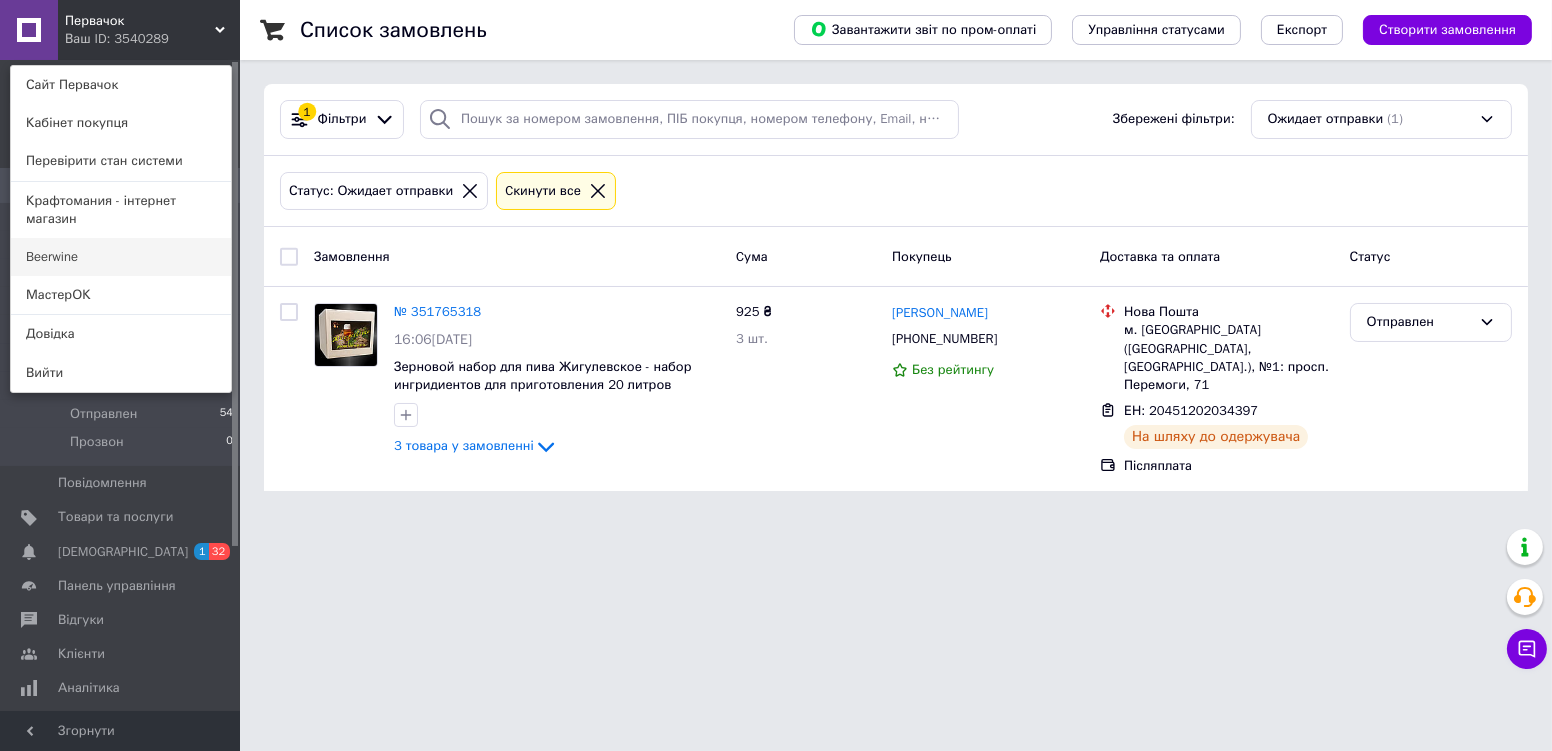 click on "Beerwine" at bounding box center (121, 257) 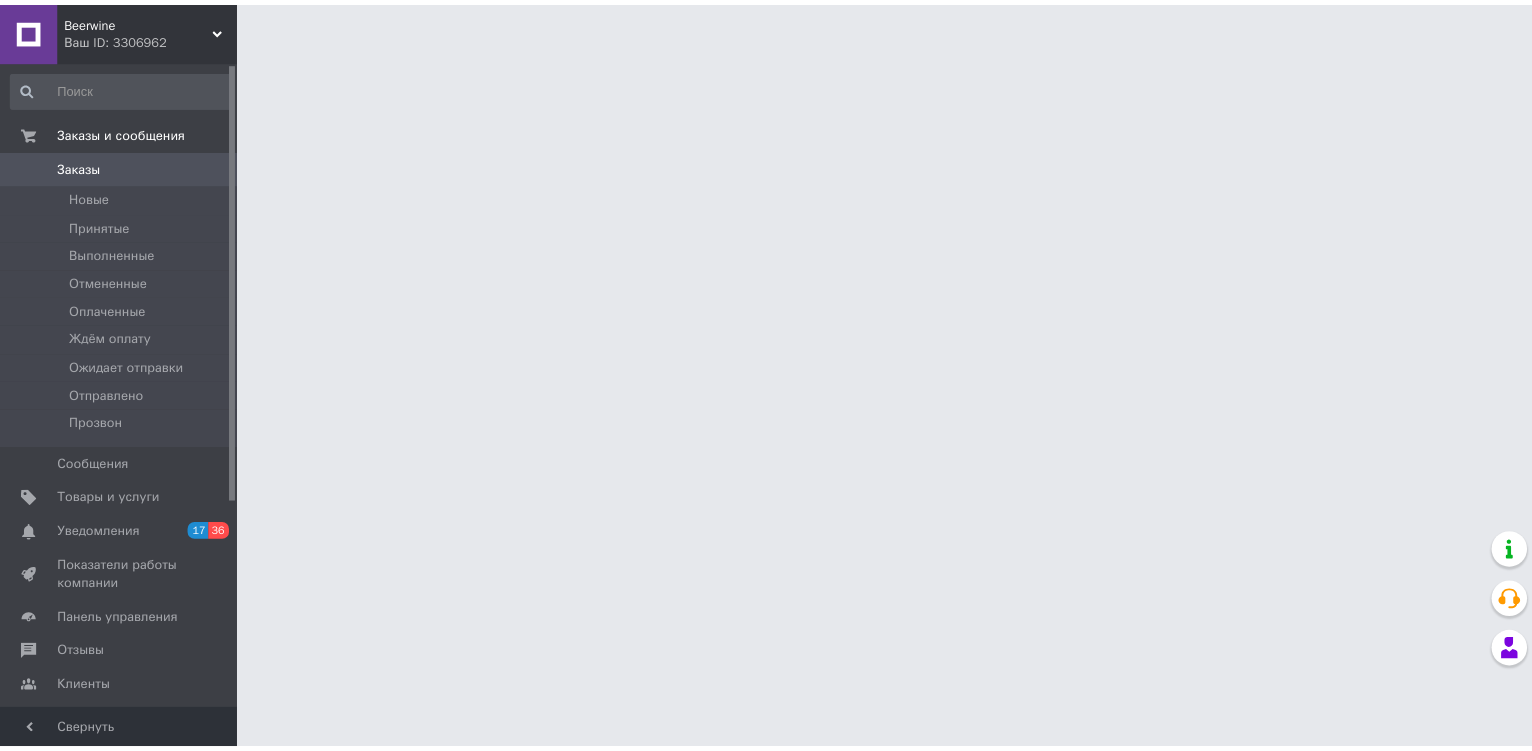 scroll, scrollTop: 0, scrollLeft: 0, axis: both 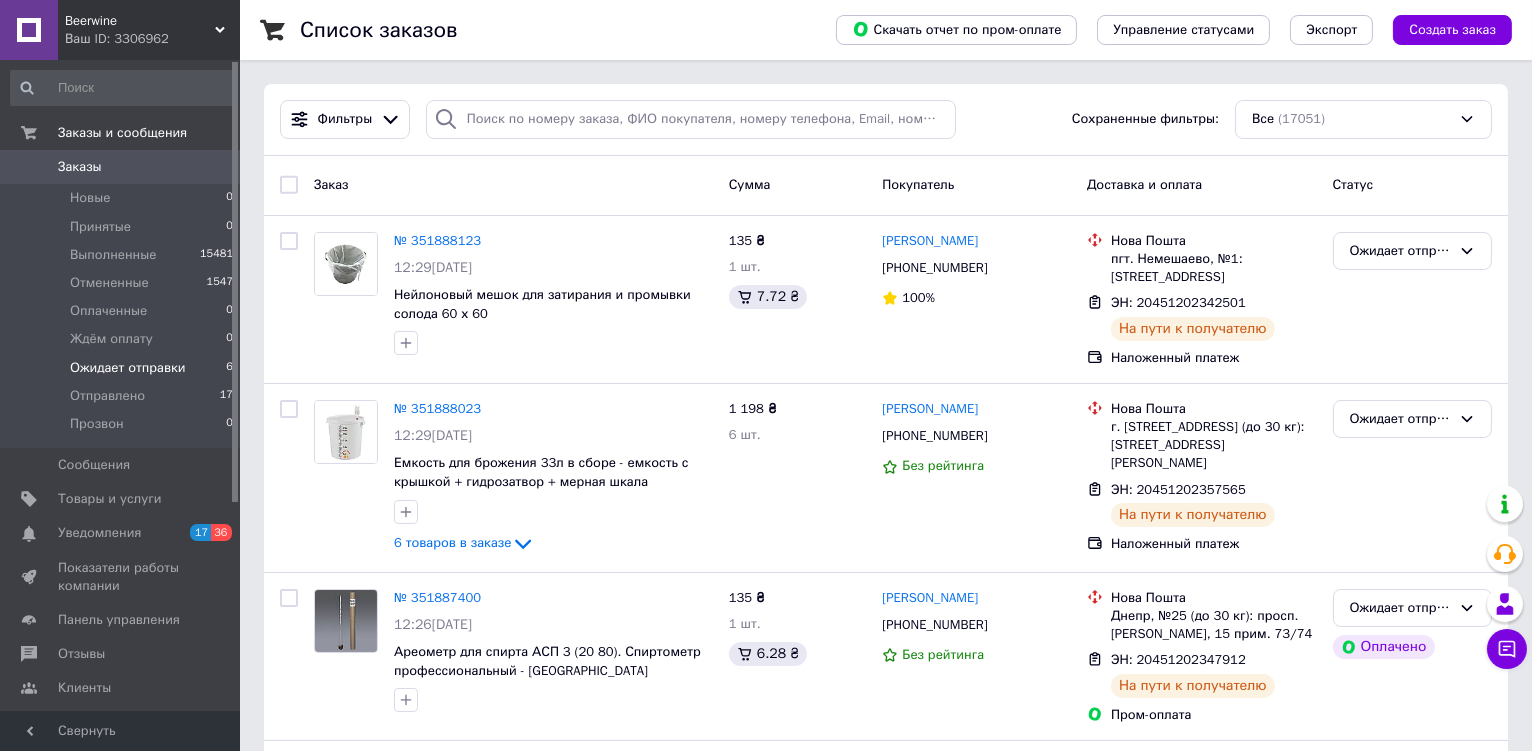 click on "Ожидает отправки" at bounding box center [128, 368] 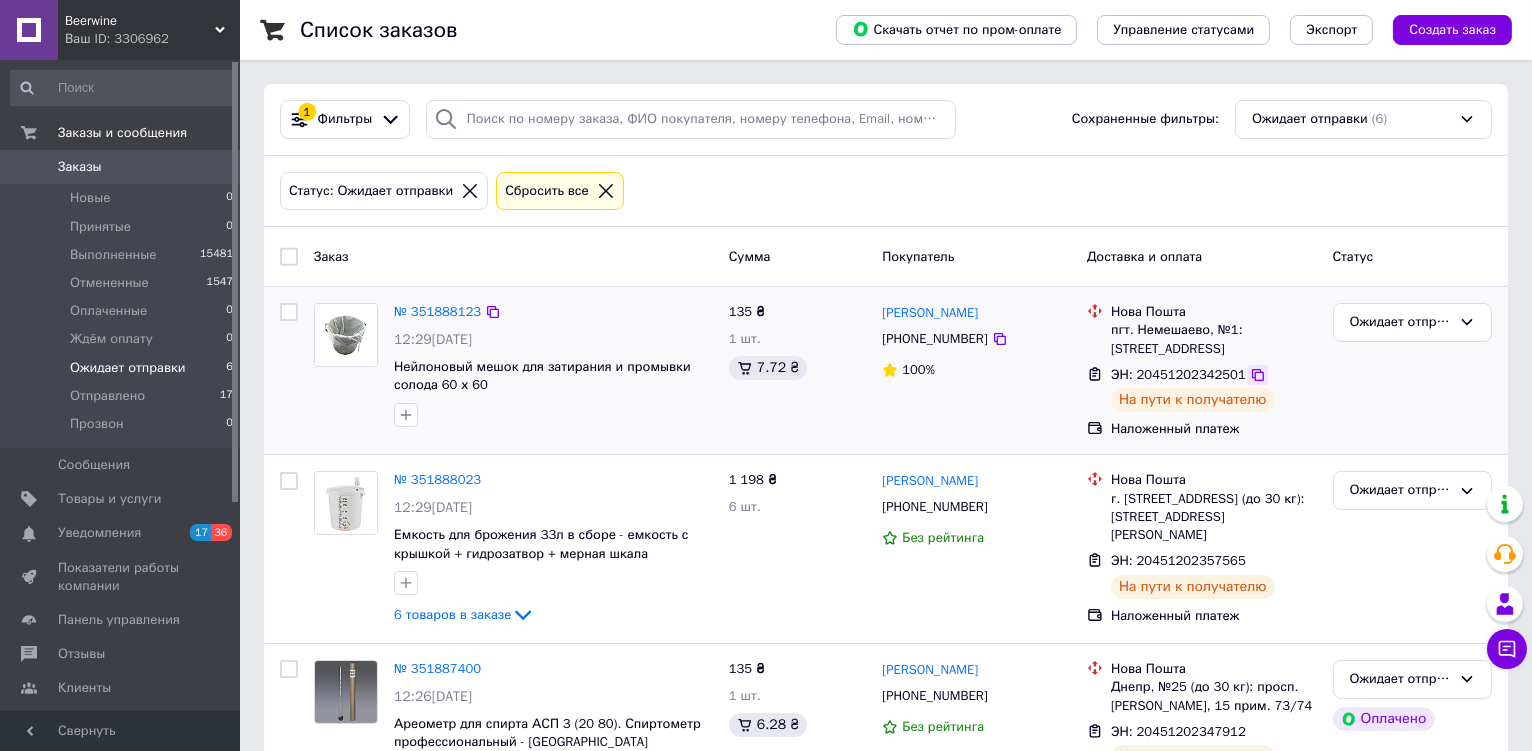 click 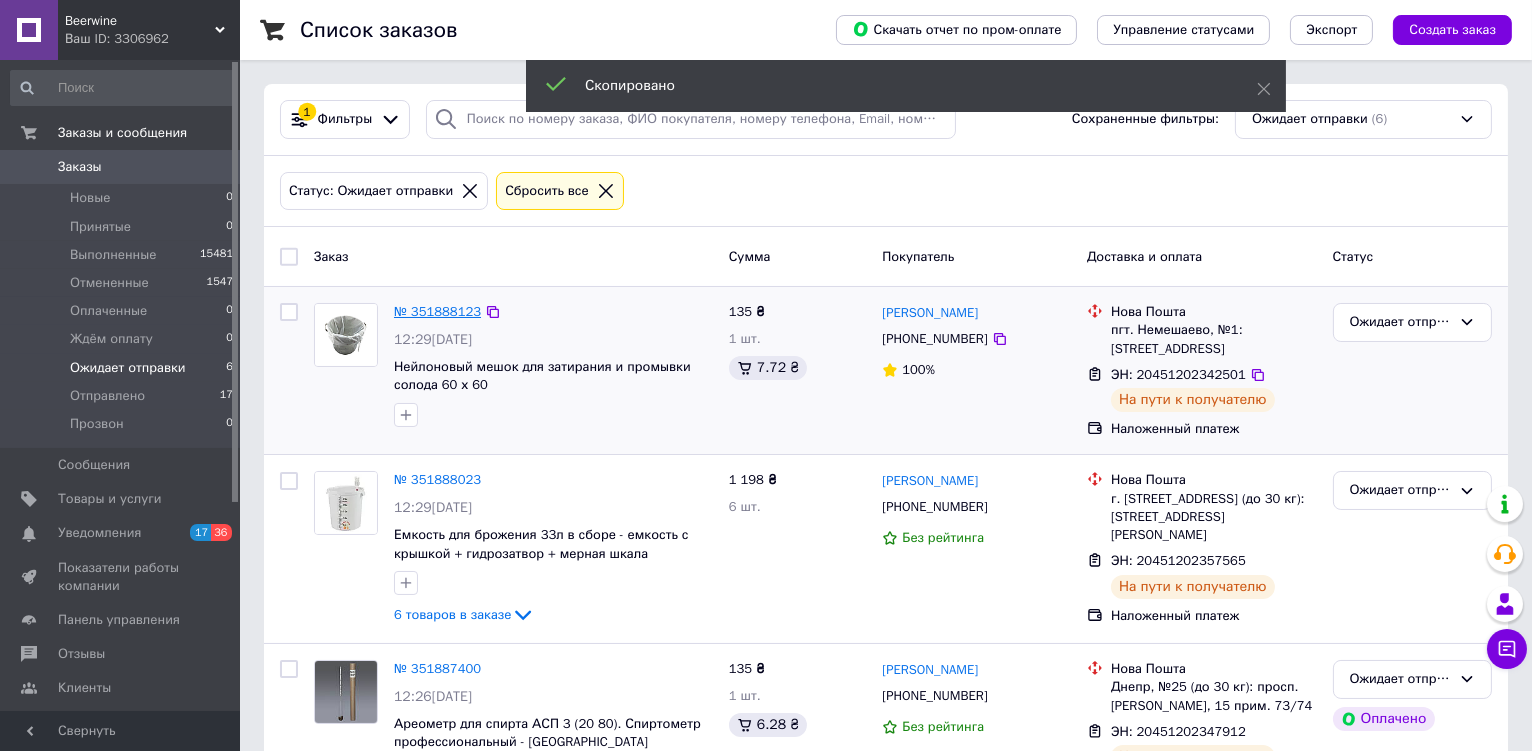 click on "№ 351888123" at bounding box center [437, 311] 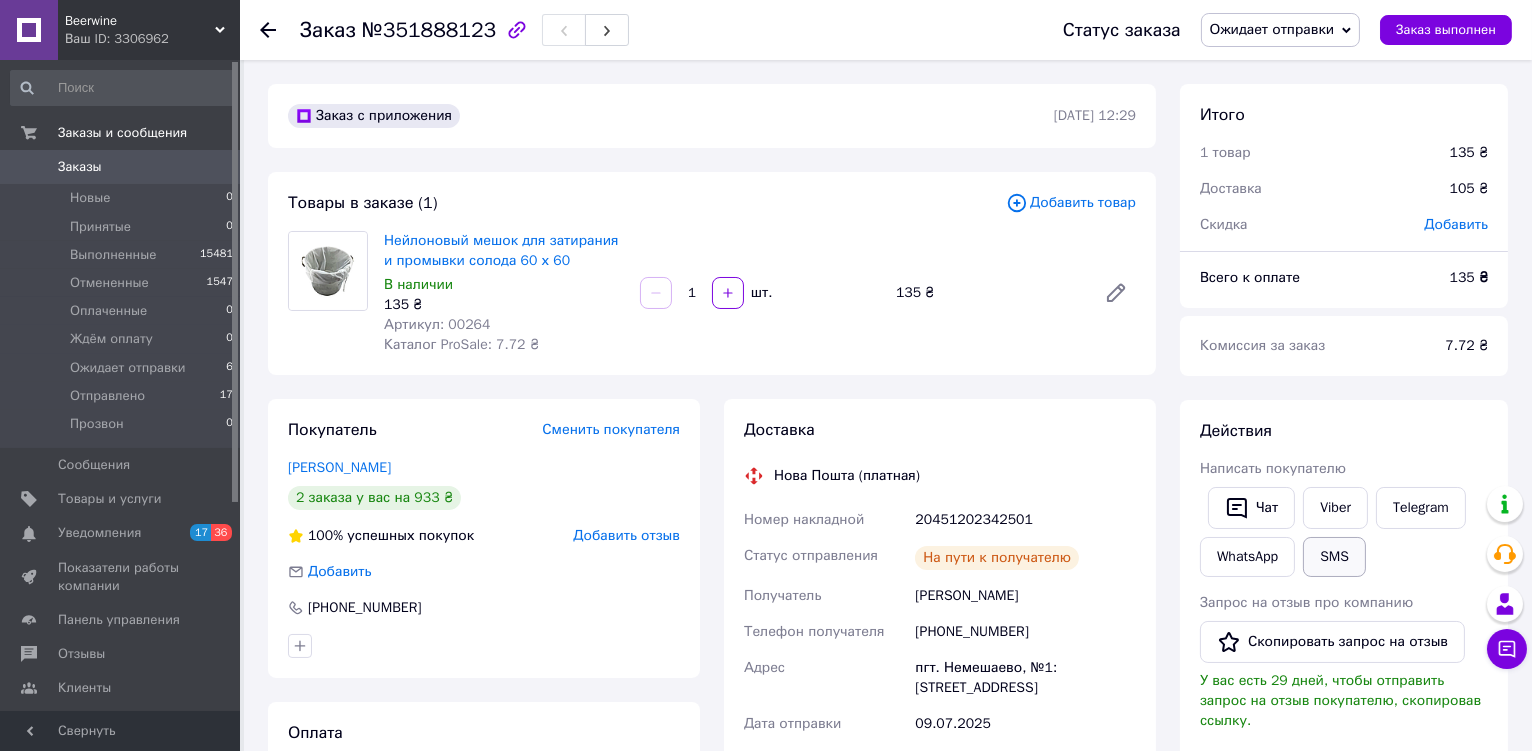 click on "SMS" at bounding box center (1334, 557) 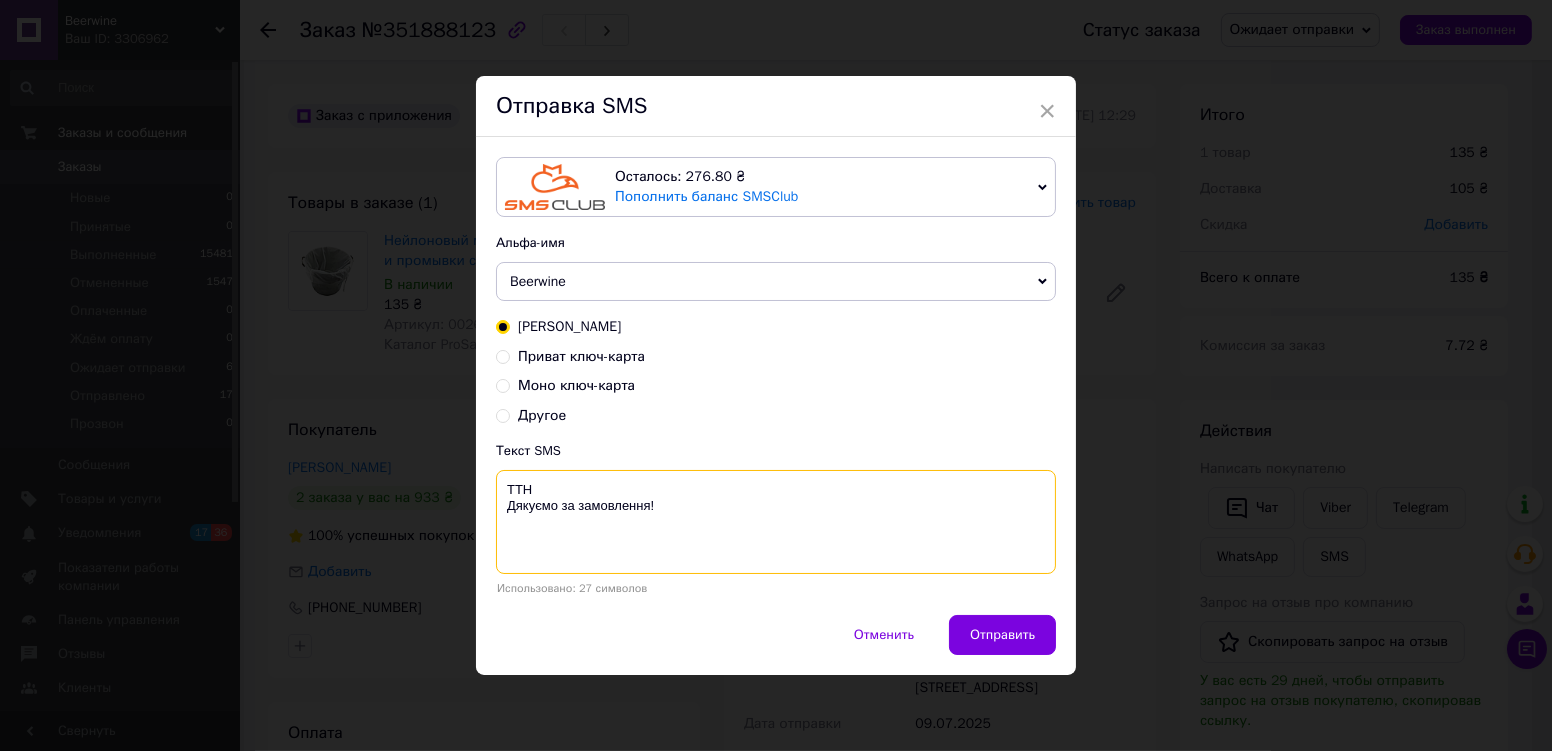 paste on "20451202342501" 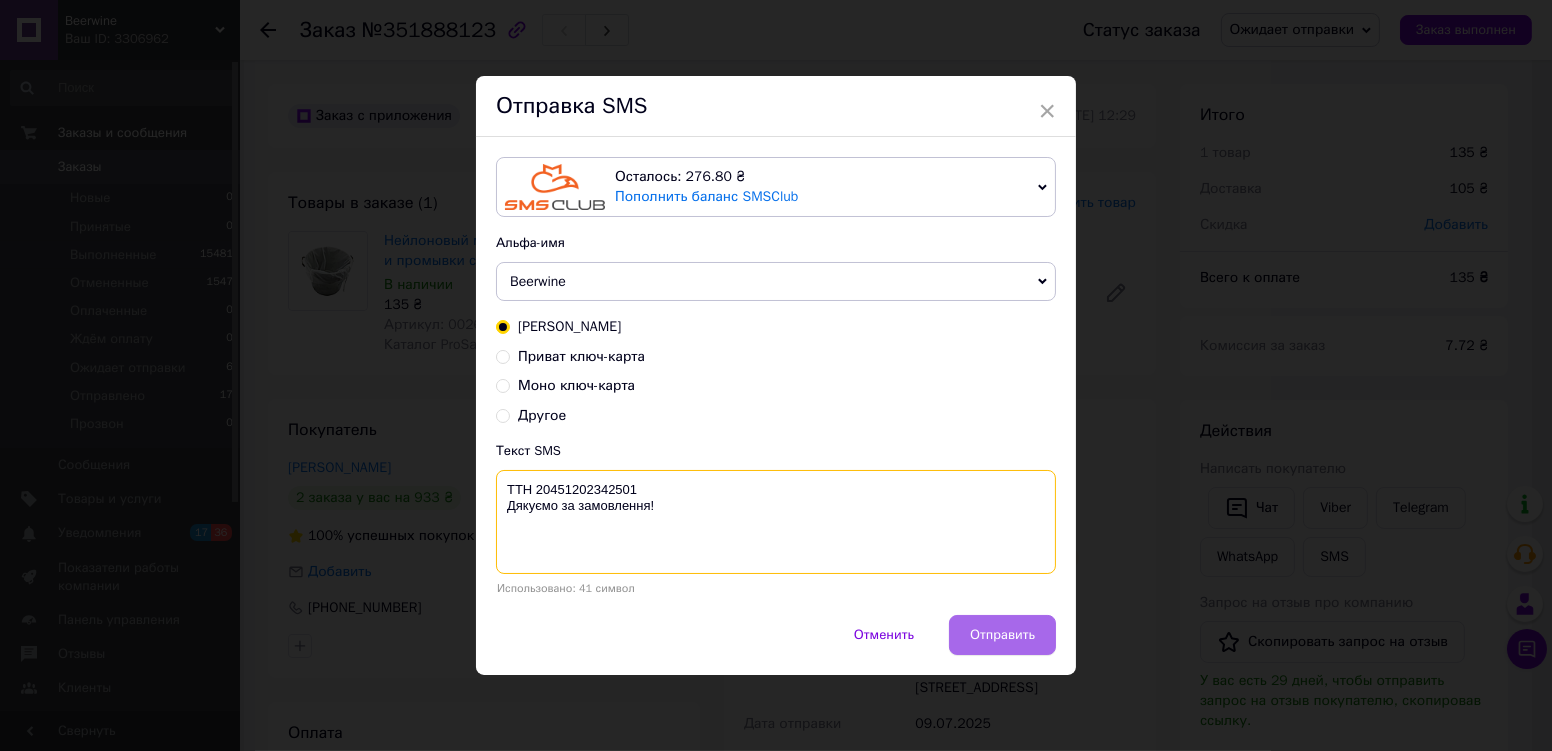 type on "ТТН 20451202342501
Дякуємо за замовлення!" 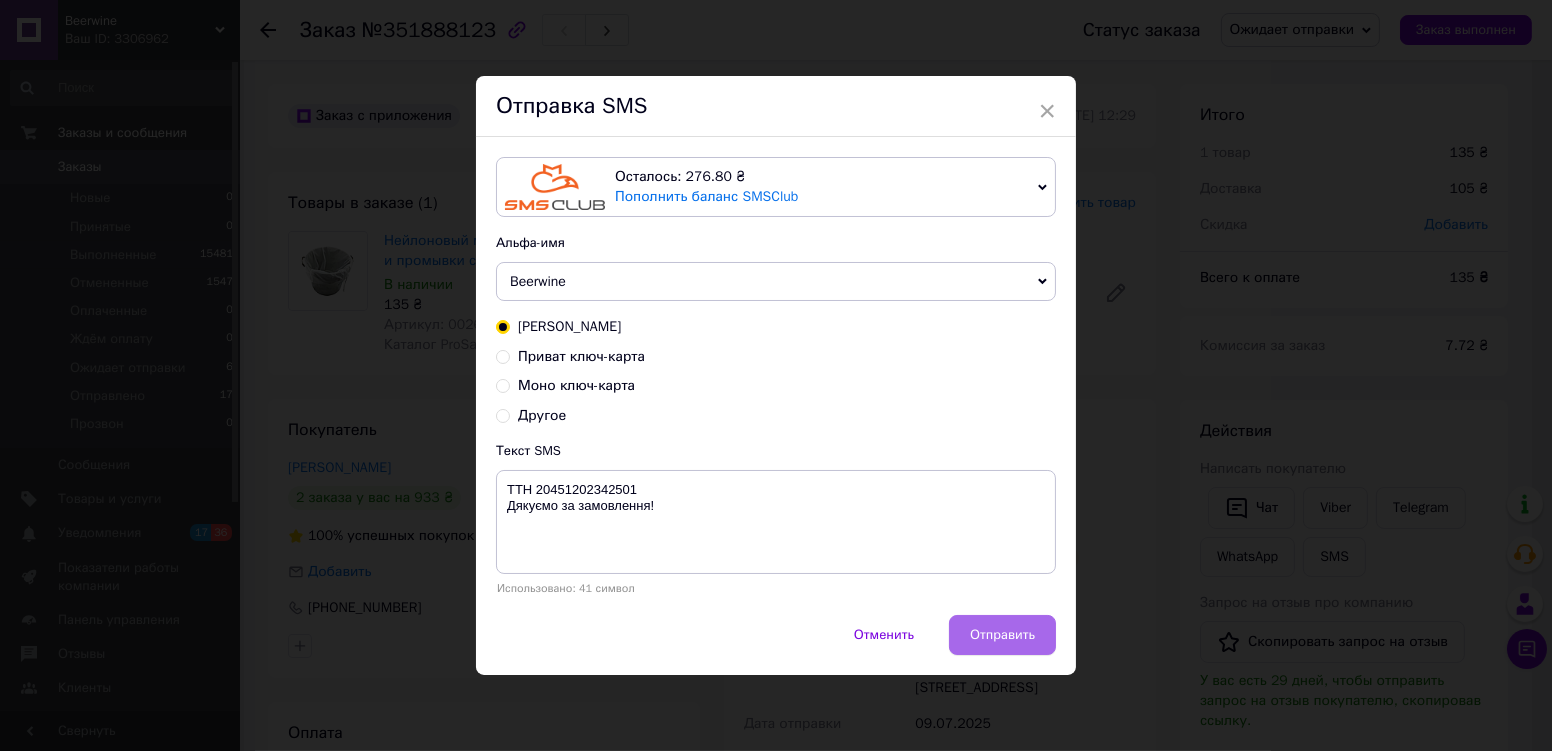 click on "Отправить" at bounding box center [1002, 635] 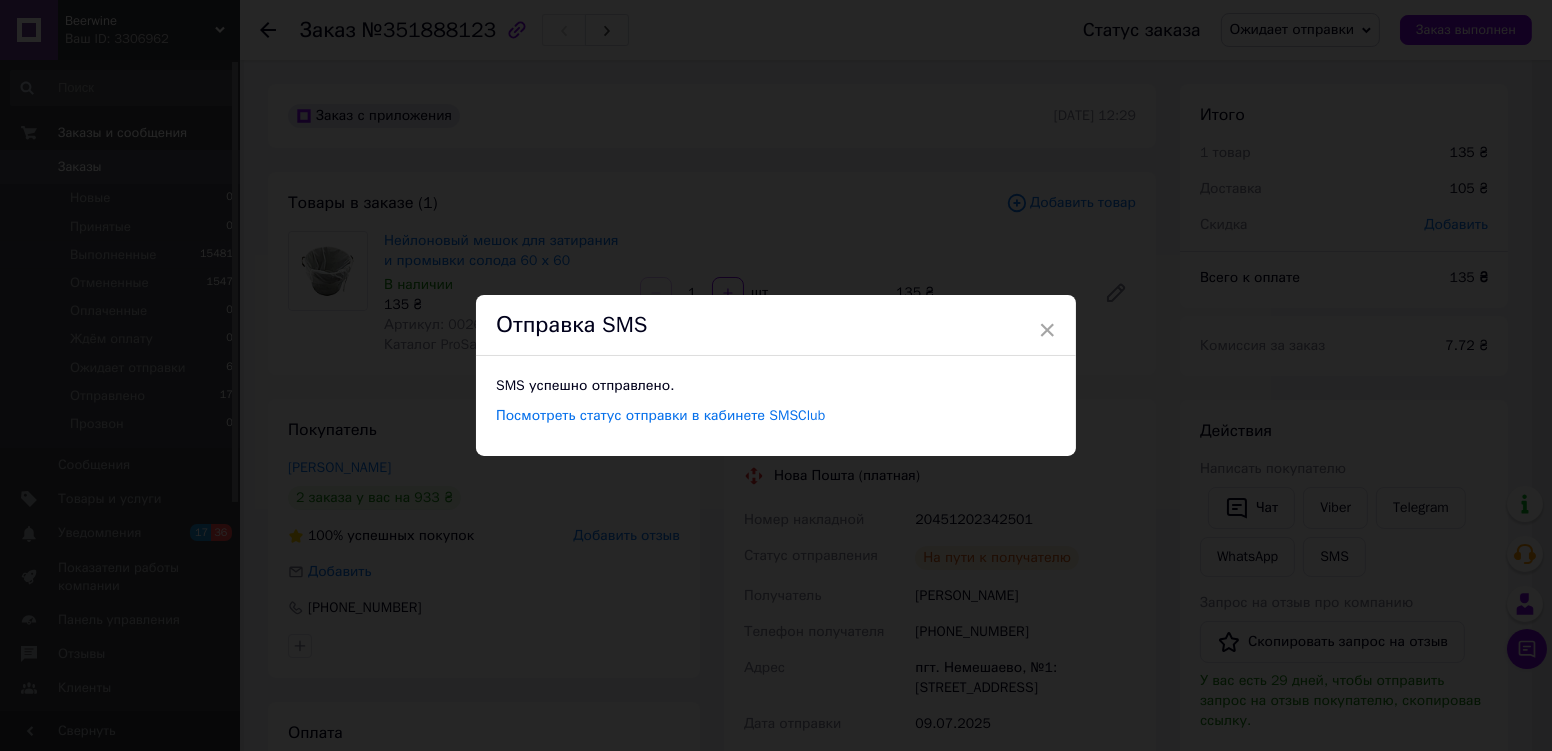 click on "× Отправка SMS SMS успешно отправлено. Посмотреть статус отправки в кабинете SMSClub" at bounding box center (776, 375) 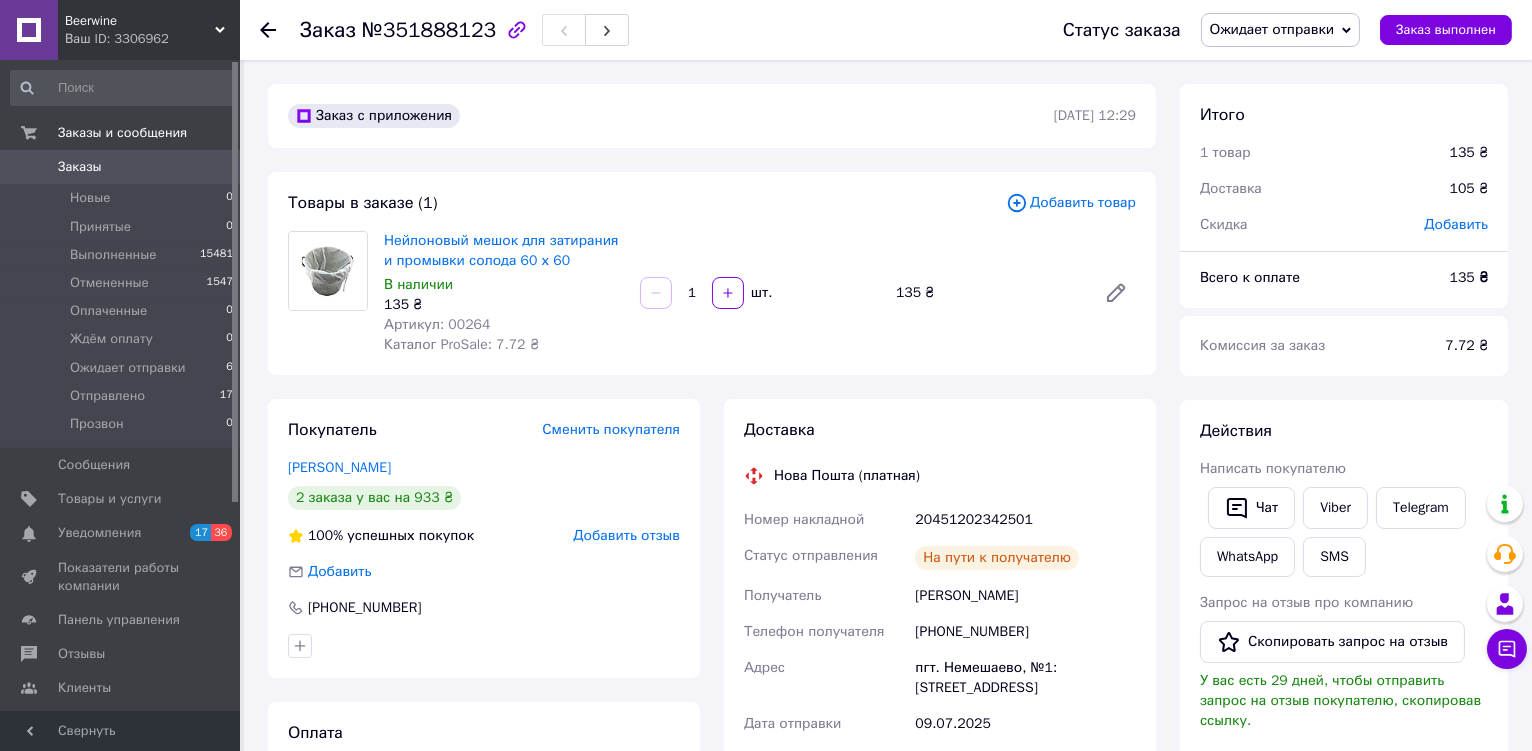 click on "Ожидает отправки" at bounding box center (1272, 29) 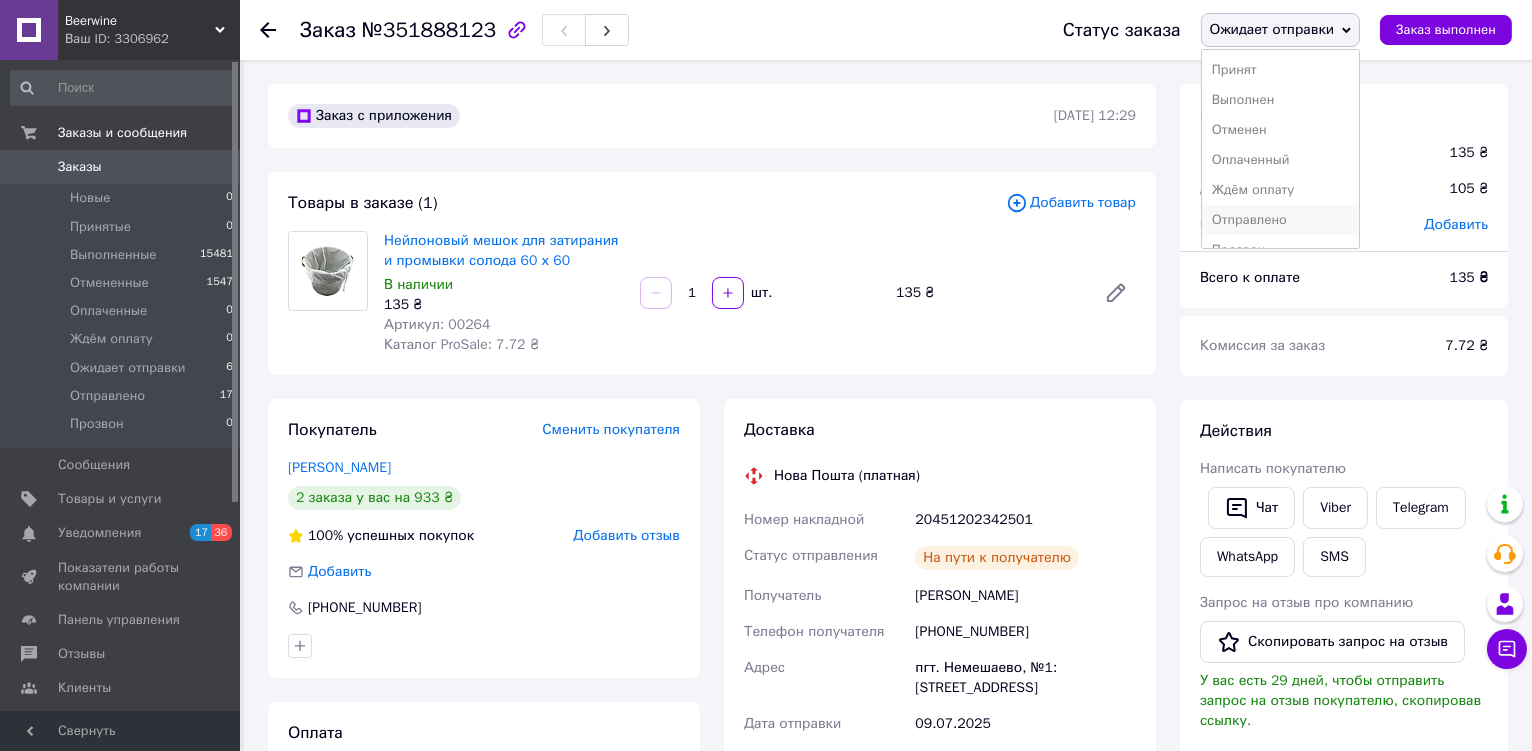 click on "Отправлено" at bounding box center (1281, 220) 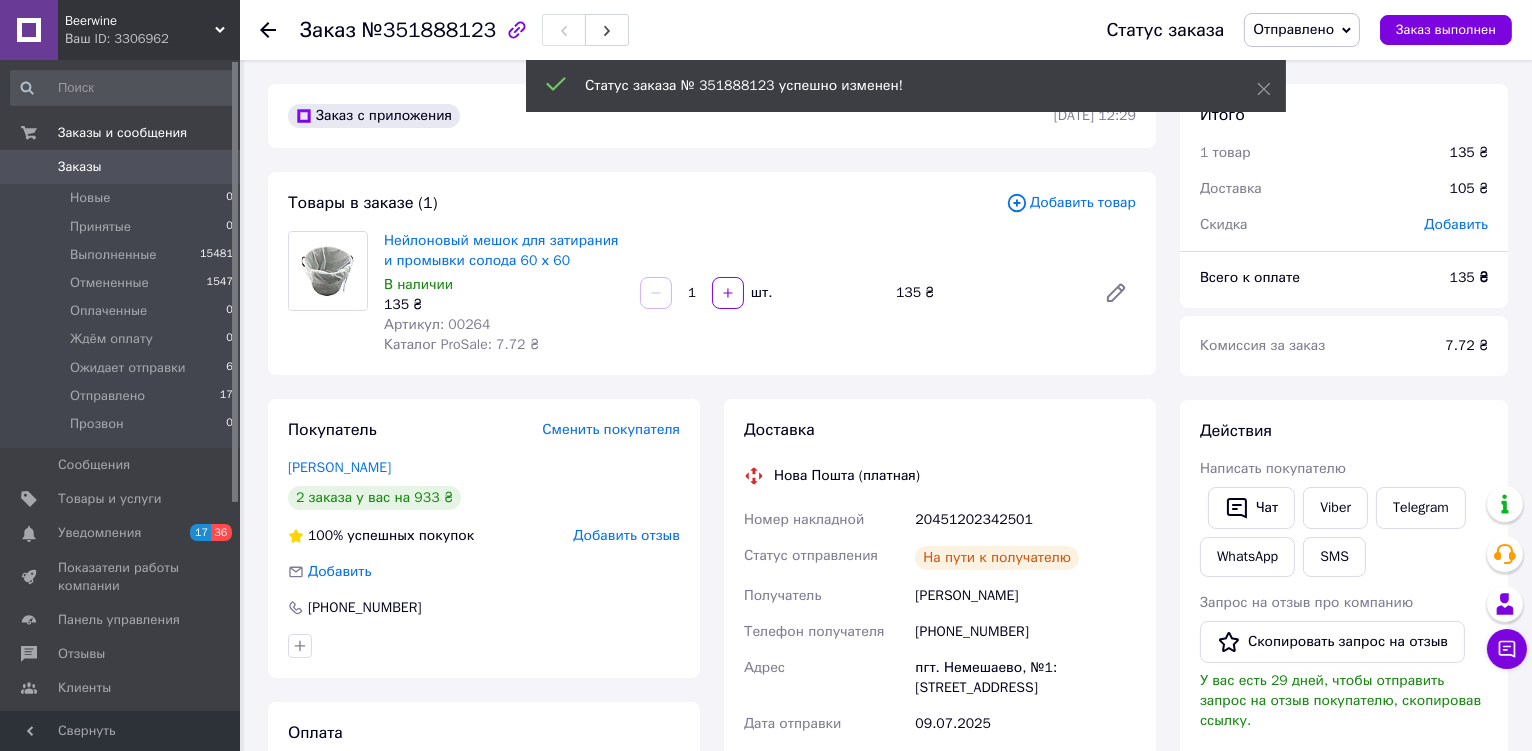 scroll, scrollTop: 113, scrollLeft: 0, axis: vertical 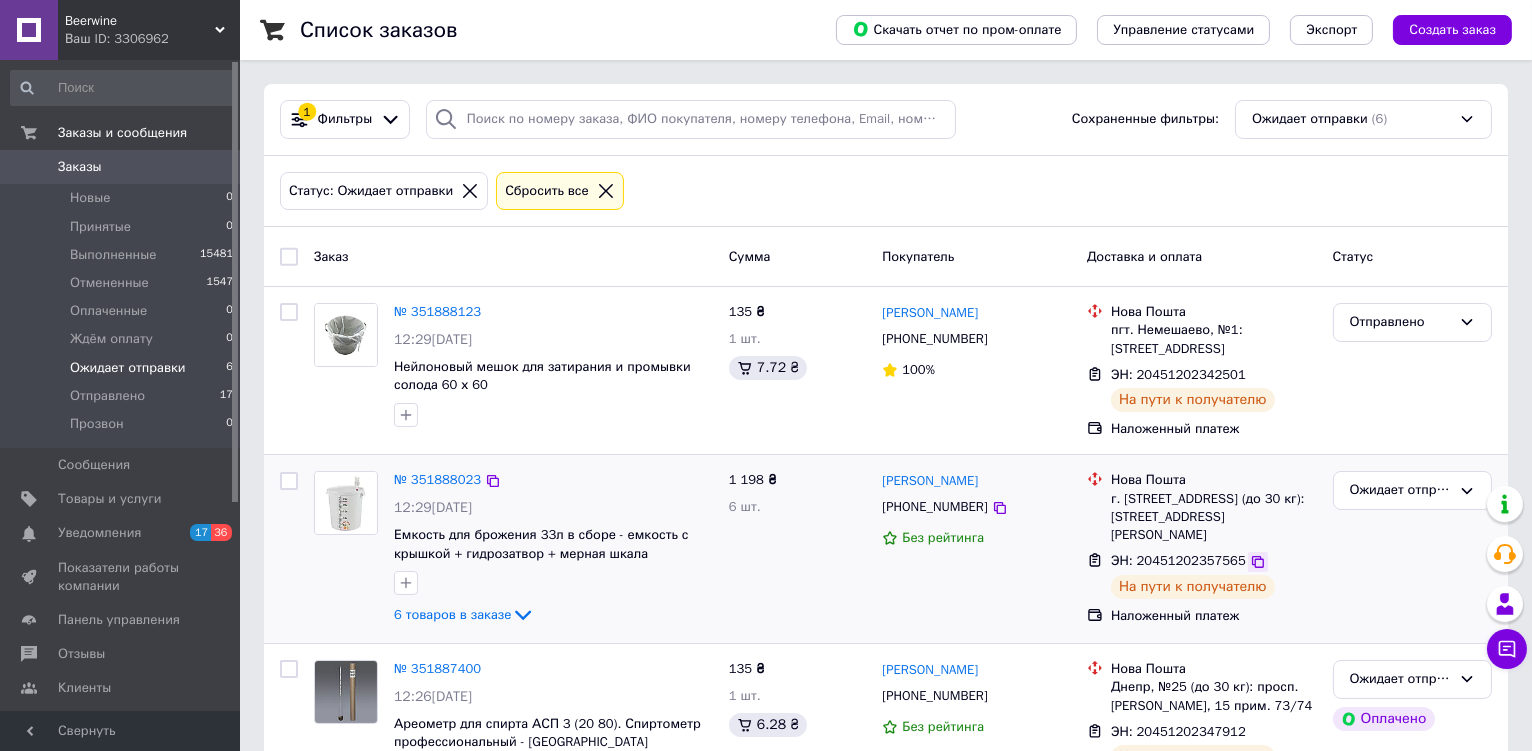 click 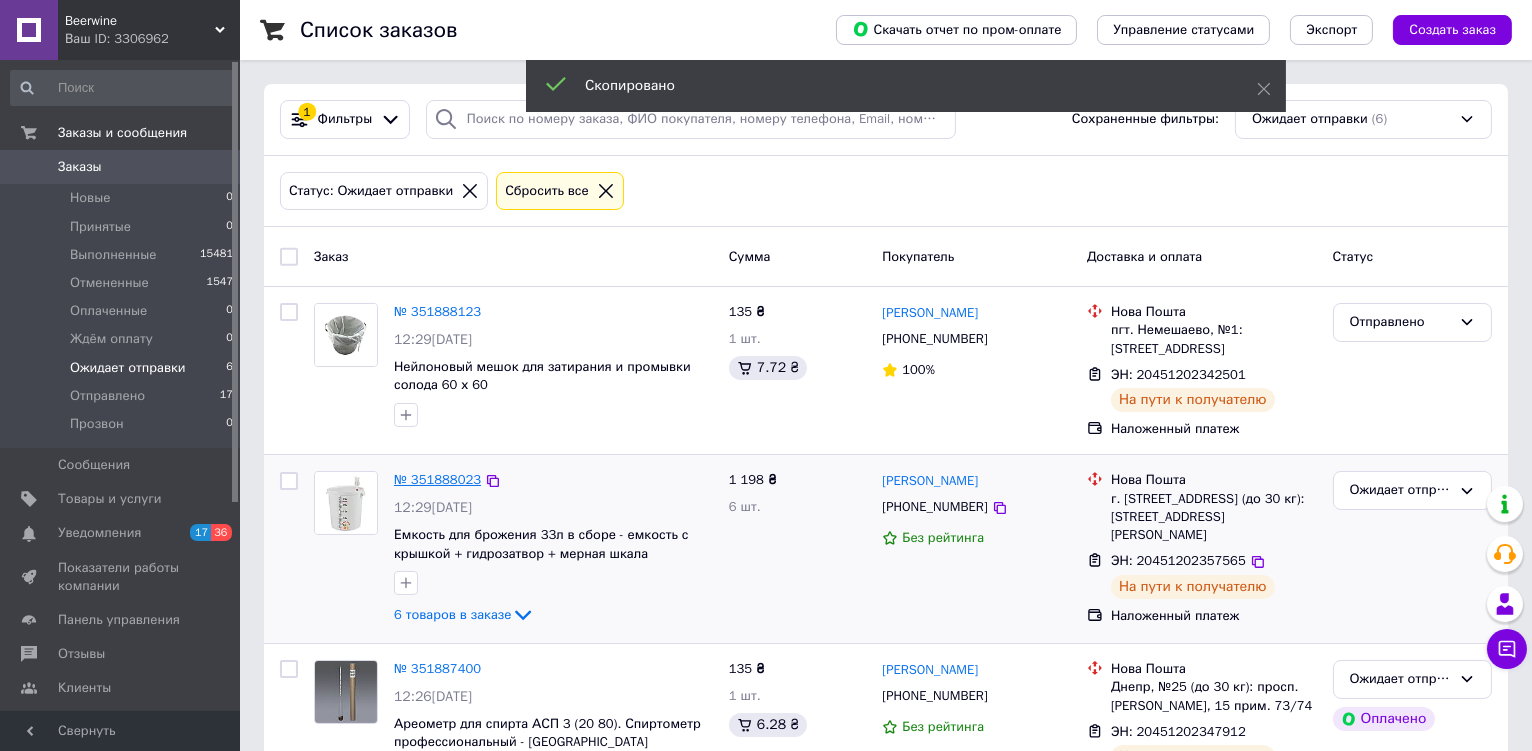 click on "№ 351888023" at bounding box center (437, 479) 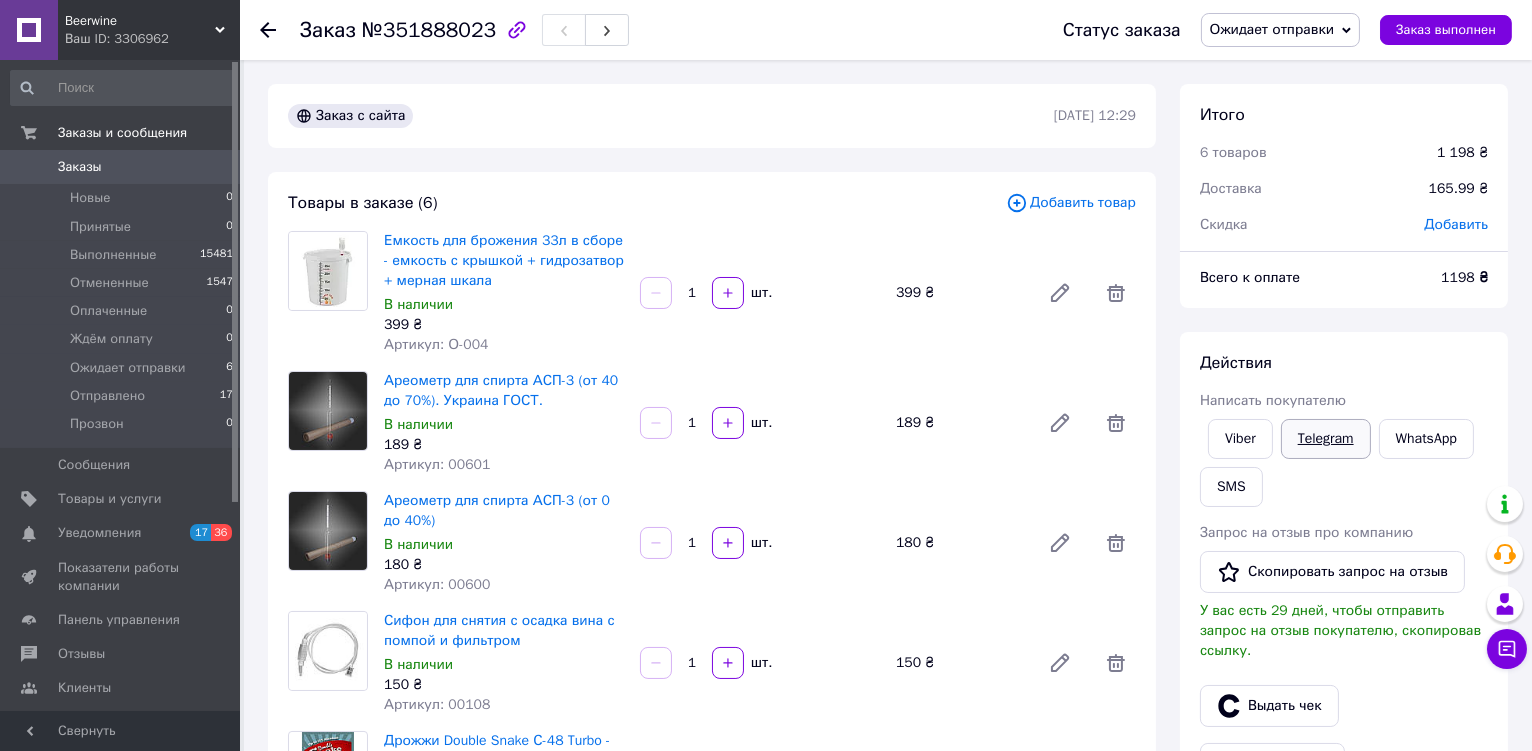 scroll, scrollTop: 23, scrollLeft: 0, axis: vertical 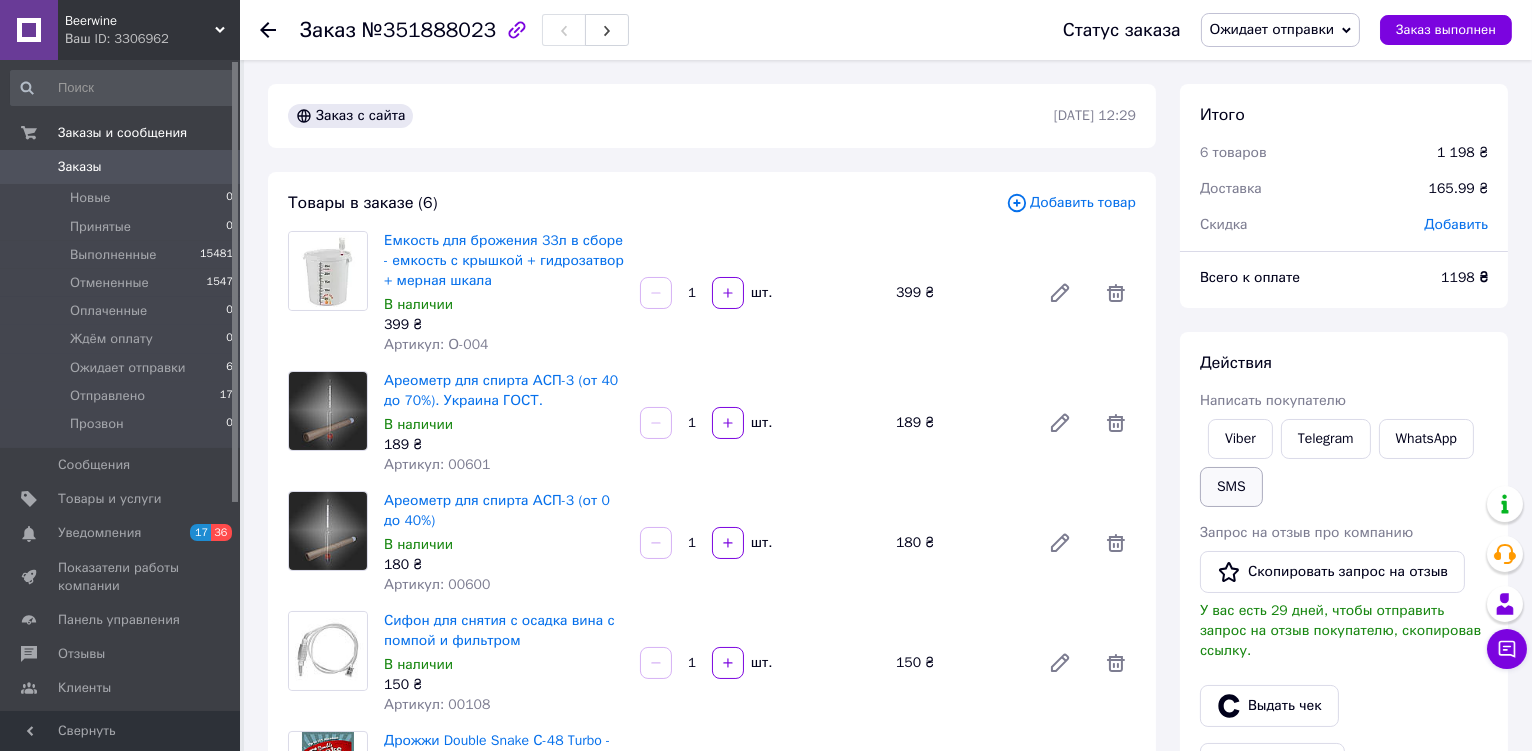 click on "SMS" at bounding box center [1231, 487] 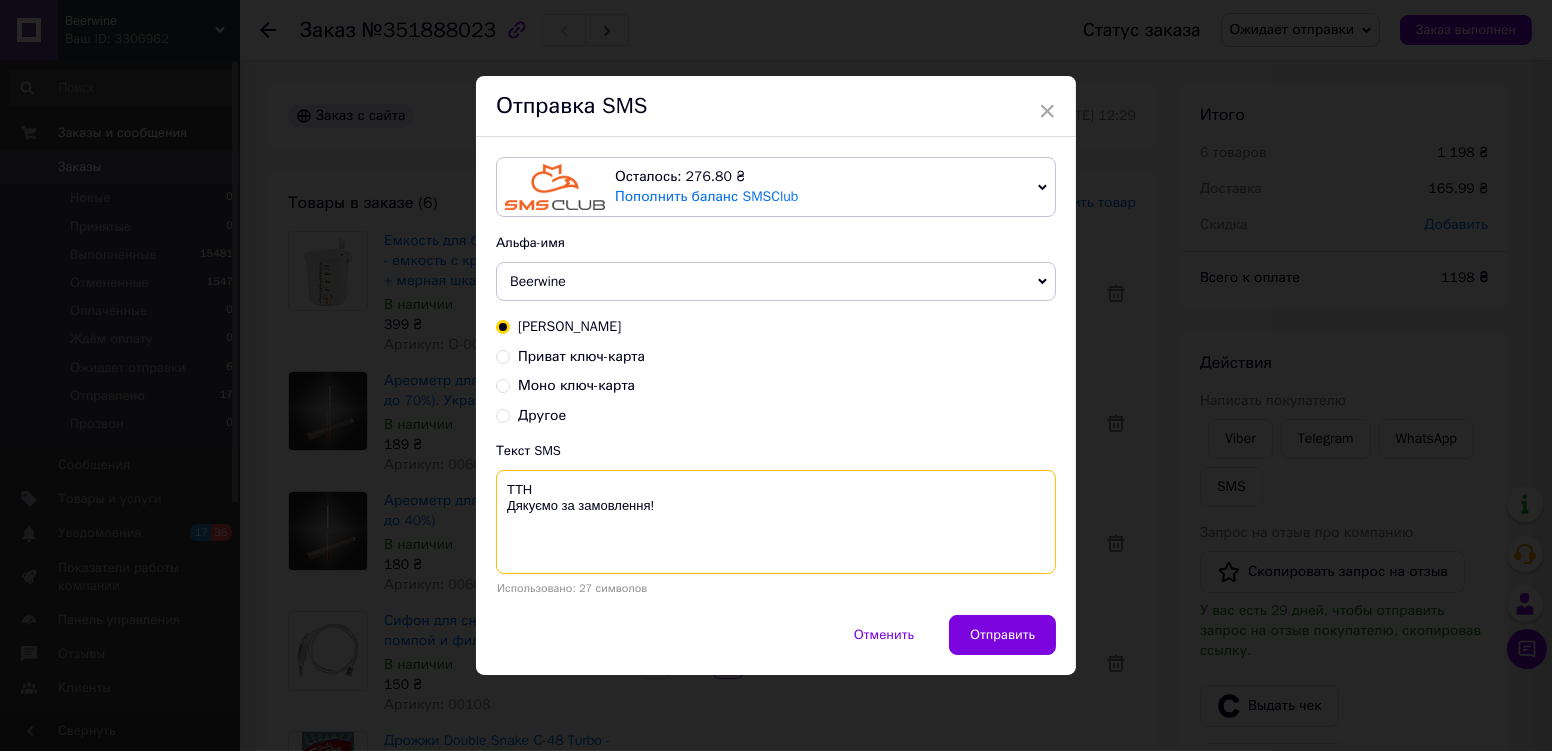 paste on "20451202357565" 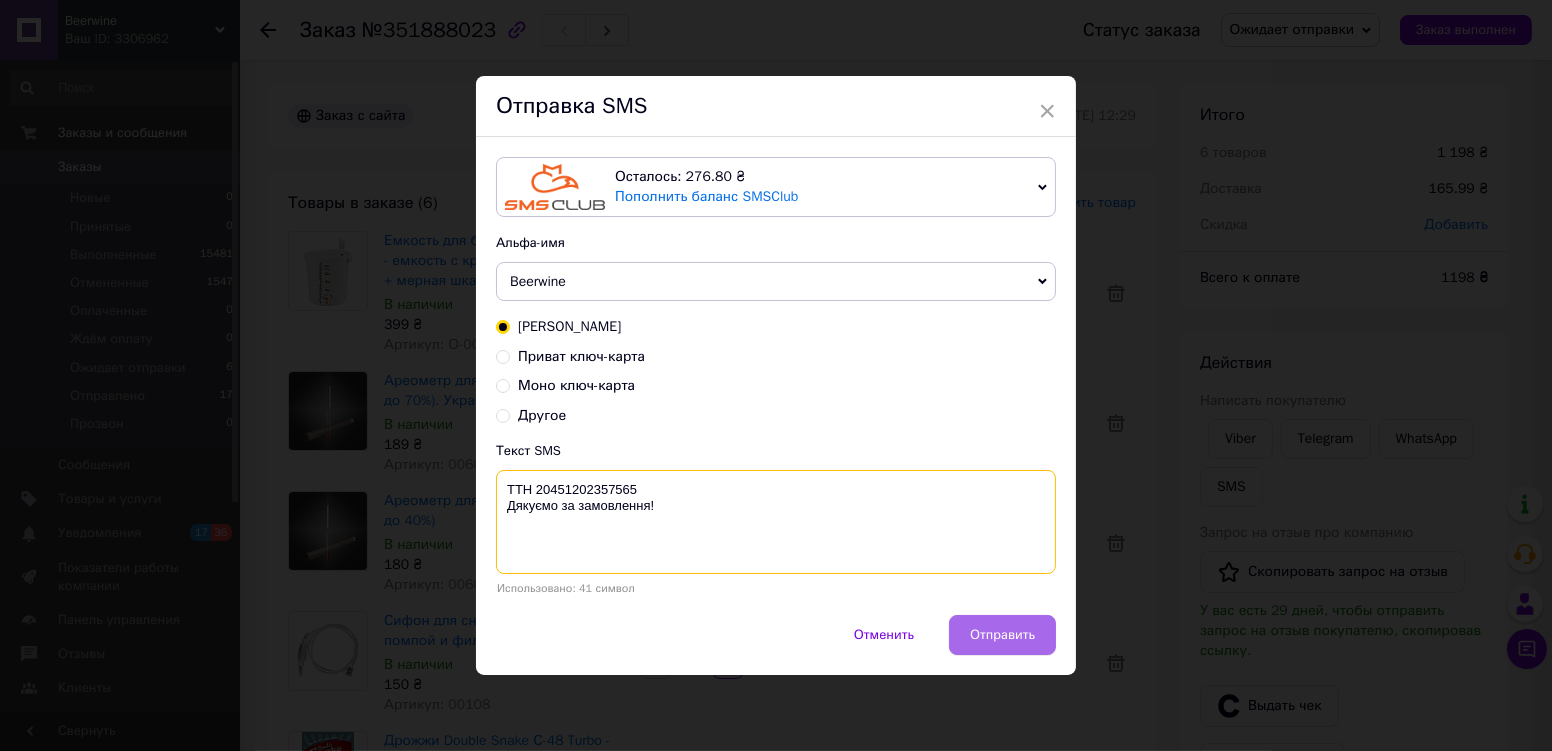 type on "ТТН 20451202357565
Дякуємо за замовлення!" 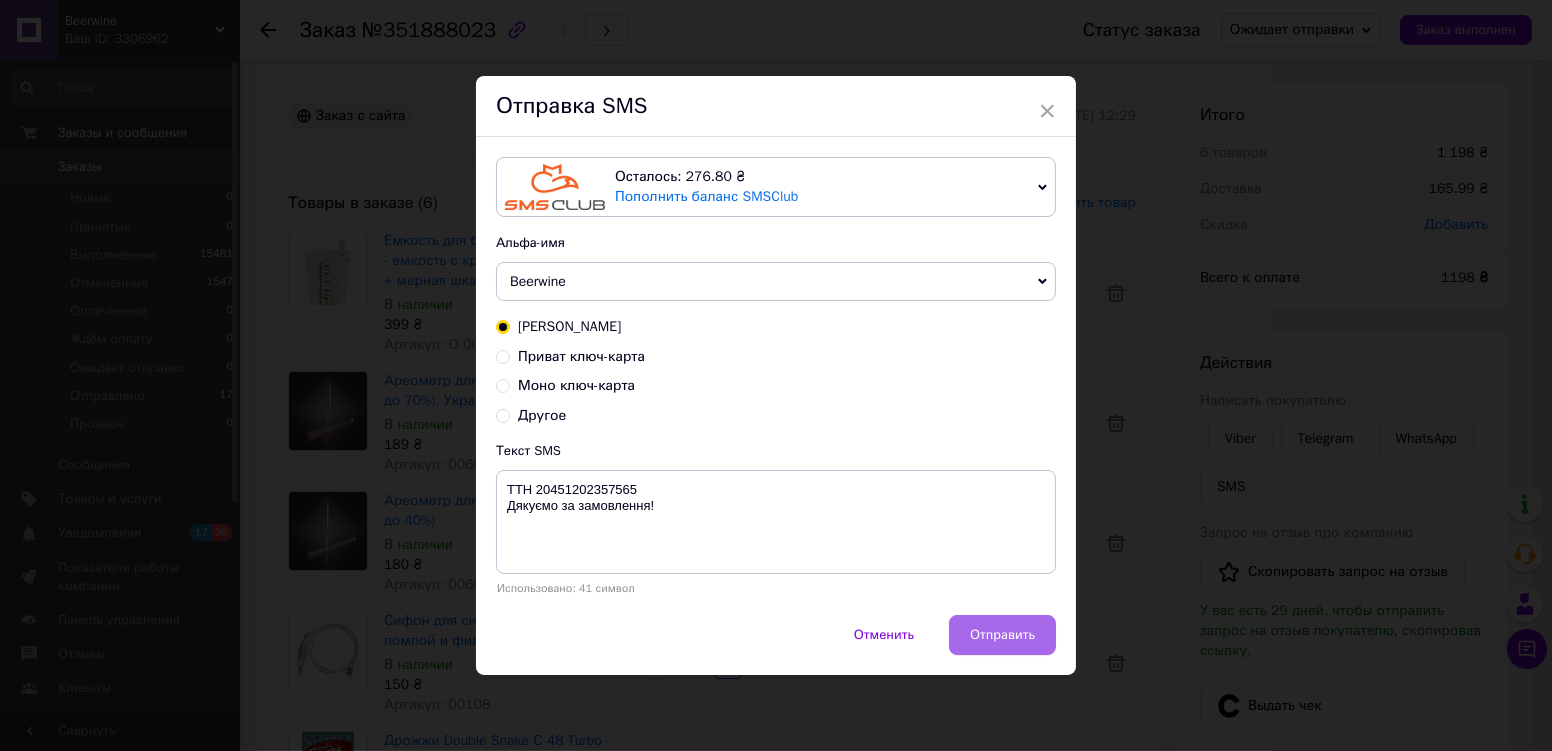 click on "Отправить" at bounding box center [1002, 635] 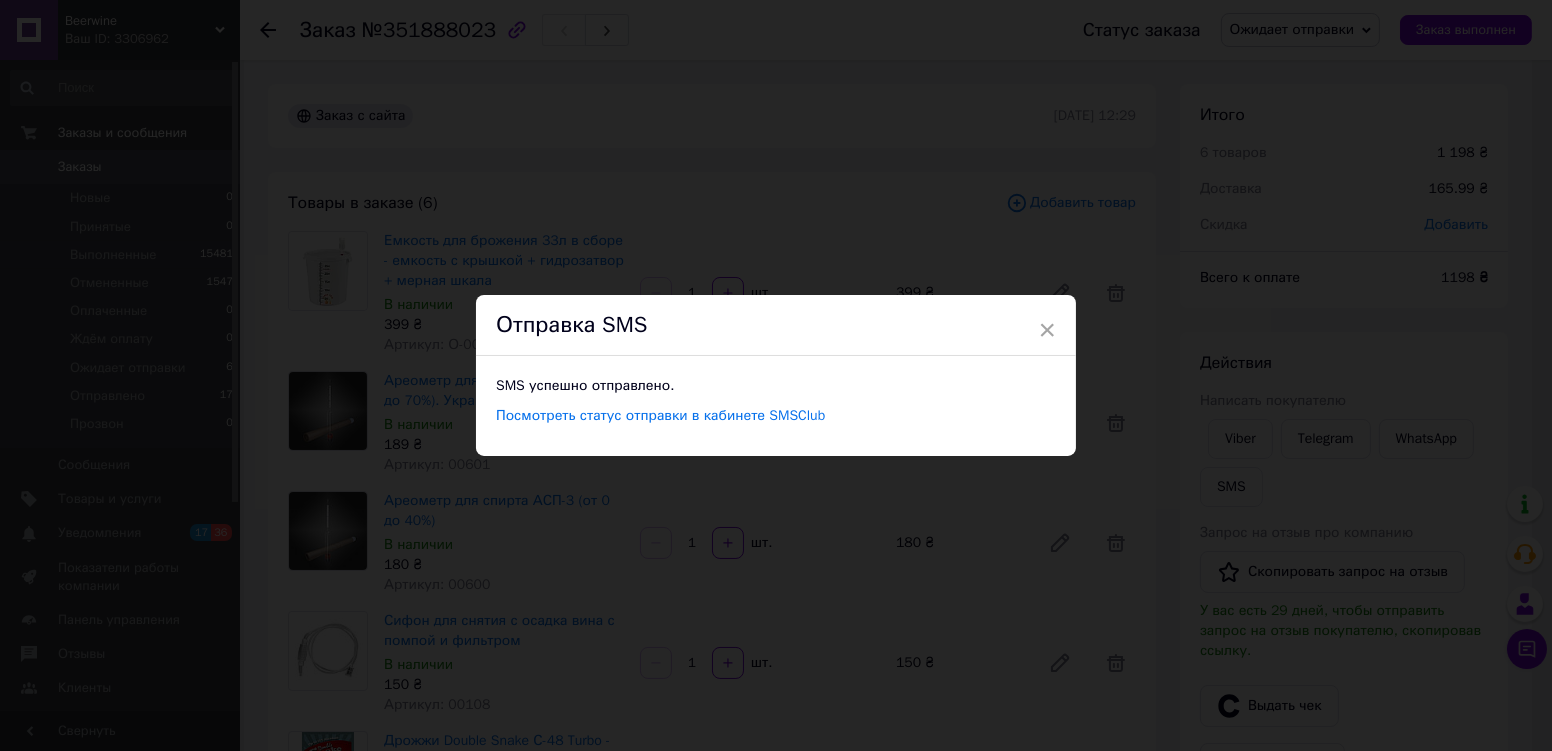 click on "× Отправка SMS SMS успешно отправлено. Посмотреть статус отправки в кабинете SMSClub" at bounding box center (776, 375) 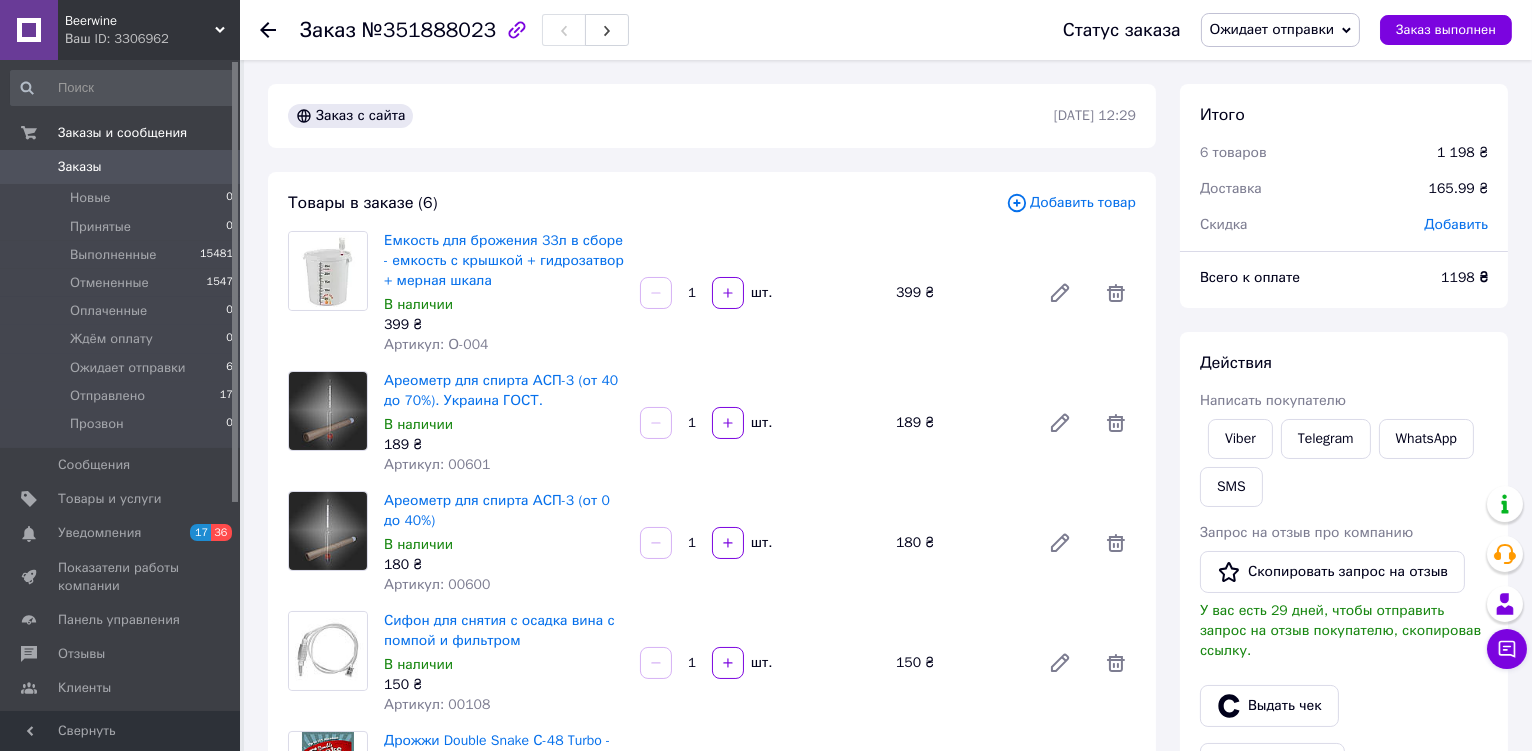 click on "Ожидает отправки" at bounding box center [1281, 30] 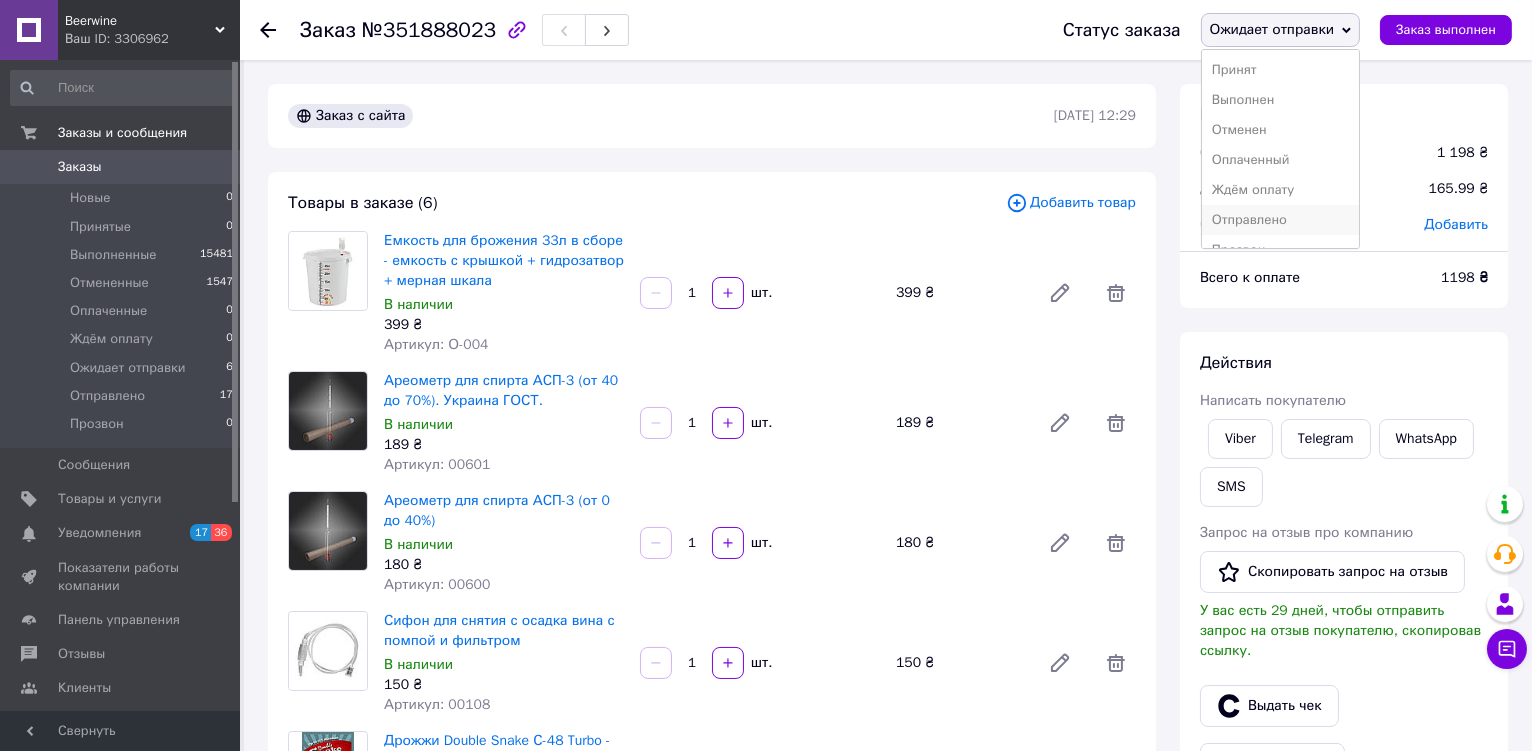 click on "Отправлено" at bounding box center [1281, 220] 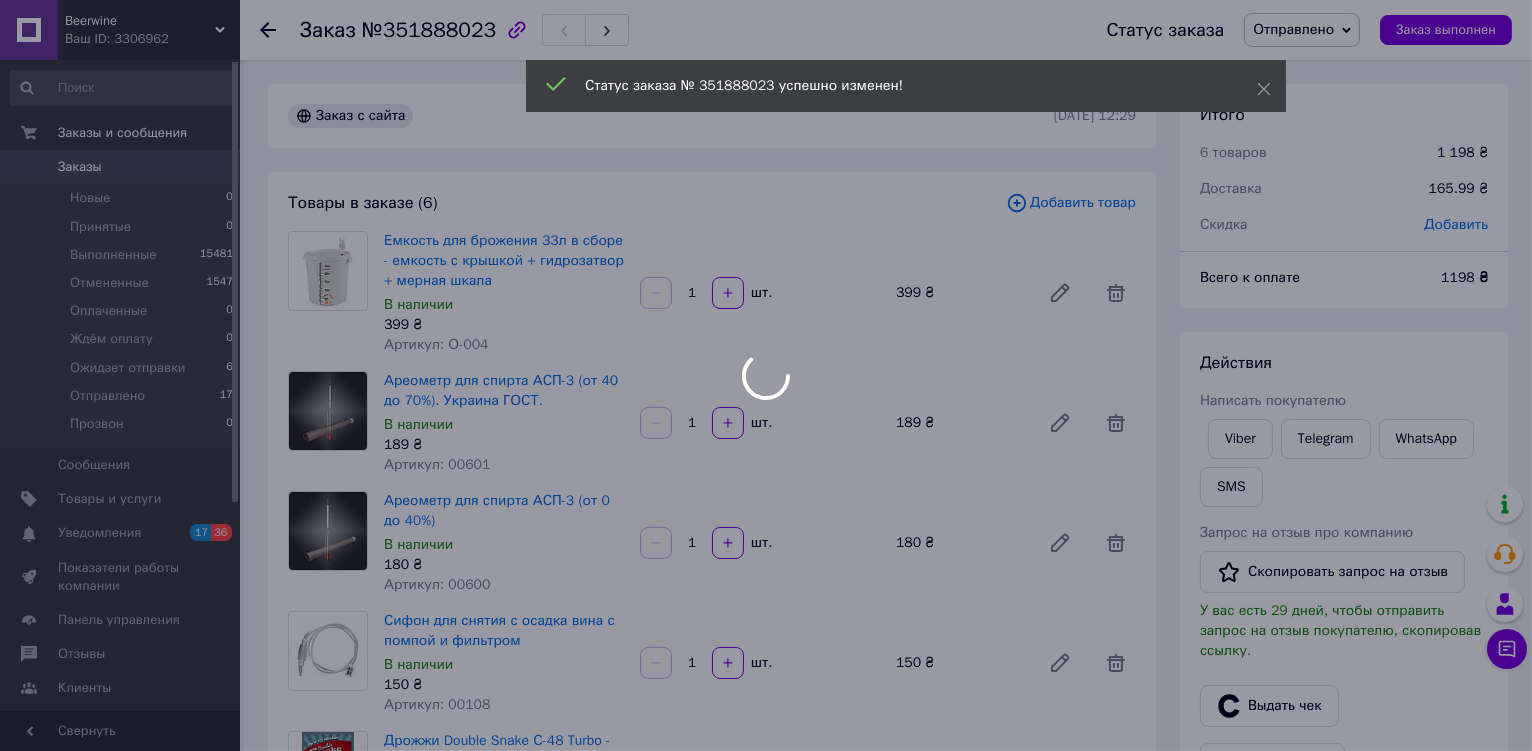 scroll, scrollTop: 81, scrollLeft: 0, axis: vertical 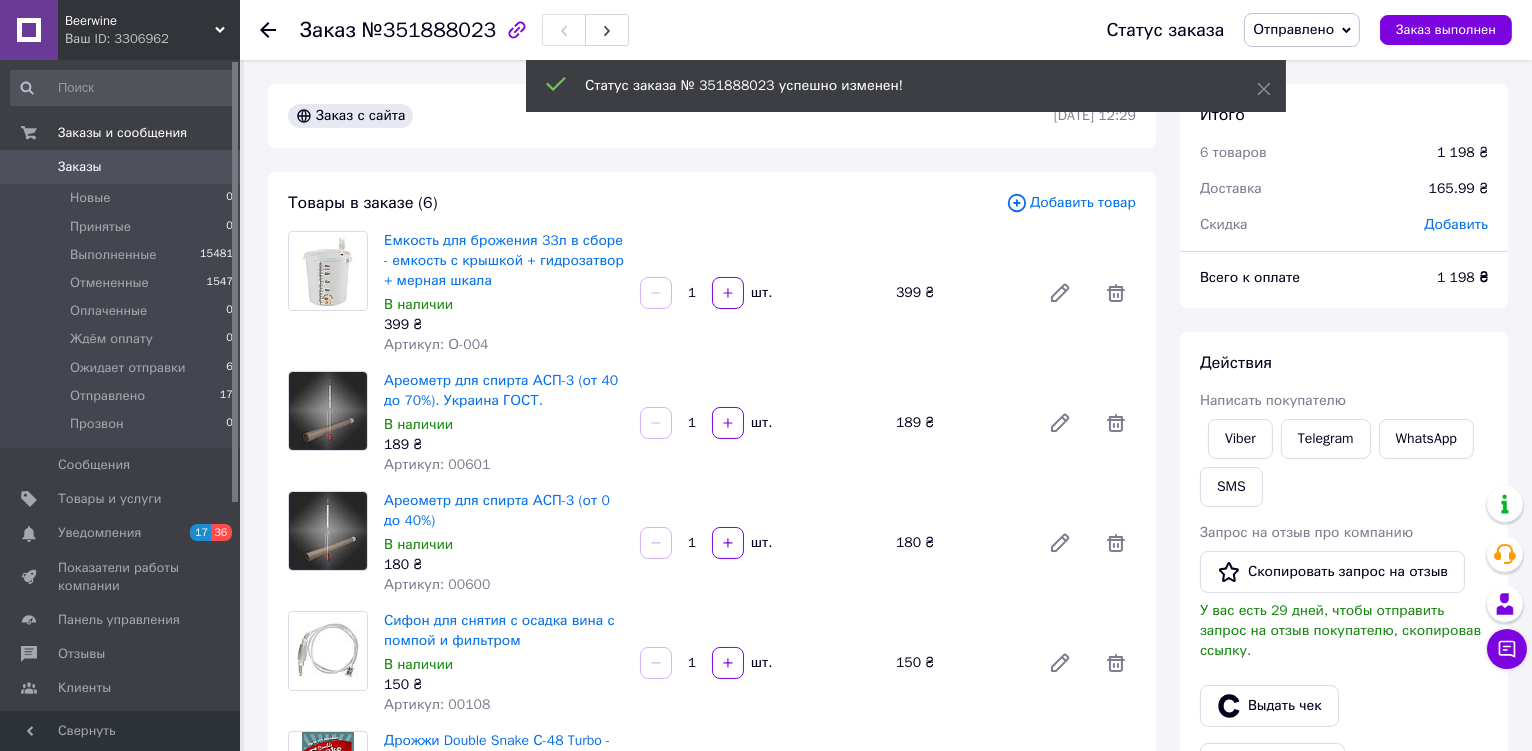 click 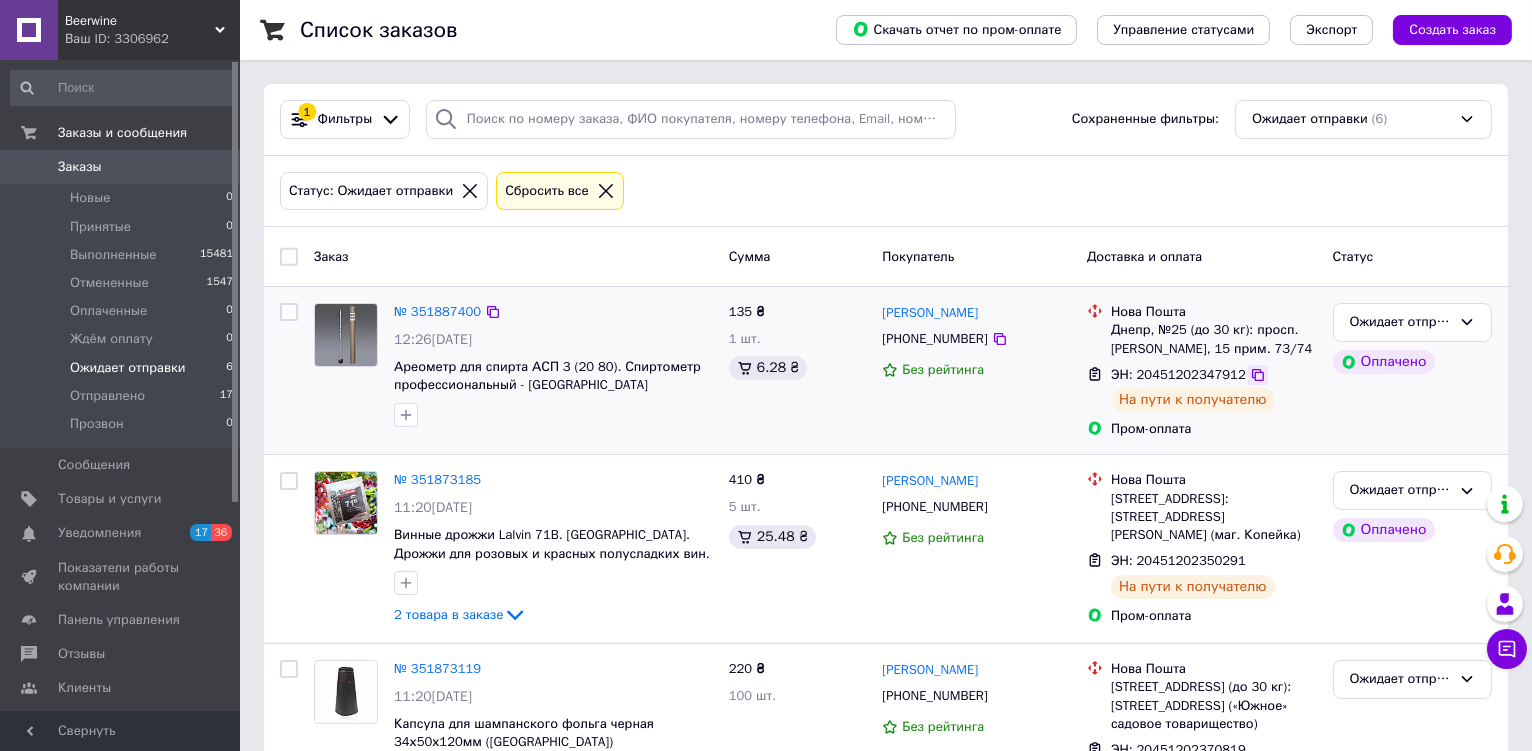 click 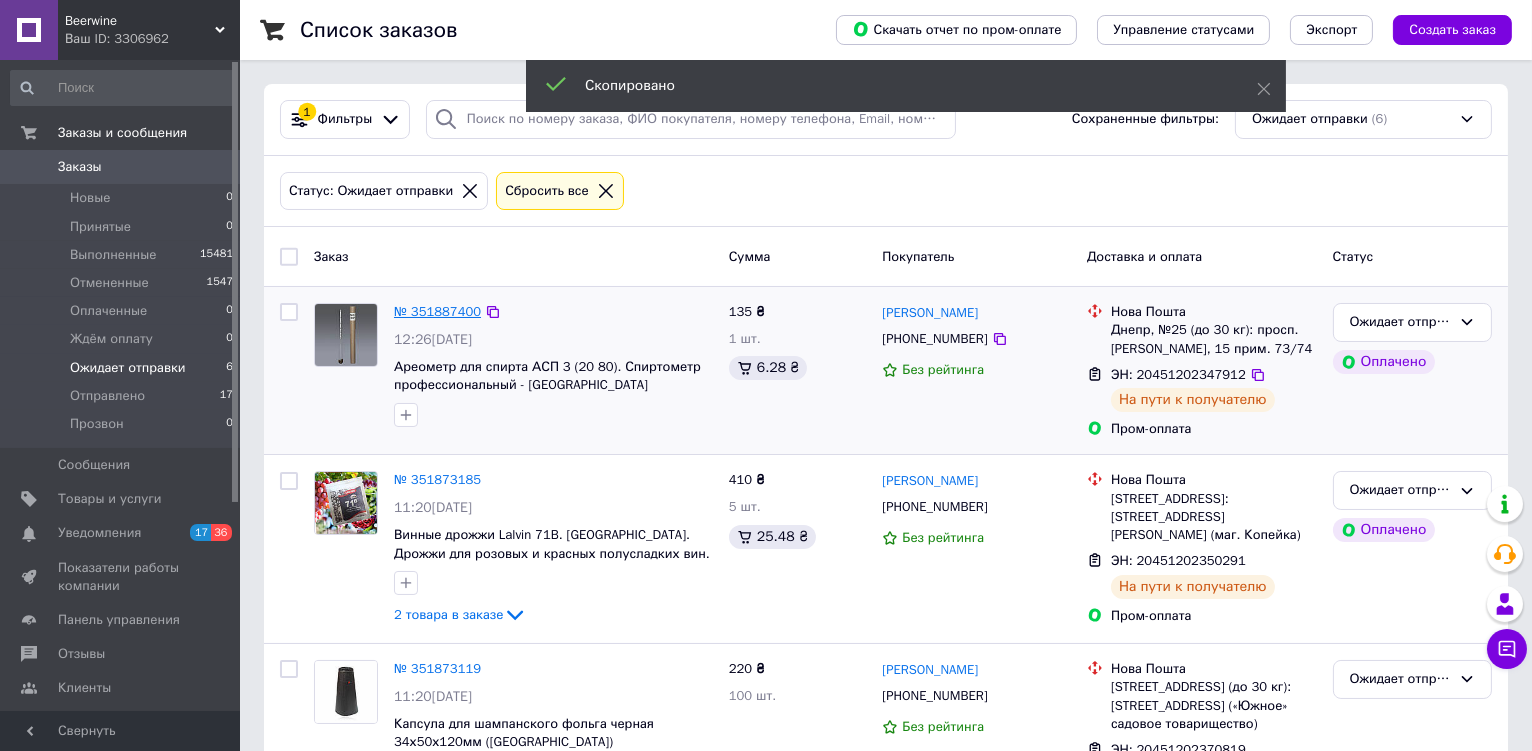 click on "№ 351887400" at bounding box center [437, 311] 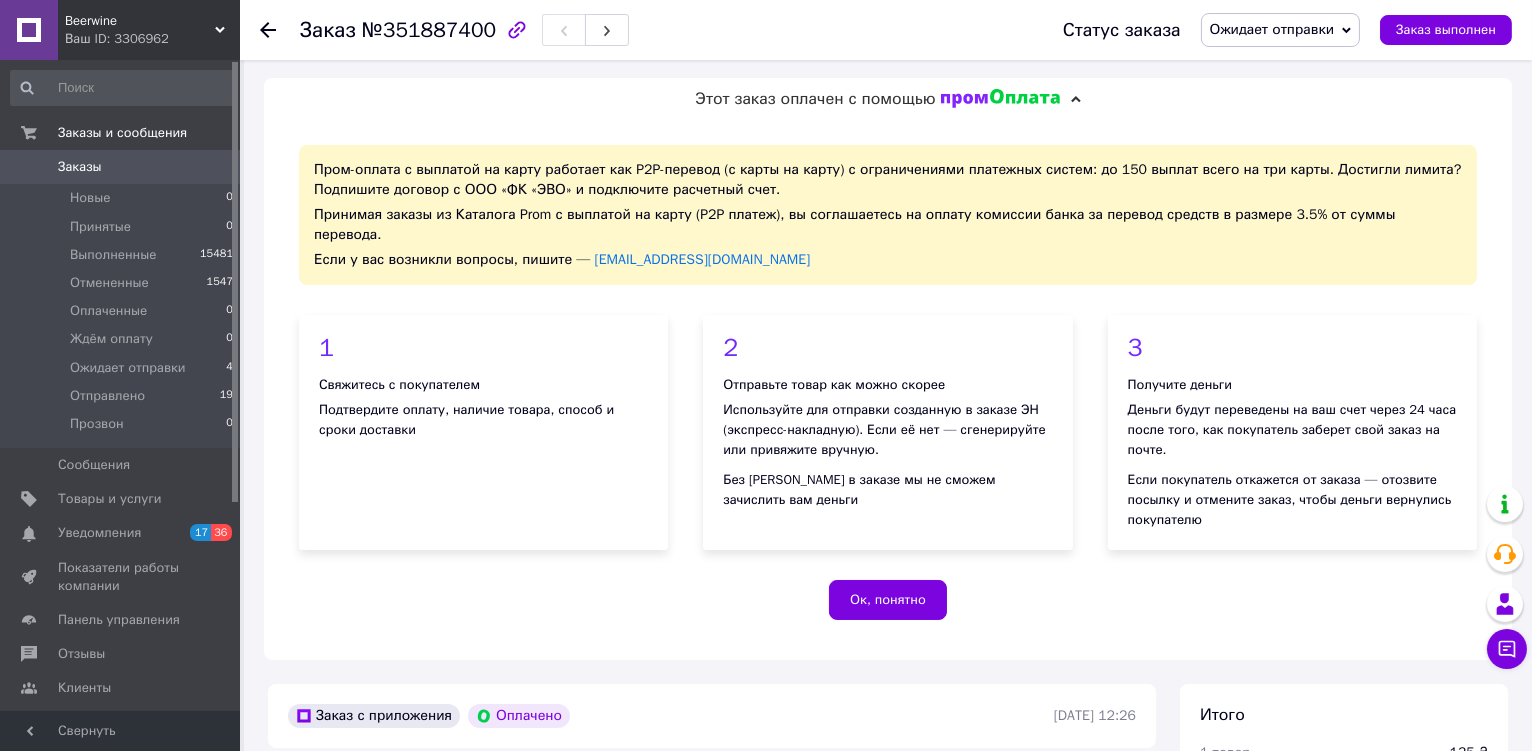 scroll, scrollTop: 183, scrollLeft: 0, axis: vertical 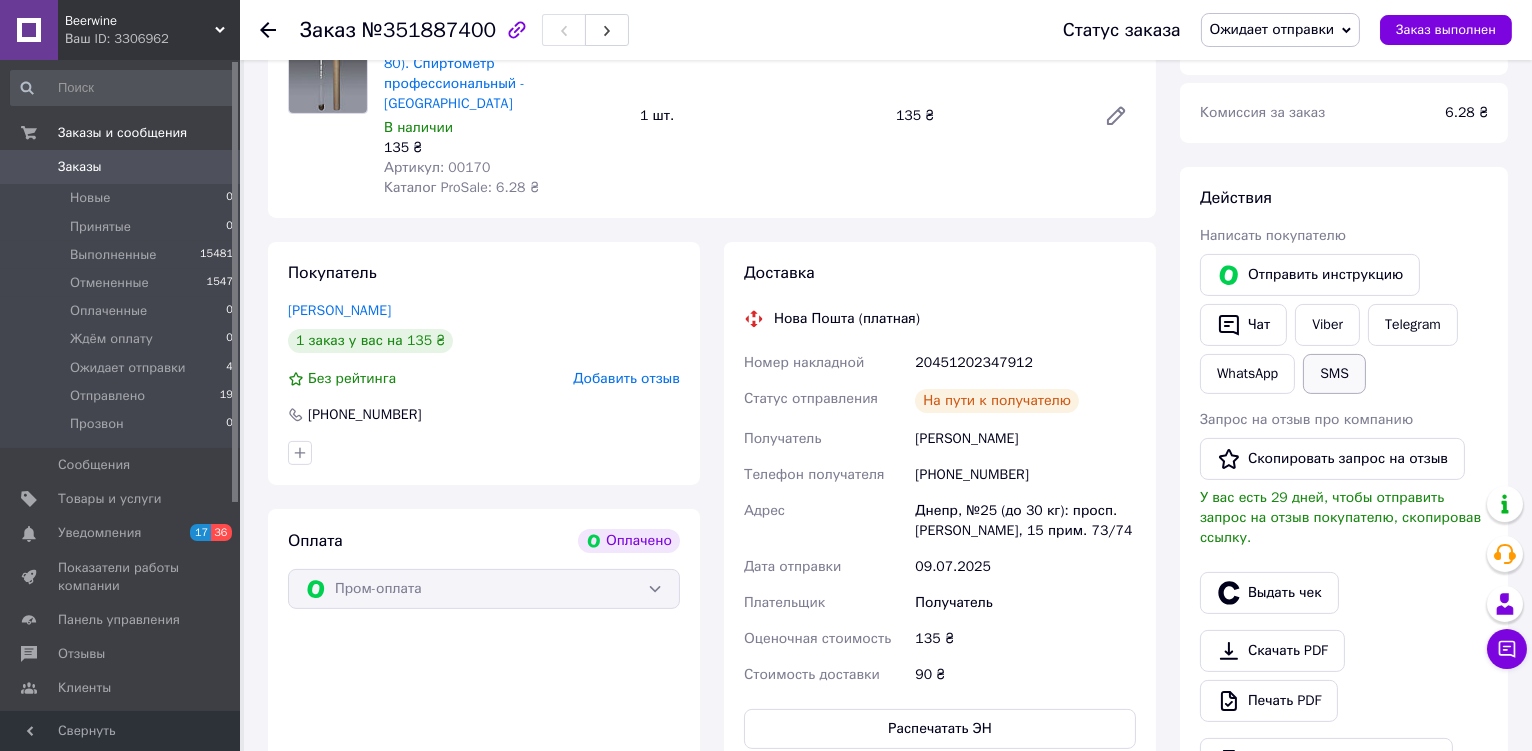 click on "SMS" at bounding box center [1334, 374] 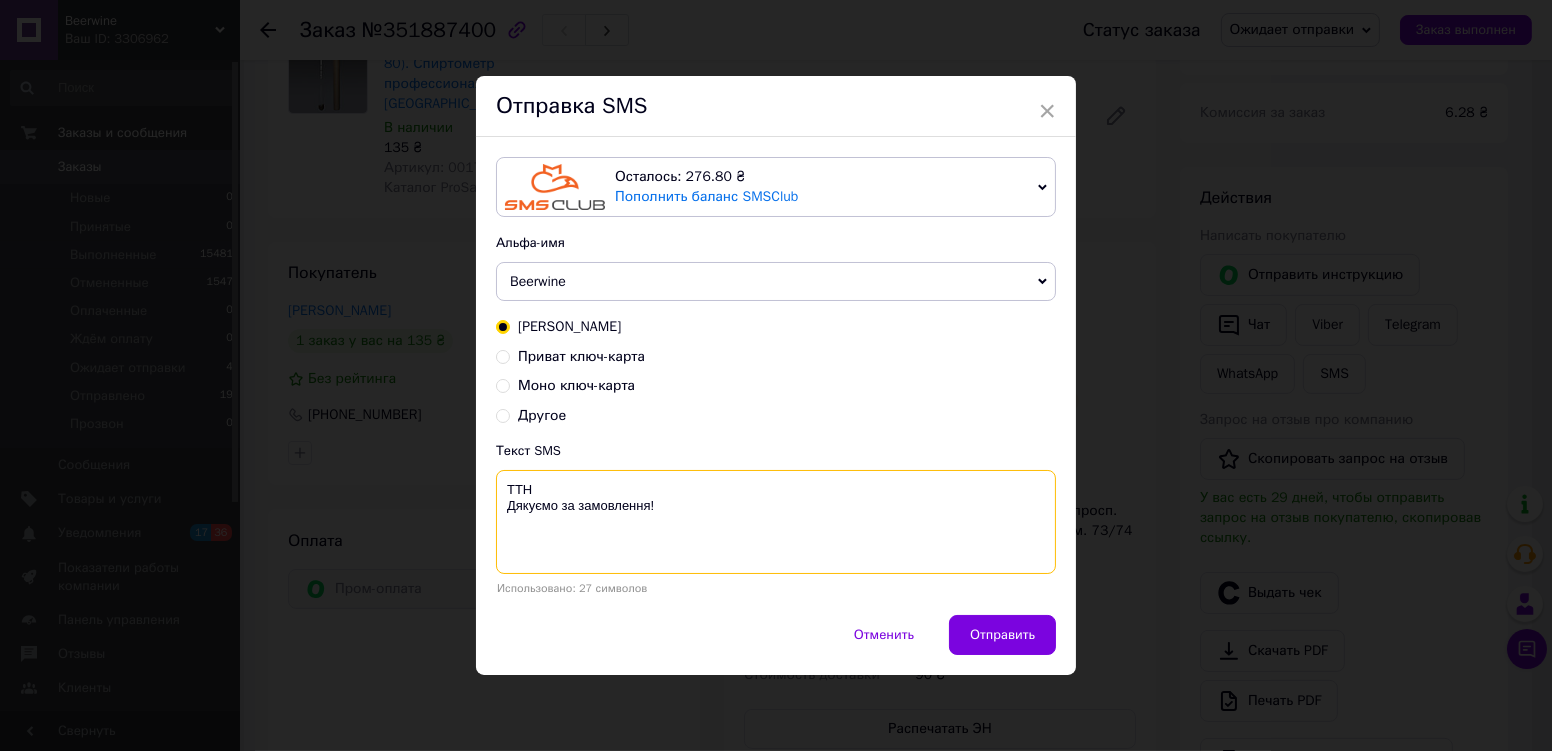 paste on "20451202347912" 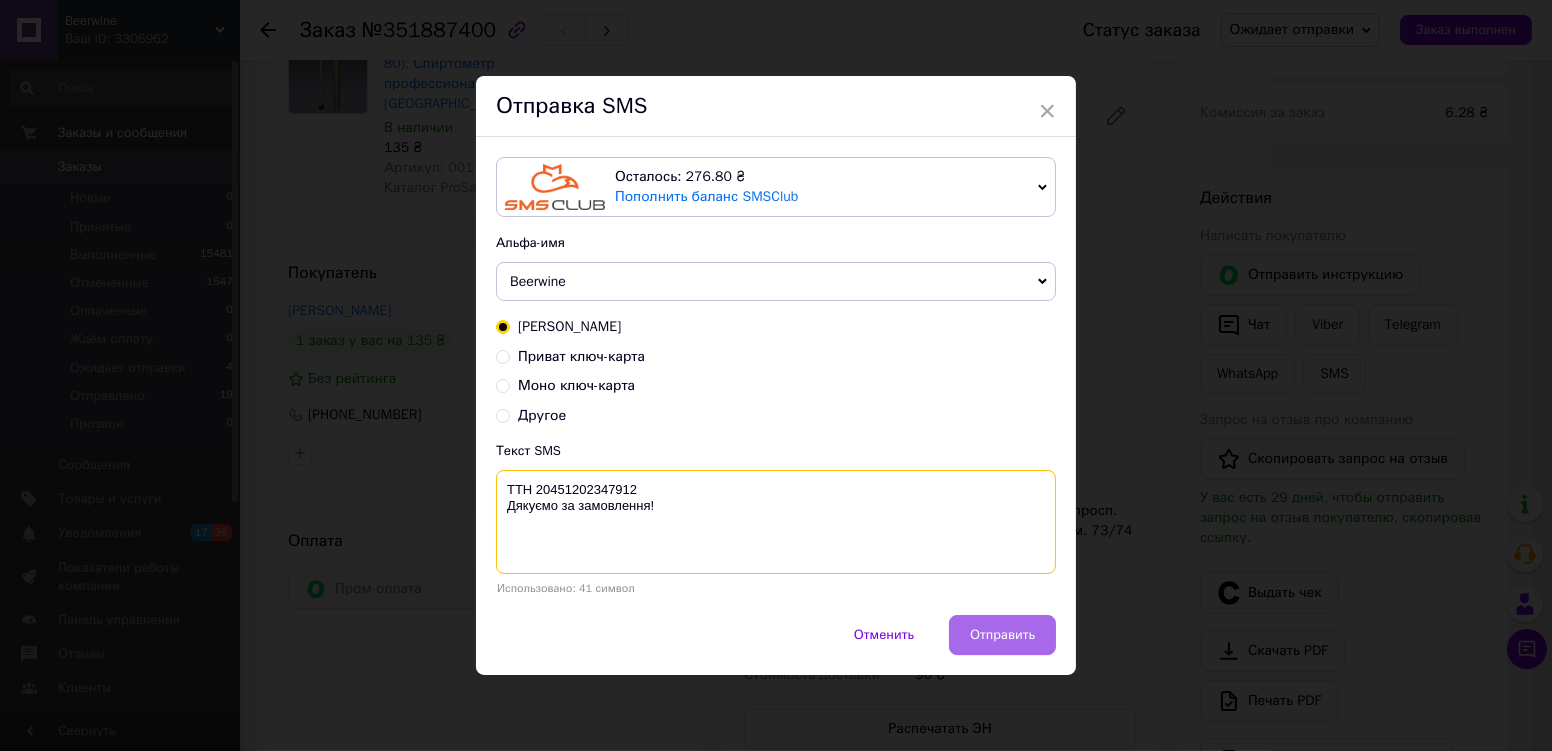 type on "ТТН 20451202347912
Дякуємо за замовлення!" 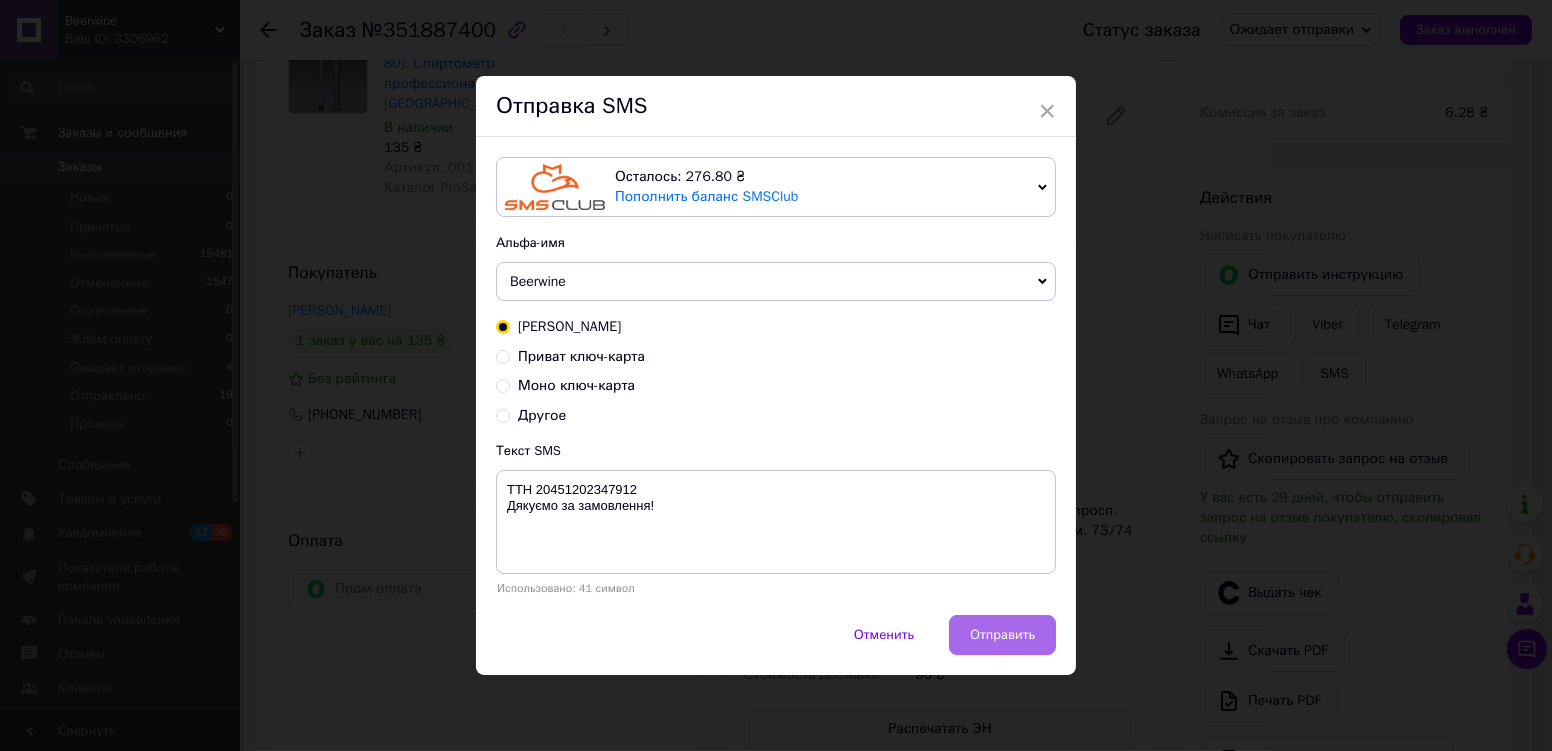 click on "Отправить" at bounding box center (1002, 635) 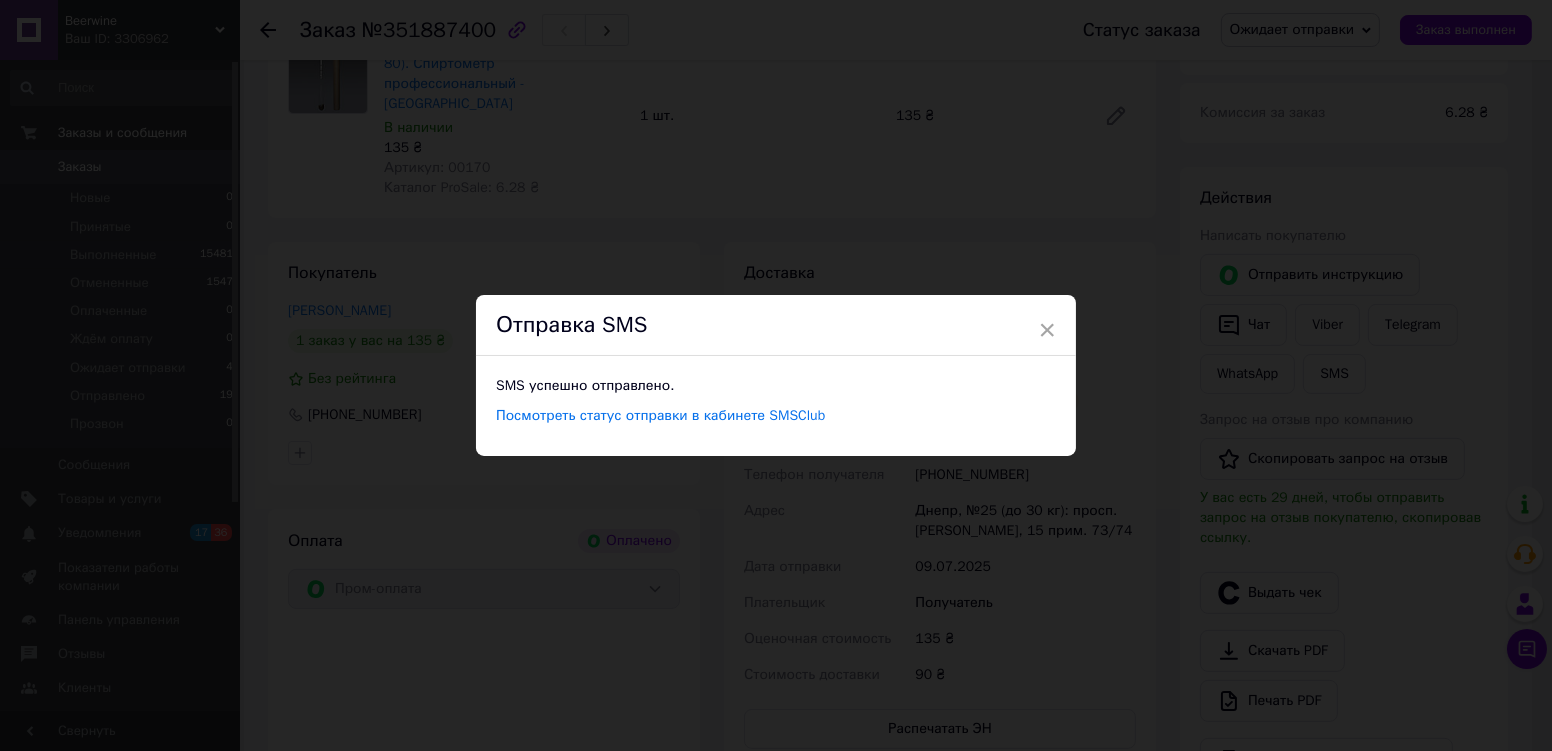 click on "× Отправка SMS SMS успешно отправлено. Посмотреть статус отправки в кабинете SMSClub" at bounding box center [776, 375] 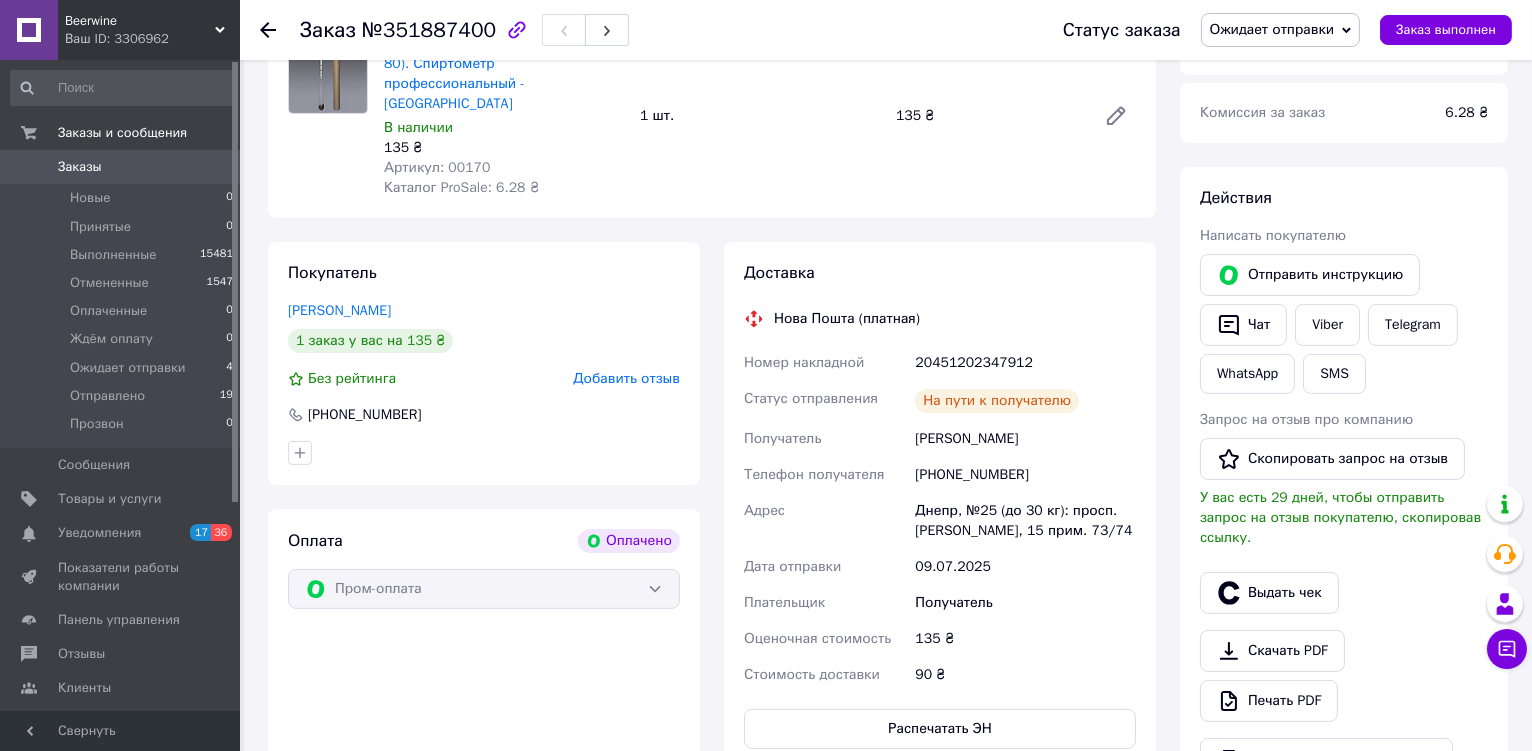 click on "Ожидает отправки" at bounding box center (1272, 29) 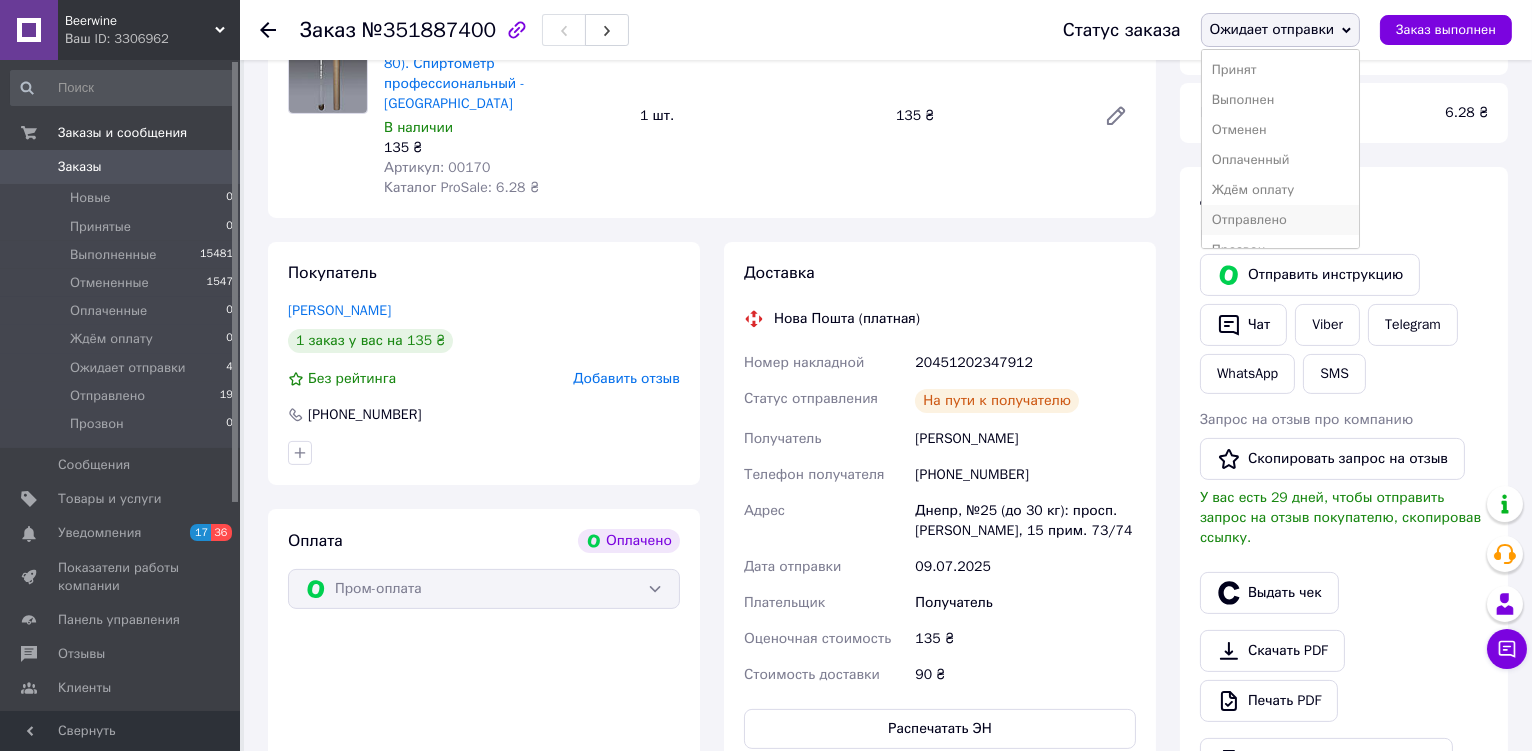 click on "Отправлено" at bounding box center [1281, 220] 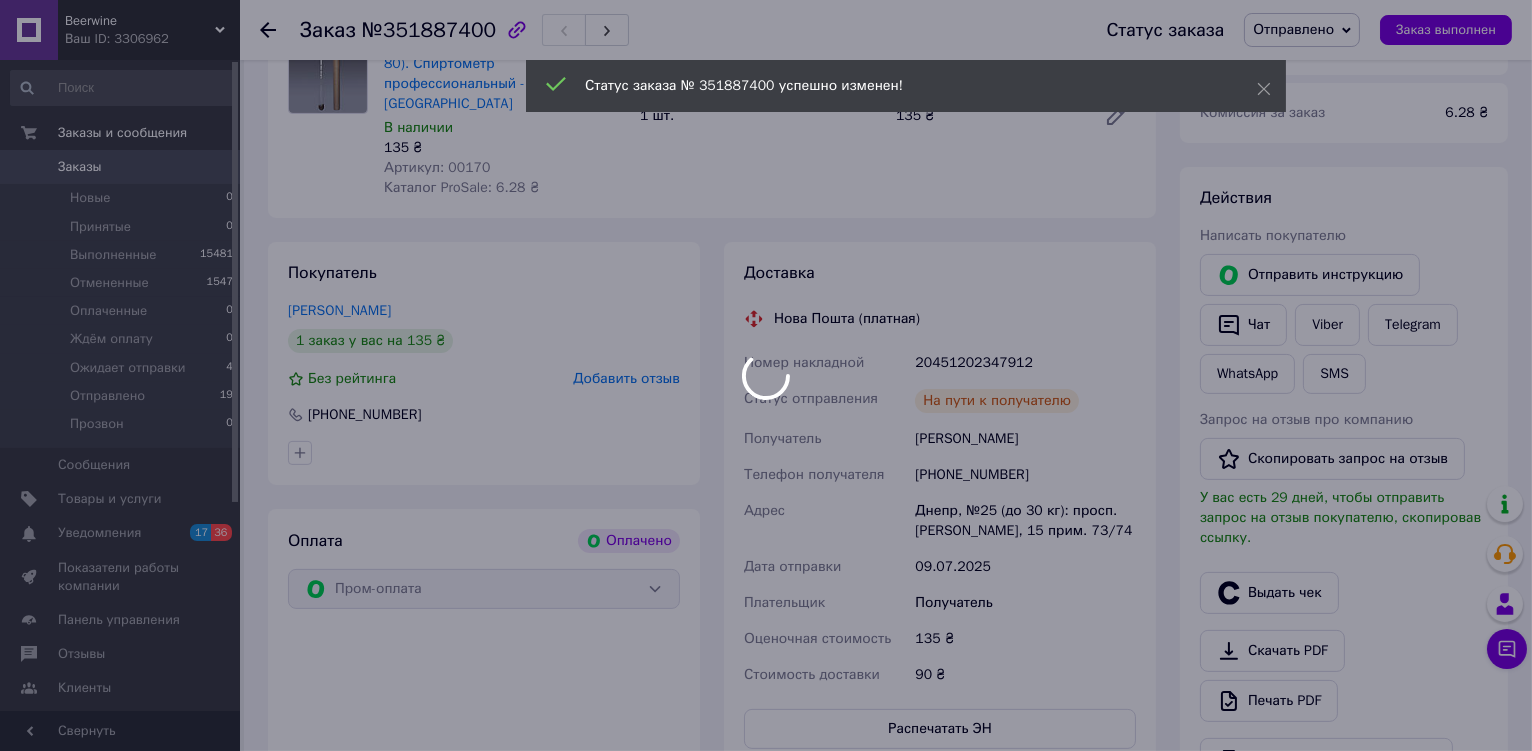 scroll, scrollTop: 346, scrollLeft: 0, axis: vertical 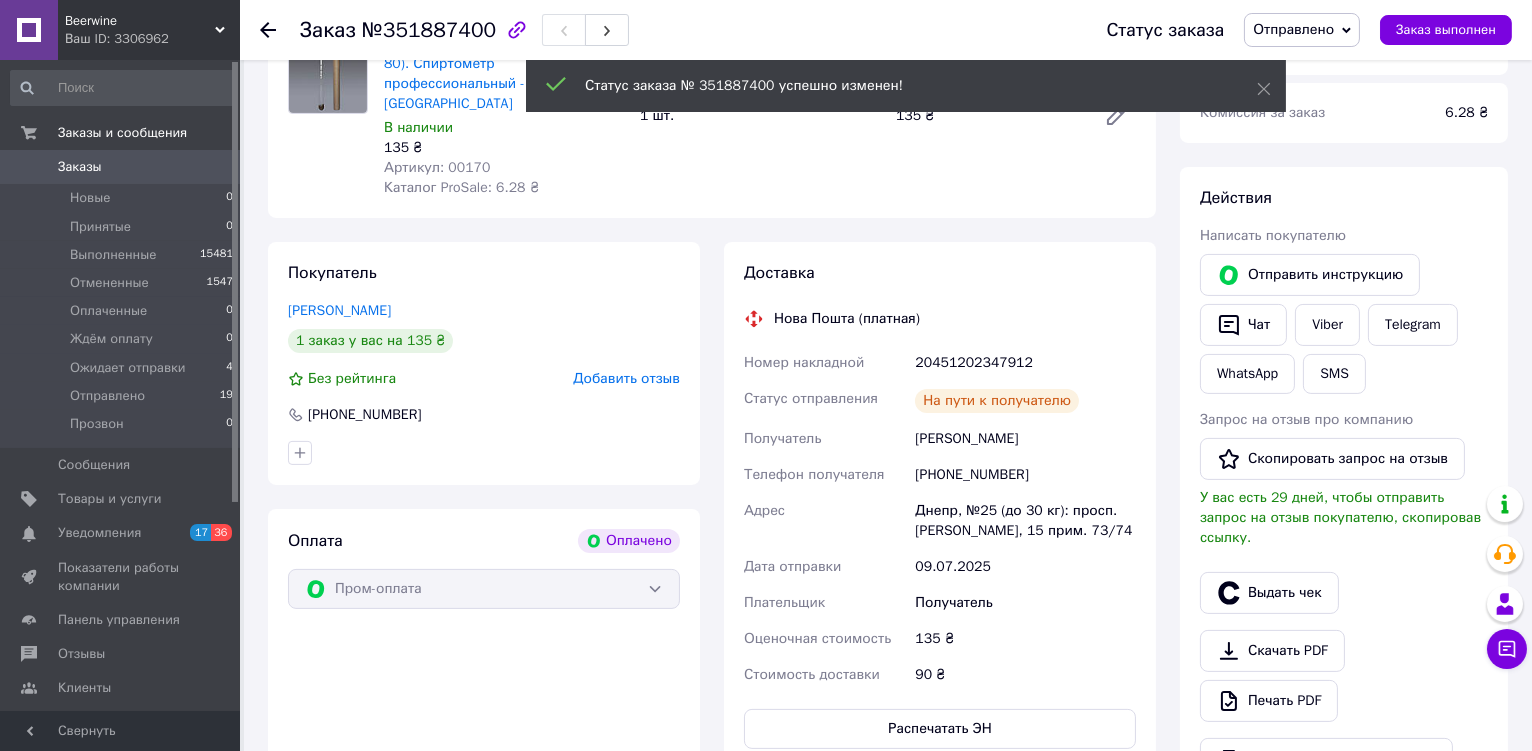 click 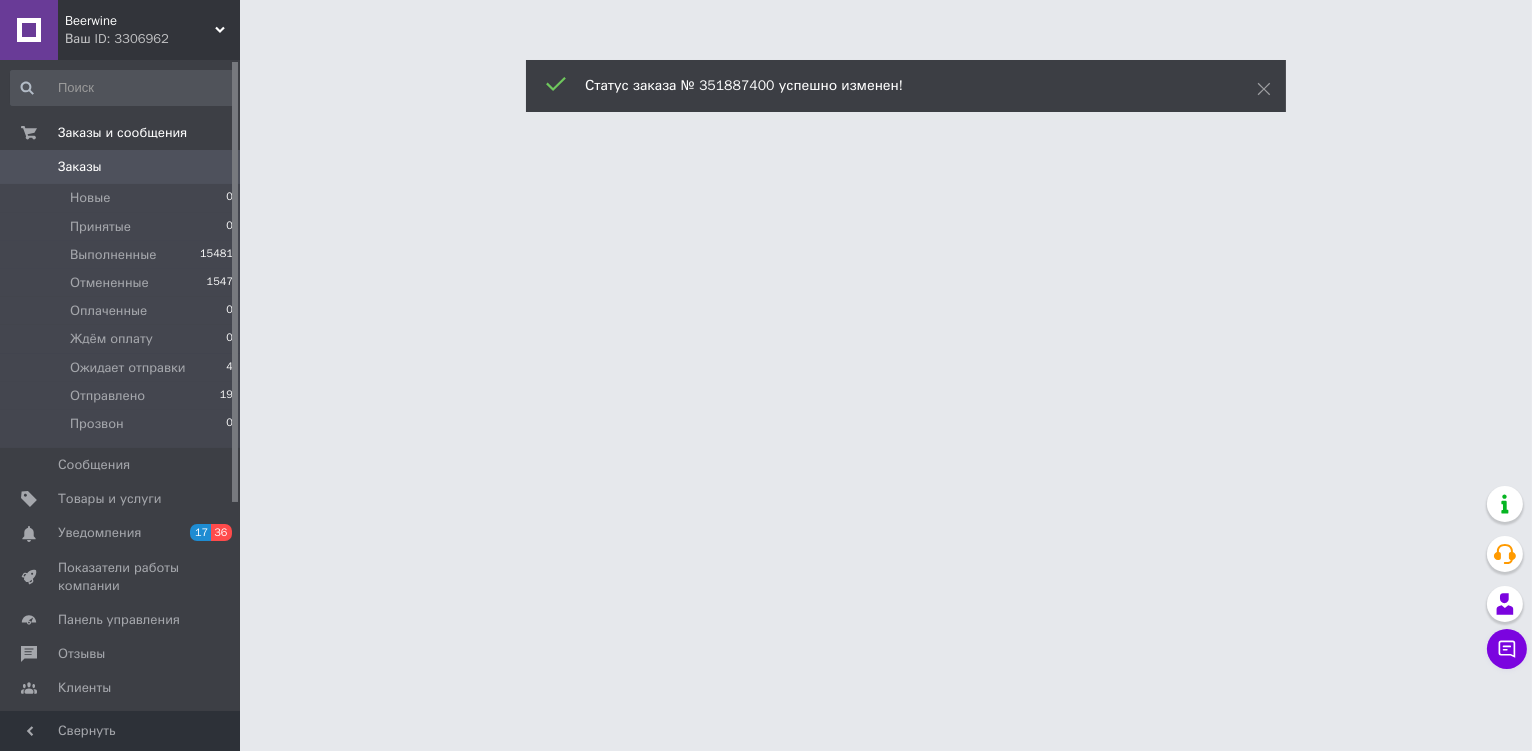 scroll, scrollTop: 0, scrollLeft: 0, axis: both 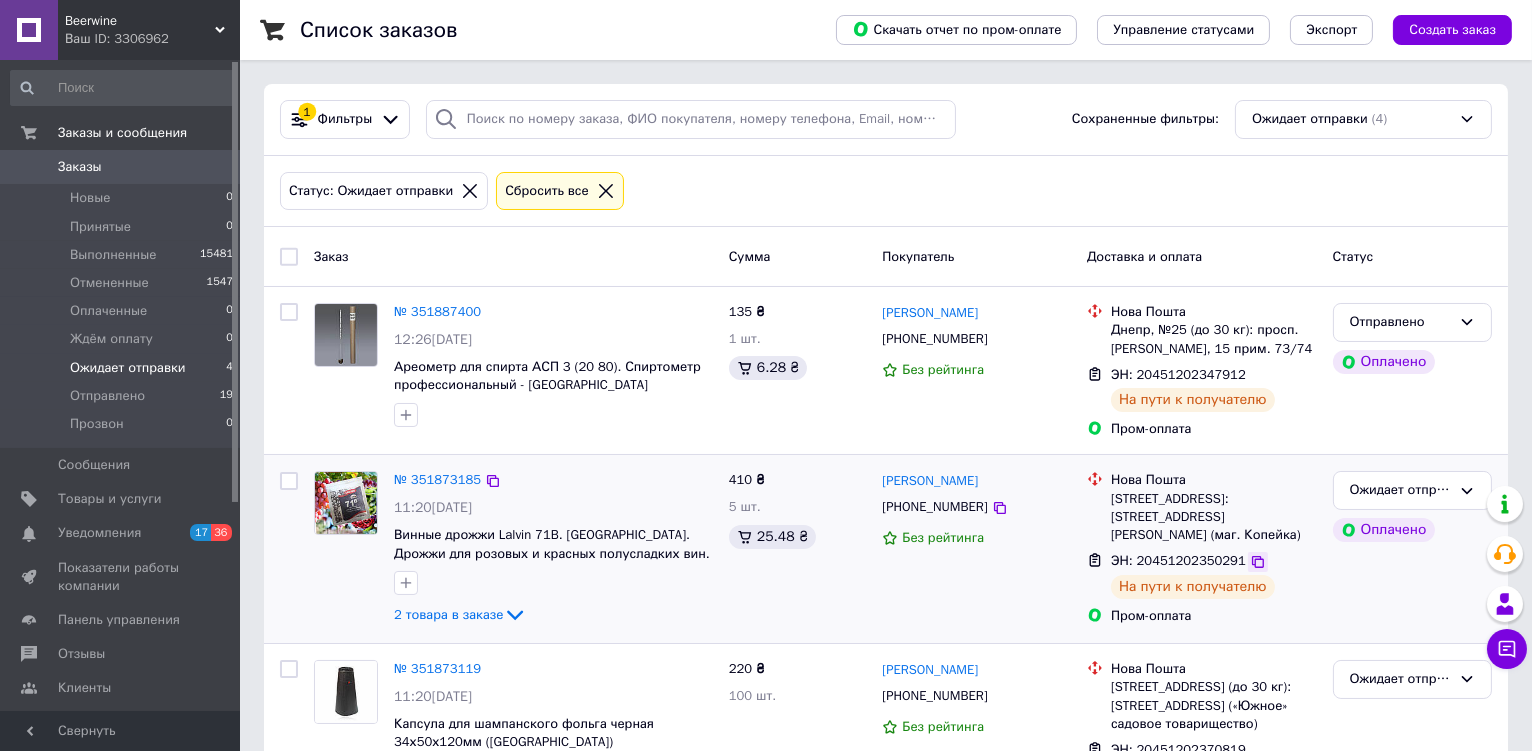 click 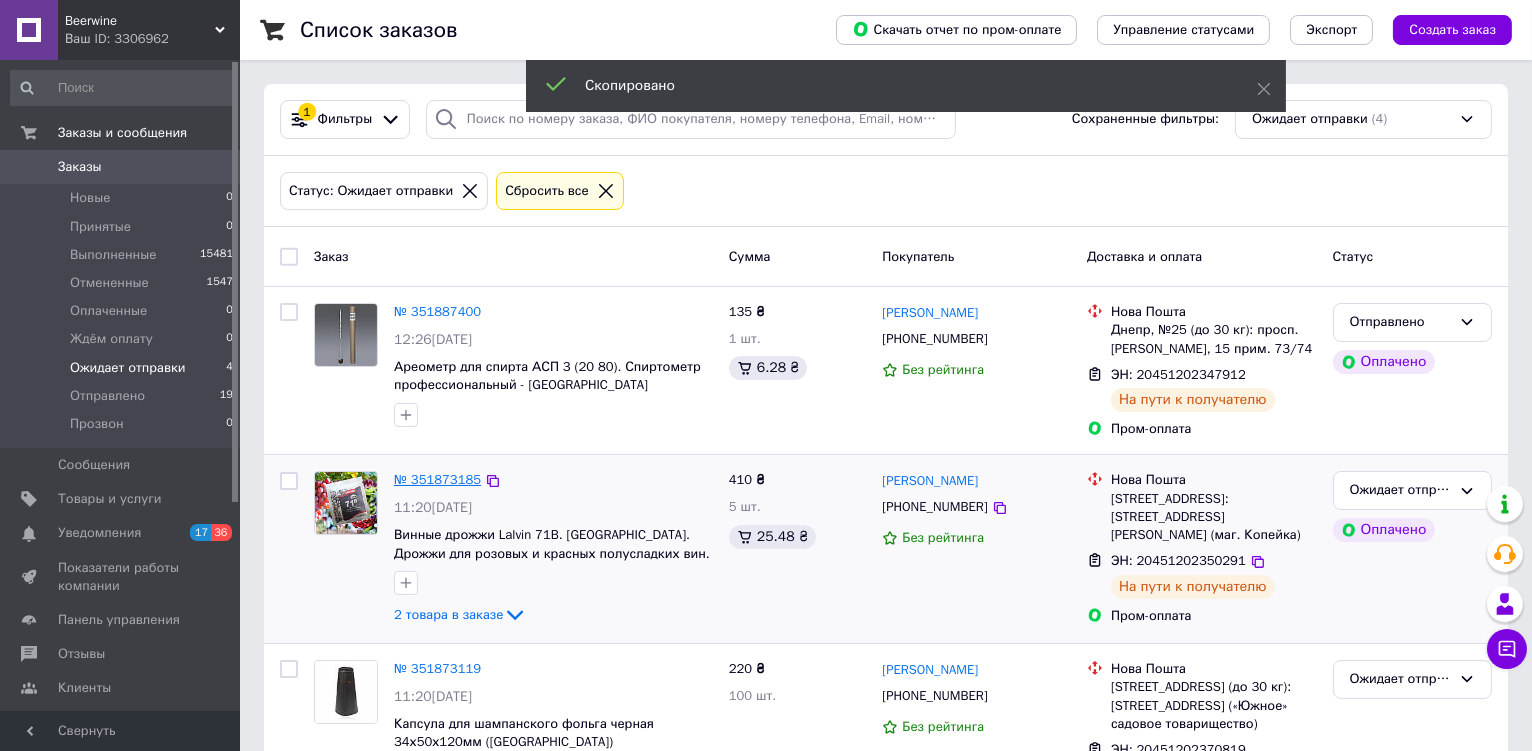 click on "№ 351873185" at bounding box center [437, 479] 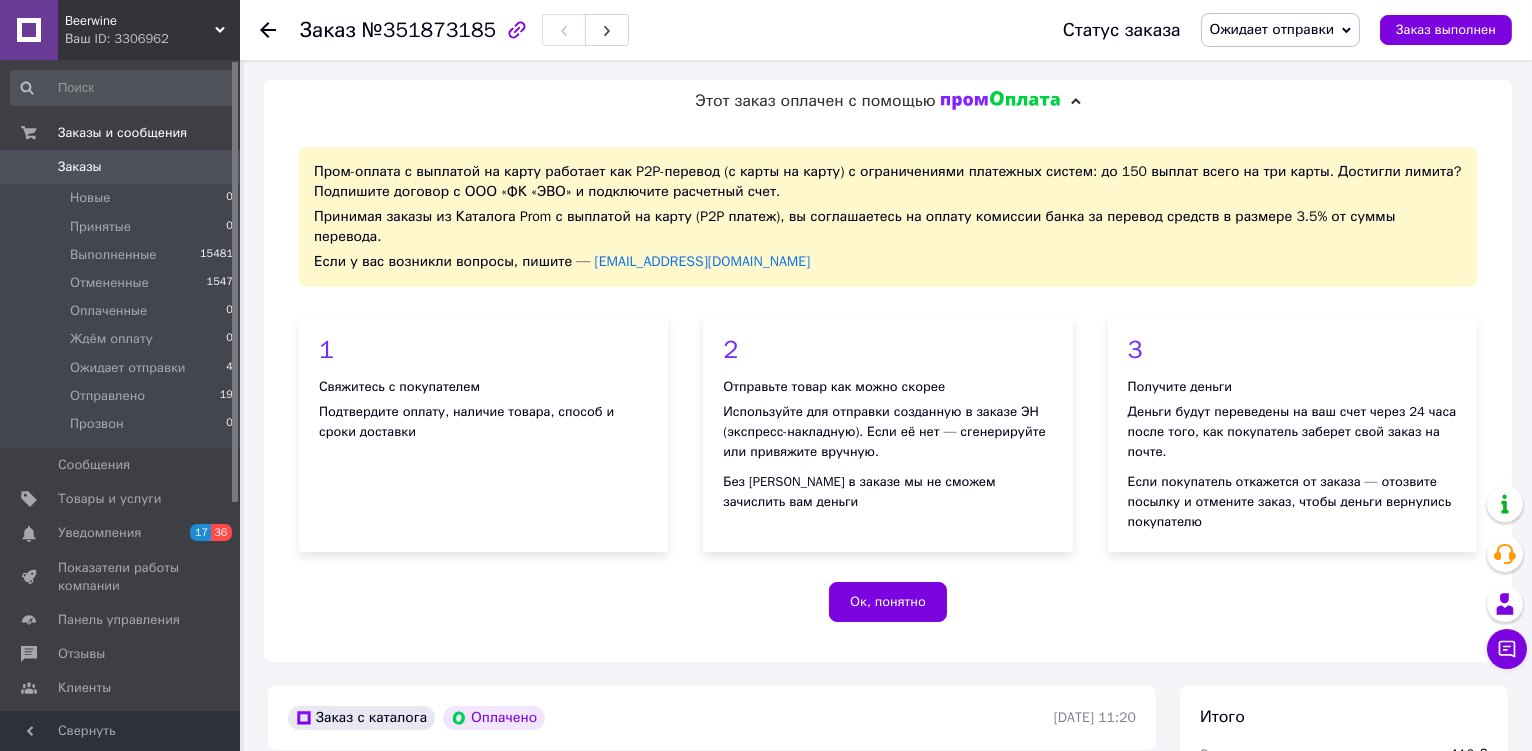 scroll, scrollTop: 89, scrollLeft: 0, axis: vertical 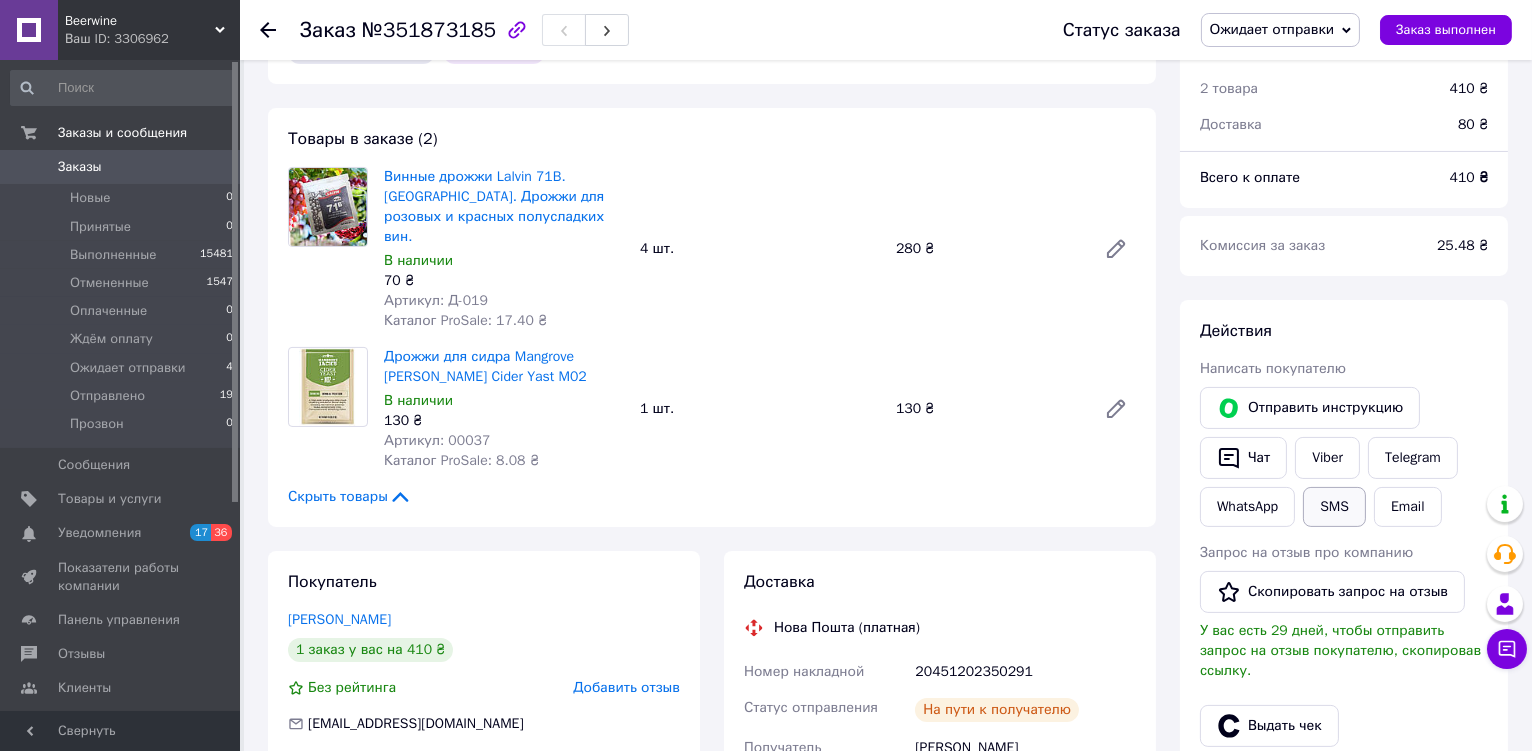 click on "SMS" at bounding box center [1334, 507] 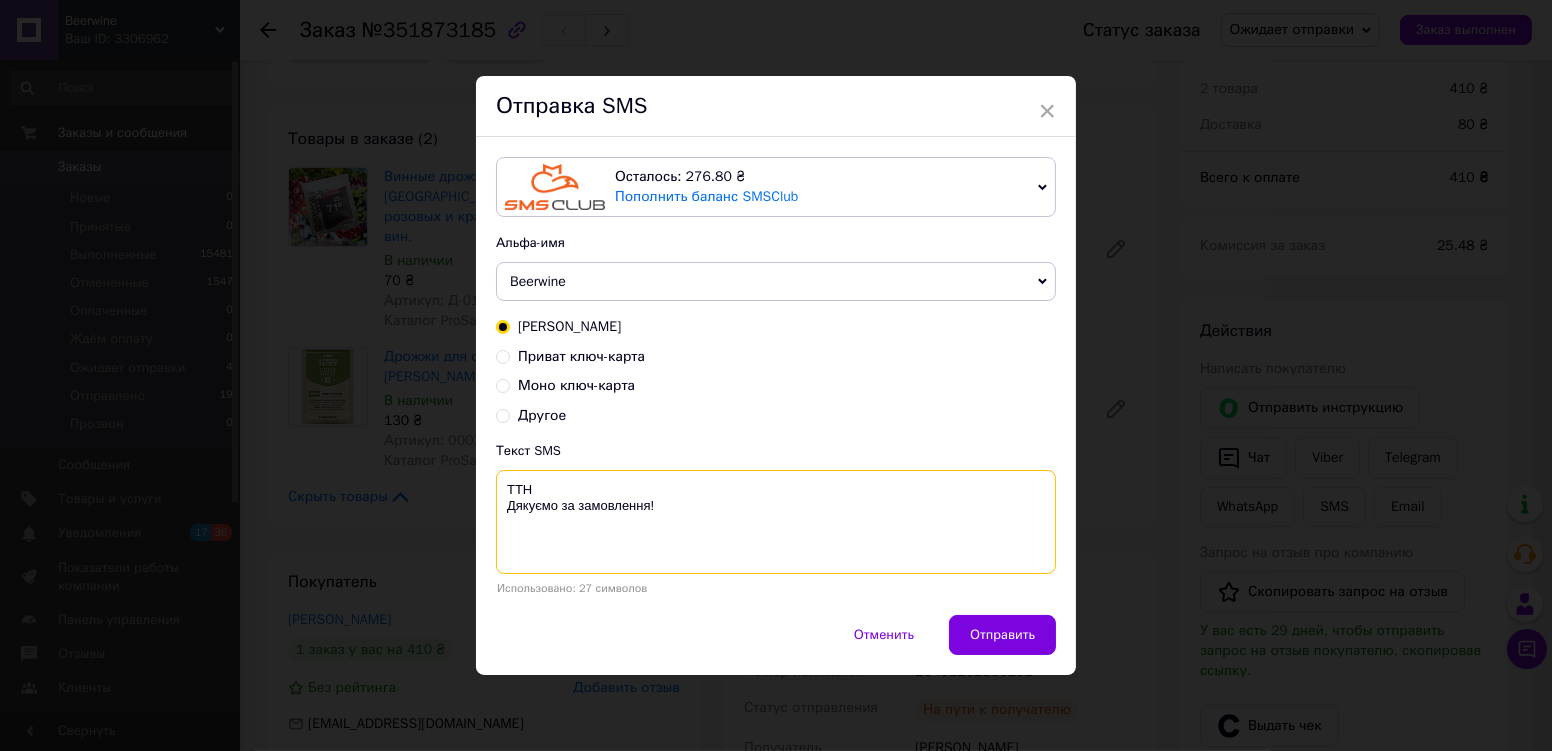 paste on "20451202350291" 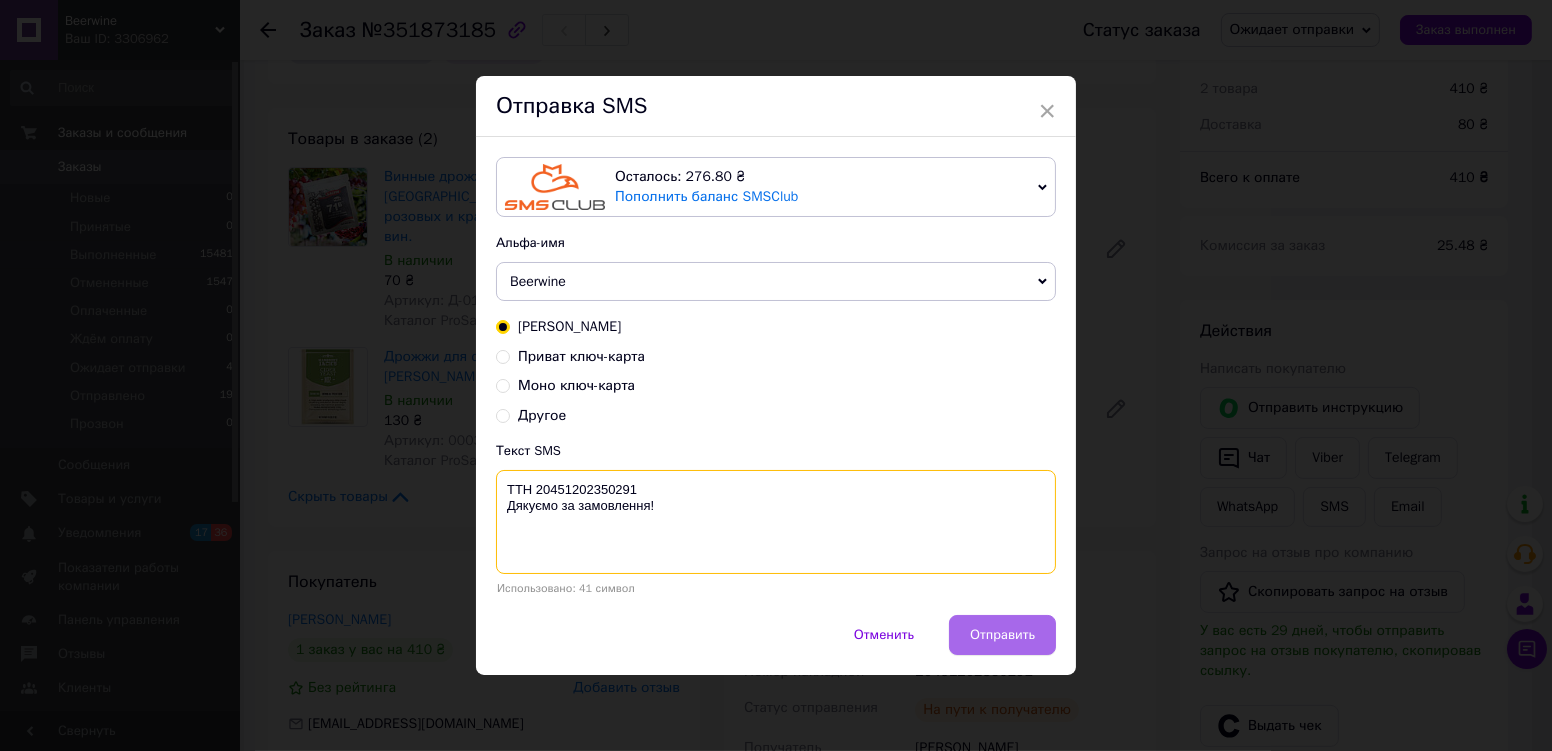 type on "ТТН 20451202350291
Дякуємо за замовлення!" 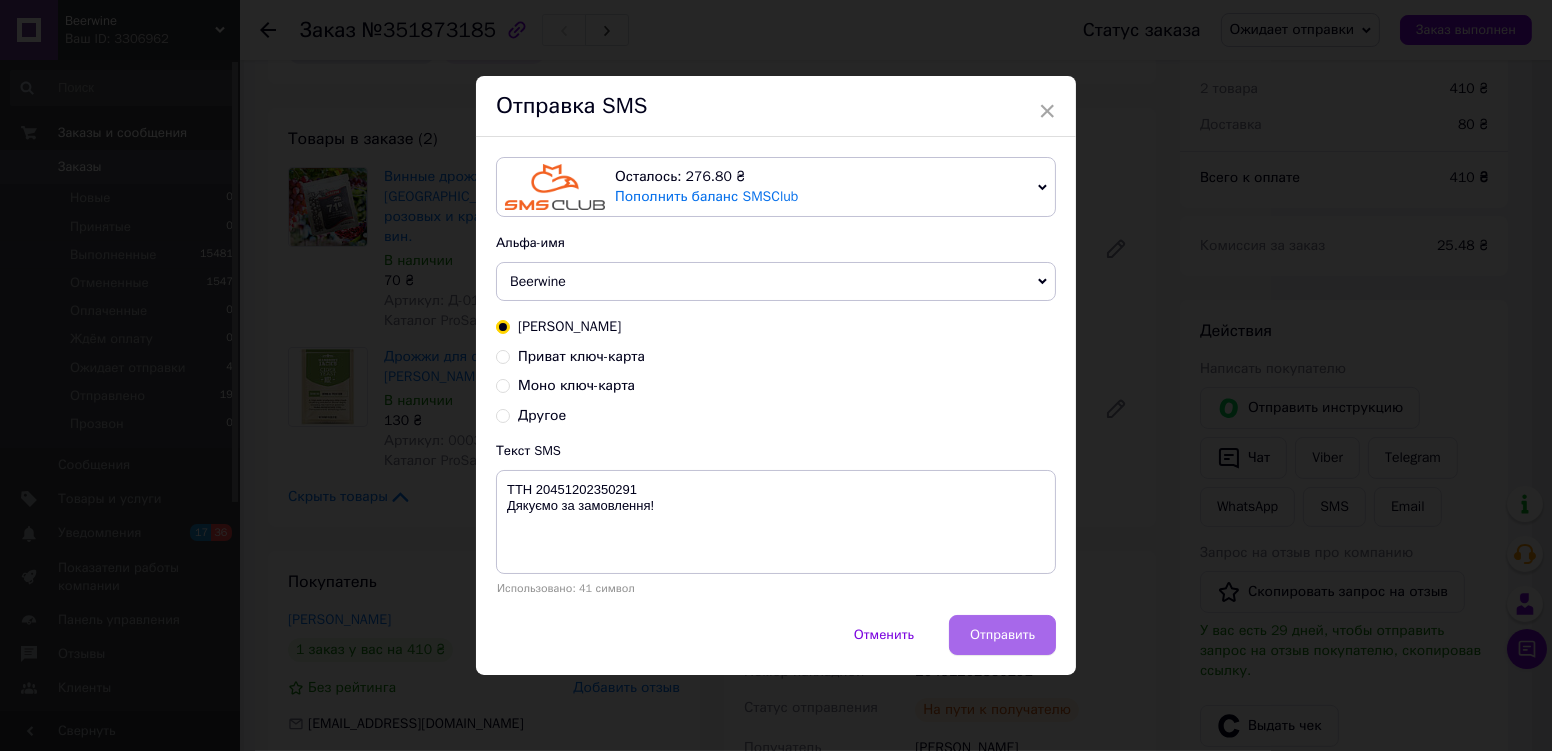 click on "Отправить" at bounding box center [1002, 635] 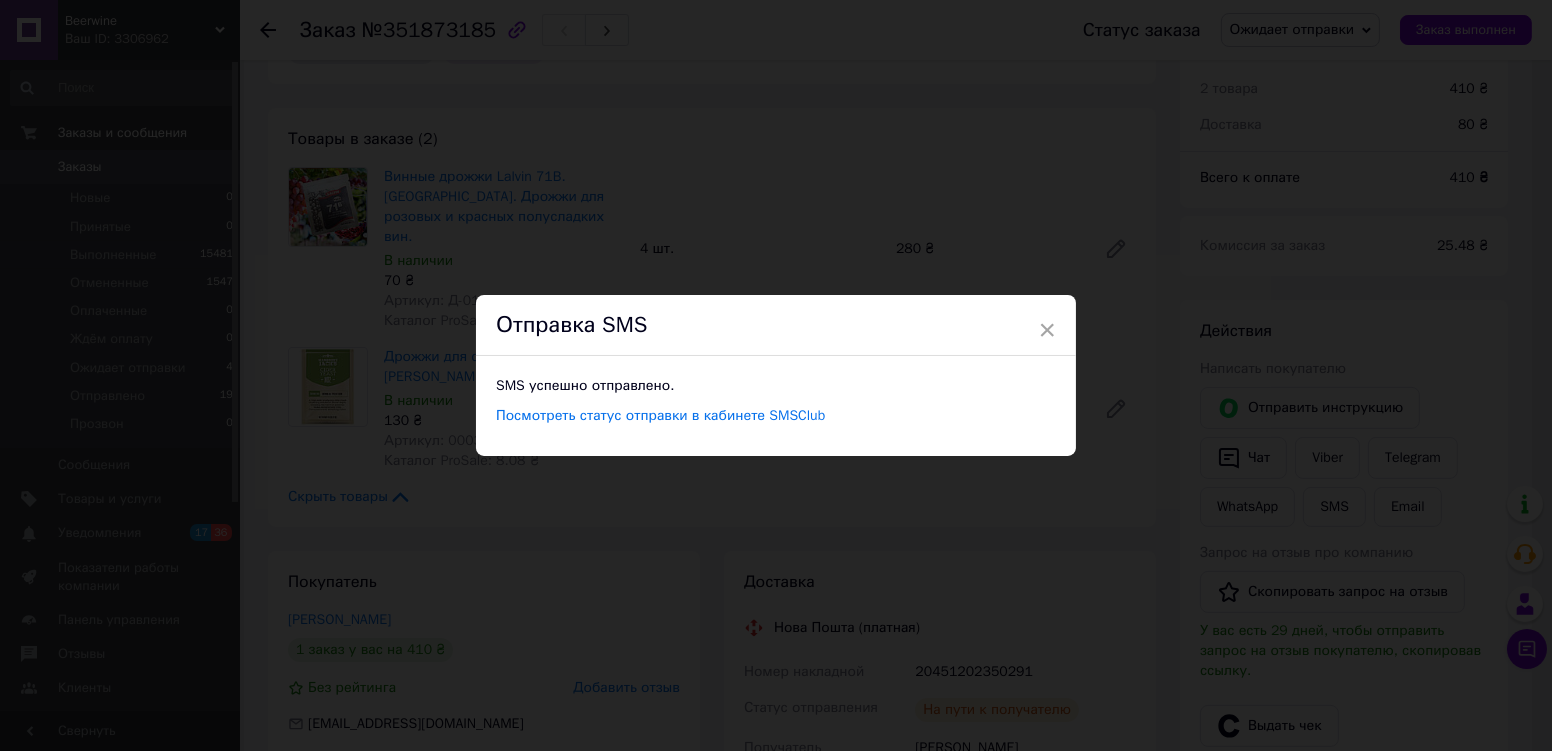 click on "× Отправка SMS SMS успешно отправлено. Посмотреть статус отправки в кабинете SMSClub" at bounding box center (776, 375) 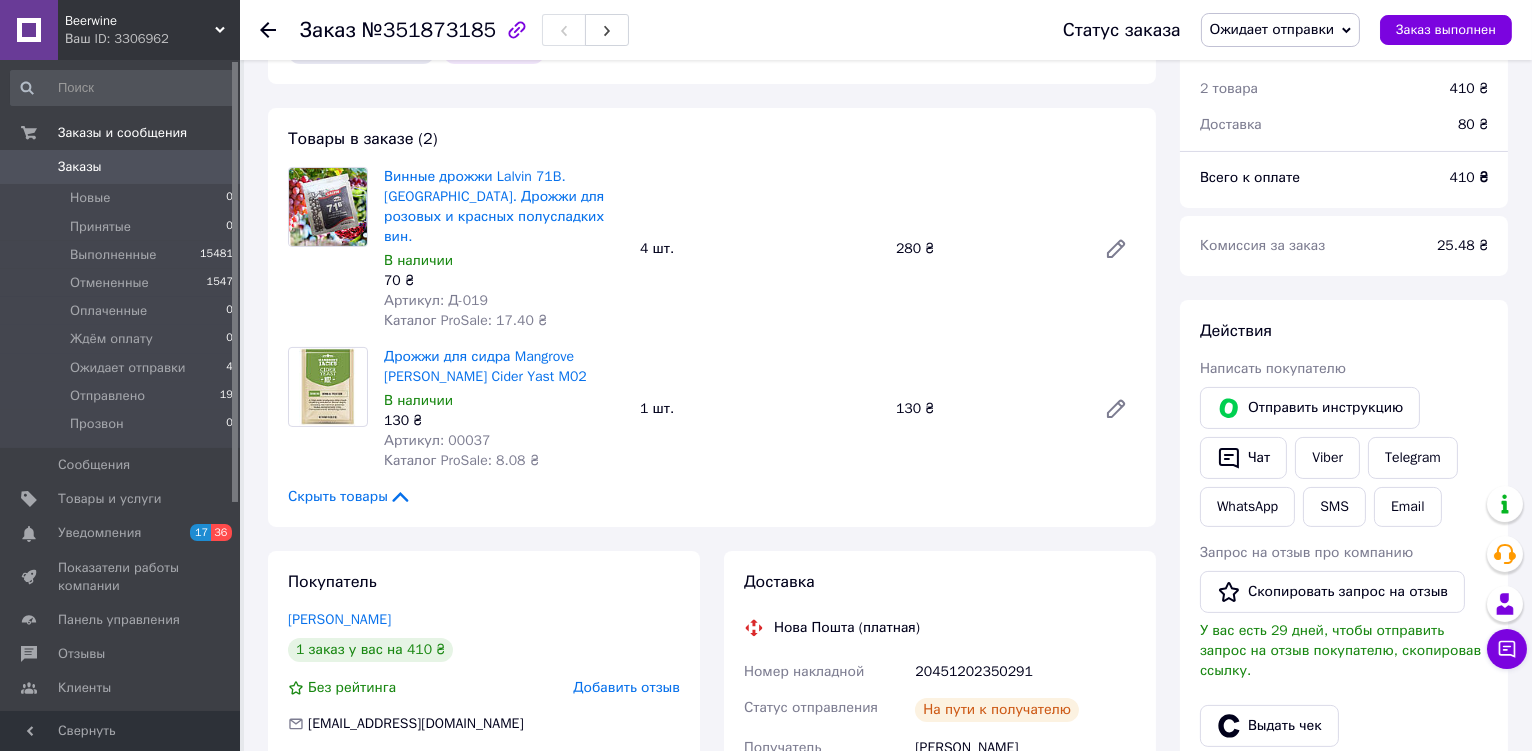 click on "Ожидает отправки" at bounding box center (1281, 30) 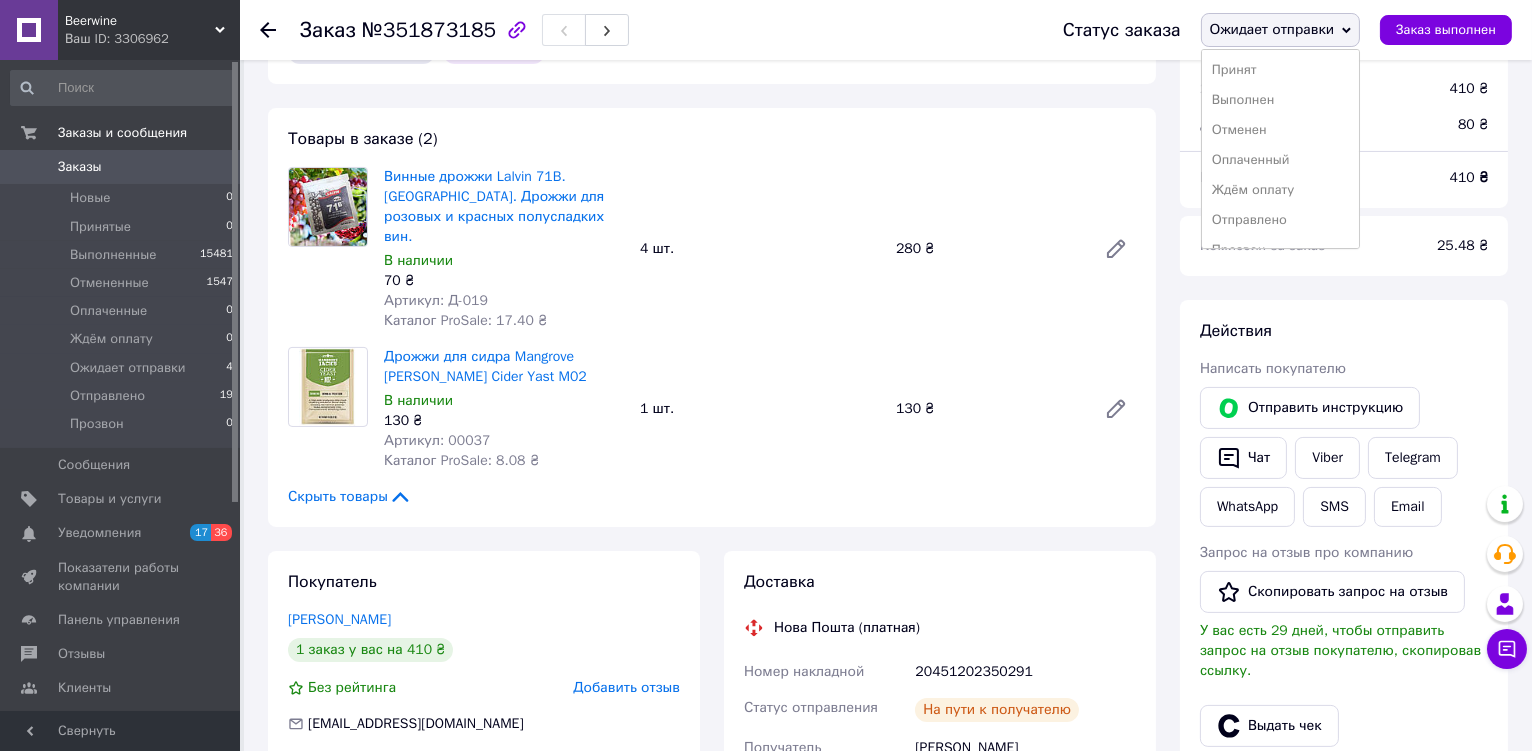 click on "Отправлено" at bounding box center (1281, 220) 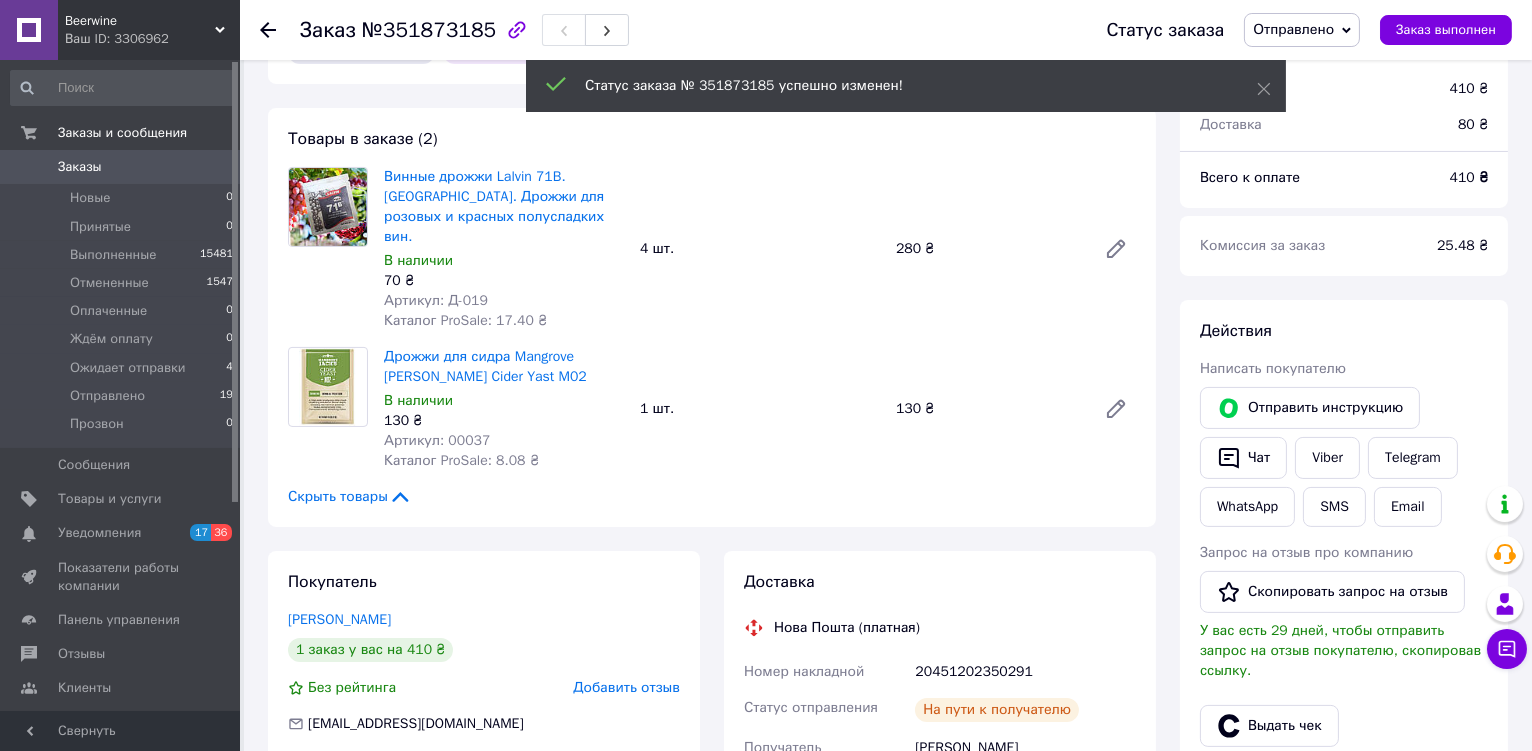 scroll, scrollTop: 205, scrollLeft: 0, axis: vertical 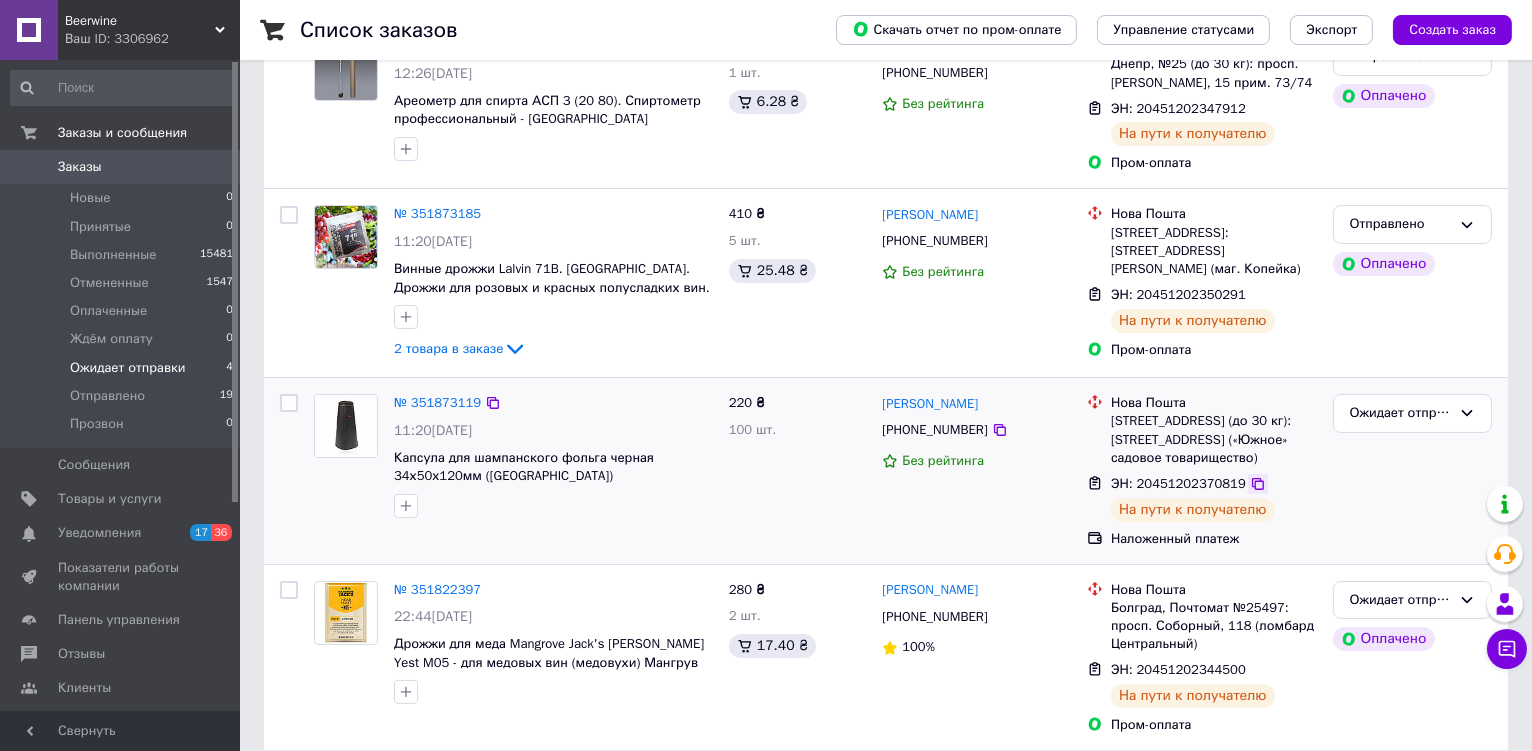 click 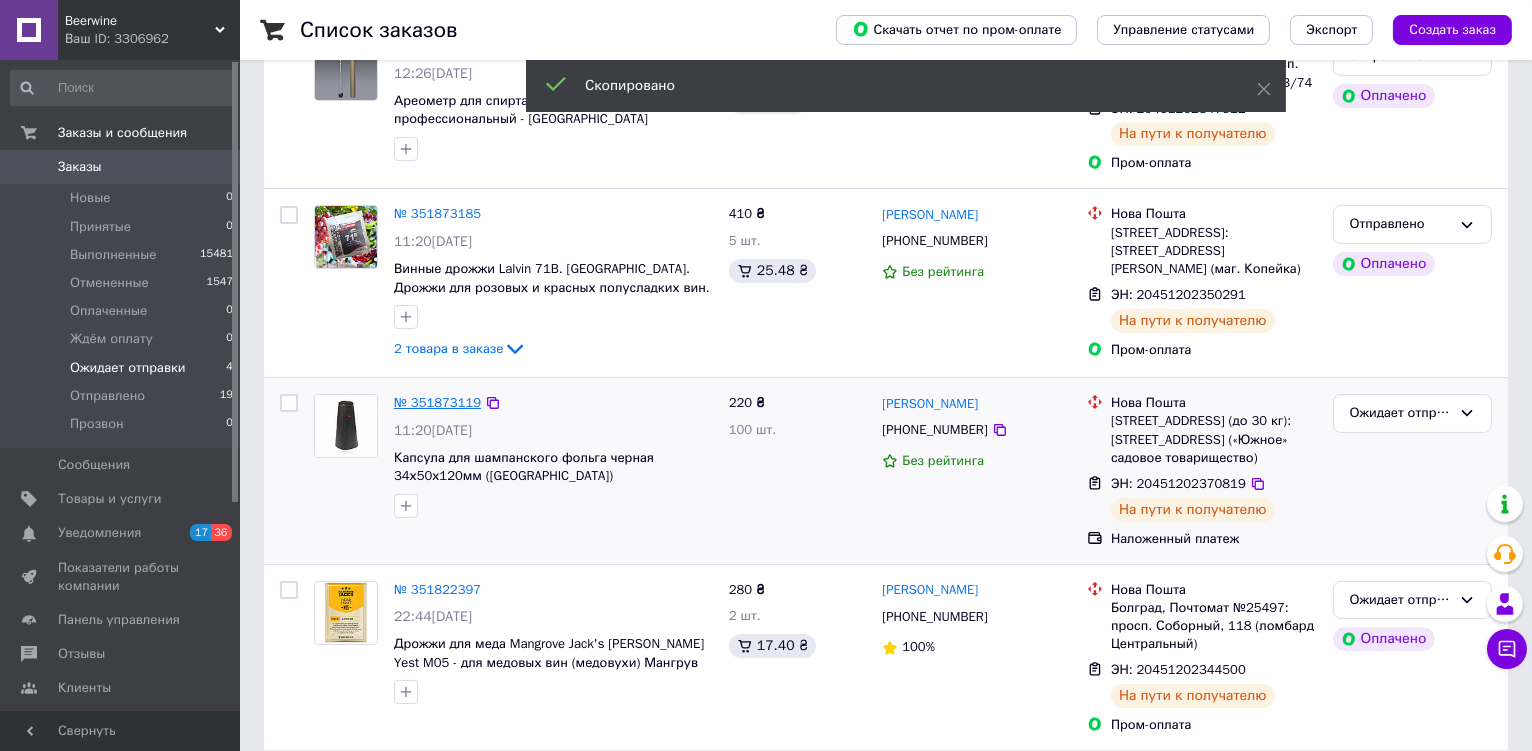click on "№ 351873119" at bounding box center [437, 402] 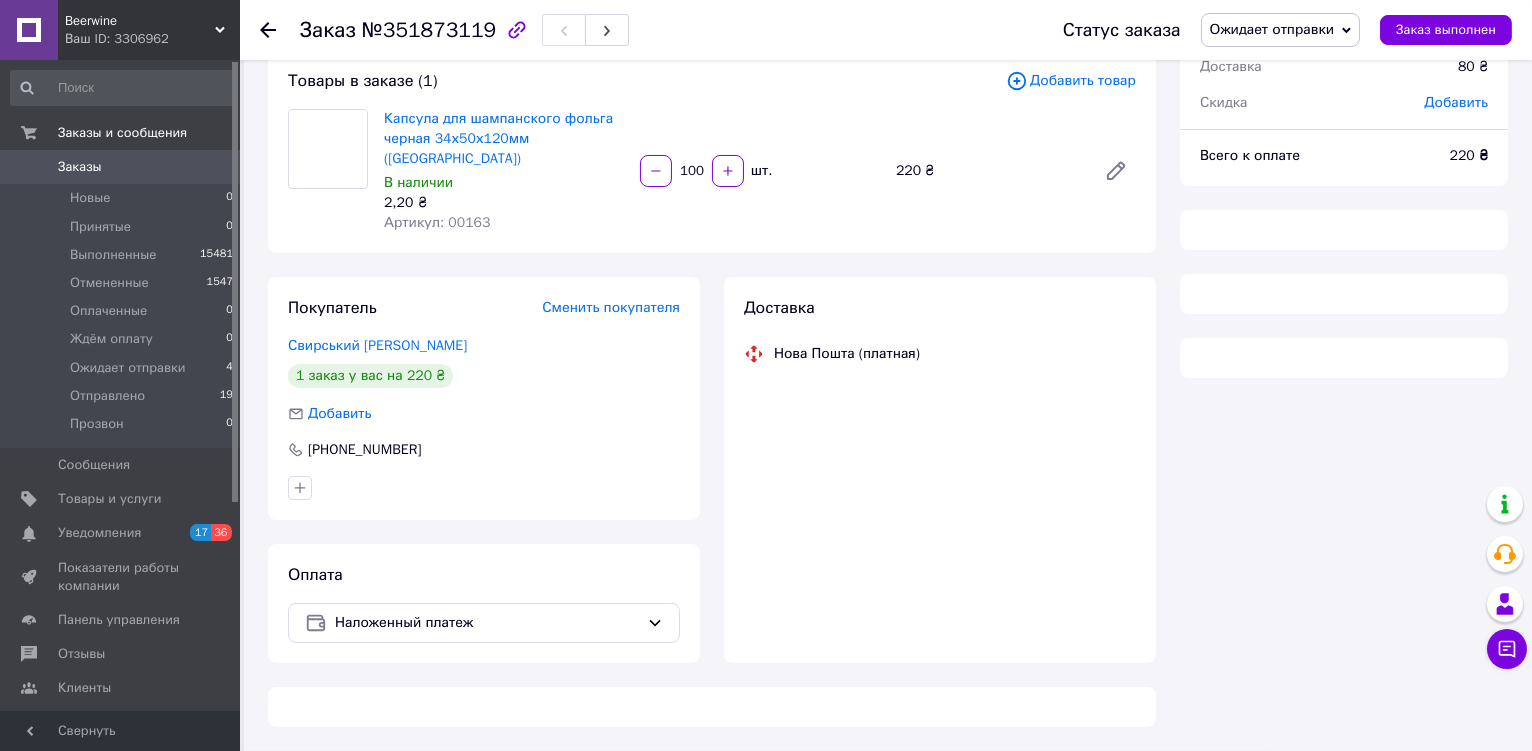 scroll, scrollTop: 266, scrollLeft: 0, axis: vertical 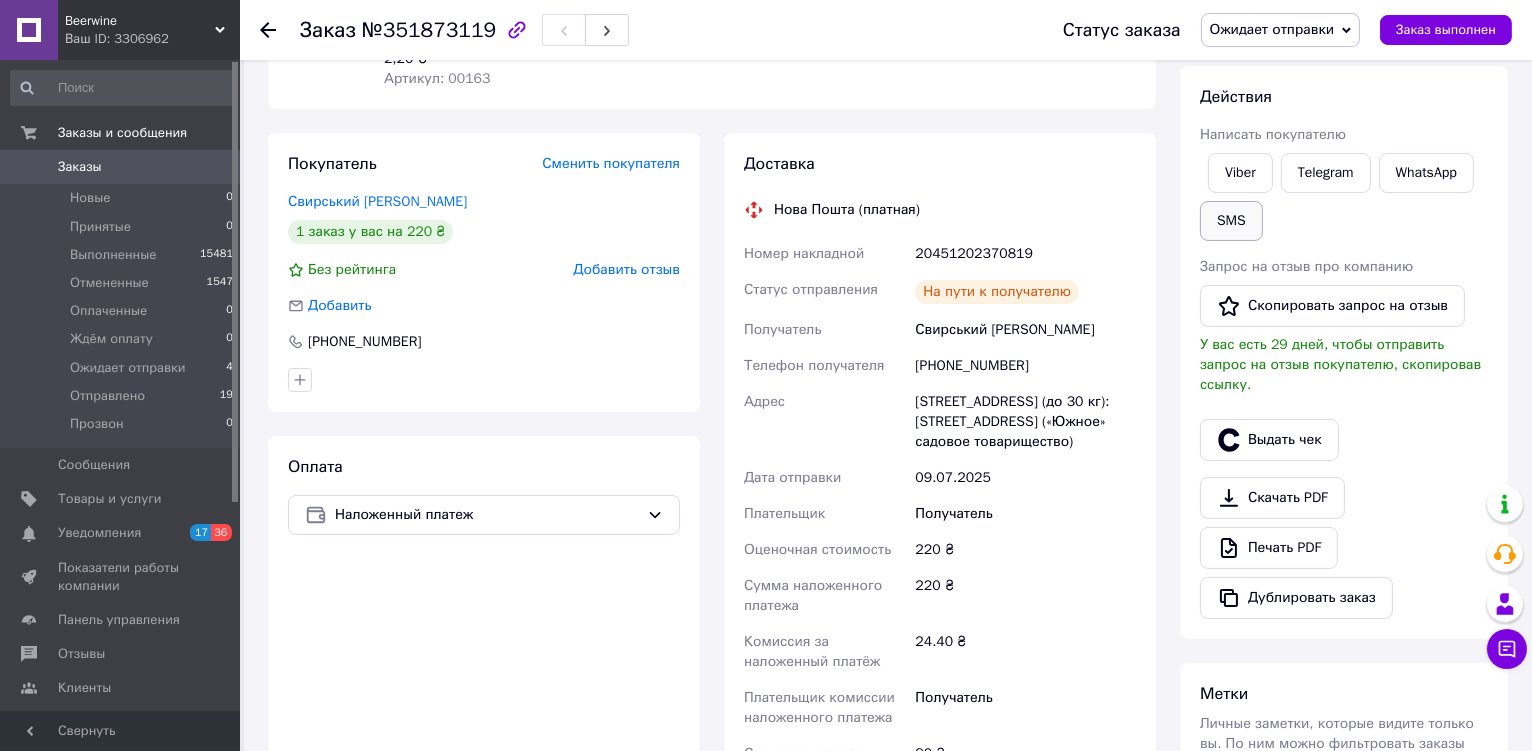 click on "SMS" at bounding box center [1231, 221] 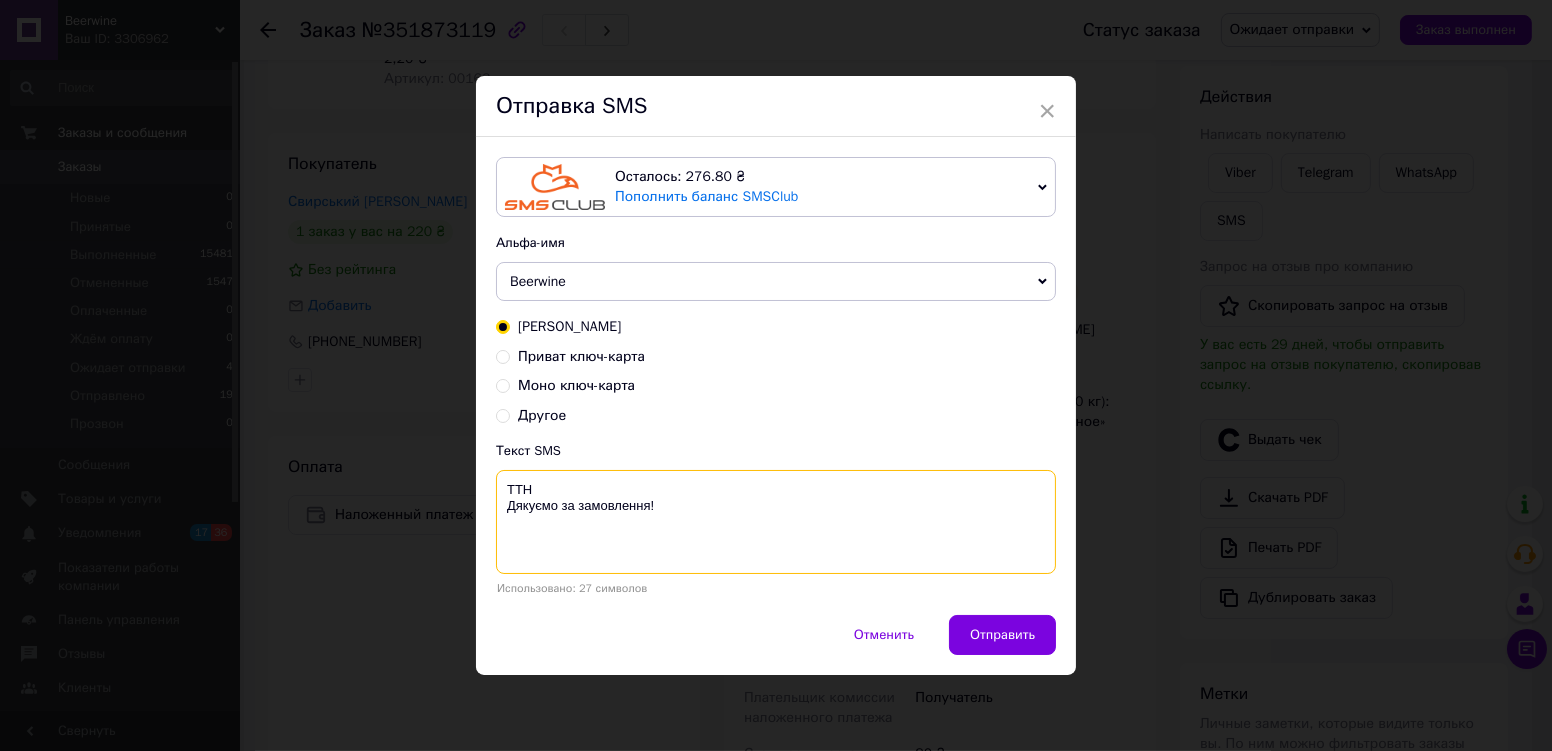 paste on "20451202370819" 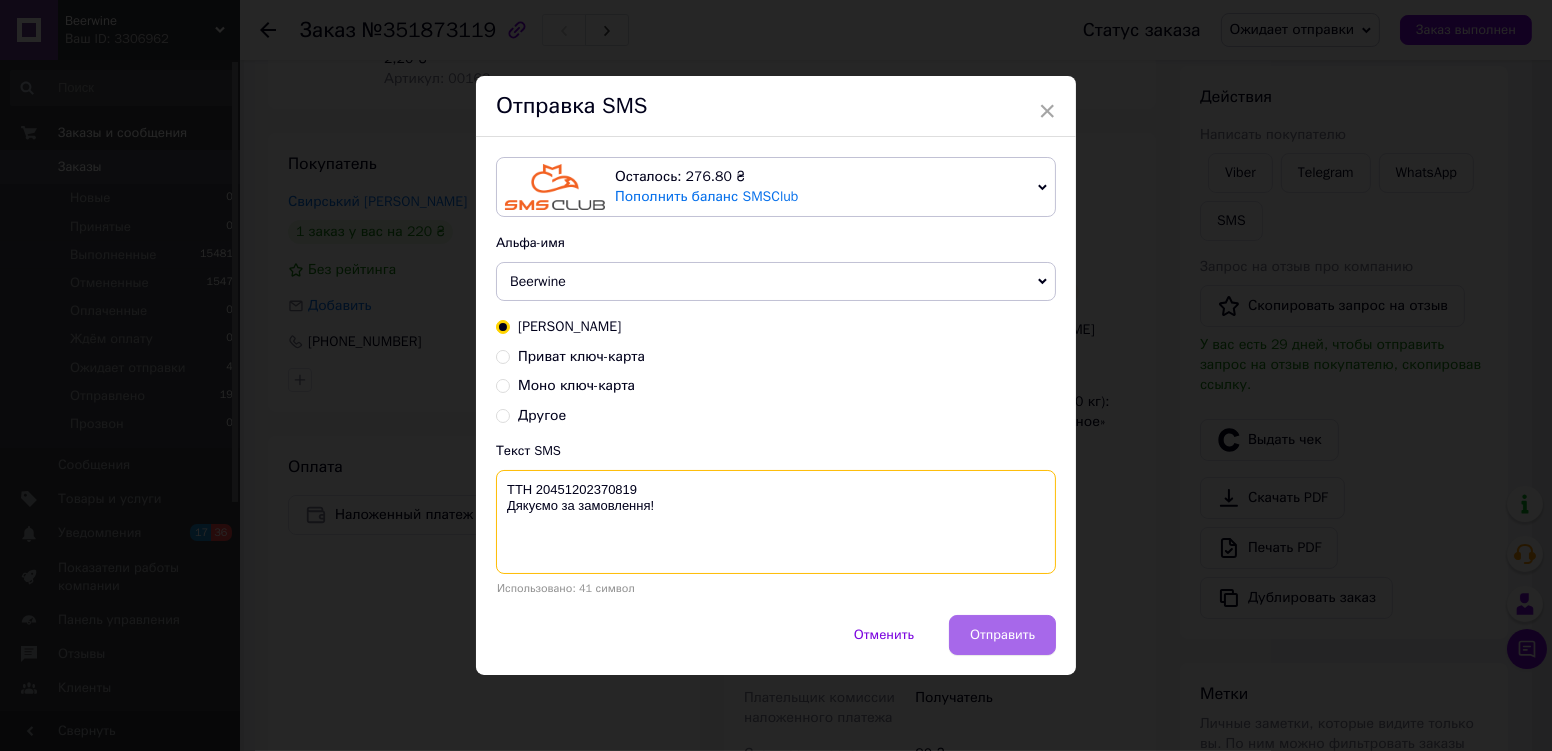 type on "ТТН 20451202370819
Дякуємо за замовлення!" 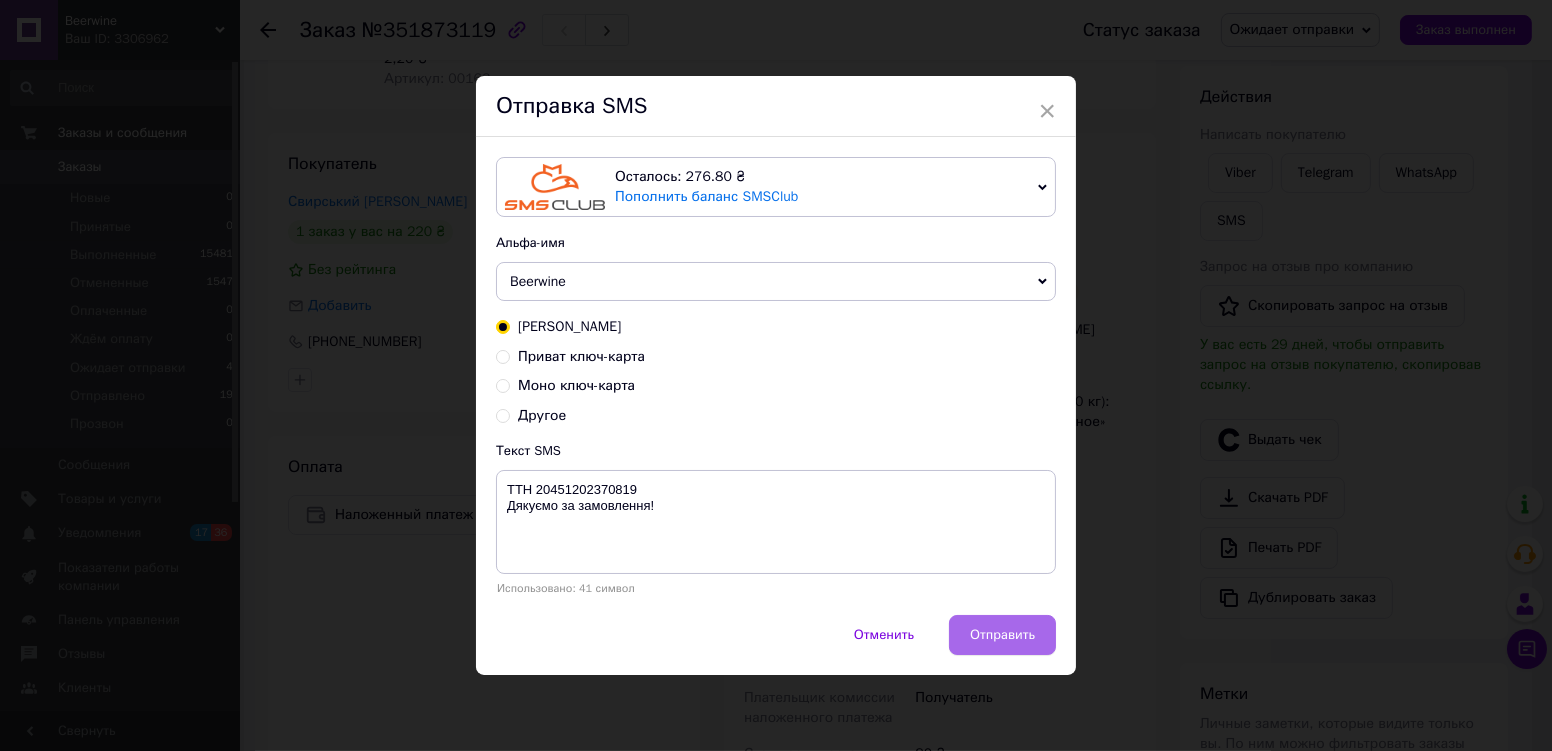 click on "Отправить" at bounding box center (1002, 635) 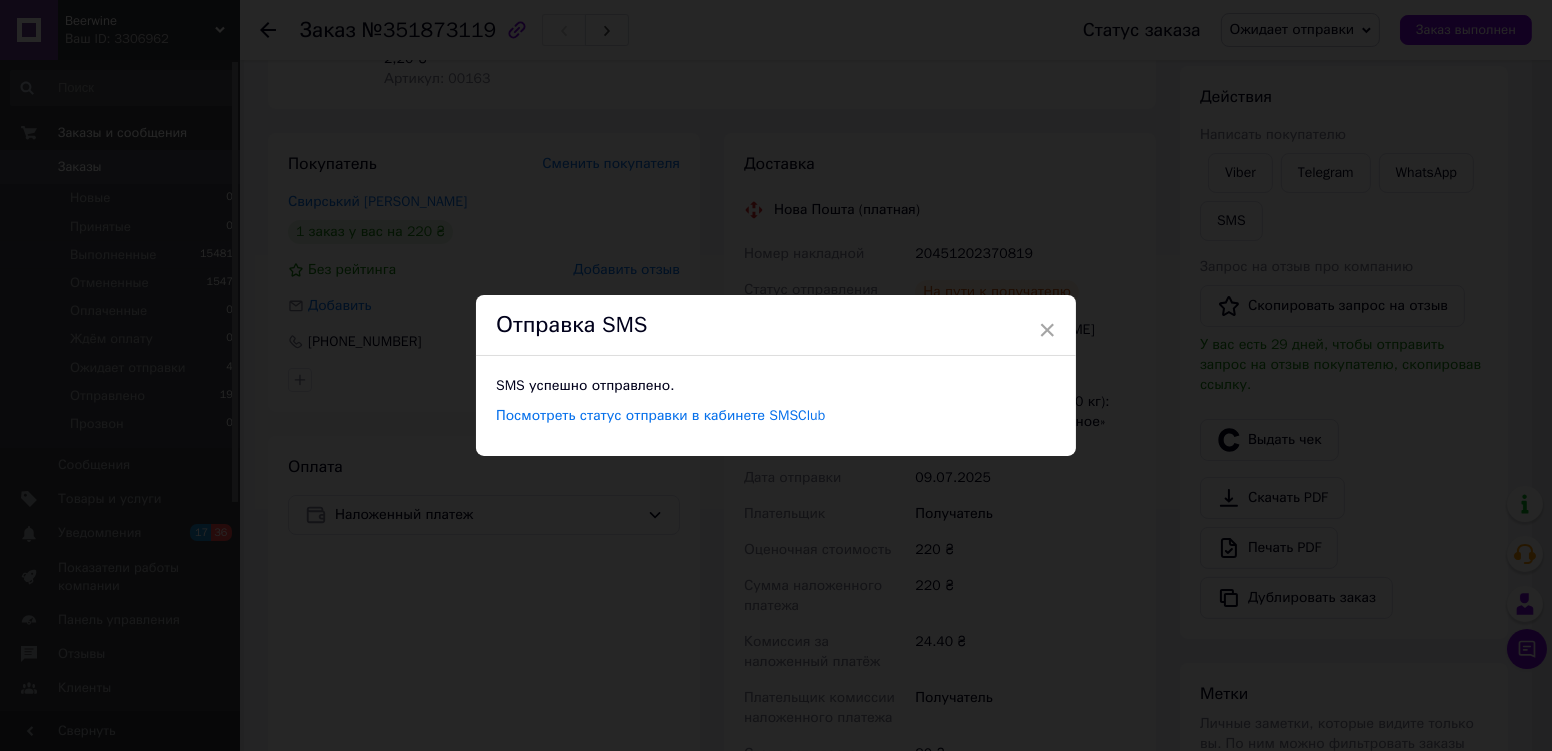 click on "× Отправка SMS SMS успешно отправлено. Посмотреть статус отправки в кабинете SMSClub" at bounding box center (776, 375) 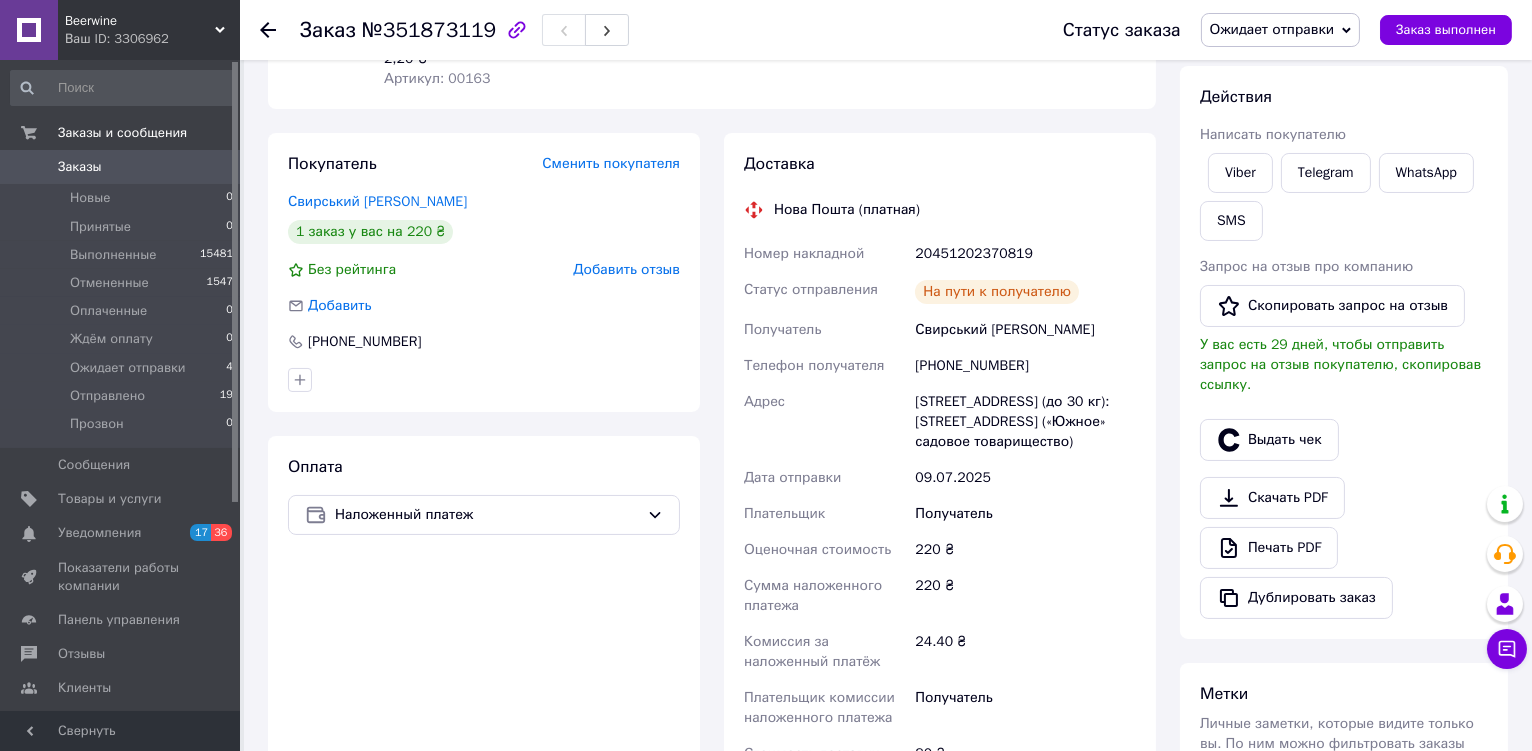 click on "Ожидает отправки" at bounding box center [1272, 29] 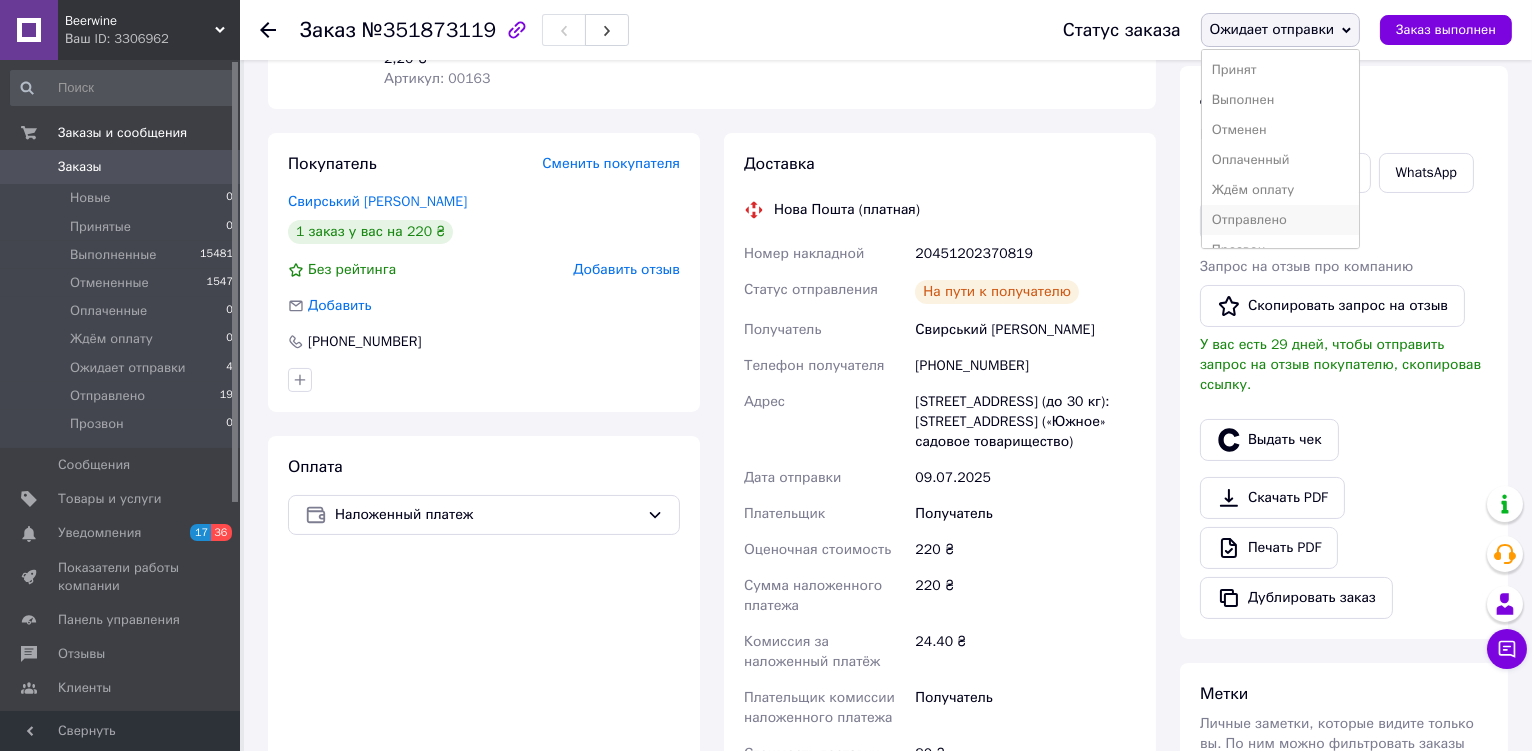 click on "Отправлено" at bounding box center [1281, 220] 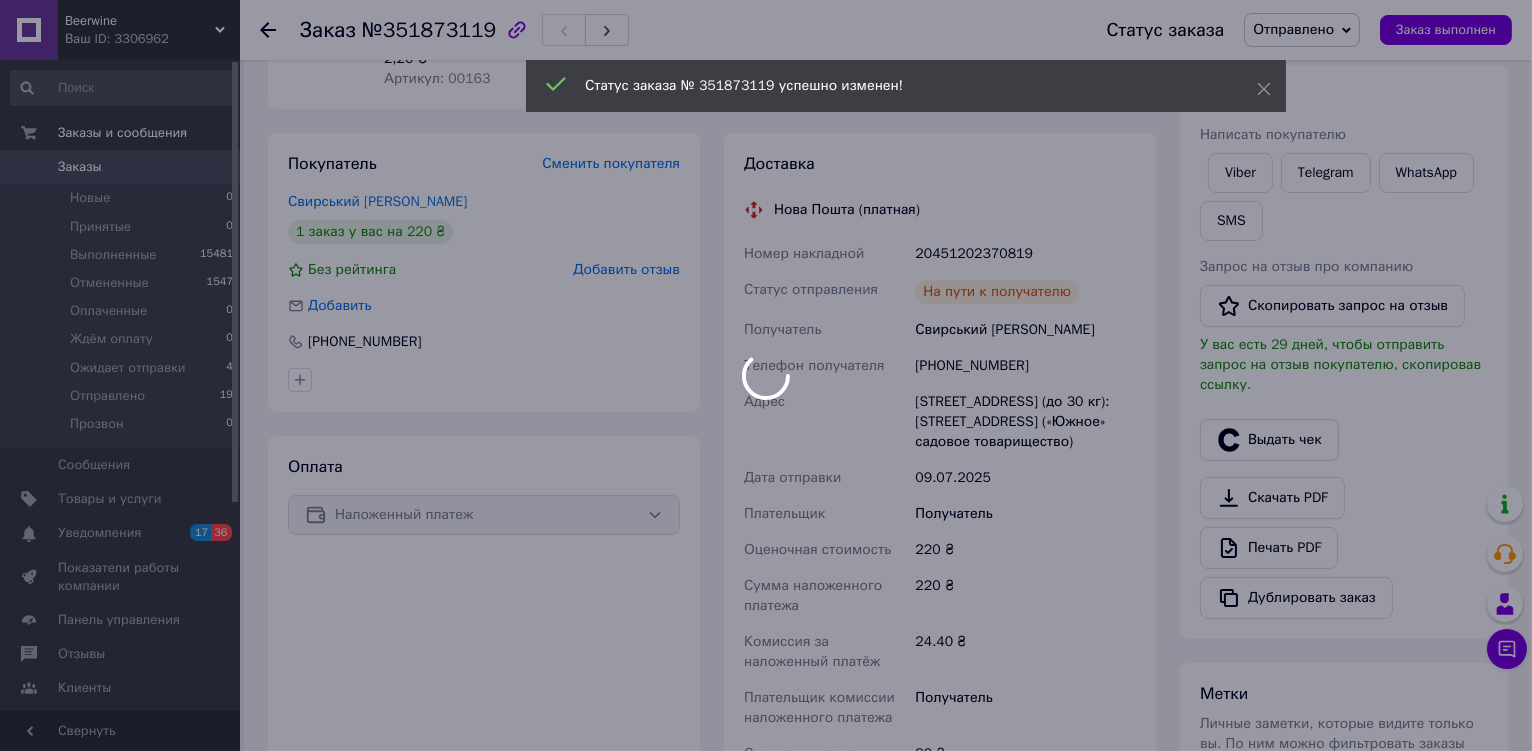 scroll, scrollTop: 139, scrollLeft: 0, axis: vertical 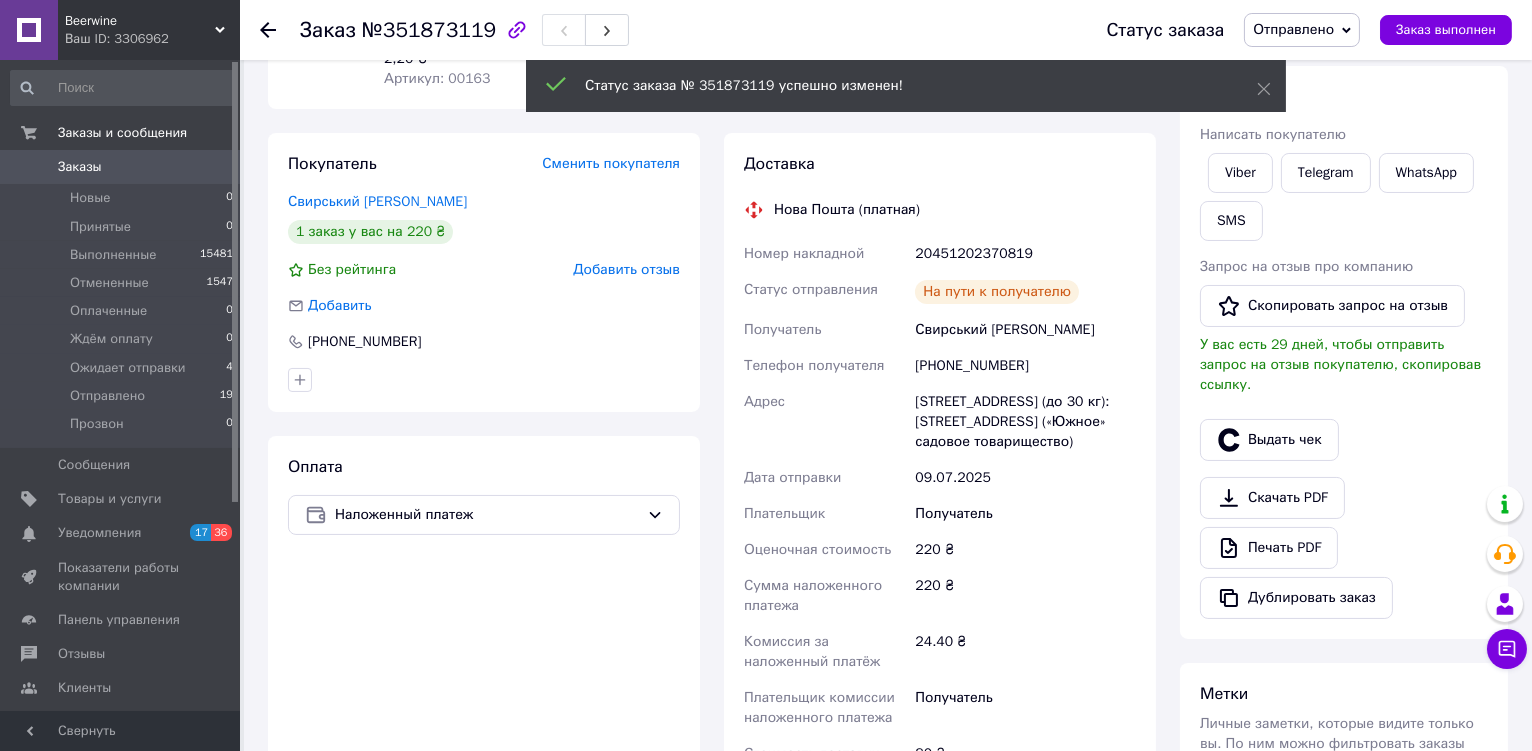 click 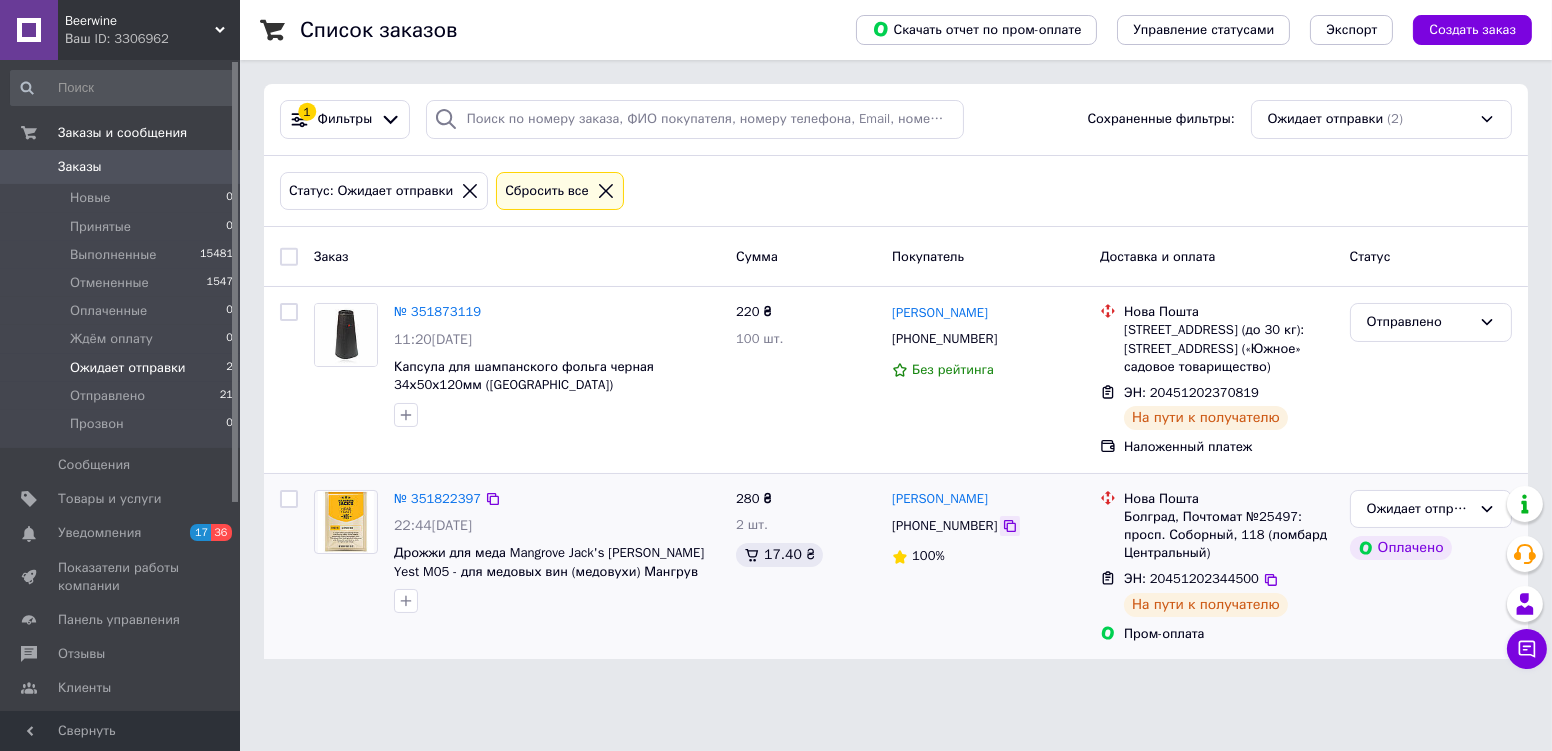 click 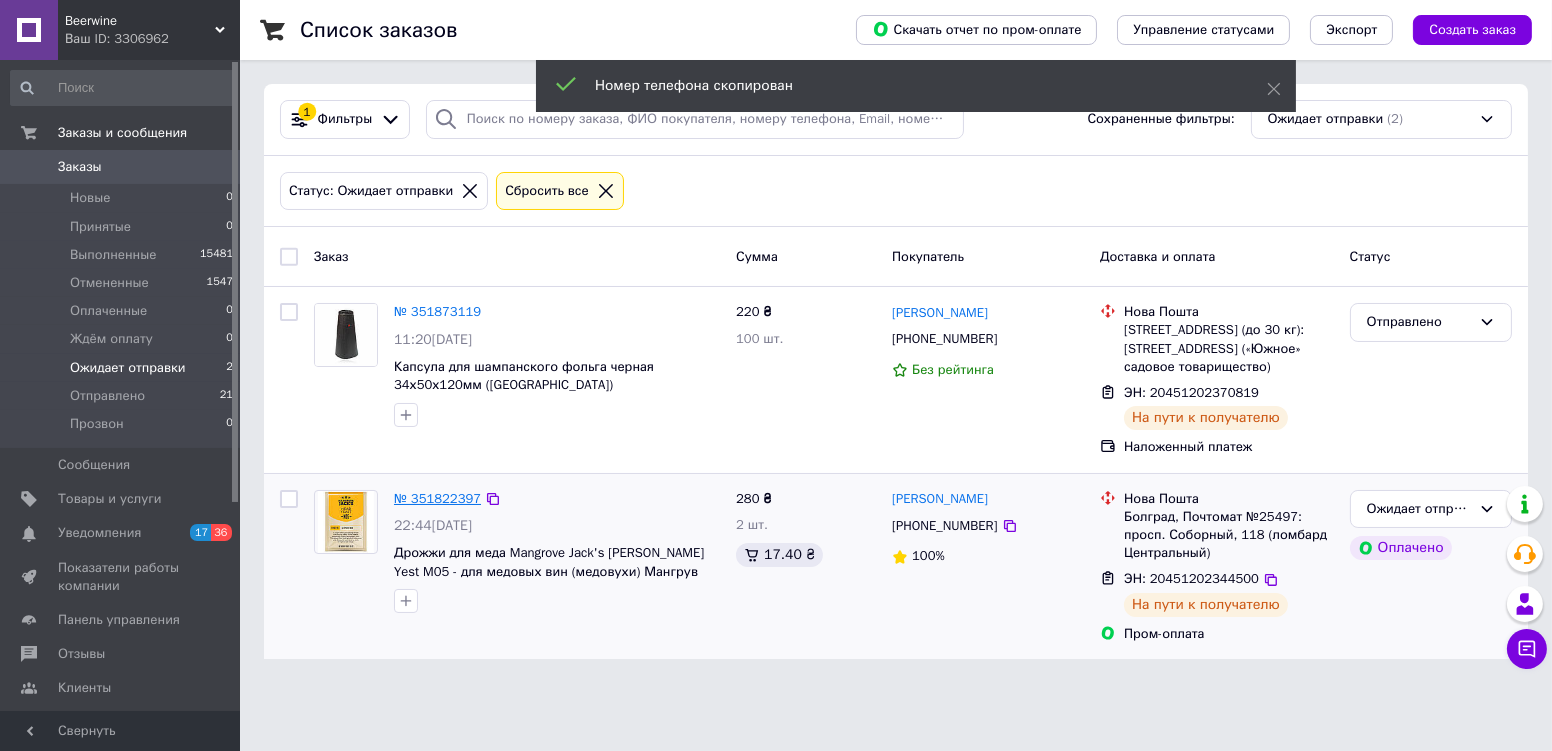 click on "№ 351822397" at bounding box center [437, 498] 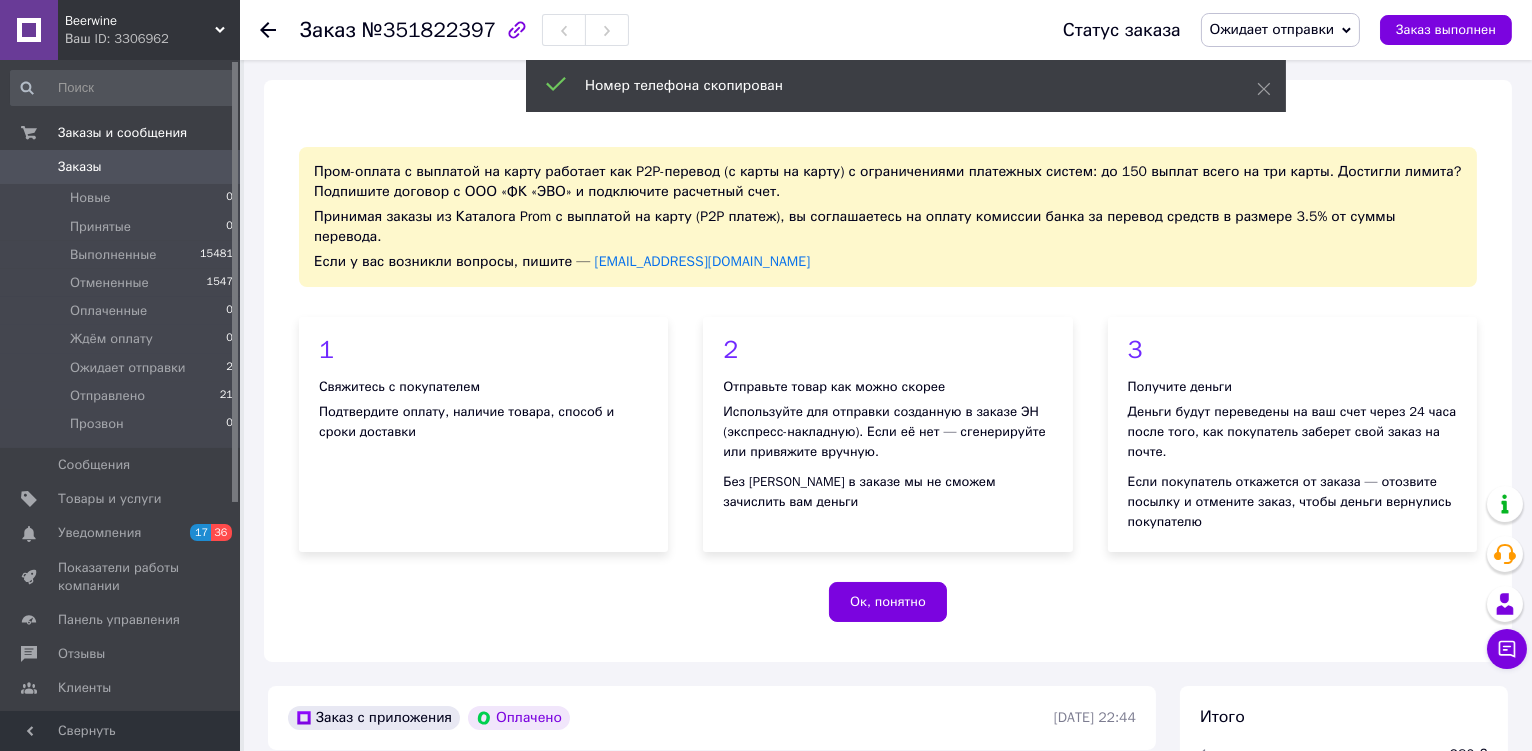scroll, scrollTop: 290, scrollLeft: 0, axis: vertical 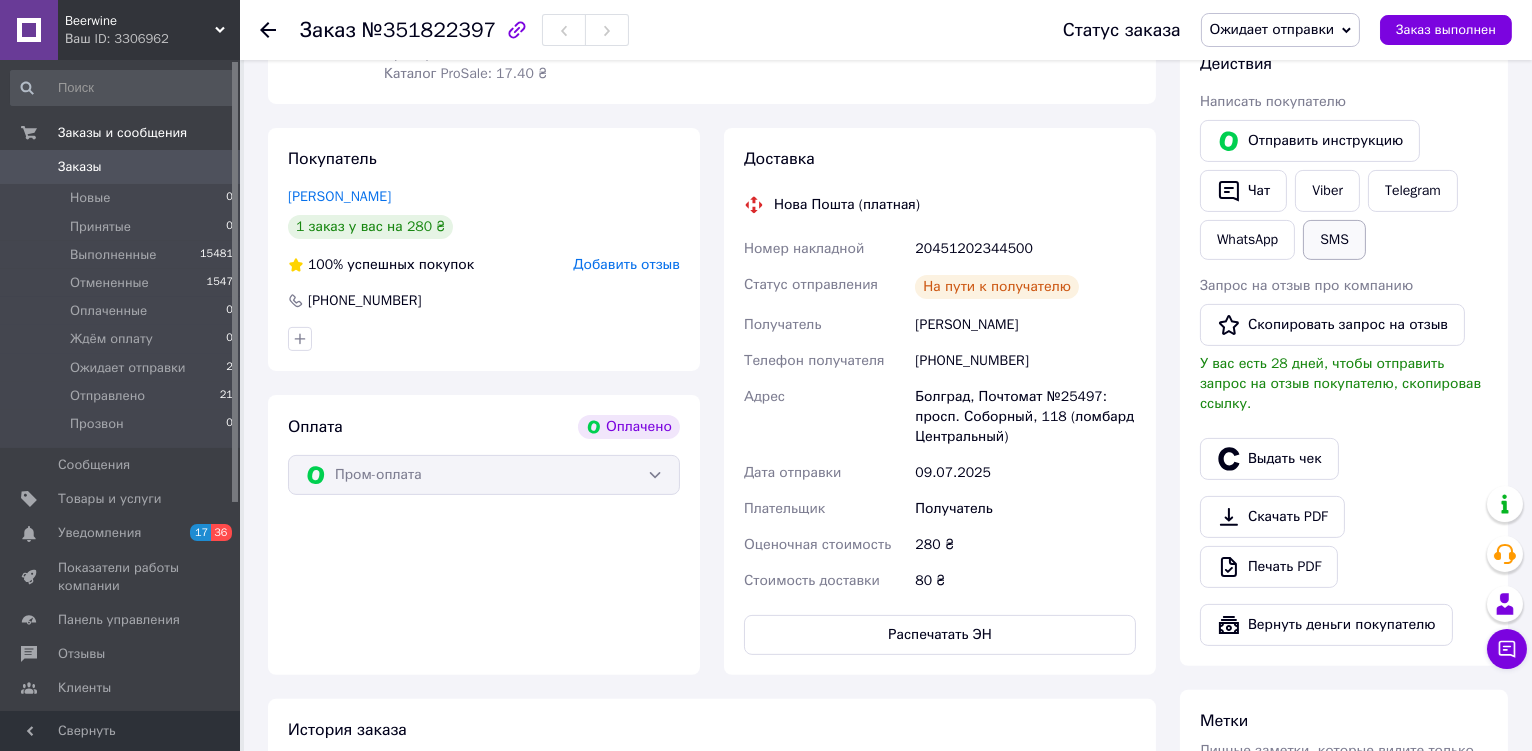 click on "SMS" at bounding box center [1334, 240] 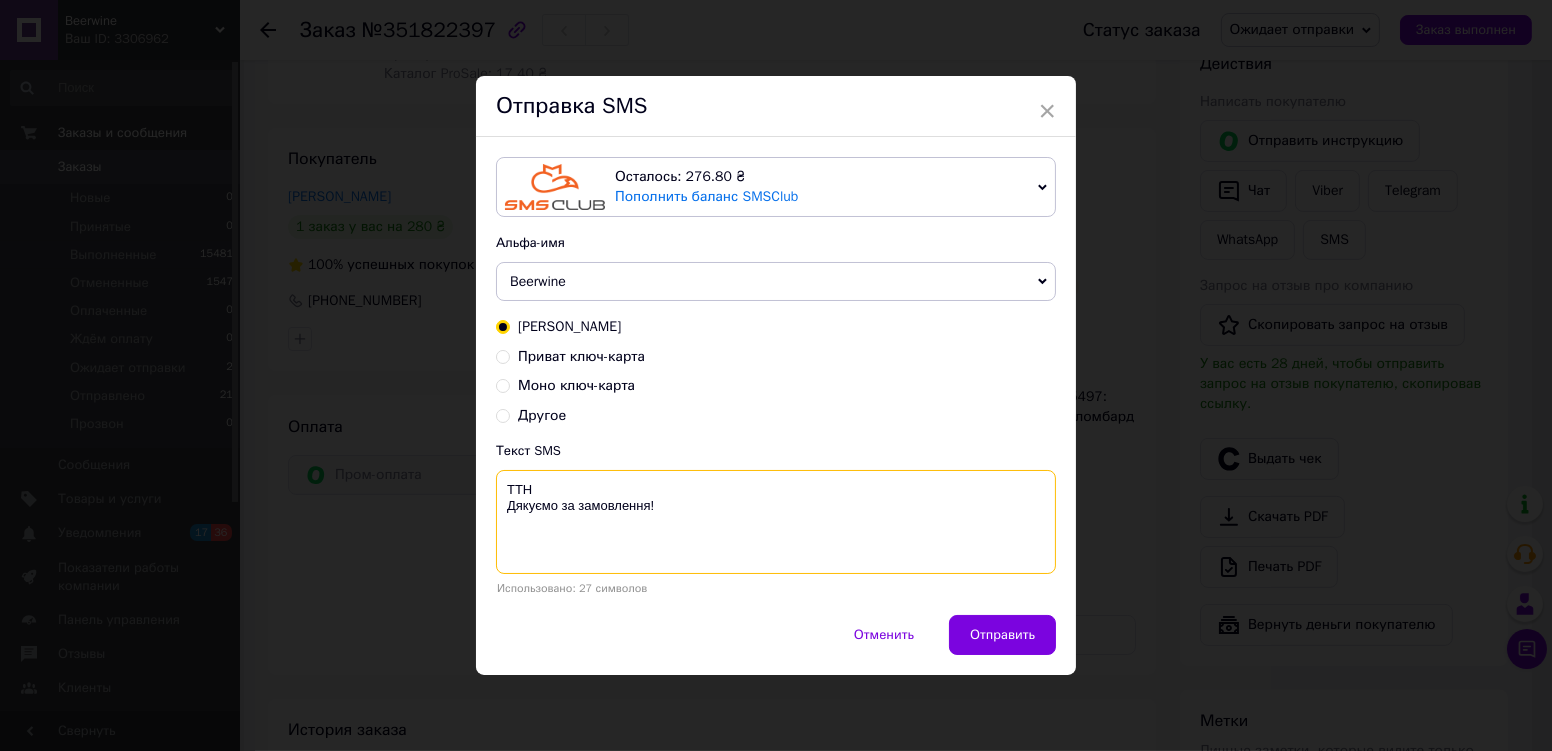 paste on "[PHONE_NUMBER]" 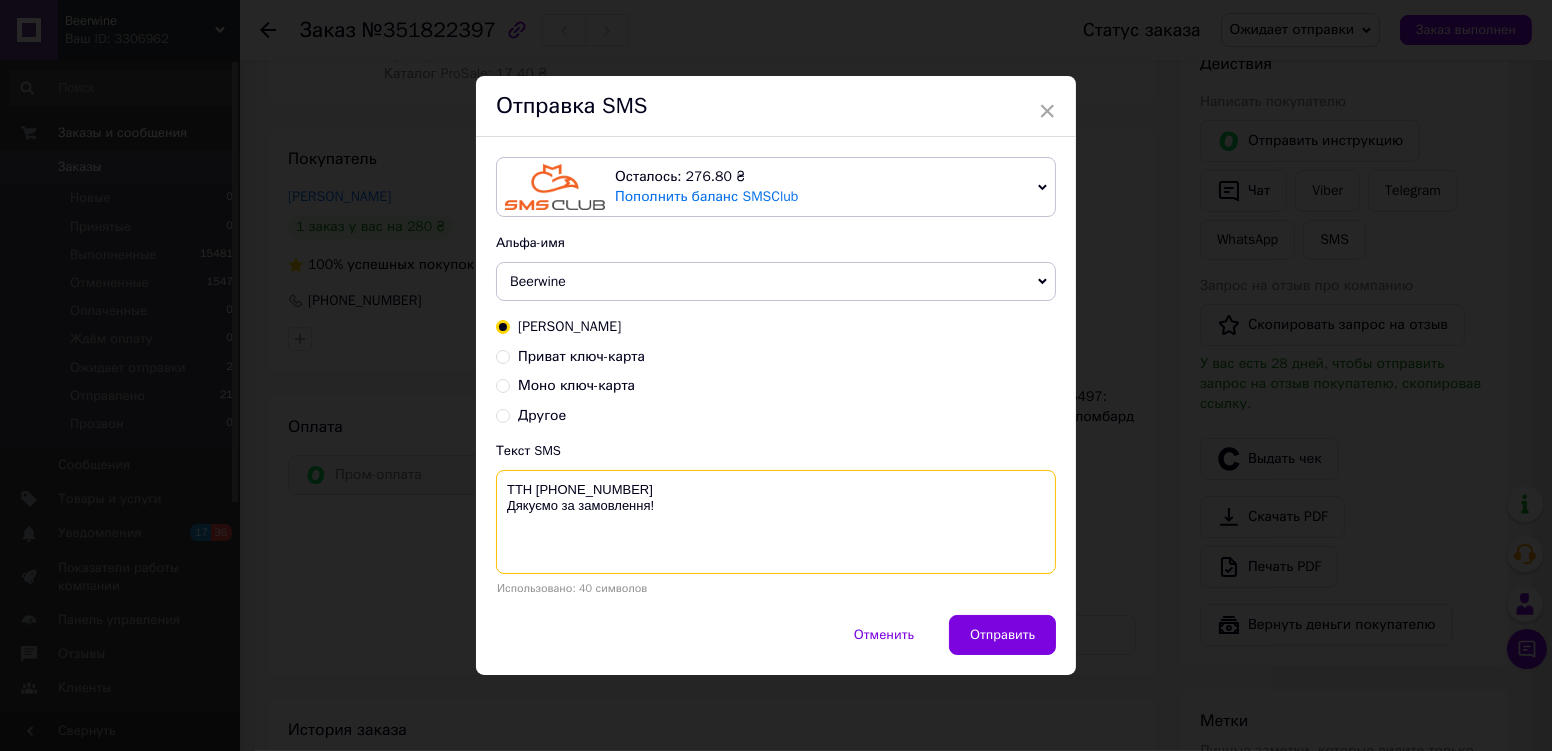 drag, startPoint x: 649, startPoint y: 504, endPoint x: 534, endPoint y: 508, distance: 115.06954 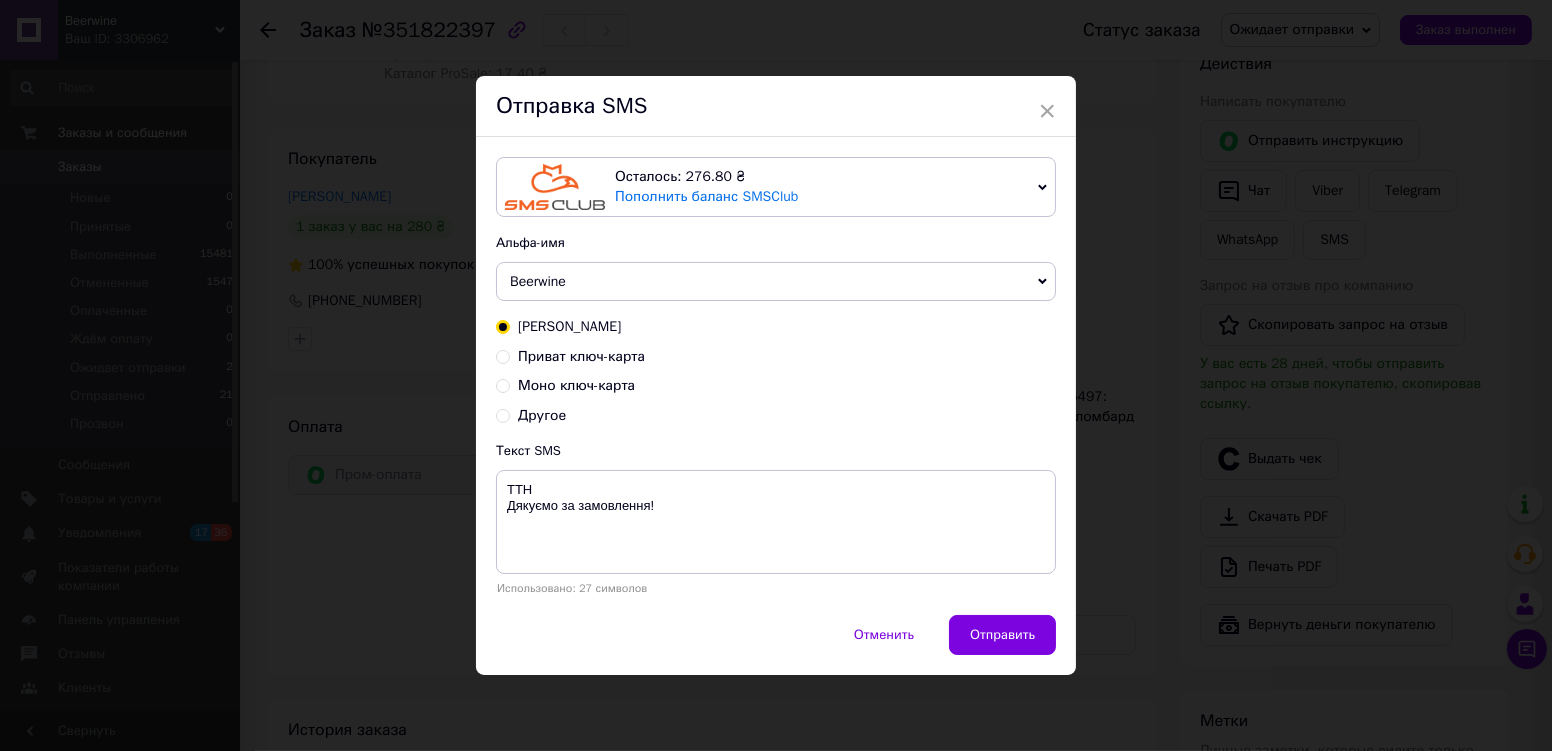 click on "× Отправка SMS Осталось: 276.80 ₴ Пополнить баланс SMSClub Подключить LetsAds Альфа-имя  Beerwine Shop Zakaz BigSales Обновить список альфа-имен Номер ТТН Приват ключ-карта Моно ключ-карта  Другое Текст SMS ТТН
Дякуємо за замовлення! Использовано: 27 символов Отменить   Отправить" at bounding box center (776, 375) 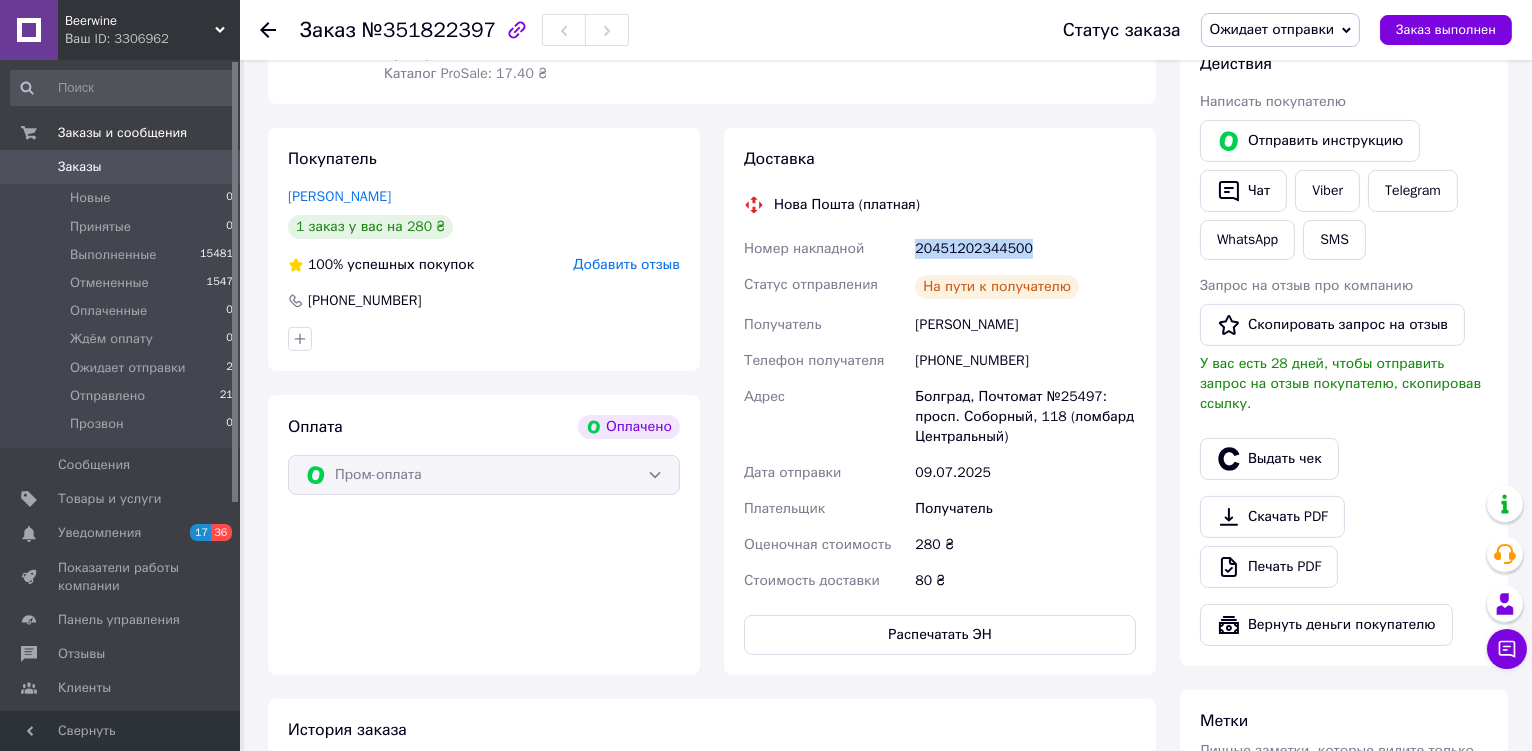 drag, startPoint x: 1052, startPoint y: 389, endPoint x: 914, endPoint y: 372, distance: 139.04315 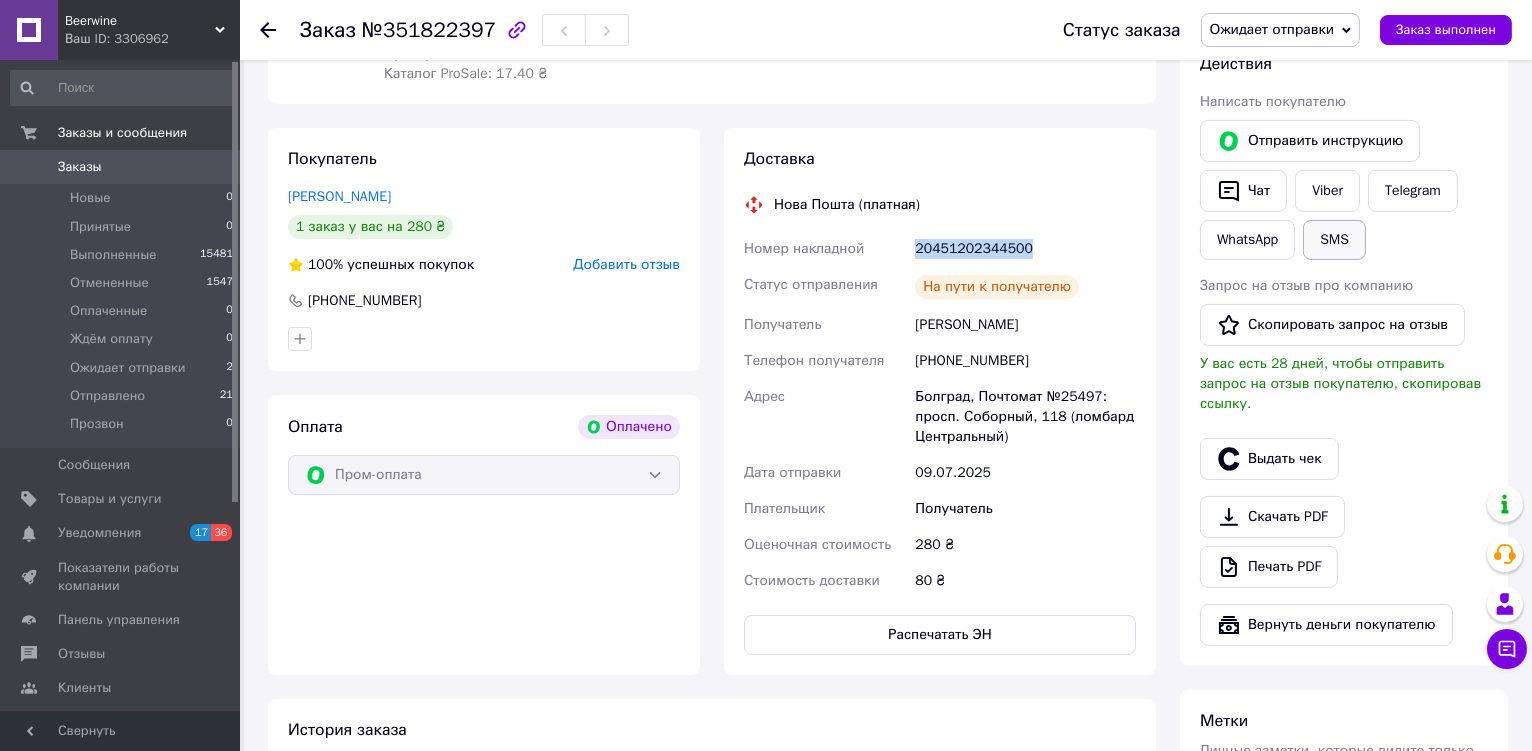 click on "SMS" at bounding box center [1334, 240] 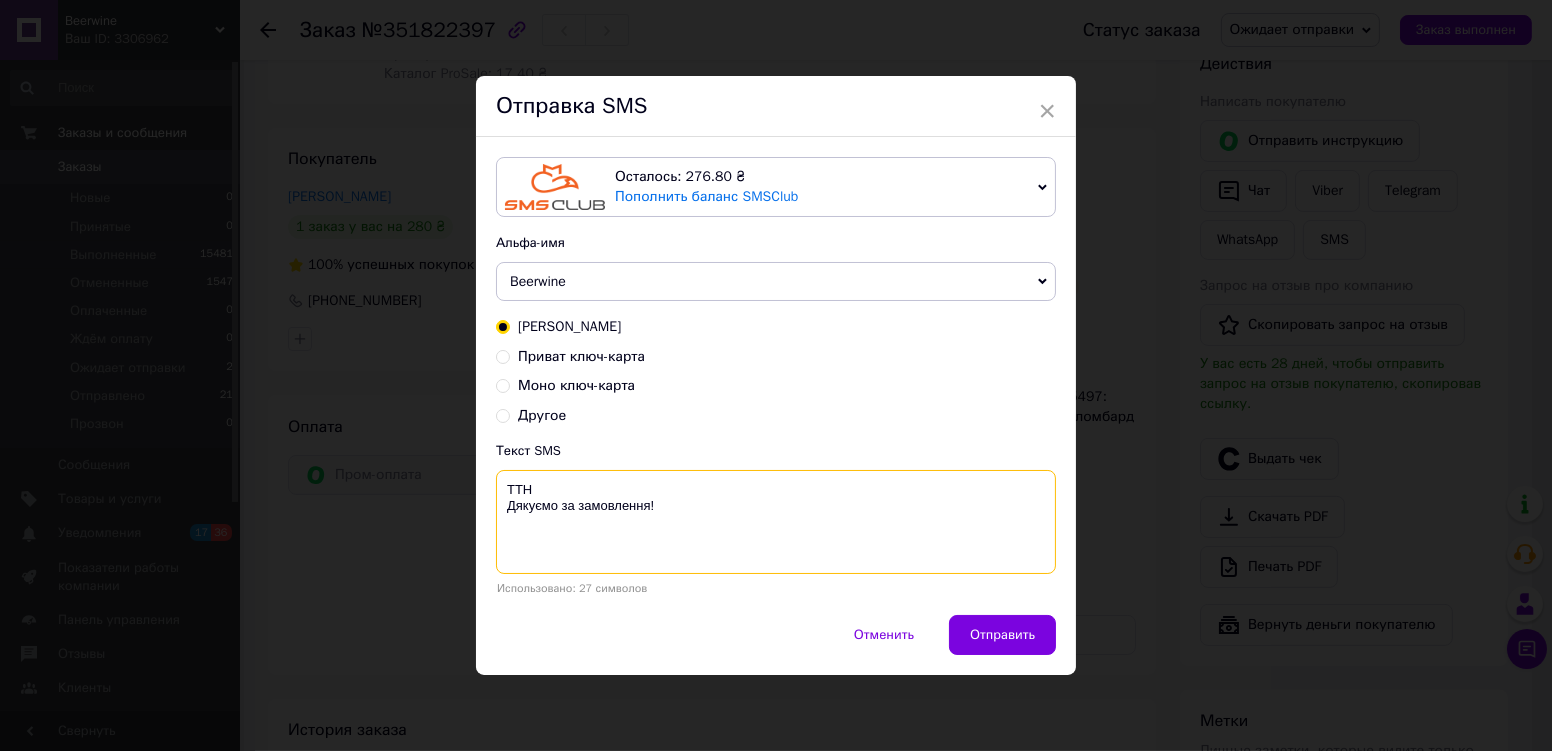 paste on "20451202344500" 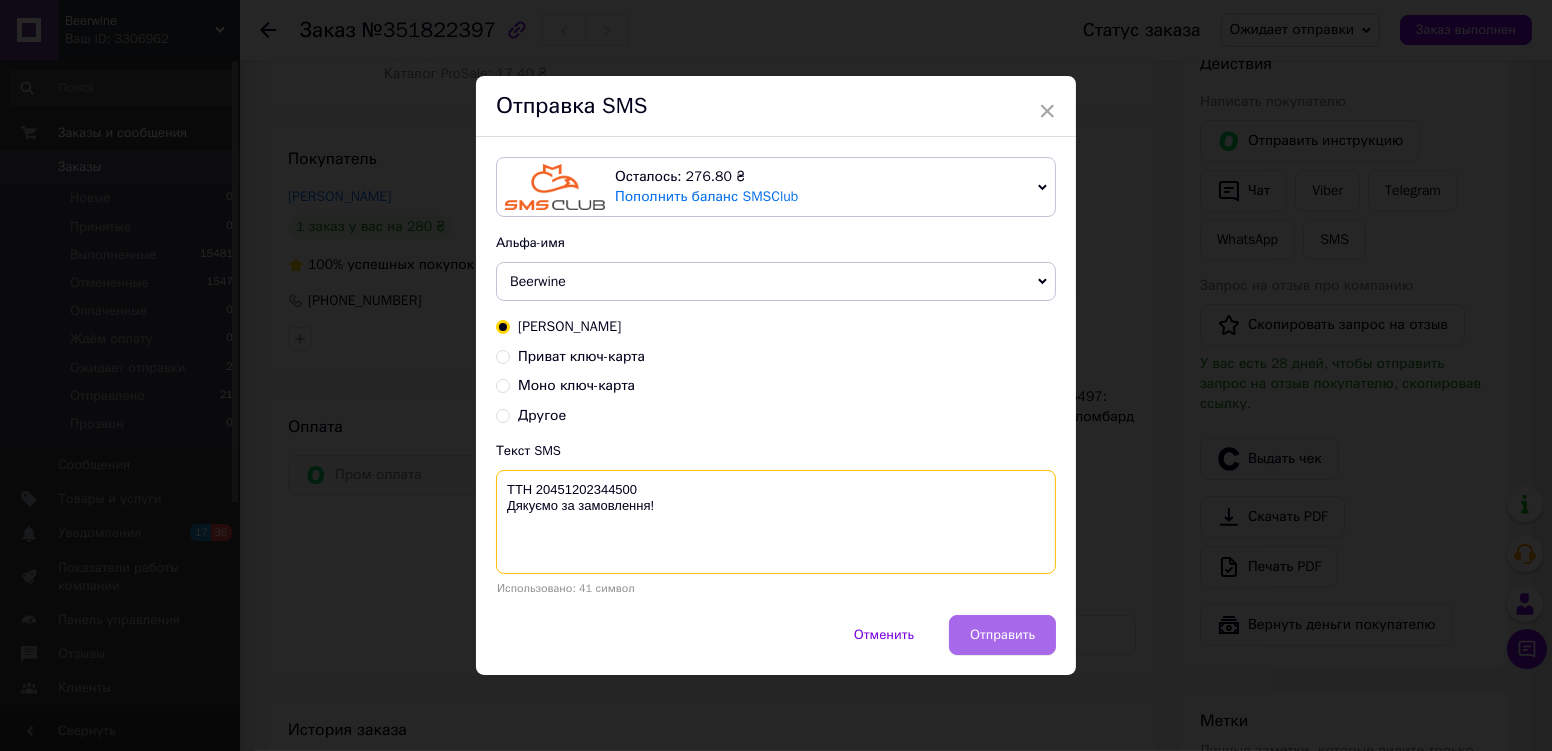 type on "ТТН 20451202344500
Дякуємо за замовлення!" 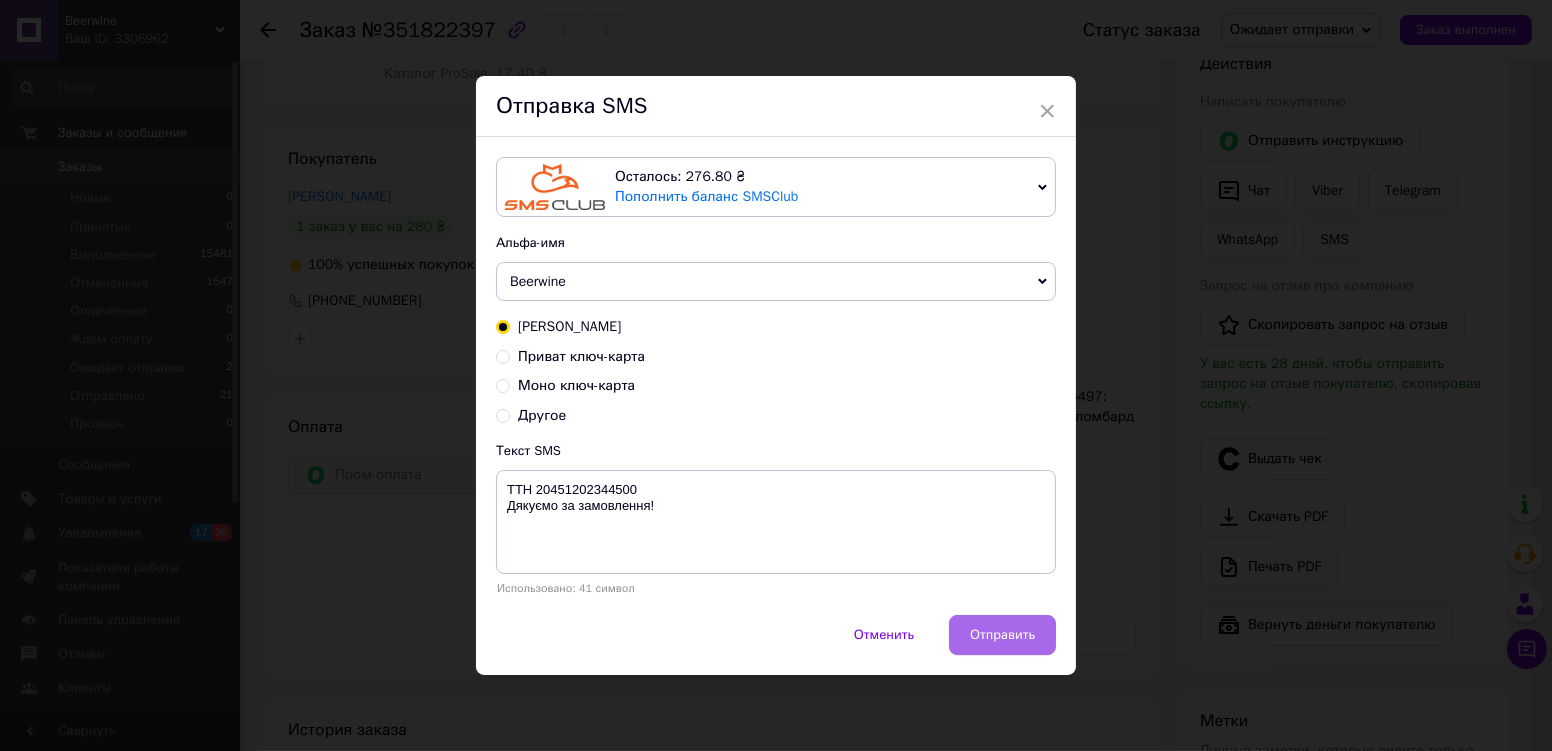 click on "Отправить" at bounding box center [1002, 635] 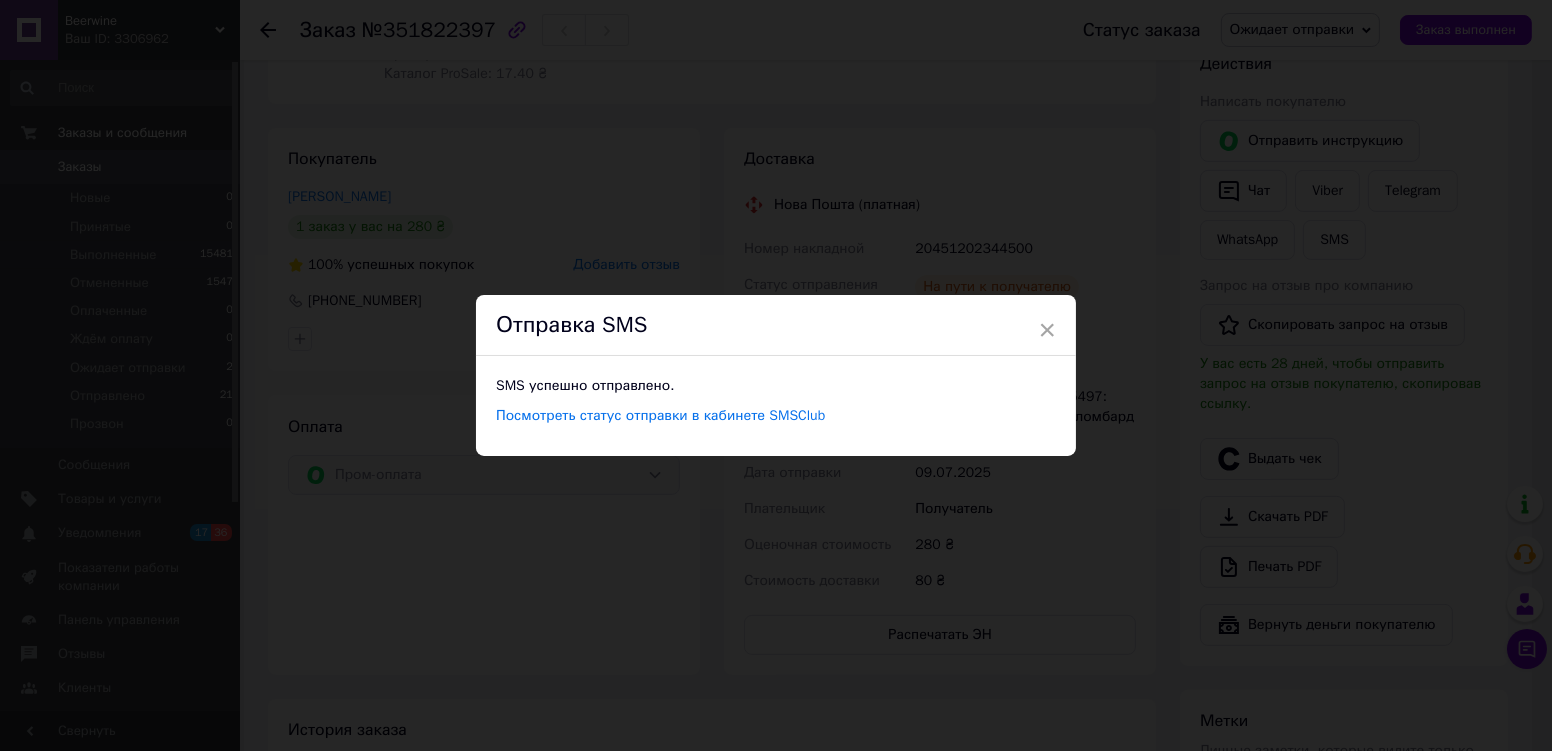 click on "× Отправка SMS SMS успешно отправлено. Посмотреть статус отправки в кабинете SMSClub" at bounding box center [776, 375] 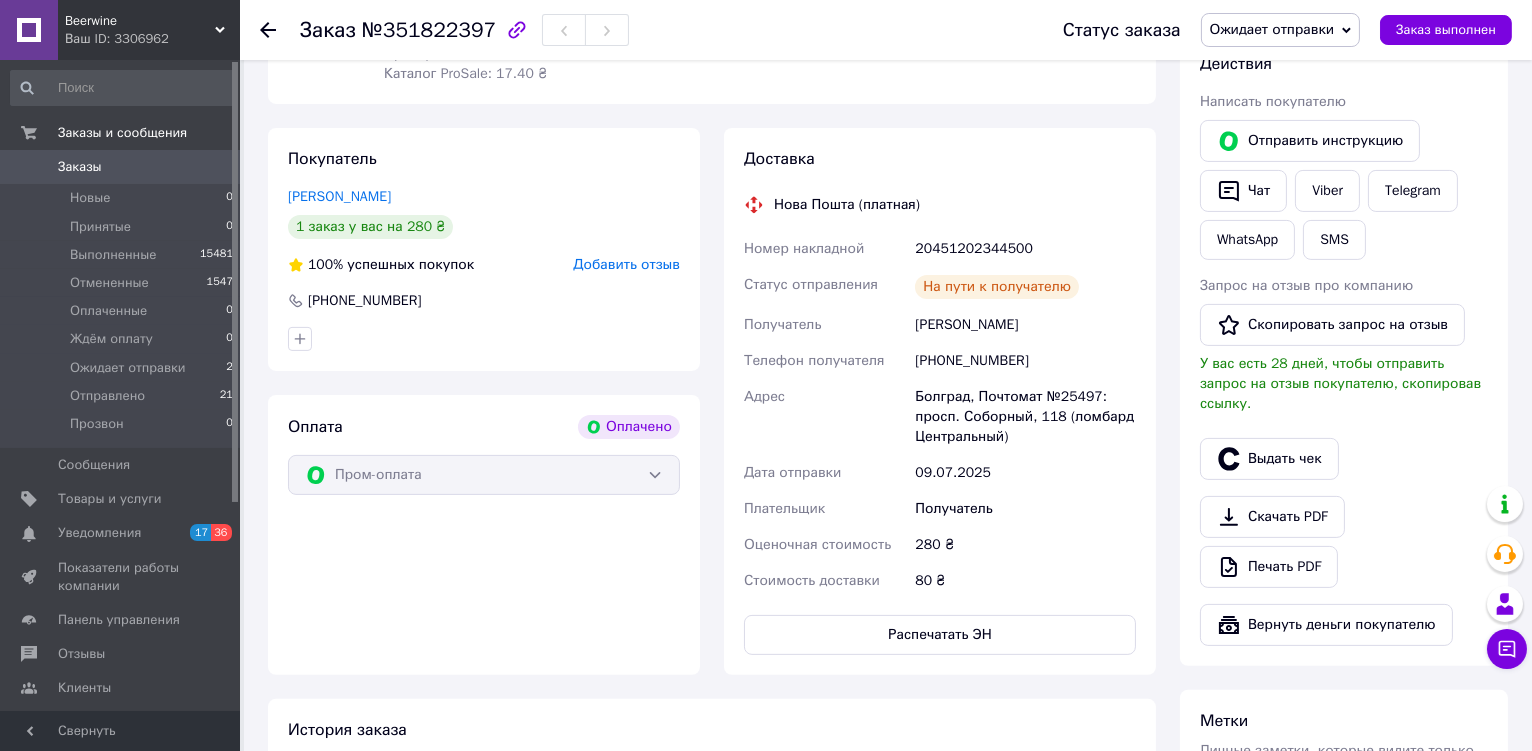 click on "Ожидает отправки" at bounding box center (1281, 30) 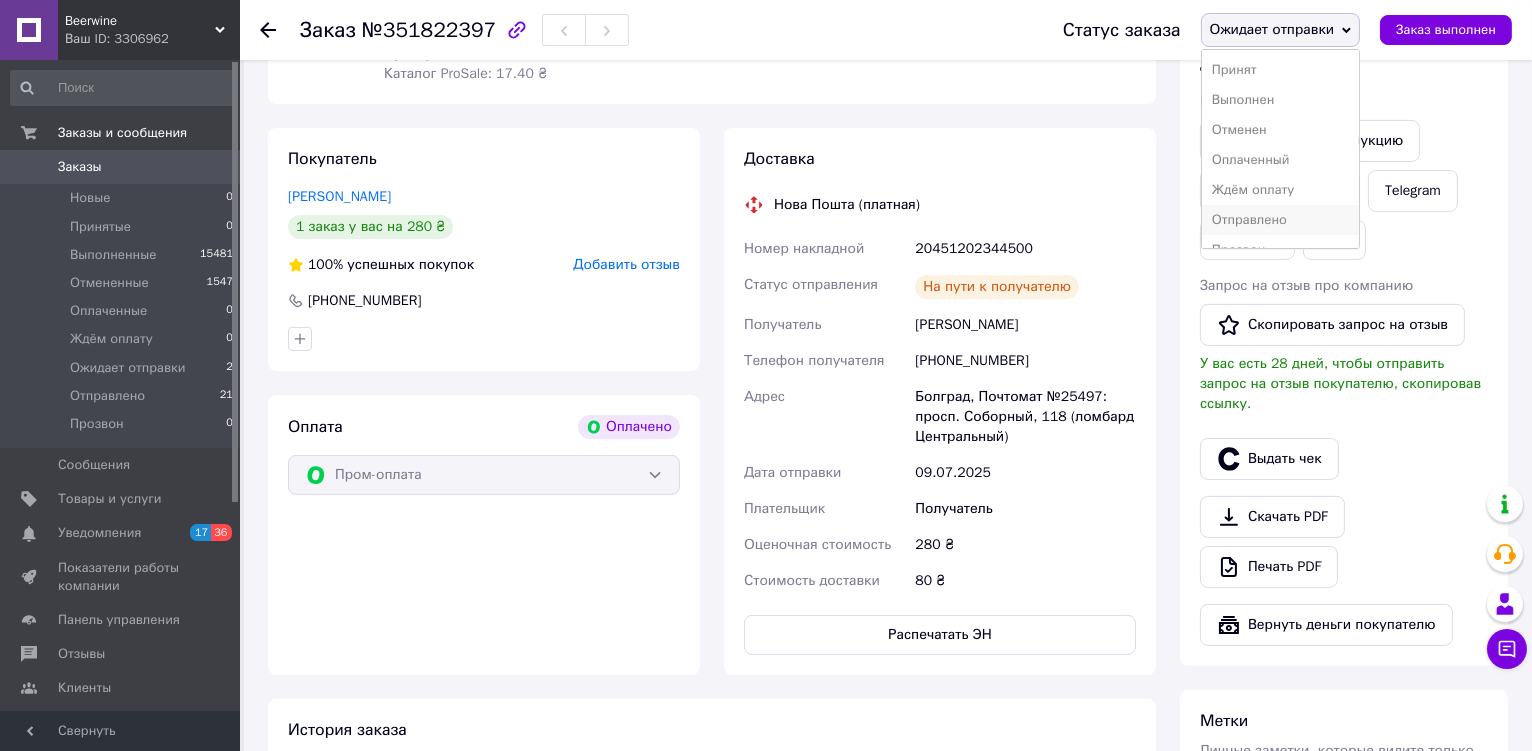 click on "Отправлено" at bounding box center (1281, 220) 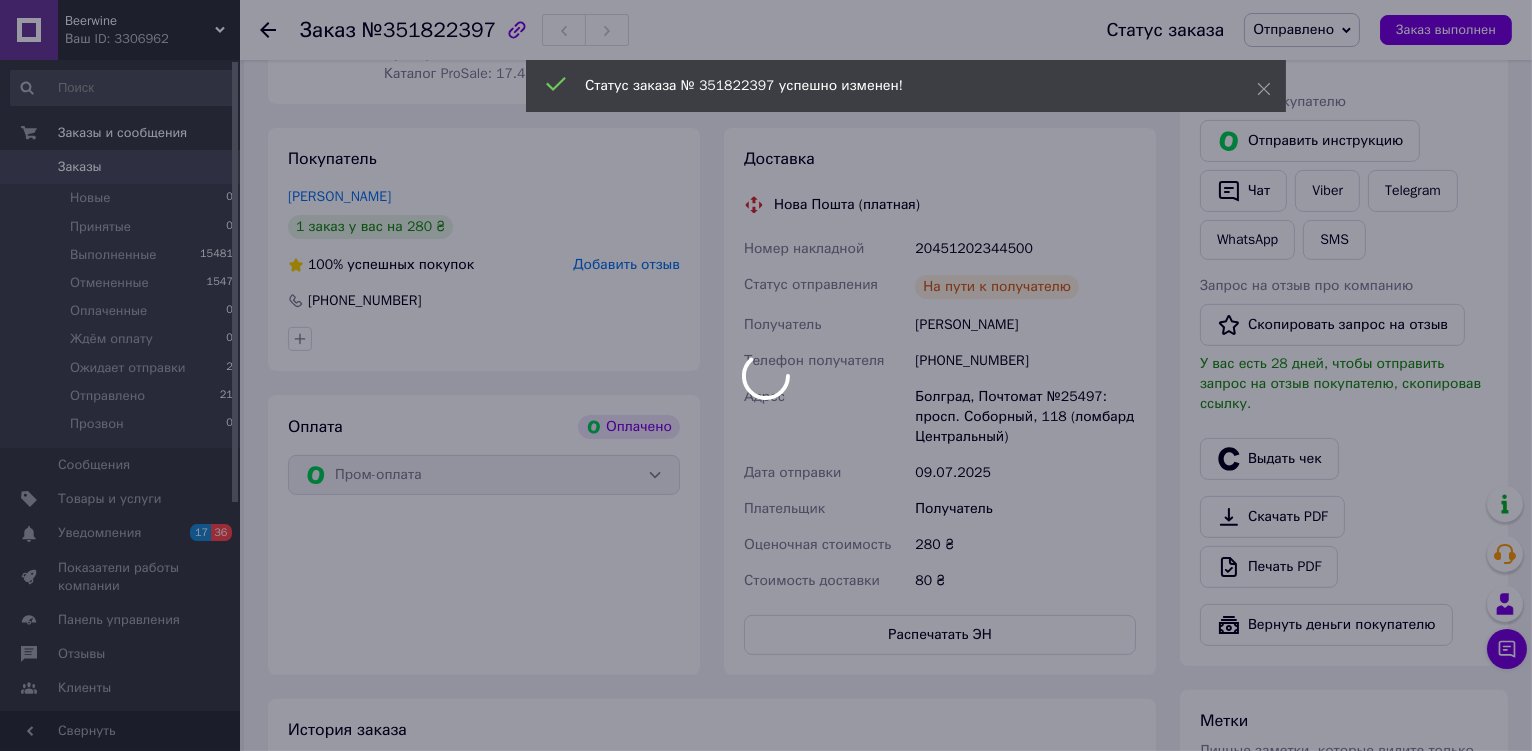 scroll, scrollTop: 205, scrollLeft: 0, axis: vertical 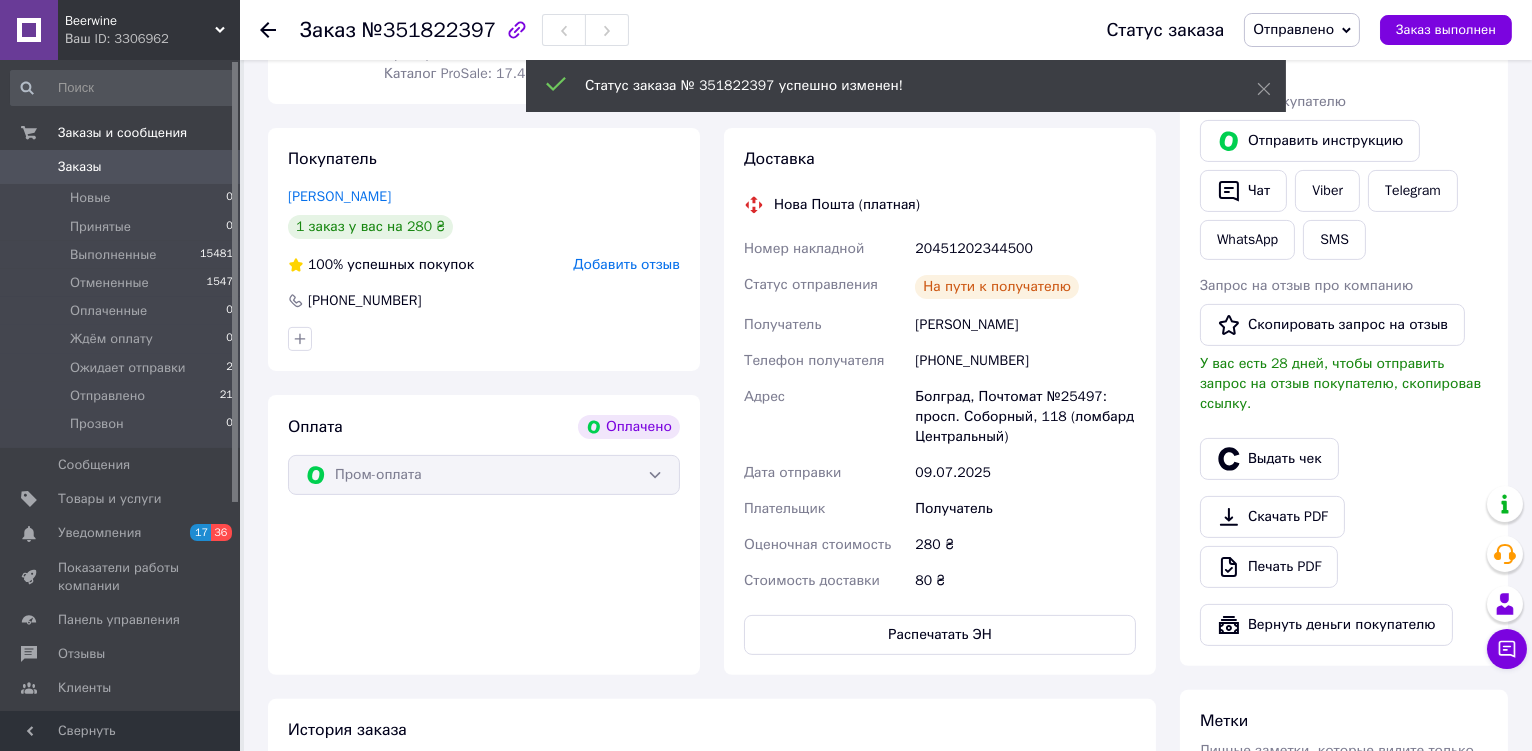 click 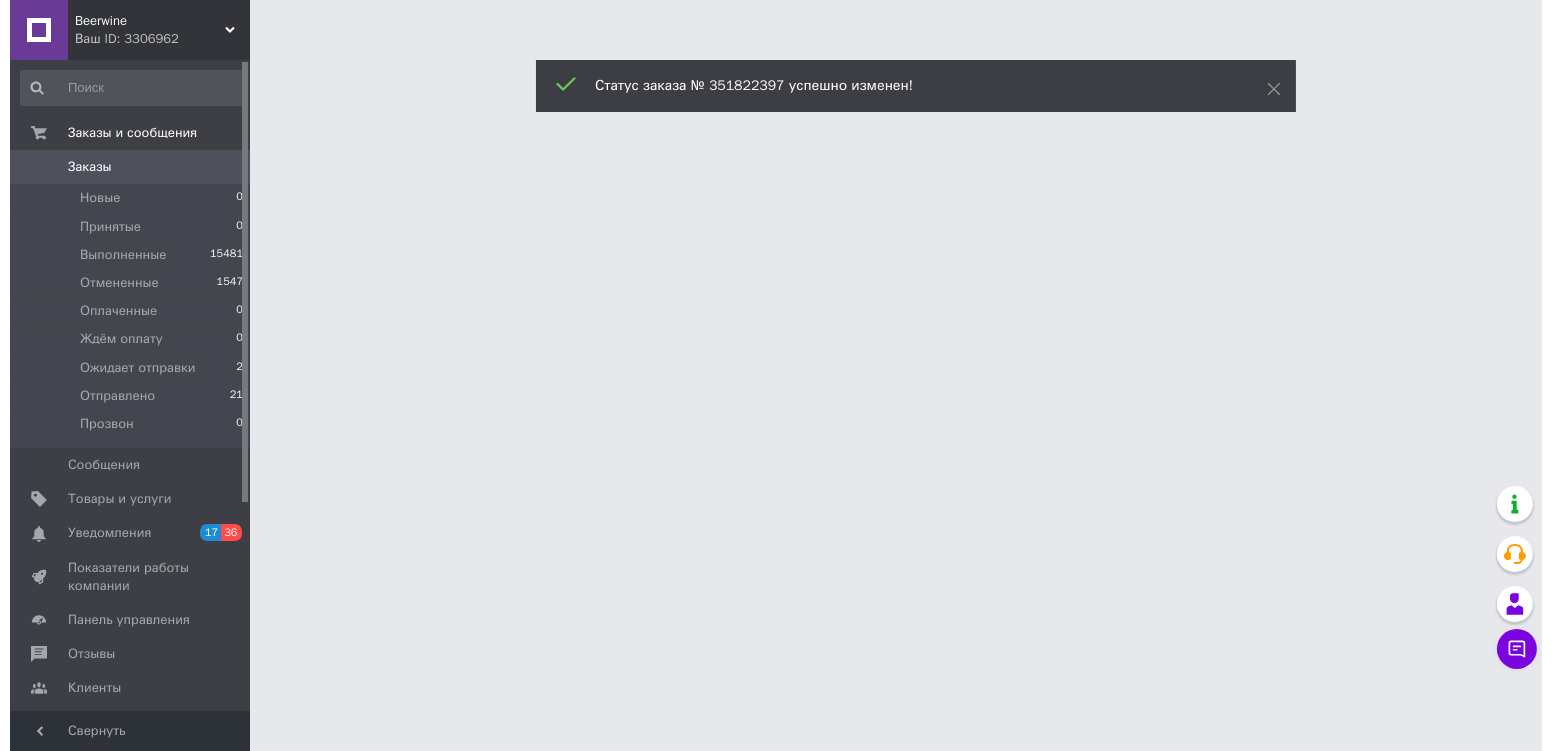 scroll, scrollTop: 0, scrollLeft: 0, axis: both 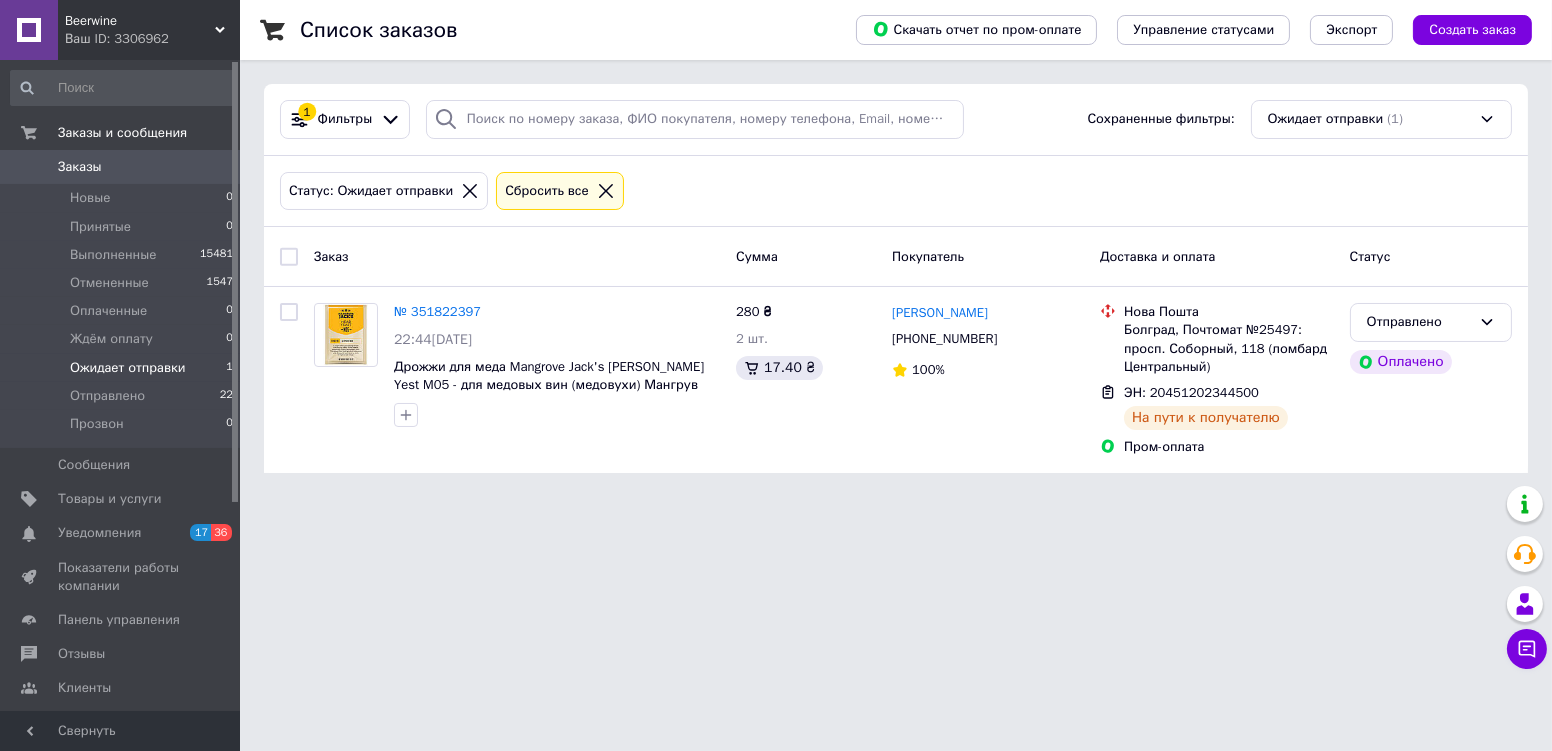 click on "Beerwine Ваш ID: 3306962 Сайт Beerwine Кабинет покупателя Проверить состояние системы Страница на портале Крафтомания - інтернет магазин ПерваЧок МастерОК Справка Выйти Заказы и сообщения Заказы 0 Новые 0 Принятые 0 Выполненные 15481 Отмененные 1547 Оплаченные 0 Ждём оплату 0 Ожидает отправки 1 Отправлено 22 Прозвон 0 Сообщения 0 Товары и услуги Уведомления 17 36 Показатели работы компании Панель управления Отзывы Клиенты Каталог ProSale Аналитика Инструменты вебмастера и SEO Управление сайтом Кошелек компании Маркет Свернуть" at bounding box center (776, 248) 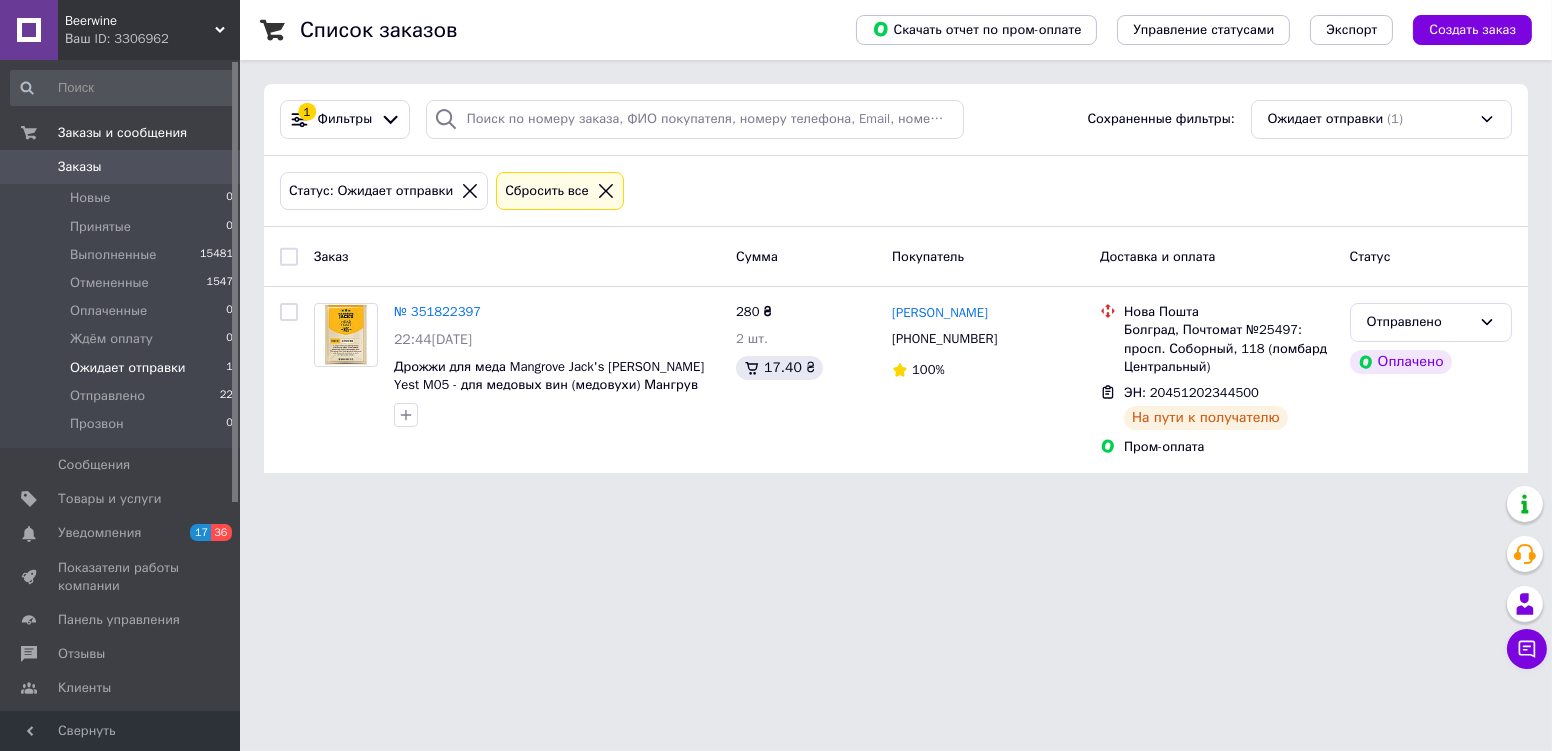 click on "Beerwine Ваш ID: 3306962" at bounding box center (149, 30) 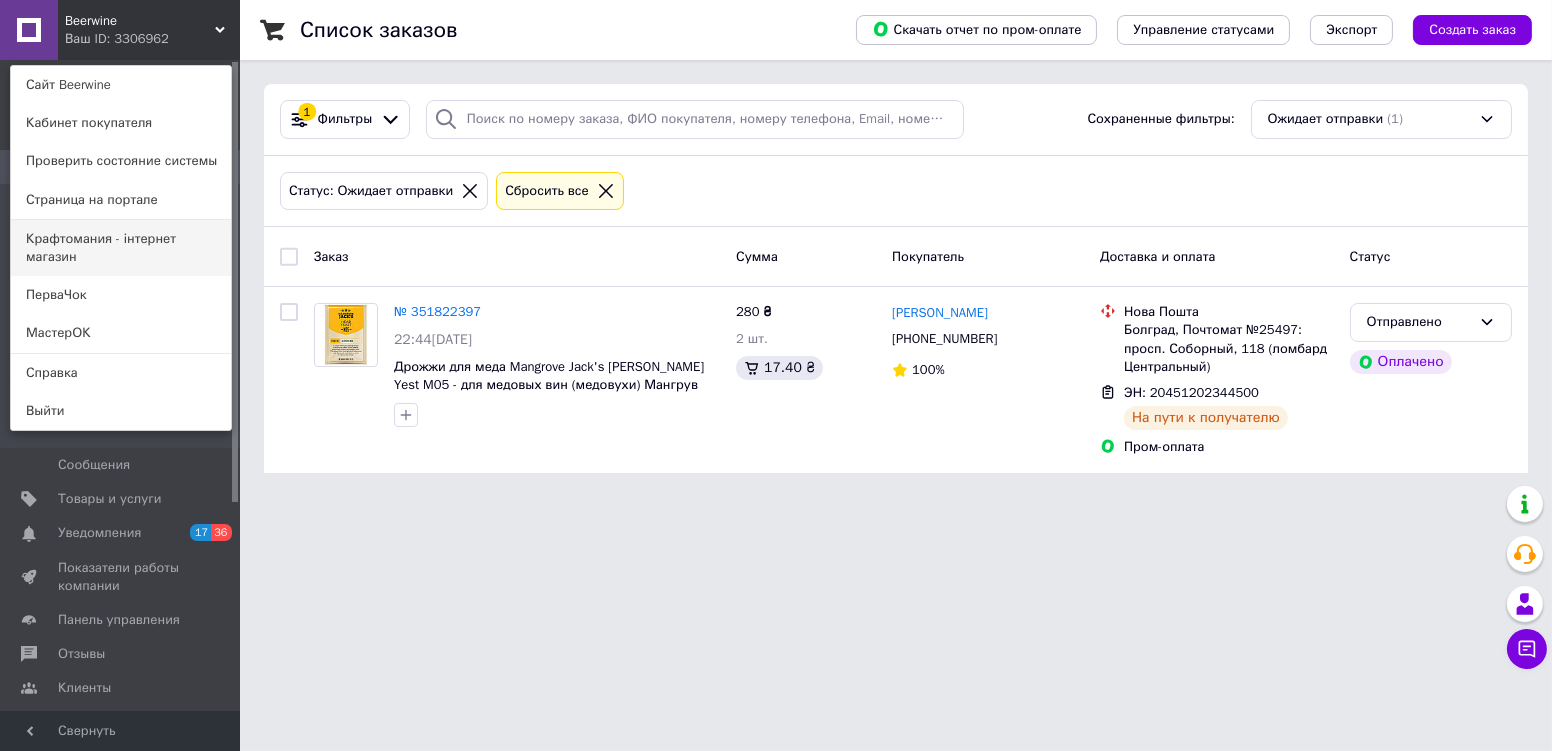 click on "Крафтомания - інтернет магазин" at bounding box center (121, 248) 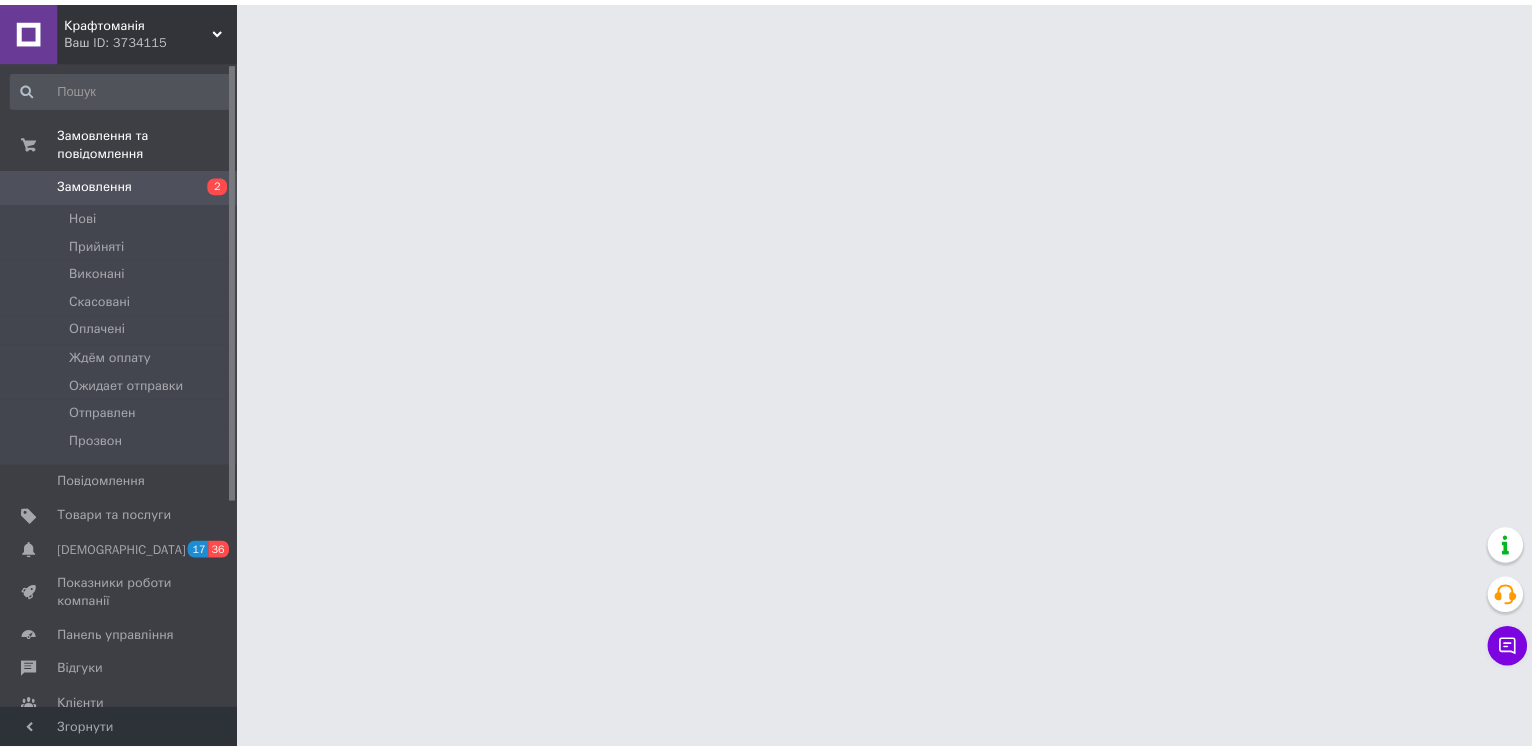 scroll, scrollTop: 0, scrollLeft: 0, axis: both 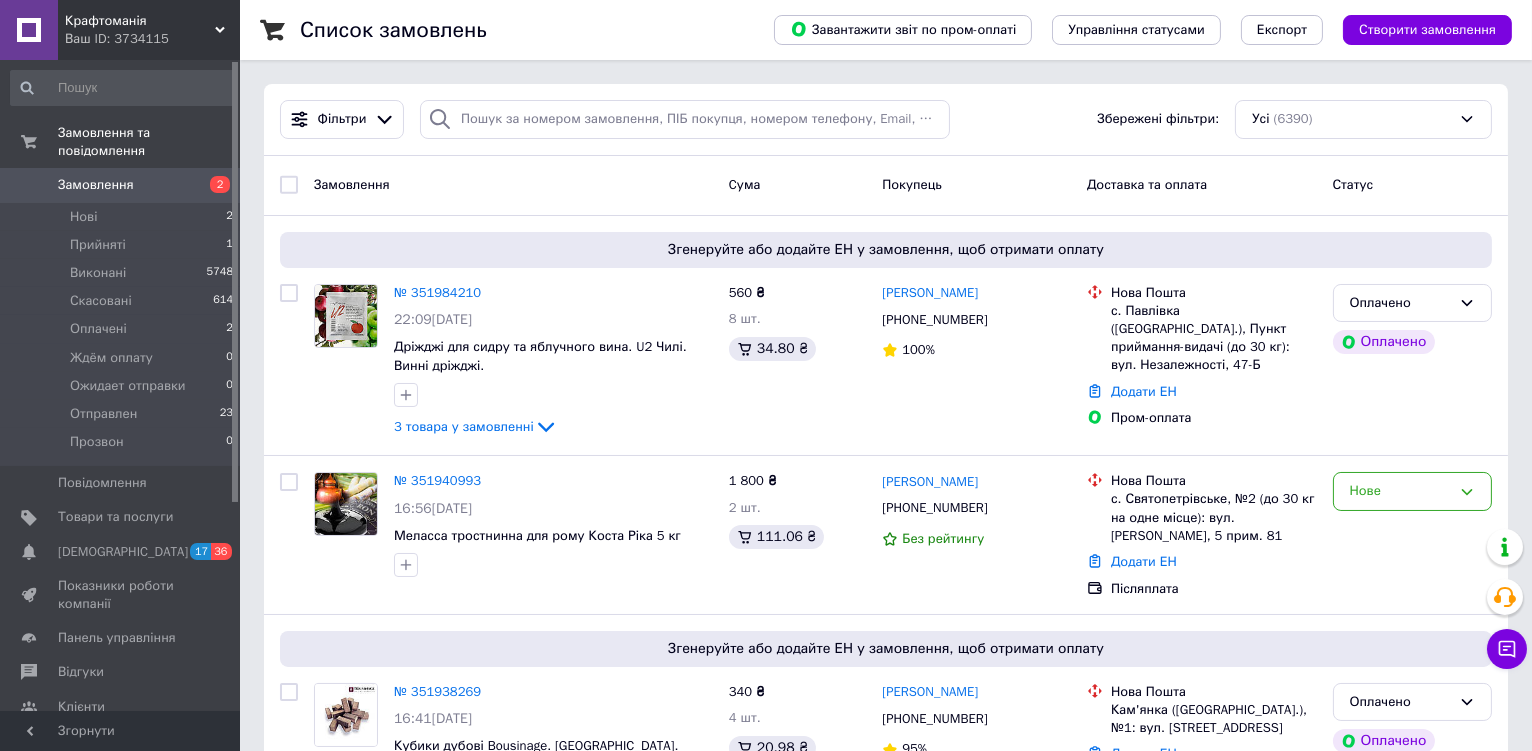 click 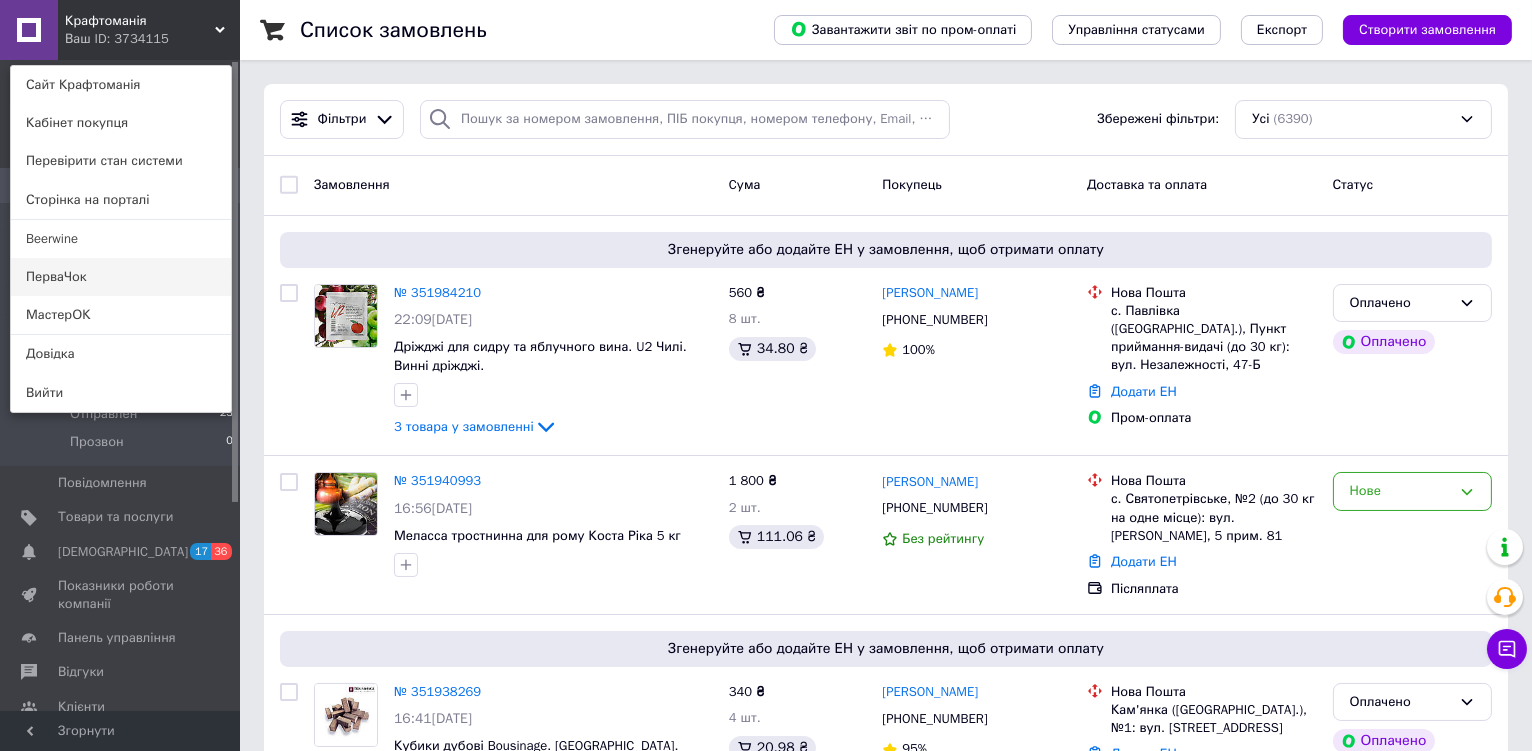 click on "ПерваЧок" at bounding box center [121, 277] 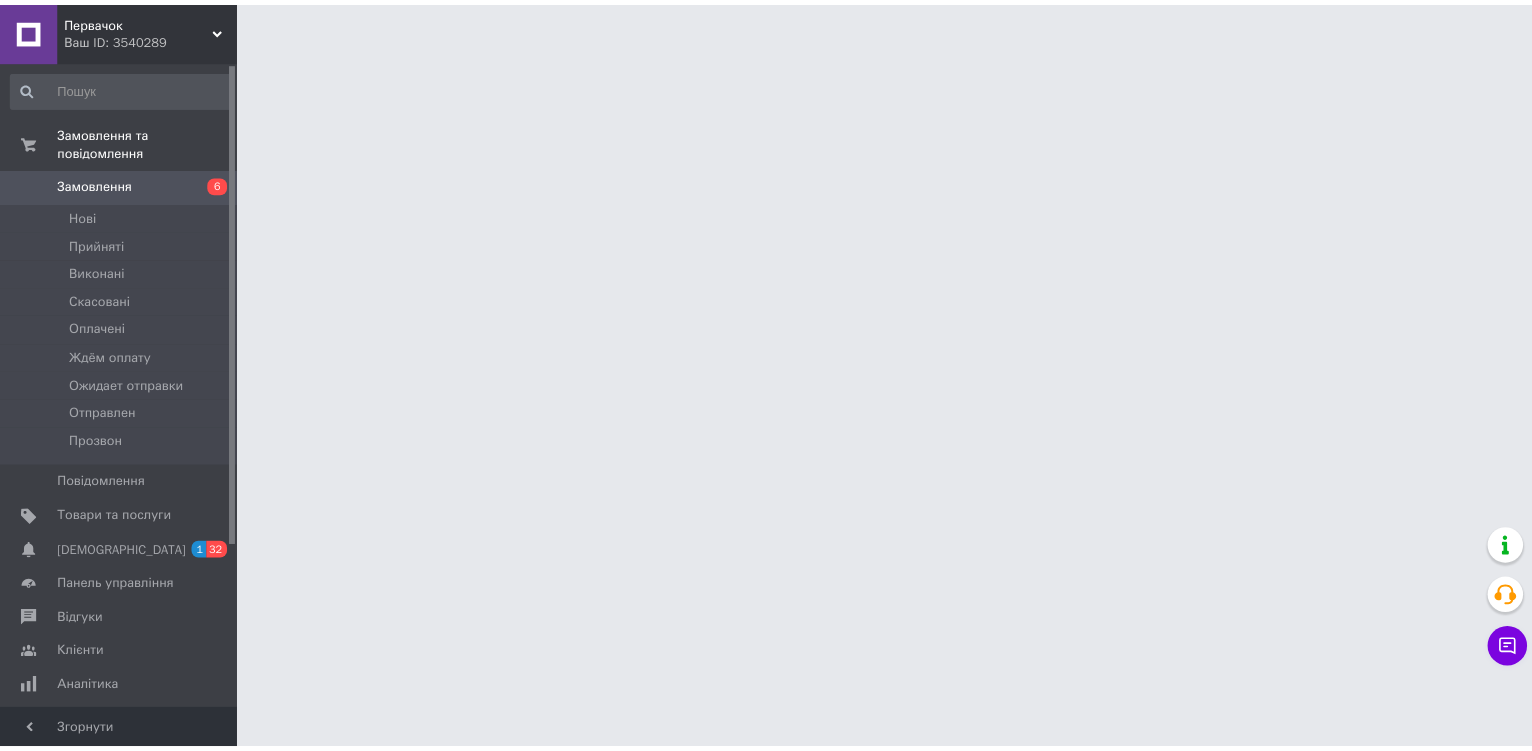 scroll, scrollTop: 0, scrollLeft: 0, axis: both 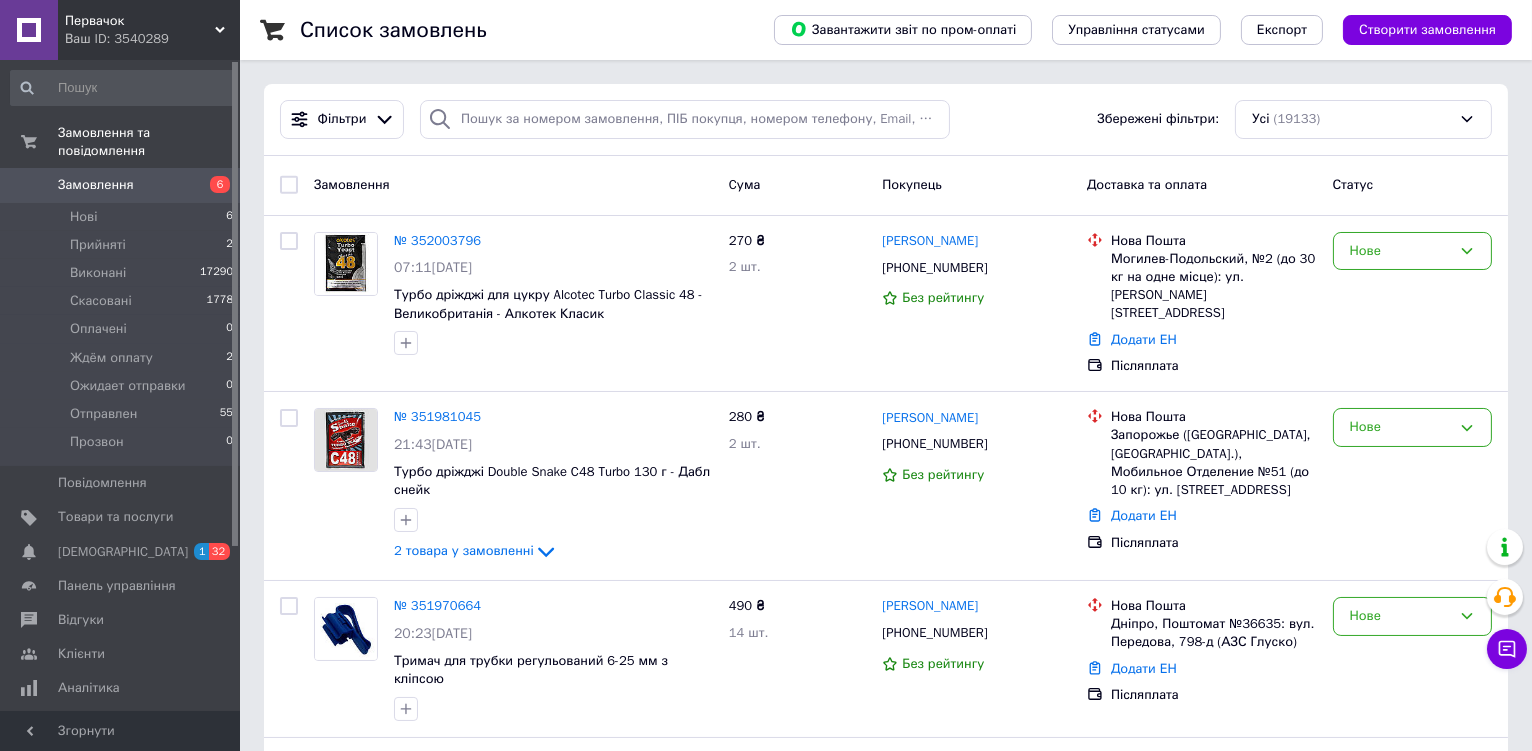 click 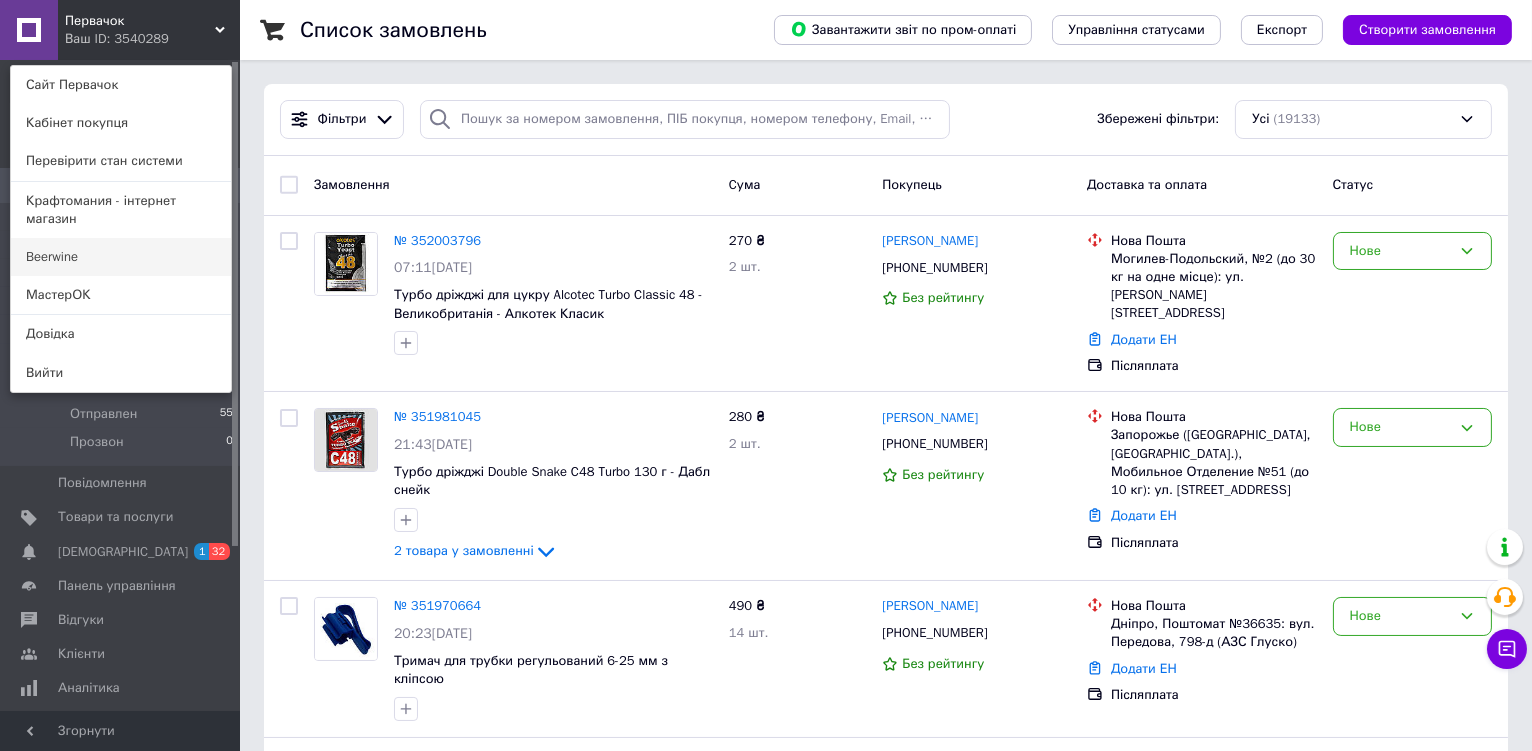 click on "Beerwine" at bounding box center (121, 257) 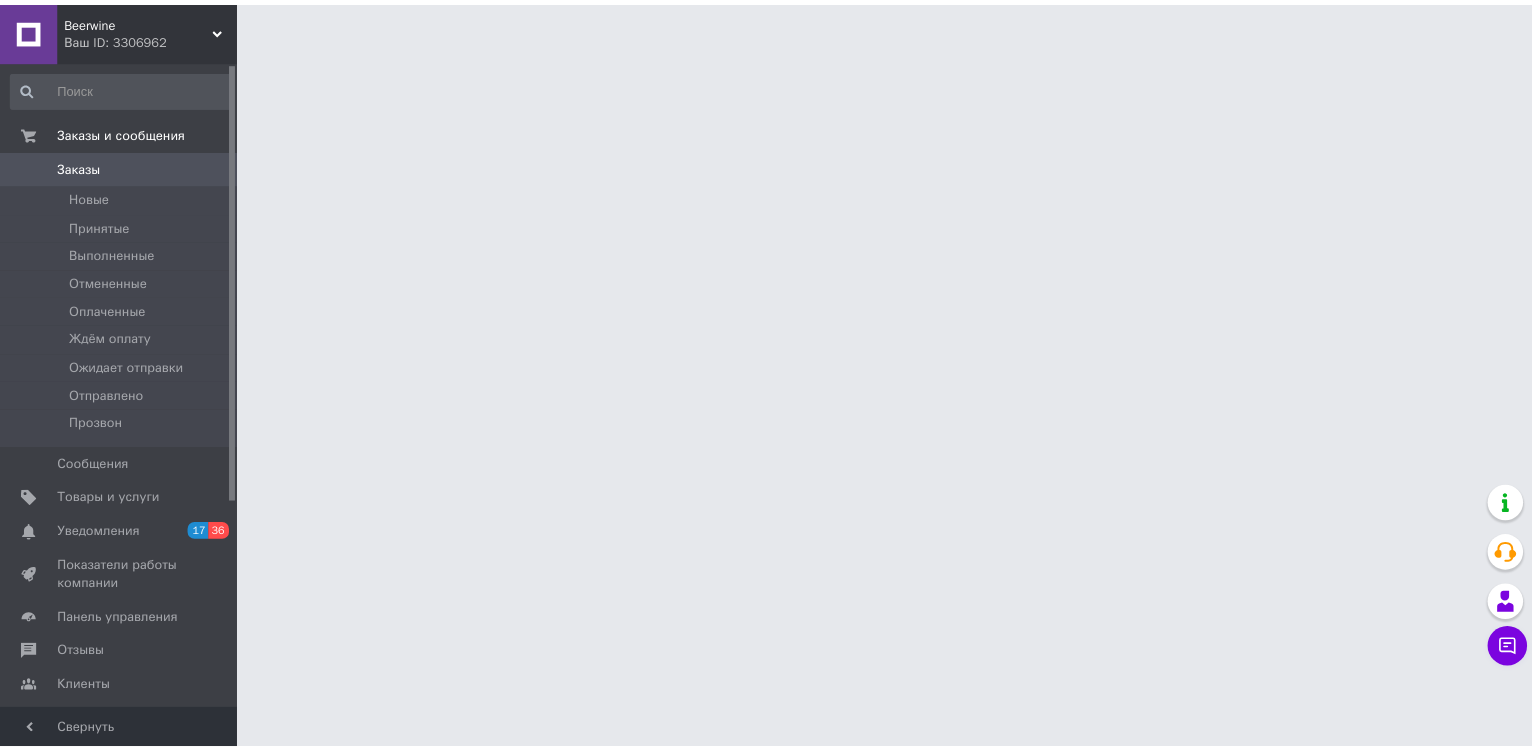 scroll, scrollTop: 0, scrollLeft: 0, axis: both 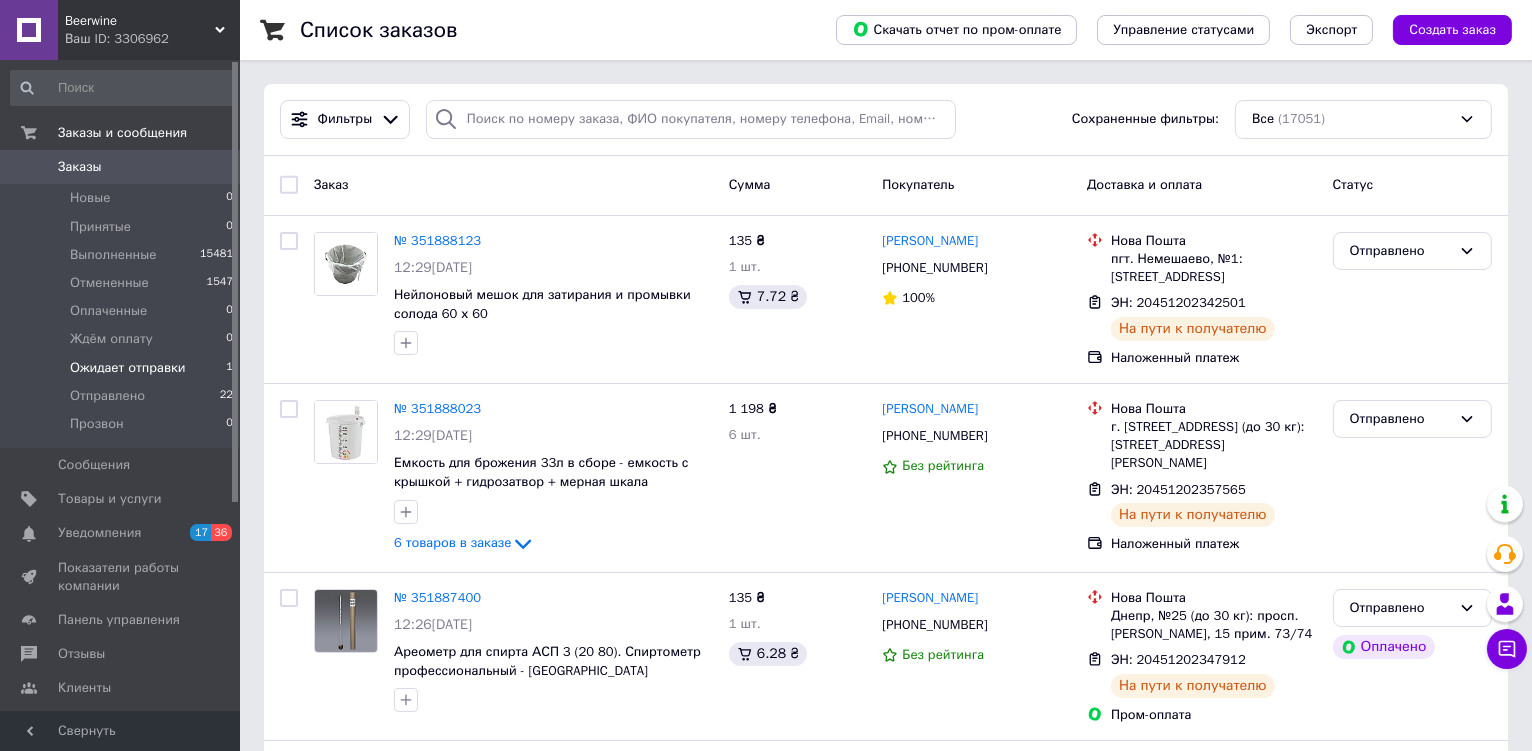 click on "Ожидает отправки" at bounding box center [128, 368] 